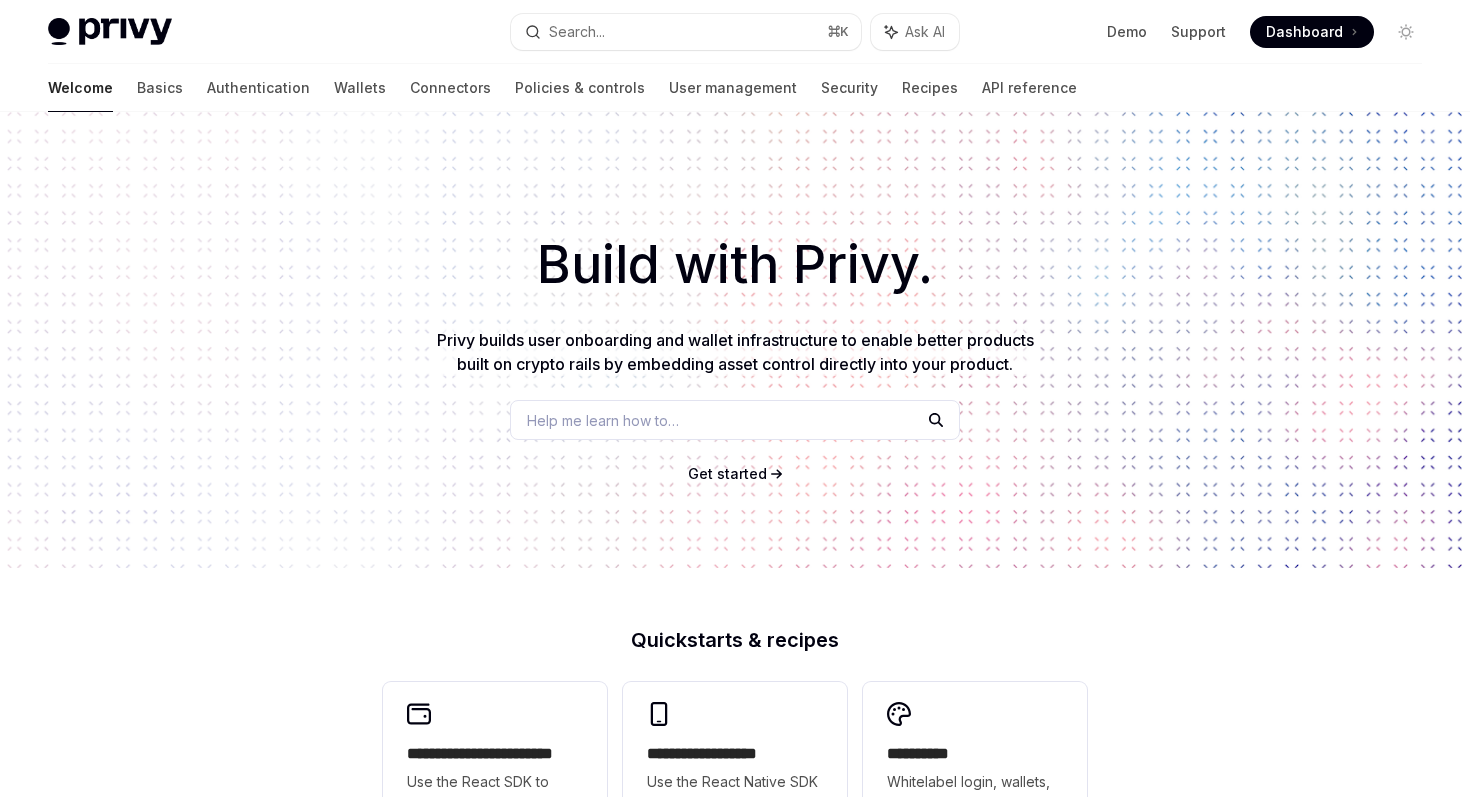 scroll, scrollTop: 221, scrollLeft: 0, axis: vertical 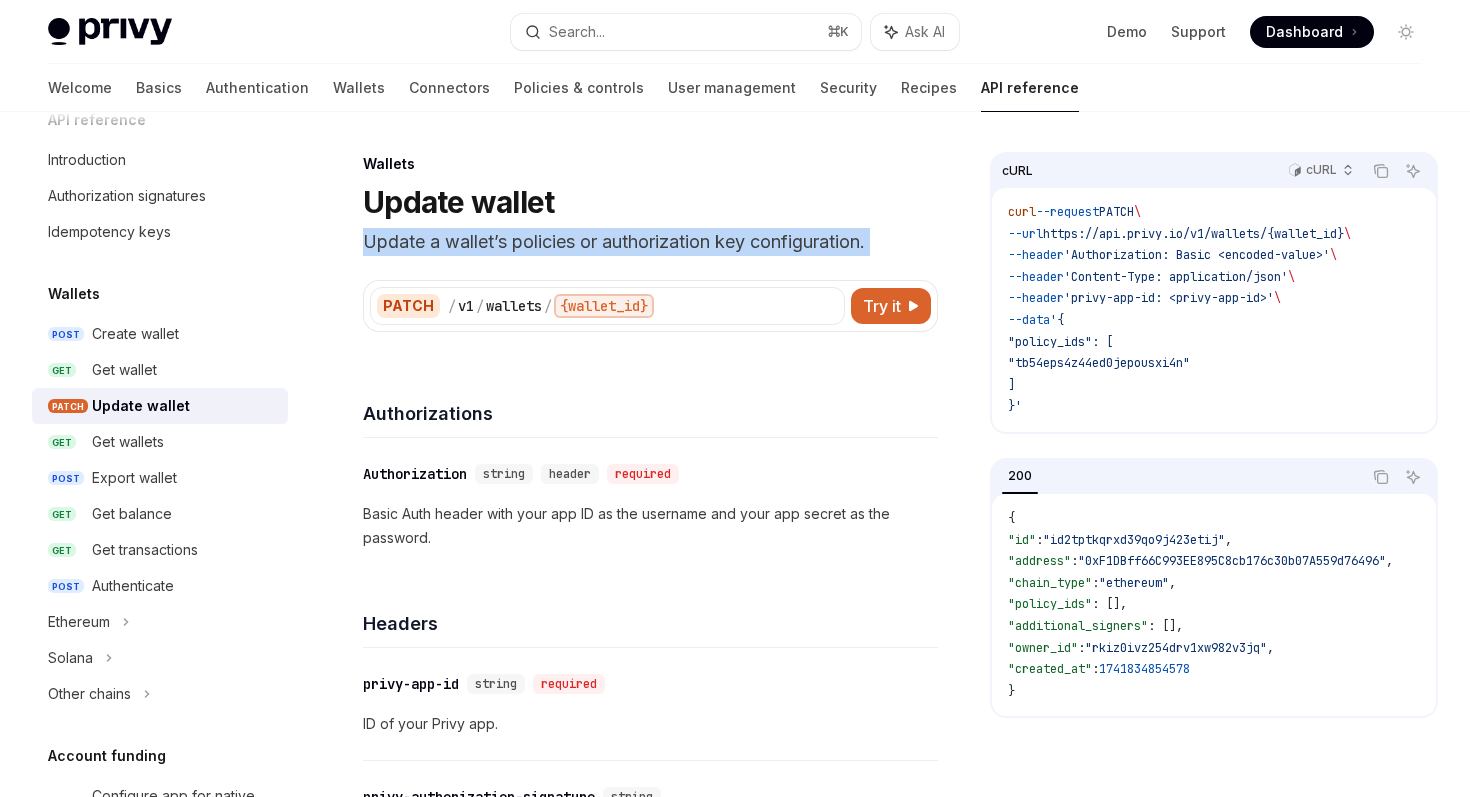 click on "Update a wallet’s policies or authorization key configuration." at bounding box center [650, 242] 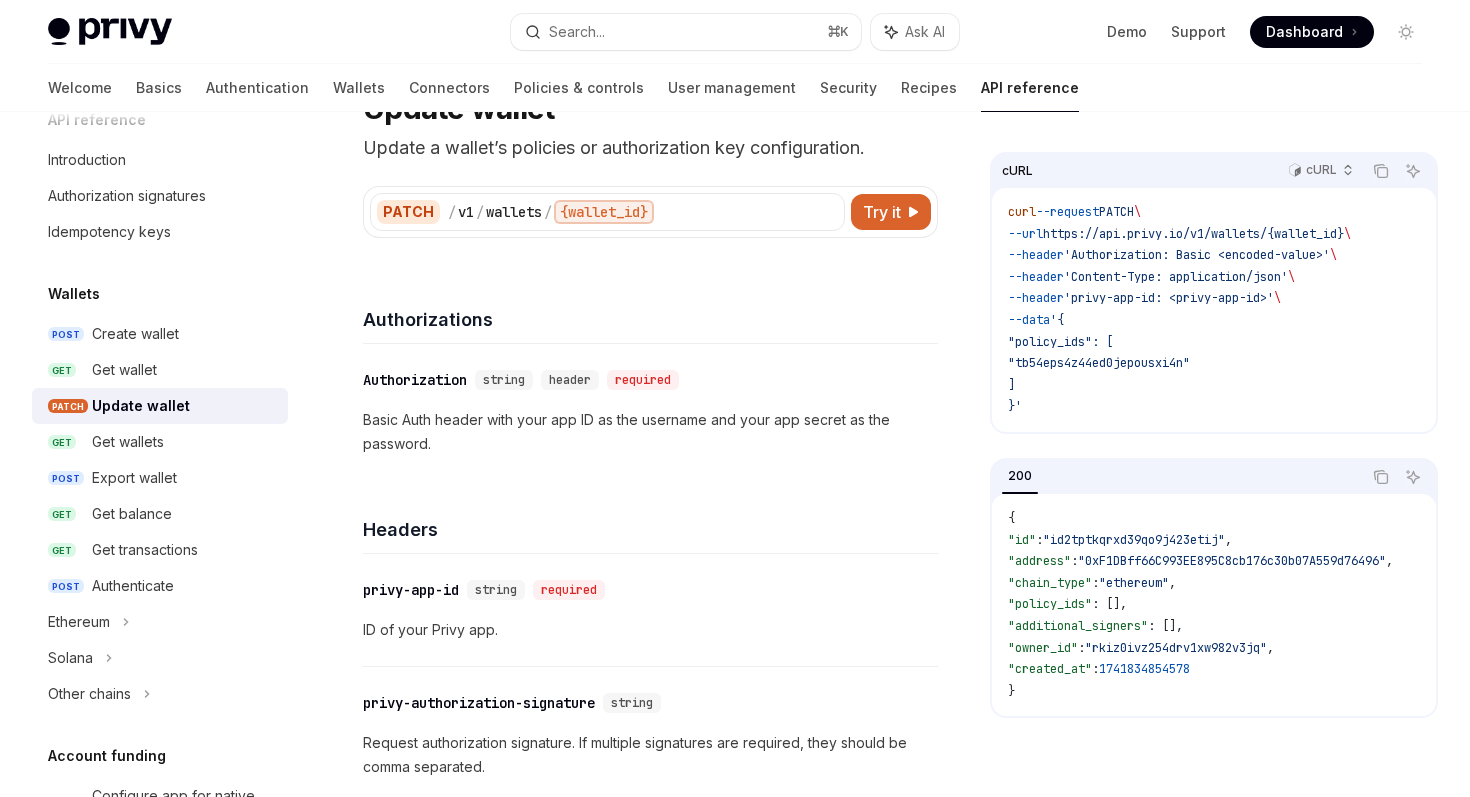 scroll, scrollTop: 98, scrollLeft: 0, axis: vertical 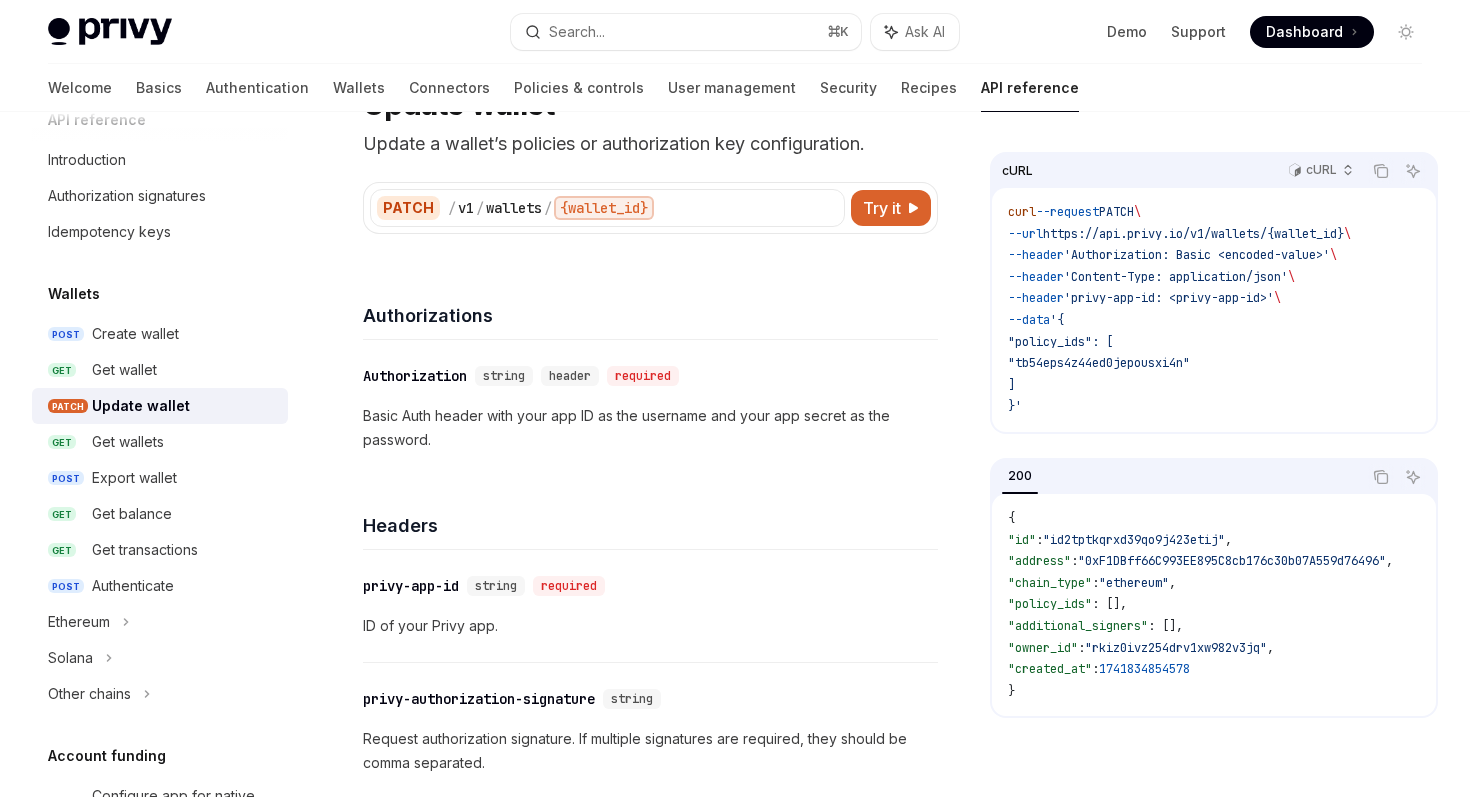 click on "Basic Auth header with your app ID as the username and your app secret as the password." at bounding box center [650, 428] 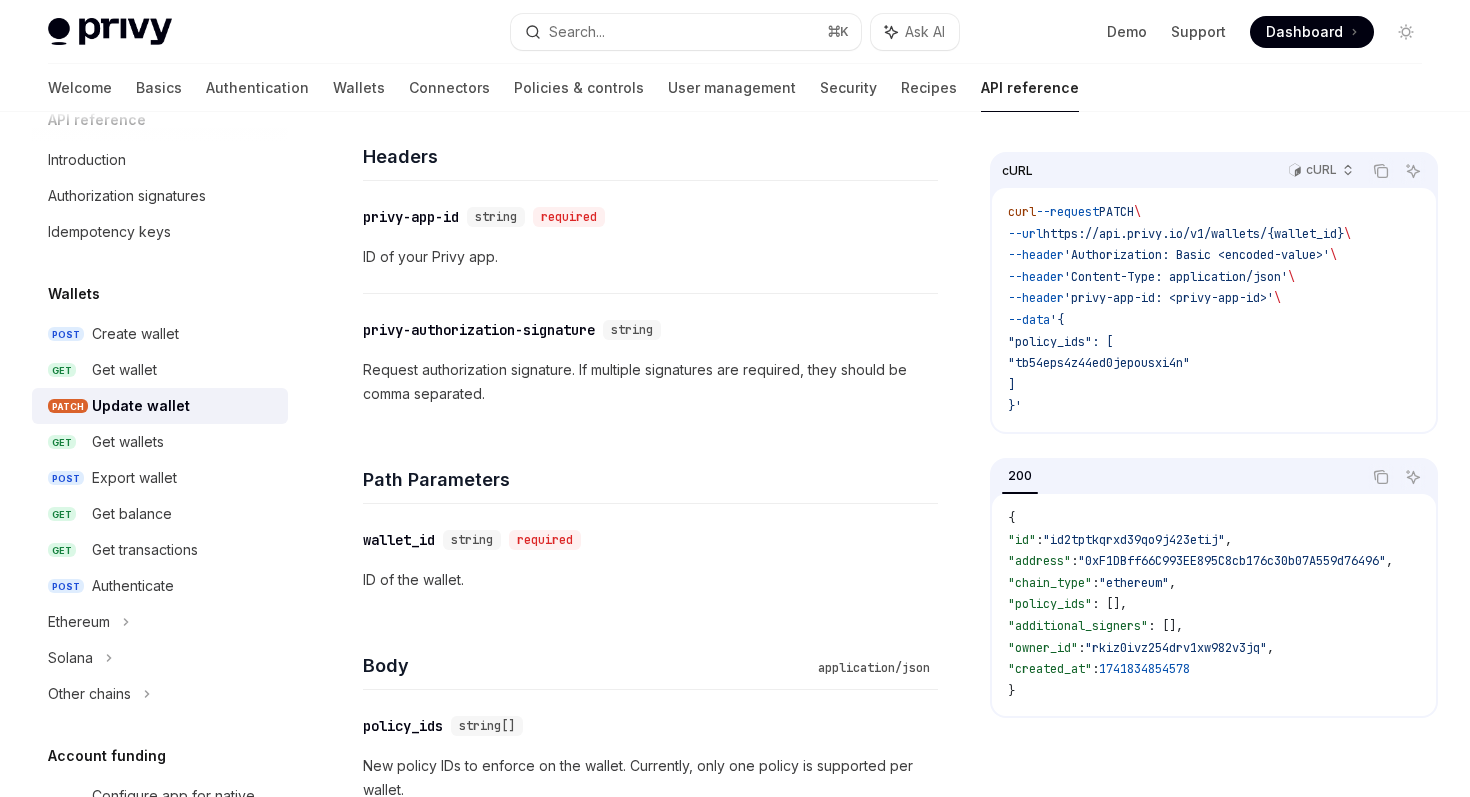 scroll, scrollTop: 469, scrollLeft: 0, axis: vertical 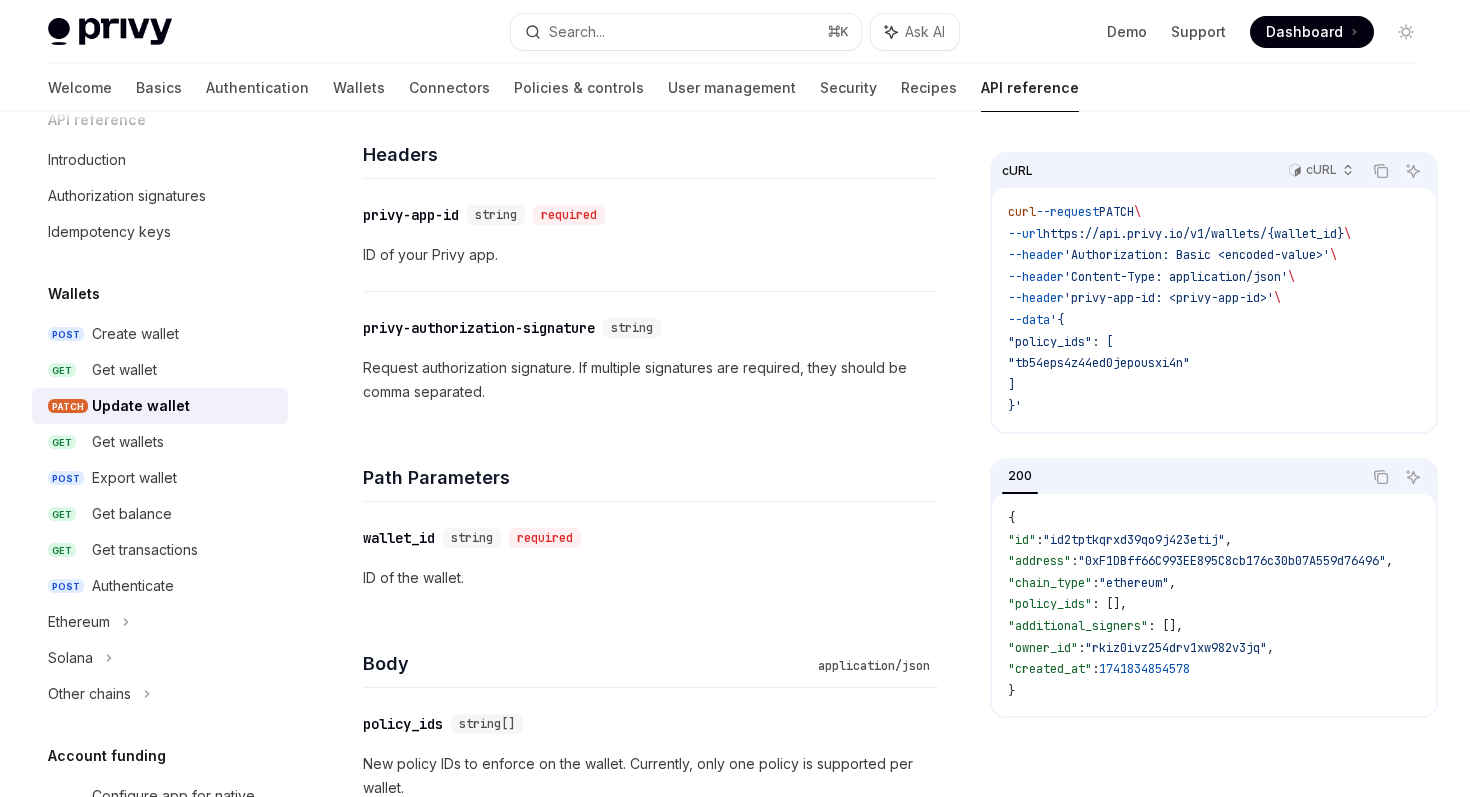 click on "Request authorization signature. If multiple signatures are required, they should be comma separated." at bounding box center [650, 380] 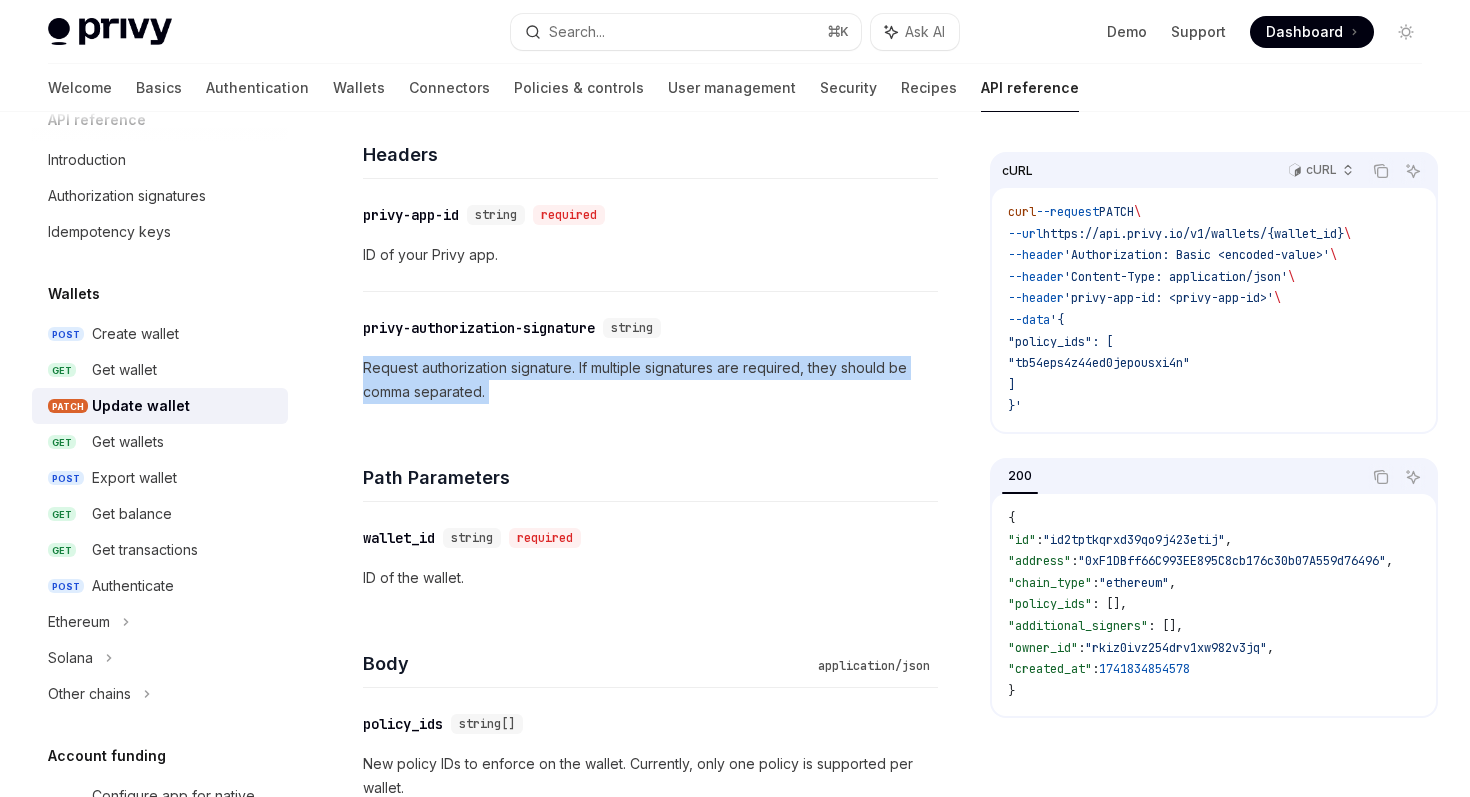 click on "Request authorization signature. If multiple signatures are required, they should be comma separated." at bounding box center [650, 380] 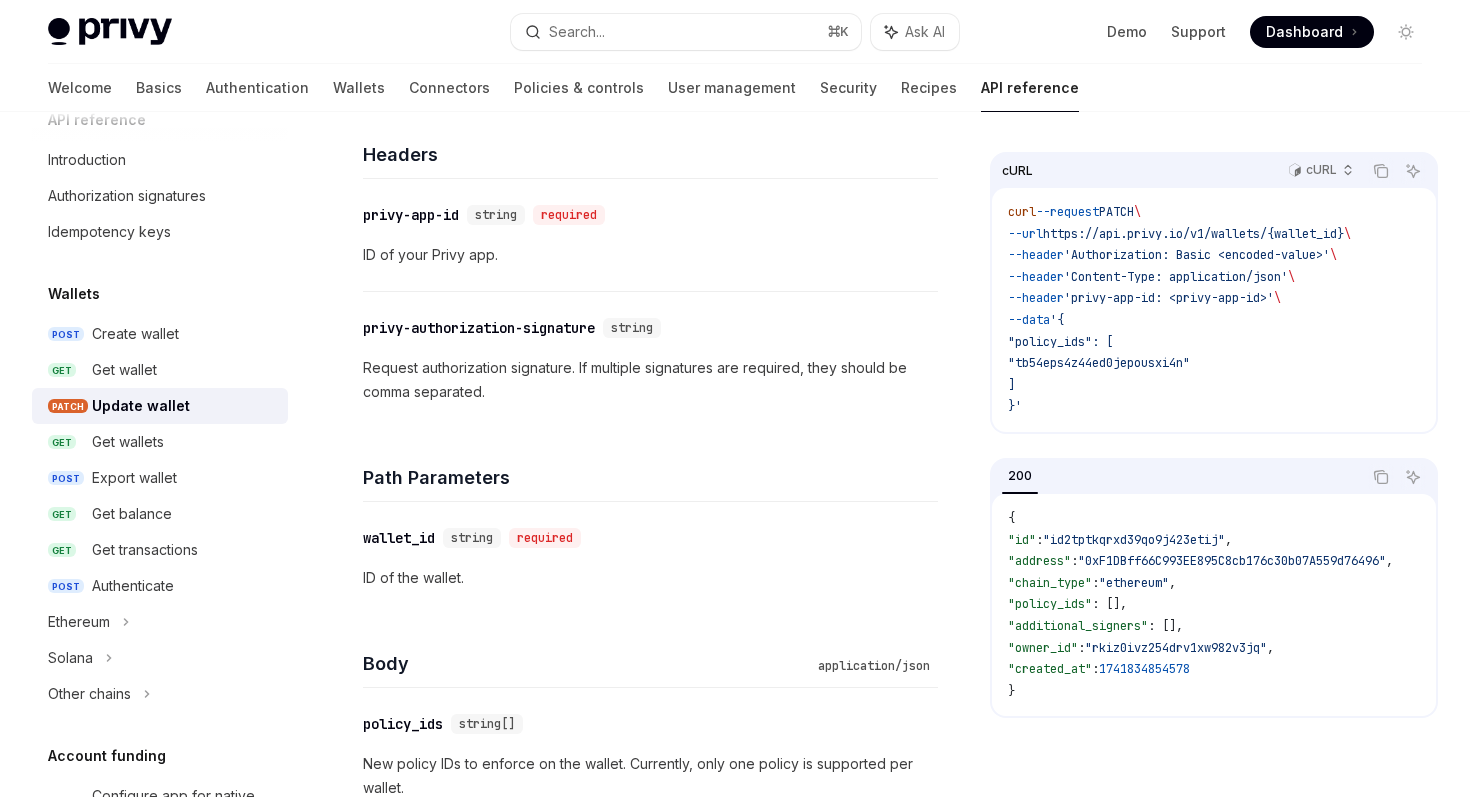 click on "Request authorization signature. If multiple signatures are required, they should be comma separated." at bounding box center [650, 380] 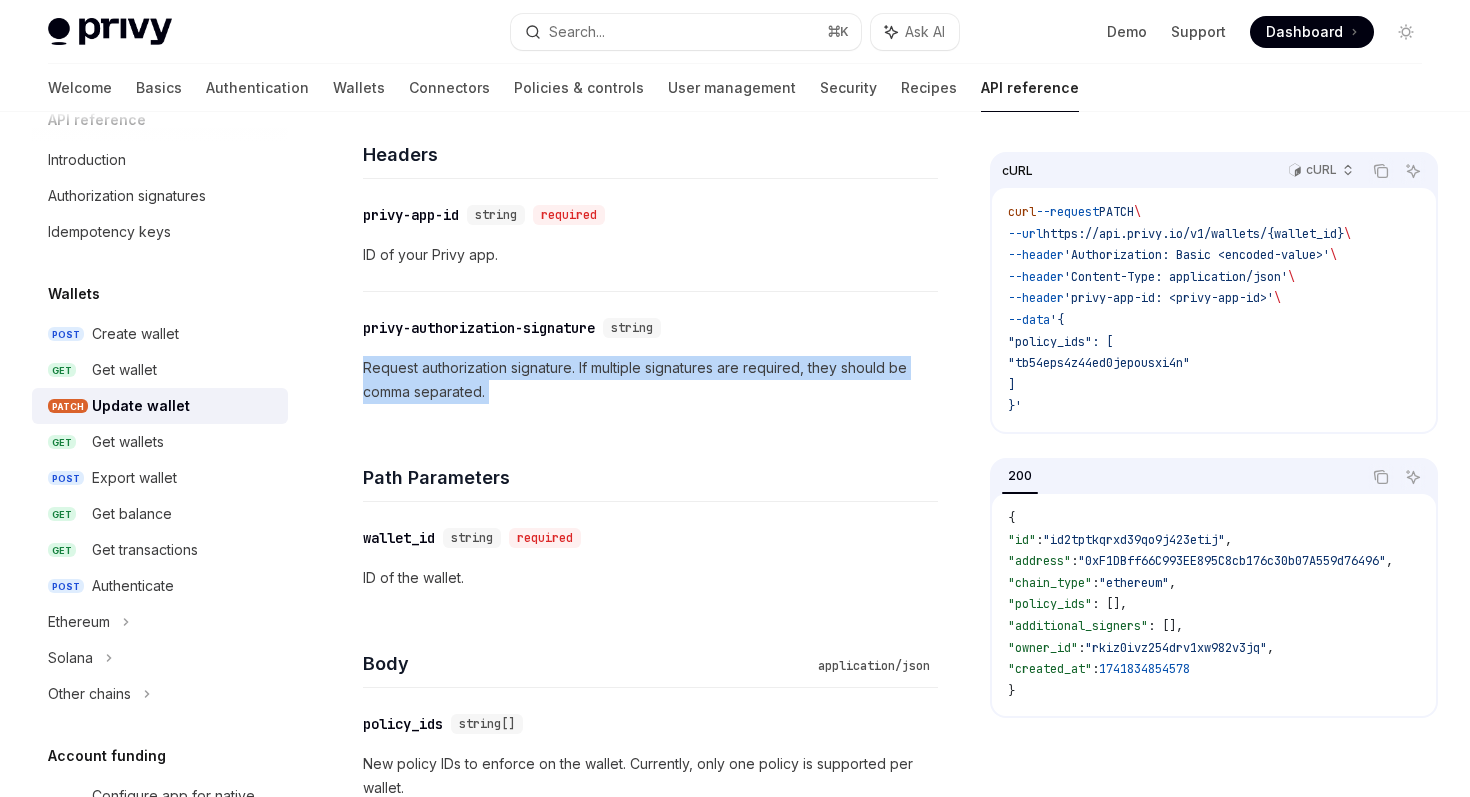click on "Request authorization signature. If multiple signatures are required, they should be comma separated." at bounding box center (650, 380) 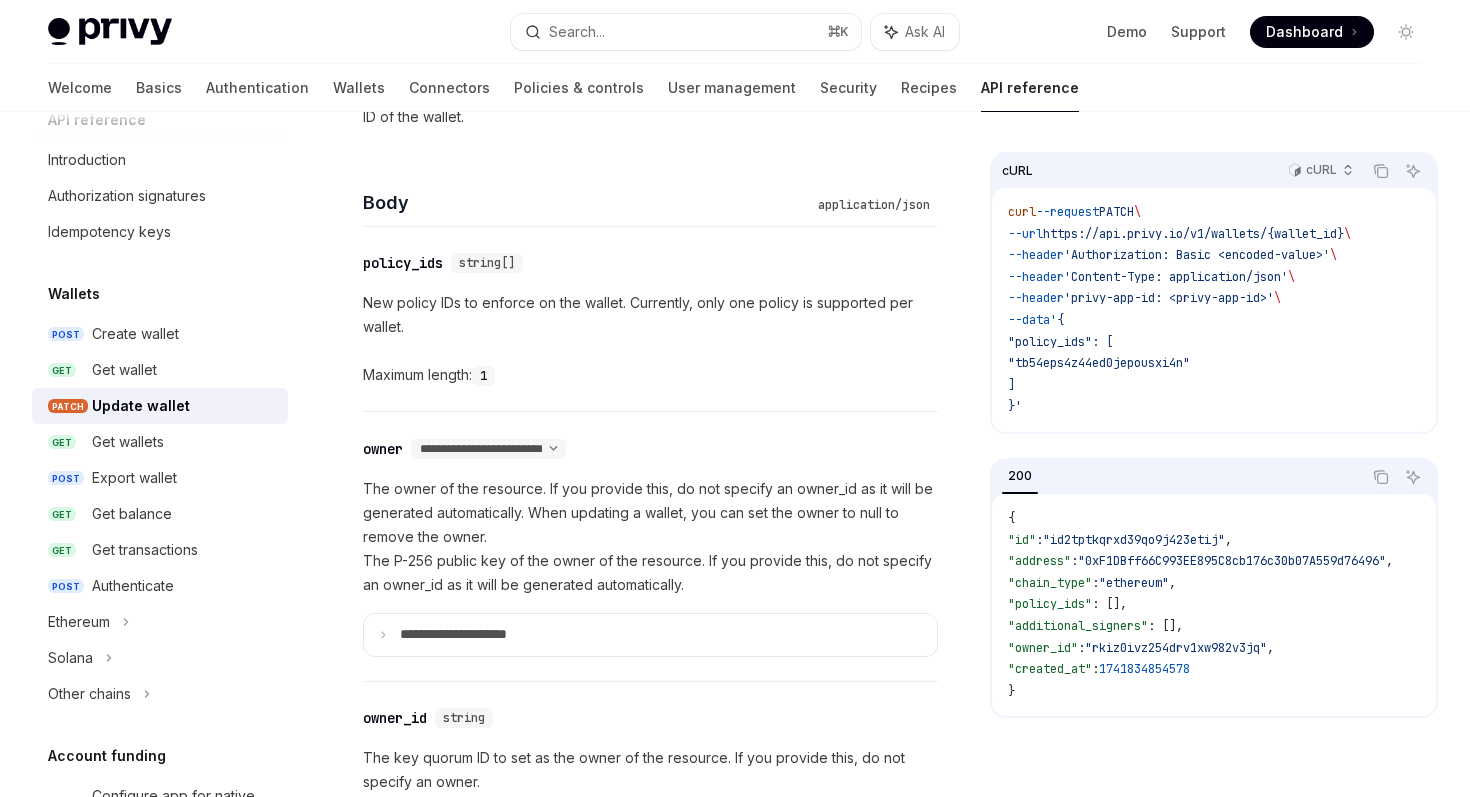 scroll, scrollTop: 937, scrollLeft: 0, axis: vertical 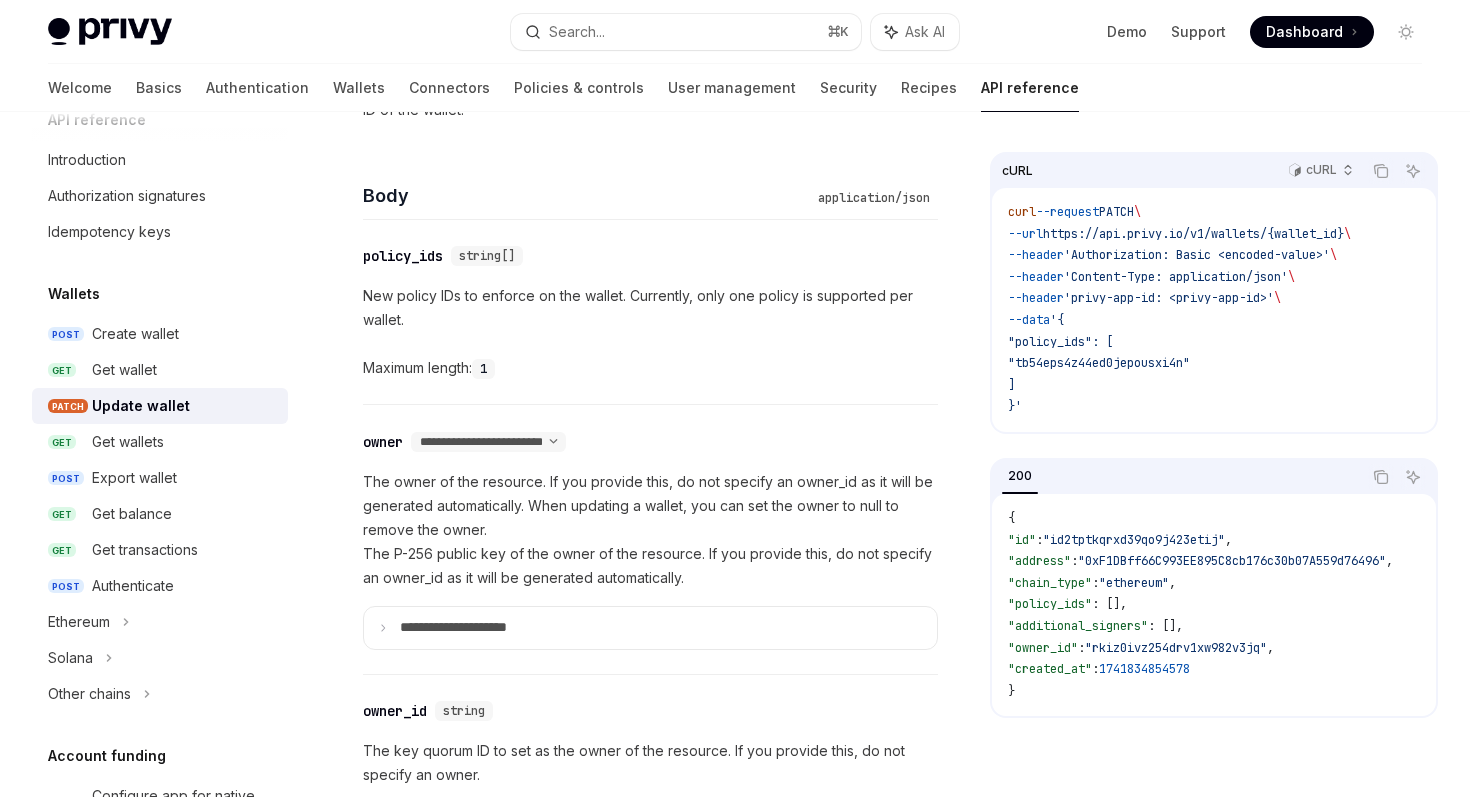 click on "The owner of the resource. If you provide this, do not specify an owner_id as it will be generated automatically. When updating a wallet, you can set the owner to null to remove the owner.
The P-256 public key of the owner of the resource. If you provide this, do not specify an owner_id as it will be generated automatically." at bounding box center [650, 530] 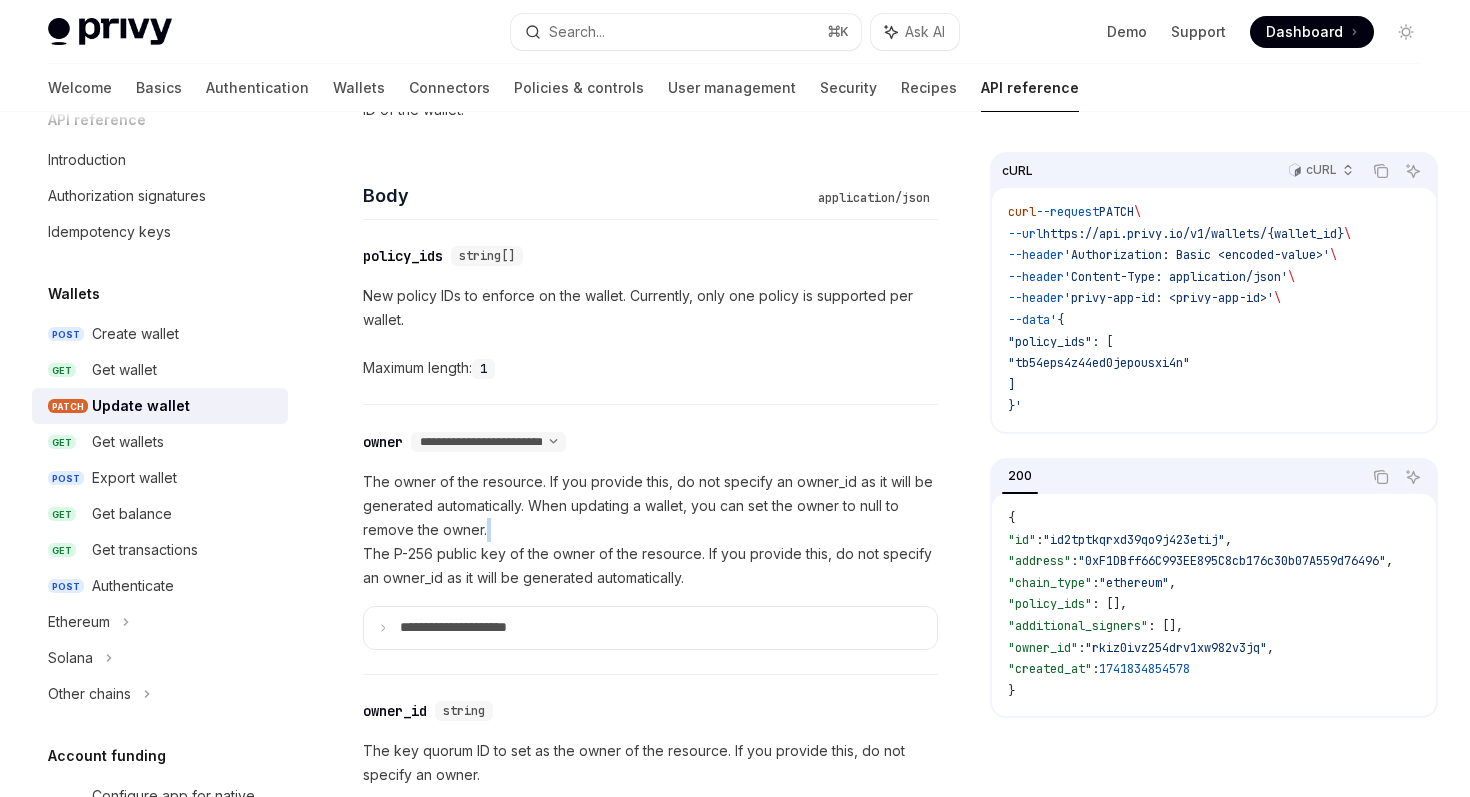 click on "The owner of the resource. If you provide this, do not specify an owner_id as it will be generated automatically. When updating a wallet, you can set the owner to null to remove the owner.
The P-256 public key of the owner of the resource. If you provide this, do not specify an owner_id as it will be generated automatically." at bounding box center [650, 530] 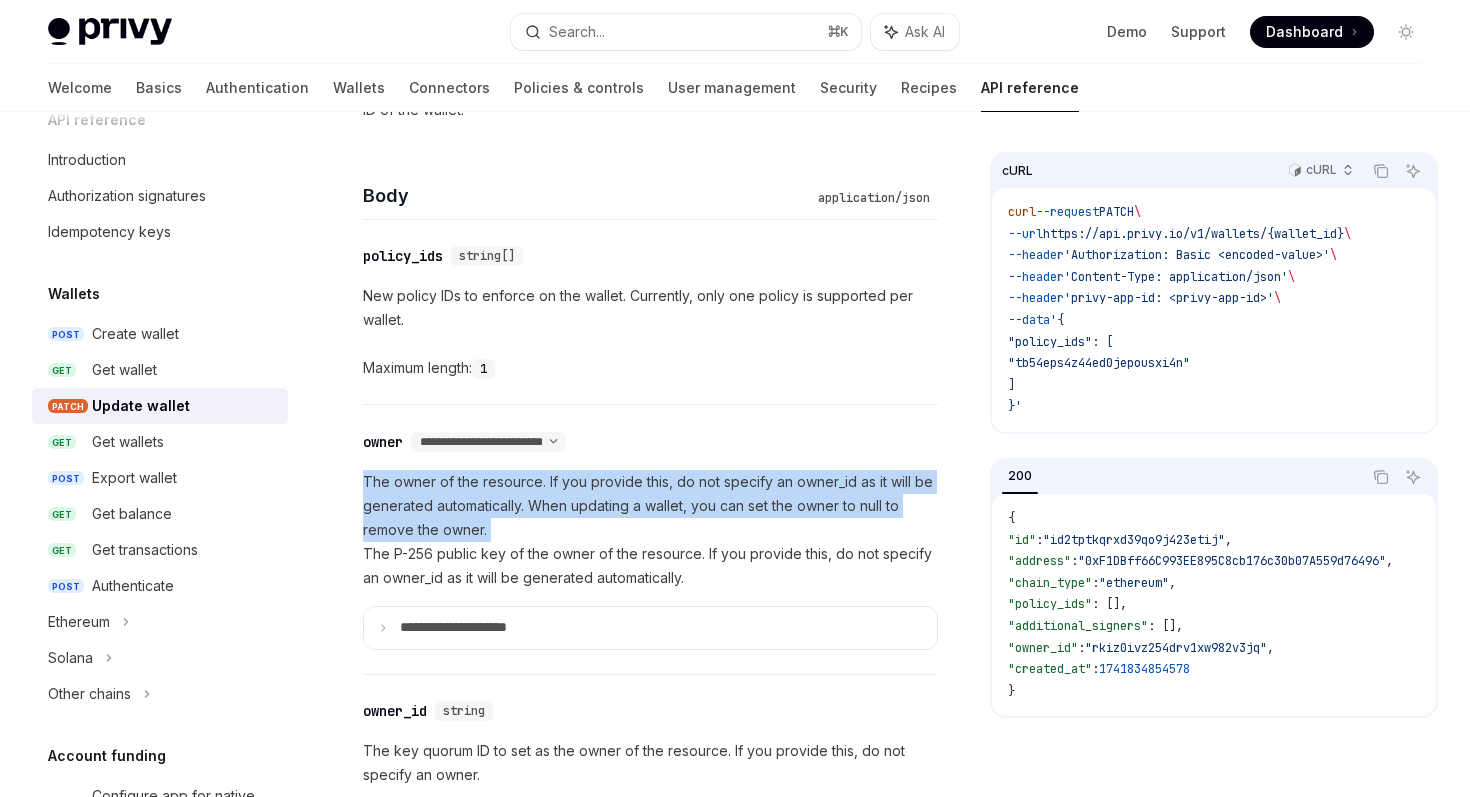 click on "The owner of the resource. If you provide this, do not specify an owner_id as it will be generated automatically. When updating a wallet, you can set the owner to null to remove the owner.
The P-256 public key of the owner of the resource. If you provide this, do not specify an owner_id as it will be generated automatically." at bounding box center (650, 530) 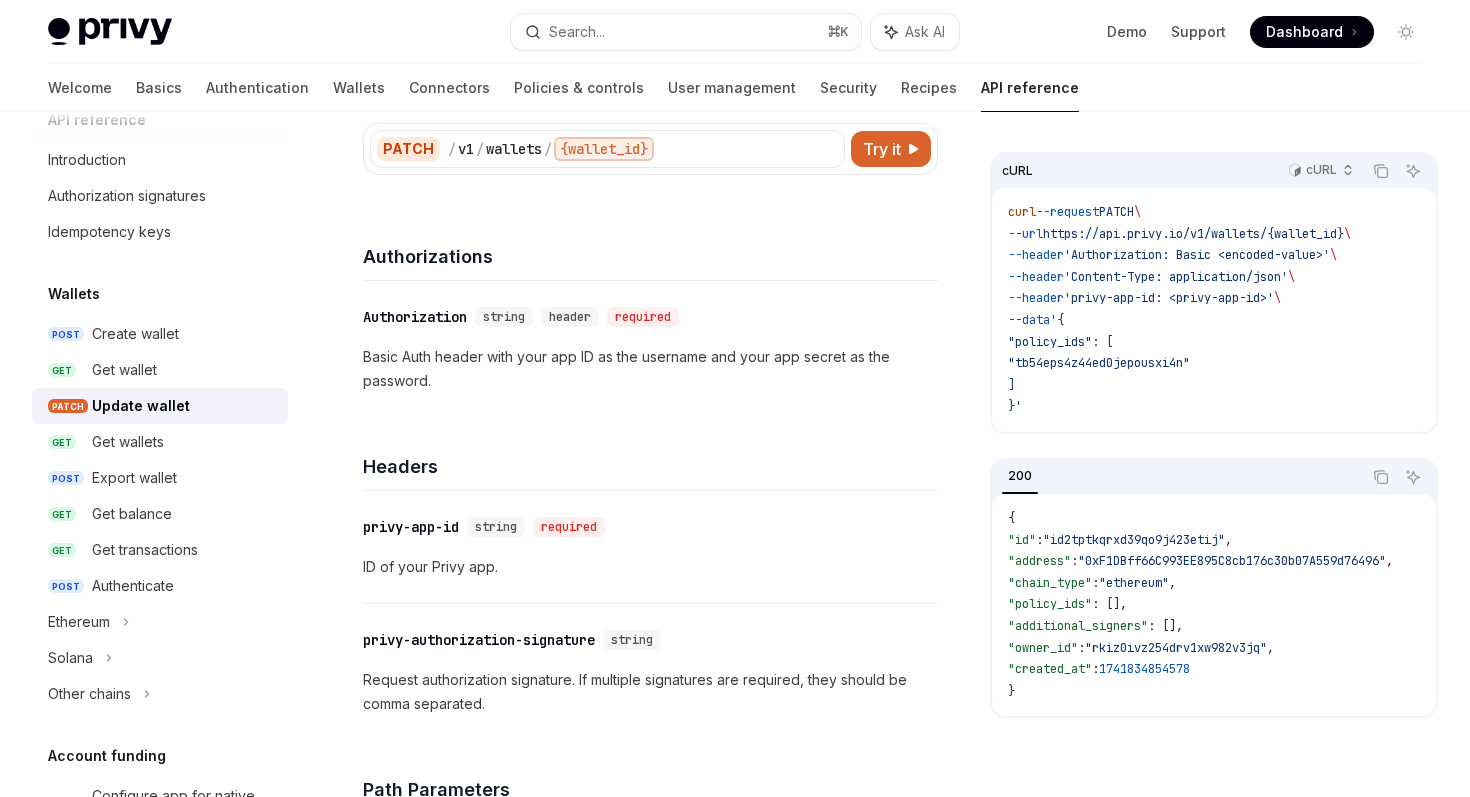 scroll, scrollTop: 0, scrollLeft: 0, axis: both 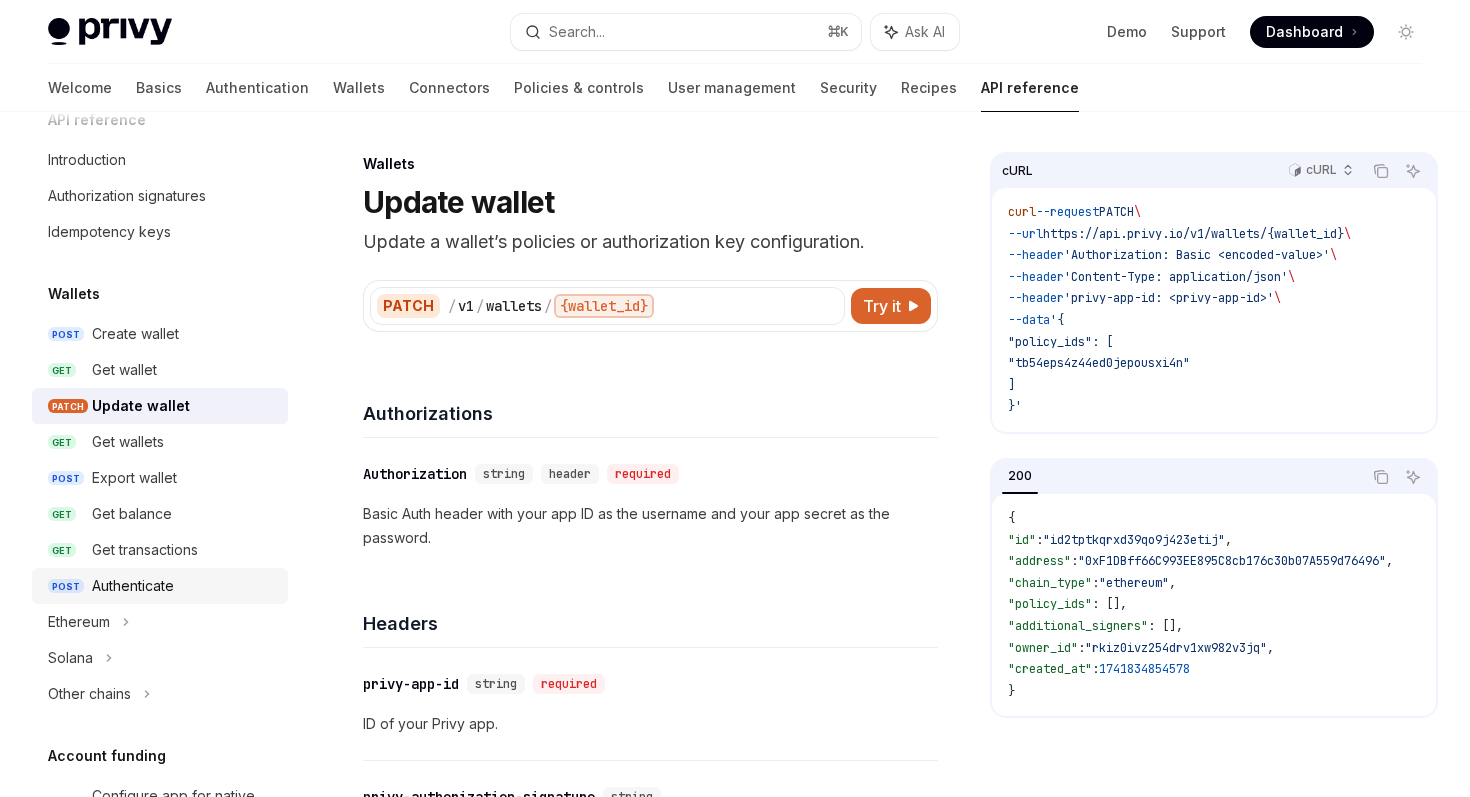 click on "POST Authenticate" at bounding box center [160, 586] 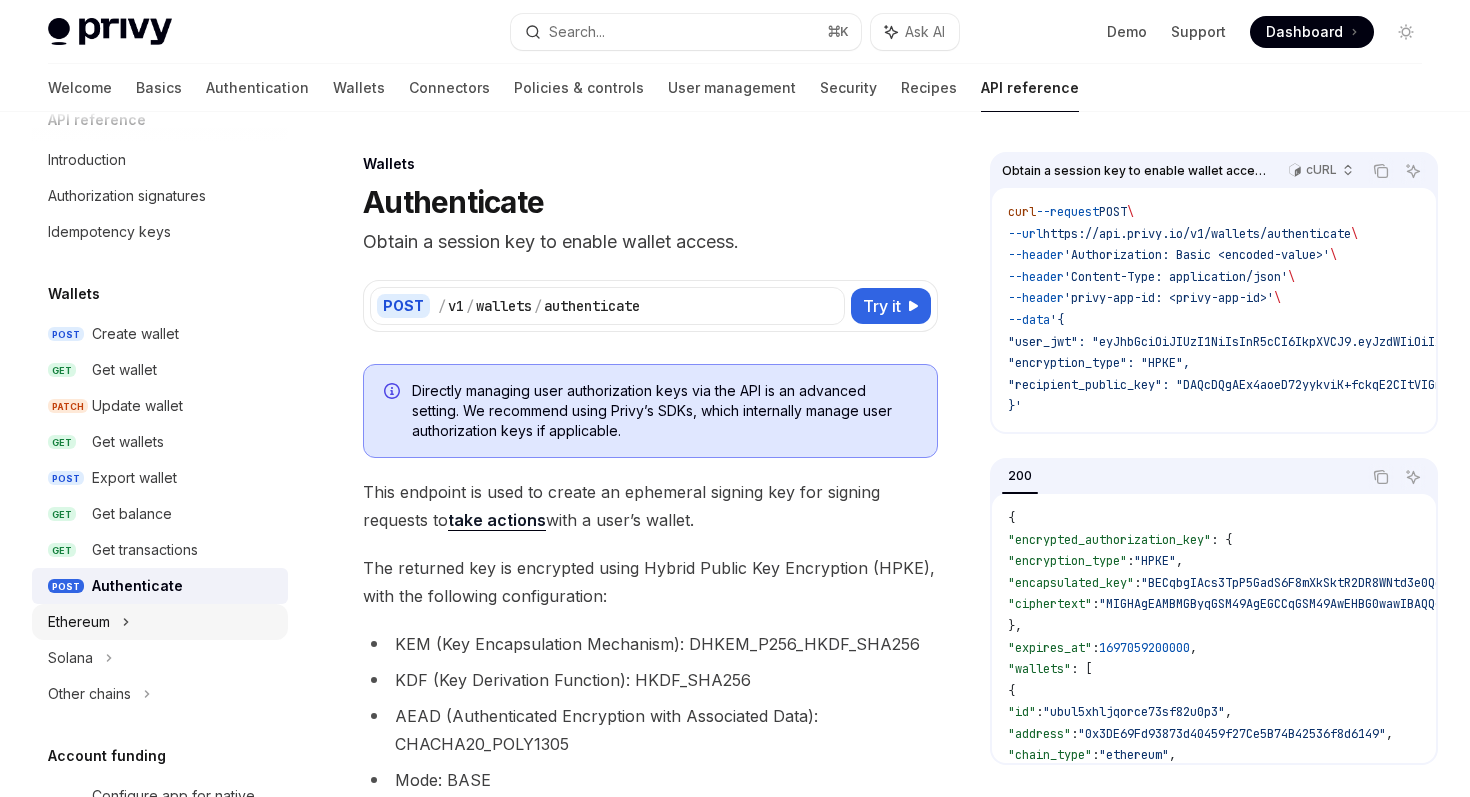 click on "Ethereum" at bounding box center [160, 622] 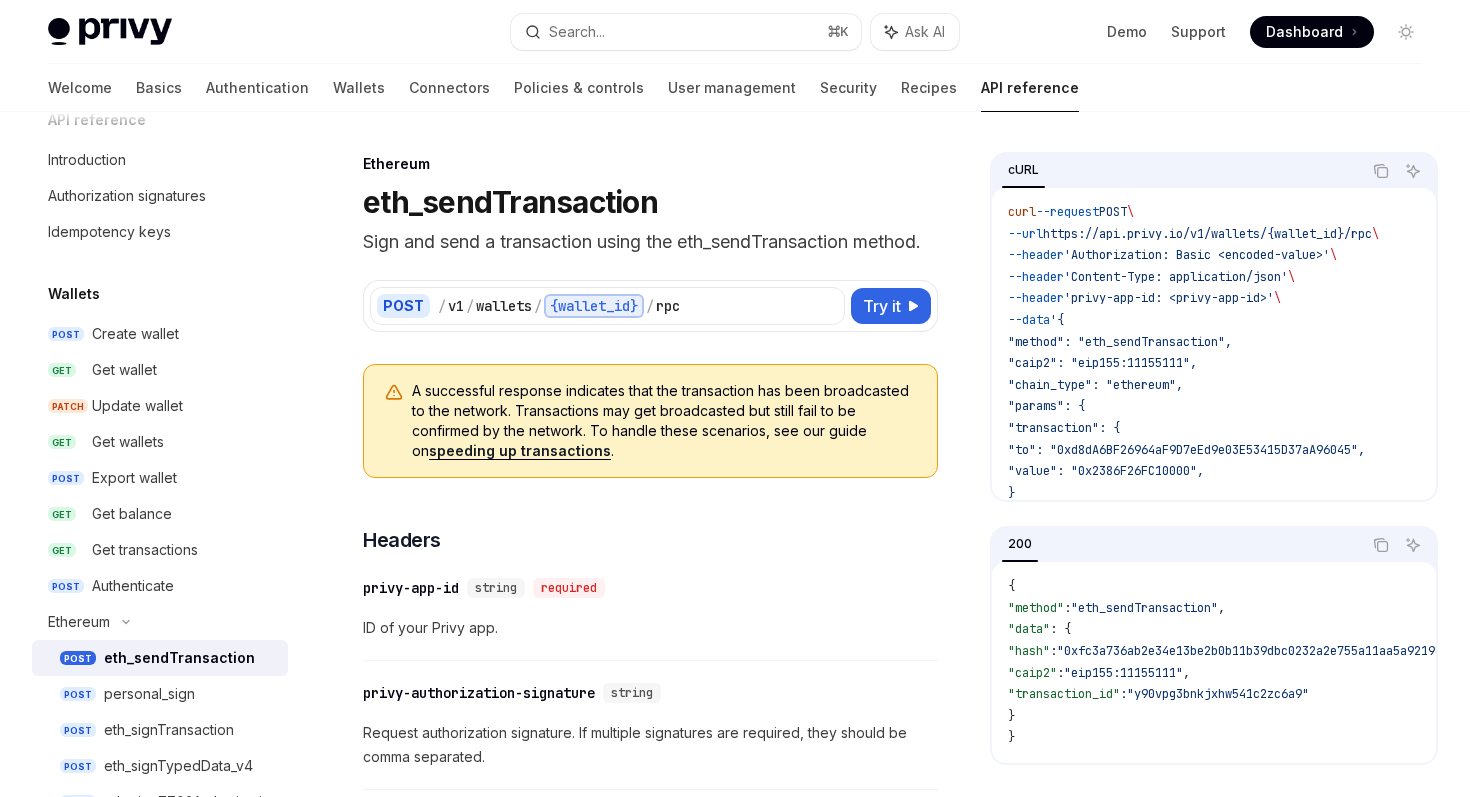 scroll, scrollTop: 102, scrollLeft: 0, axis: vertical 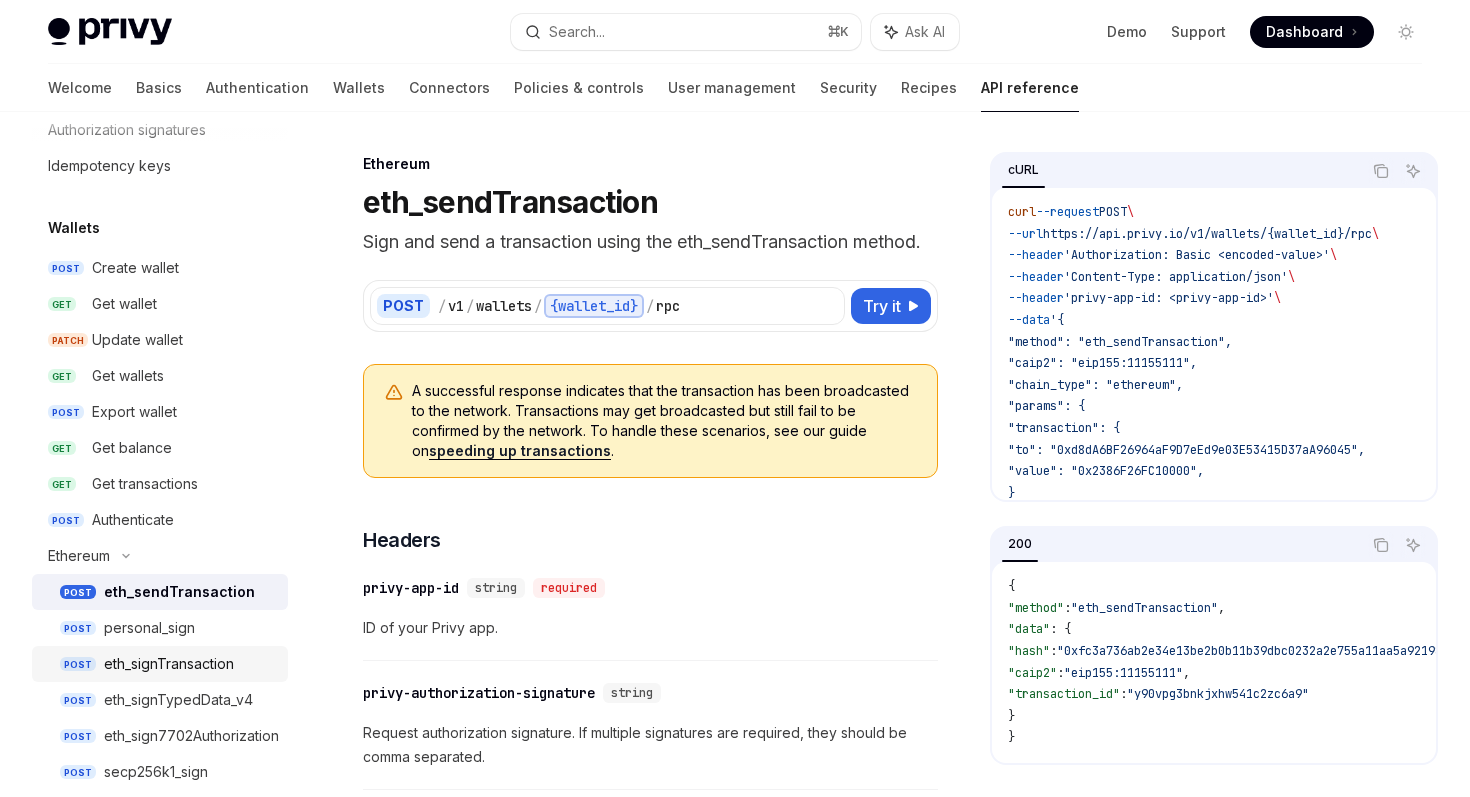 click on "eth_signTransaction" at bounding box center (169, 664) 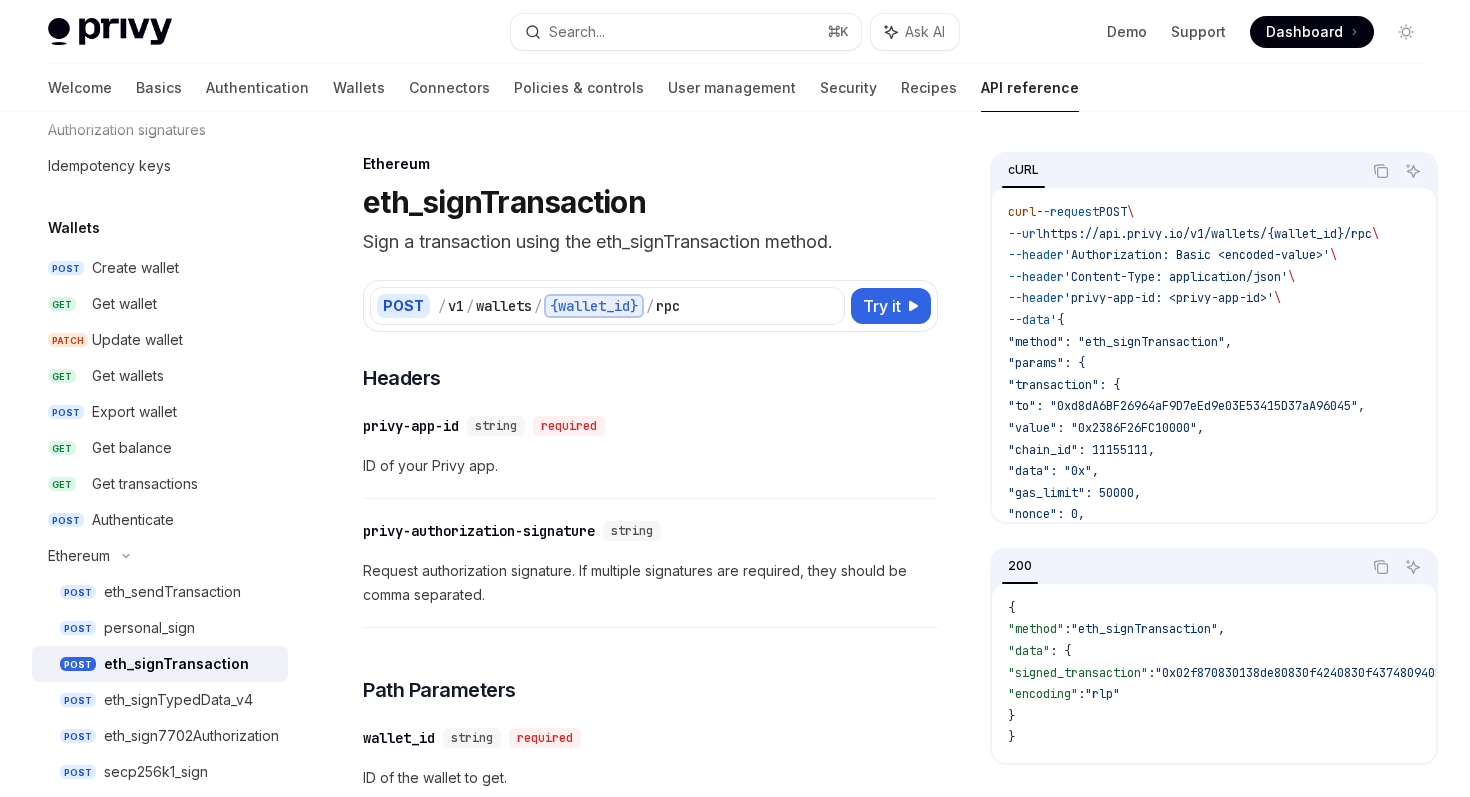 click on "Request authorization signature. If multiple signatures are required, they should be comma
separated." at bounding box center [650, 583] 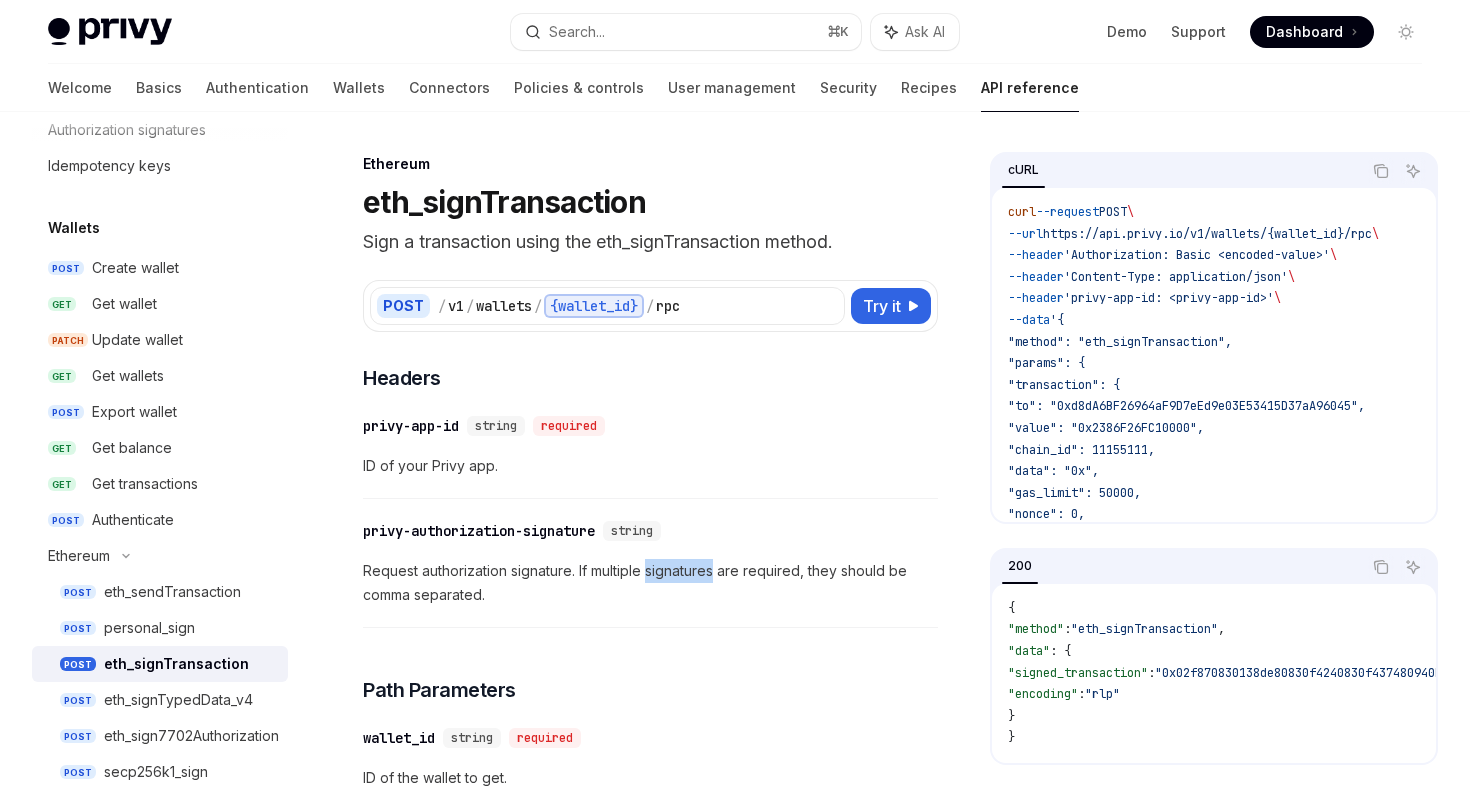 click on "Request authorization signature. If multiple signatures are required, they should be comma
separated." at bounding box center (650, 583) 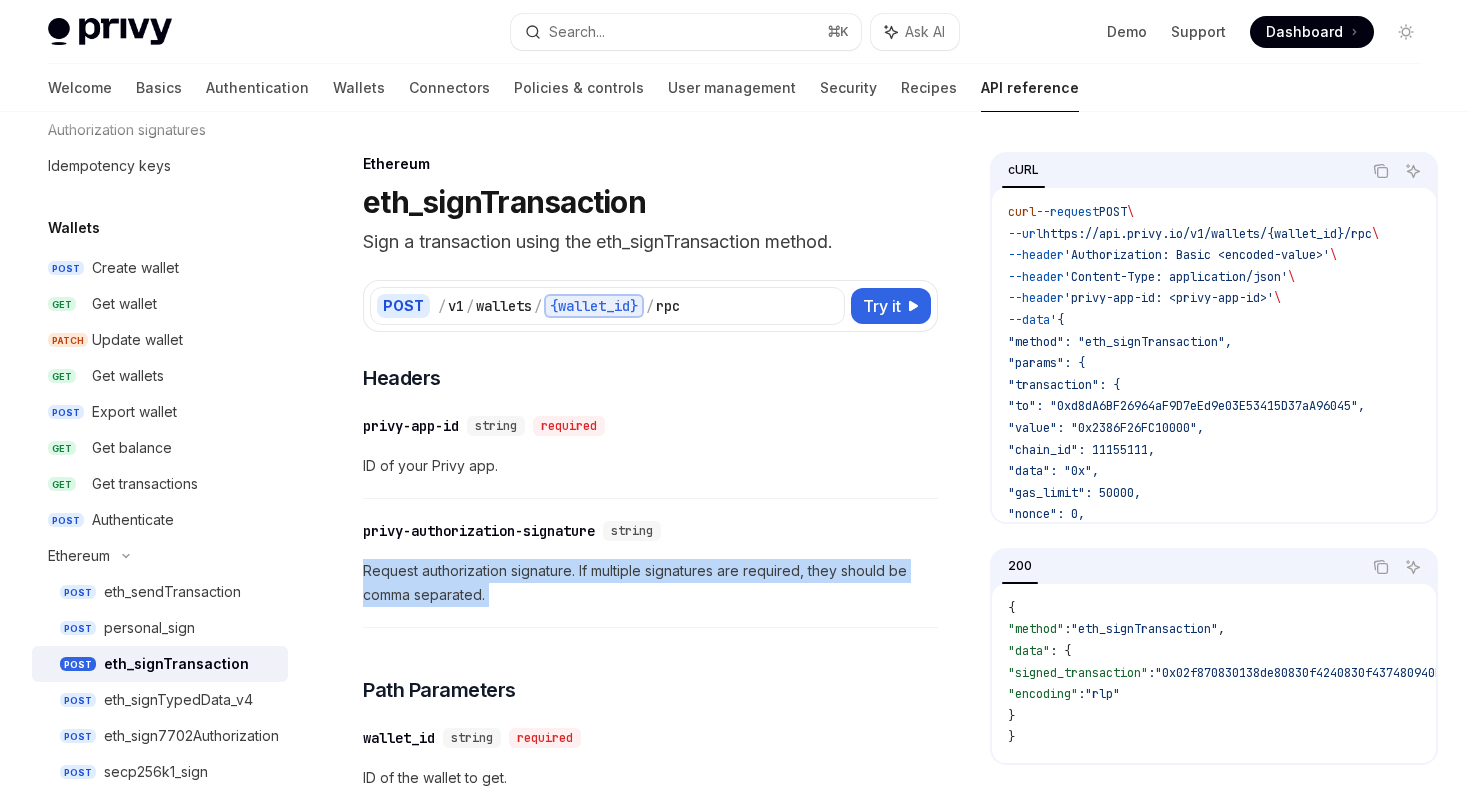 click on "Request authorization signature. If multiple signatures are required, they should be comma
separated." at bounding box center [650, 583] 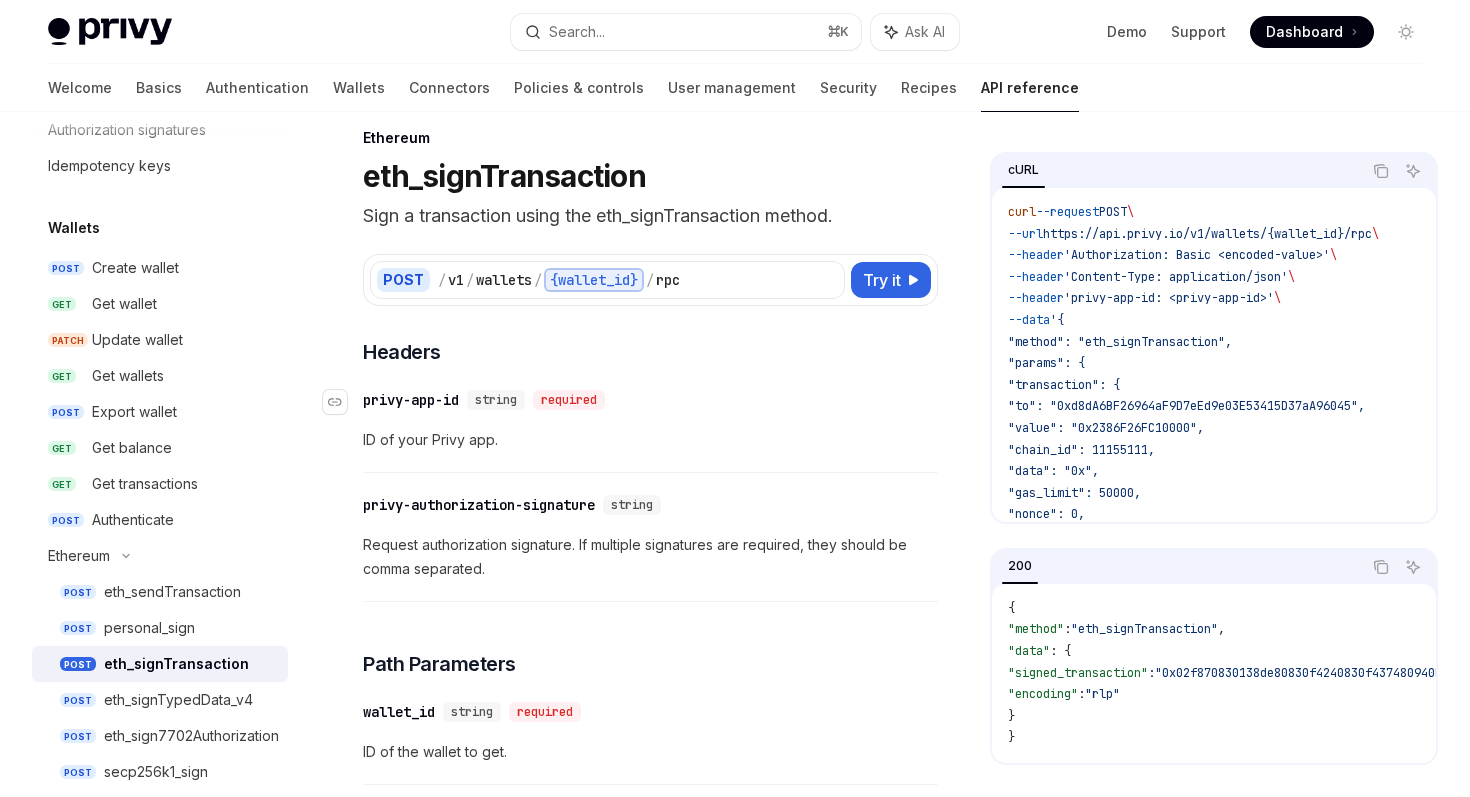scroll, scrollTop: 0, scrollLeft: 0, axis: both 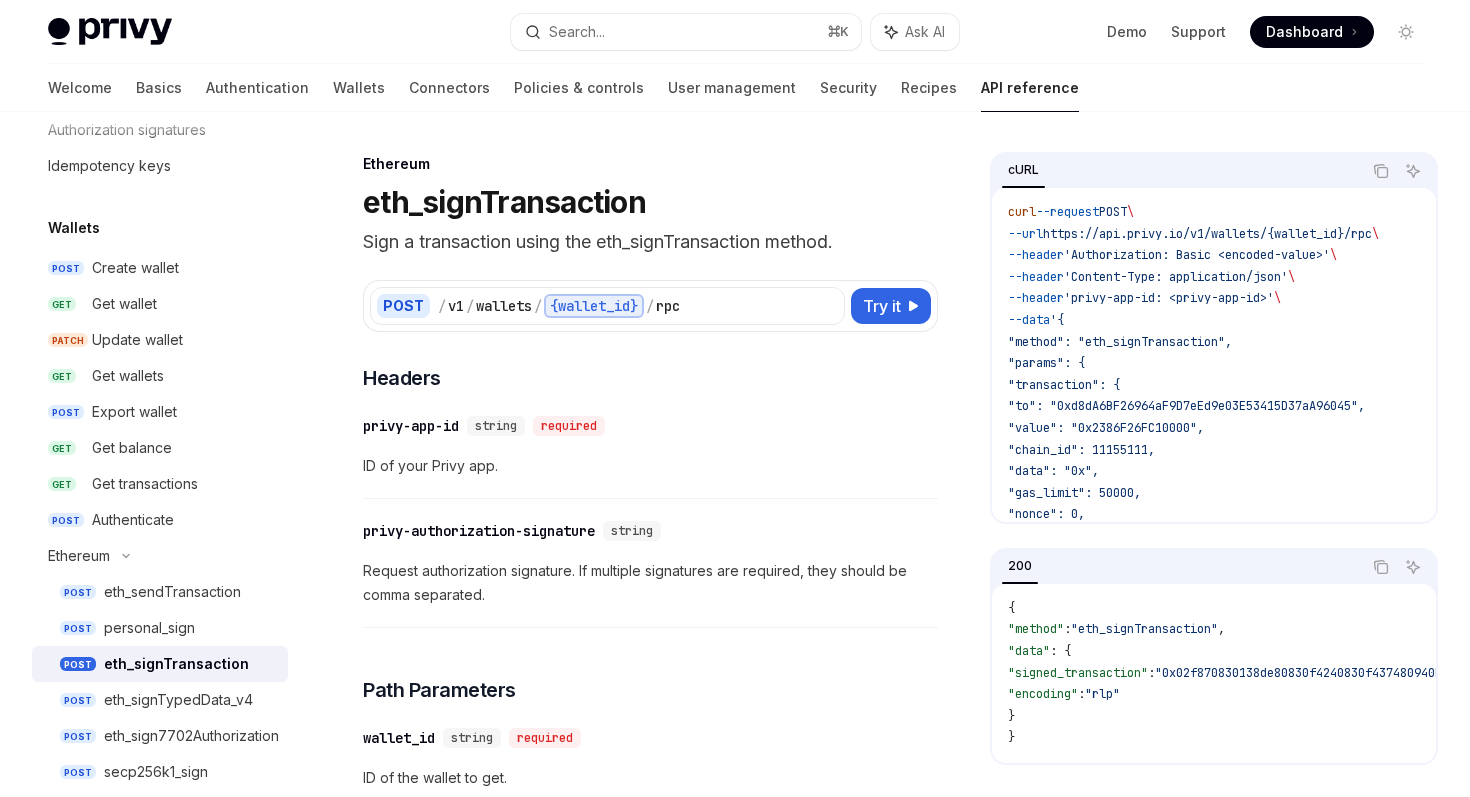 click on "Sign a transaction using the eth_signTransaction method." at bounding box center (650, 242) 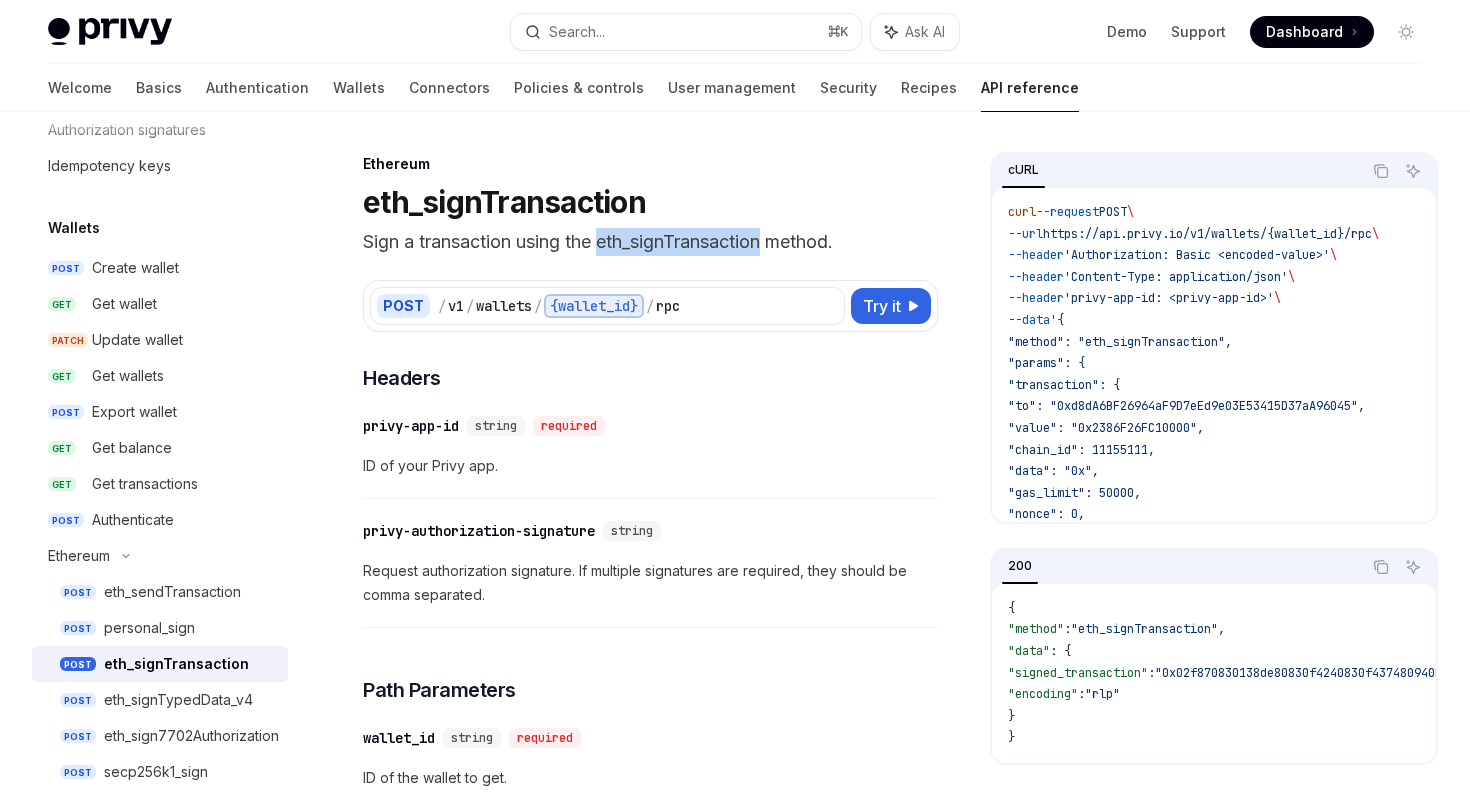 click on "Sign a transaction using the eth_signTransaction method." at bounding box center (650, 242) 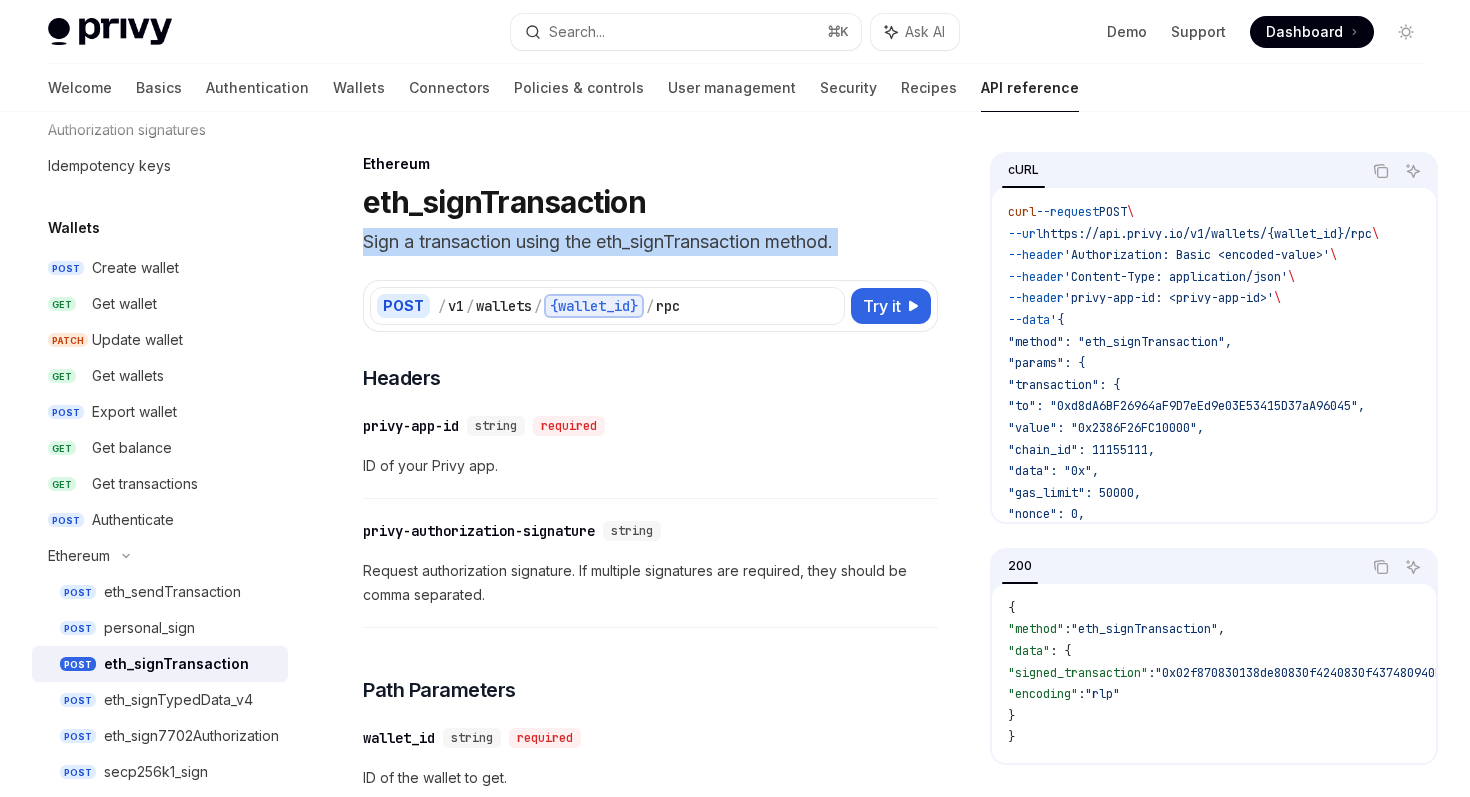 click on "POST / v1 / wallets / {wallet_id} / rpc Try it cURL Copy Ask AI curl  --request  POST  \
--url  https://api.privy.io/v1/wallets/{wallet_id}/rpc  \
--header  'Authorization: Basic <encoded-value>'  \
--header  'Content-Type: application/json'  \
--header  'privy-app-id: <privy-app-id>'  \
--data  '{
"method": "eth_signTransaction",
"params": {
"transaction": {
"to": "0xd8dA6BF26964aF9D7eEd9e03E53415D37aA96045",
"value": "0x2386F26FC10000",
"chain_id": 11155111,
"data": "0x",
"gas_limit": 50000,
"nonce": 0,
"max_fee_per_gas": 1000308,
"max_priority_fee_per_gas": "1000000"
}
}
}'
200 Copy Ask AI {
"method" :  "eth_signTransaction" ,
"data" : {
"signed_transaction" :  ,
"encoding" :  "rlp"
}
}" at bounding box center [650, 294] 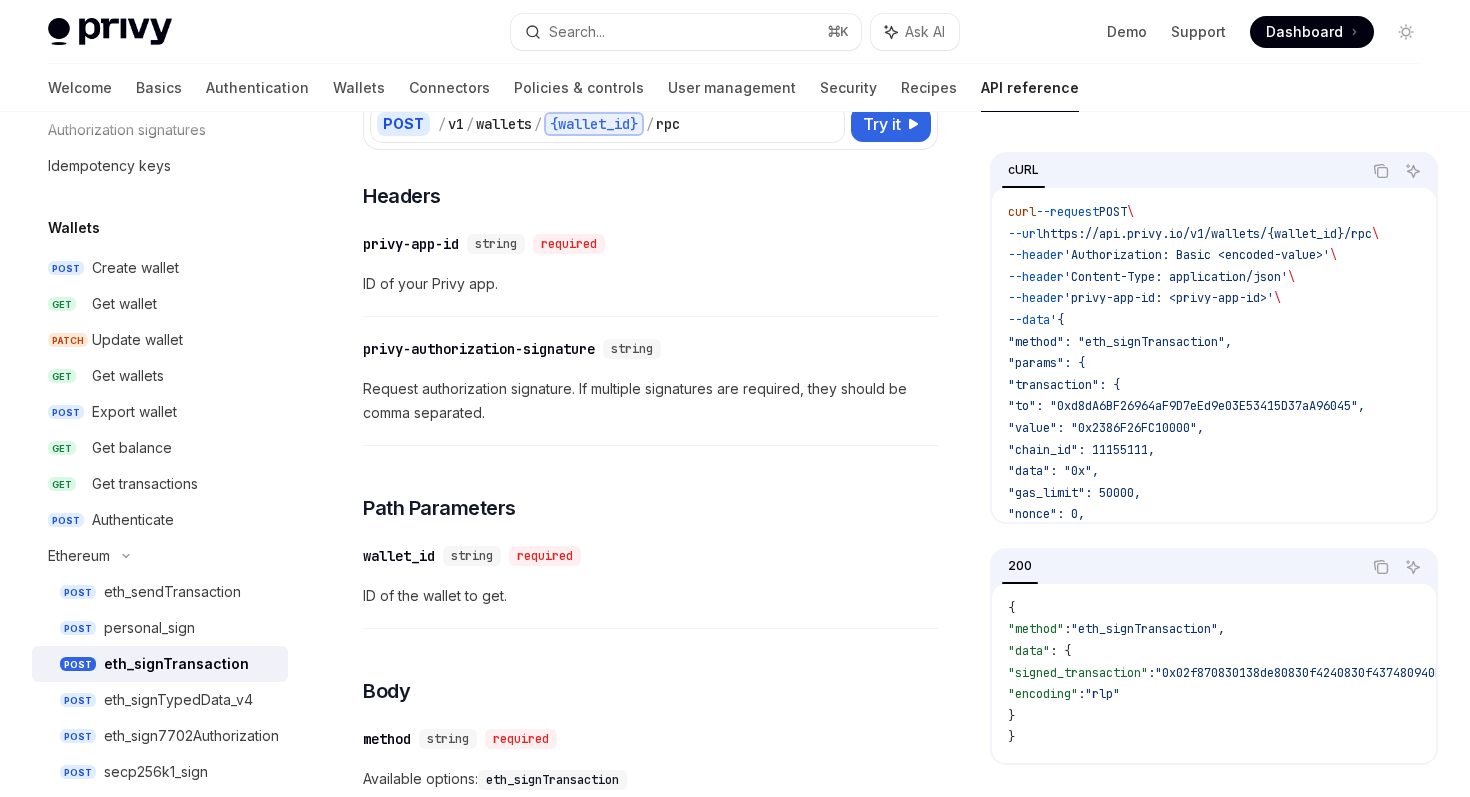 scroll, scrollTop: 174, scrollLeft: 0, axis: vertical 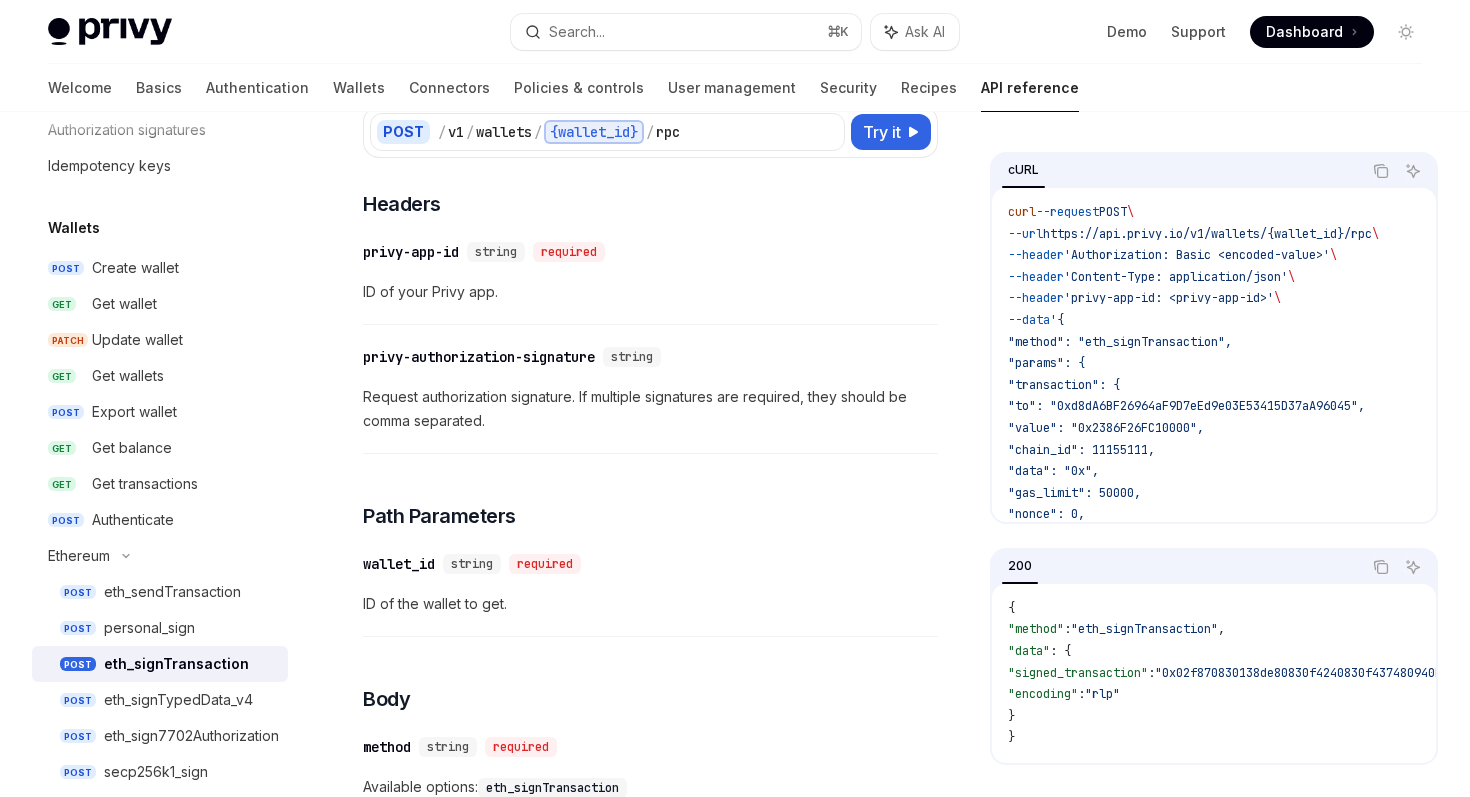 click on "​ privy-authorization-signature string Request authorization signature. If multiple signatures are required, they should be comma
separated." at bounding box center [650, 394] 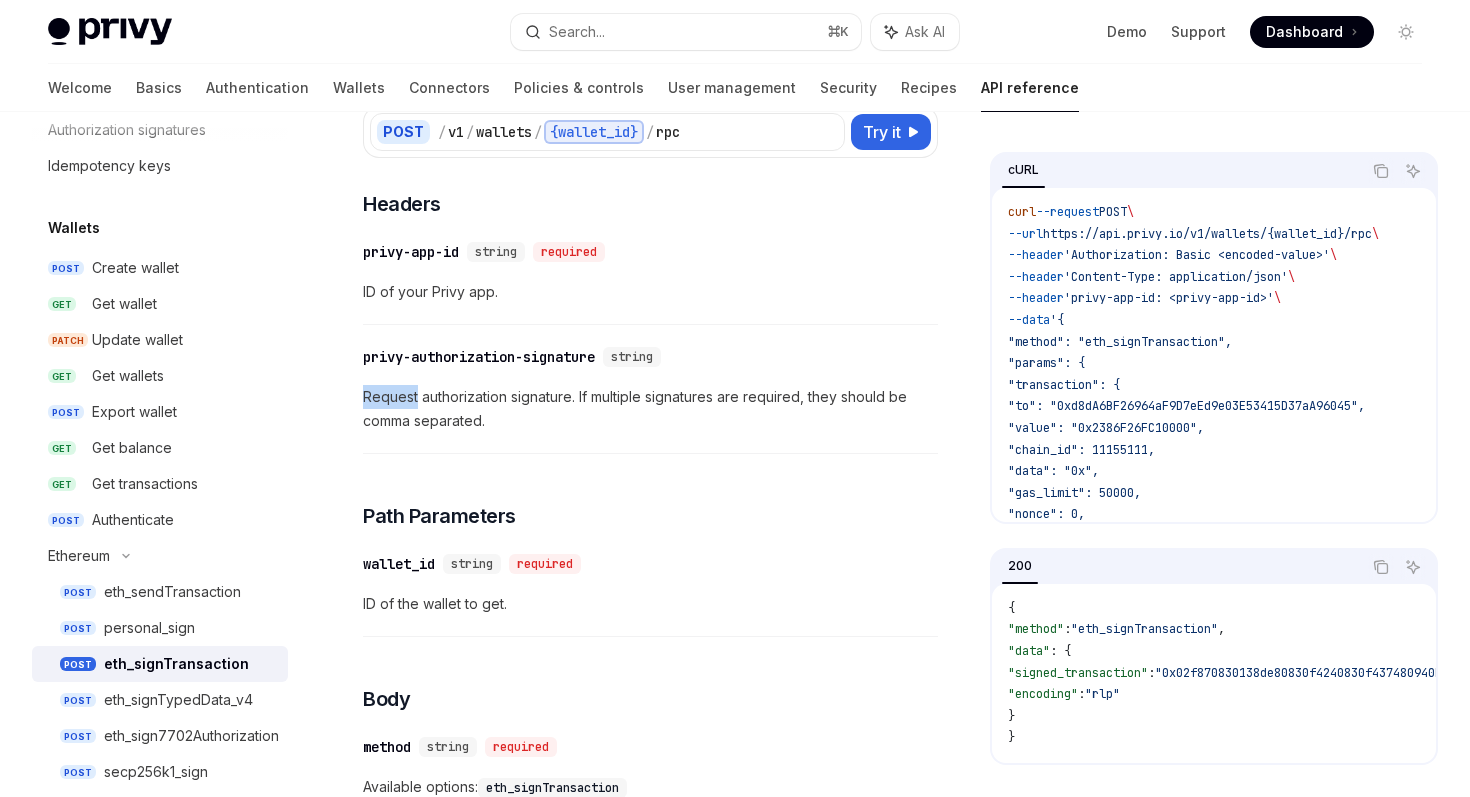 click on "​ privy-authorization-signature string Request authorization signature. If multiple signatures are required, they should be comma
separated." at bounding box center (650, 394) 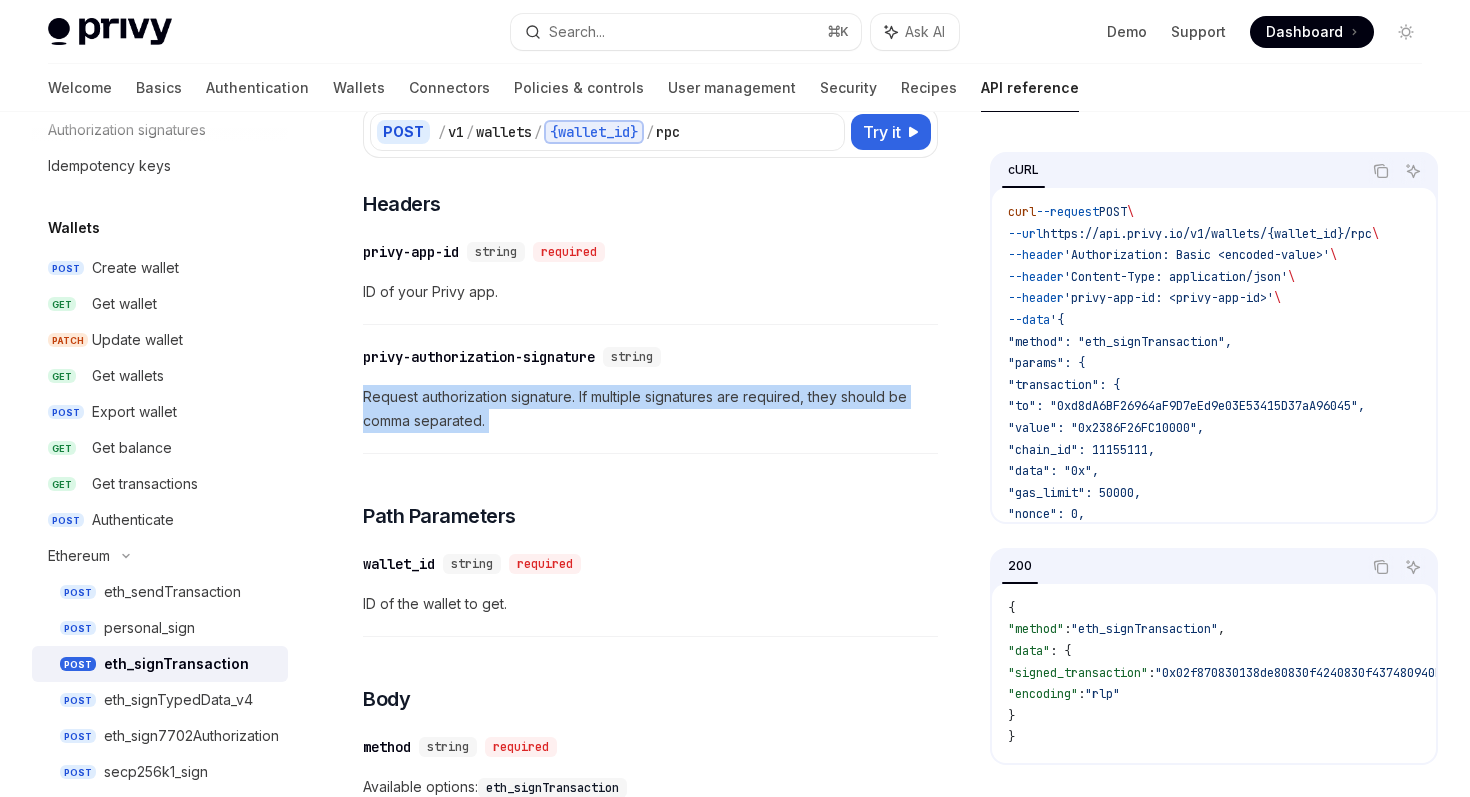 click on "Request authorization signature. If multiple signatures are required, they should be comma
separated." at bounding box center [650, 409] 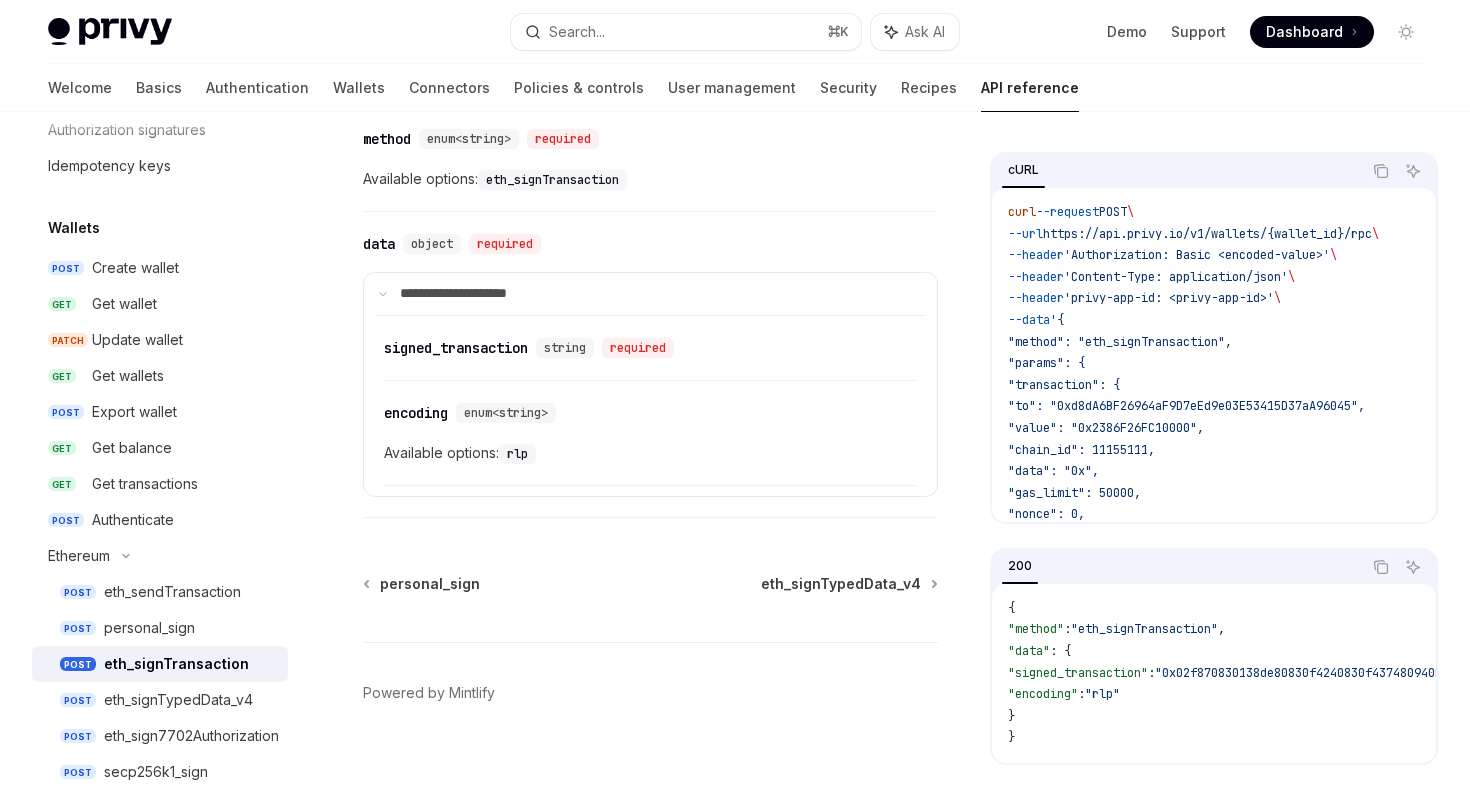 scroll, scrollTop: 1918, scrollLeft: 0, axis: vertical 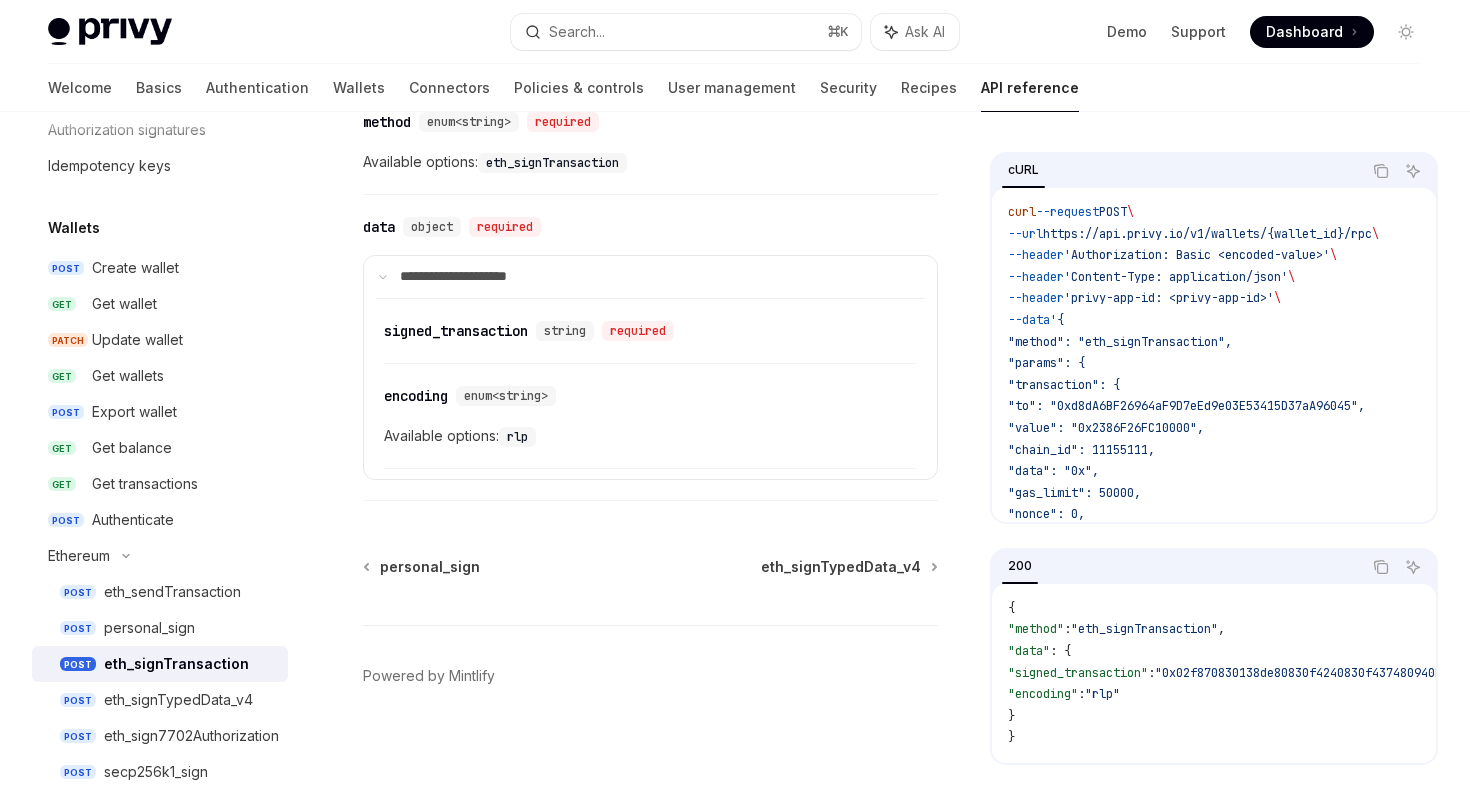 click on "'Content-Type: application/json'" at bounding box center (1176, 277) 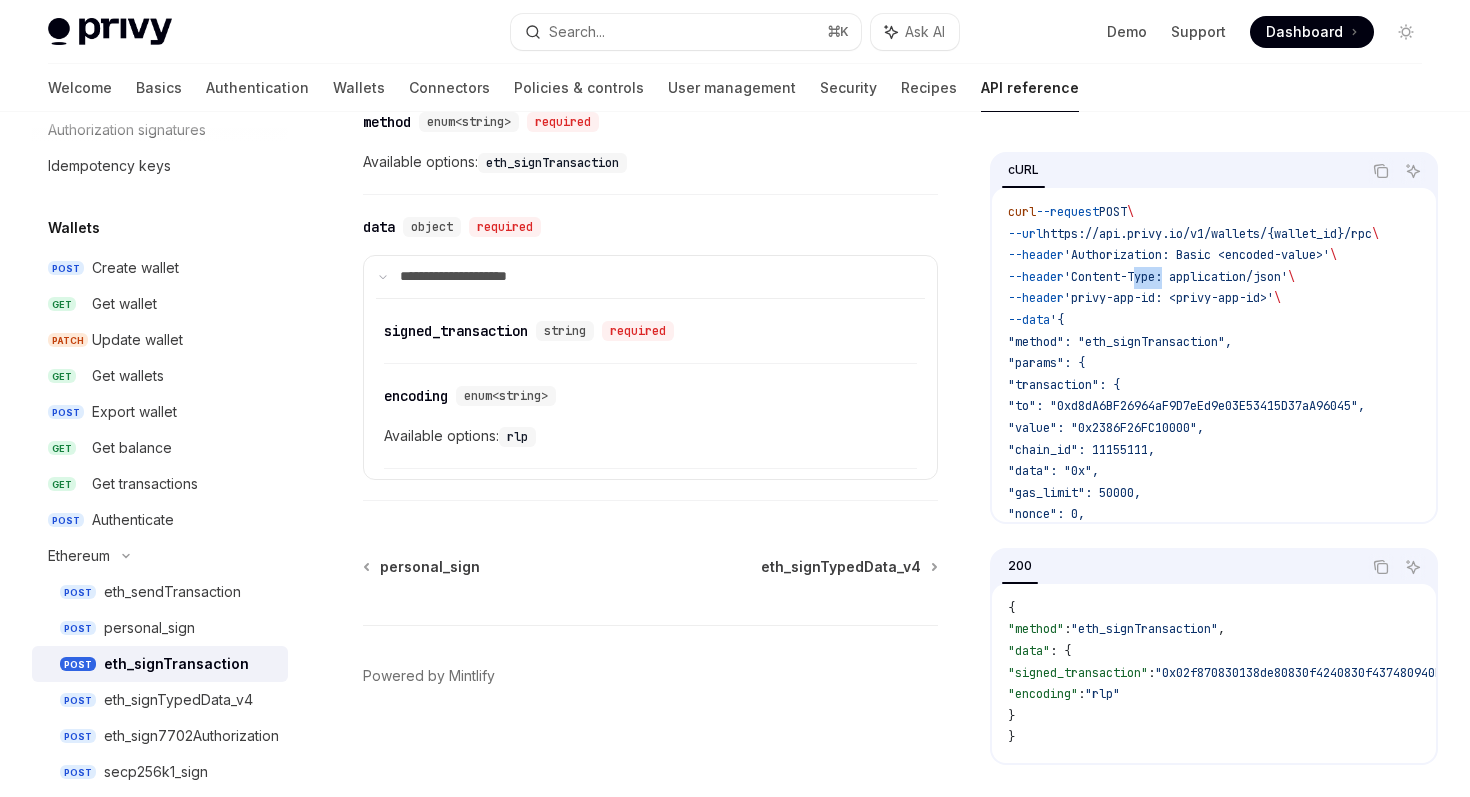 click on "'Content-Type: application/json'" at bounding box center [1176, 277] 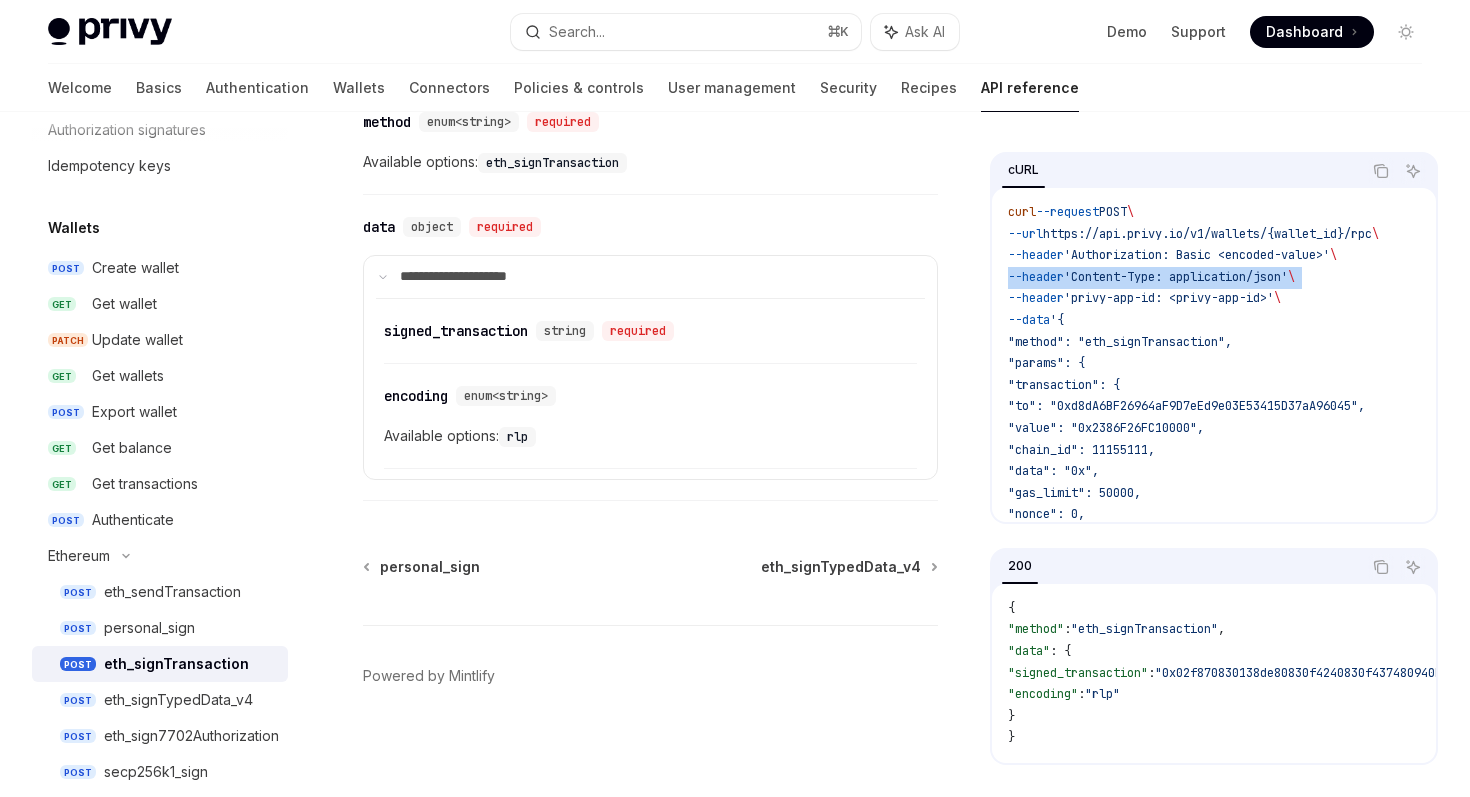 click on "'Content-Type: application/json'" at bounding box center [1176, 277] 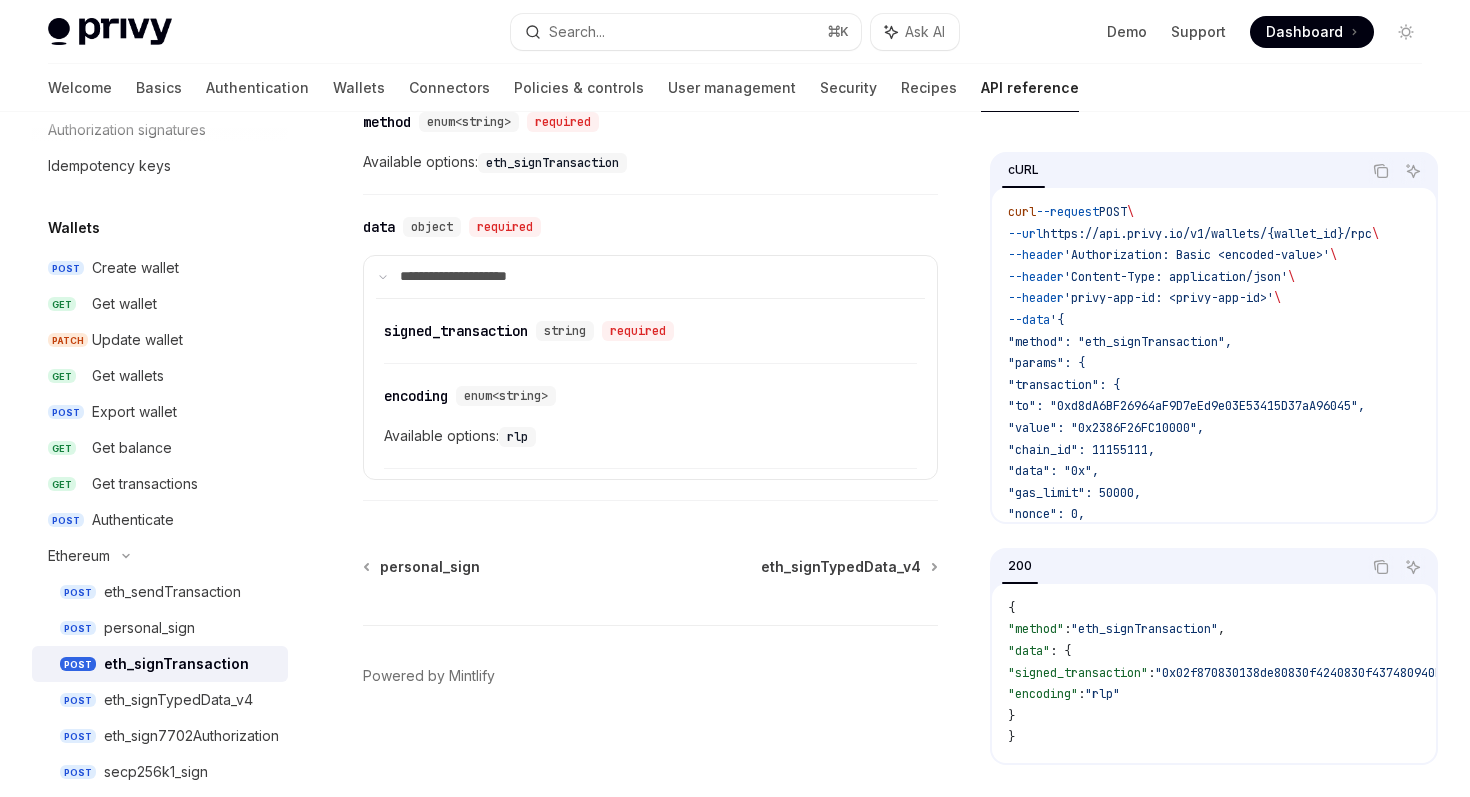 click on "'Content-Type: application/json'" at bounding box center (1176, 277) 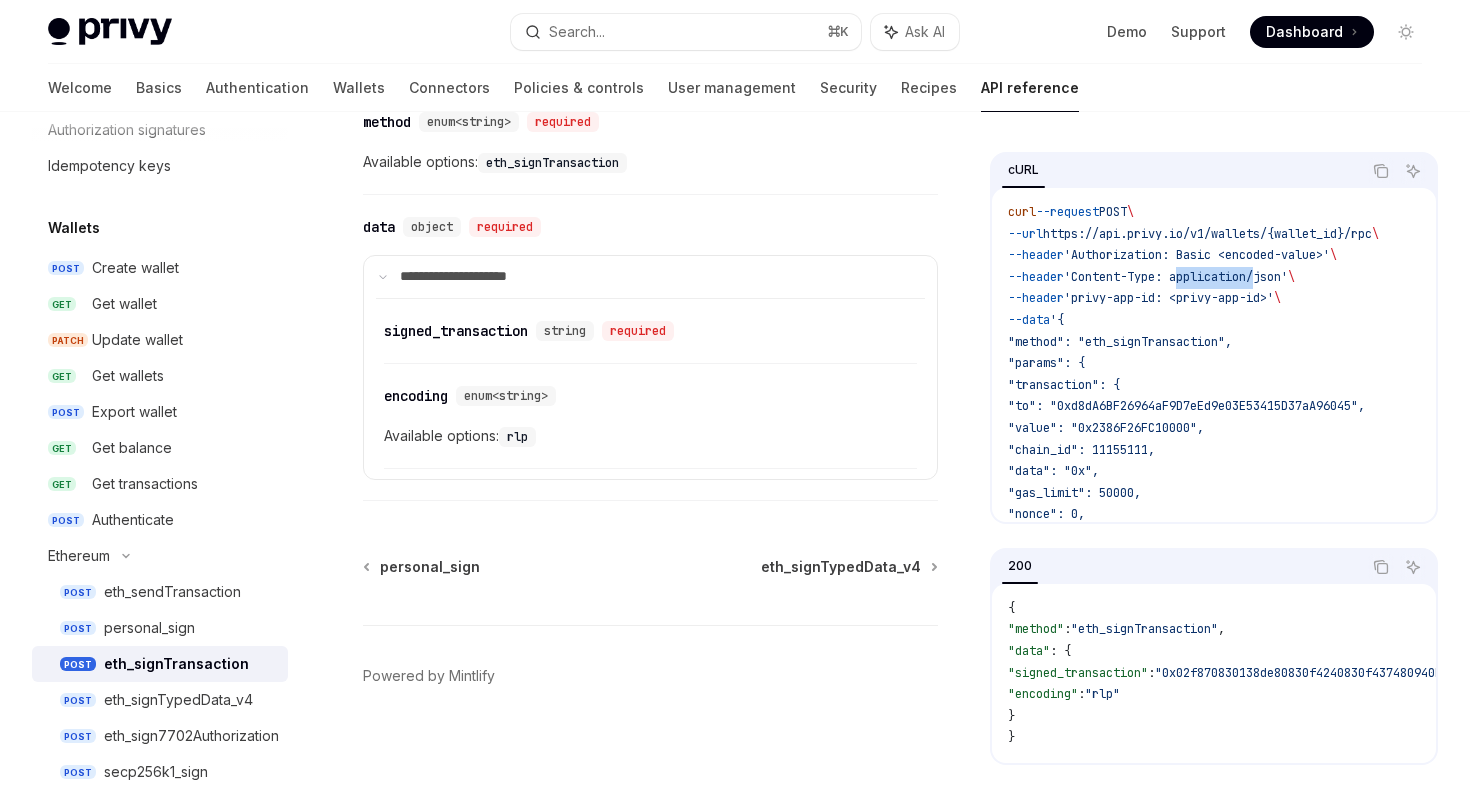 click on "'Content-Type: application/json'" at bounding box center [1176, 277] 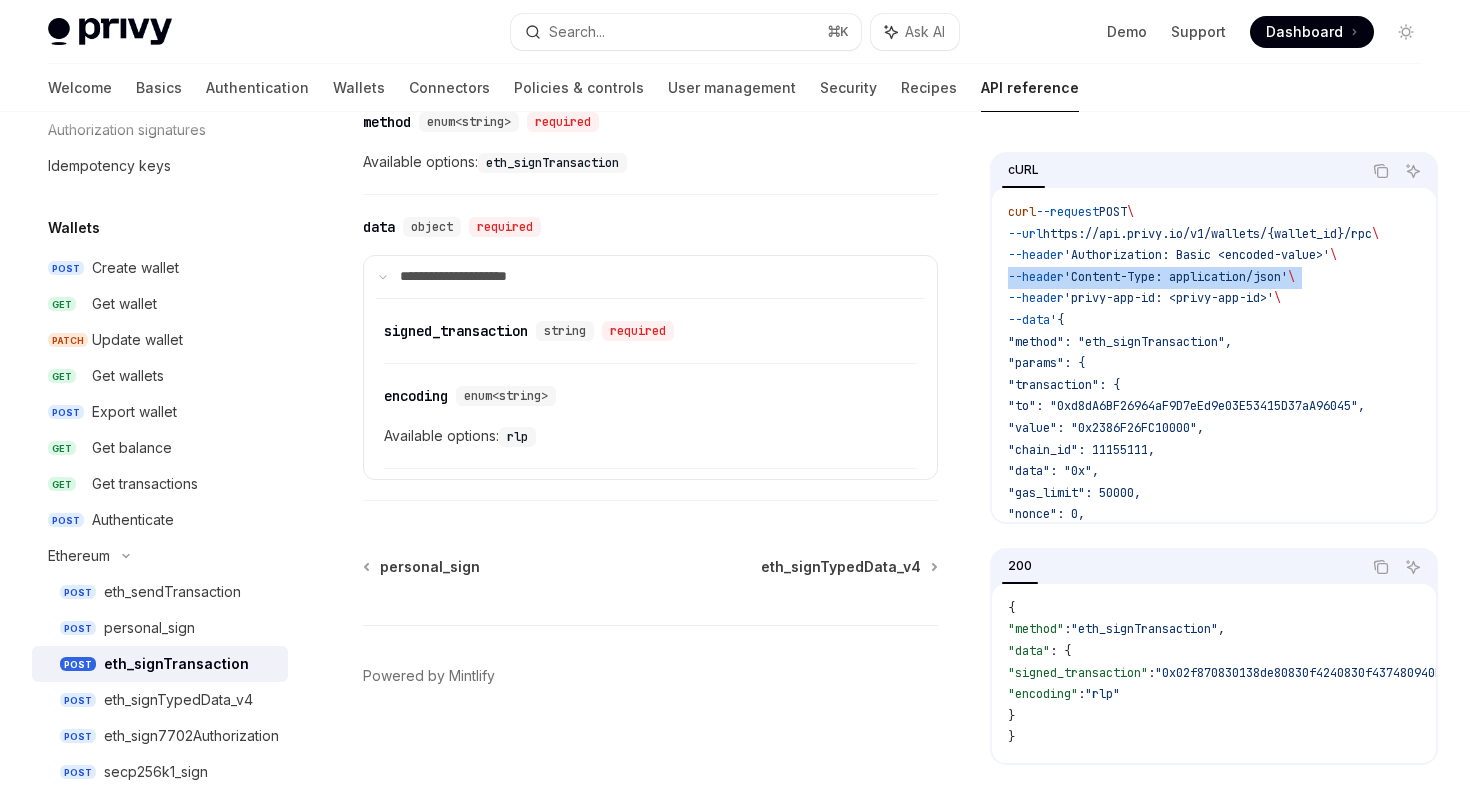 click on "'Content-Type: application/json'" at bounding box center (1176, 277) 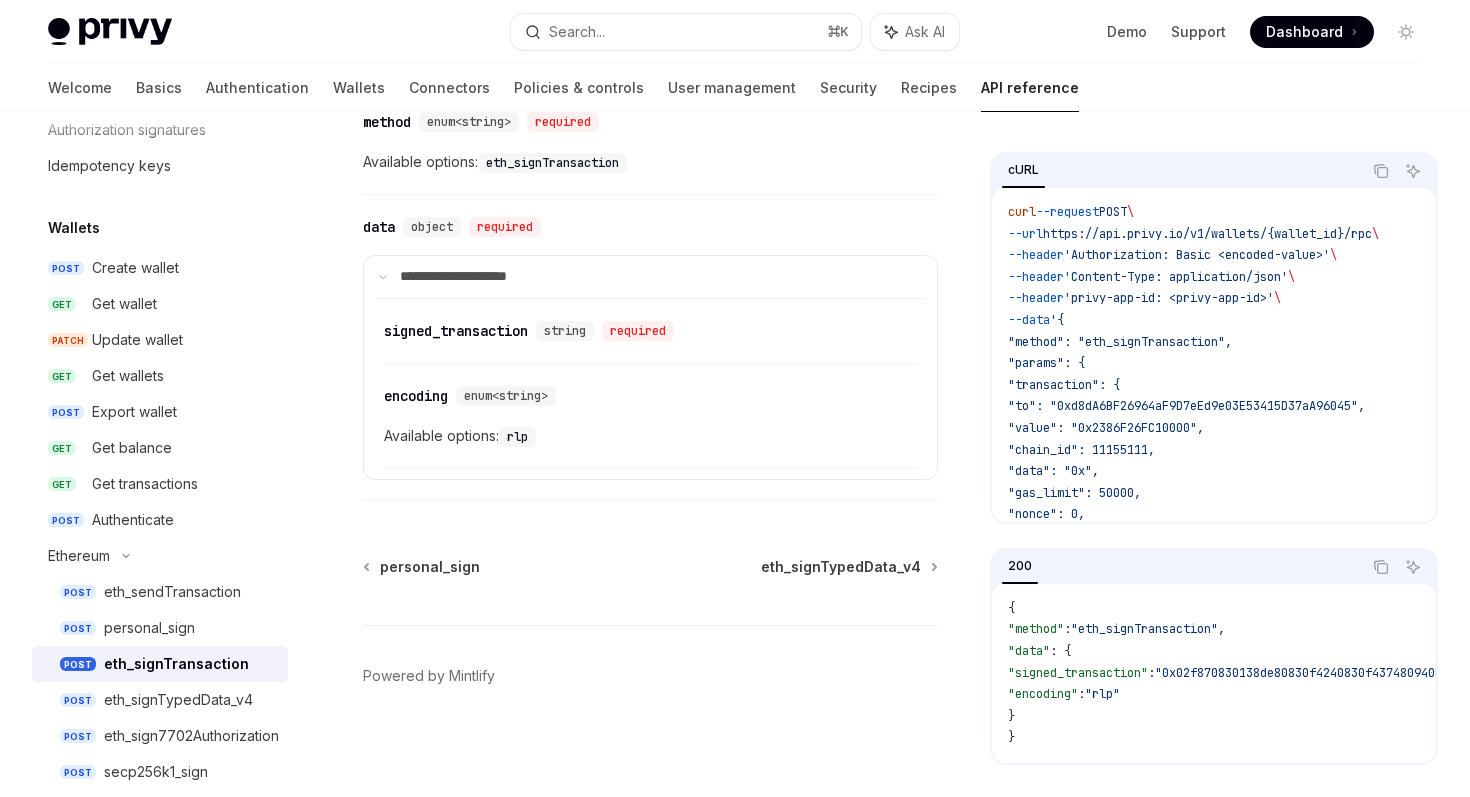 scroll, scrollTop: 24, scrollLeft: 0, axis: vertical 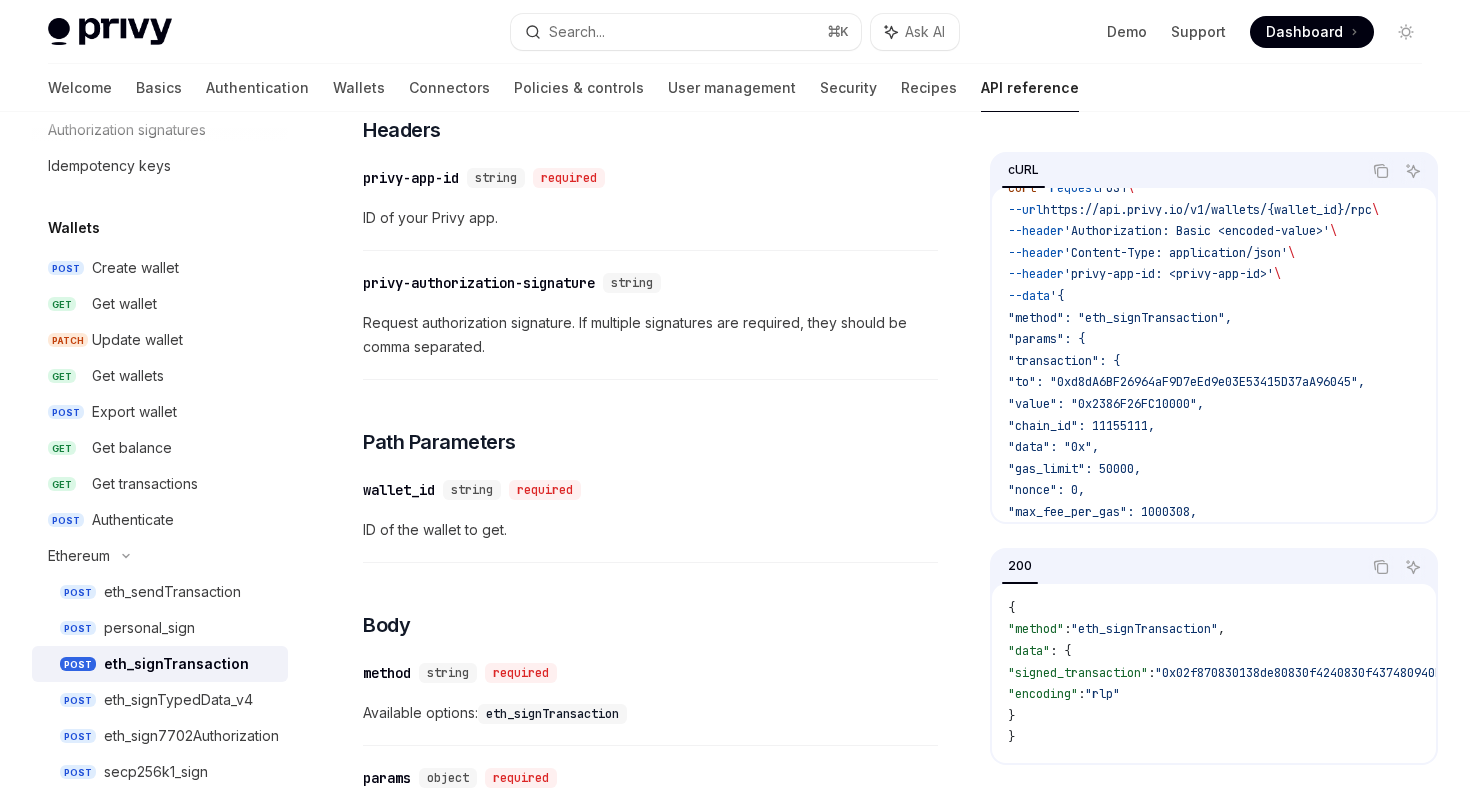 click on "Request authorization signature. If multiple signatures are required, they should be comma
separated." at bounding box center [650, 335] 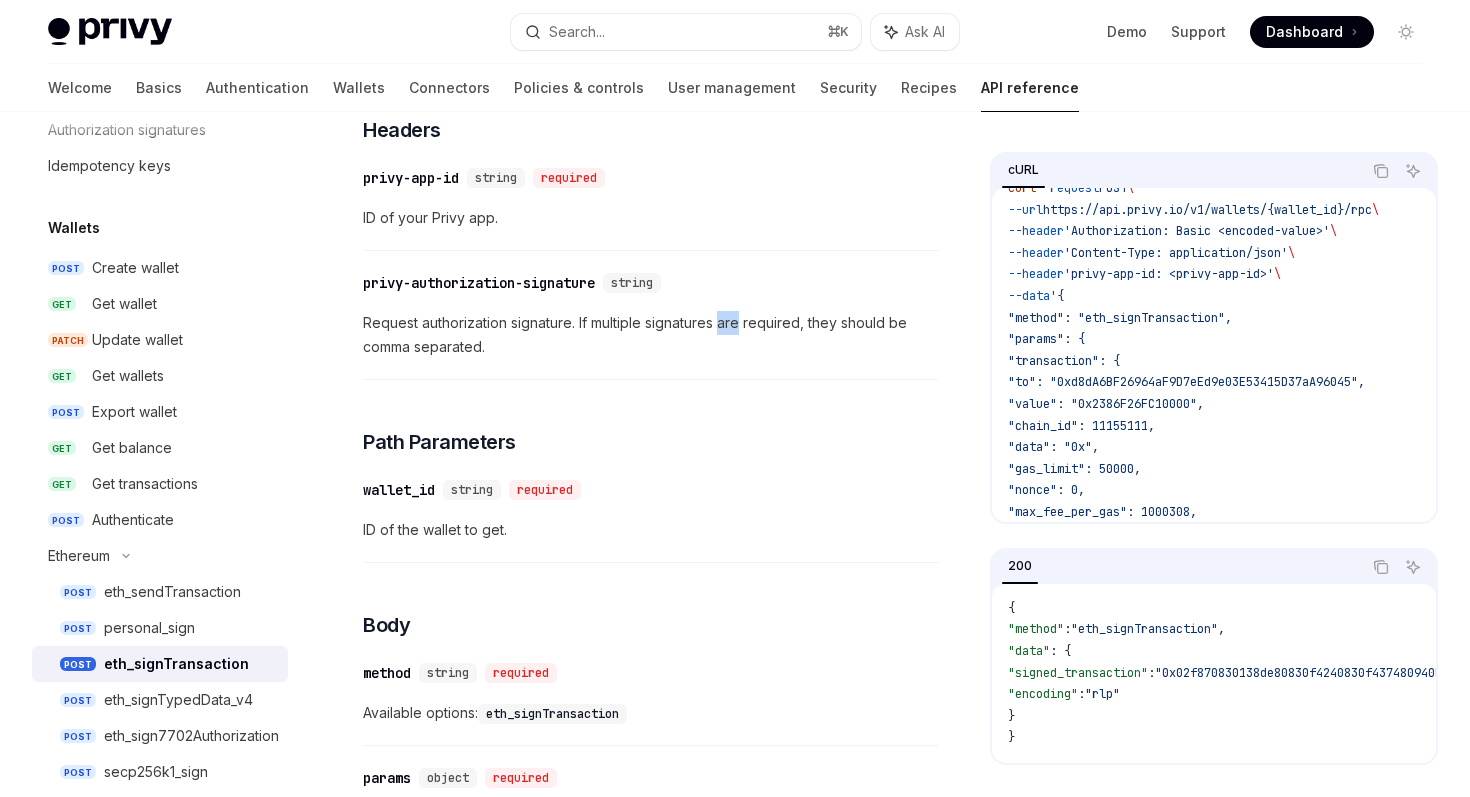 click on "Request authorization signature. If multiple signatures are required, they should be comma
separated." at bounding box center [650, 335] 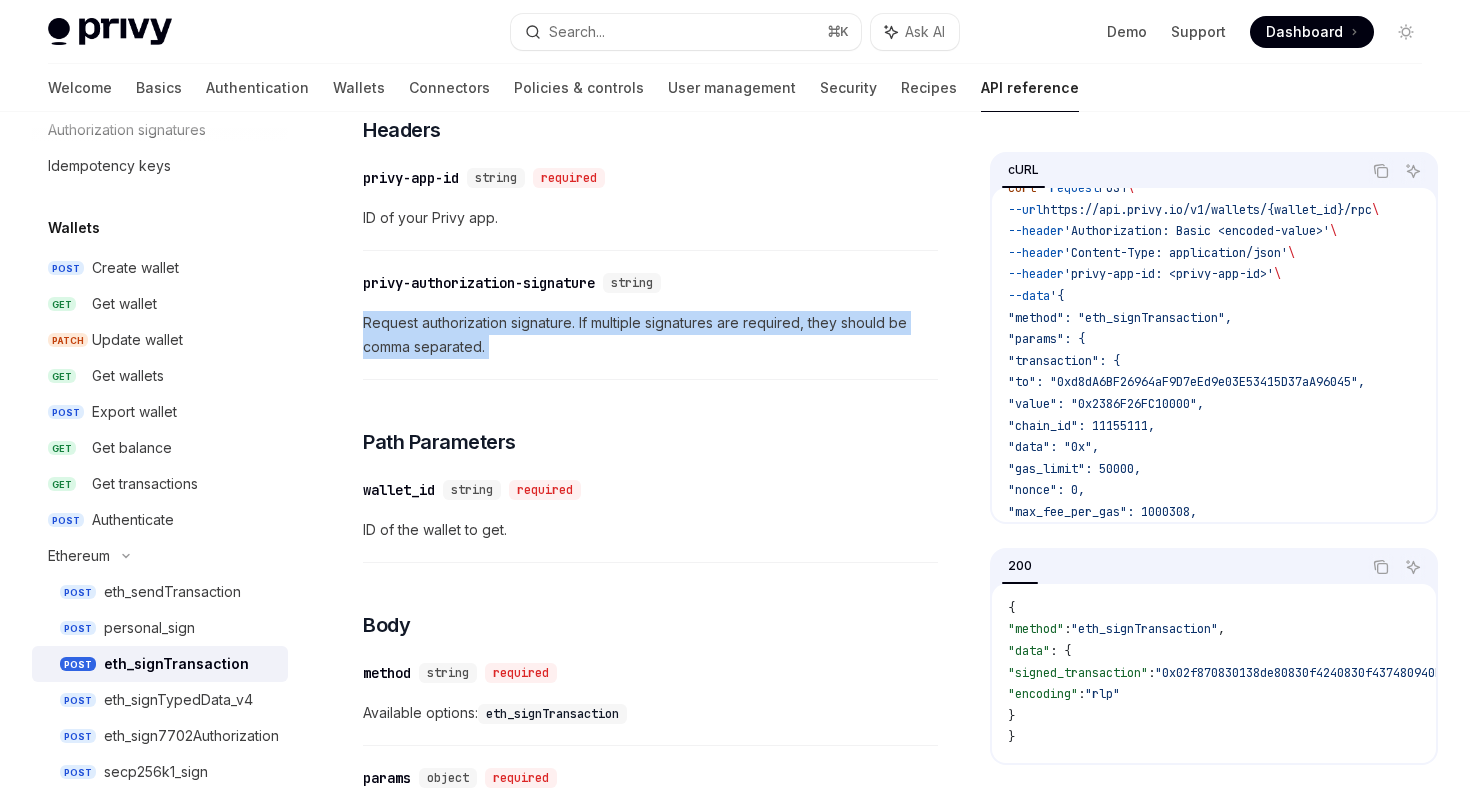 click on "Request authorization signature. If multiple signatures are required, they should be comma
separated." at bounding box center [650, 335] 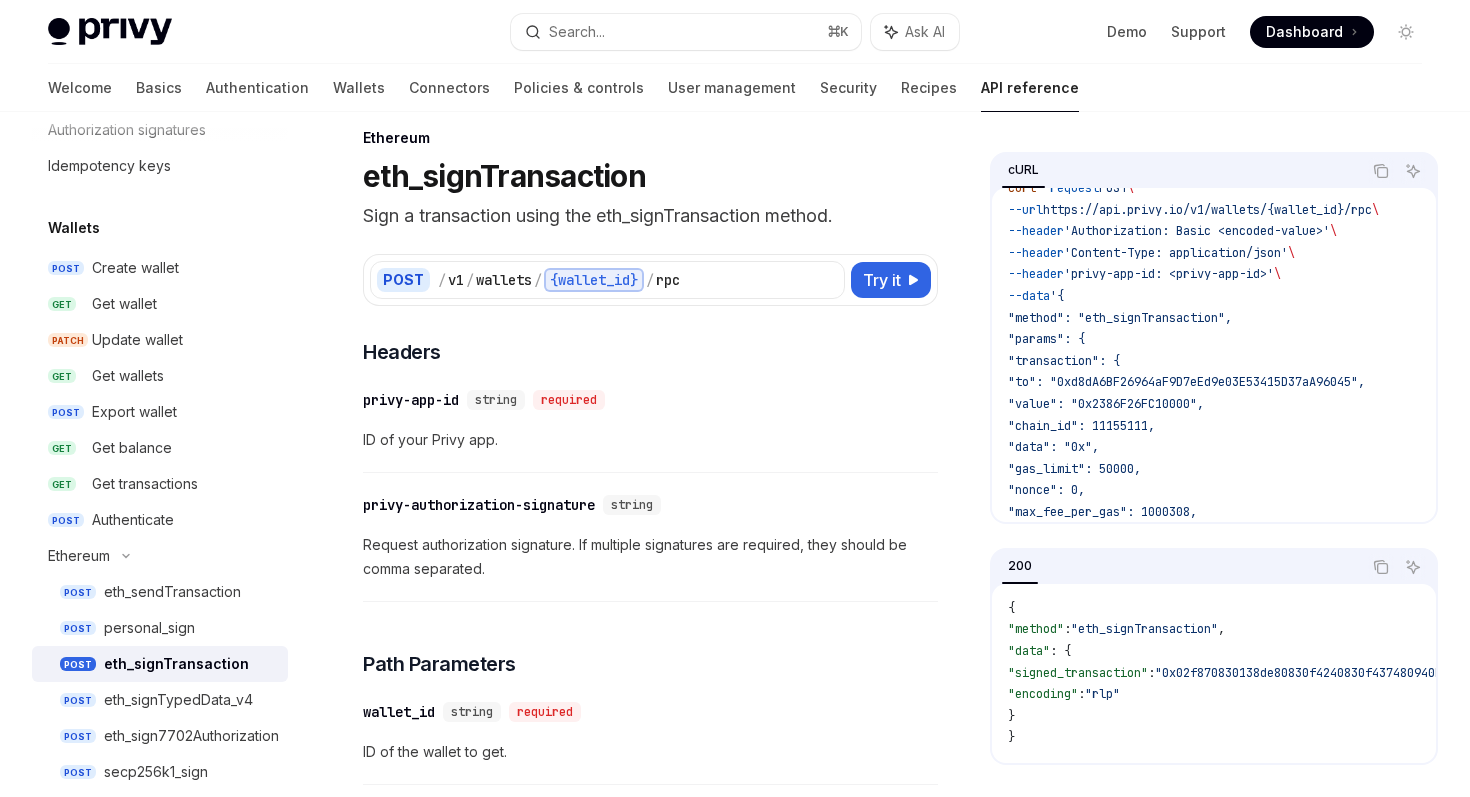 scroll, scrollTop: 27, scrollLeft: 0, axis: vertical 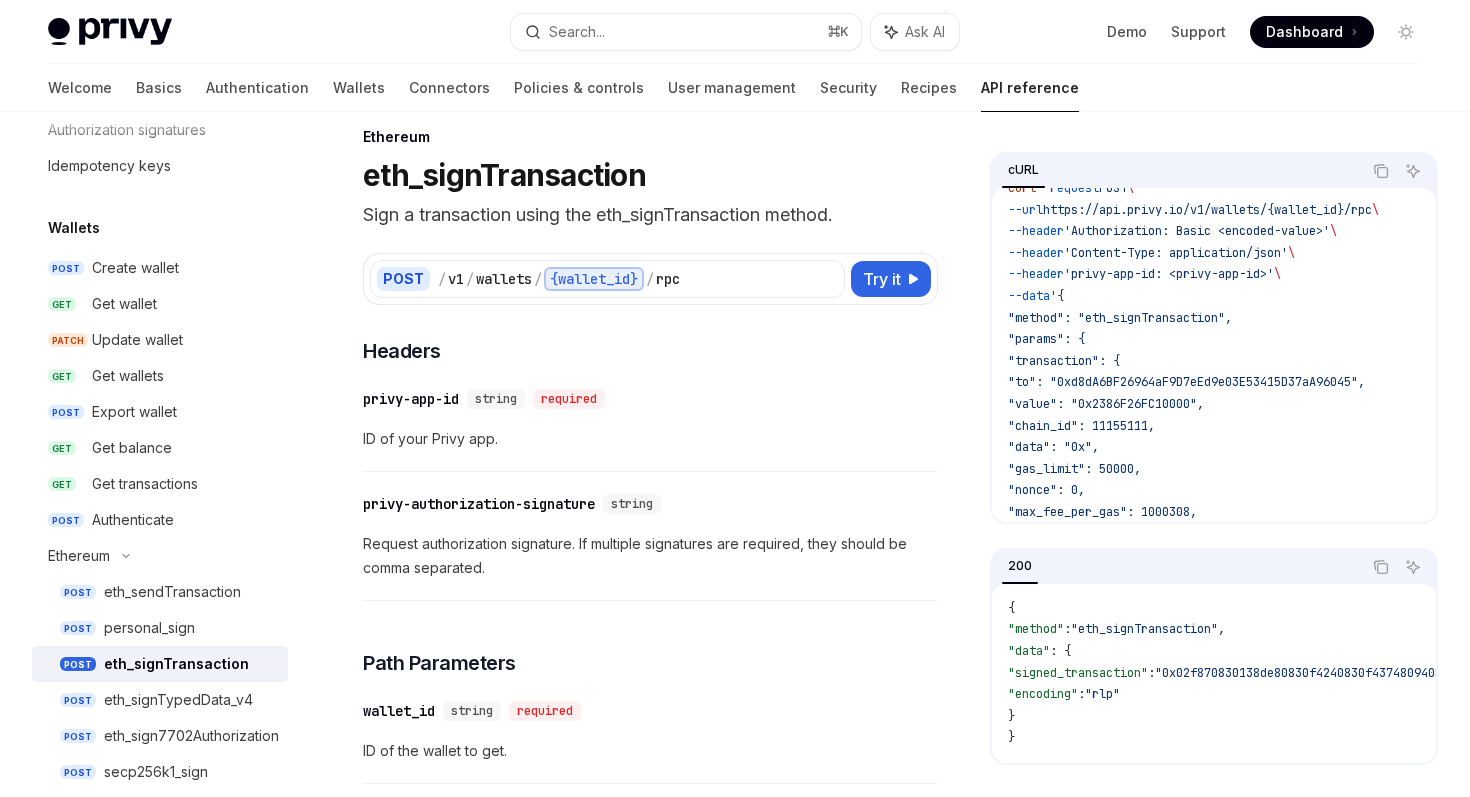 click on "Request authorization signature. If multiple signatures are required, they should be comma
separated." at bounding box center (650, 556) 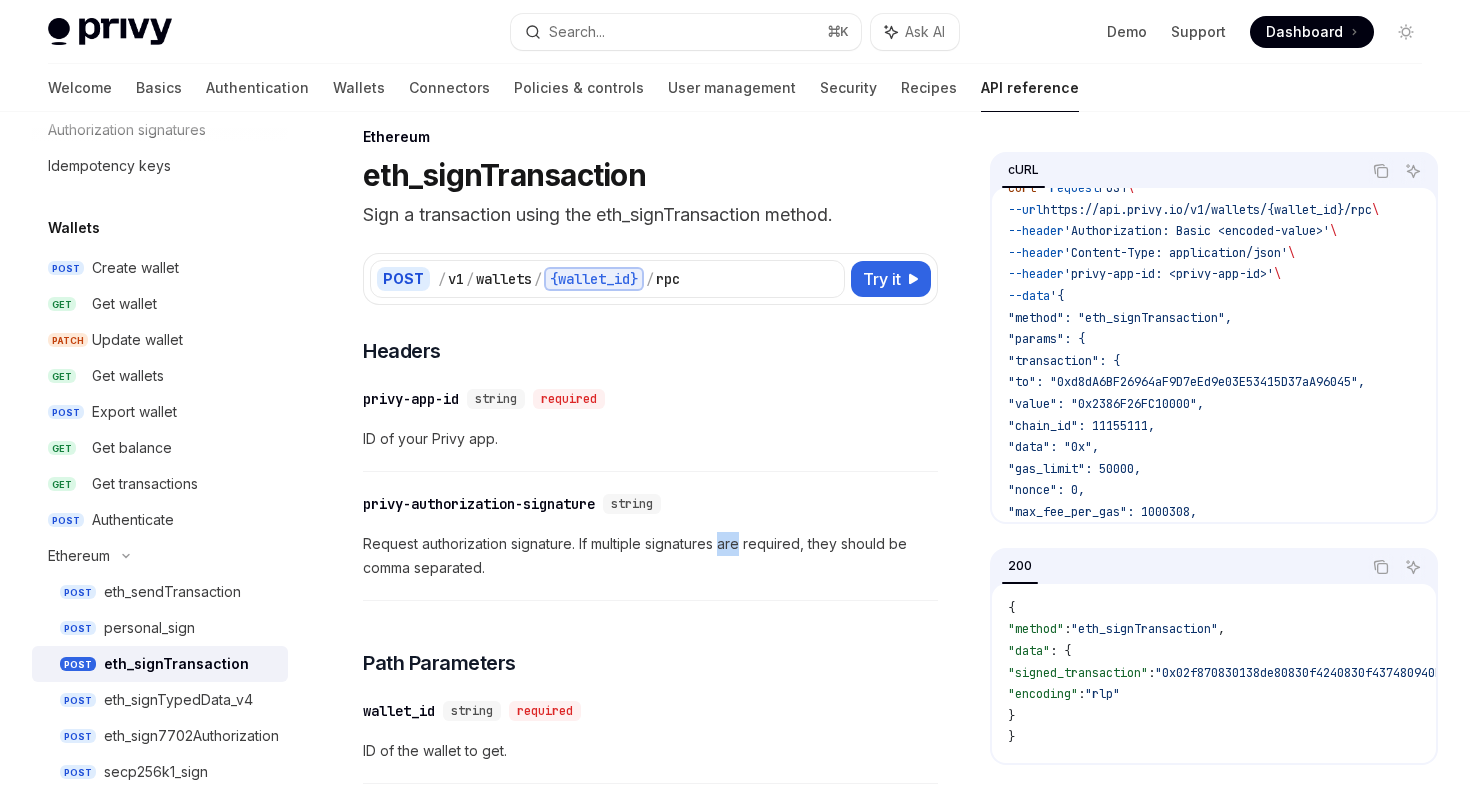 click on "Request authorization signature. If multiple signatures are required, they should be comma
separated." at bounding box center (650, 556) 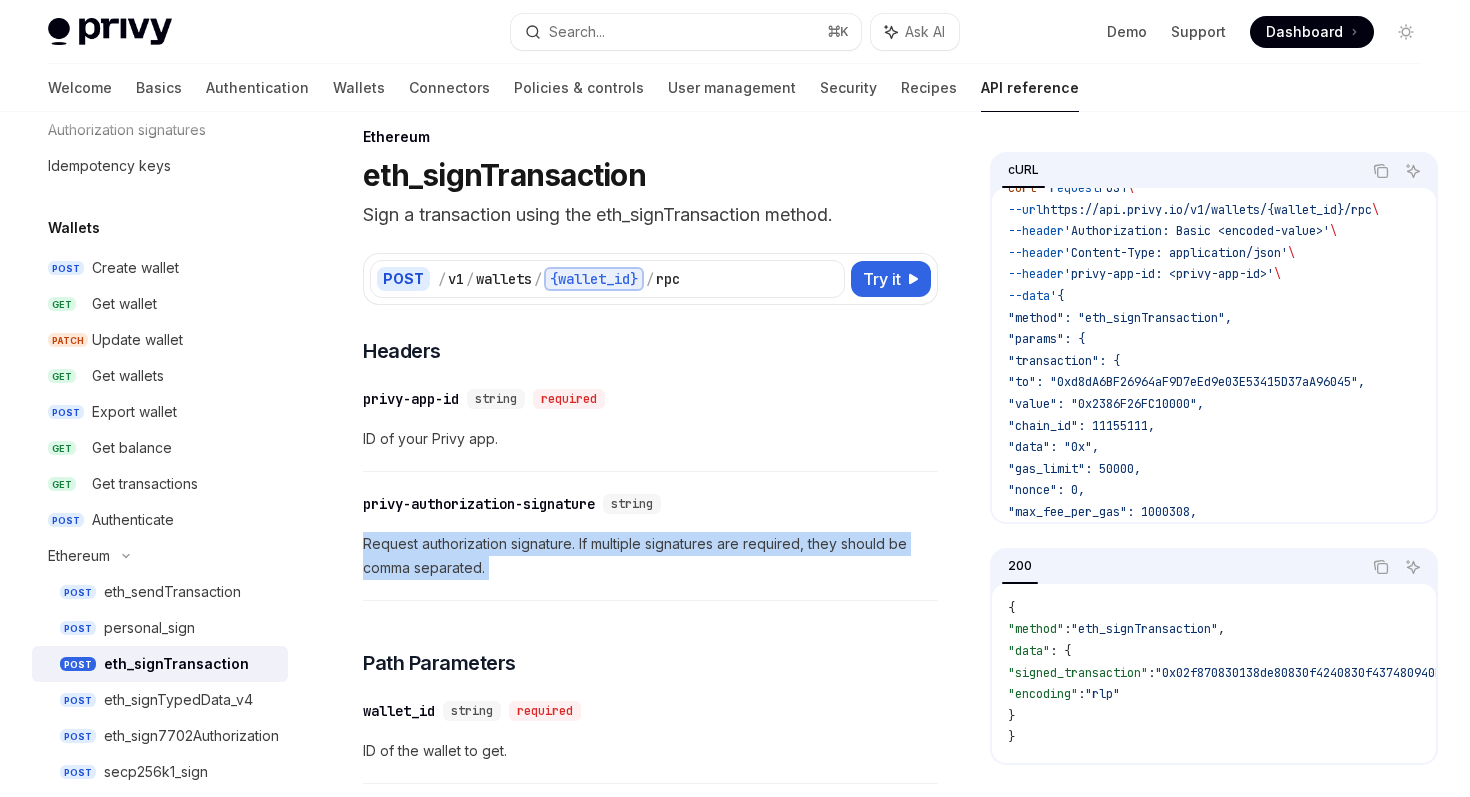 click on "Request authorization signature. If multiple signatures are required, they should be comma
separated." at bounding box center (650, 556) 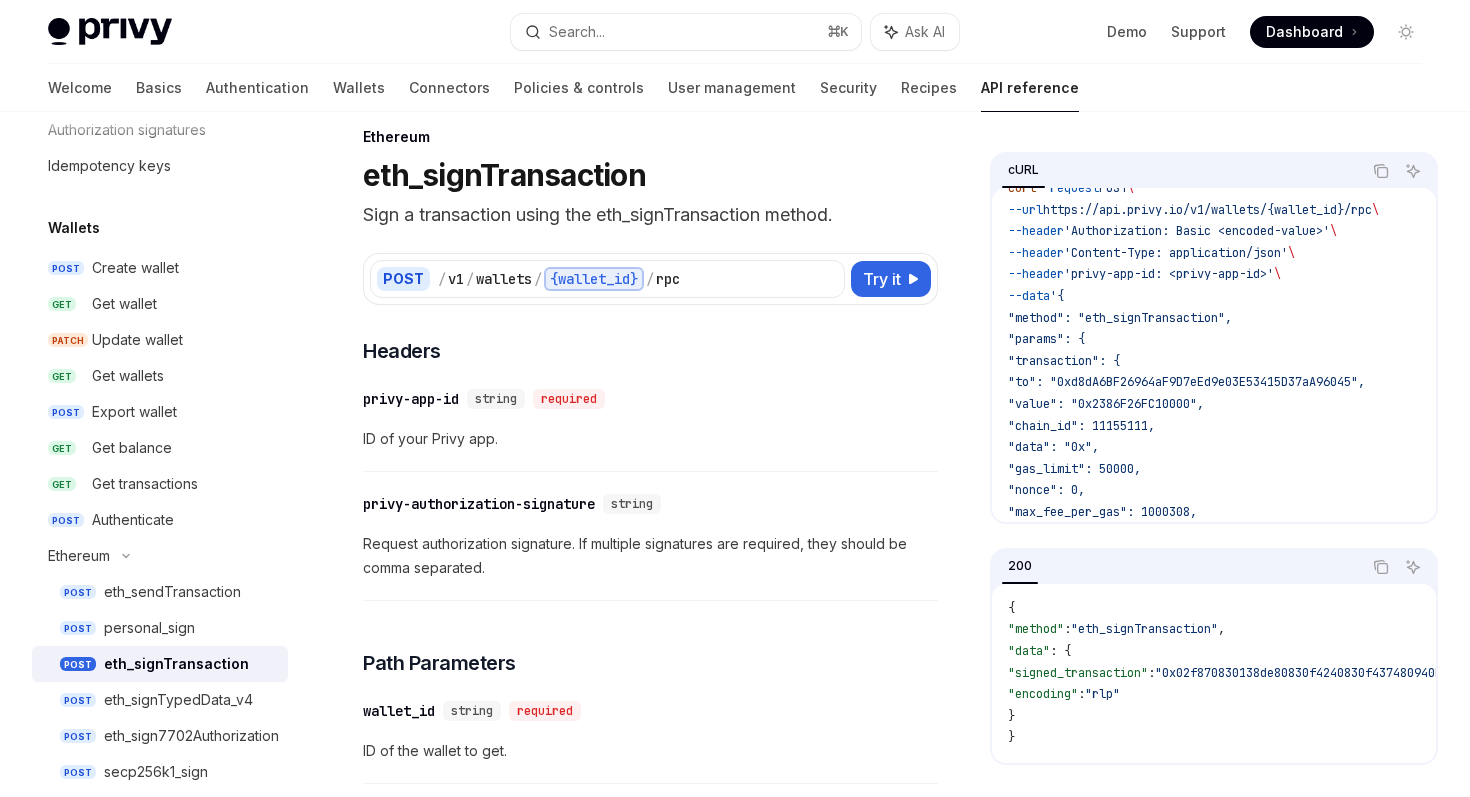 scroll, scrollTop: 249, scrollLeft: 0, axis: vertical 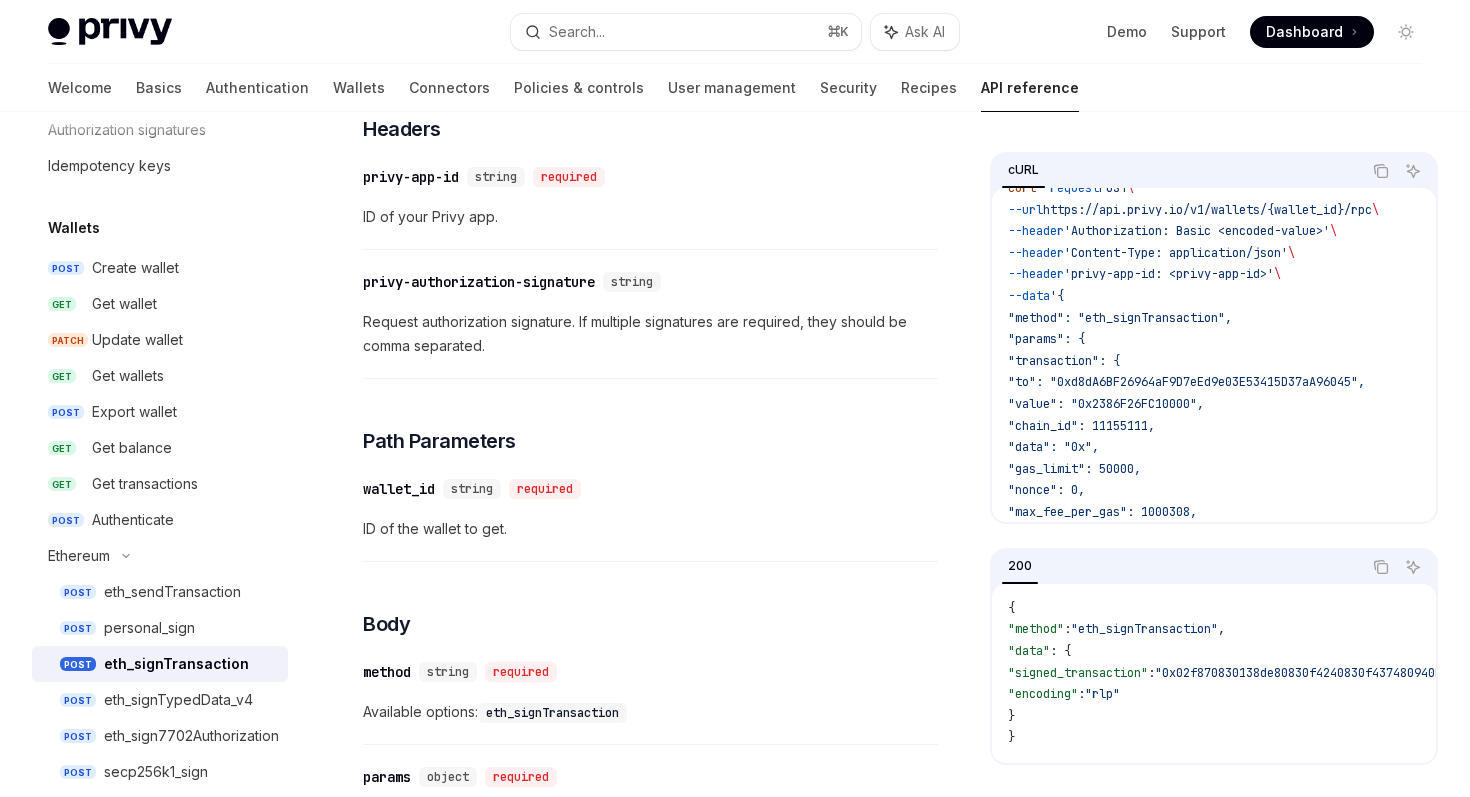click on "Request authorization signature. If multiple signatures are required, they should be comma
separated." at bounding box center (650, 334) 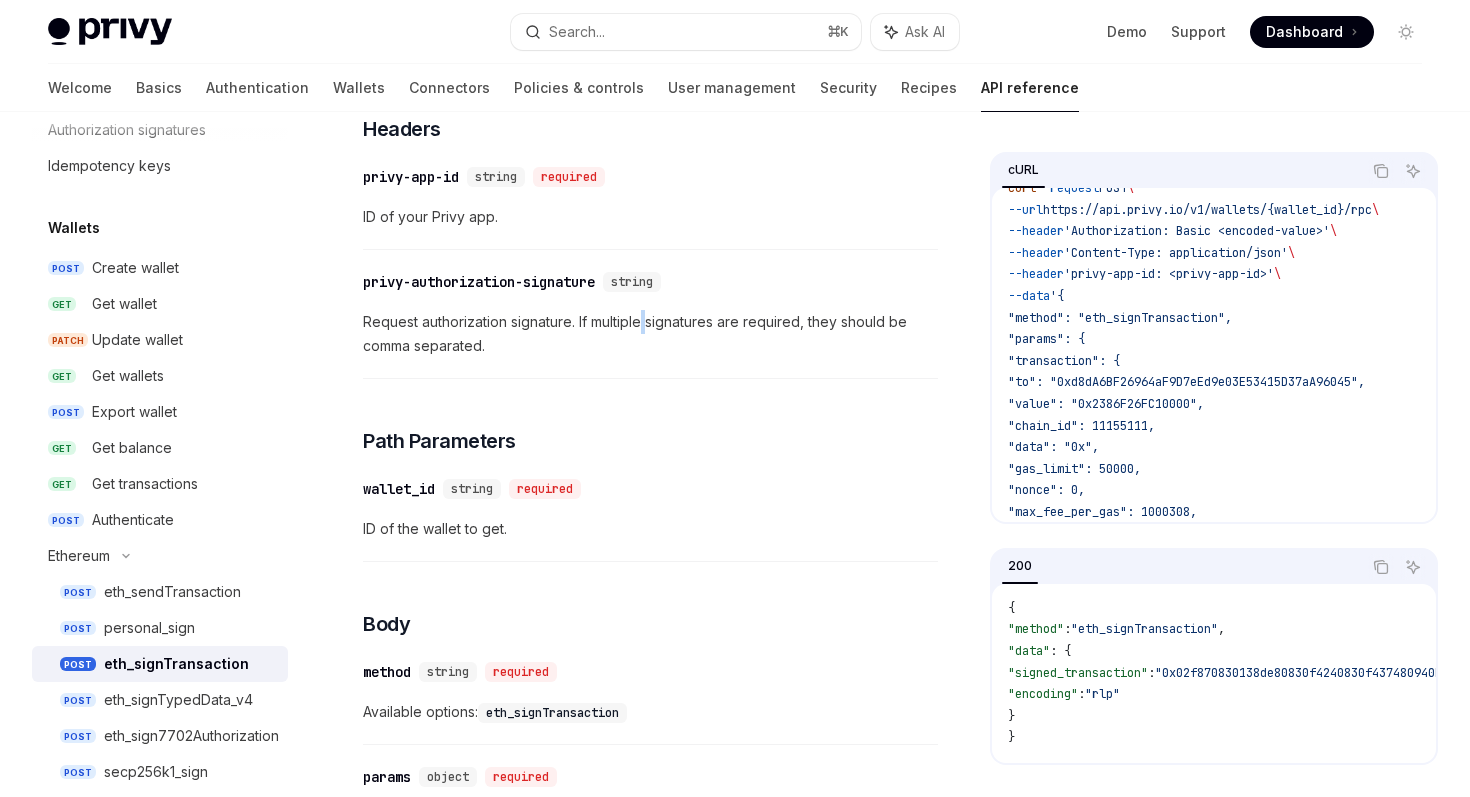 click on "Request authorization signature. If multiple signatures are required, they should be comma
separated." at bounding box center [650, 334] 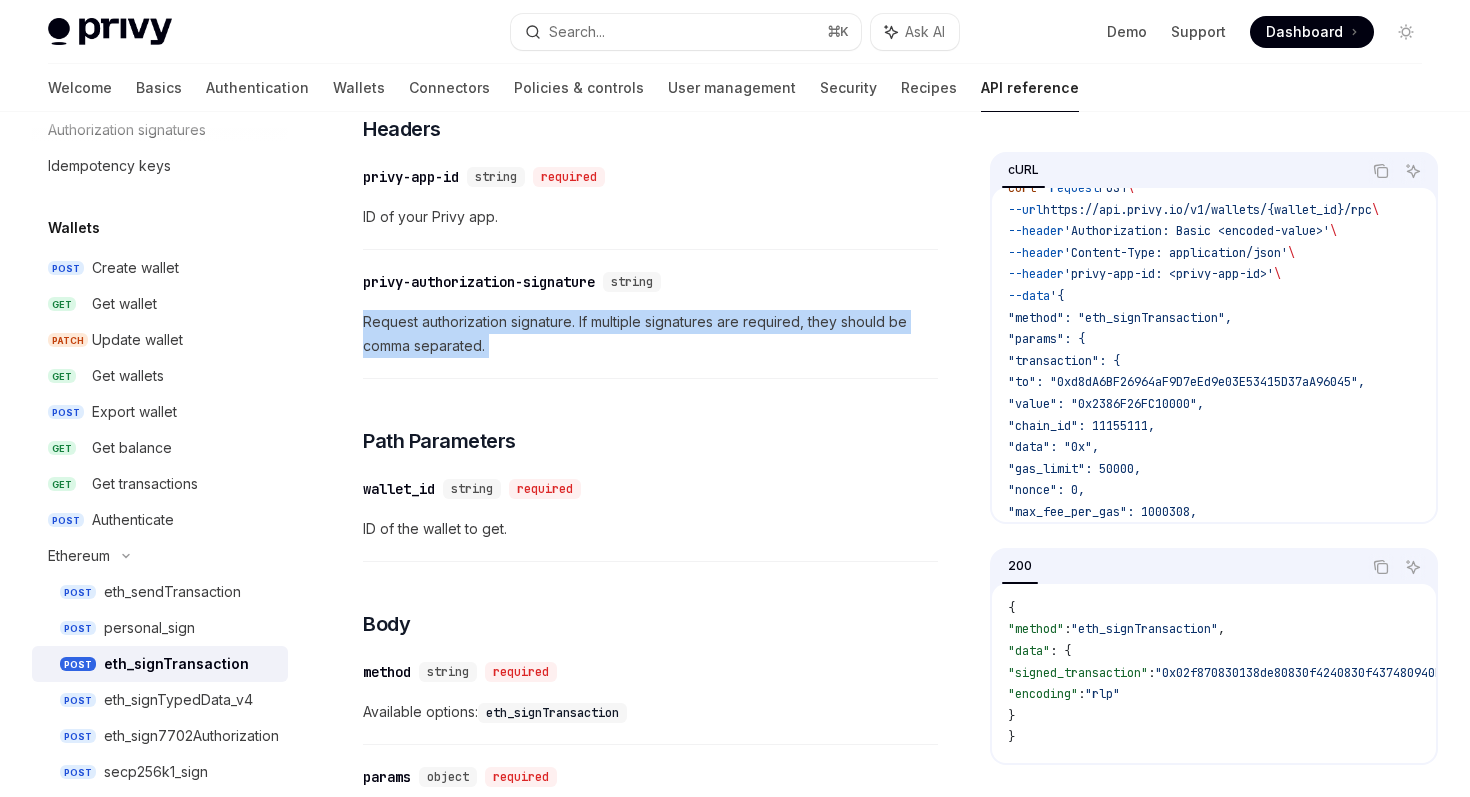 click on "Request authorization signature. If multiple signatures are required, they should be comma
separated." at bounding box center [650, 334] 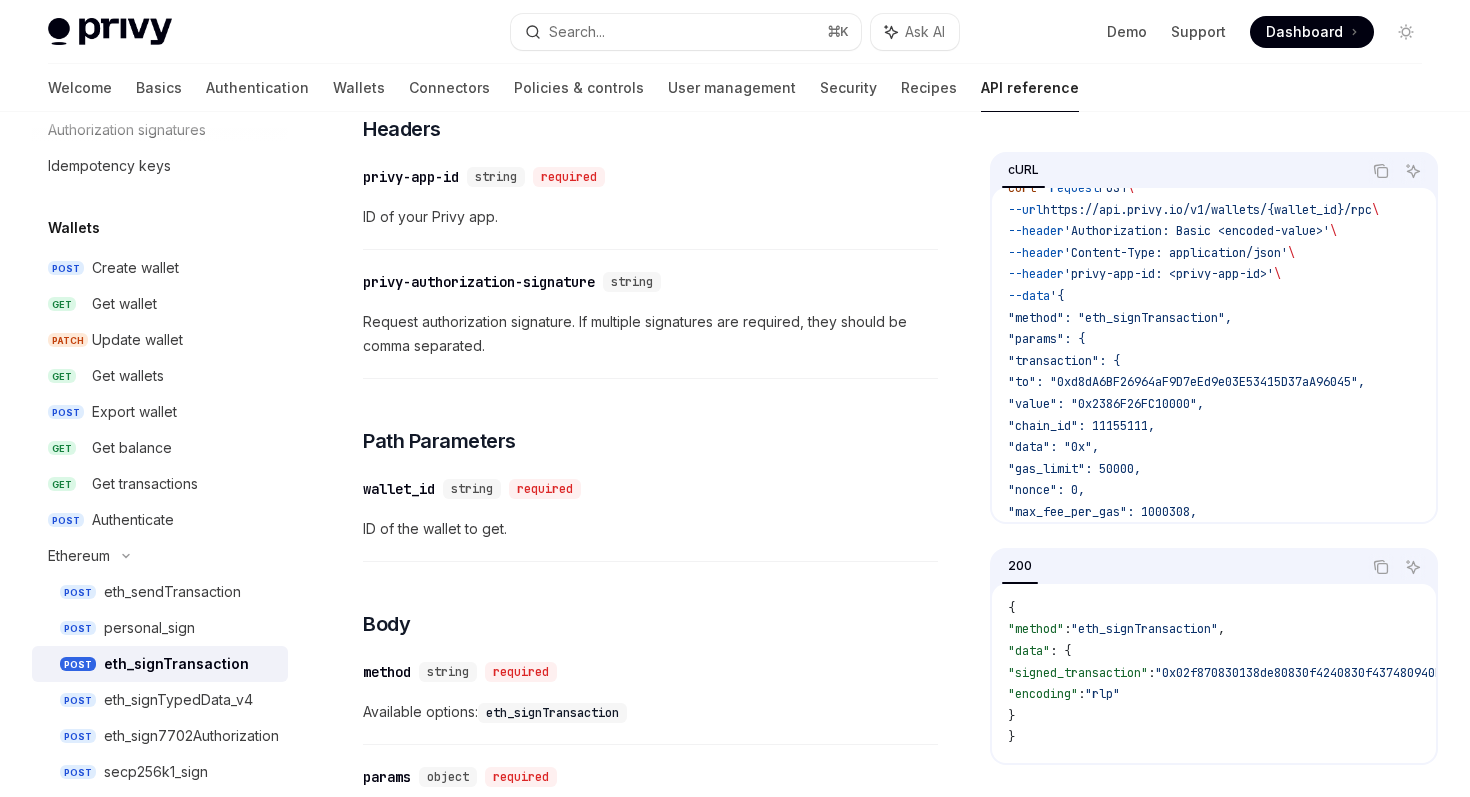 click on "Request authorization signature. If multiple signatures are required, they should be comma
separated." at bounding box center (650, 334) 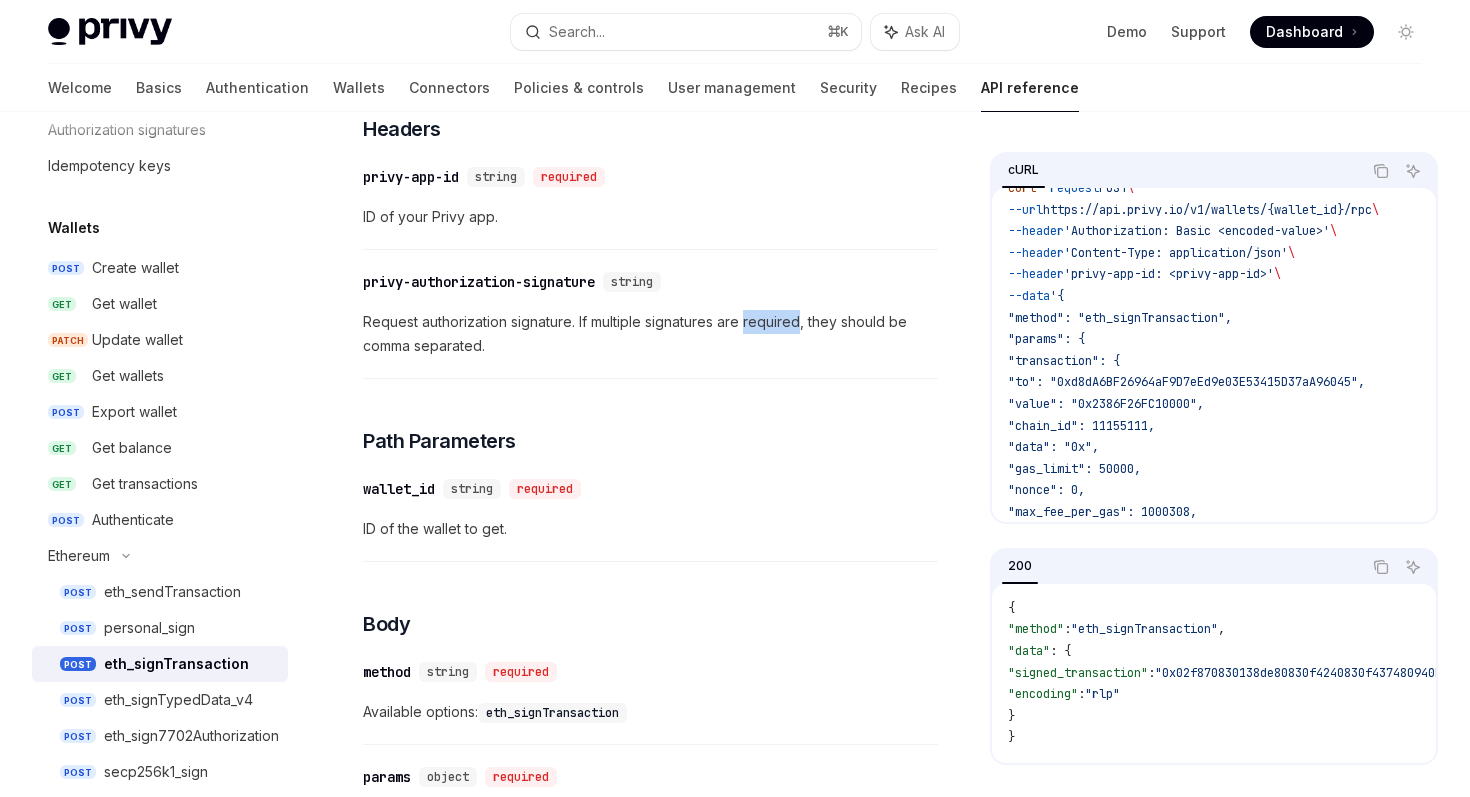 click on "Request authorization signature. If multiple signatures are required, they should be comma
separated." at bounding box center [650, 334] 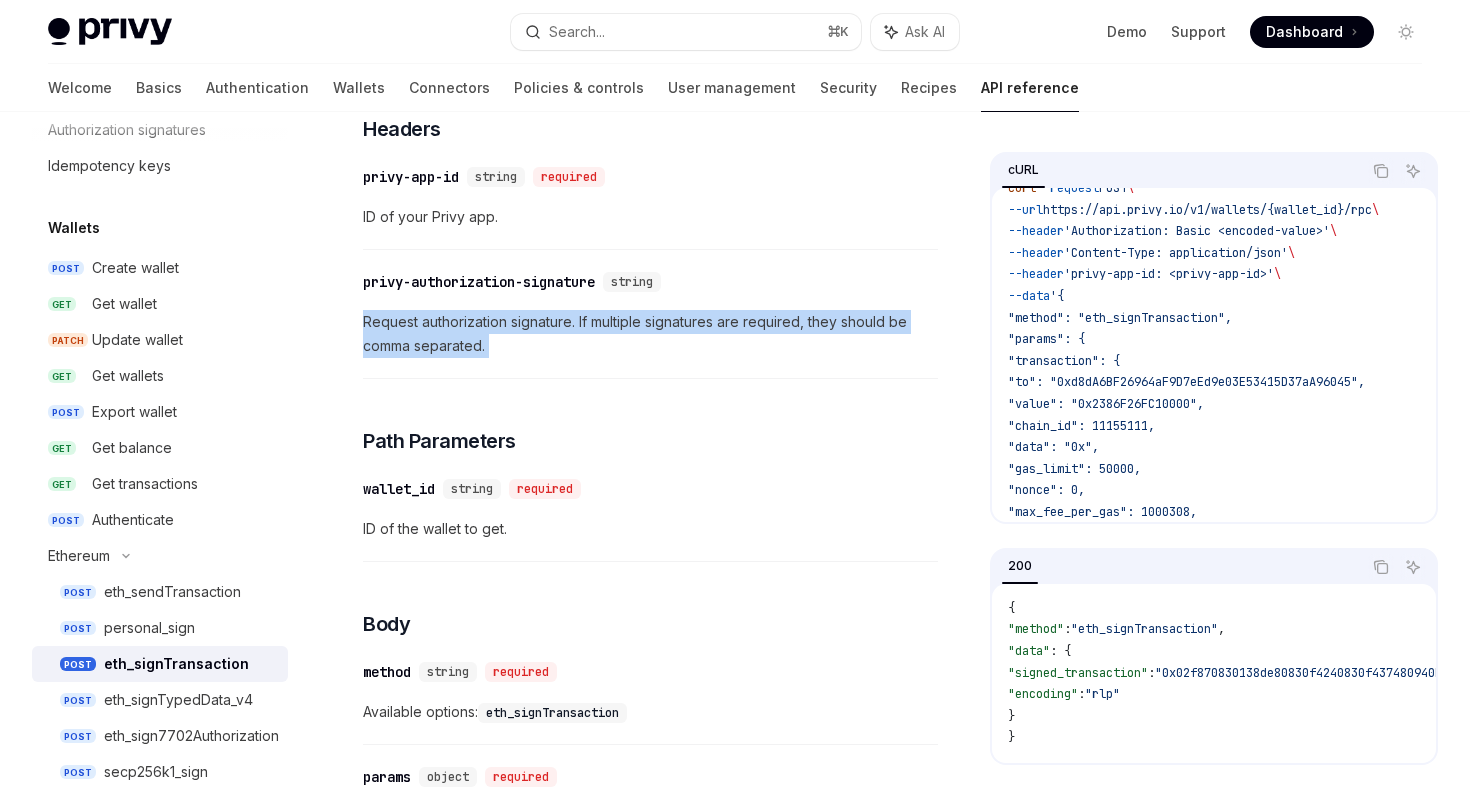 click on "Request authorization signature. If multiple signatures are required, they should be comma
separated." at bounding box center (650, 334) 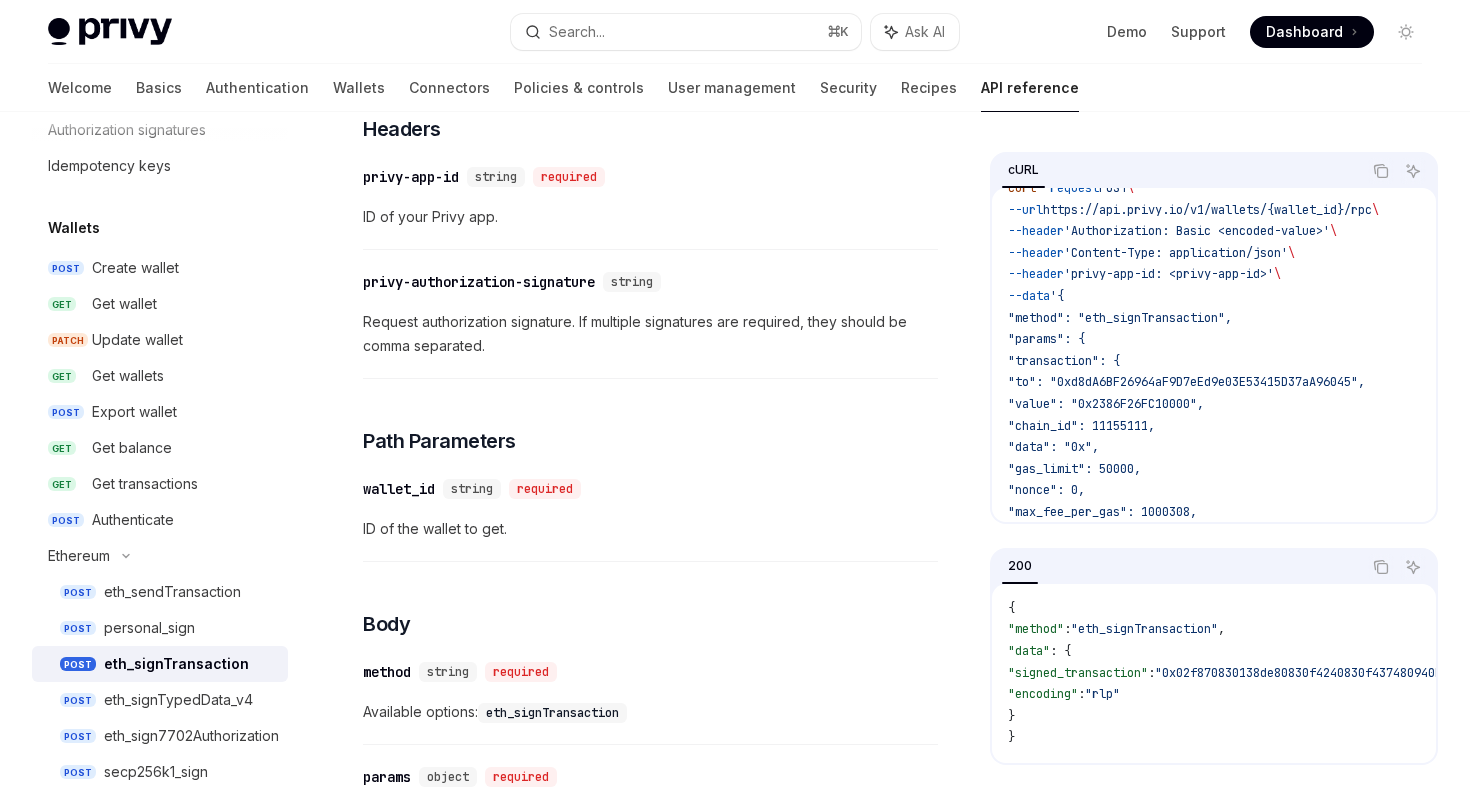 click on "Request authorization signature. If multiple signatures are required, they should be comma
separated." at bounding box center (650, 334) 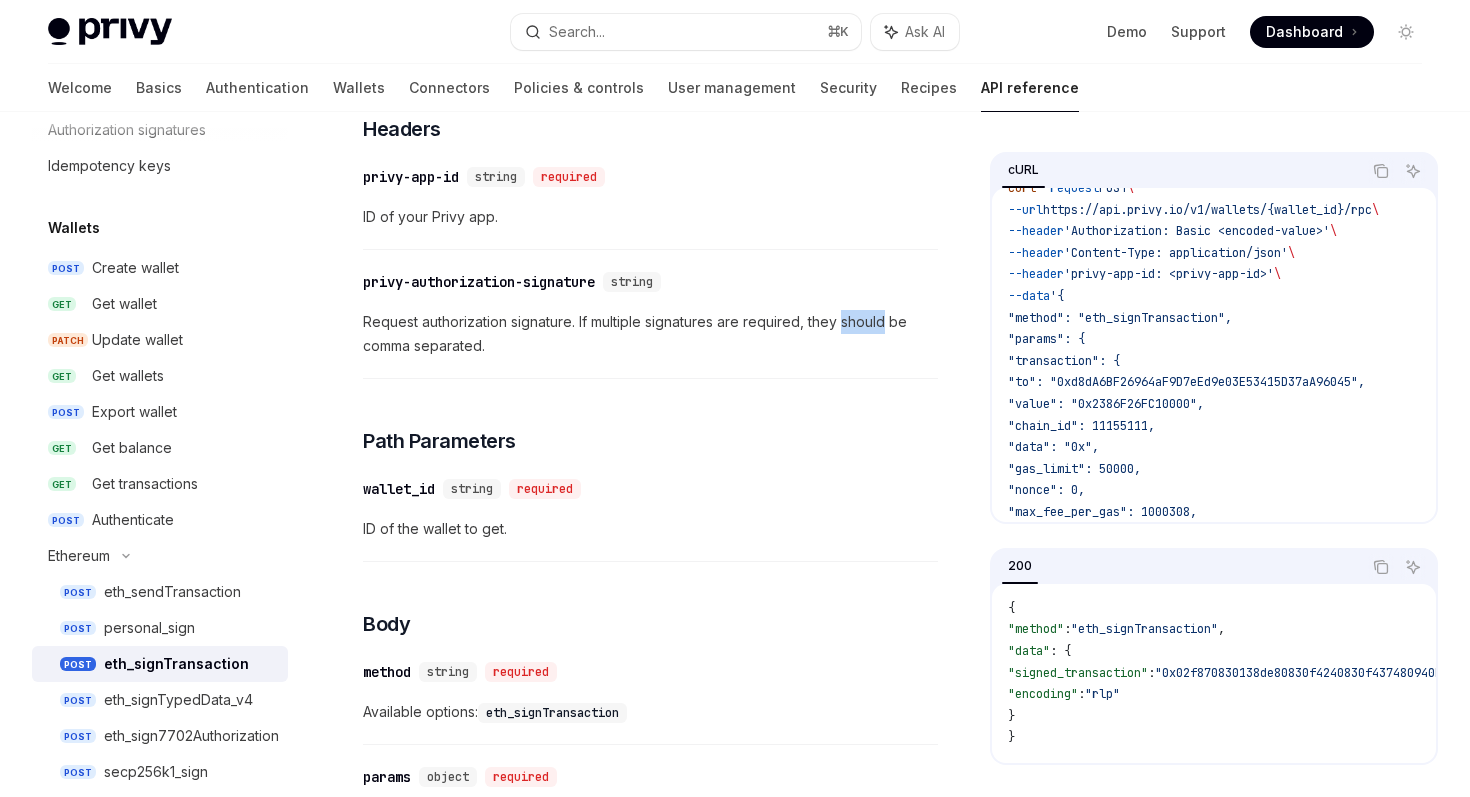 click on "Request authorization signature. If multiple signatures are required, they should be comma
separated." at bounding box center (650, 334) 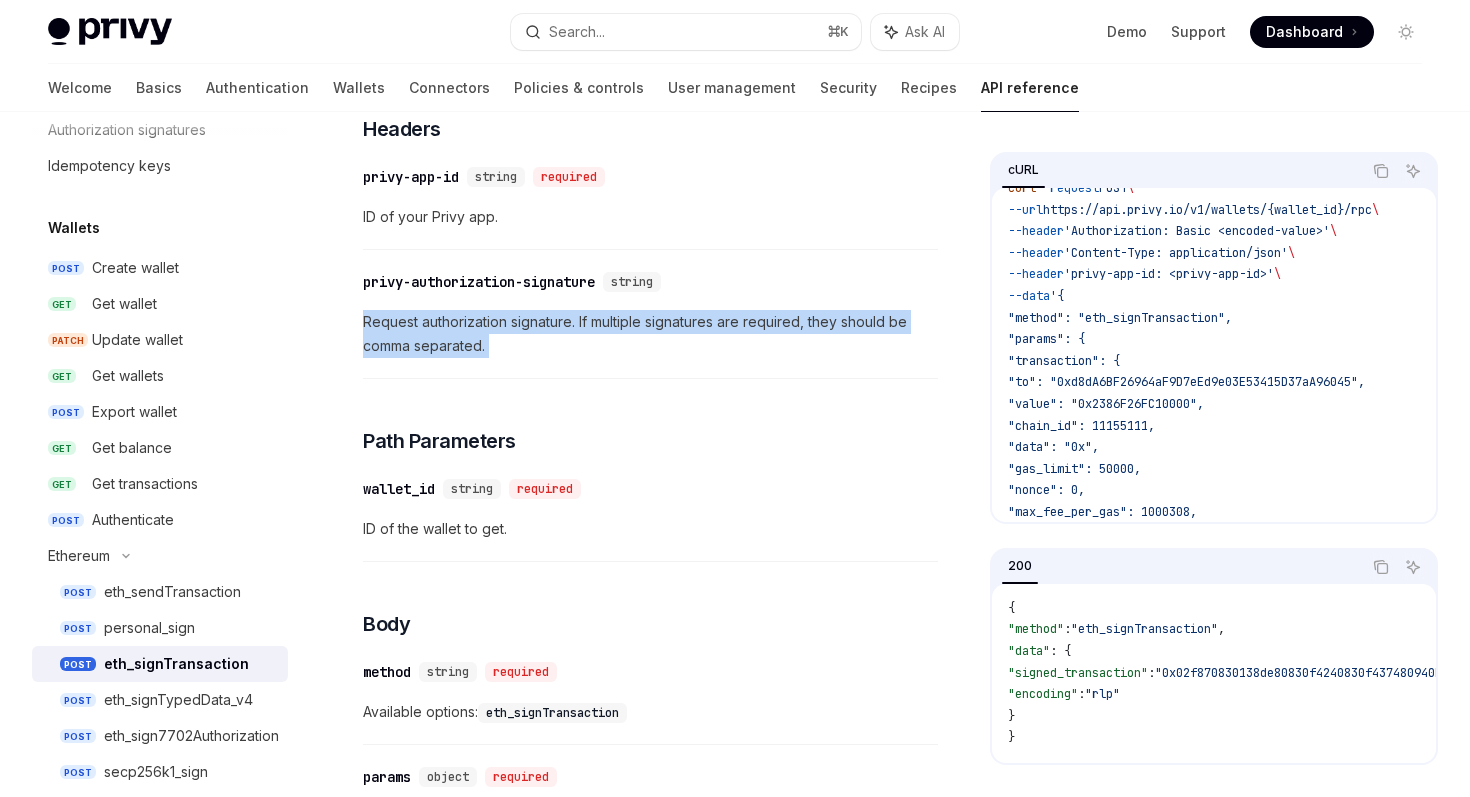 click on "Request authorization signature. If multiple signatures are required, they should be comma
separated." at bounding box center [650, 334] 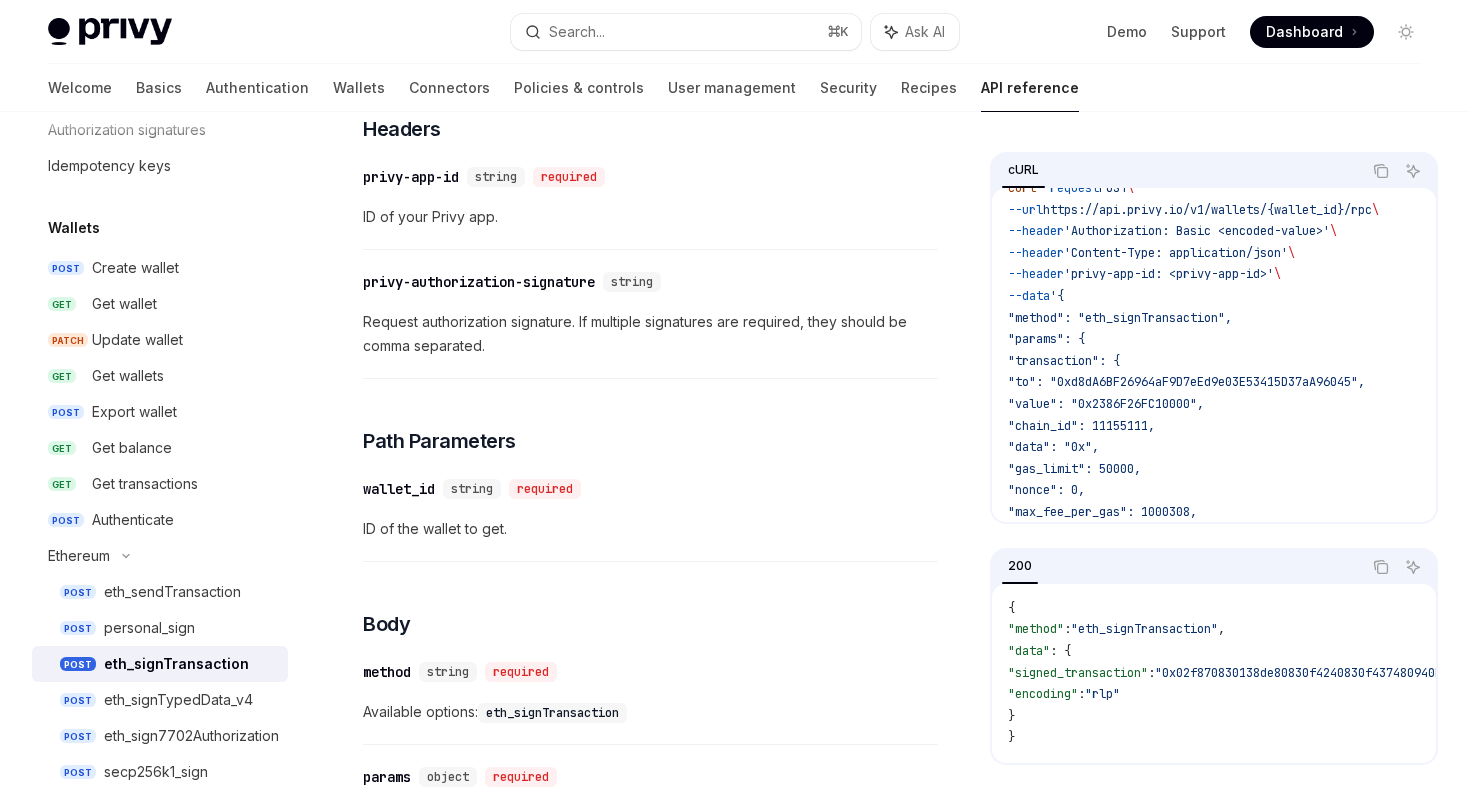 click on "Request authorization signature. If multiple signatures are required, they should be comma
separated." at bounding box center [650, 334] 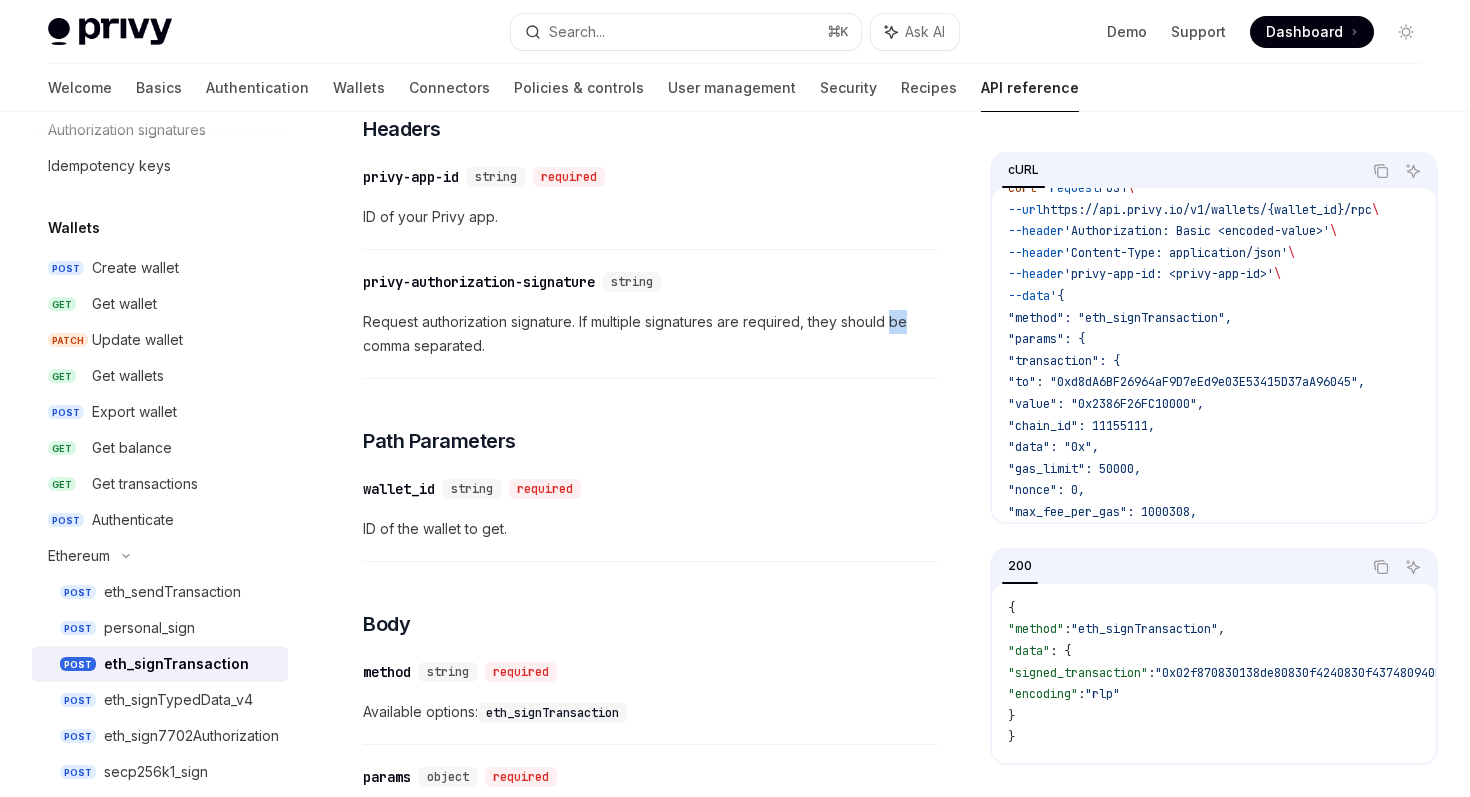 click on "Request authorization signature. If multiple signatures are required, they should be comma
separated." at bounding box center (650, 334) 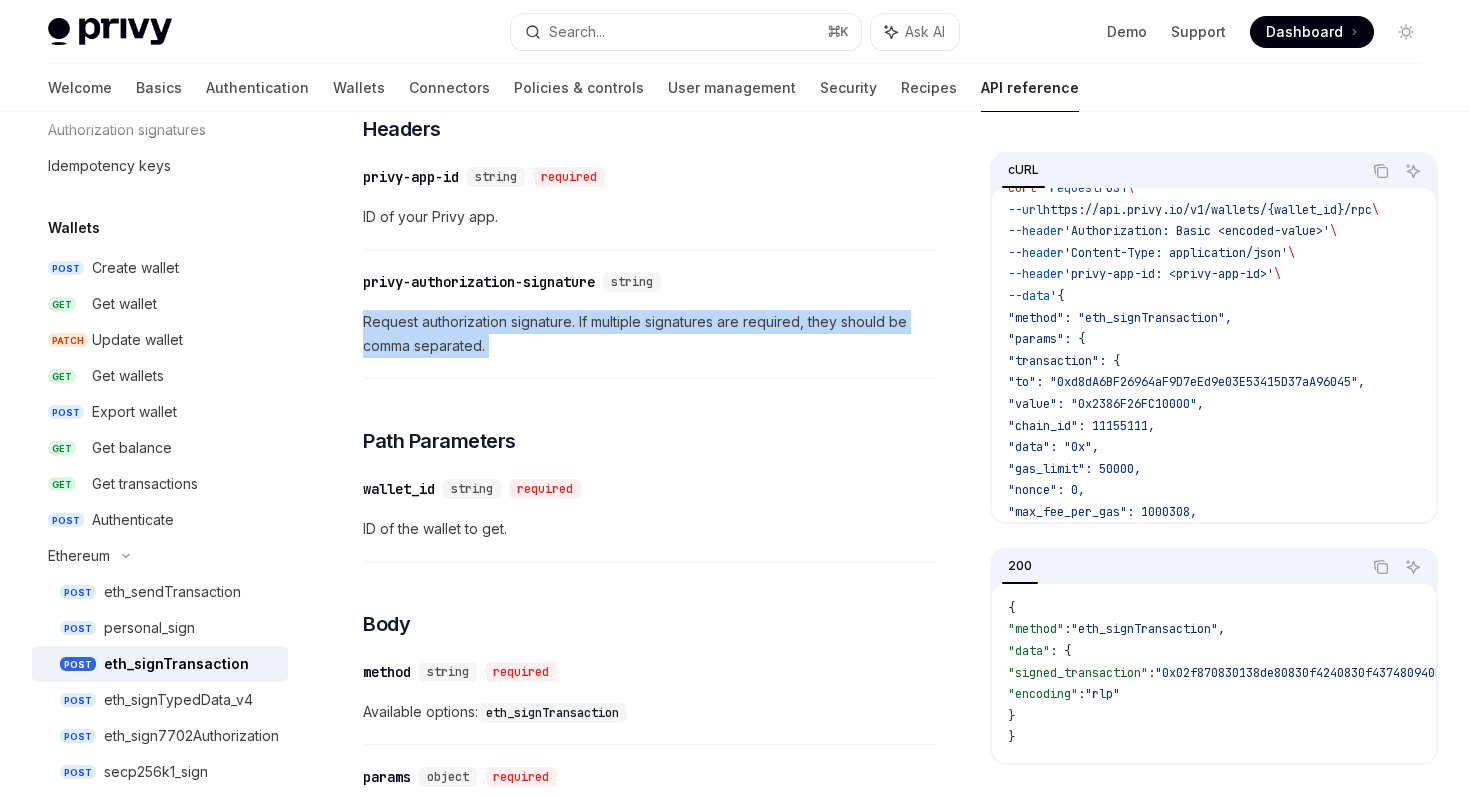 click on "Request authorization signature. If multiple signatures are required, they should be comma
separated." at bounding box center (650, 334) 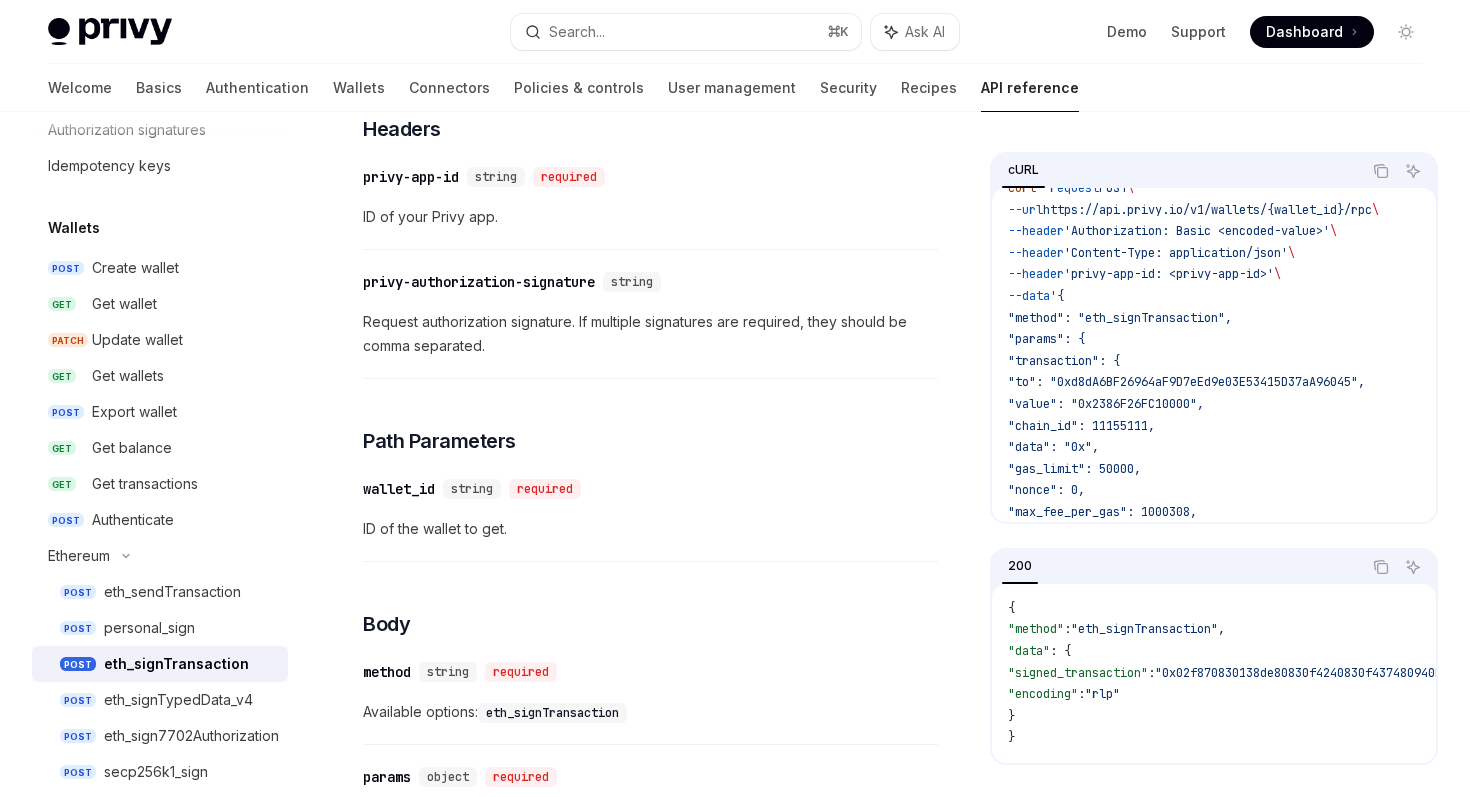 click on "Request authorization signature. If multiple signatures are required, they should be comma
separated." at bounding box center [650, 334] 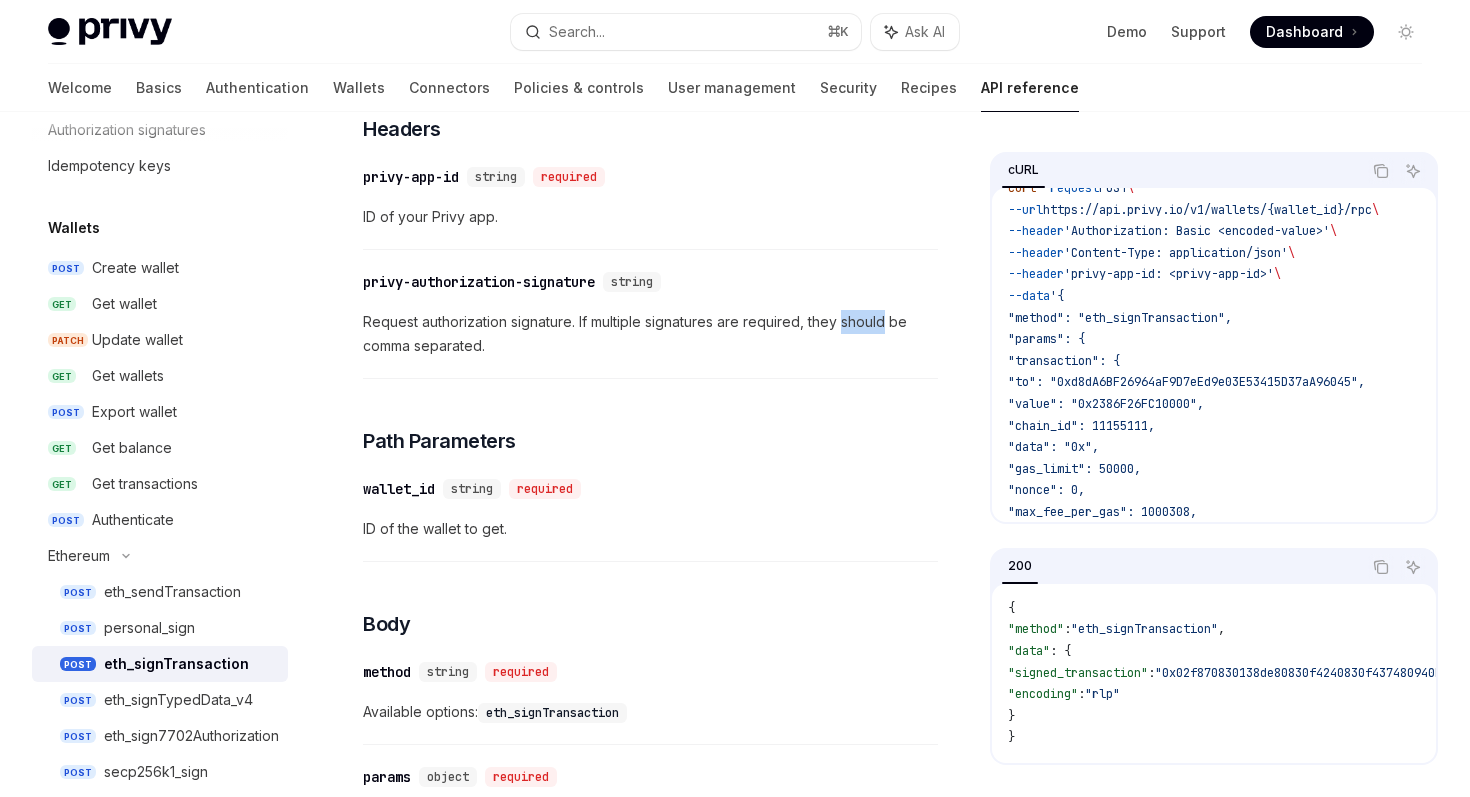 click on "Request authorization signature. If multiple signatures are required, they should be comma
separated." at bounding box center [650, 334] 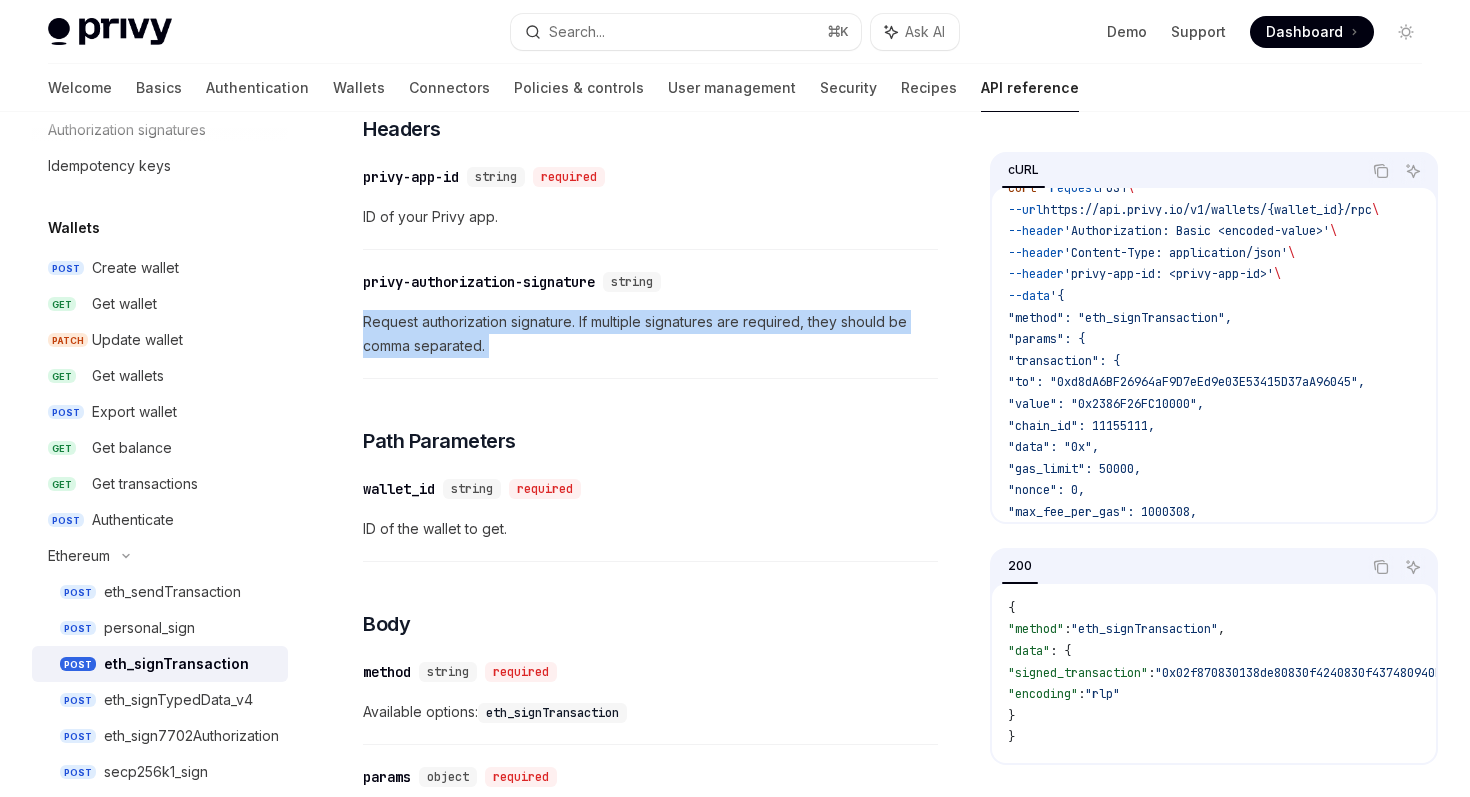 click on "Request authorization signature. If multiple signatures are required, they should be comma
separated." at bounding box center (650, 334) 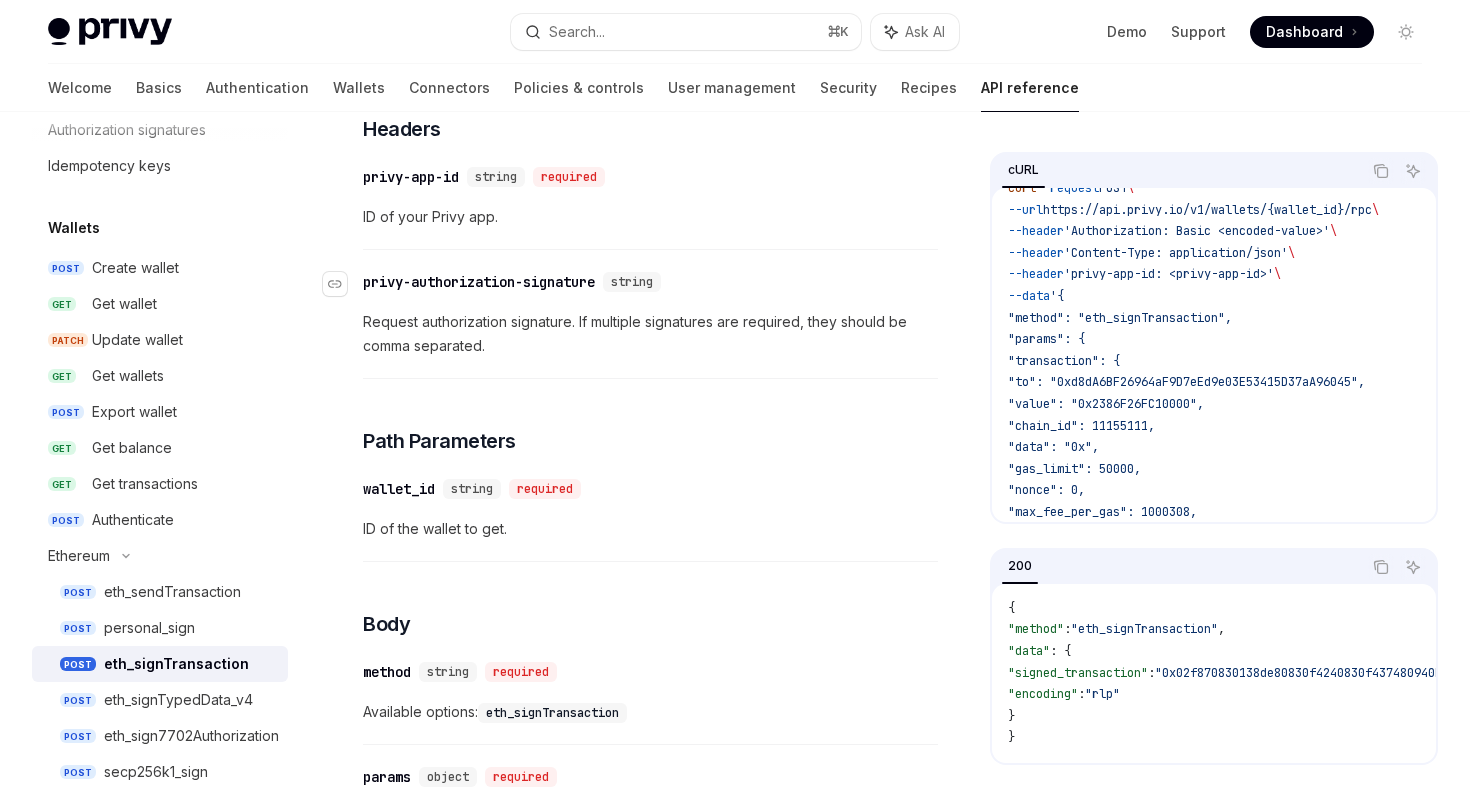 click on "​" at bounding box center (343, 284) 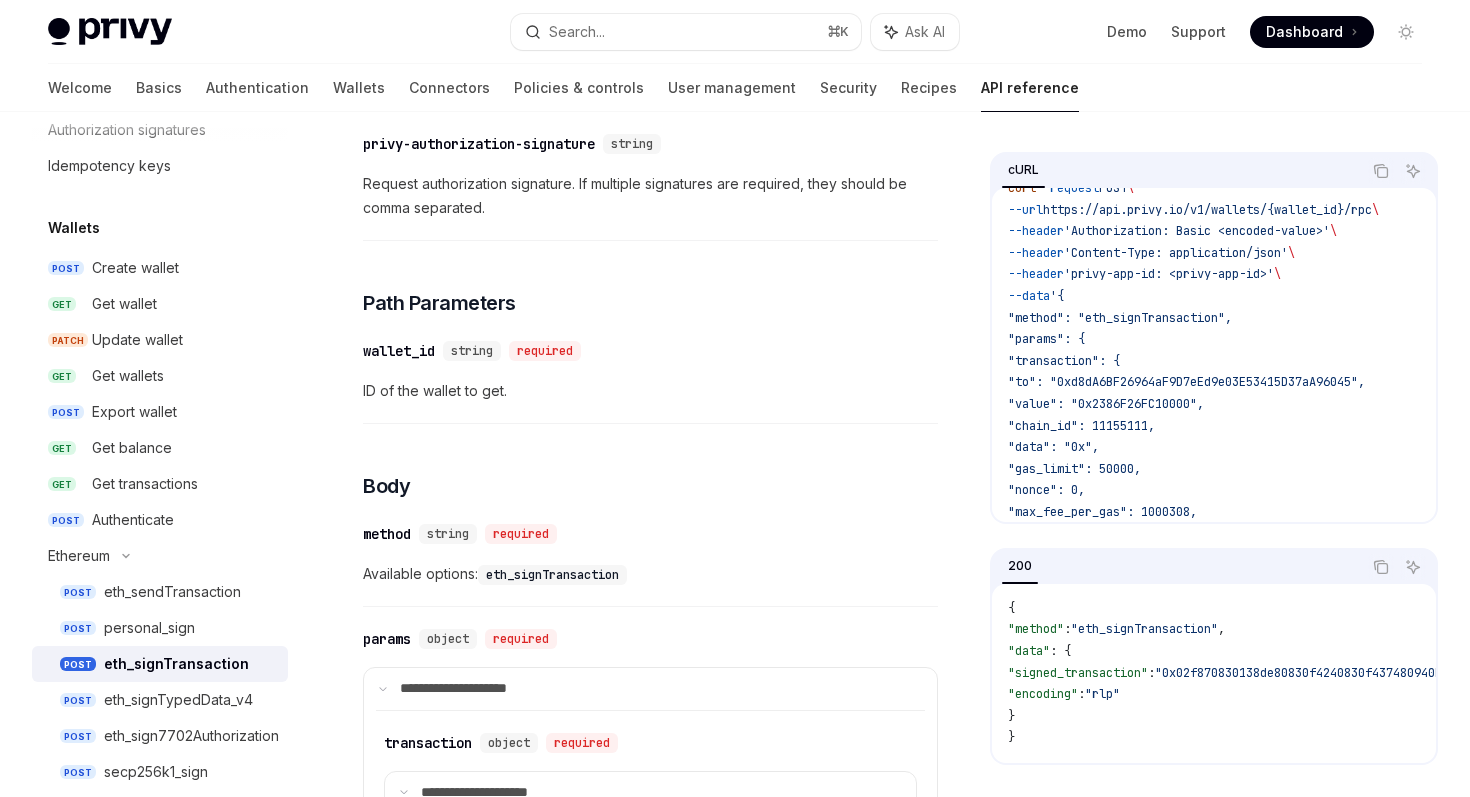 scroll, scrollTop: 314, scrollLeft: 0, axis: vertical 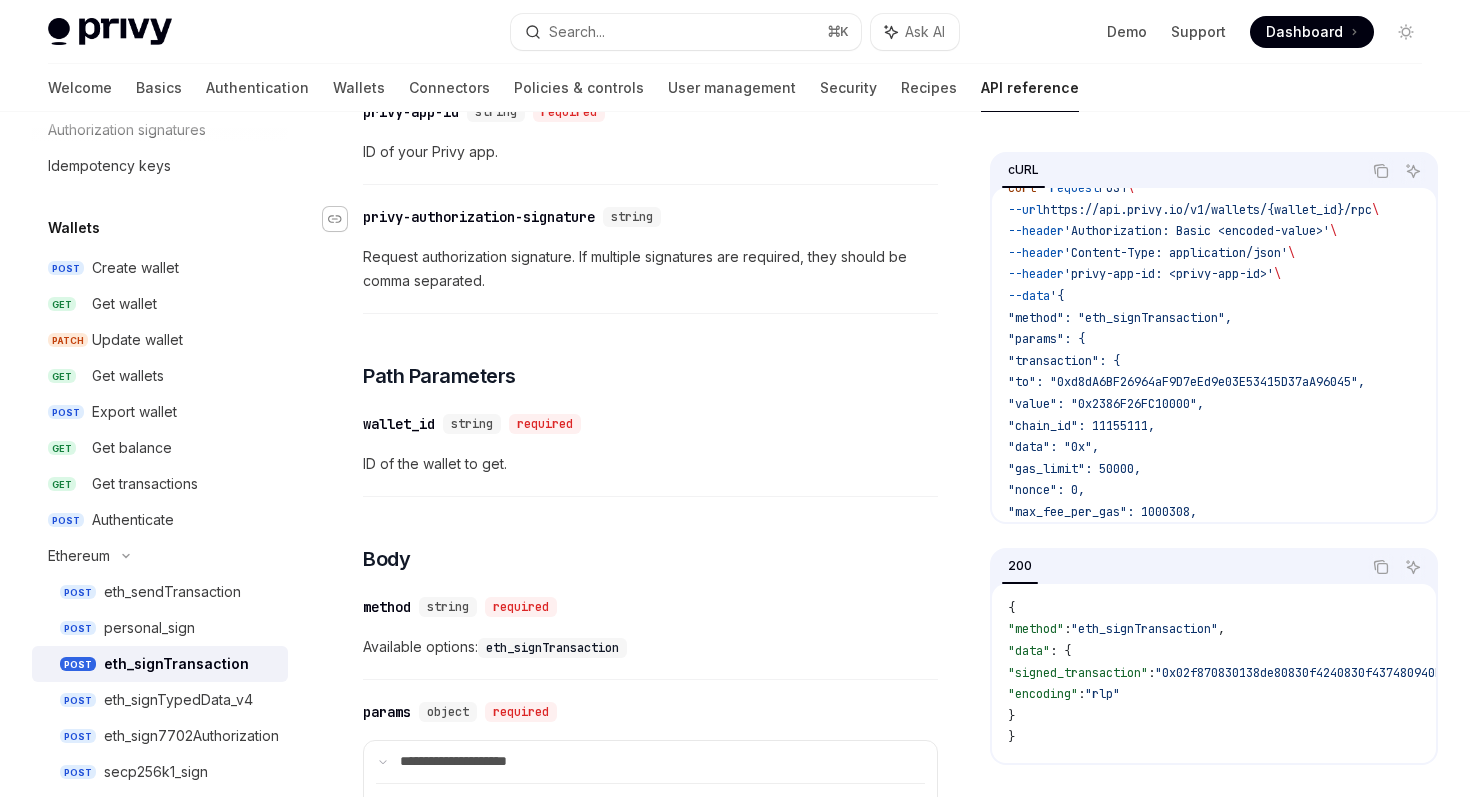 click at bounding box center [335, 219] 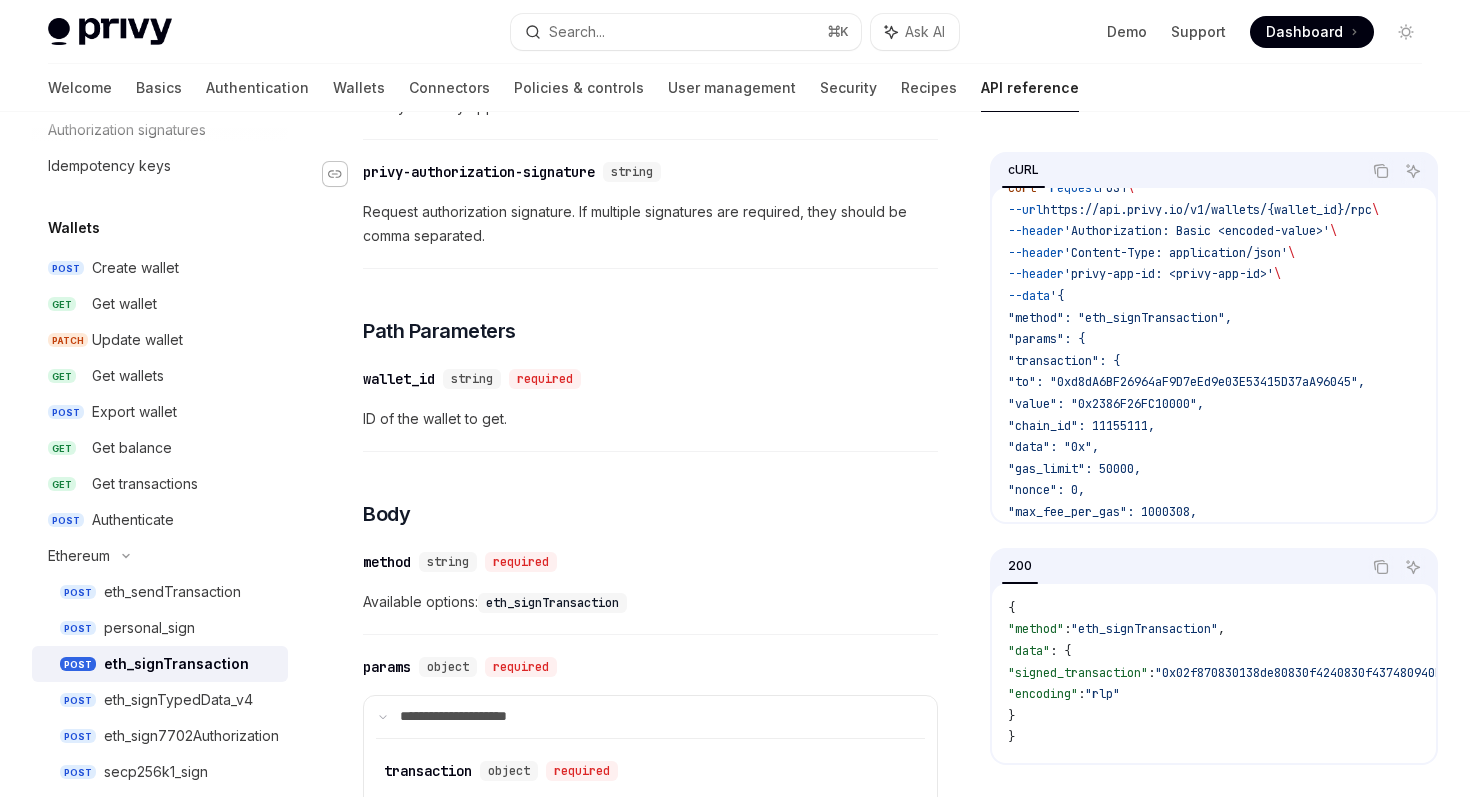 scroll, scrollTop: 387, scrollLeft: 0, axis: vertical 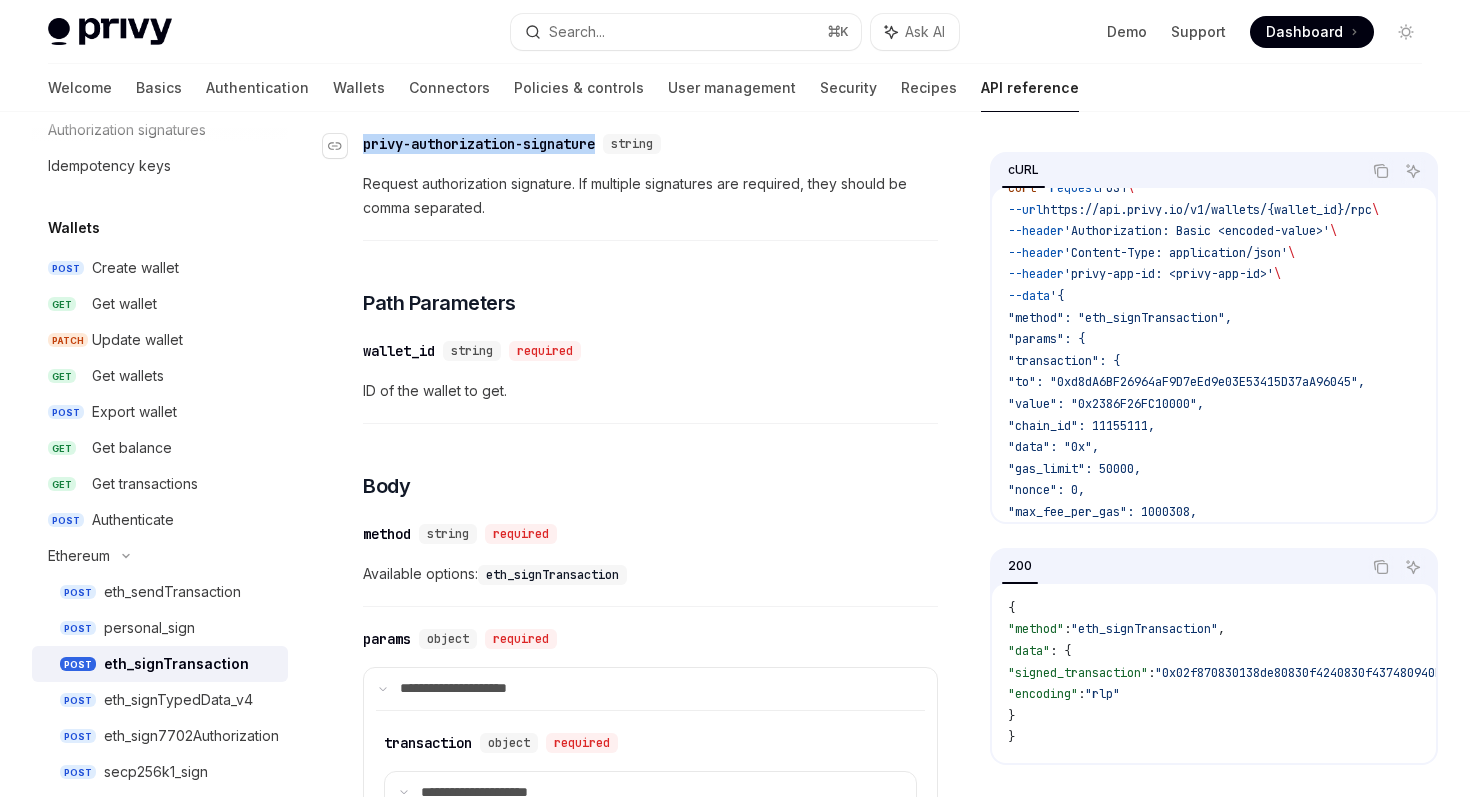 drag, startPoint x: 613, startPoint y: 141, endPoint x: 366, endPoint y: 141, distance: 247 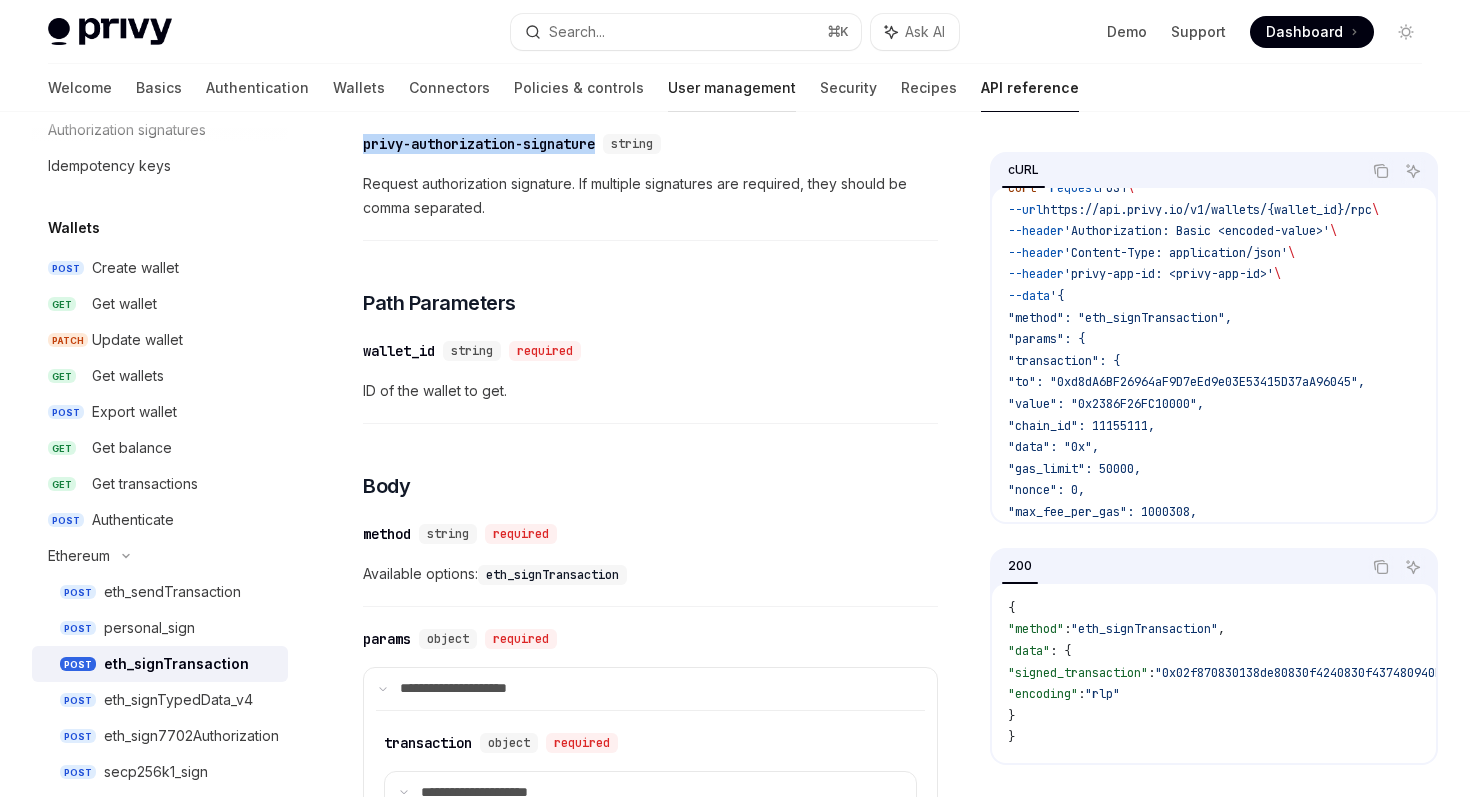 copy on "privy-authorization-signature" 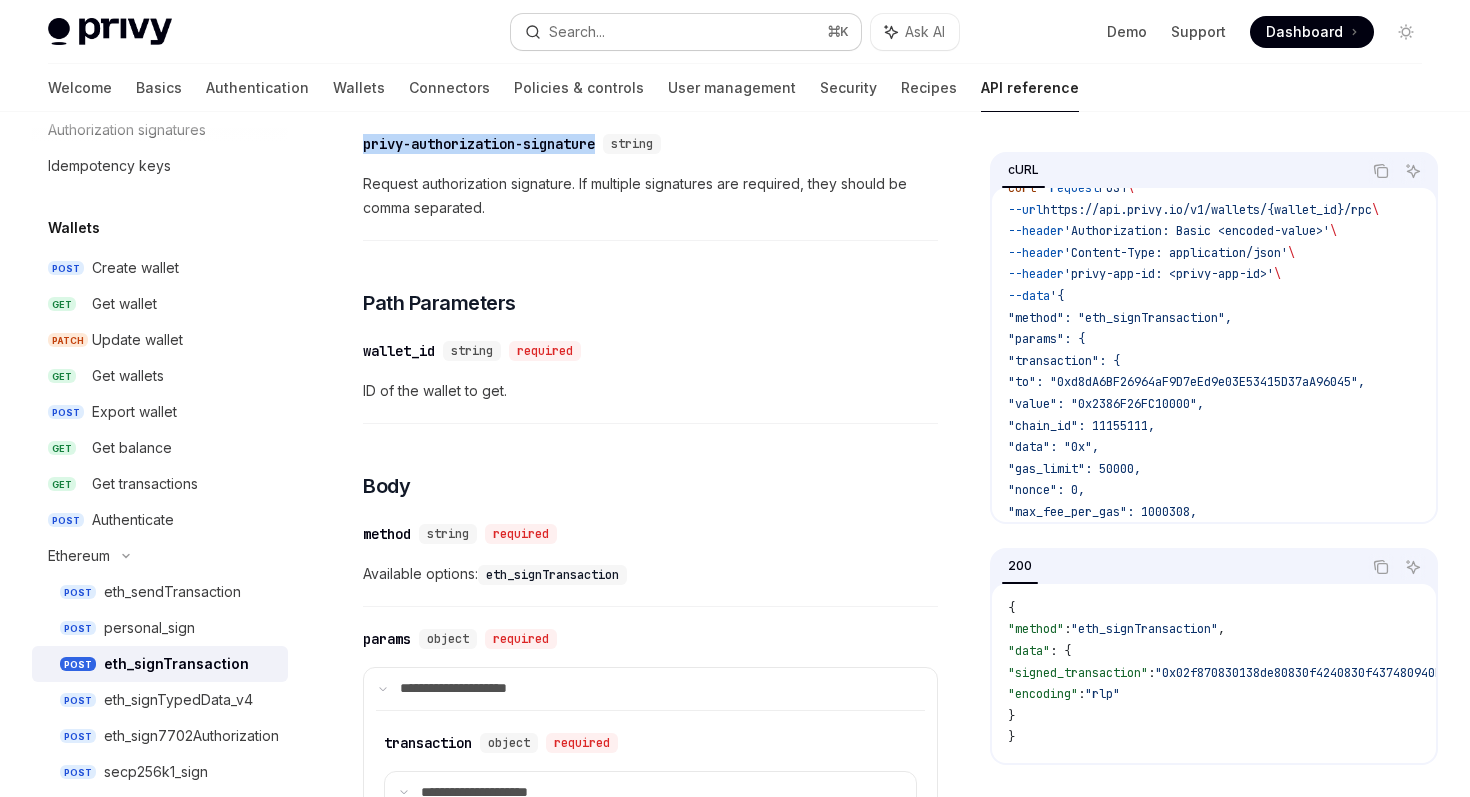 click on "Search..." at bounding box center (577, 32) 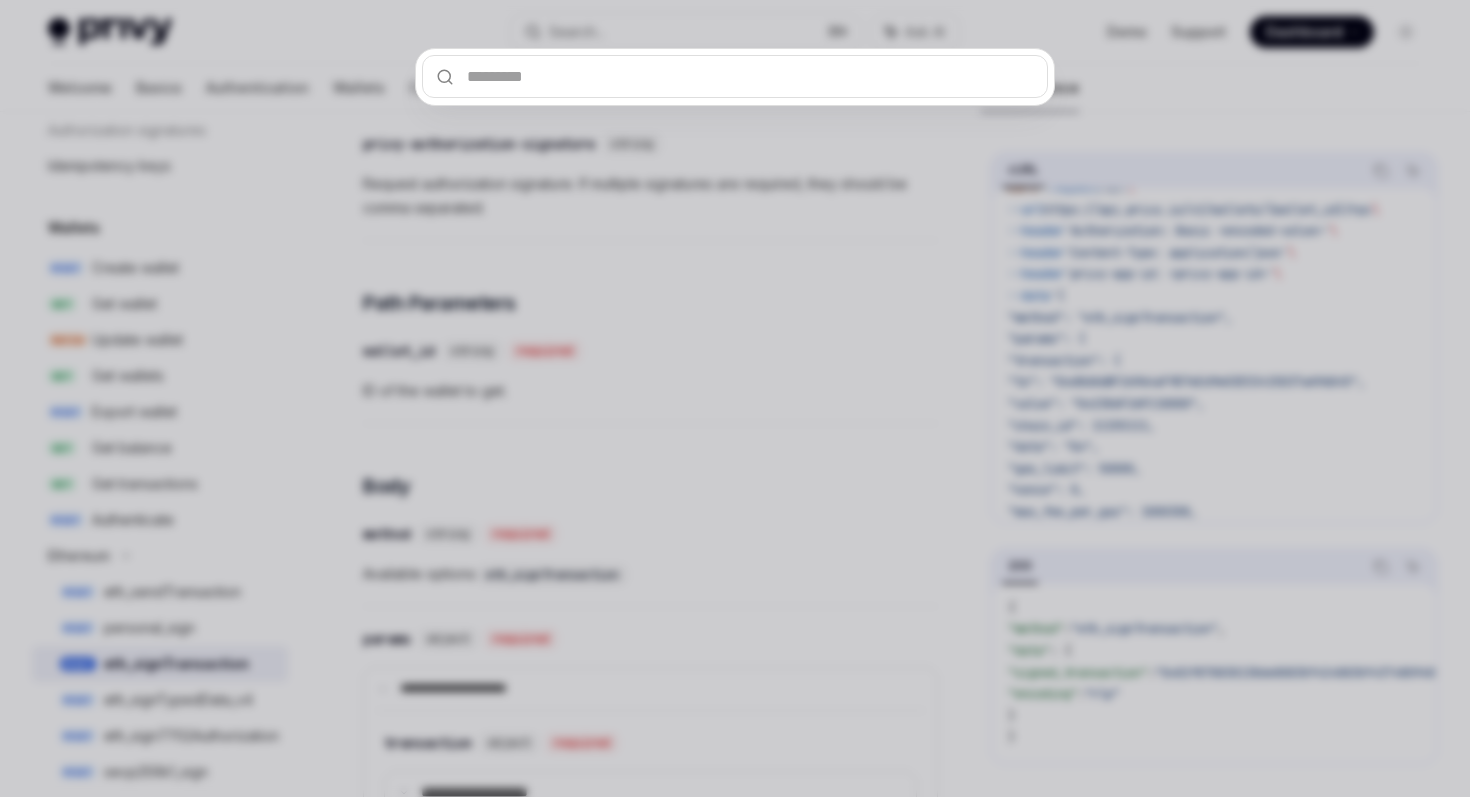 type on "**********" 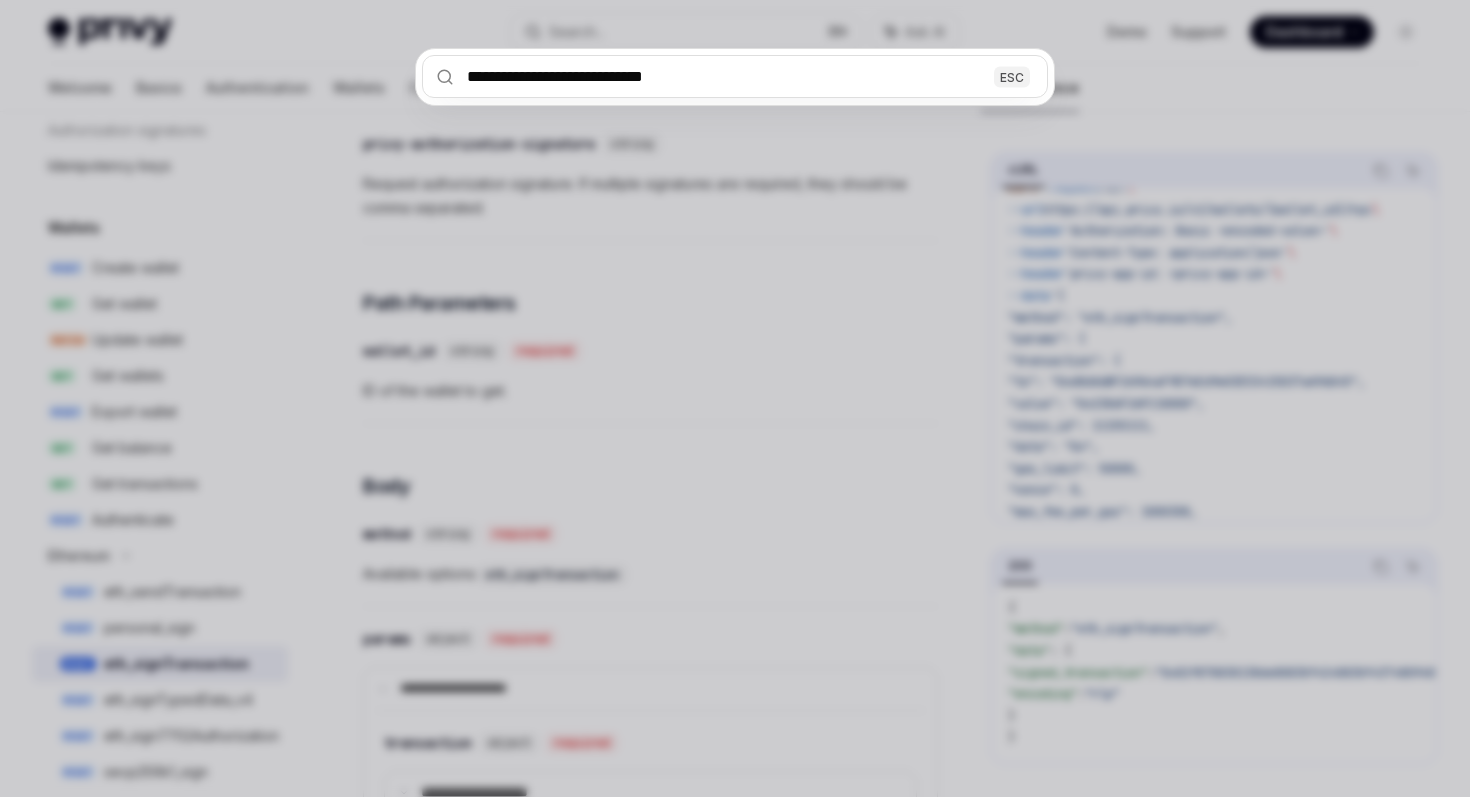 click on "**********" at bounding box center (735, 76) 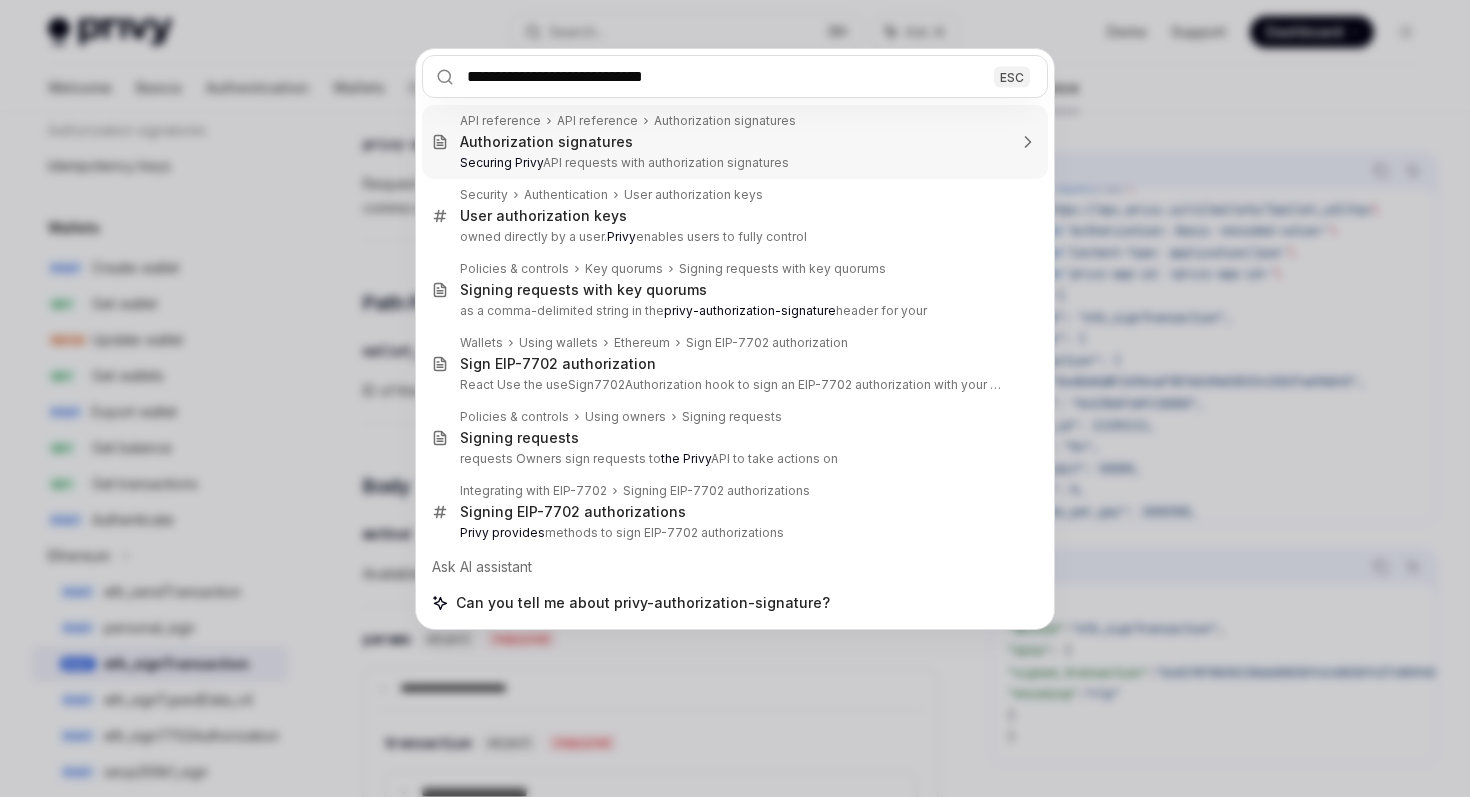 click on "Authorization signatures" at bounding box center (733, 142) 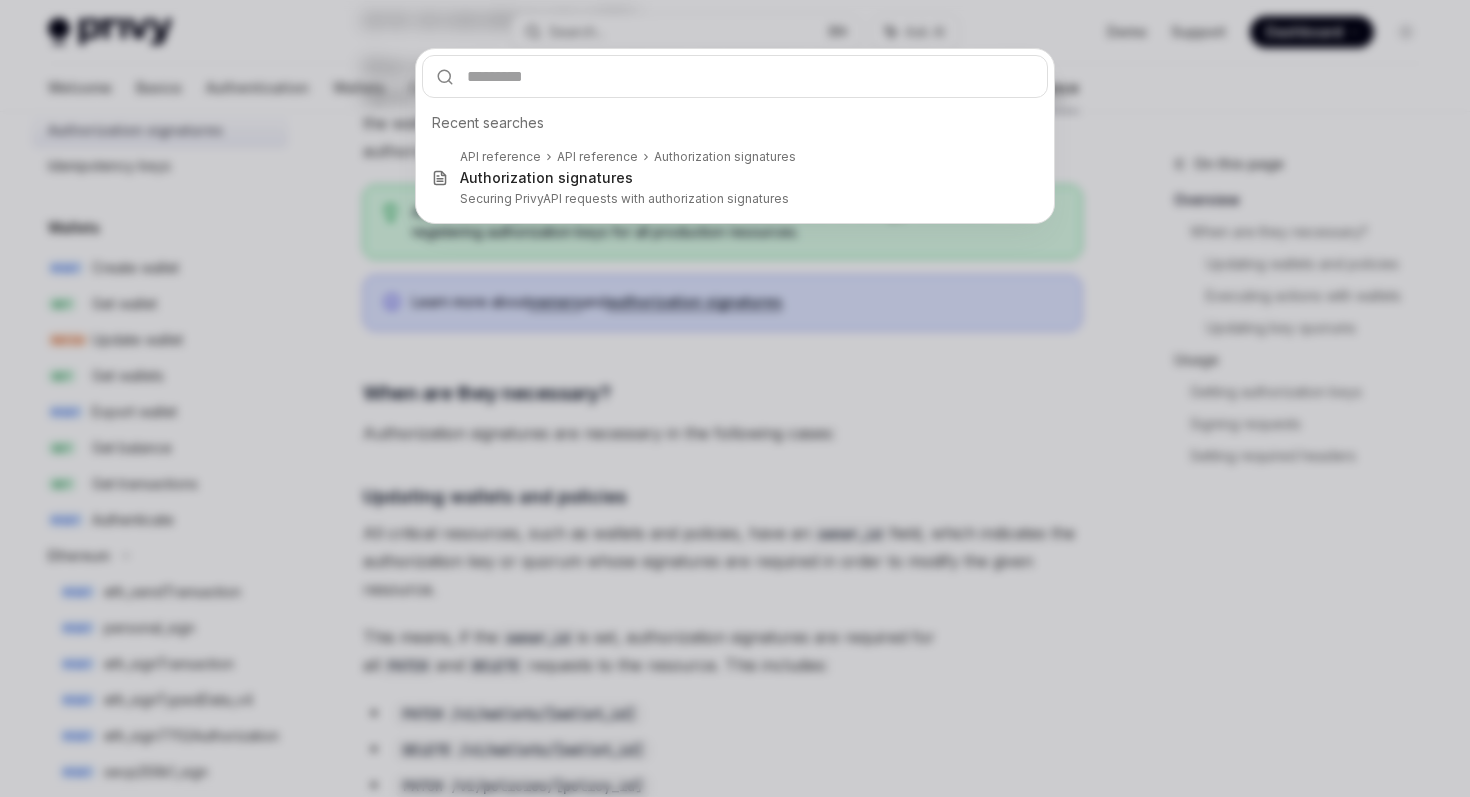 scroll, scrollTop: 0, scrollLeft: 0, axis: both 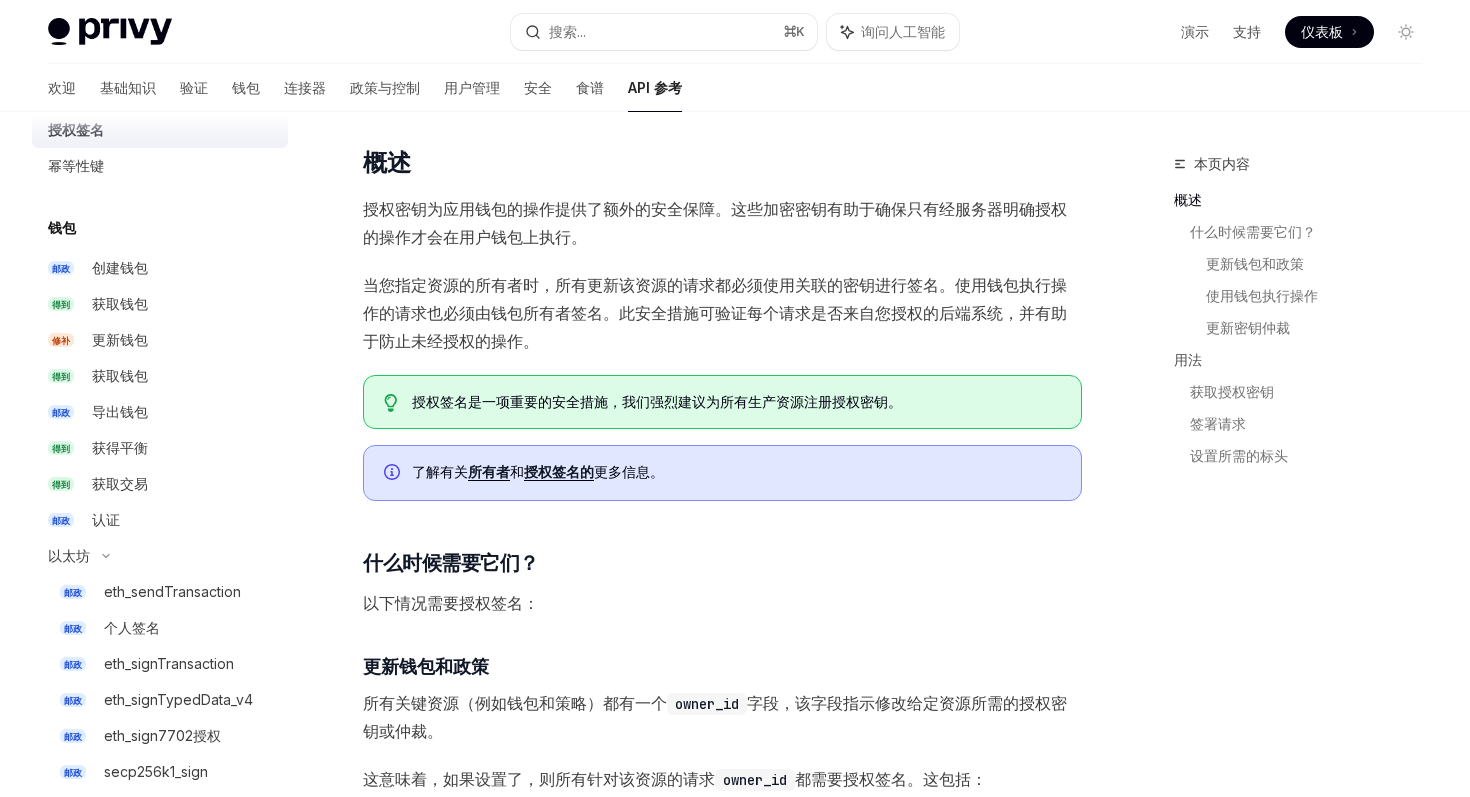 click on "授权密钥为应用钱包的操作提供了额外的安全保障。这些加密密钥有助于确保只有经服务器明确授权的操作才会在用户钱包上执行。" at bounding box center (722, 223) 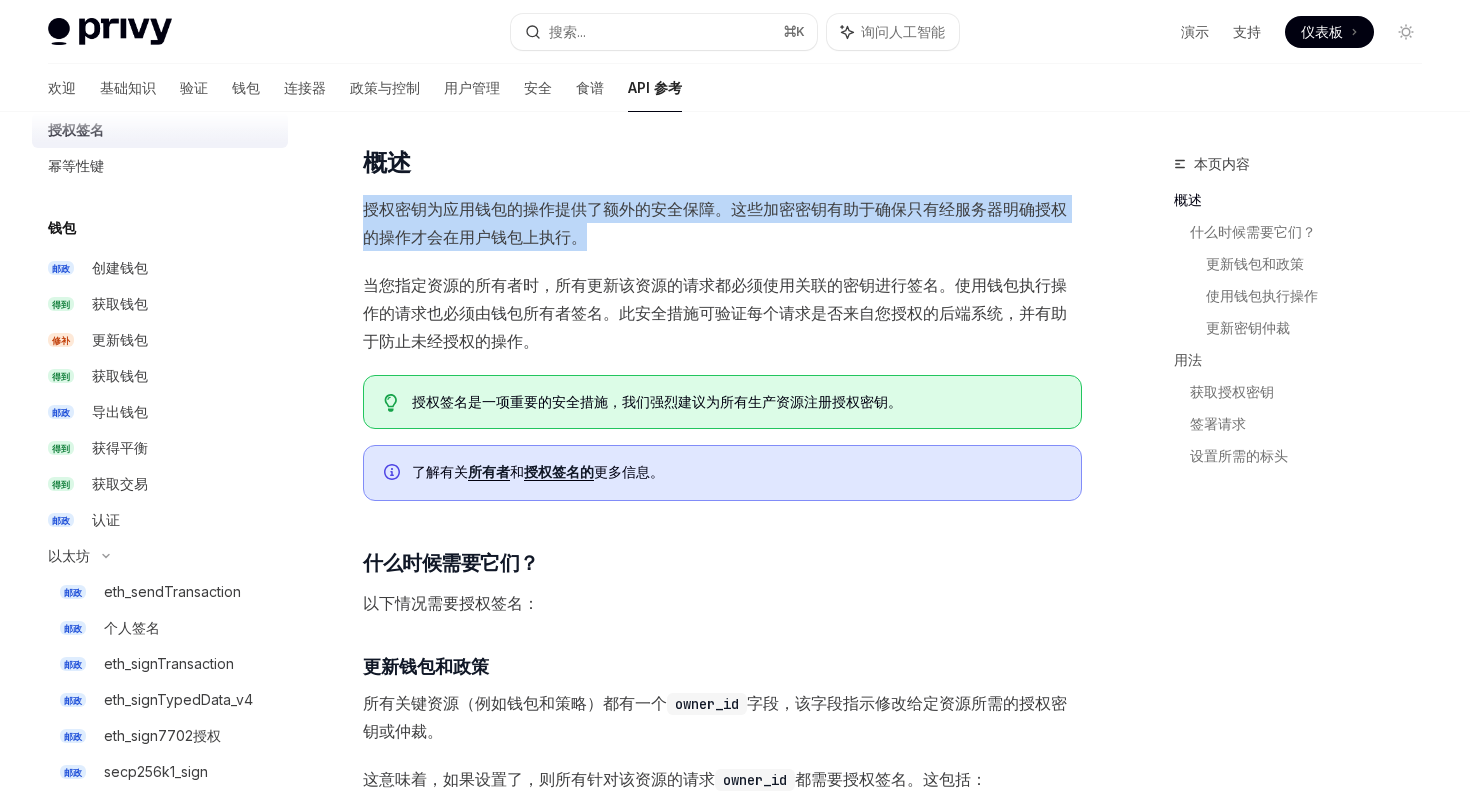 click on "授权密钥为应用钱包的操作提供了额外的安全保障。这些加密密钥有助于确保只有经服务器明确授权的操作才会在用户钱包上执行。" at bounding box center (722, 223) 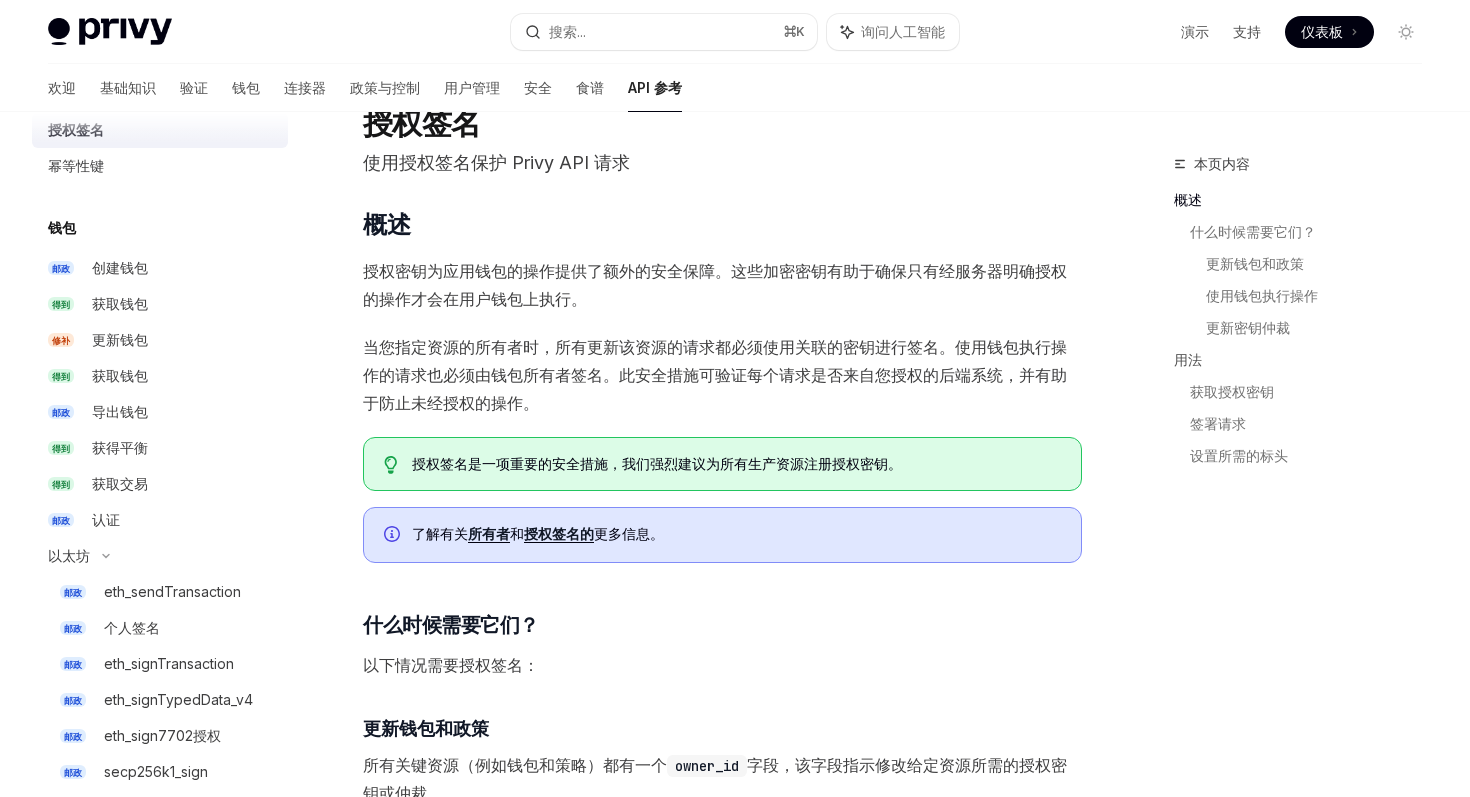 scroll, scrollTop: 75, scrollLeft: 0, axis: vertical 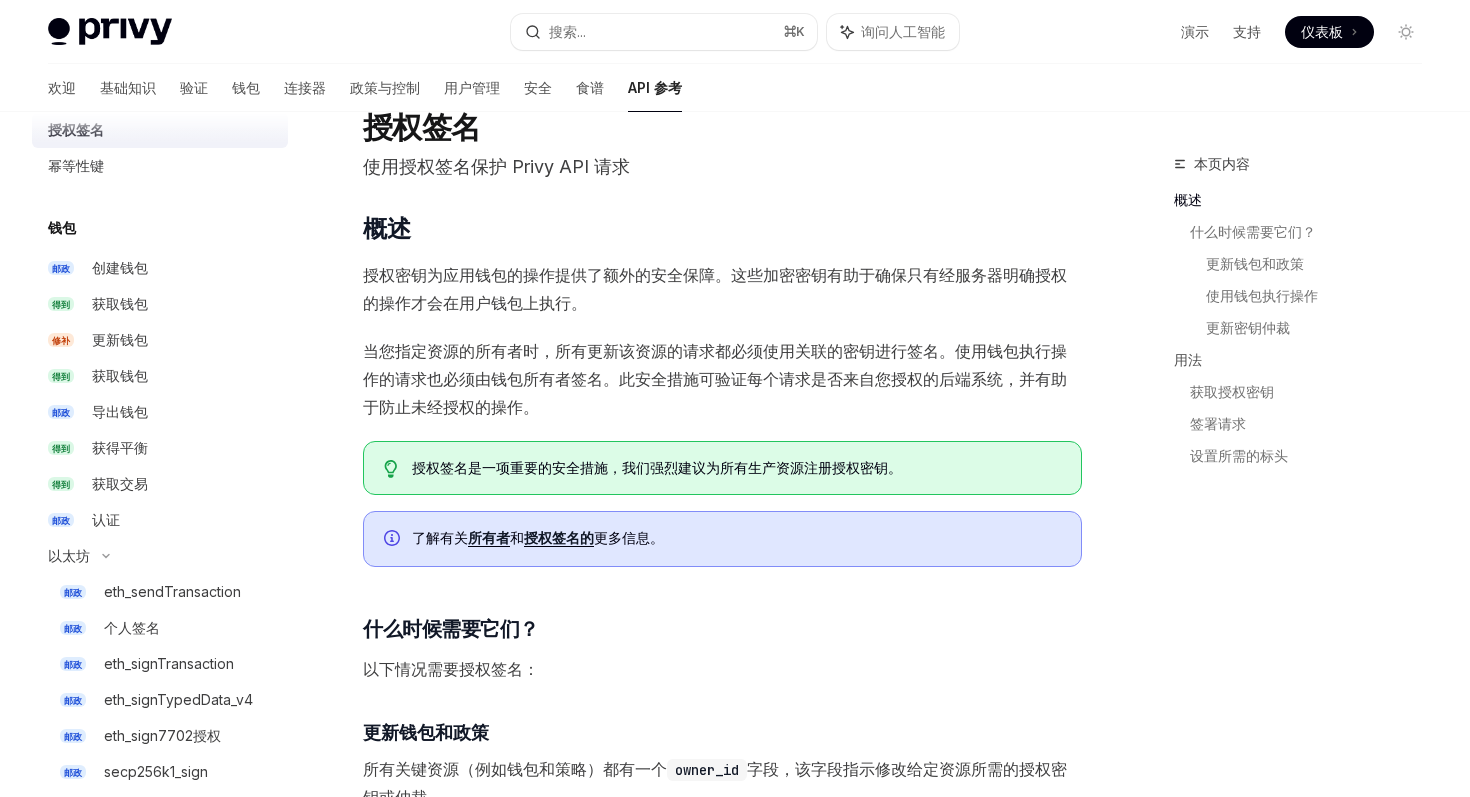 click on "当您指定资源的所有者时，所有更新该资源的请求都必须使用关联的密钥进行签名。使用钱包执行操作的请求也必须由钱包所有者签名。此安全措施可验证每个请求是否来自您授权的后端系统，并有助于防止未经授权的操作。" at bounding box center [715, 379] 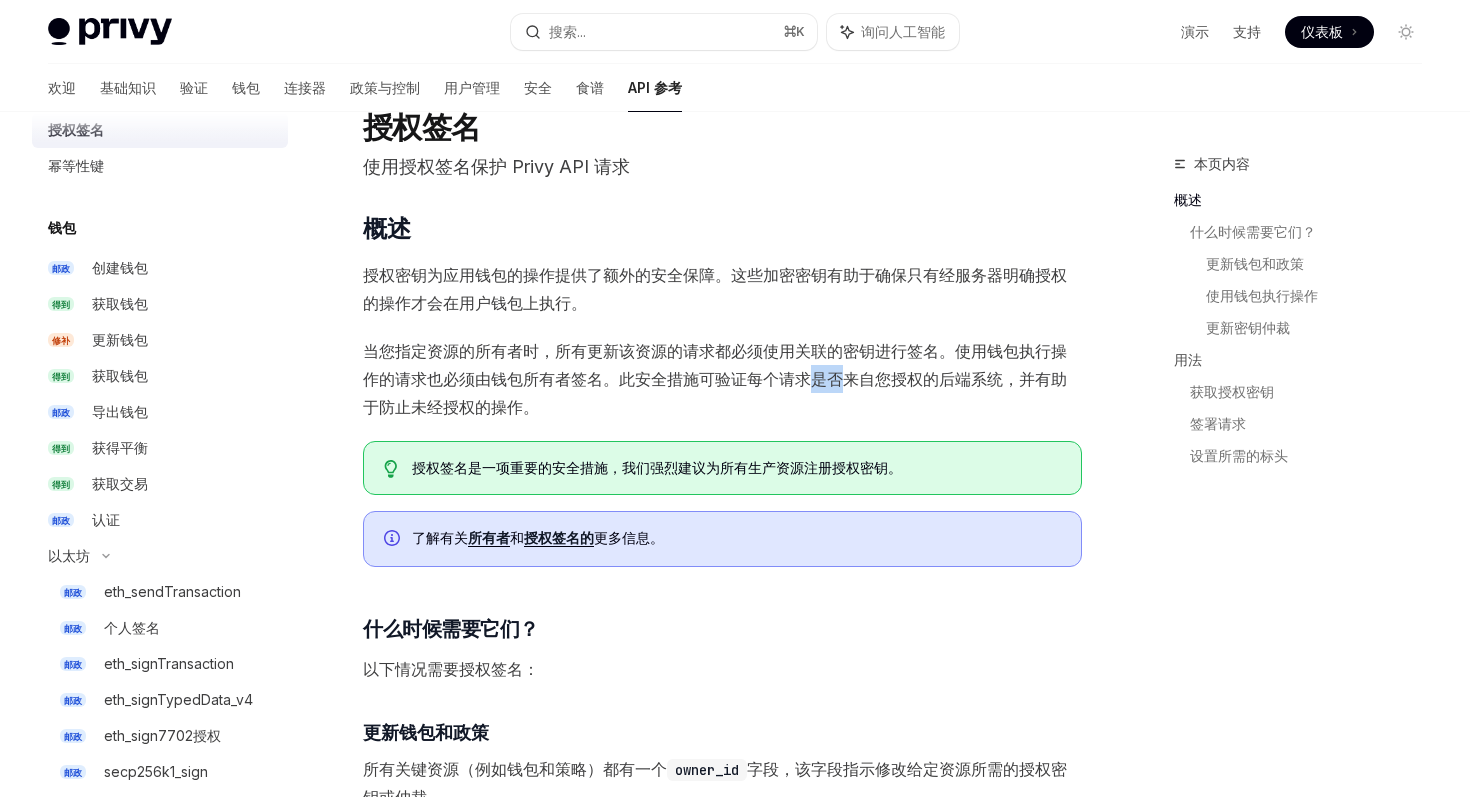 click on "当您指定资源的所有者时，所有更新该资源的请求都必须使用关联的密钥进行签名。使用钱包执行操作的请求也必须由钱包所有者签名。此安全措施可验证每个请求是否来自您授权的后端系统，并有助于防止未经授权的操作。" at bounding box center (715, 379) 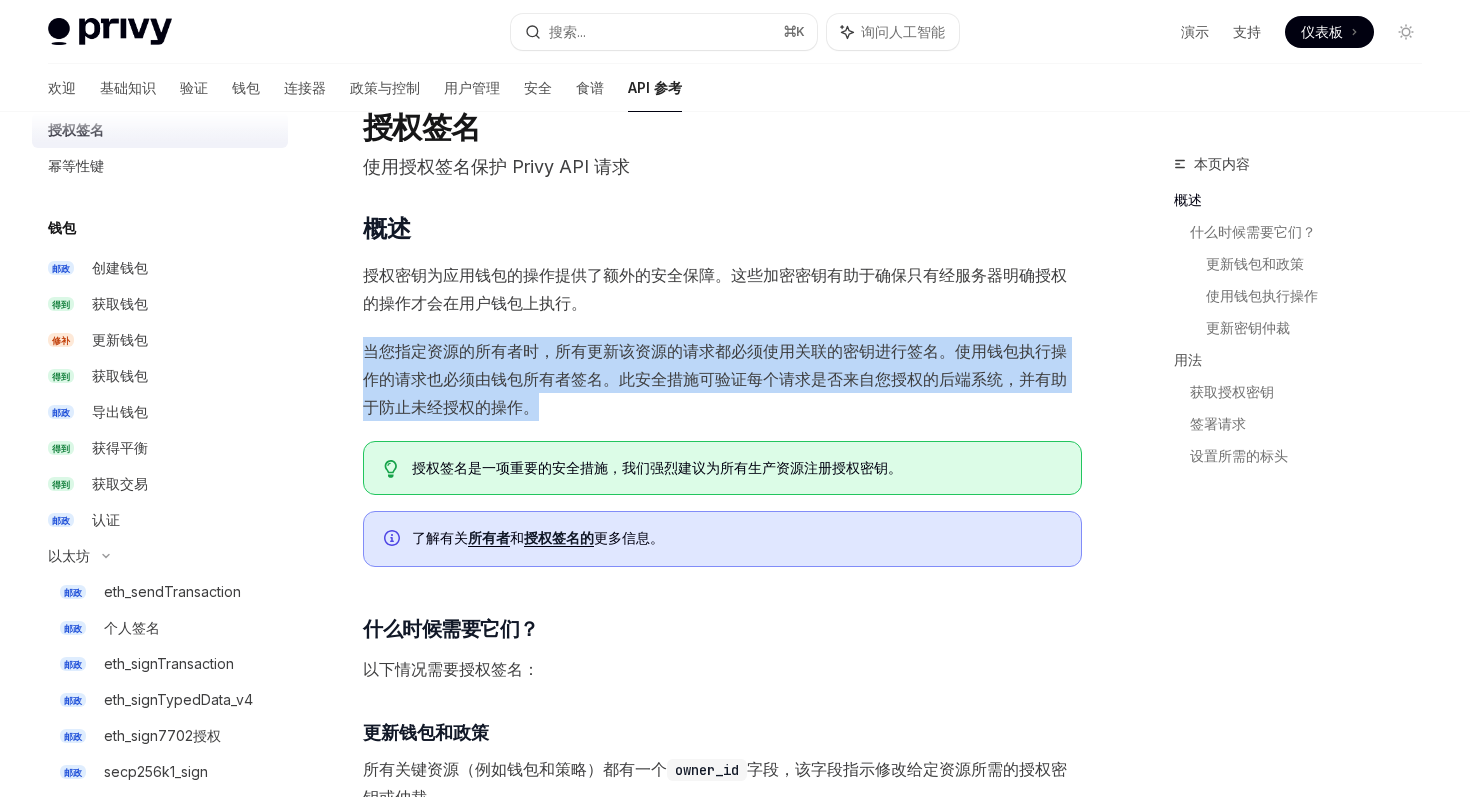 click on "当您指定资源的所有者时，所有更新该资源的请求都必须使用关联的密钥进行签名。使用钱包执行操作的请求也必须由钱包所有者签名。此安全措施可验证每个请求是否来自您授权的后端系统，并有助于防止未经授权的操作。" at bounding box center [715, 379] 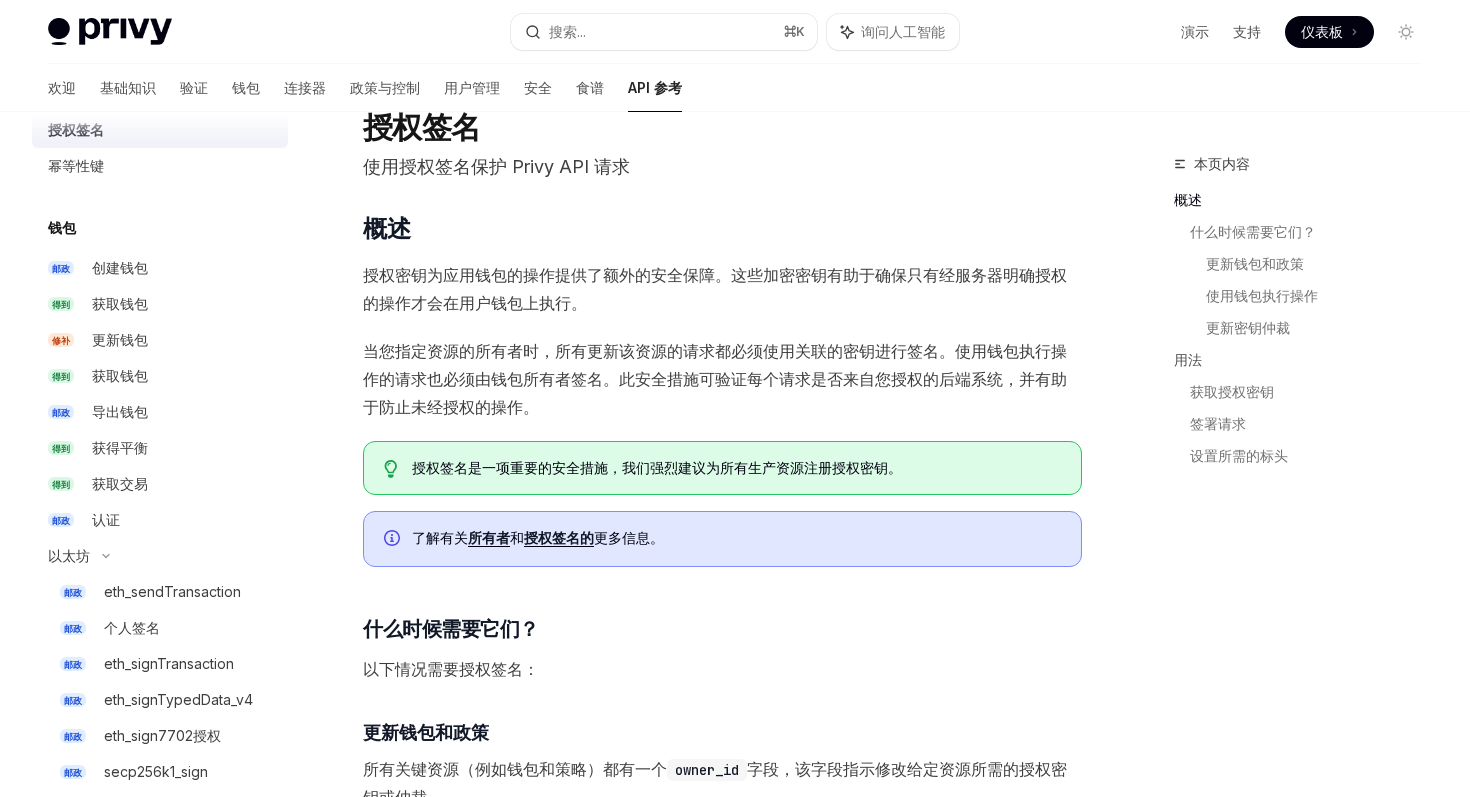 click on "授权密钥为应用钱包的操作提供了额外的安全保障。这些加密密钥有助于确保只有经服务器明确授权的操作才会在用户钱包上执行。" at bounding box center (722, 289) 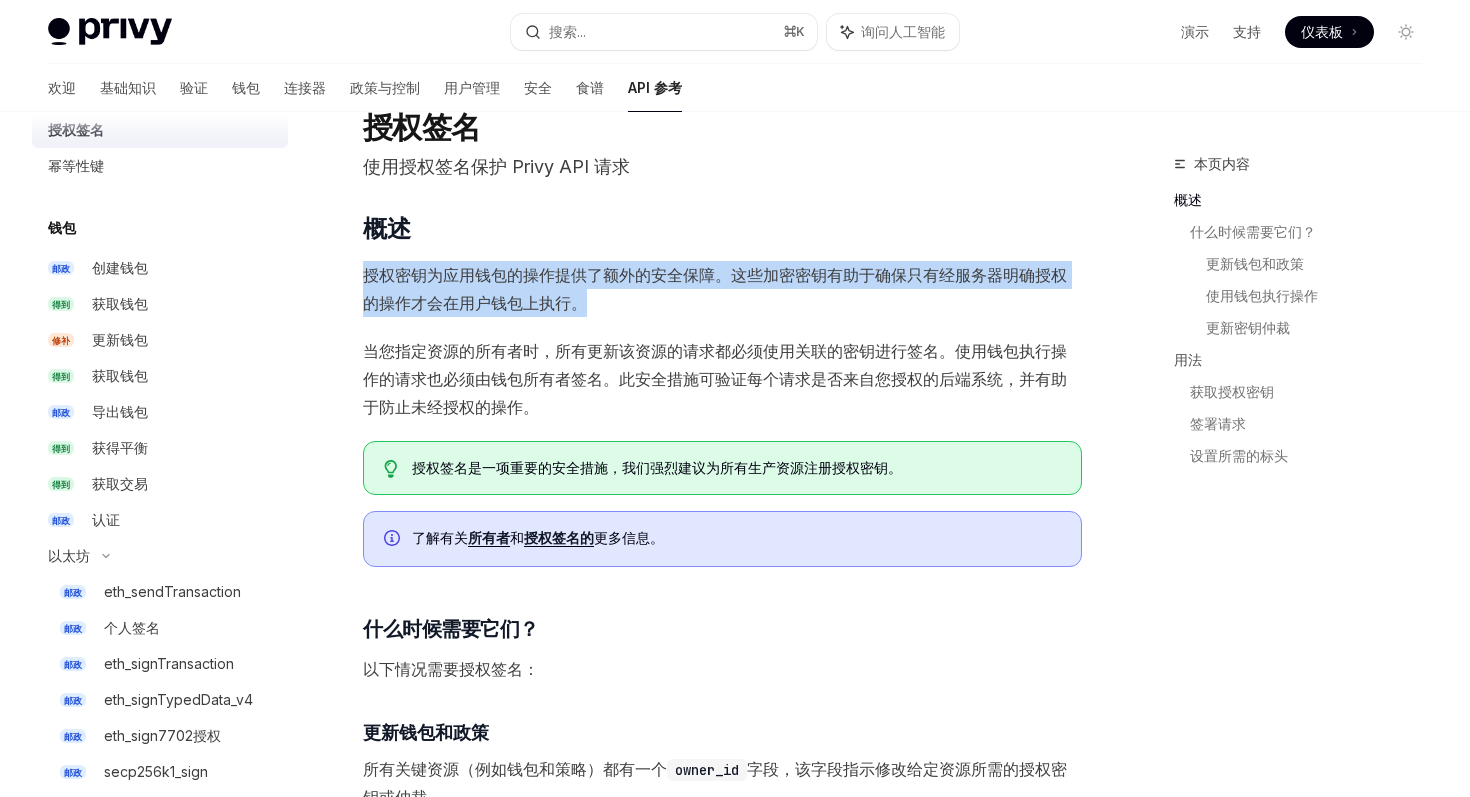 click on "当您指定资源的所有者时，所有更新该资源的请求都必须使用关联的密钥进行签名。使用钱包执行操作的请求也必须由钱包所有者签名。此安全措施可验证每个请求是否来自您授权的后端系统，并有助于防止未经授权的操作。" at bounding box center (715, 379) 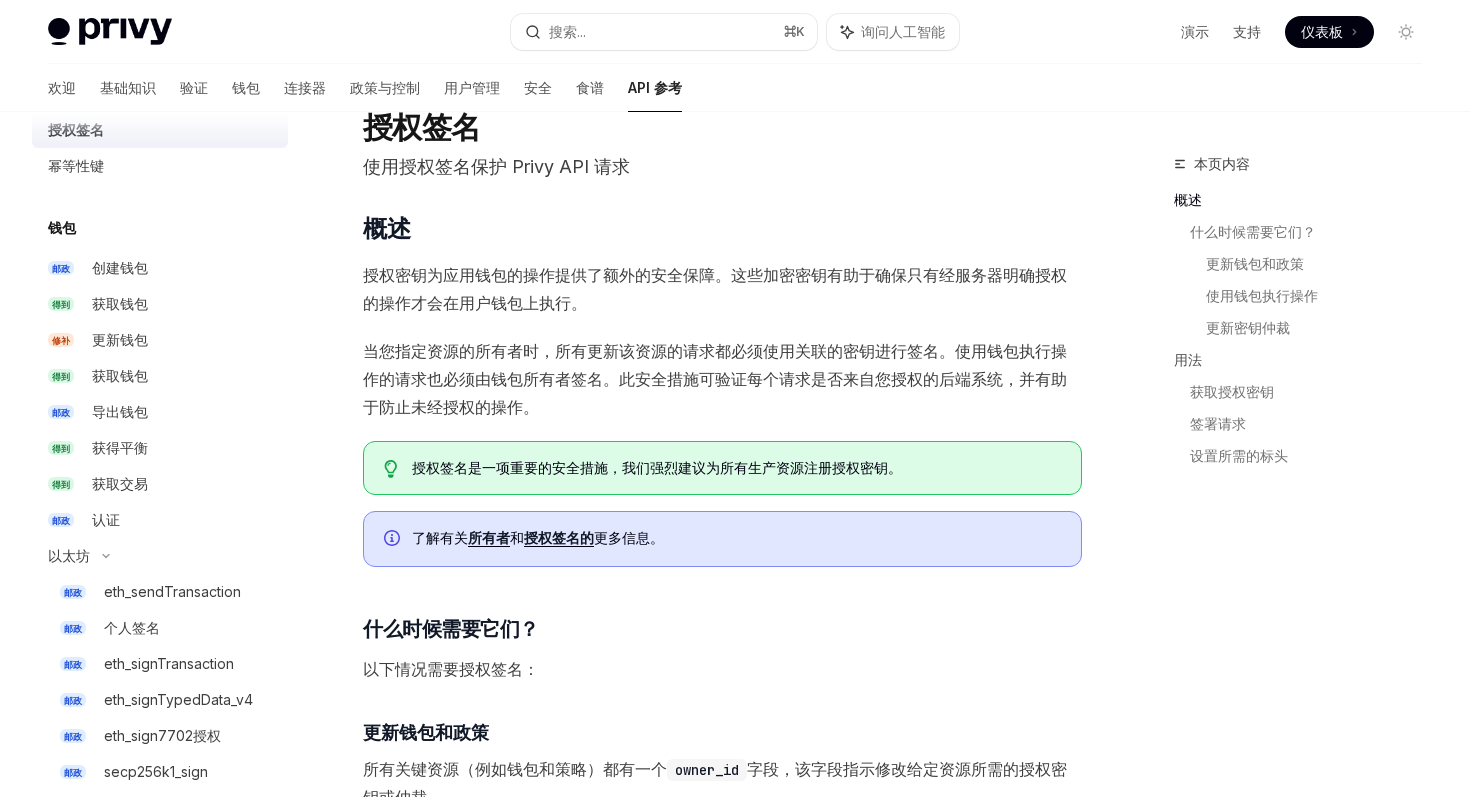 click on "当您指定资源的所有者时，所有更新该资源的请求都必须使用关联的密钥进行签名。使用钱包执行操作的请求也必须由钱包所有者签名。此安全措施可验证每个请求是否来自您授权的后端系统，并有助于防止未经授权的操作。" at bounding box center (715, 379) 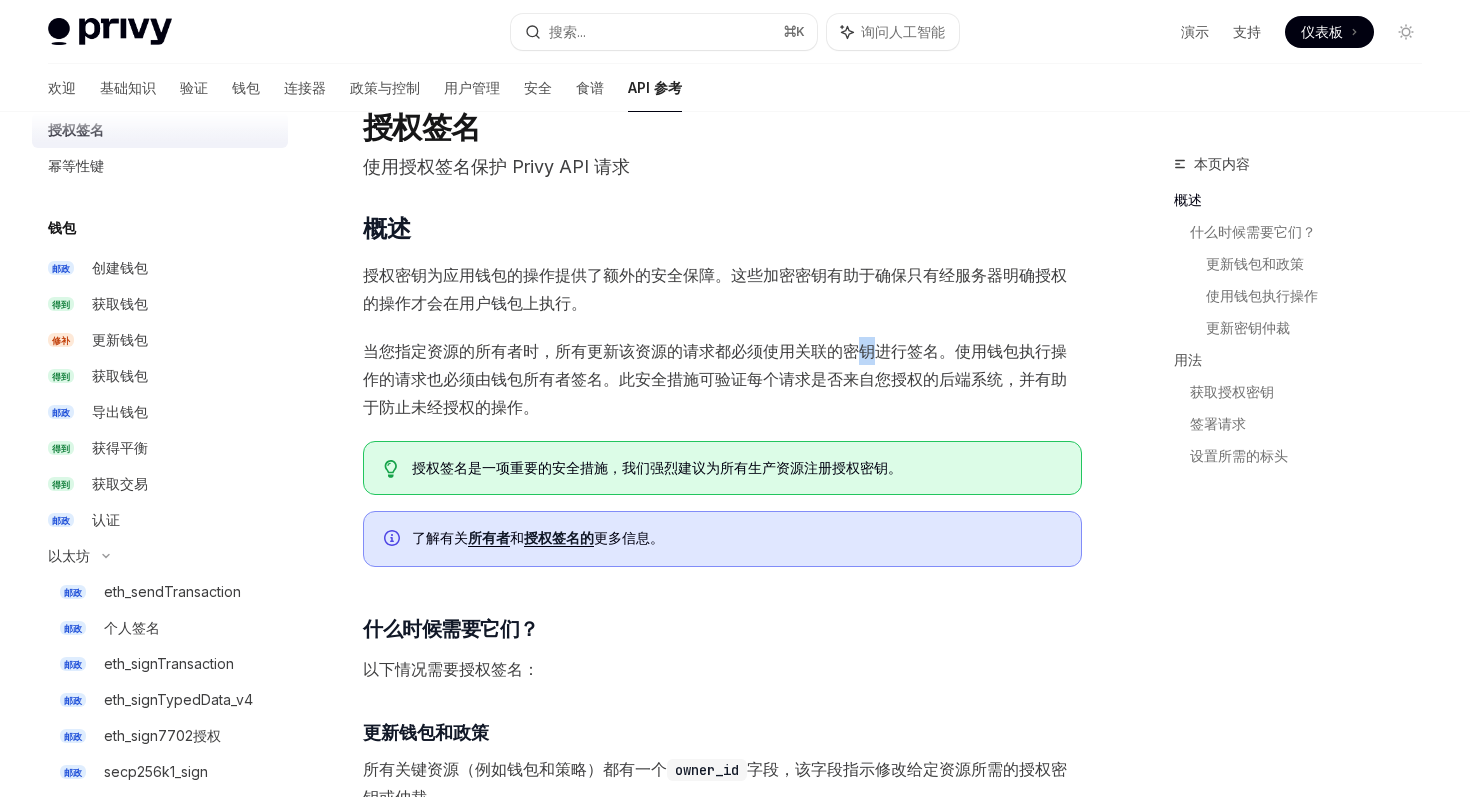 click on "当您指定资源的所有者时，所有更新该资源的请求都必须使用关联的密钥进行签名。使用钱包执行操作的请求也必须由钱包所有者签名。此安全措施可验证每个请求是否来自您授权的后端系统，并有助于防止未经授权的操作。" at bounding box center (715, 379) 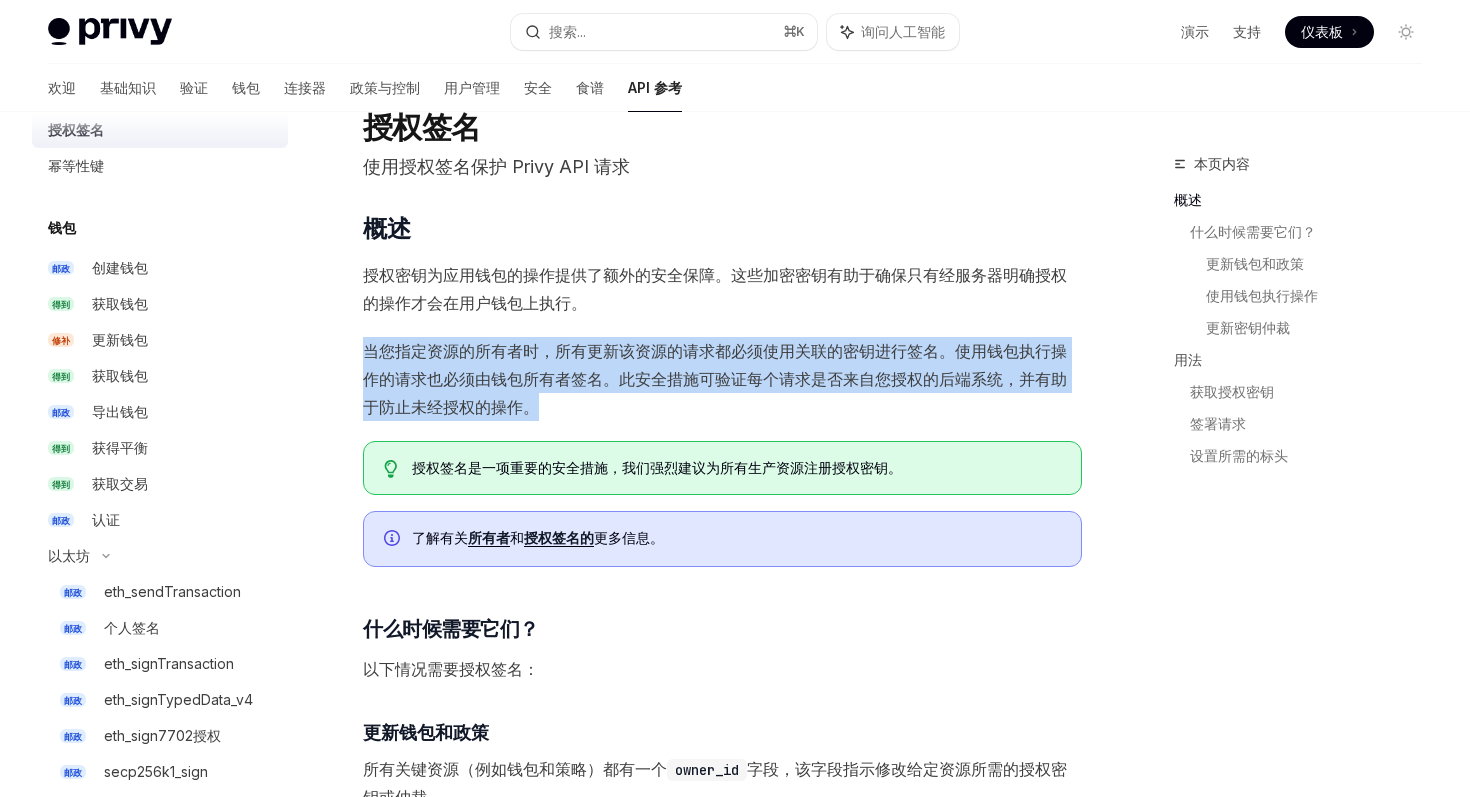 click on "当您指定资源的所有者时，所有更新该资源的请求都必须使用关联的密钥进行签名。使用钱包执行操作的请求也必须由钱包所有者签名。此安全措施可验证每个请求是否来自您授权的后端系统，并有助于防止未经授权的操作。" at bounding box center [715, 379] 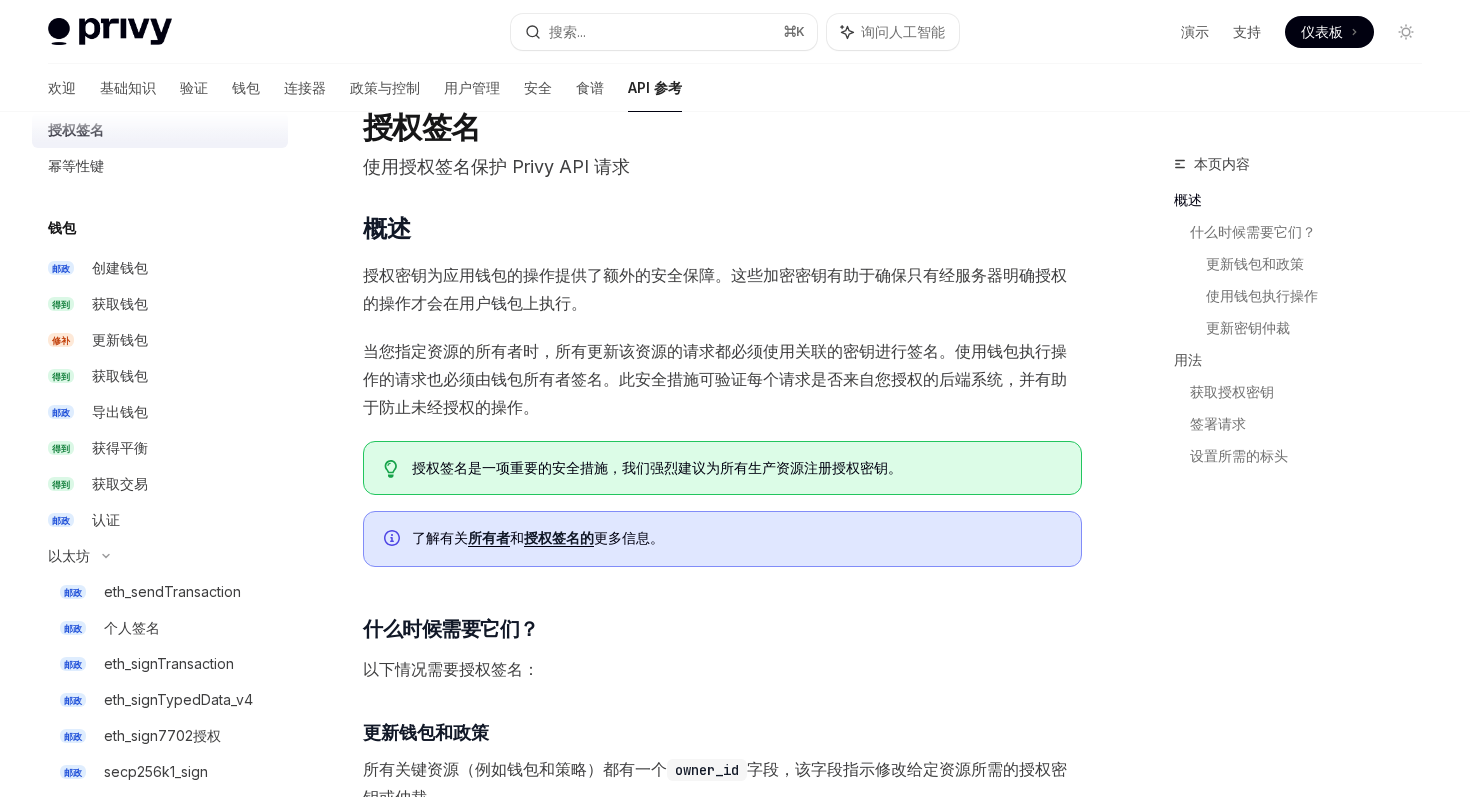 click on "当您指定资源的所有者时，所有更新该资源的请求都必须使用关联的密钥进行签名。使用钱包执行操作的请求也必须由钱包所有者签名。此安全措施可验证每个请求是否来自您授权的后端系统，并有助于防止未经授权的操作。" at bounding box center (715, 379) 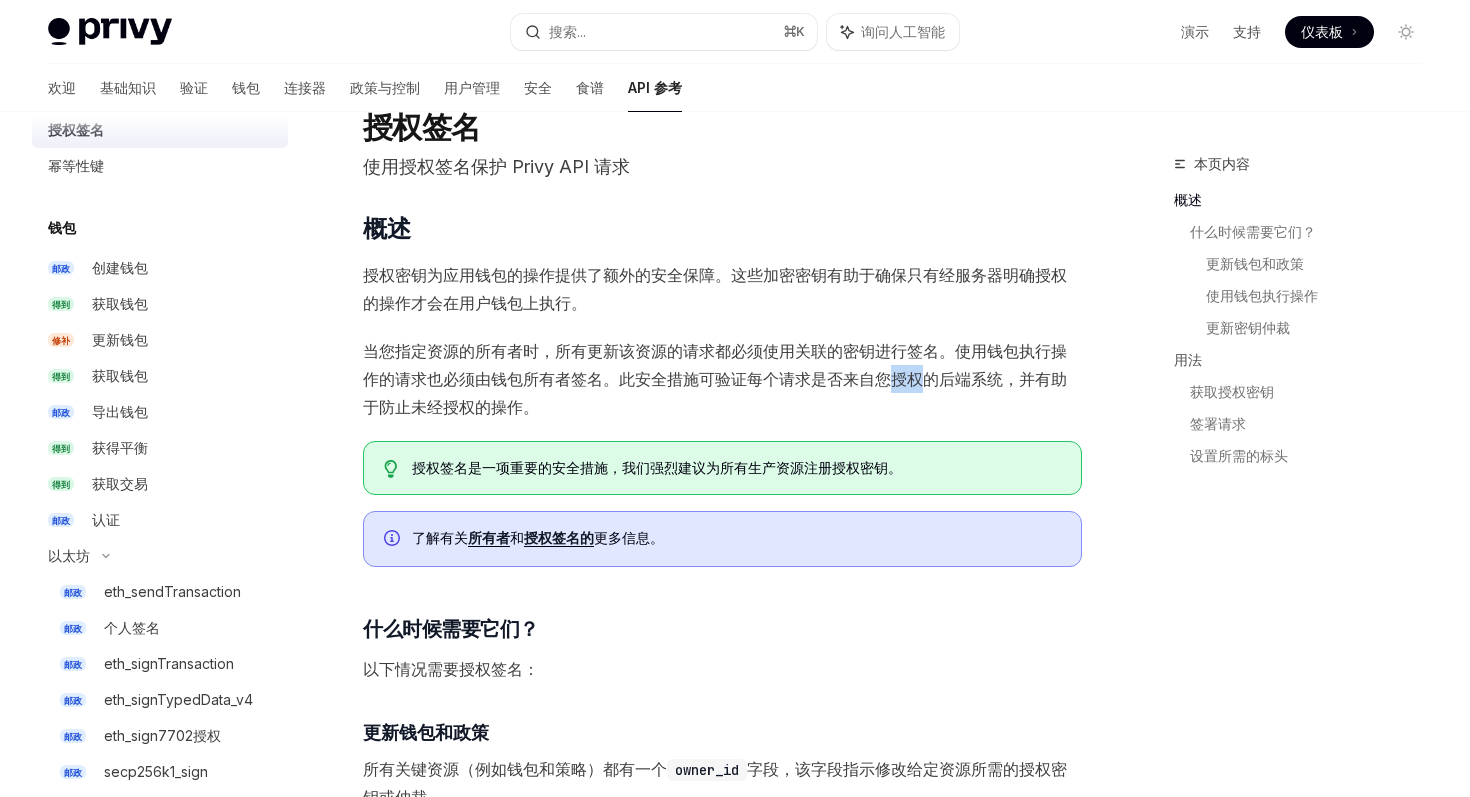 click on "当您指定资源的所有者时，所有更新该资源的请求都必须使用关联的密钥进行签名。使用钱包执行操作的请求也必须由钱包所有者签名。此安全措施可验证每个请求是否来自您授权的后端系统，并有助于防止未经授权的操作。" at bounding box center [715, 379] 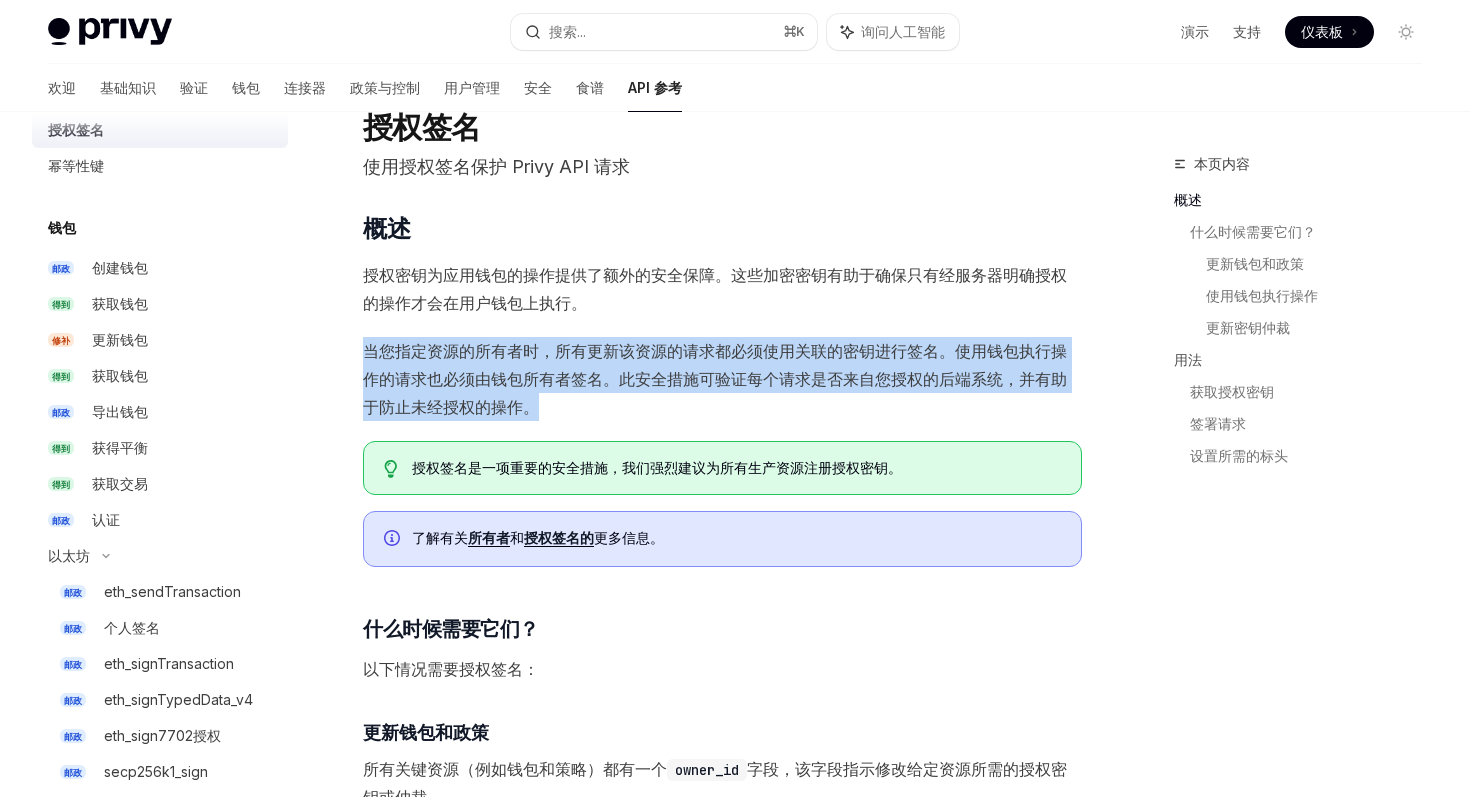 click on "当您指定资源的所有者时，所有更新该资源的请求都必须使用关联的密钥进行签名。使用钱包执行操作的请求也必须由钱包所有者签名。此安全措施可验证每个请求是否来自您授权的后端系统，并有助于防止未经授权的操作。" at bounding box center [715, 379] 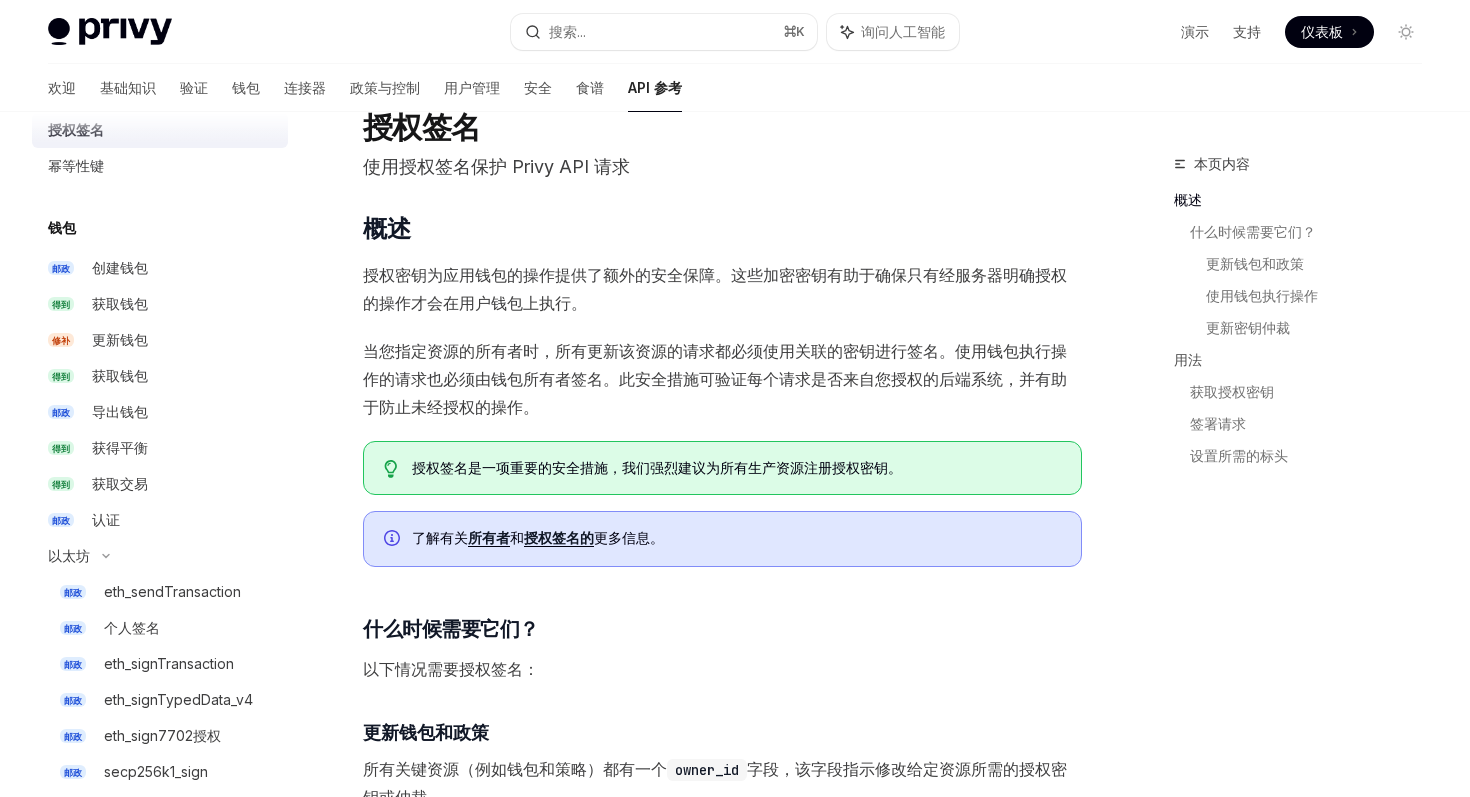 click on "当您指定资源的所有者时，所有更新该资源的请求都必须使用关联的密钥进行签名。使用钱包执行操作的请求也必须由钱包所有者签名。此安全措施可验证每个请求是否来自您授权的后端系统，并有助于防止未经授权的操作。" at bounding box center (715, 379) 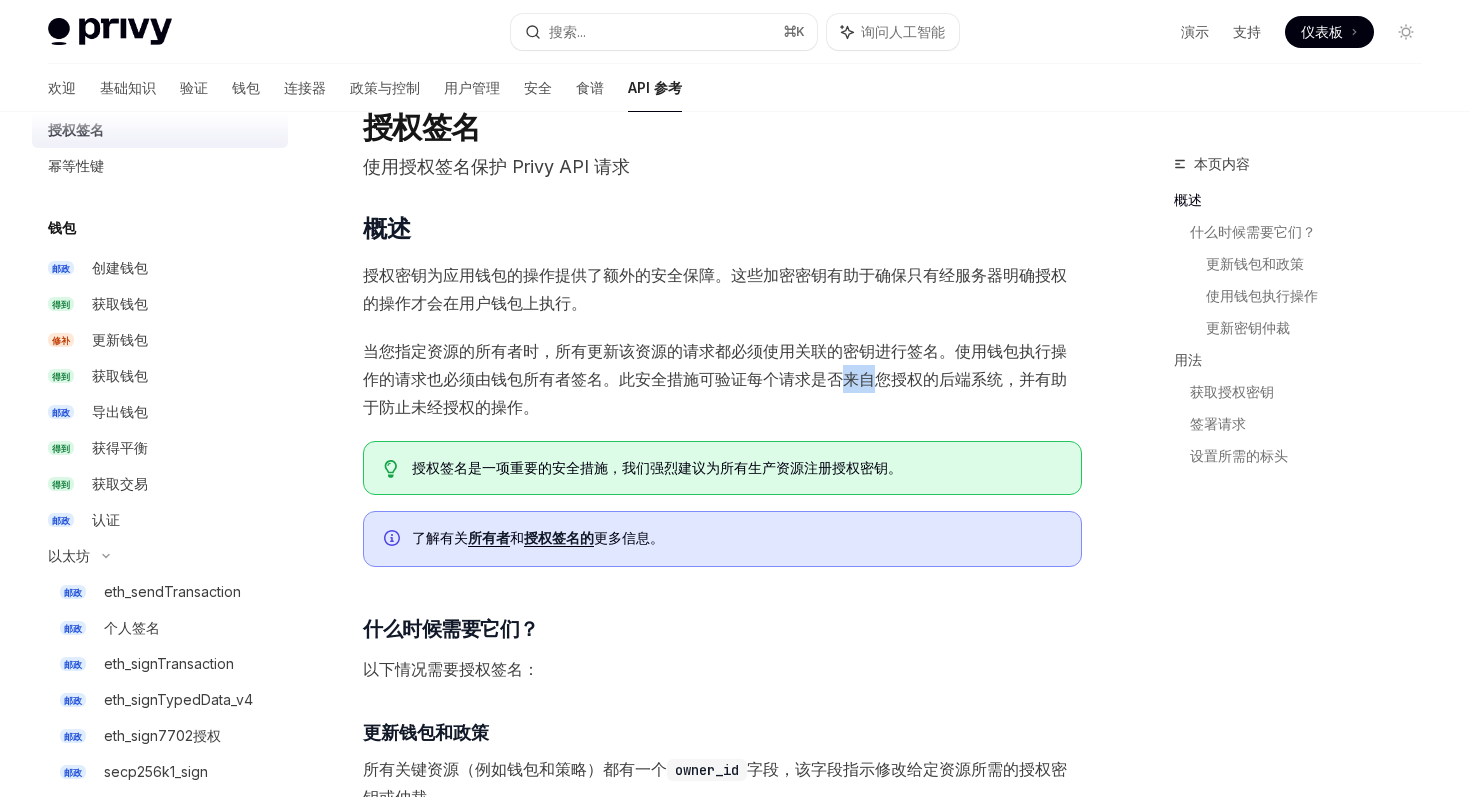 click on "当您指定资源的所有者时，所有更新该资源的请求都必须使用关联的密钥进行签名。使用钱包执行操作的请求也必须由钱包所有者签名。此安全措施可验证每个请求是否来自您授权的后端系统，并有助于防止未经授权的操作。" at bounding box center (715, 379) 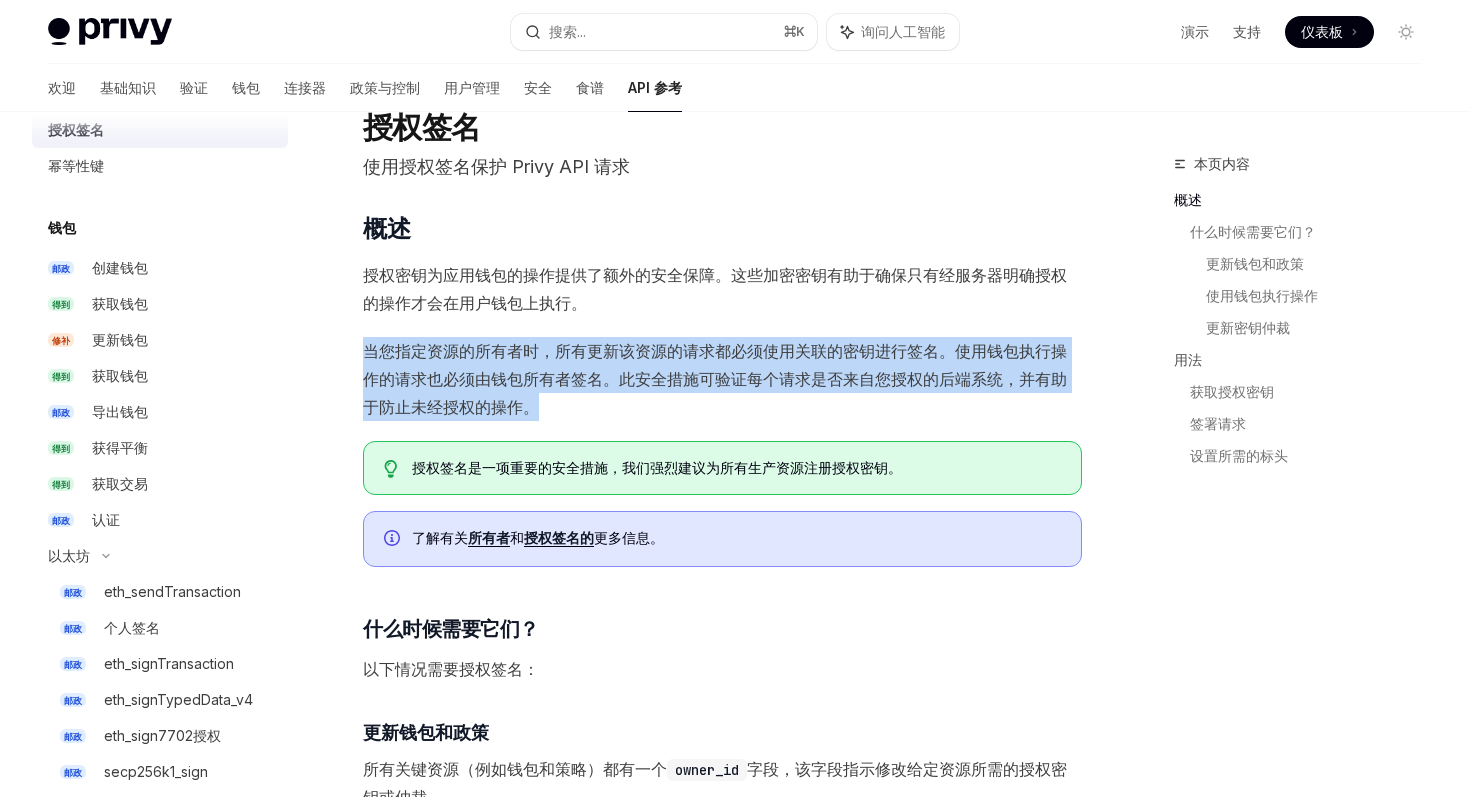 click on "当您指定资源的所有者时，所有更新该资源的请求都必须使用关联的密钥进行签名。使用钱包执行操作的请求也必须由钱包所有者签名。此安全措施可验证每个请求是否来自您授权的后端系统，并有助于防止未经授权的操作。" at bounding box center (715, 379) 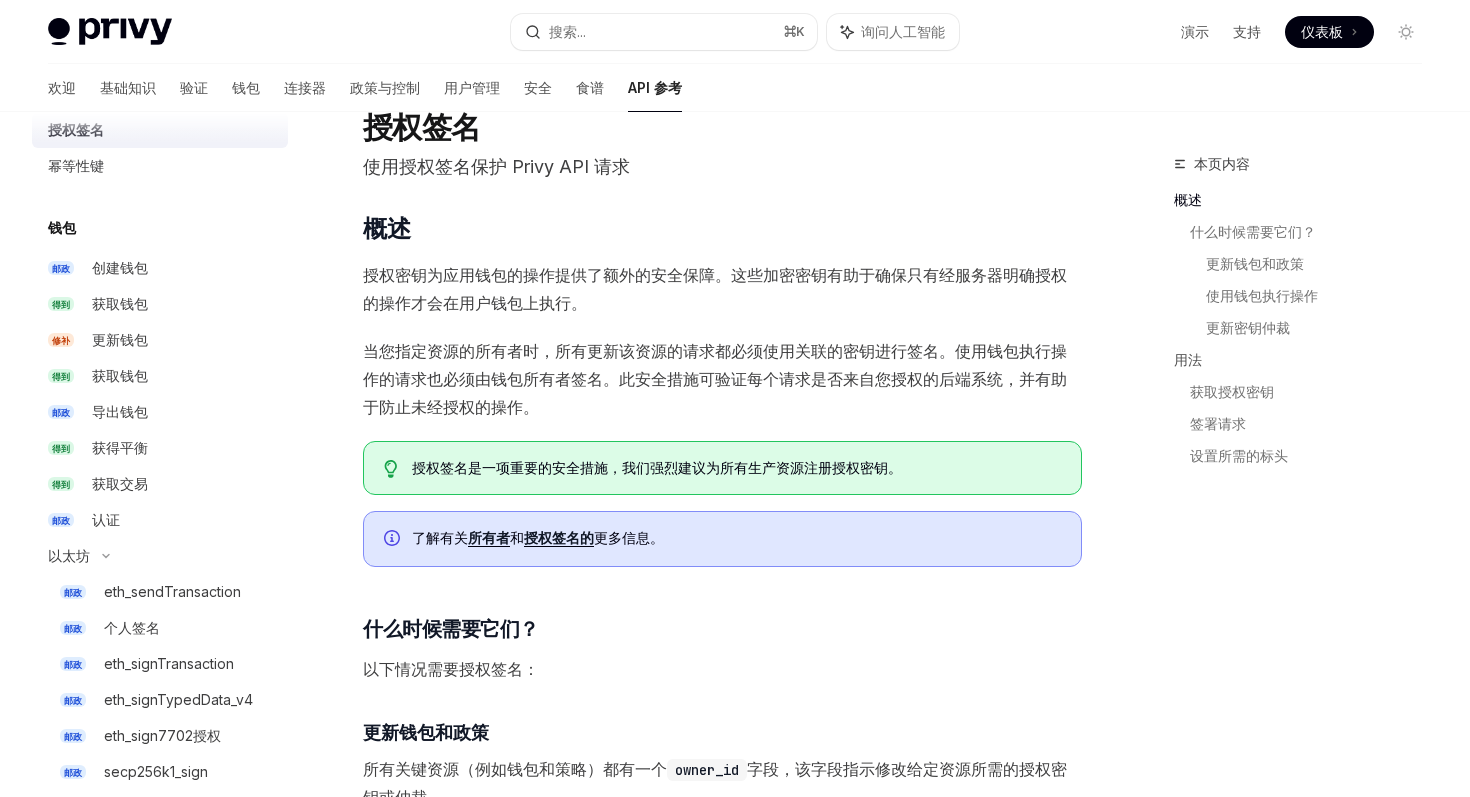 click on "当您指定资源的所有者时，所有更新该资源的请求都必须使用关联的密钥进行签名。使用钱包执行操作的请求也必须由钱包所有者签名。此安全措施可验证每个请求是否来自您授权的后端系统，并有助于防止未经授权的操作。" at bounding box center [715, 379] 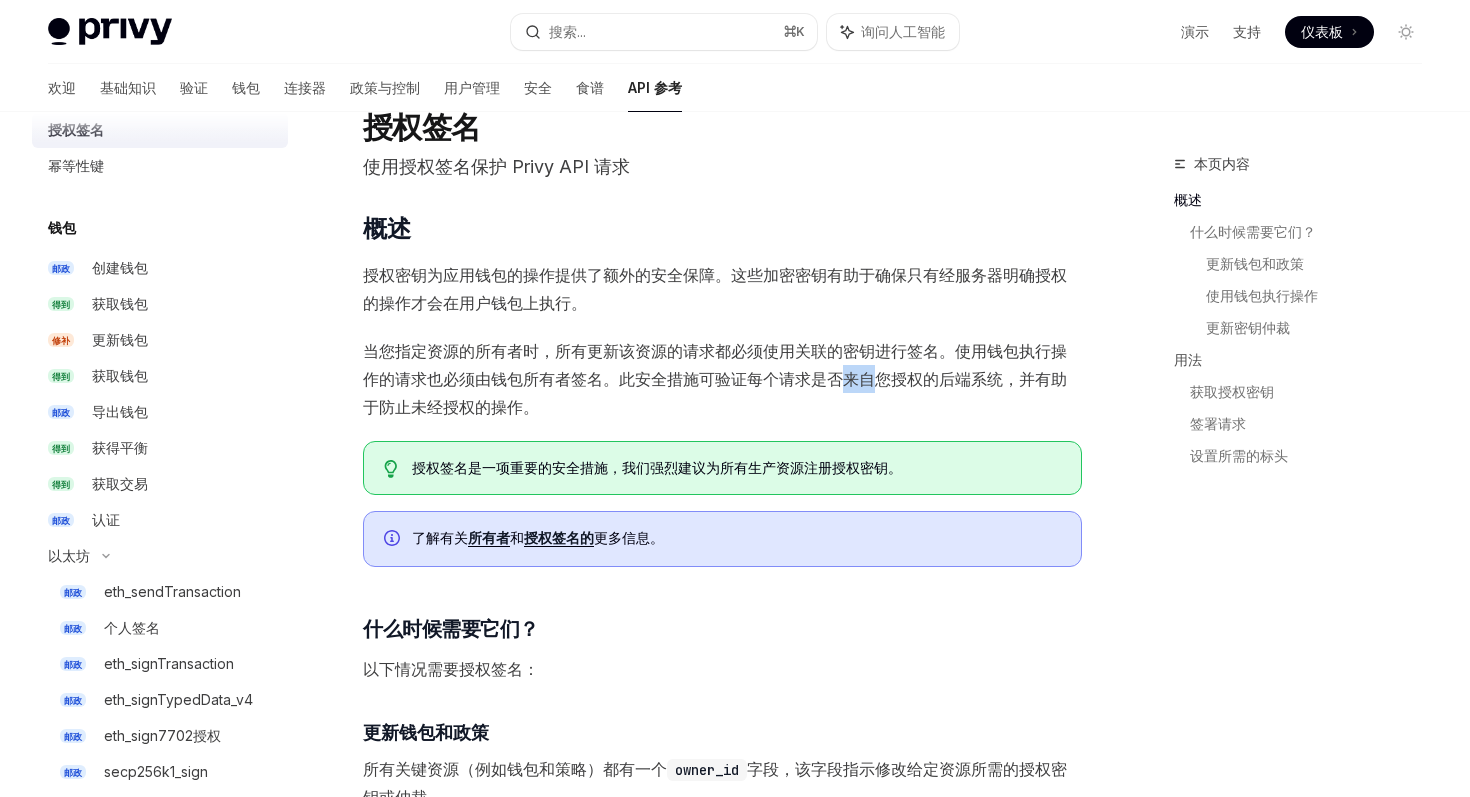 click on "当您指定资源的所有者时，所有更新该资源的请求都必须使用关联的密钥进行签名。使用钱包执行操作的请求也必须由钱包所有者签名。此安全措施可验证每个请求是否来自您授权的后端系统，并有助于防止未经授权的操作。" at bounding box center (715, 379) 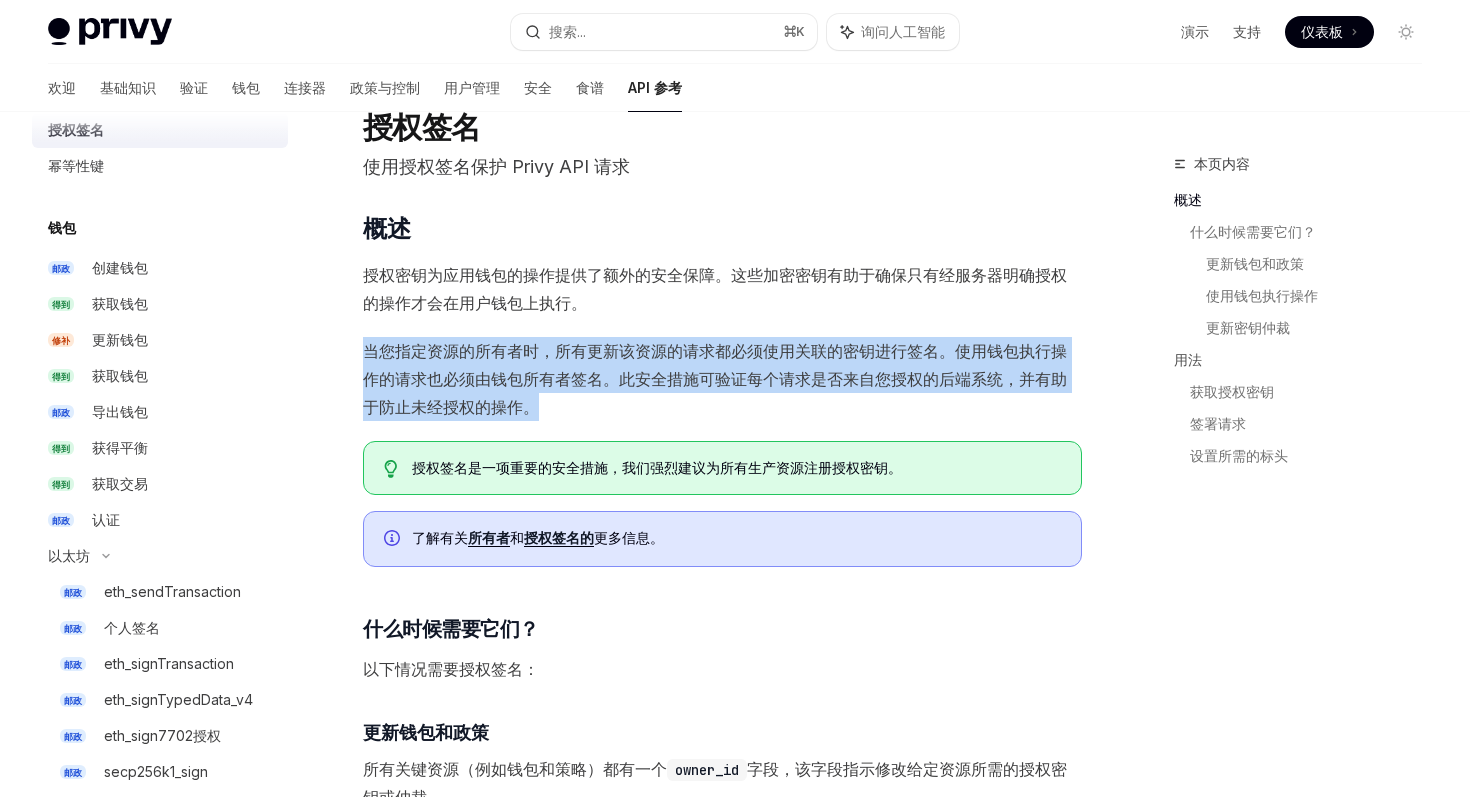 click on "当您指定资源的所有者时，所有更新该资源的请求都必须使用关联的密钥进行签名。使用钱包执行操作的请求也必须由钱包所有者签名。此安全措施可验证每个请求是否来自您授权的后端系统，并有助于防止未经授权的操作。" at bounding box center (715, 379) 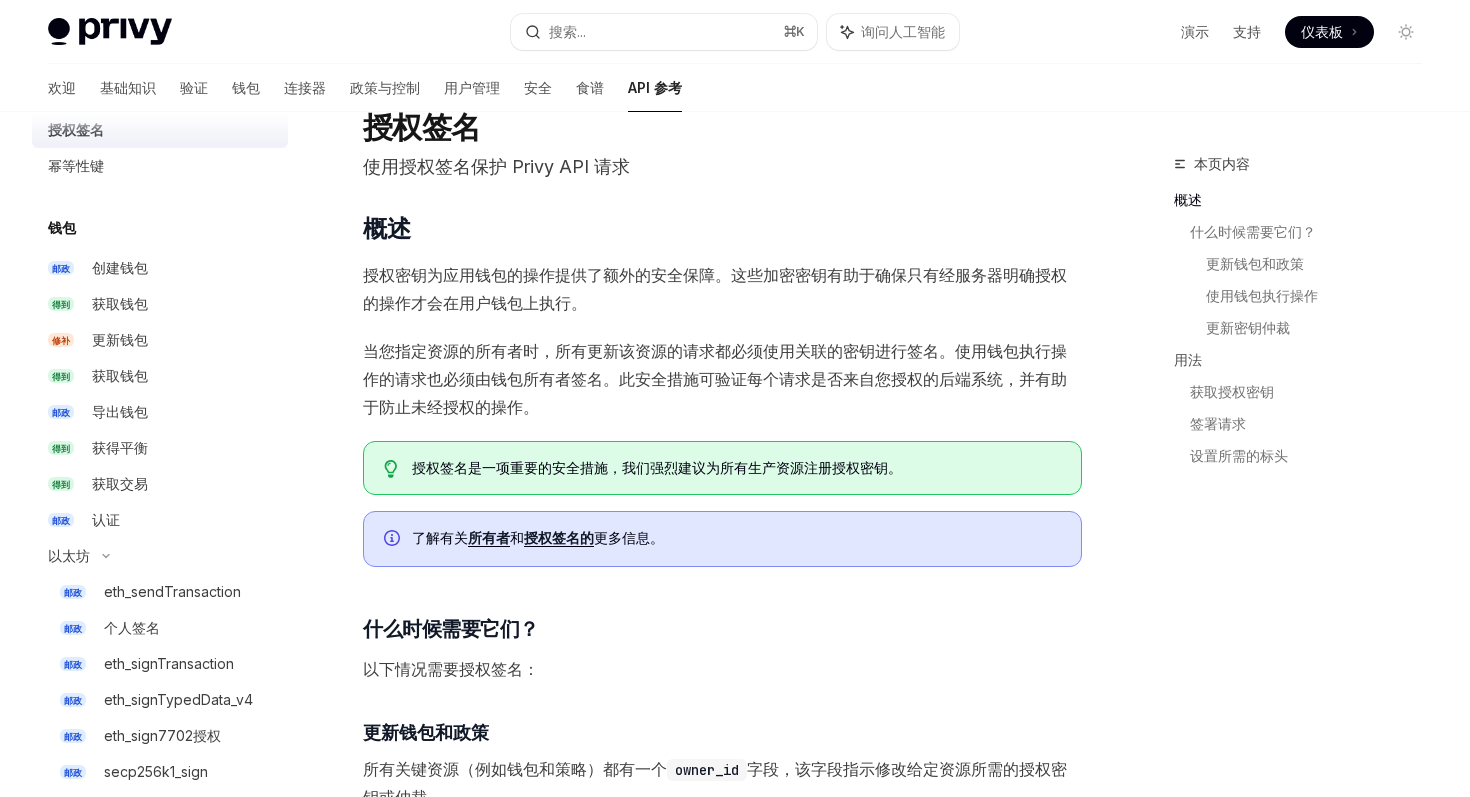 click on "当您指定资源的所有者时，所有更新该资源的请求都必须使用关联的密钥进行签名。使用钱包执行操作的请求也必须由钱包所有者签名。此安全措施可验证每个请求是否来自您授权的后端系统，并有助于防止未经授权的操作。" at bounding box center [715, 379] 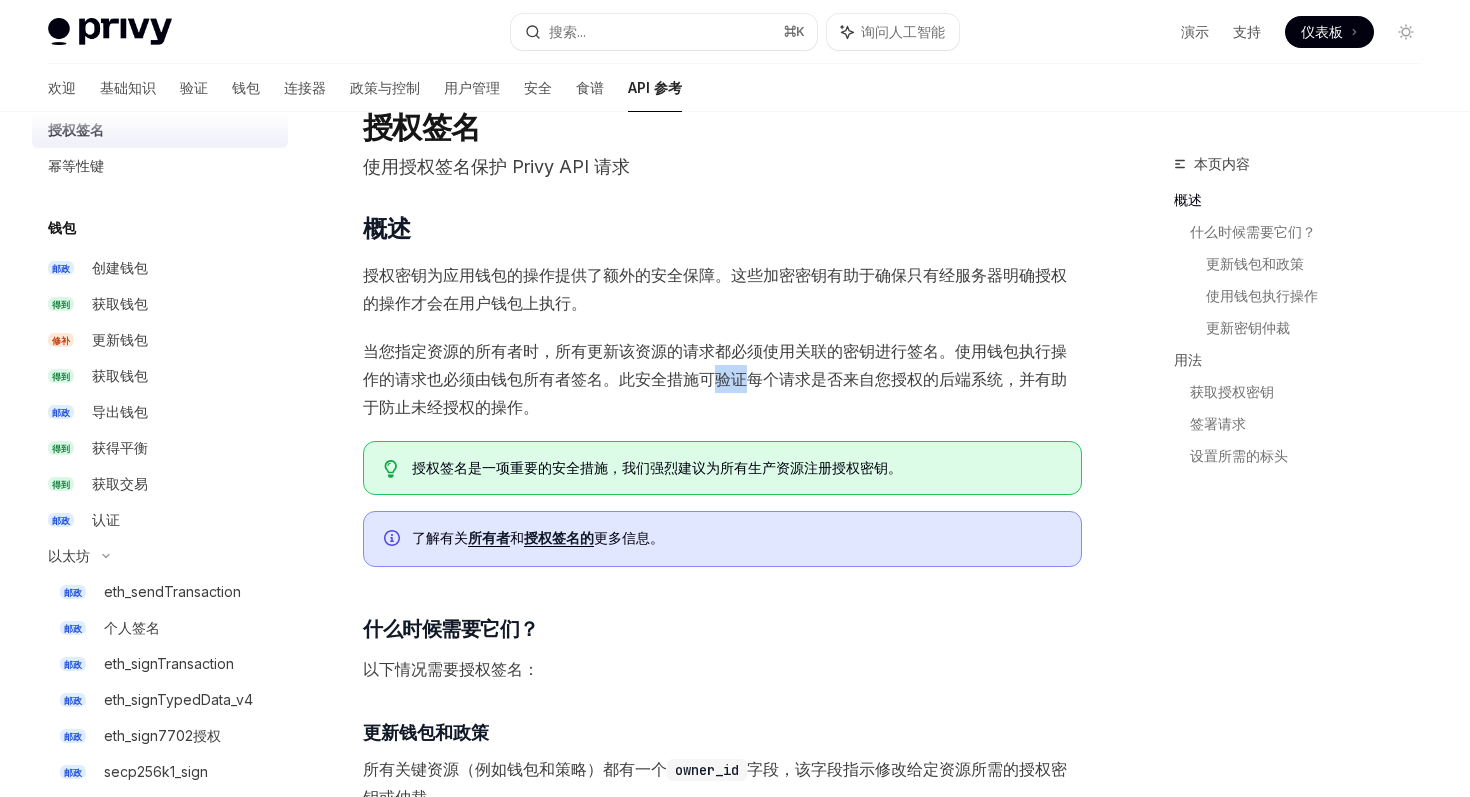 click on "当您指定资源的所有者时，所有更新该资源的请求都必须使用关联的密钥进行签名。使用钱包执行操作的请求也必须由钱包所有者签名。此安全措施可验证每个请求是否来自您授权的后端系统，并有助于防止未经授权的操作。" at bounding box center (715, 379) 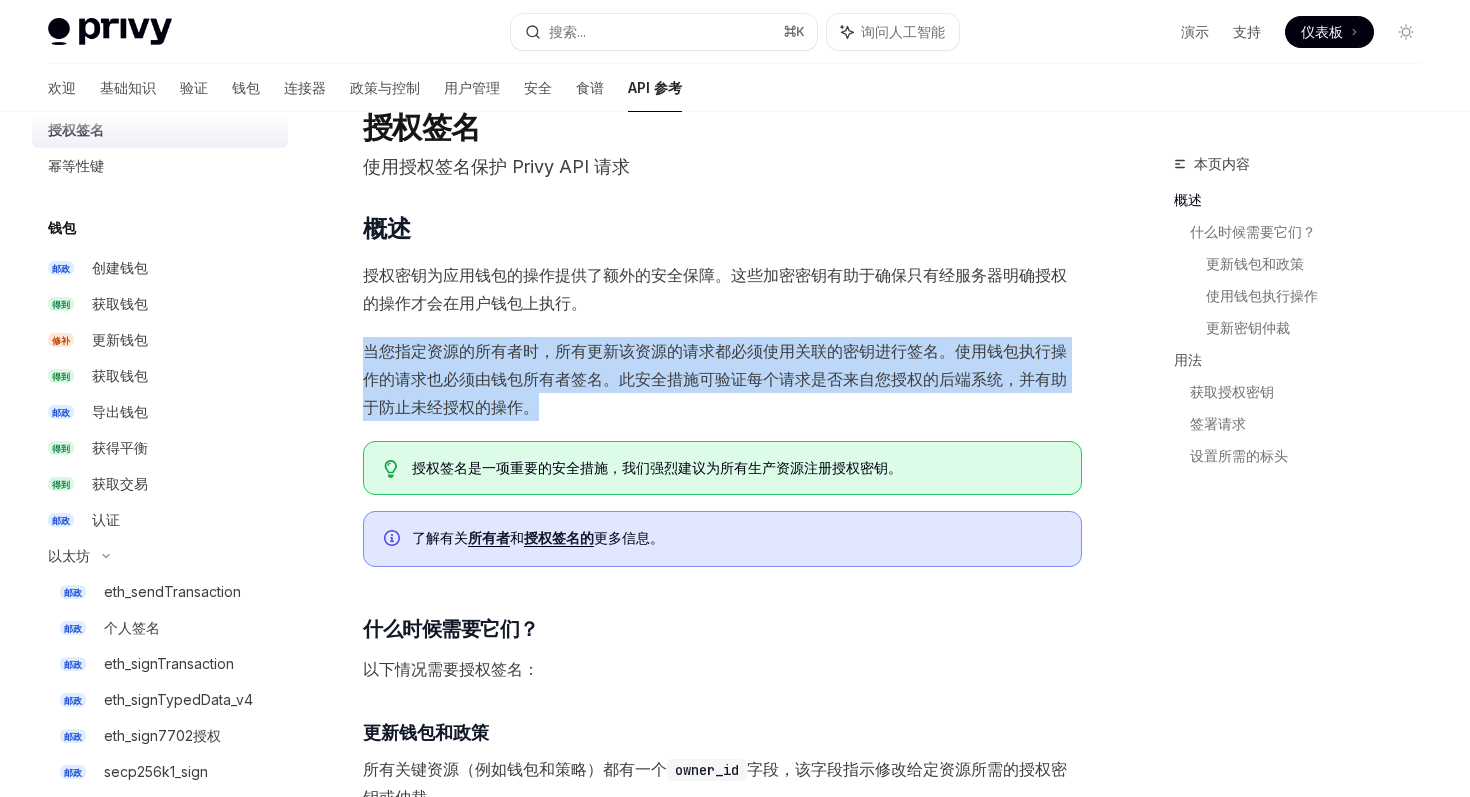 click on "当您指定资源的所有者时，所有更新该资源的请求都必须使用关联的密钥进行签名。使用钱包执行操作的请求也必须由钱包所有者签名。此安全措施可验证每个请求是否来自您授权的后端系统，并有助于防止未经授权的操作。" at bounding box center [715, 379] 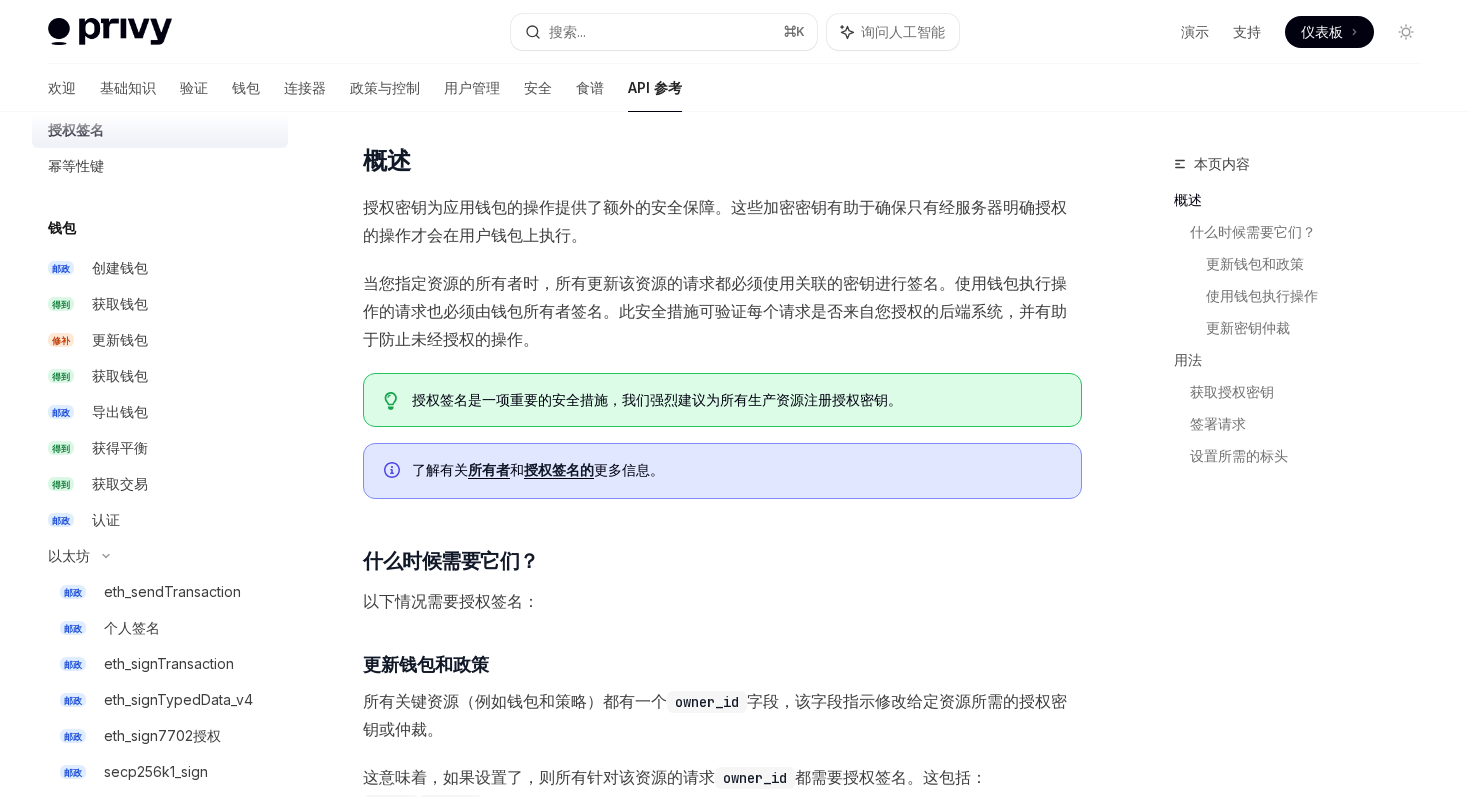 scroll, scrollTop: 156, scrollLeft: 0, axis: vertical 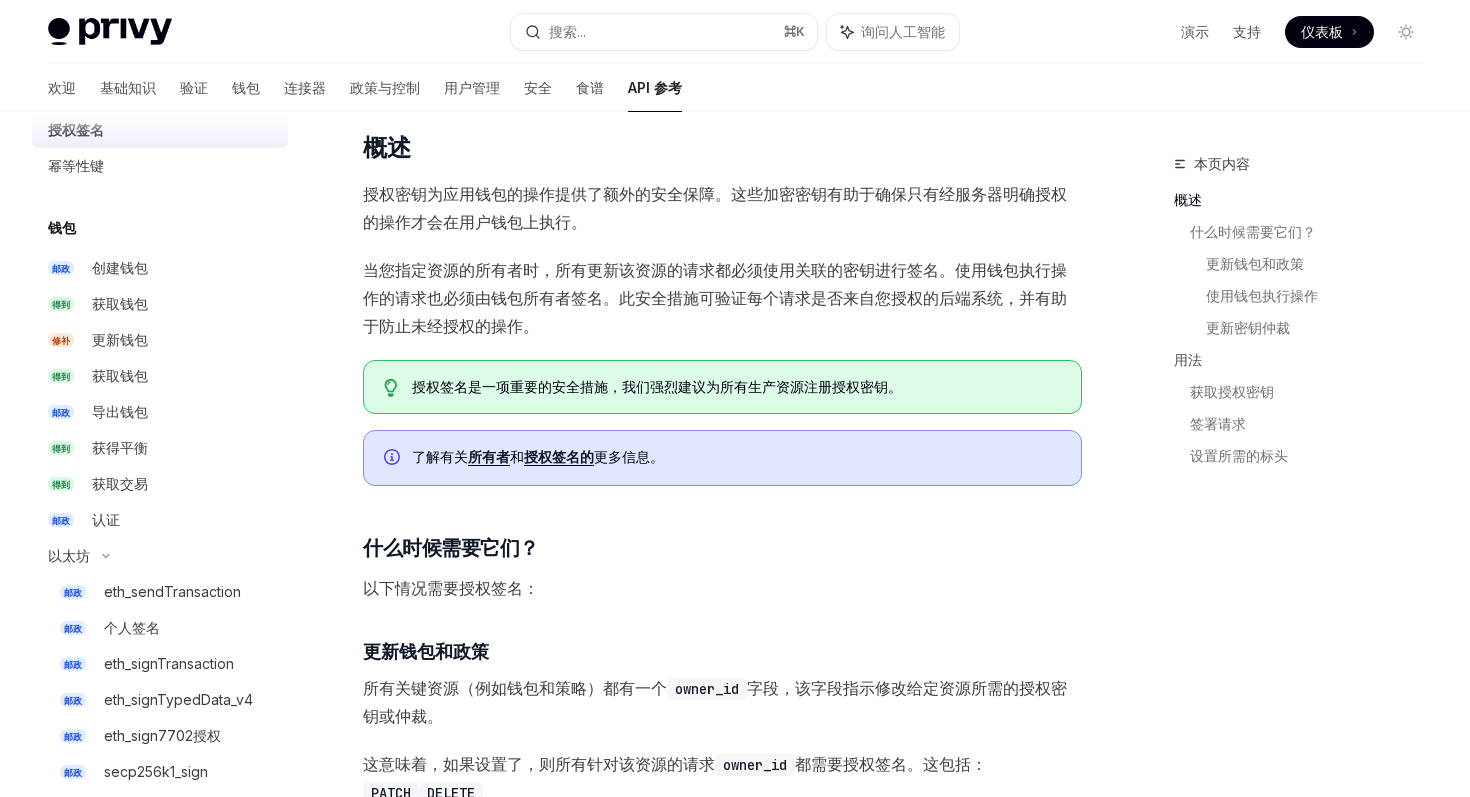click on "当您指定资源的所有者时，所有更新该资源的请求都必须使用关联的密钥进行签名。使用钱包执行操作的请求也必须由钱包所有者签名。此安全措施可验证每个请求是否来自您授权的后端系统，并有助于防止未经授权的操作。" at bounding box center [722, 298] 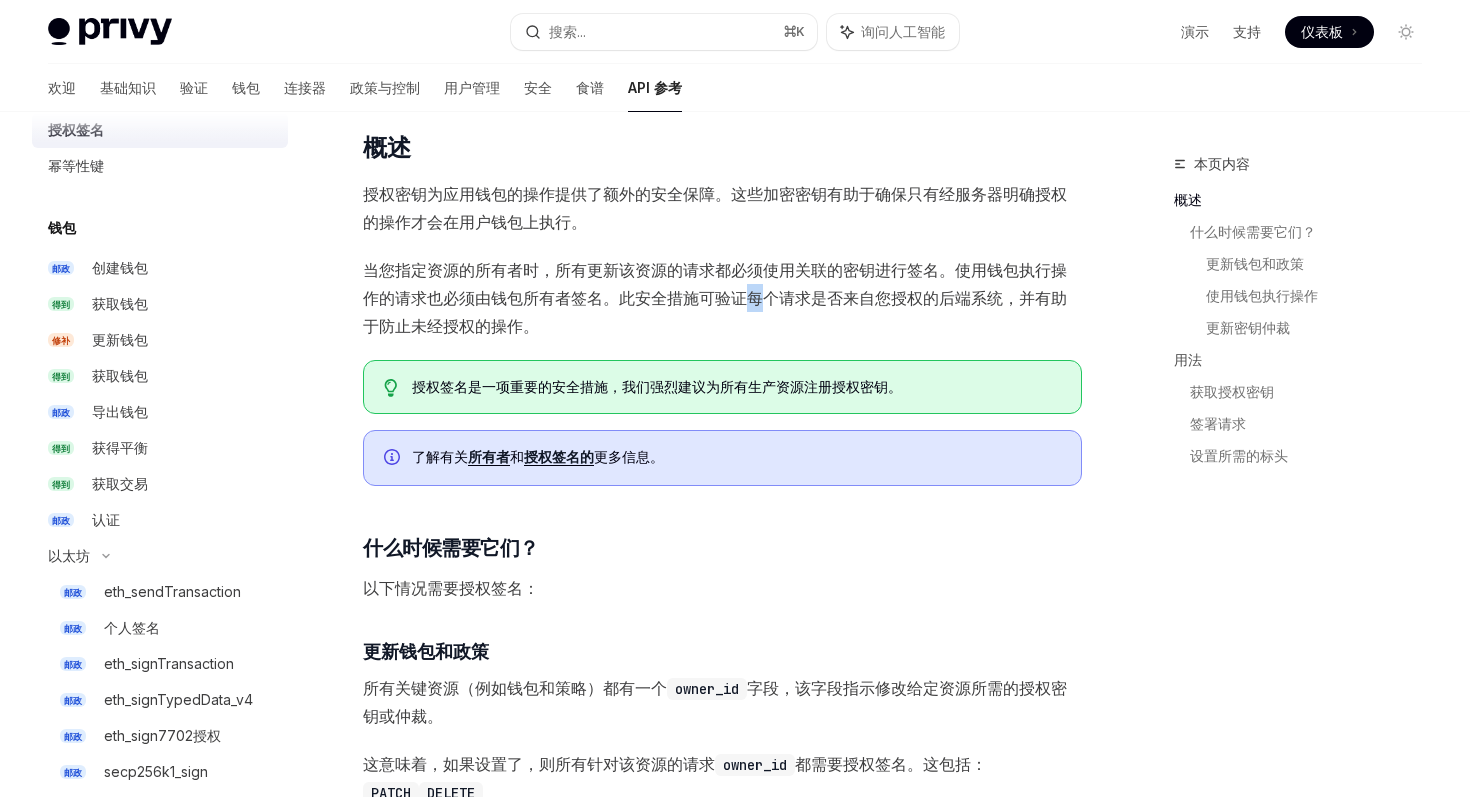 click on "当您指定资源的所有者时，所有更新该资源的请求都必须使用关联的密钥进行签名。使用钱包执行操作的请求也必须由钱包所有者签名。此安全措施可验证每个请求是否来自您授权的后端系统，并有助于防止未经授权的操作。" at bounding box center (722, 298) 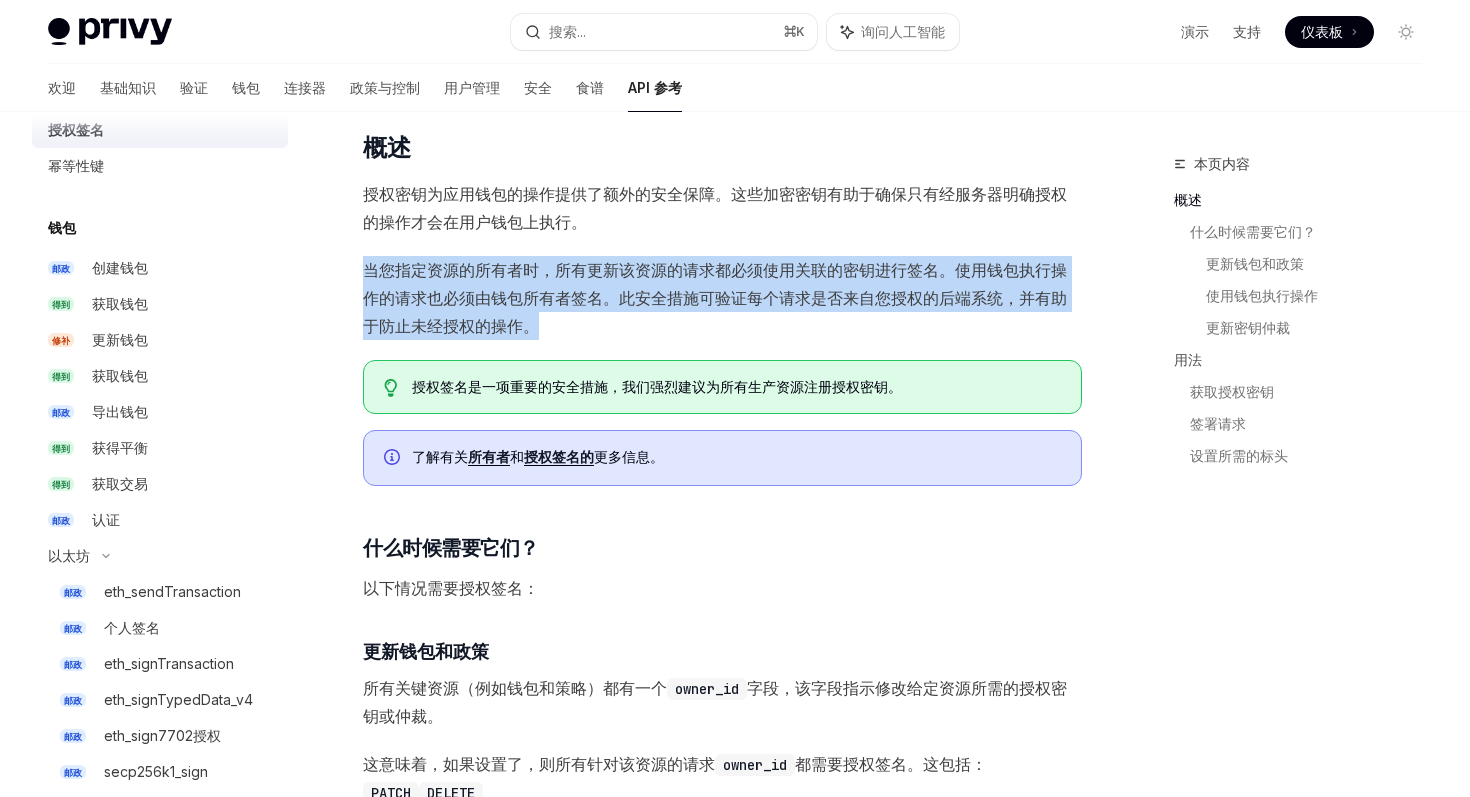 click on "当您指定资源的所有者时，所有更新该资源的请求都必须使用关联的密钥进行签名。使用钱包执行操作的请求也必须由钱包所有者签名。此安全措施可验证每个请求是否来自您授权的后端系统，并有助于防止未经授权的操作。" at bounding box center [722, 298] 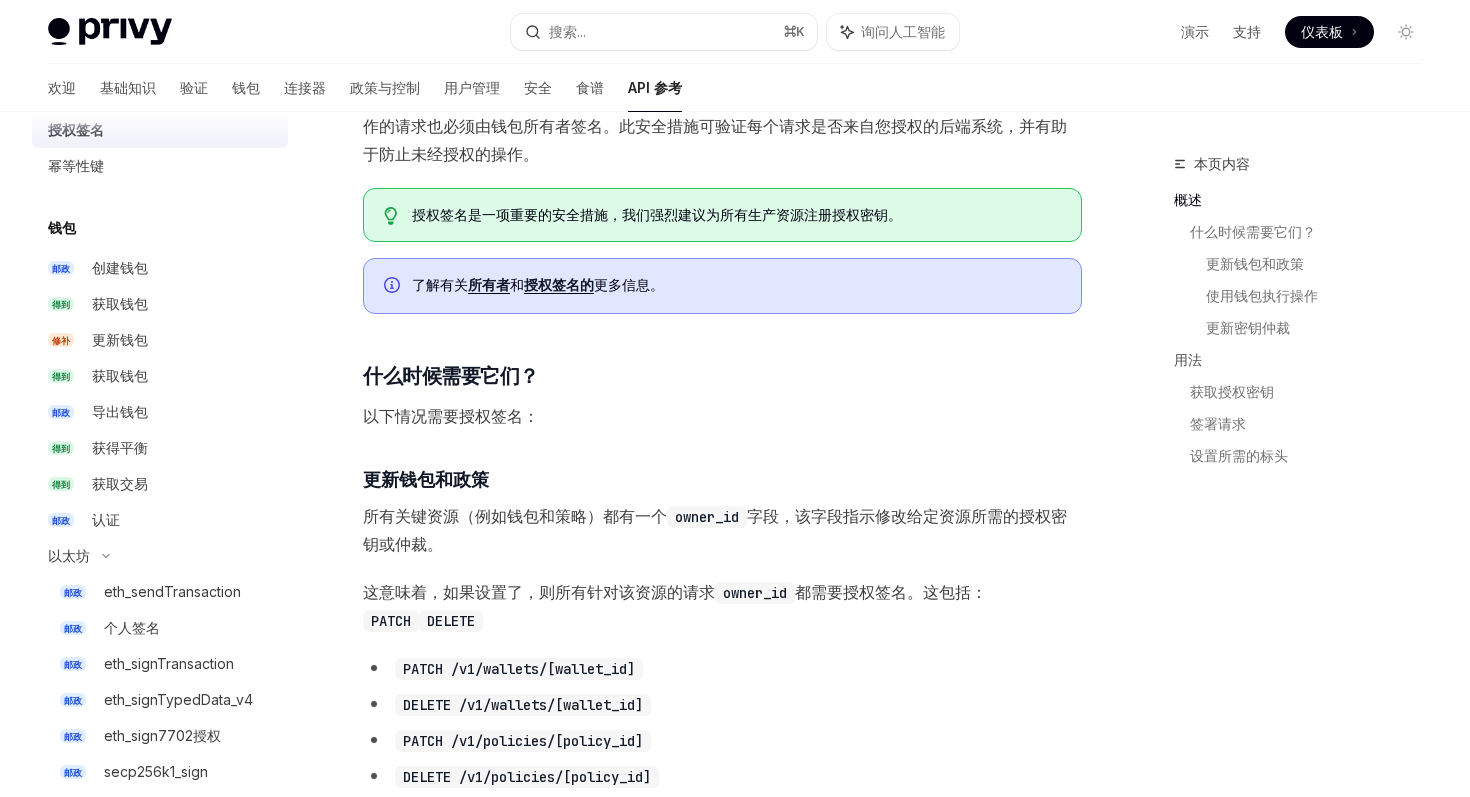 scroll, scrollTop: 345, scrollLeft: 0, axis: vertical 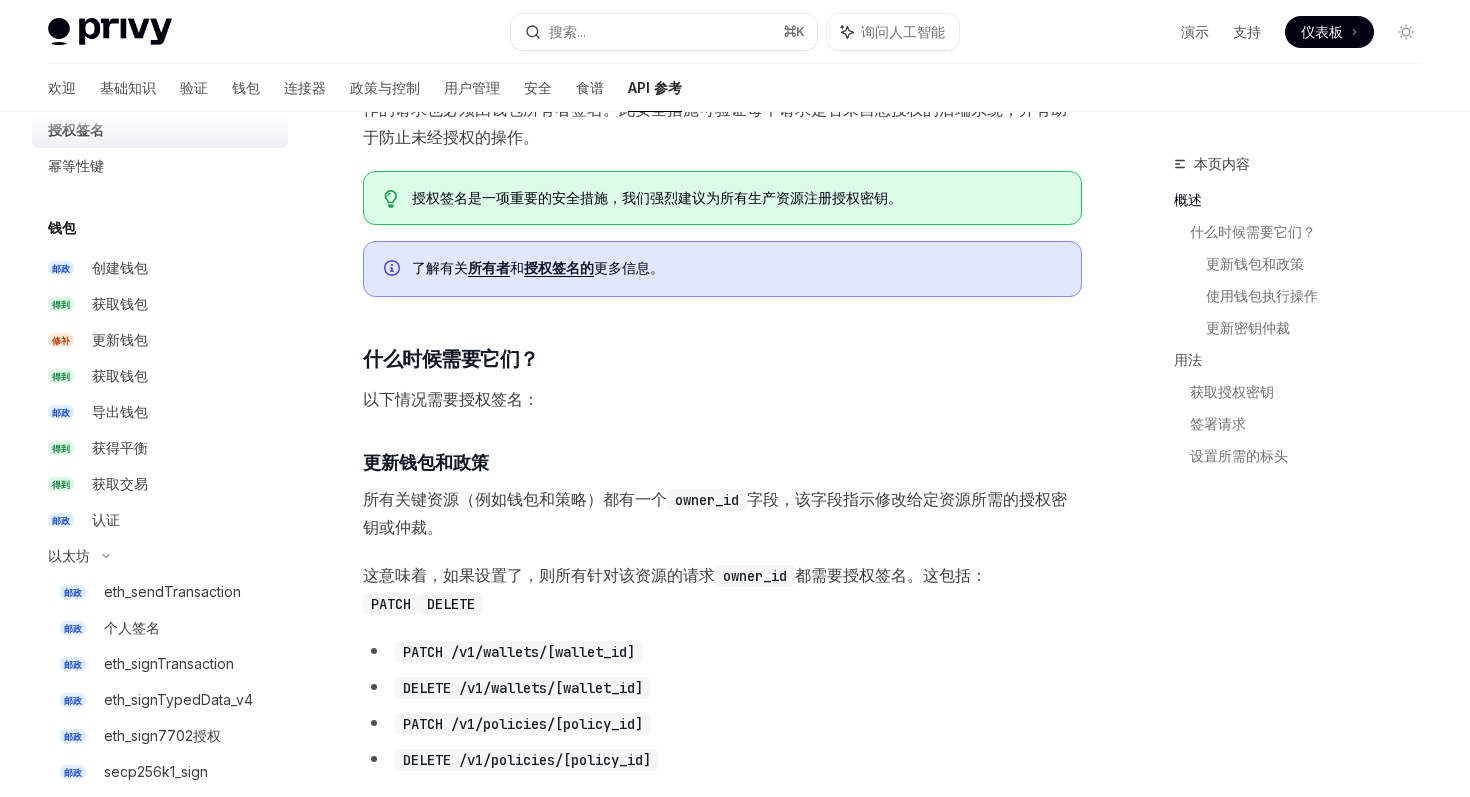 click on "授权签名是一项重要的安全措施，我们强烈建议为所有生产资源注册授权密钥。" at bounding box center [657, 197] 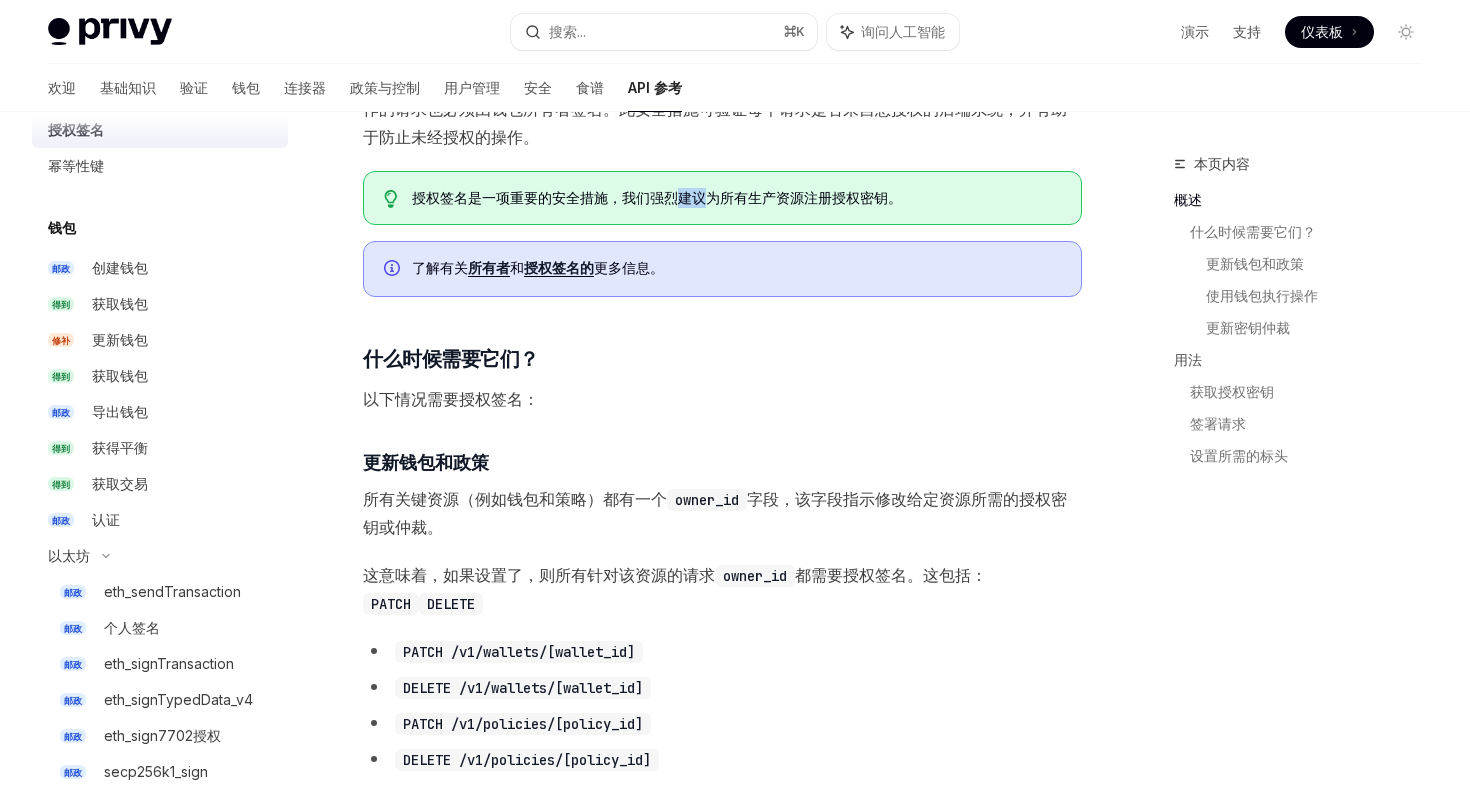 click on "授权签名是一项重要的安全措施，我们强烈建议为所有生产资源注册授权密钥。" at bounding box center [657, 197] 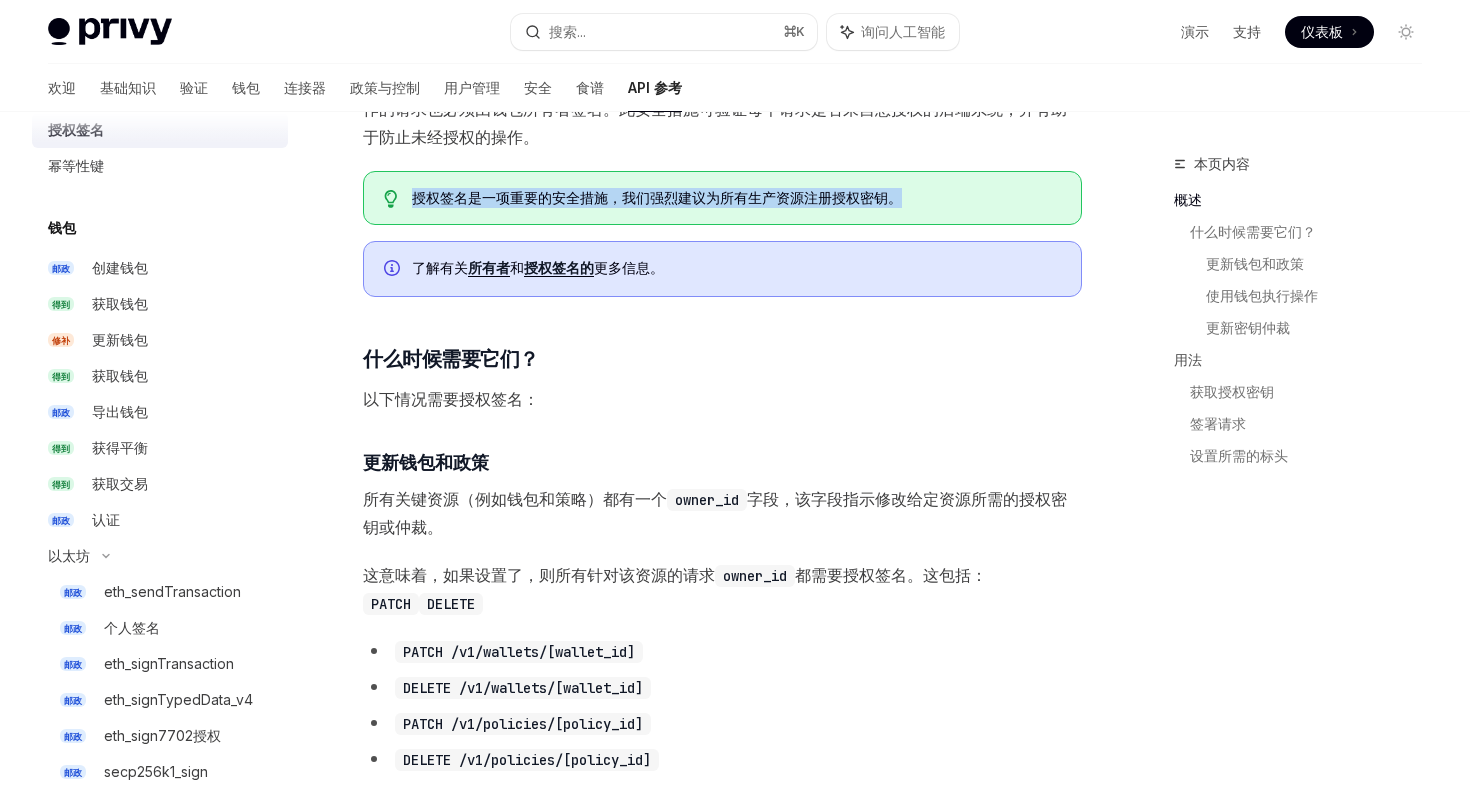click on "授权签名是一项重要的安全措施，我们强烈建议为所有生产资源注册授权密钥。" at bounding box center (657, 197) 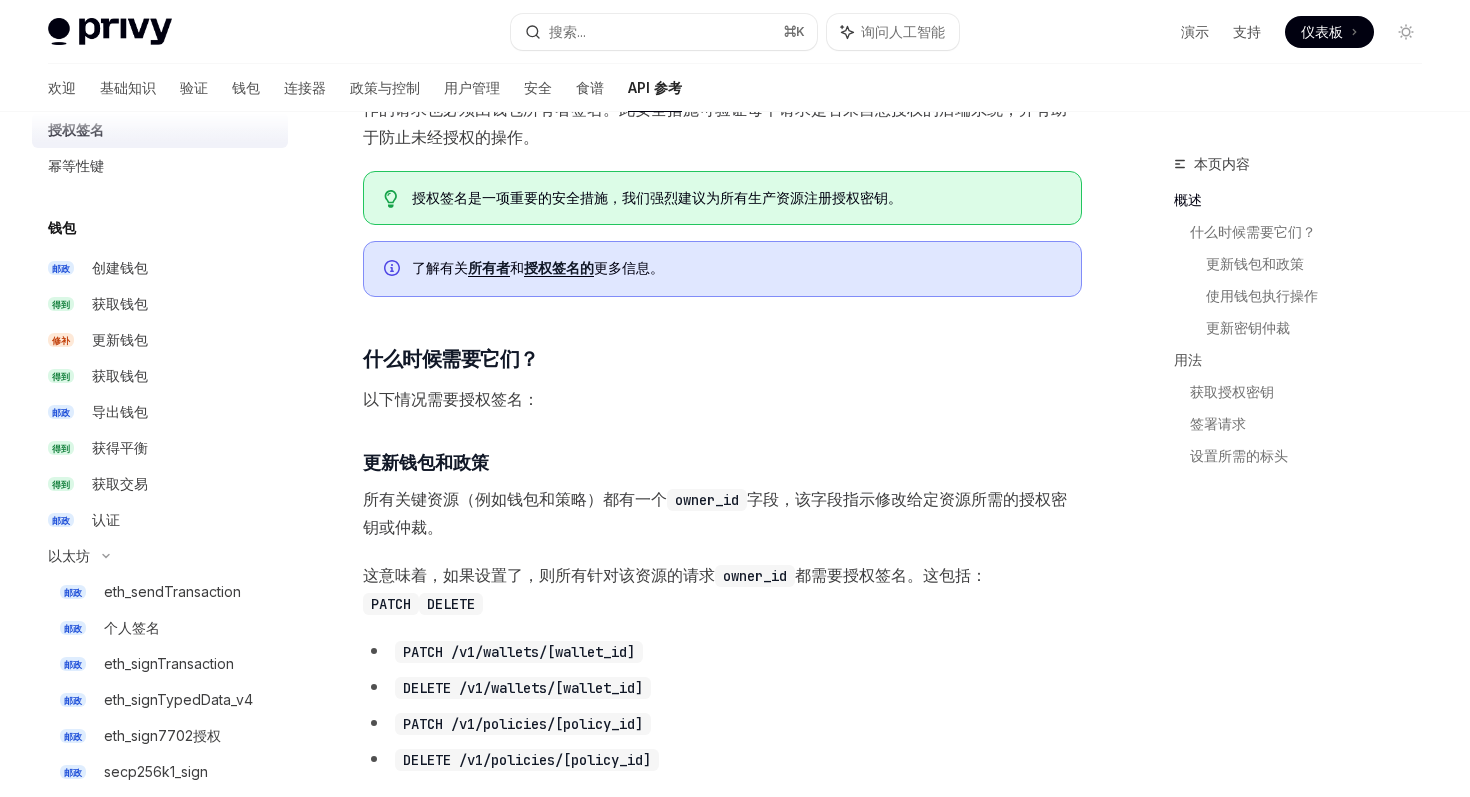click on "授权签名是一项重要的安全措施，我们强烈建议为所有生产资源注册授权密钥。" at bounding box center (657, 197) 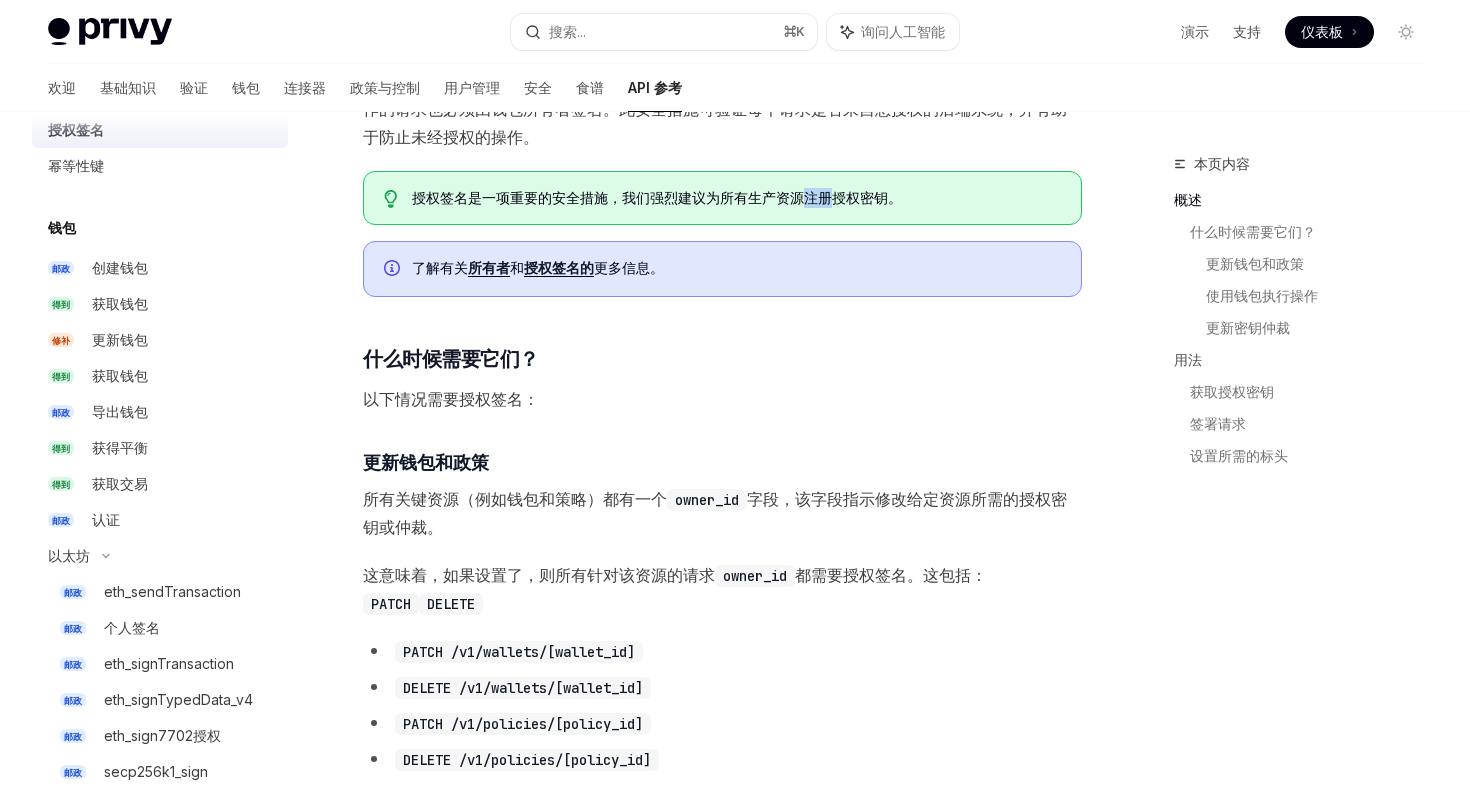 click on "授权签名是一项重要的安全措施，我们强烈建议为所有生产资源注册授权密钥。" at bounding box center [657, 197] 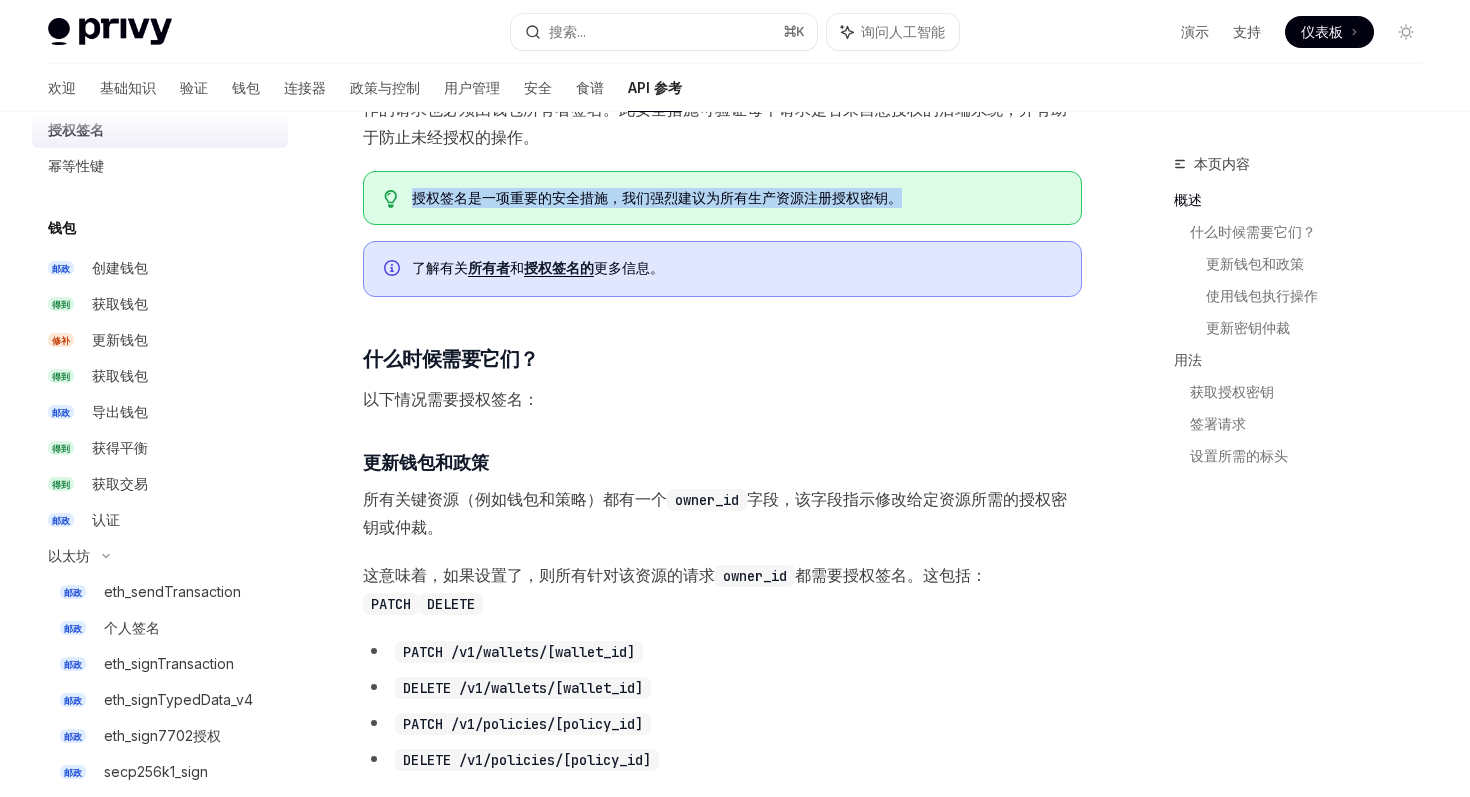 click on "以下情况需要授权签名：" at bounding box center (722, 399) 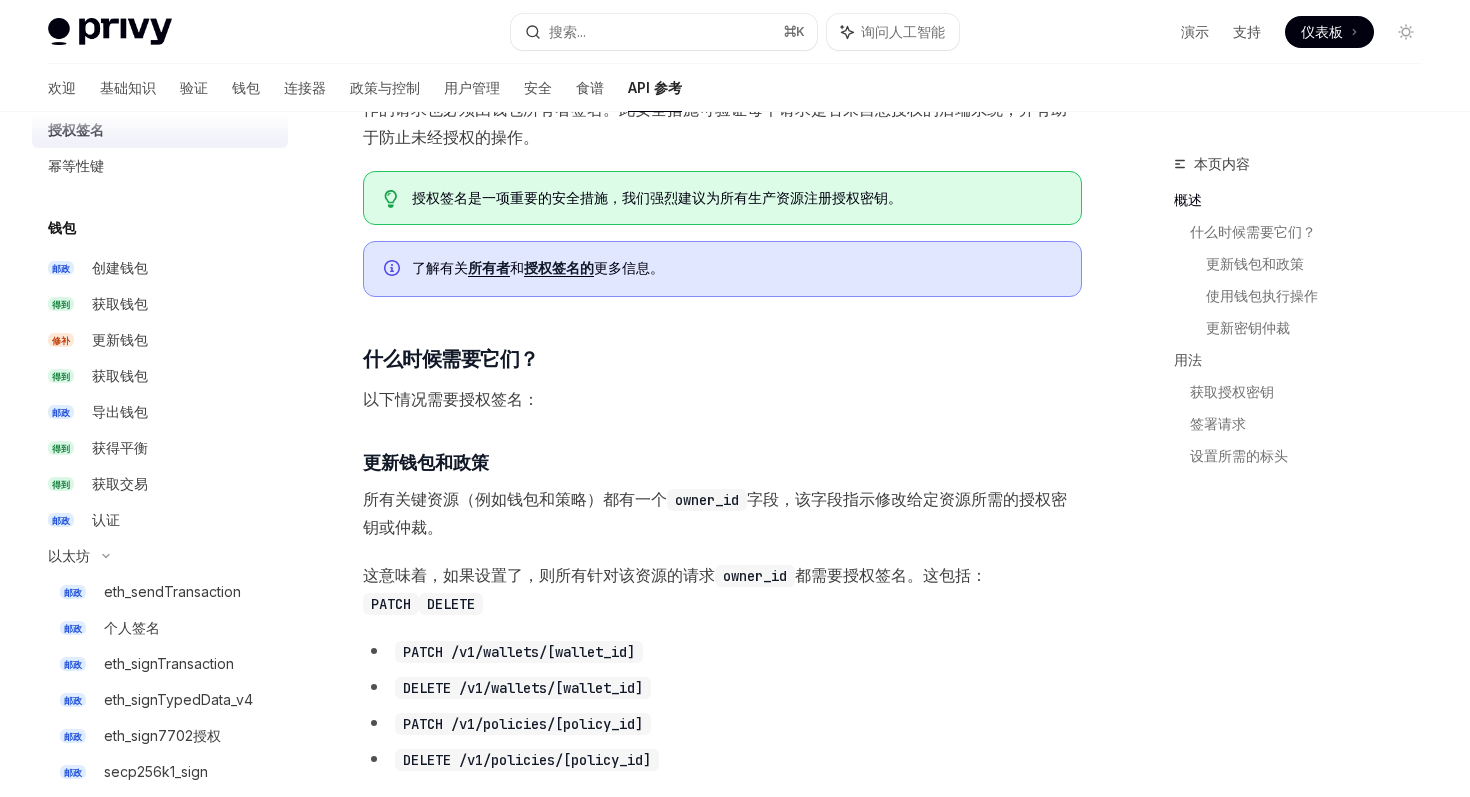 click on "以下情况需要授权签名：" at bounding box center [722, 399] 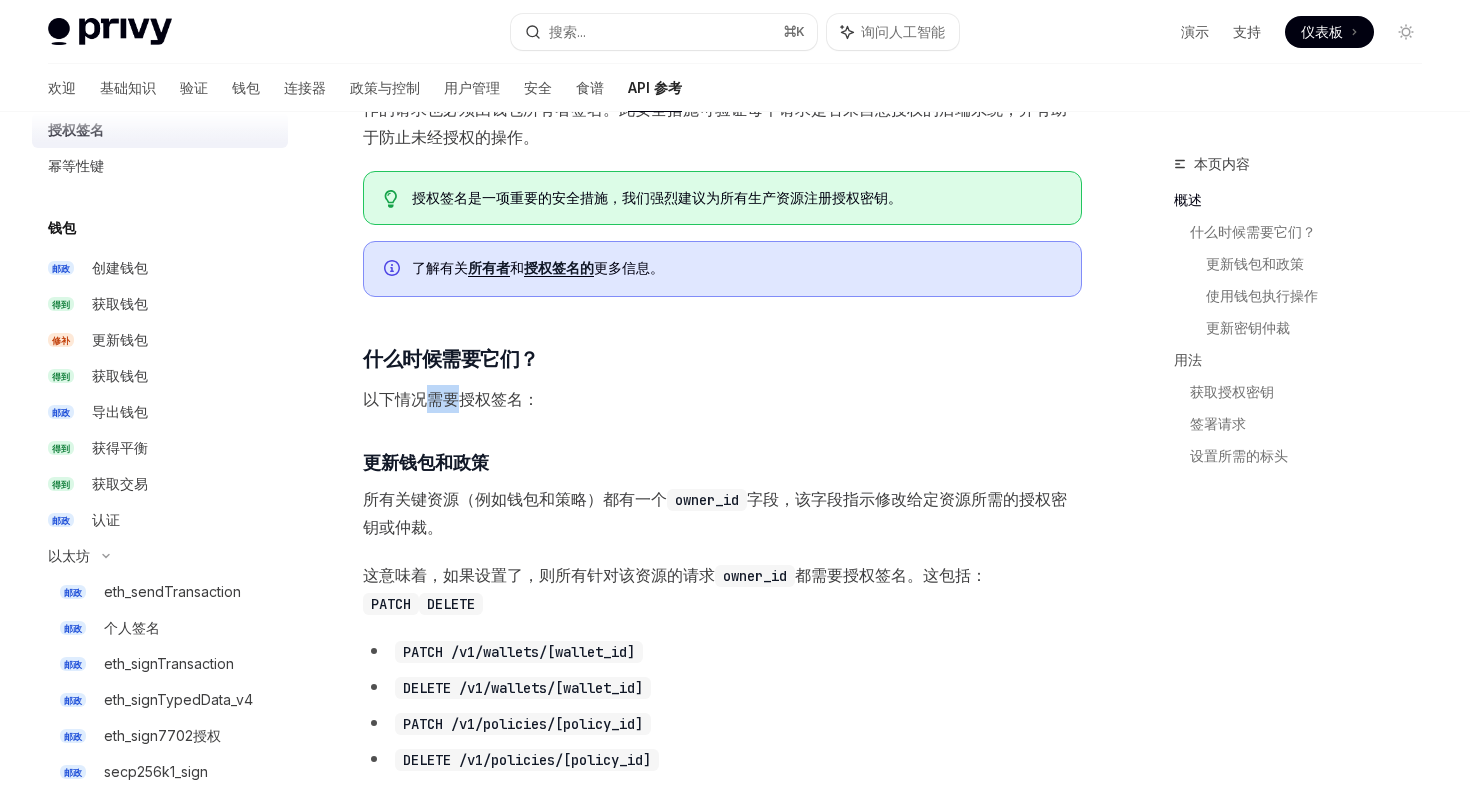 click on "以下情况需要授权签名：" at bounding box center (722, 399) 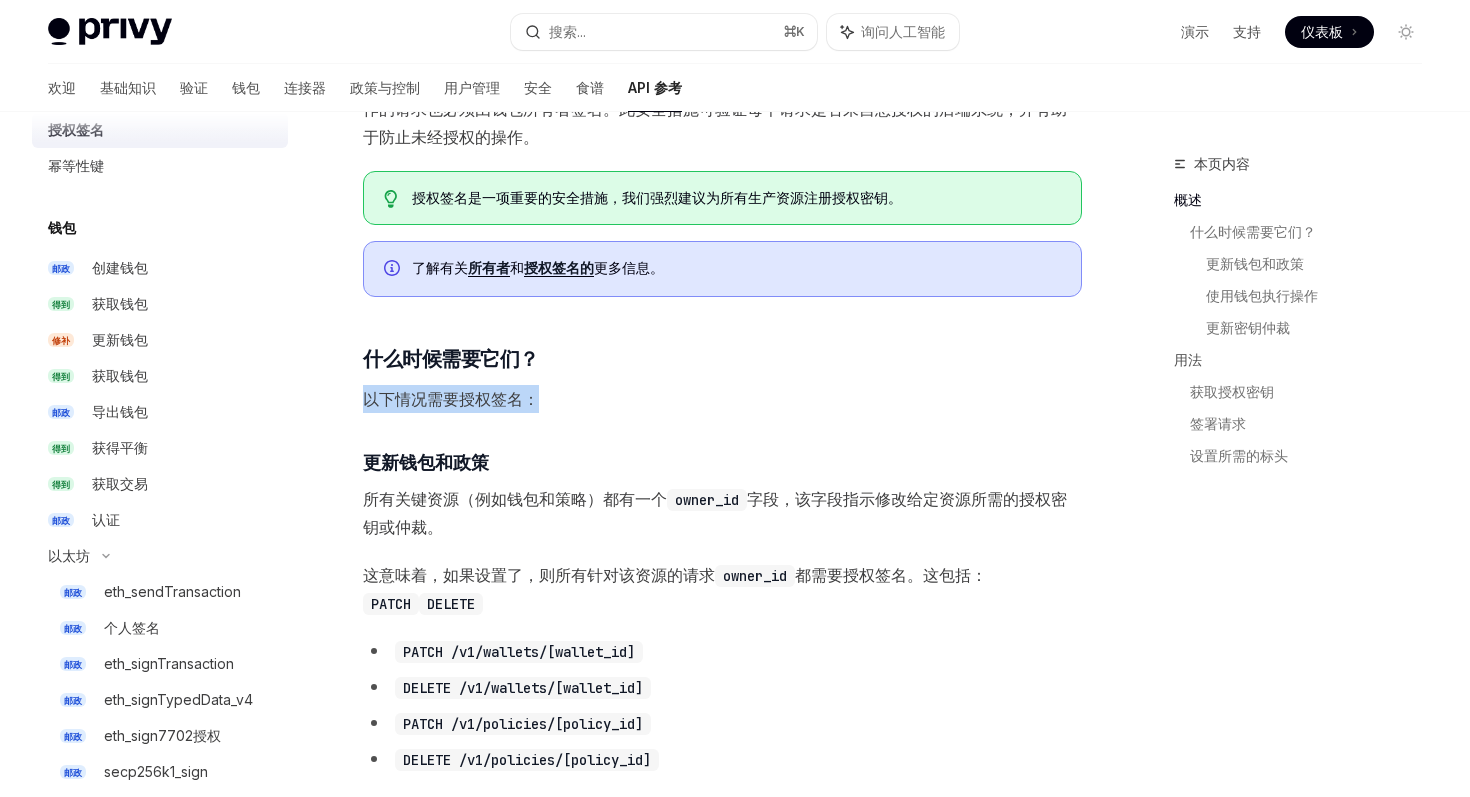 click on "所有关键资源（例如钱包和策略）都有一个 owner_id 字段，该字段指示修改给定资源所需的授权密钥或仲裁。" at bounding box center (722, 513) 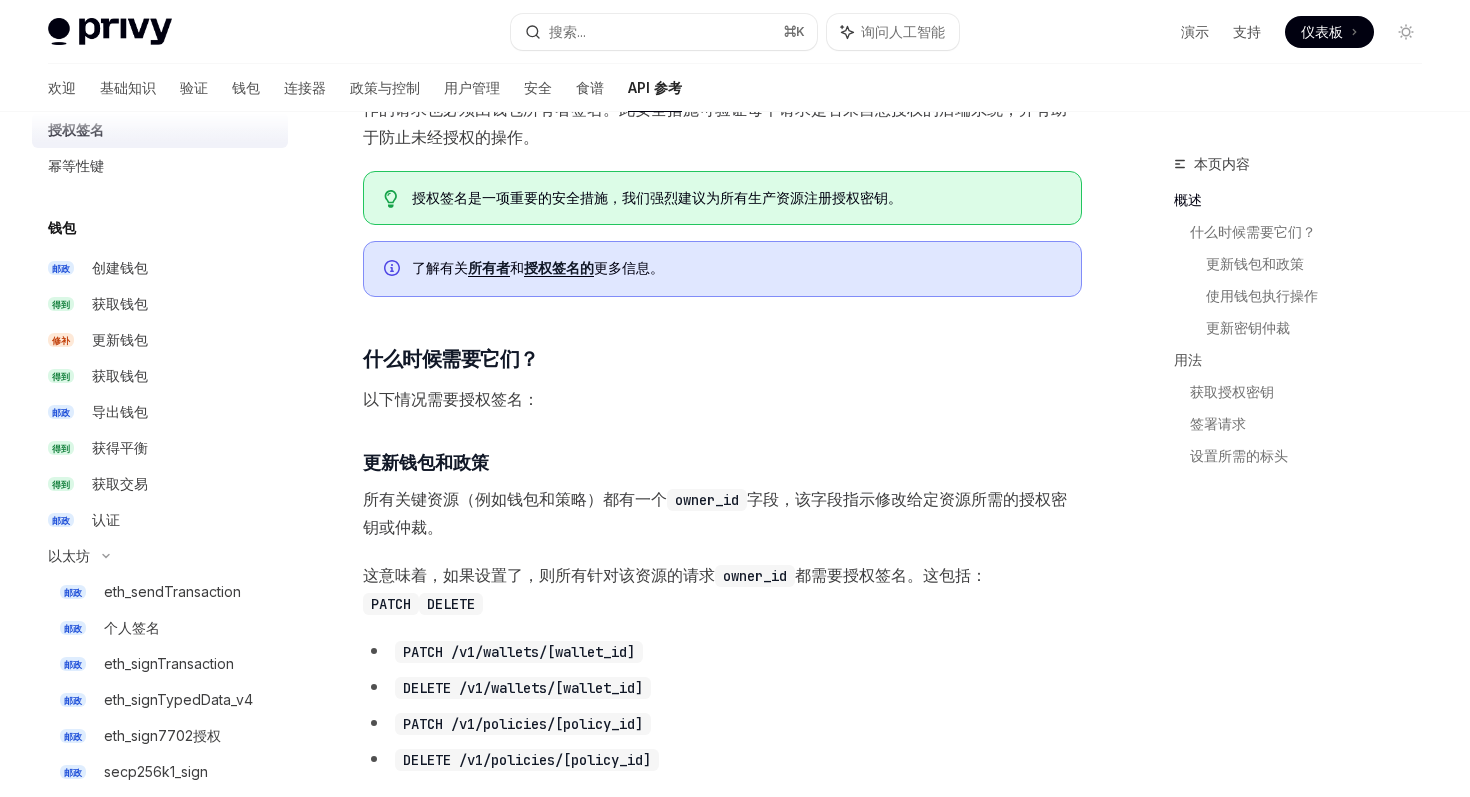 click on "所有关键资源（例如钱包和策略）都有一个 owner_id 字段，该字段指示修改给定资源所需的授权密钥或仲裁。" at bounding box center (722, 513) 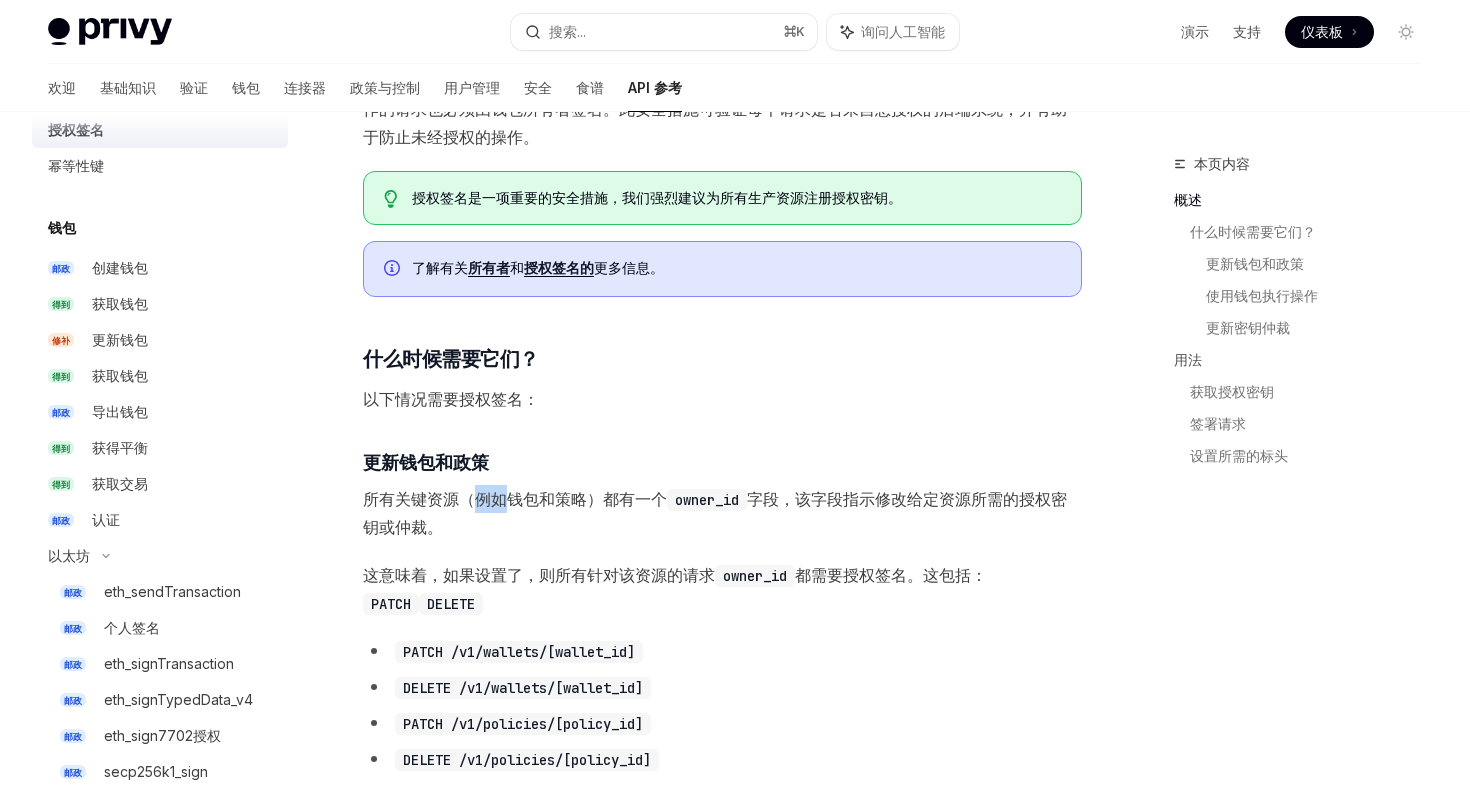 click on "所有关键资源（例如钱包和策略）都有一个 owner_id 字段，该字段指示修改给定资源所需的授权密钥或仲裁。" at bounding box center (722, 513) 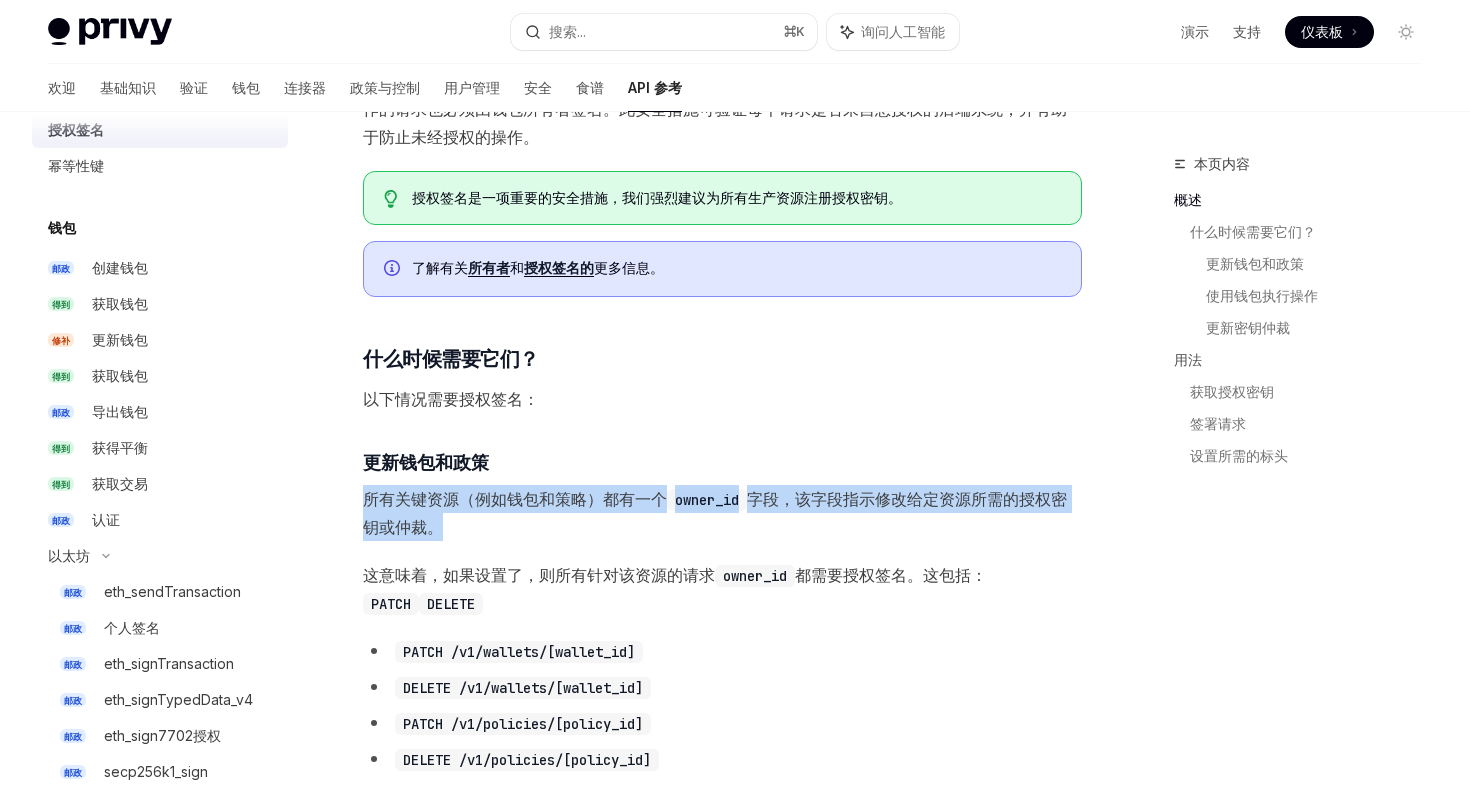 click on "所有关键资源（例如钱包和策略）都有一个 owner_id 字段，该字段指示修改给定资源所需的授权密钥或仲裁。" at bounding box center (722, 513) 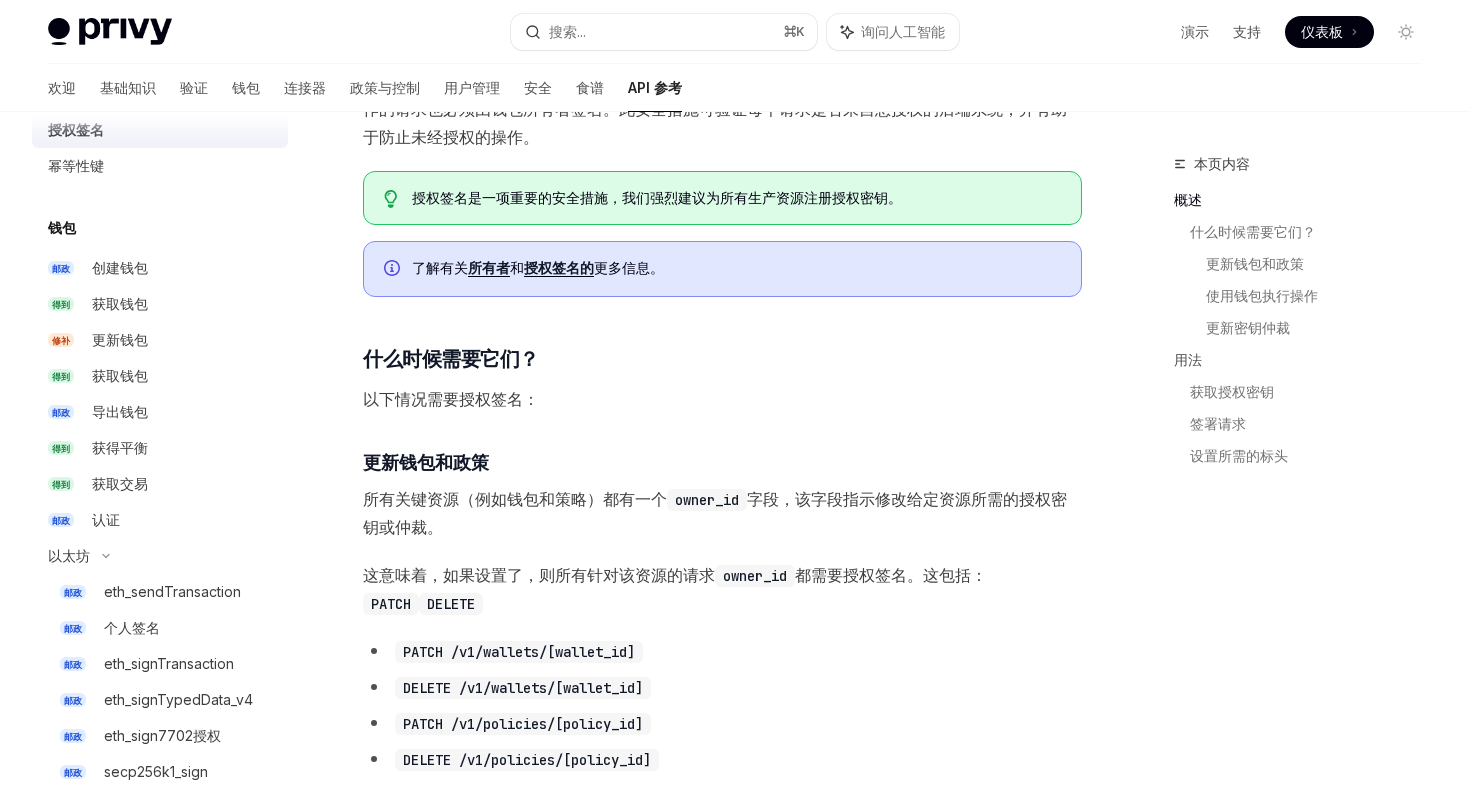 click on "owner_id" at bounding box center [707, 500] 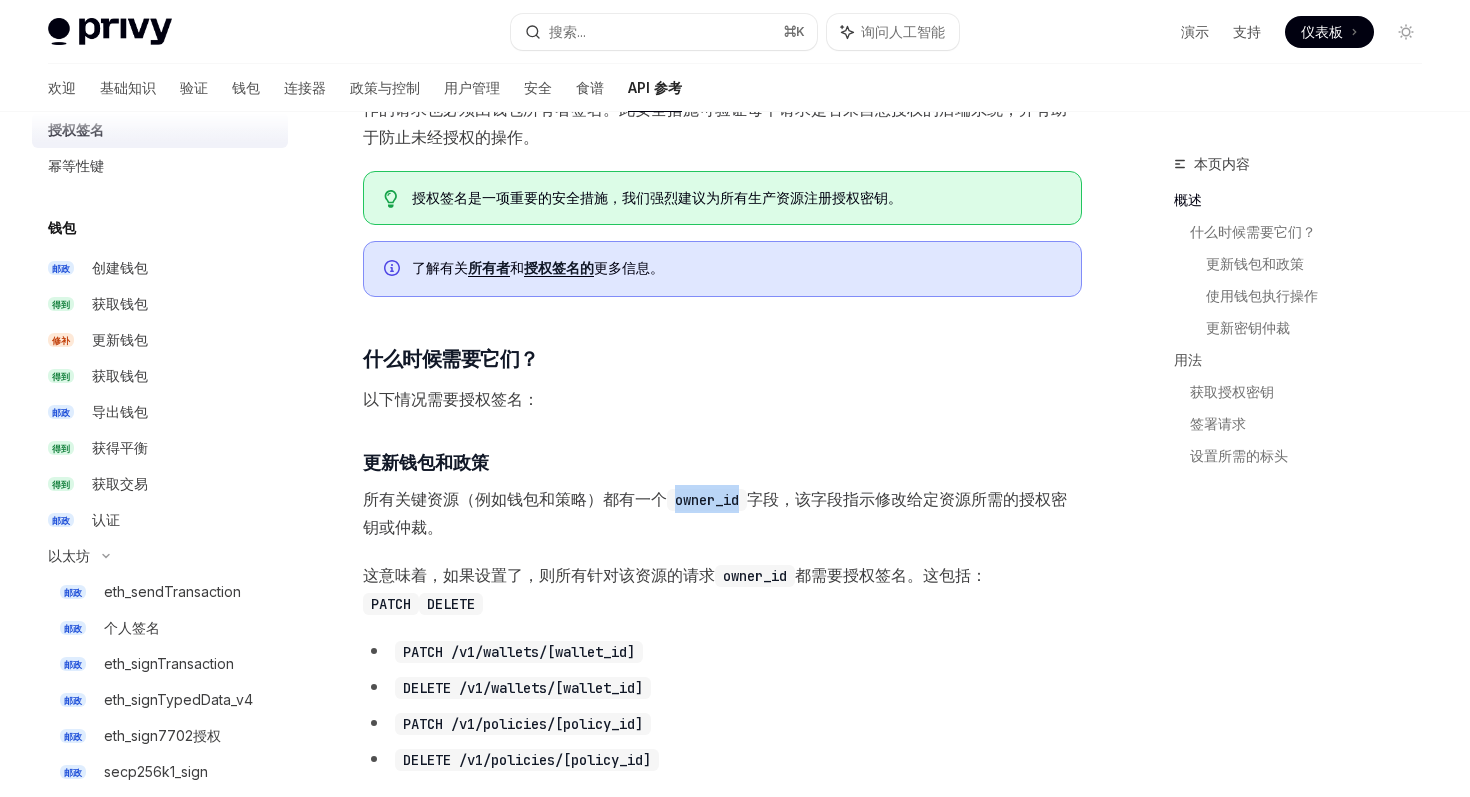 click on "owner_id" at bounding box center (707, 500) 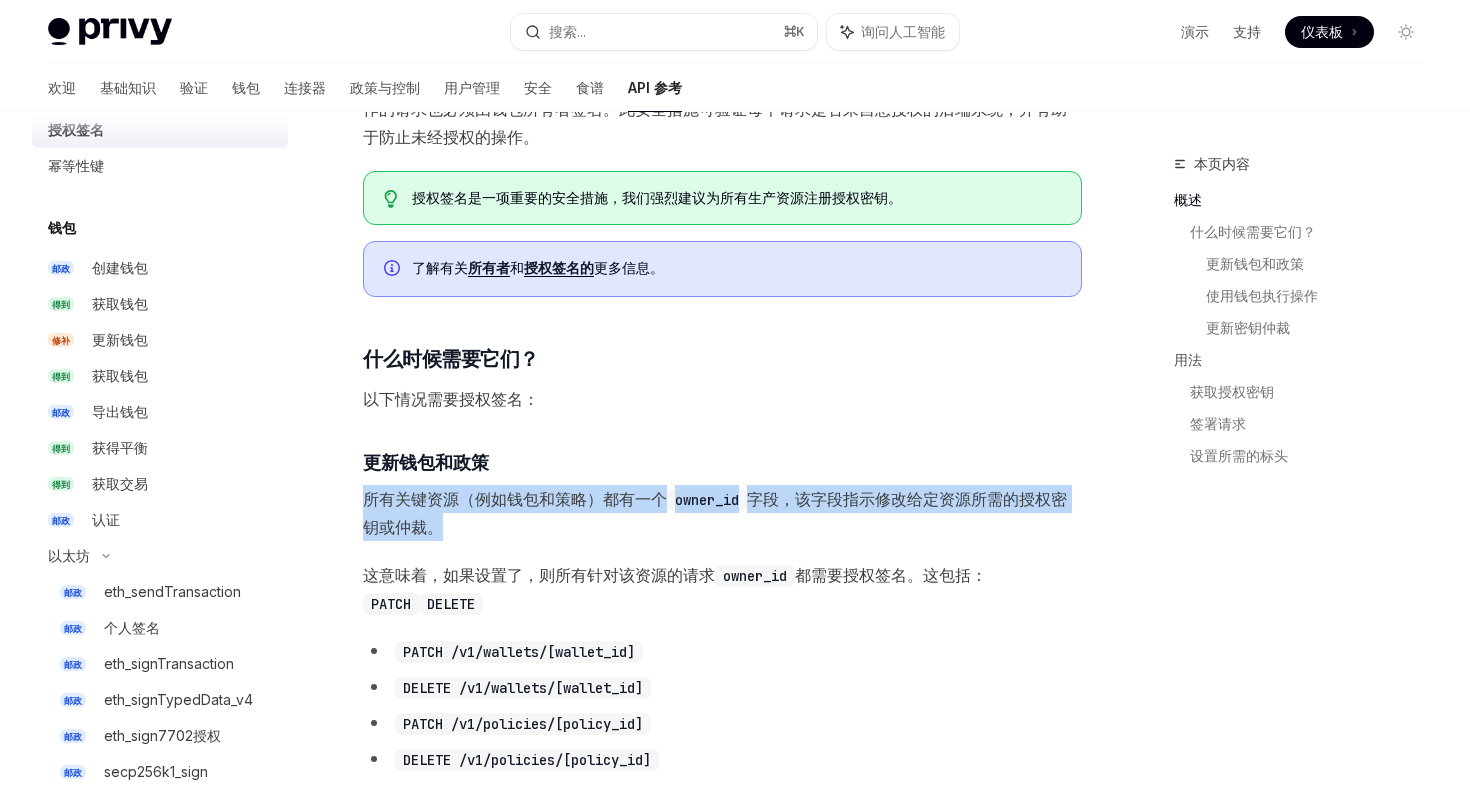 click on "字段，该字段指示修改给定资源所需的授权密钥或仲裁。" at bounding box center (715, 513) 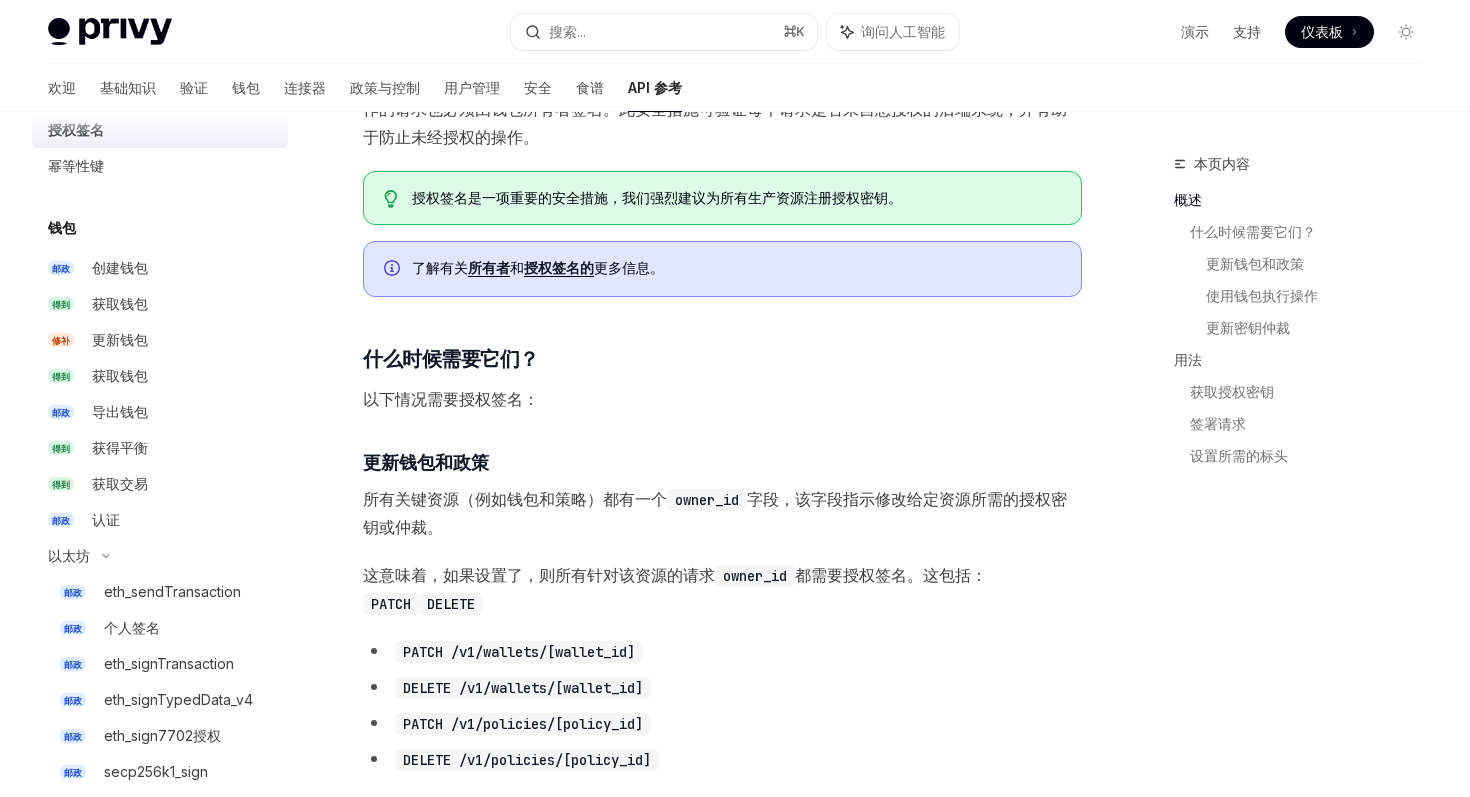 click on "字段，该字段指示修改给定资源所需的授权密钥或仲裁。" at bounding box center [715, 513] 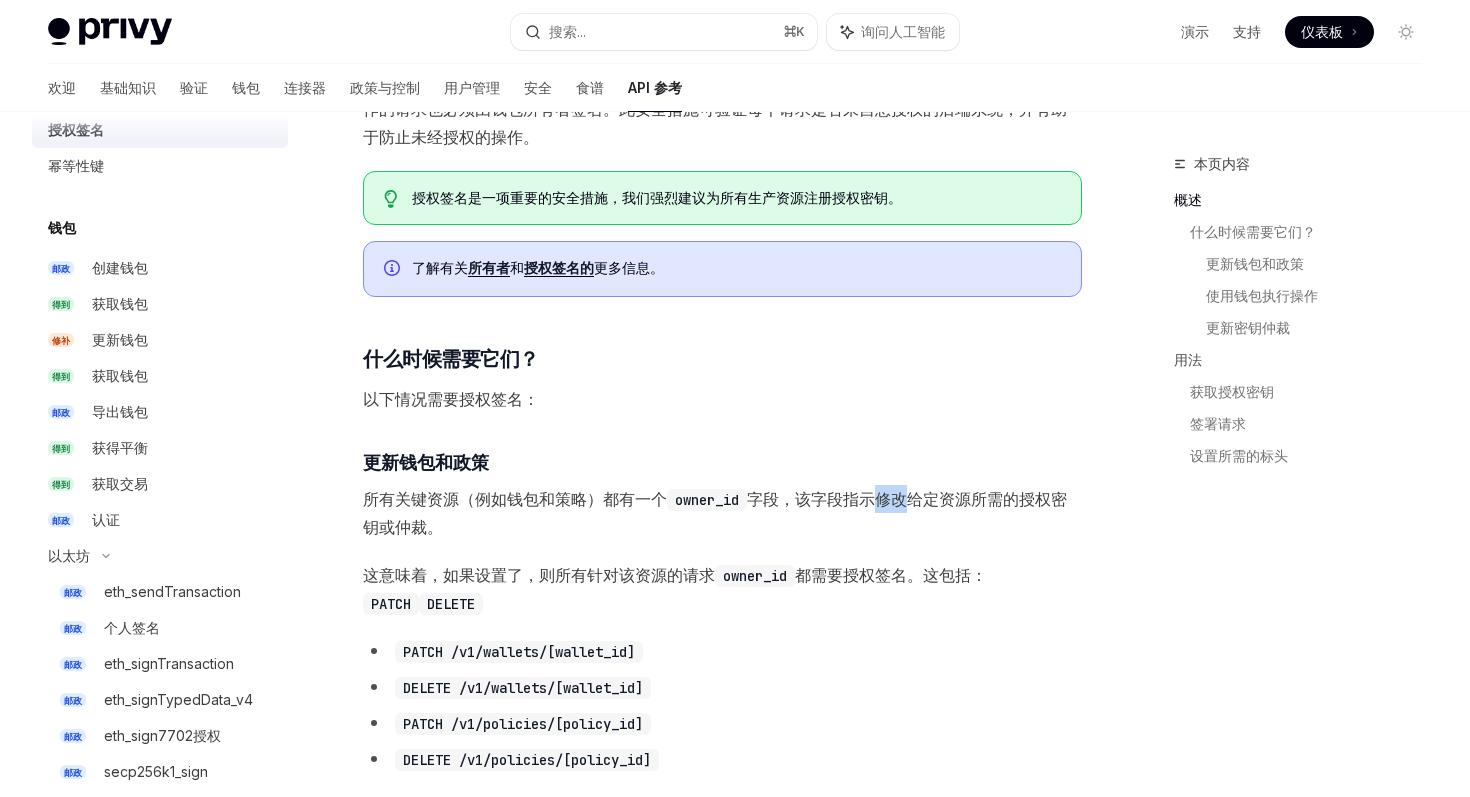 click on "字段，该字段指示修改给定资源所需的授权密钥或仲裁。" at bounding box center (715, 513) 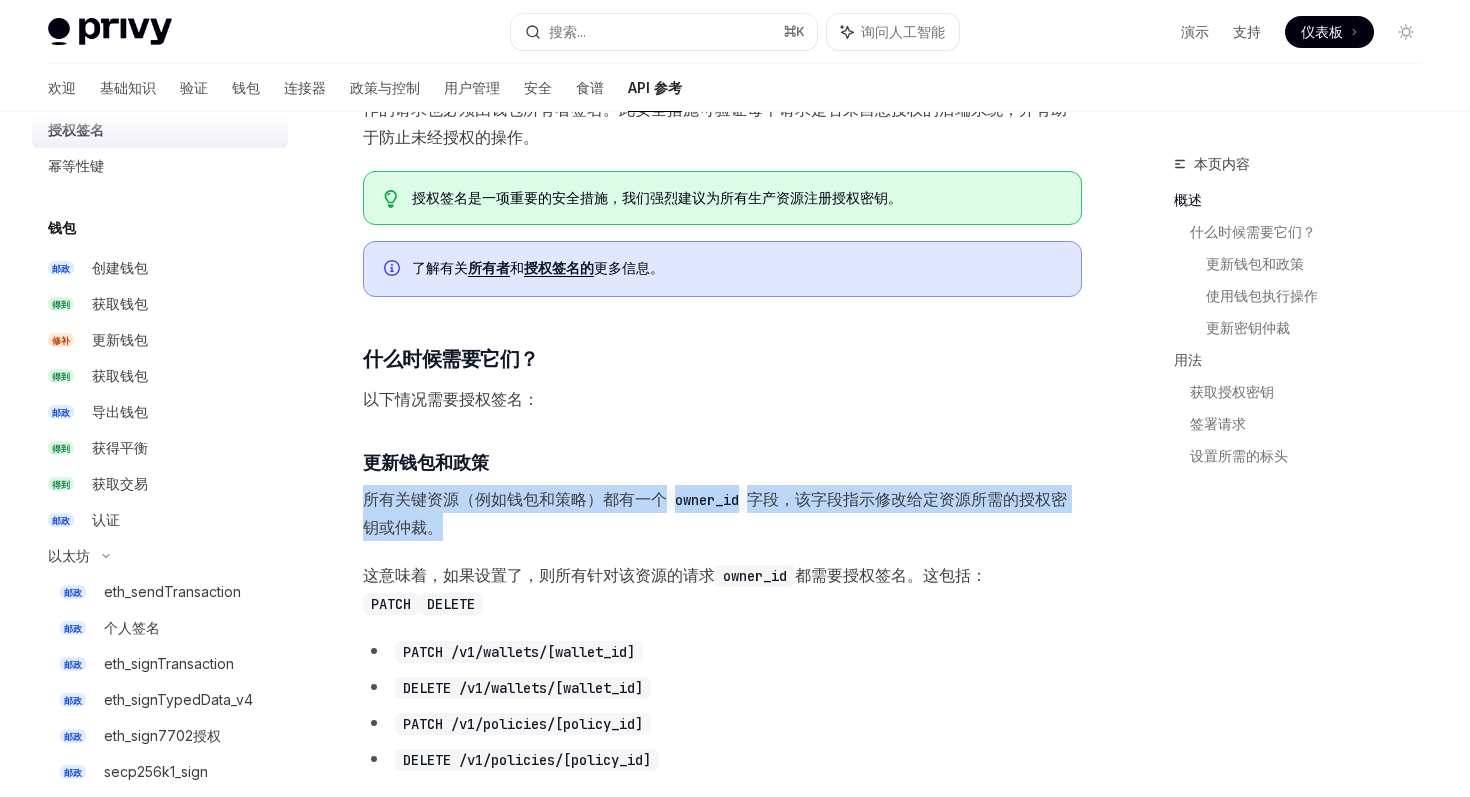 click on "字段，该字段指示修改给定资源所需的授权密钥或仲裁。" at bounding box center [715, 513] 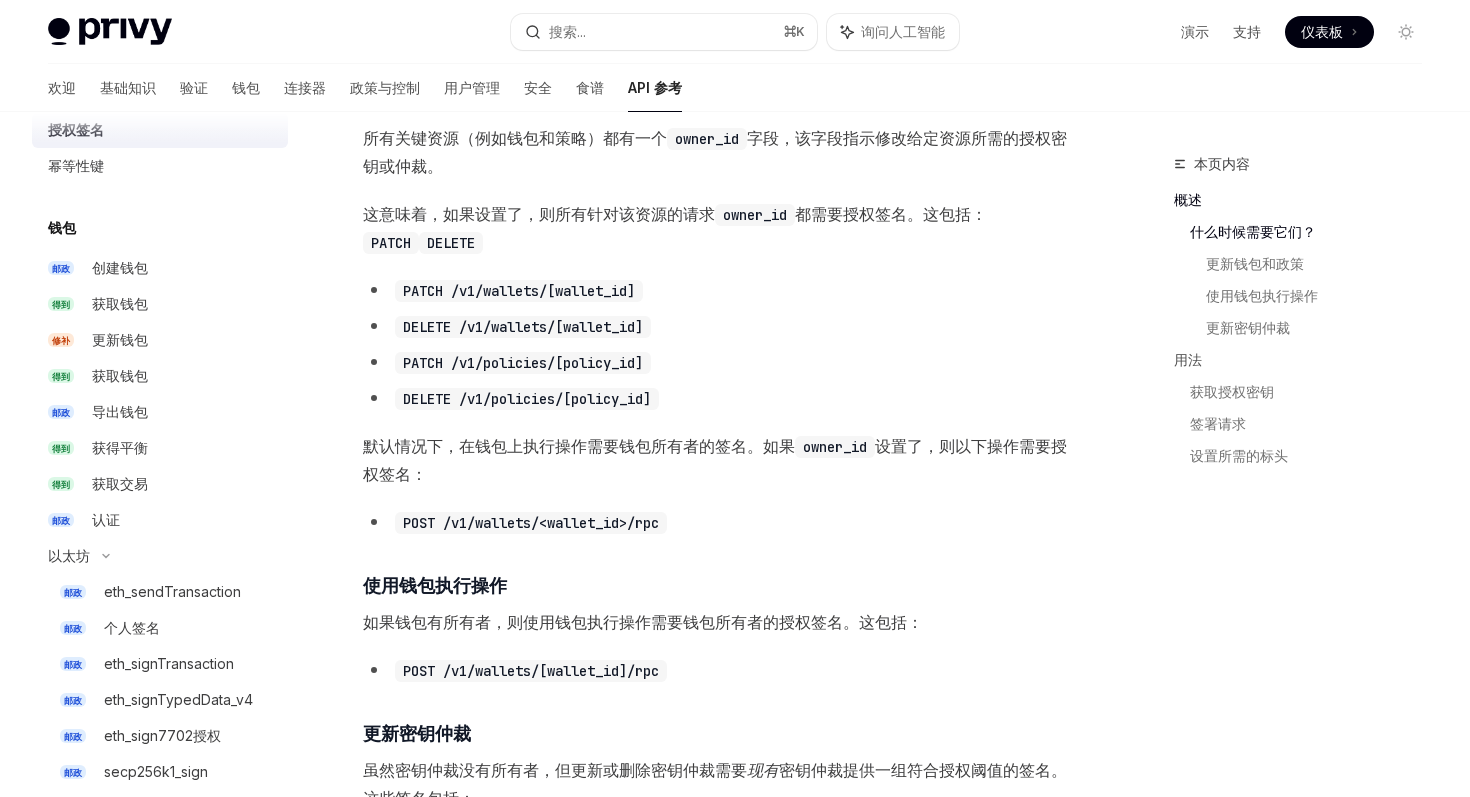 scroll, scrollTop: 709, scrollLeft: 0, axis: vertical 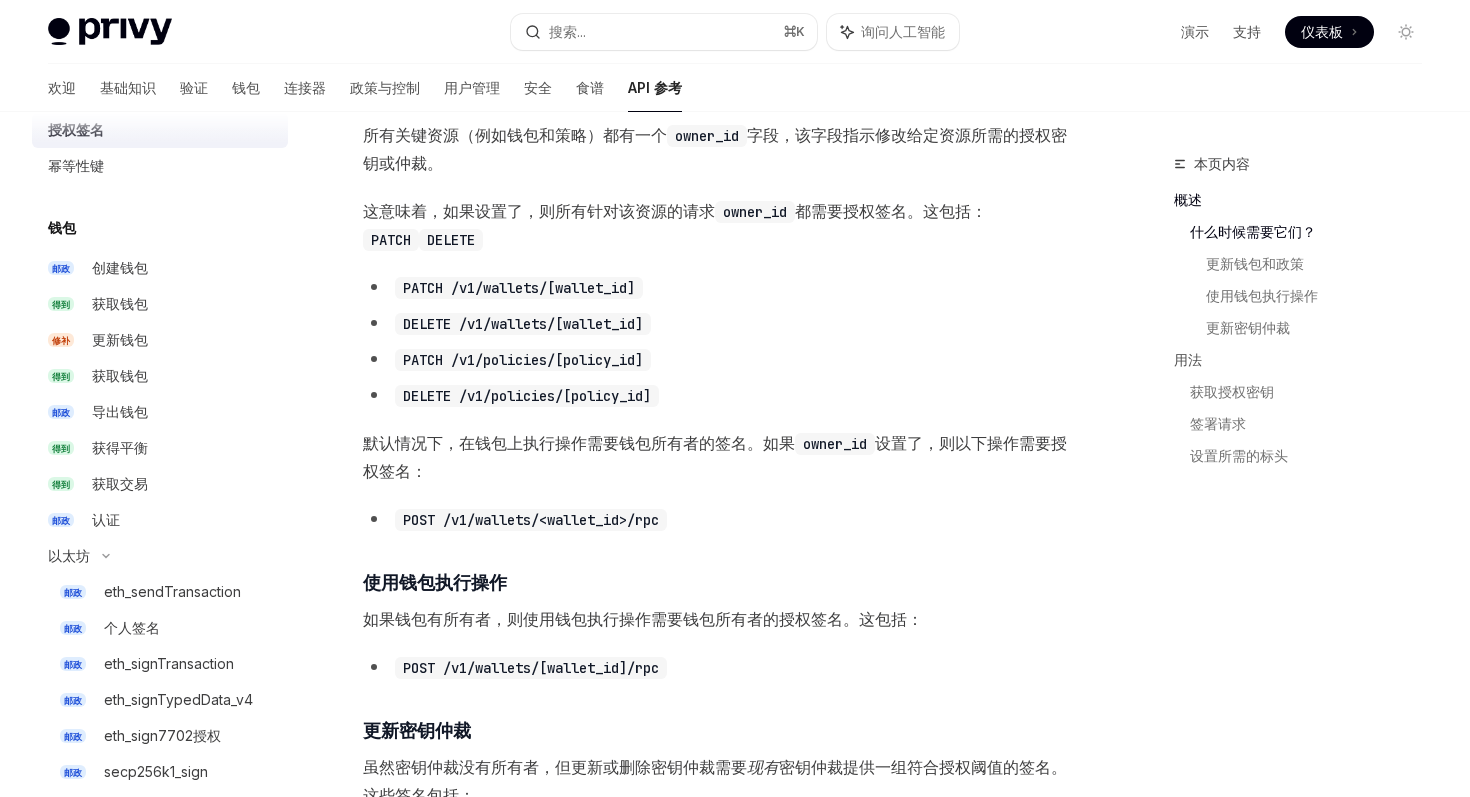 click on "owner_id" at bounding box center (755, 212) 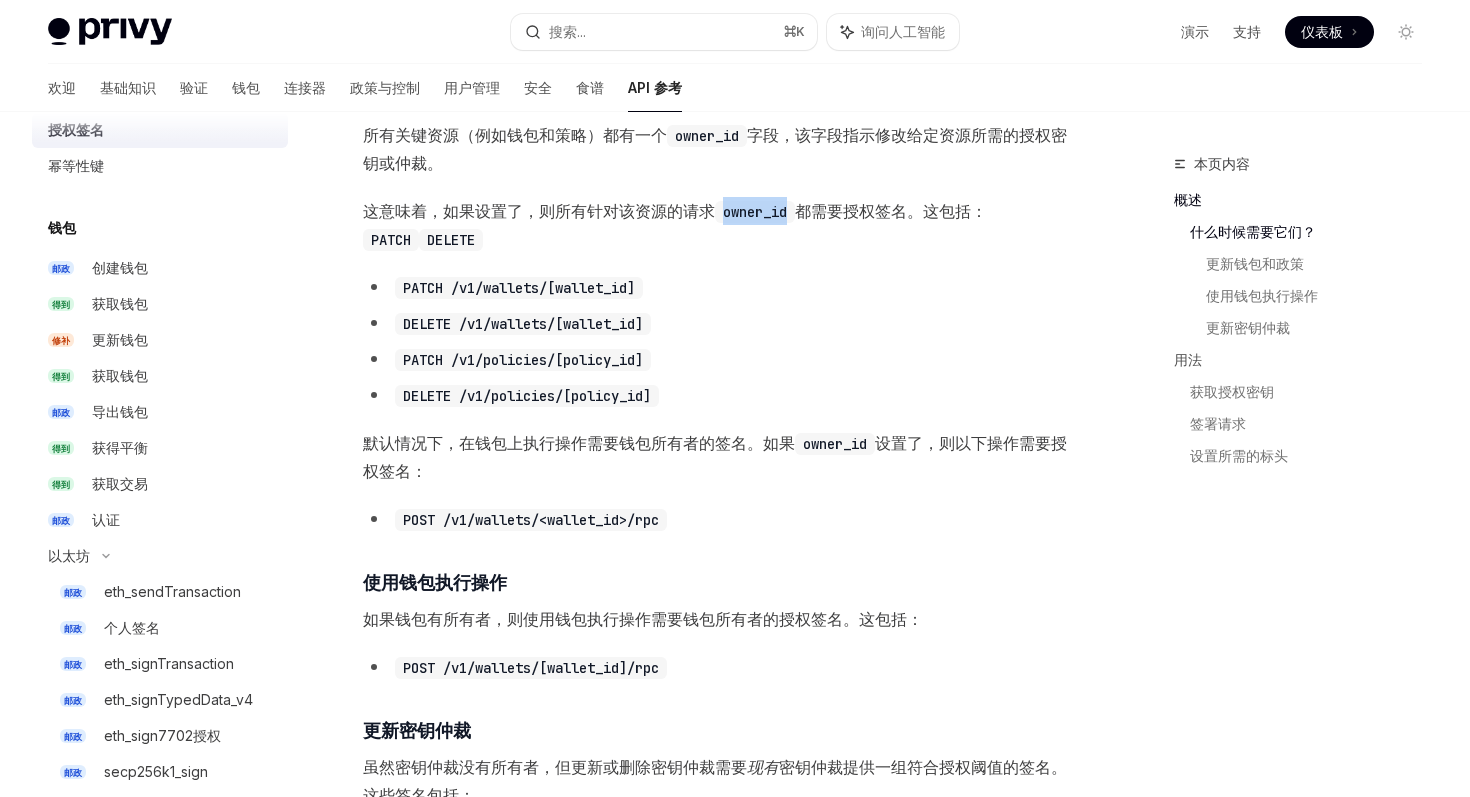 click on "owner_id" at bounding box center (755, 212) 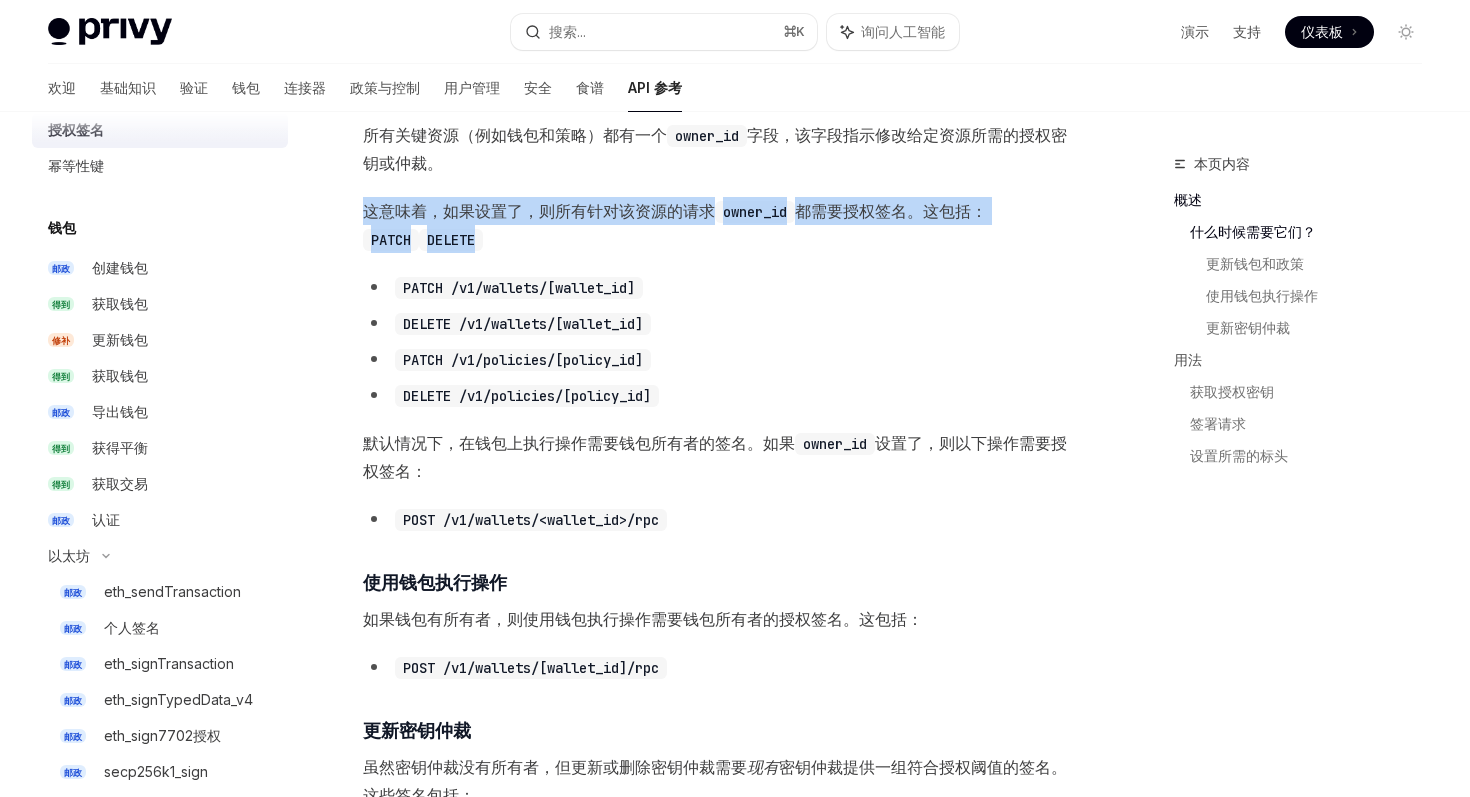 click on "这意味着，如果设置了，则所有 针对 该资源的请求 owner_id 都需要授权签名。这包括： PATCH DELETE" at bounding box center (722, 225) 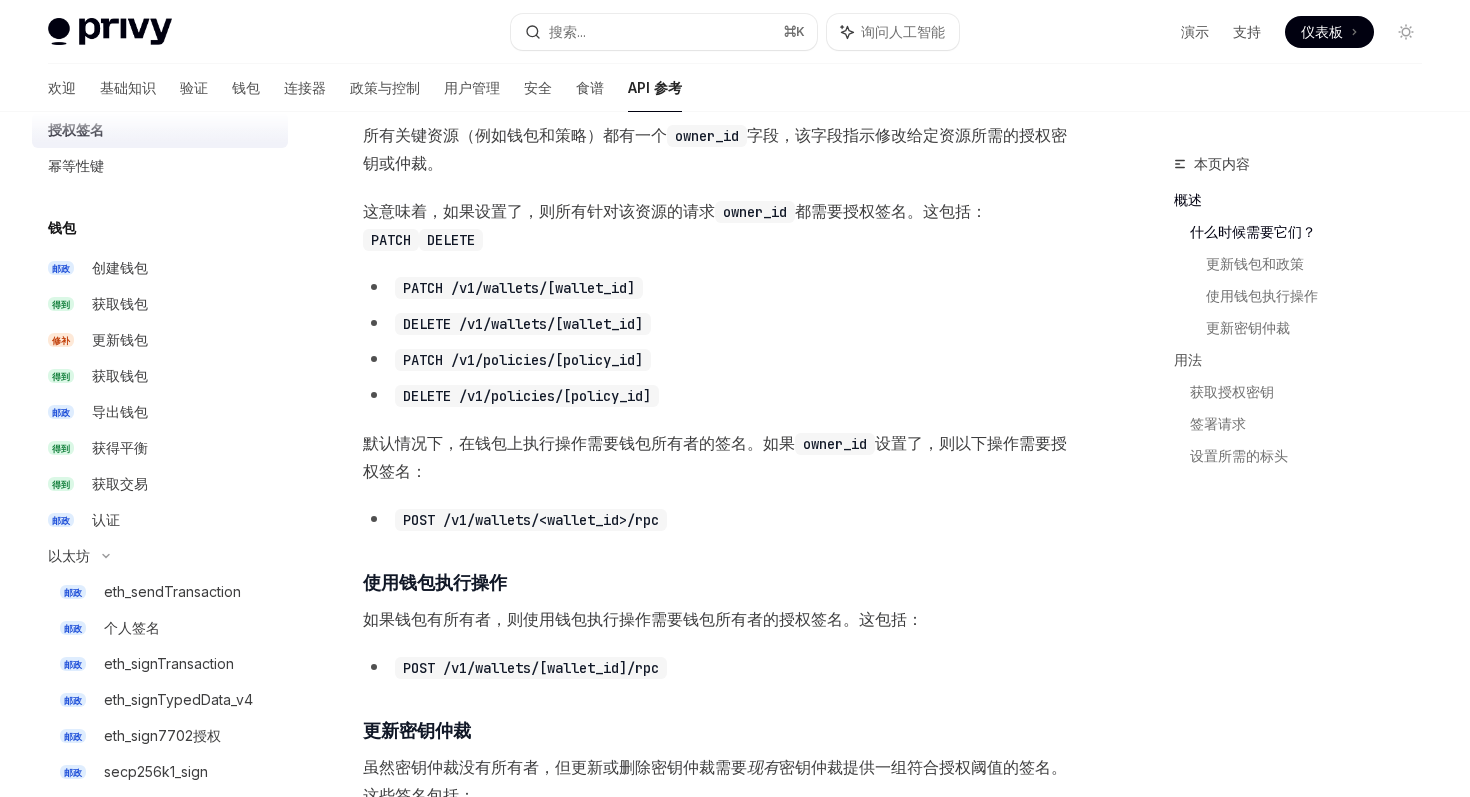 scroll, scrollTop: 662, scrollLeft: 0, axis: vertical 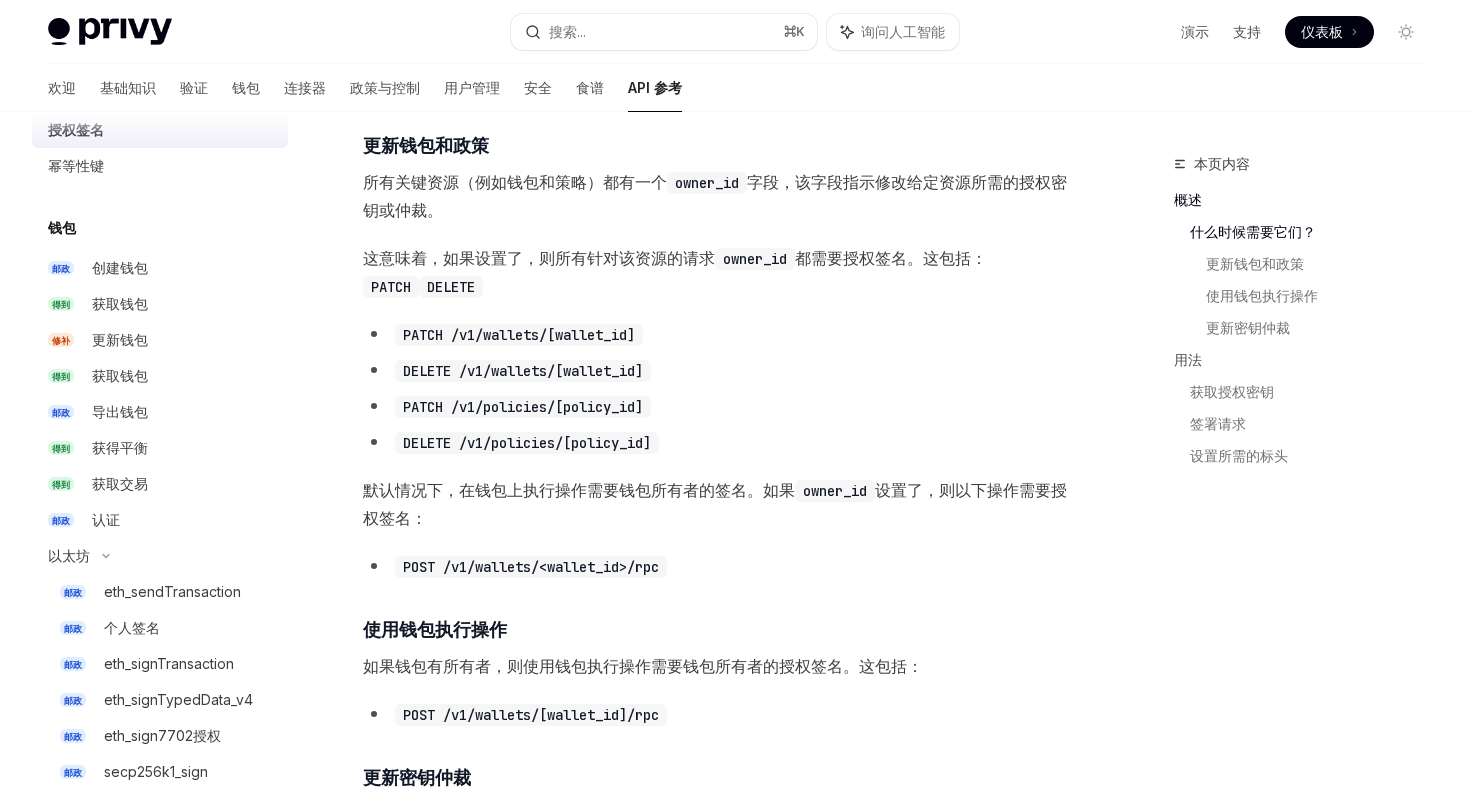 click on "都需要授权签名。这包括：" at bounding box center (891, 258) 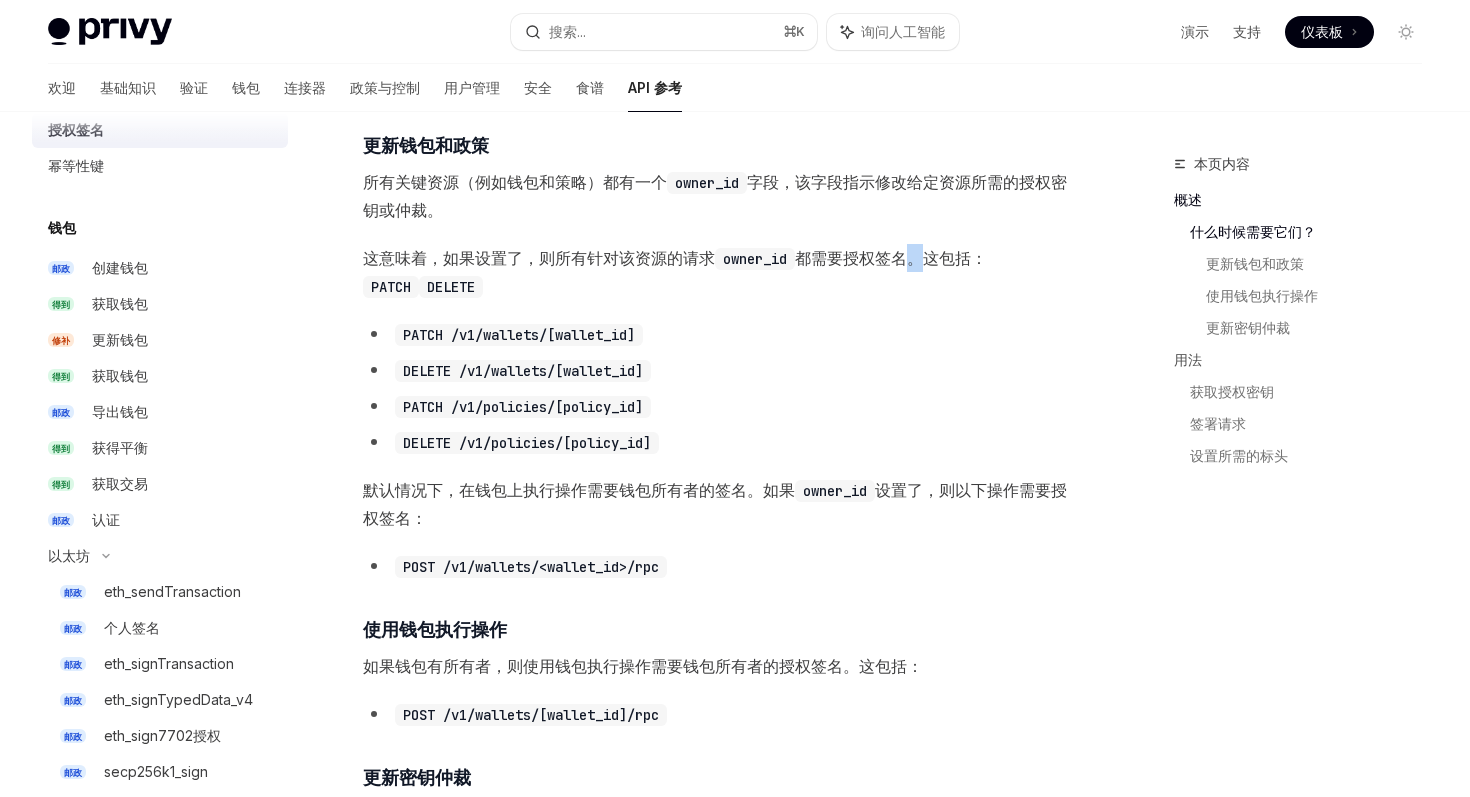 click on "都需要授权签名。这包括：" at bounding box center (891, 258) 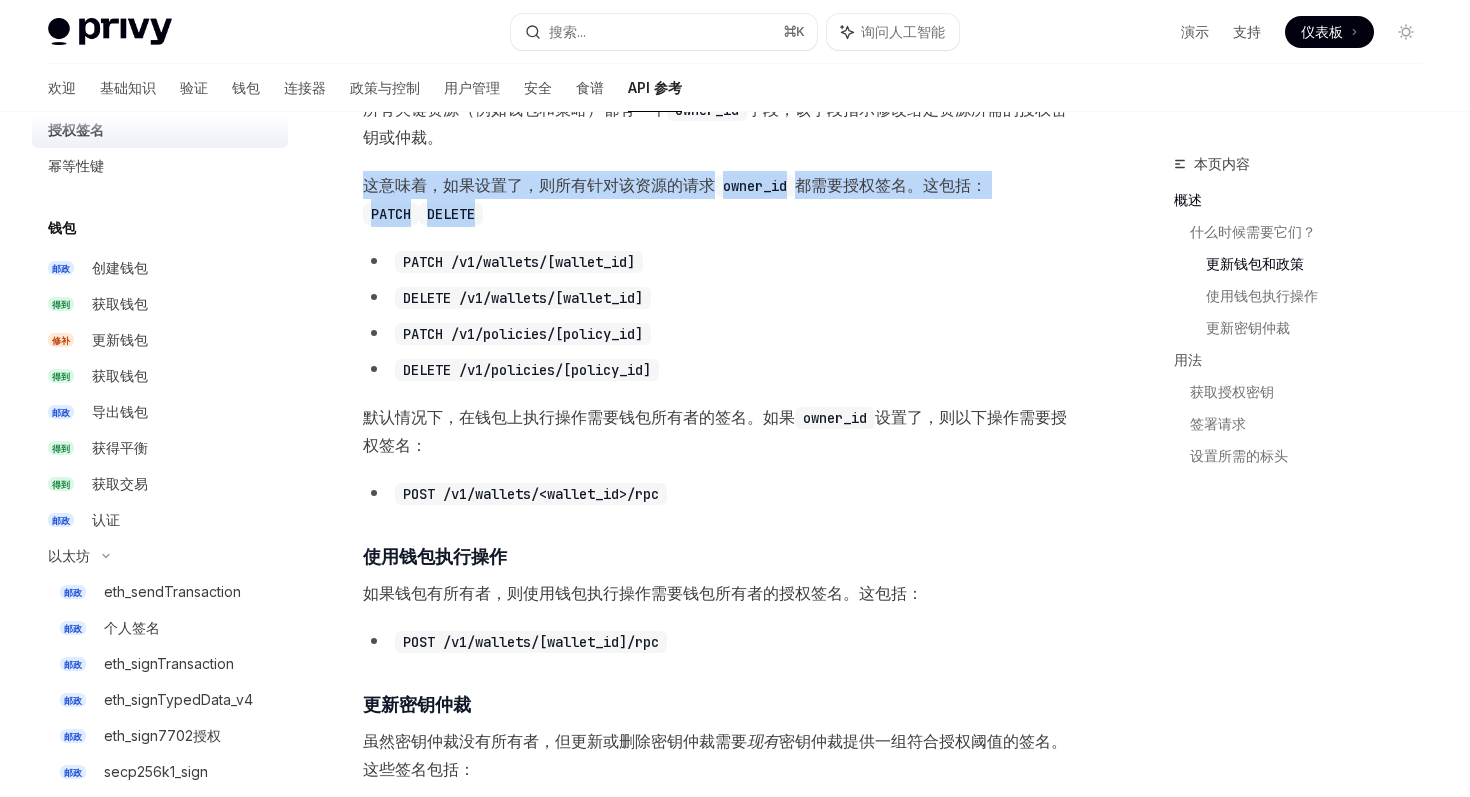 scroll, scrollTop: 750, scrollLeft: 0, axis: vertical 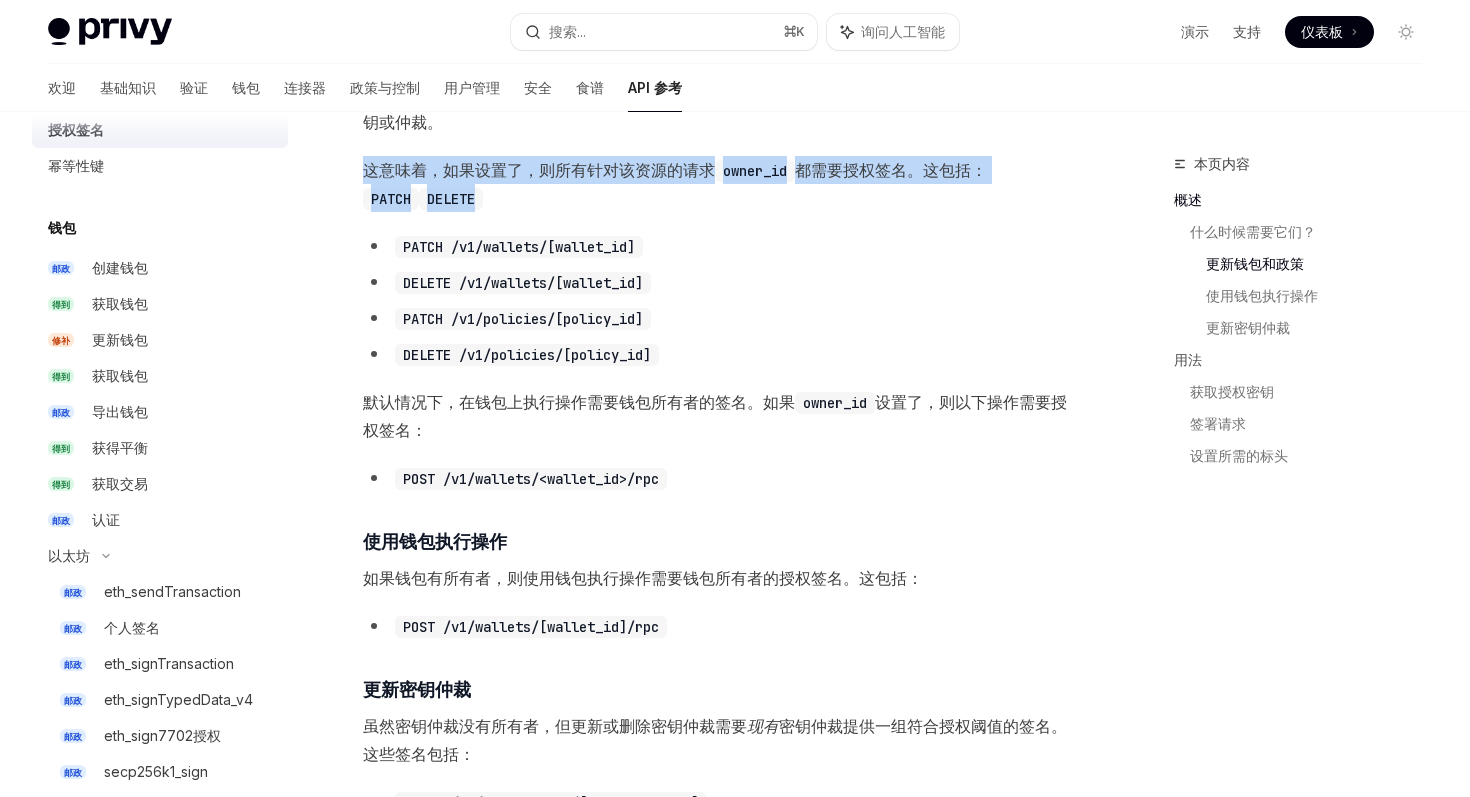 click on "默认情况下，在钱包上执行操作需要钱包所有者的签名。如果" at bounding box center (579, 402) 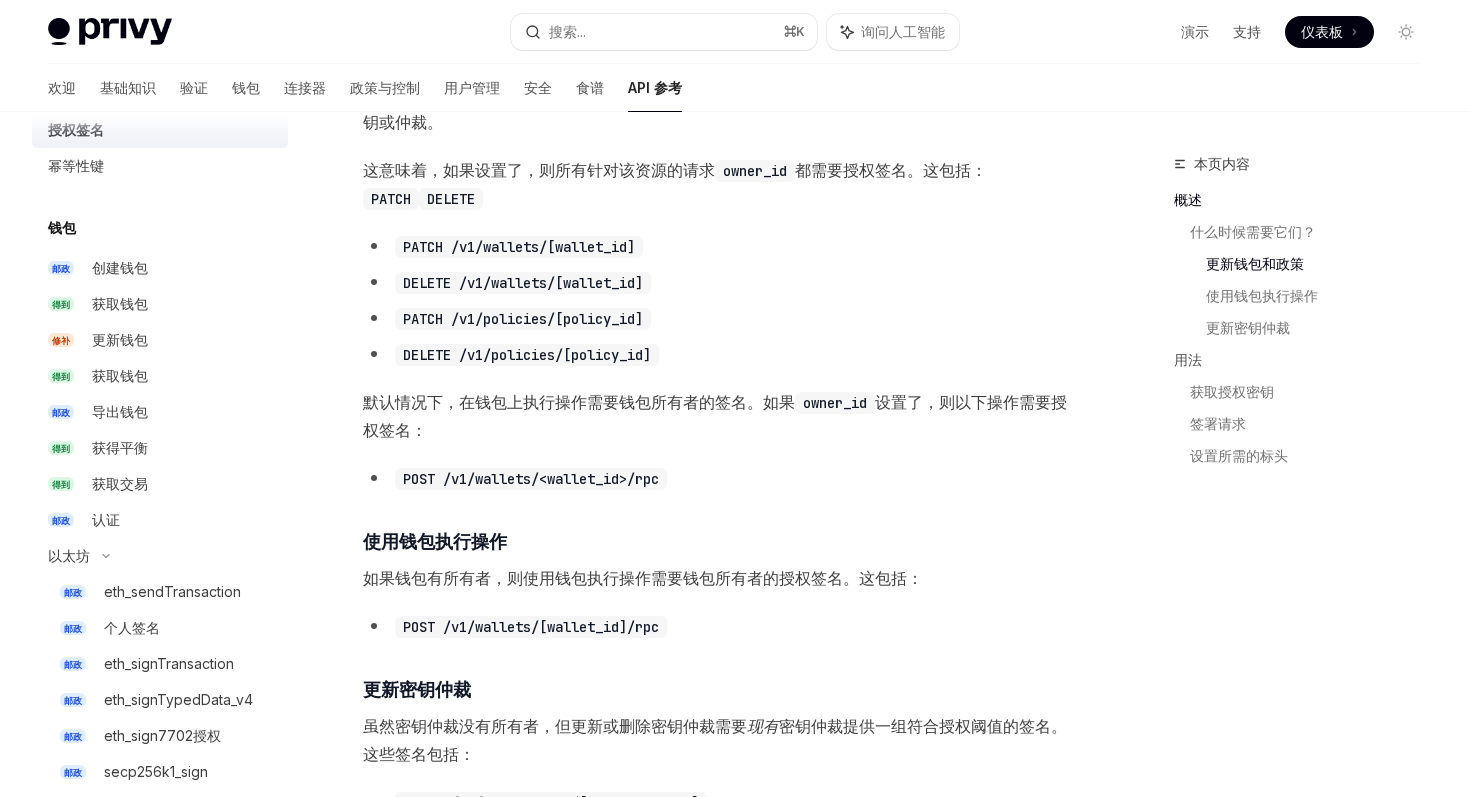 click on "默认情况下，在钱包上执行操作需要钱包所有者的签名。如果" at bounding box center [579, 402] 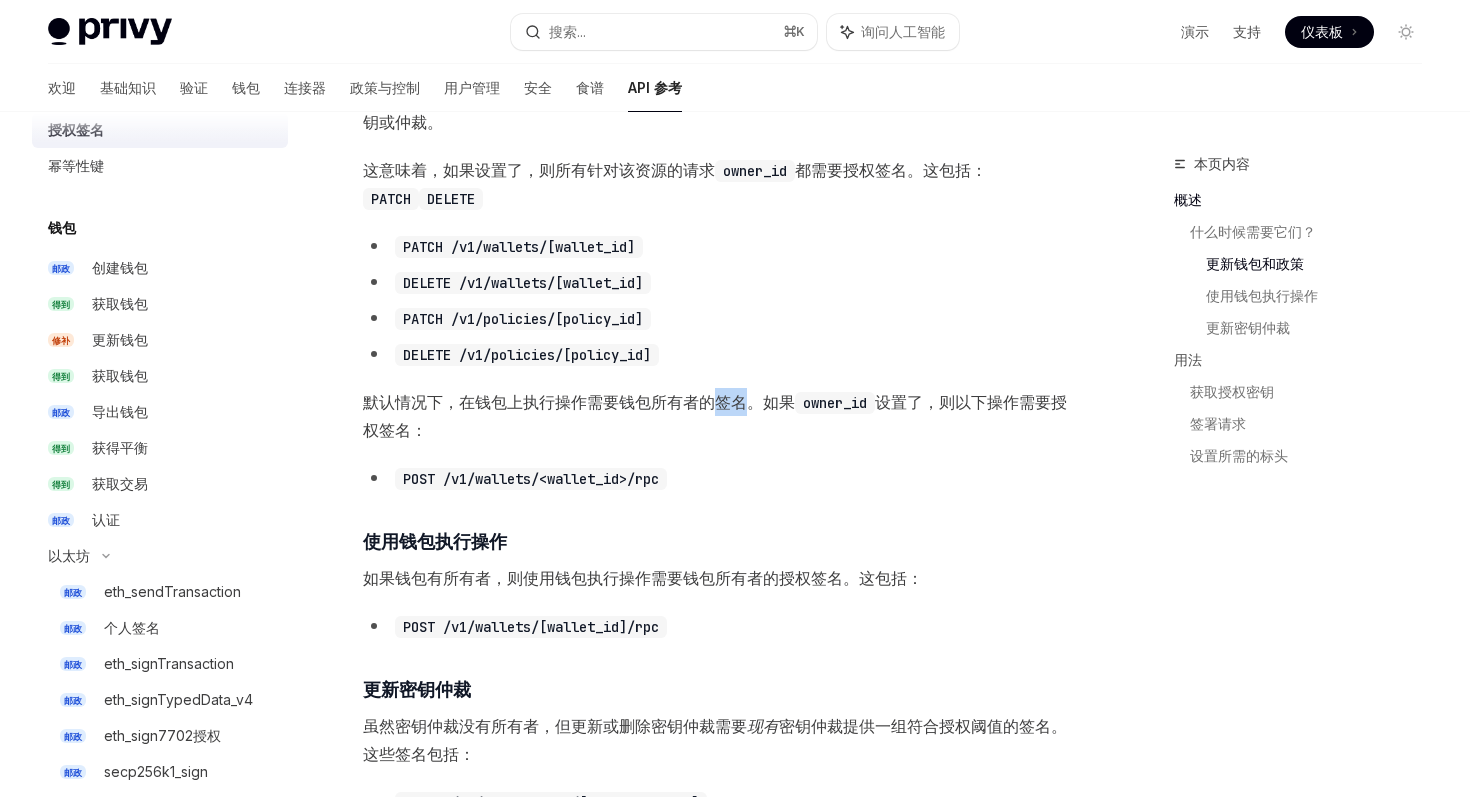 click on "默认情况下，在钱包上执行操作需要钱包所有者的签名。如果" at bounding box center (579, 402) 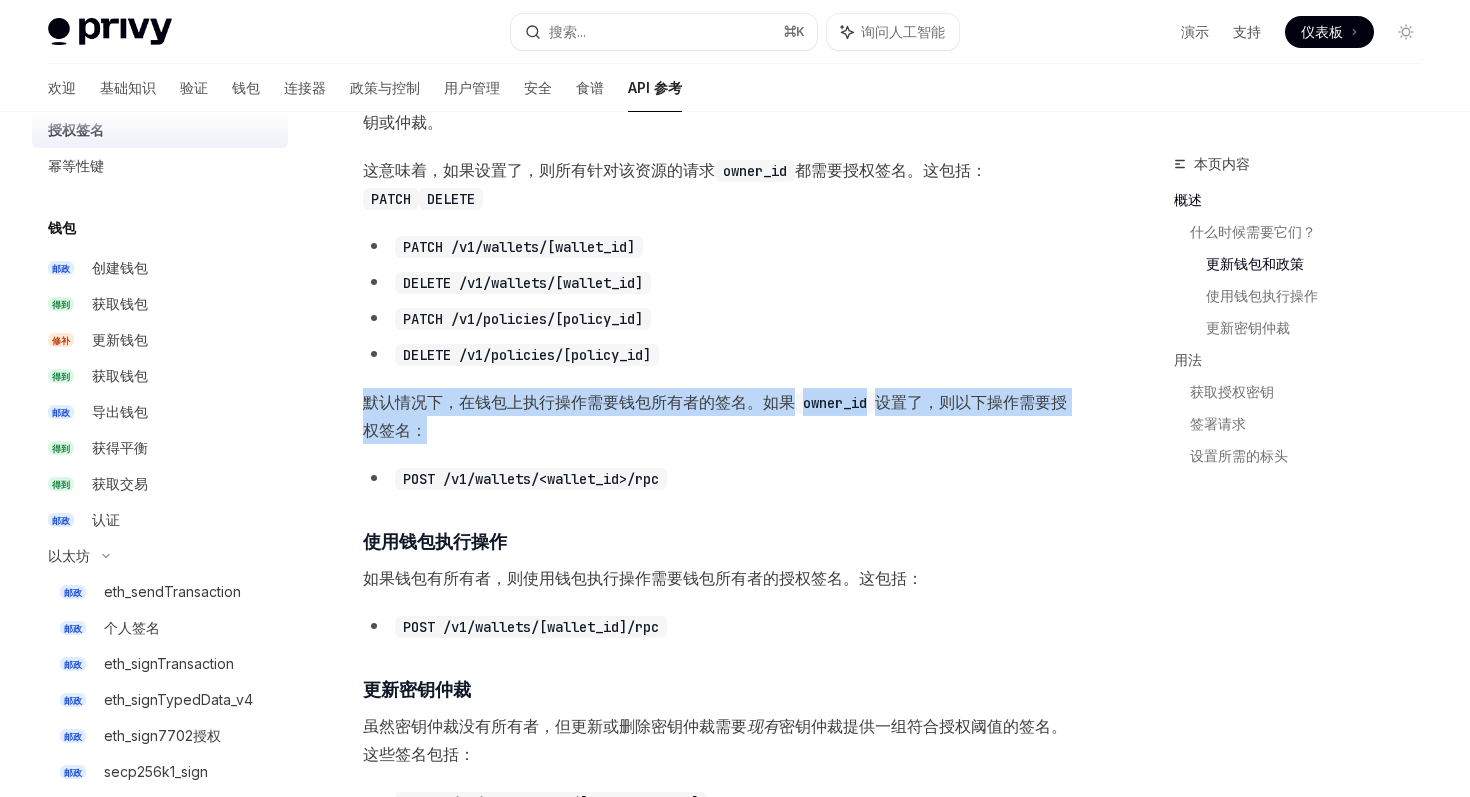 click on "默认情况下，在钱包上执行操作需要钱包所有者的签名。如果" at bounding box center [579, 402] 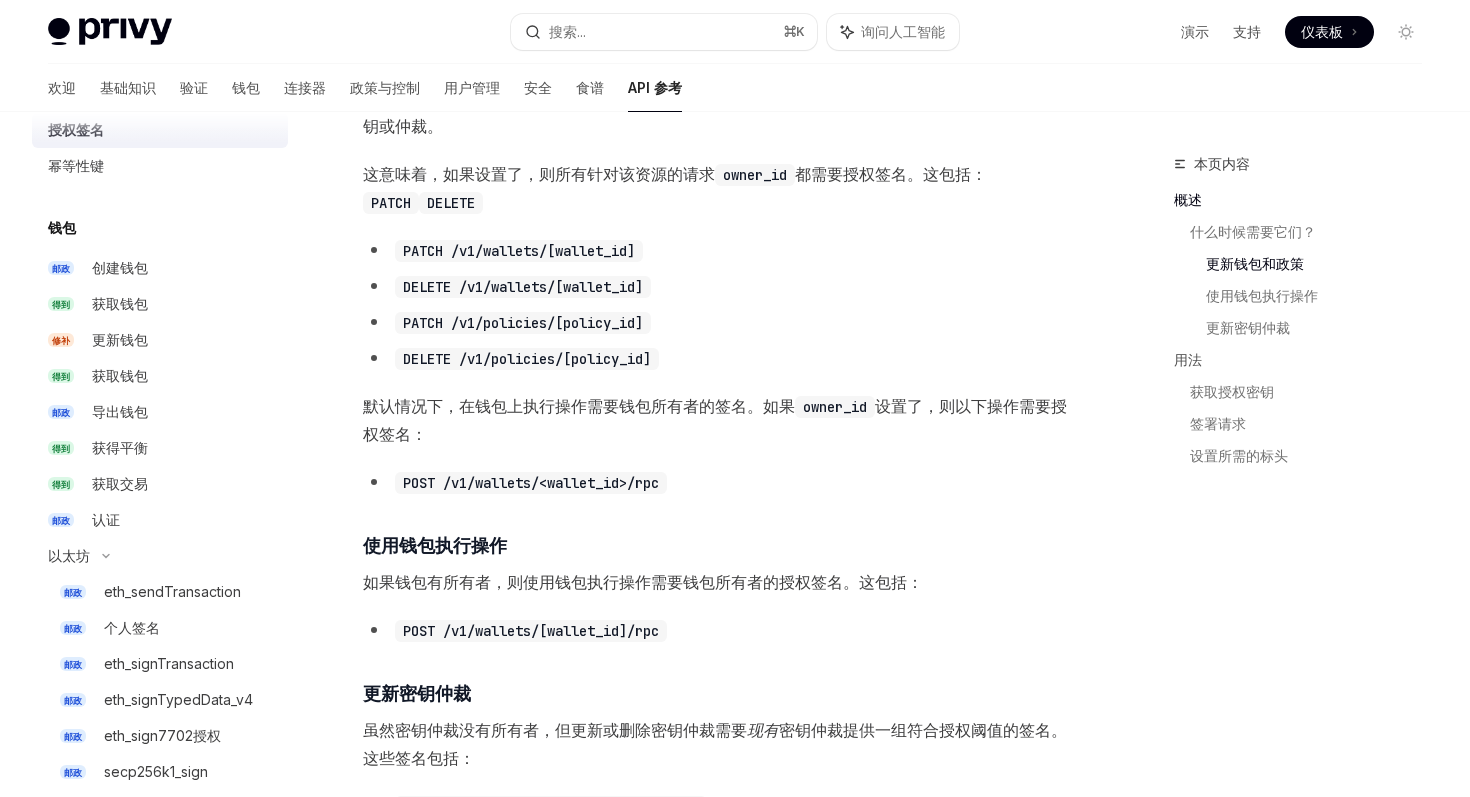 scroll, scrollTop: 747, scrollLeft: 0, axis: vertical 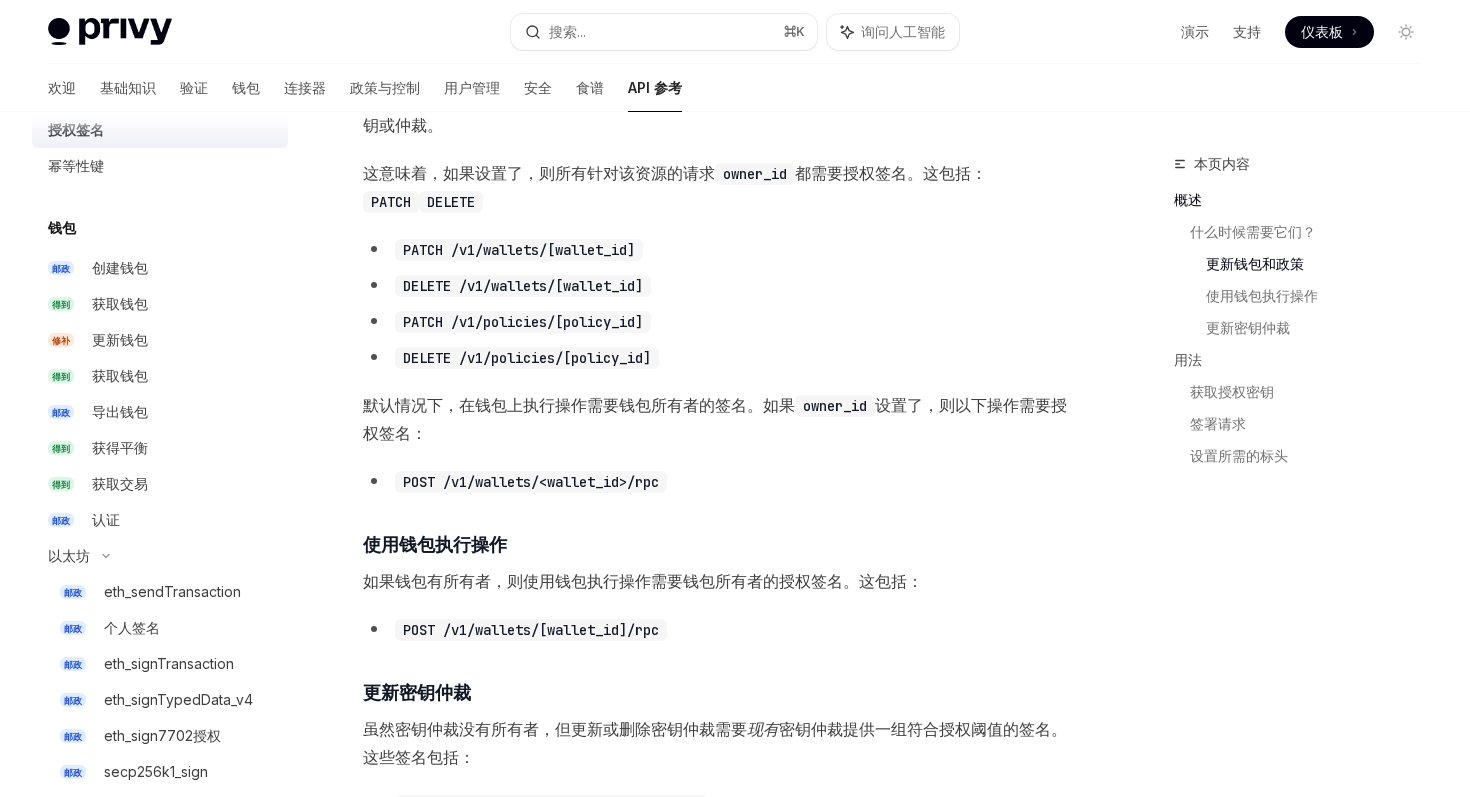 click on "默认情况下，在钱包上执行操作需要钱包所有者的签名。如果 owner_id 设置了，则以下操作需要授权签名：" at bounding box center [722, 419] 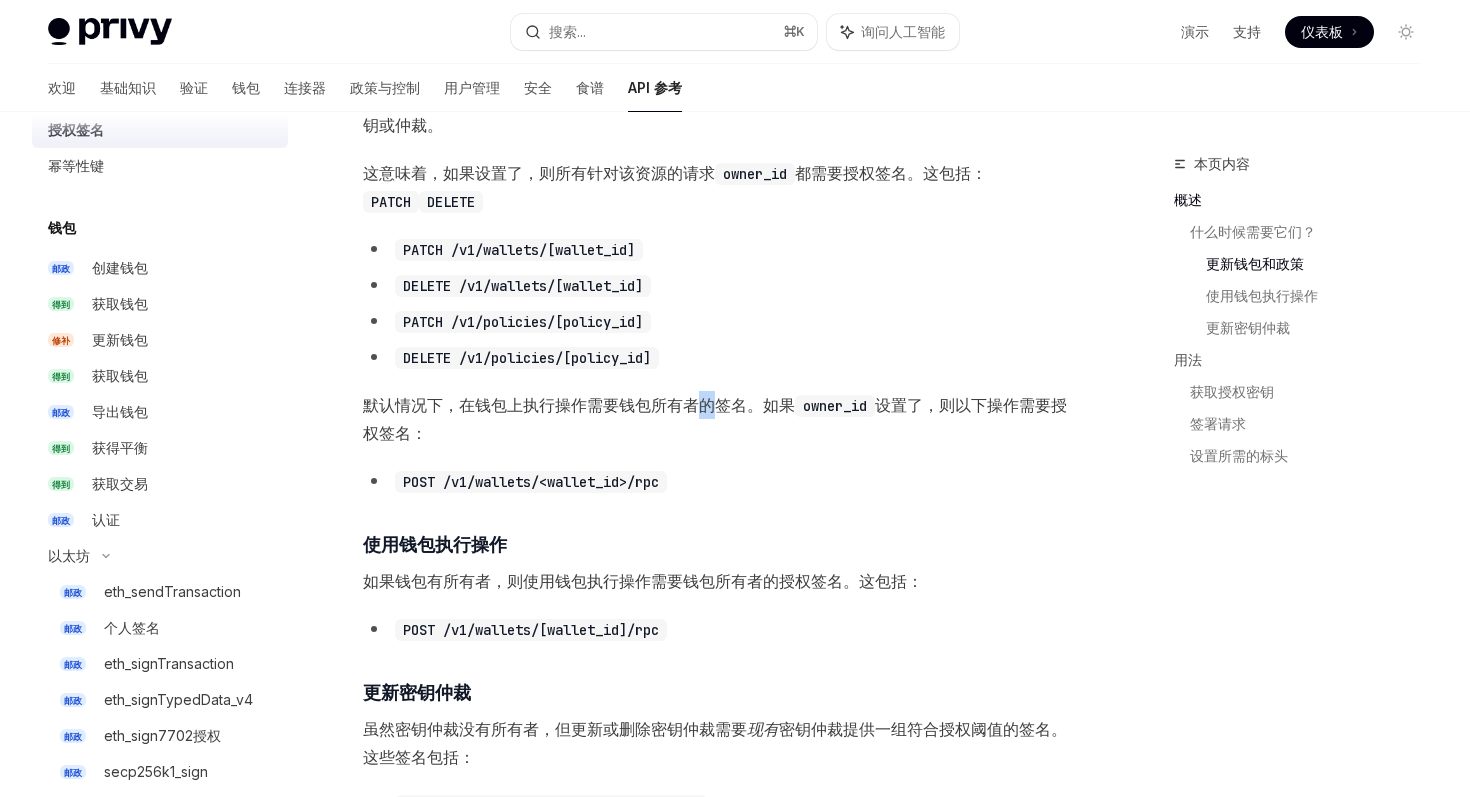 click on "默认情况下，在钱包上执行操作需要钱包所有者的签名。如果 owner_id 设置了，则以下操作需要授权签名：" at bounding box center (722, 419) 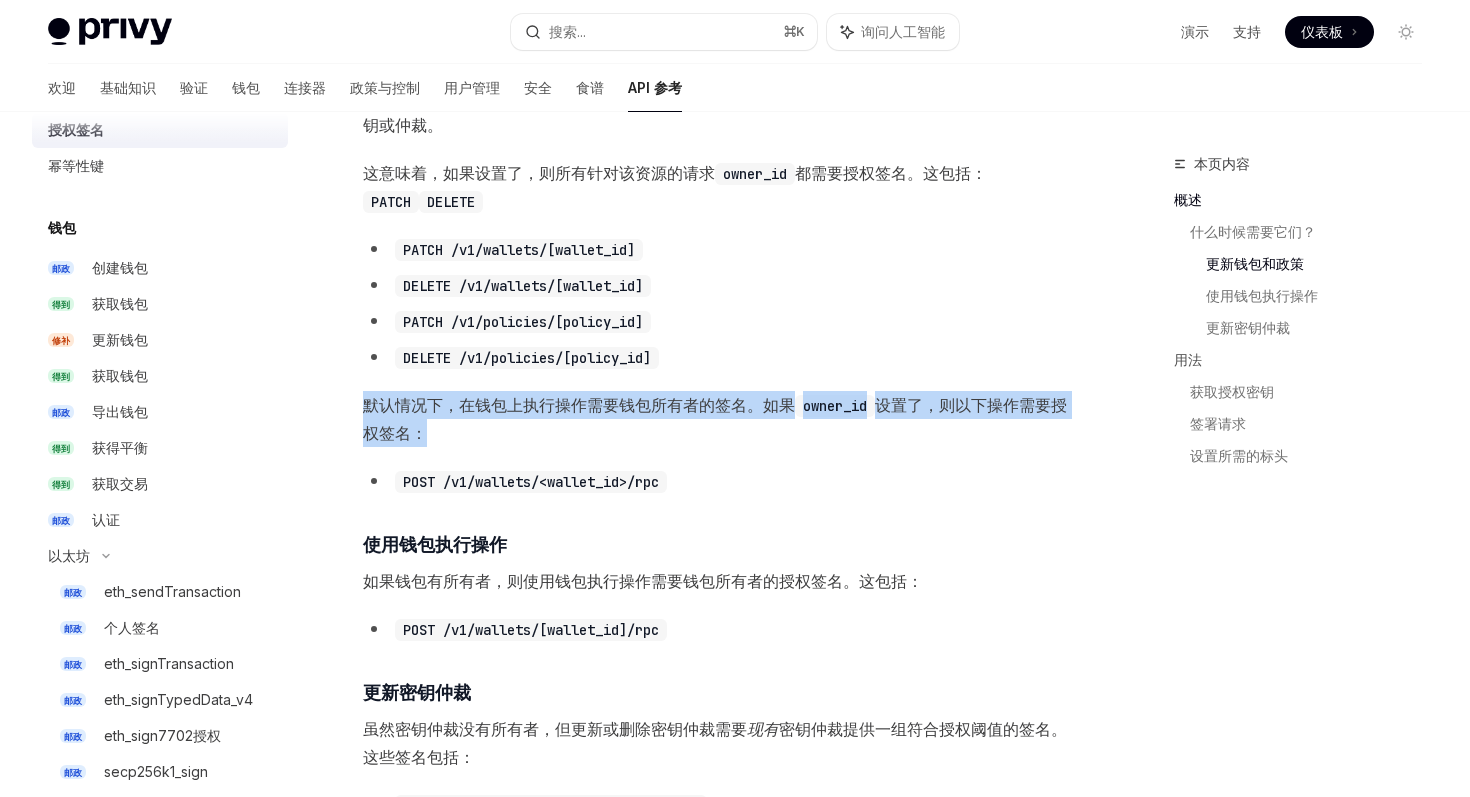 click on "默认情况下，在钱包上执行操作需要钱包所有者的签名。如果" at bounding box center (579, 405) 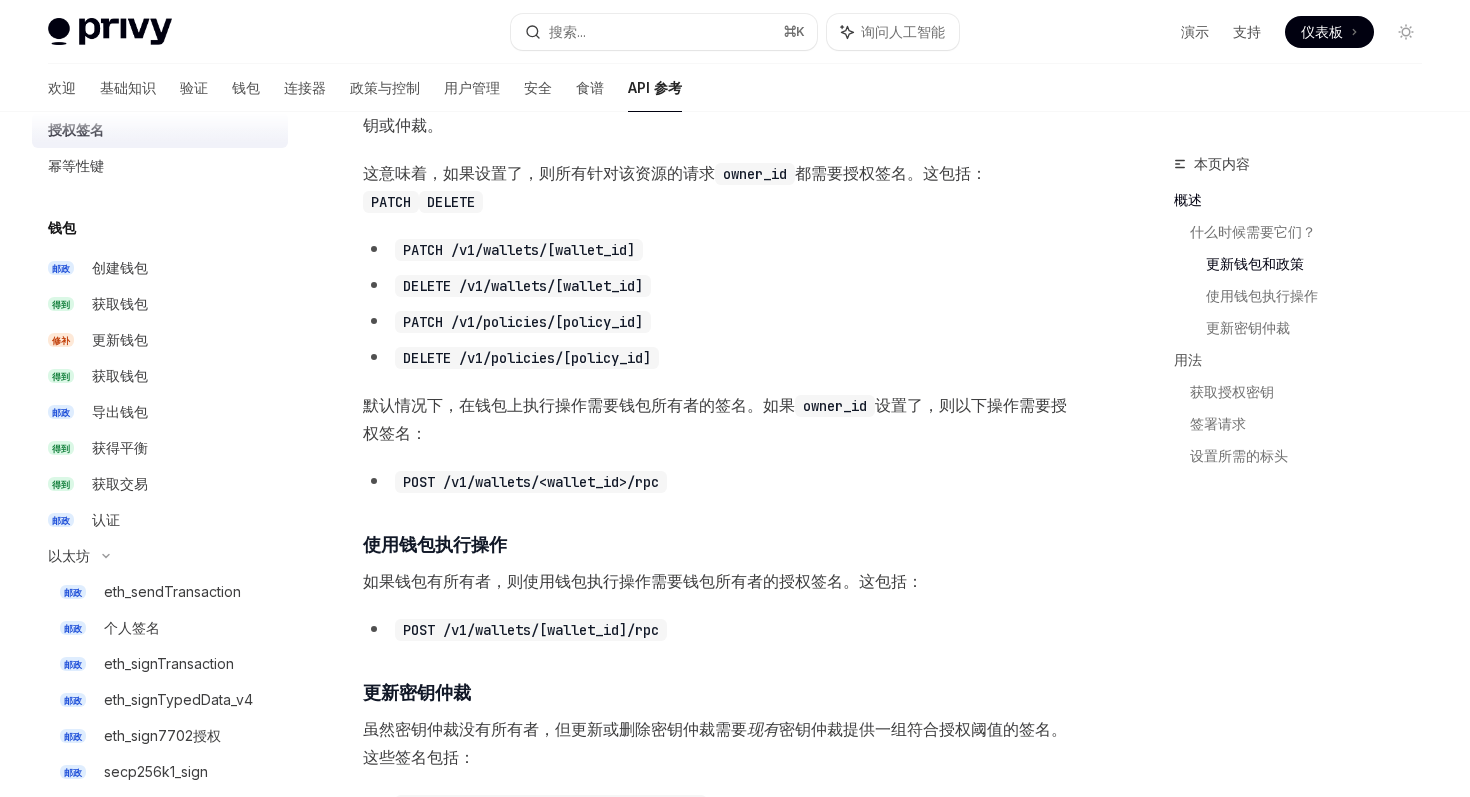 click on "默认情况下，在钱包上执行操作需要钱包所有者的签名。如果" at bounding box center [579, 405] 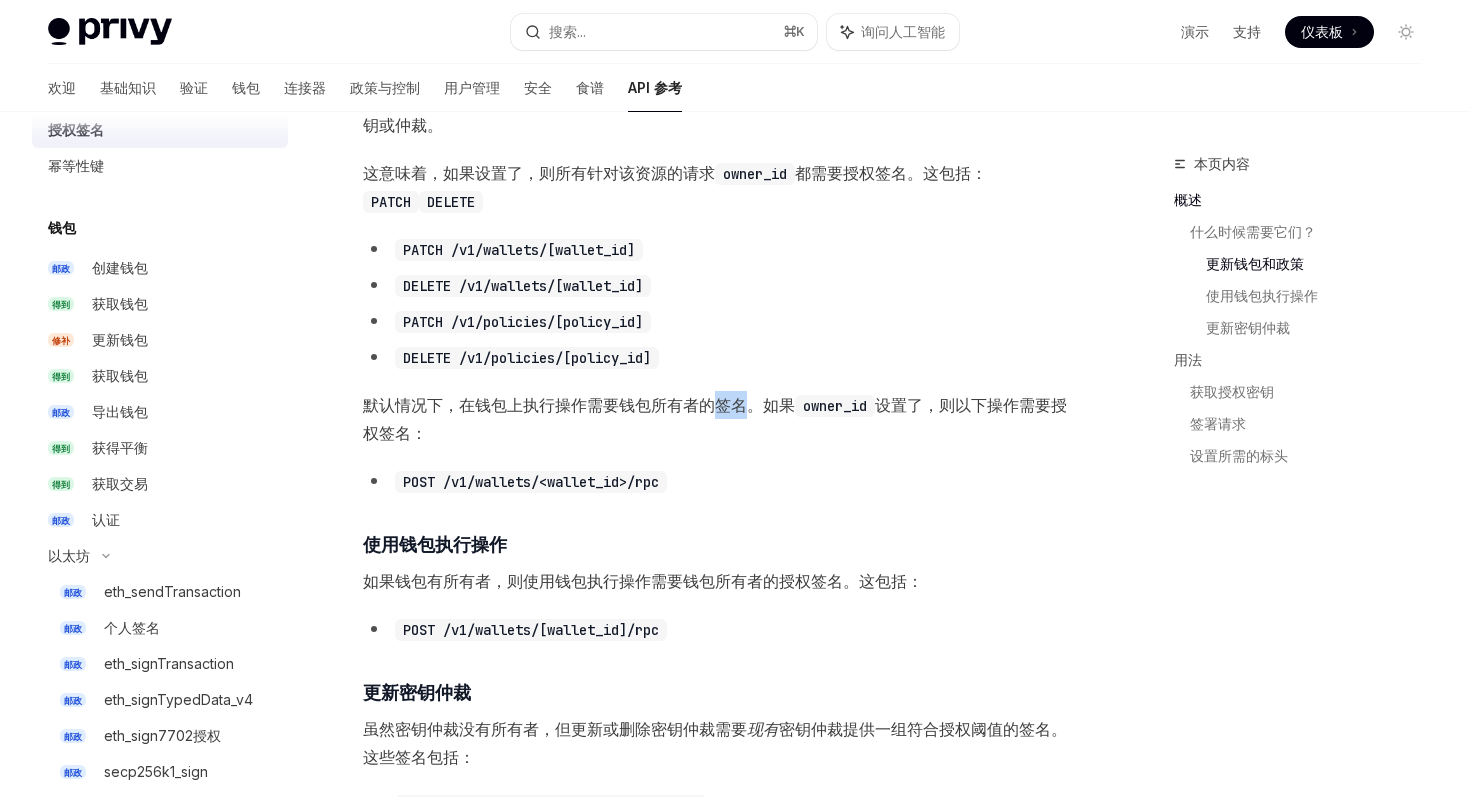 click on "默认情况下，在钱包上执行操作需要钱包所有者的签名。如果" at bounding box center (579, 405) 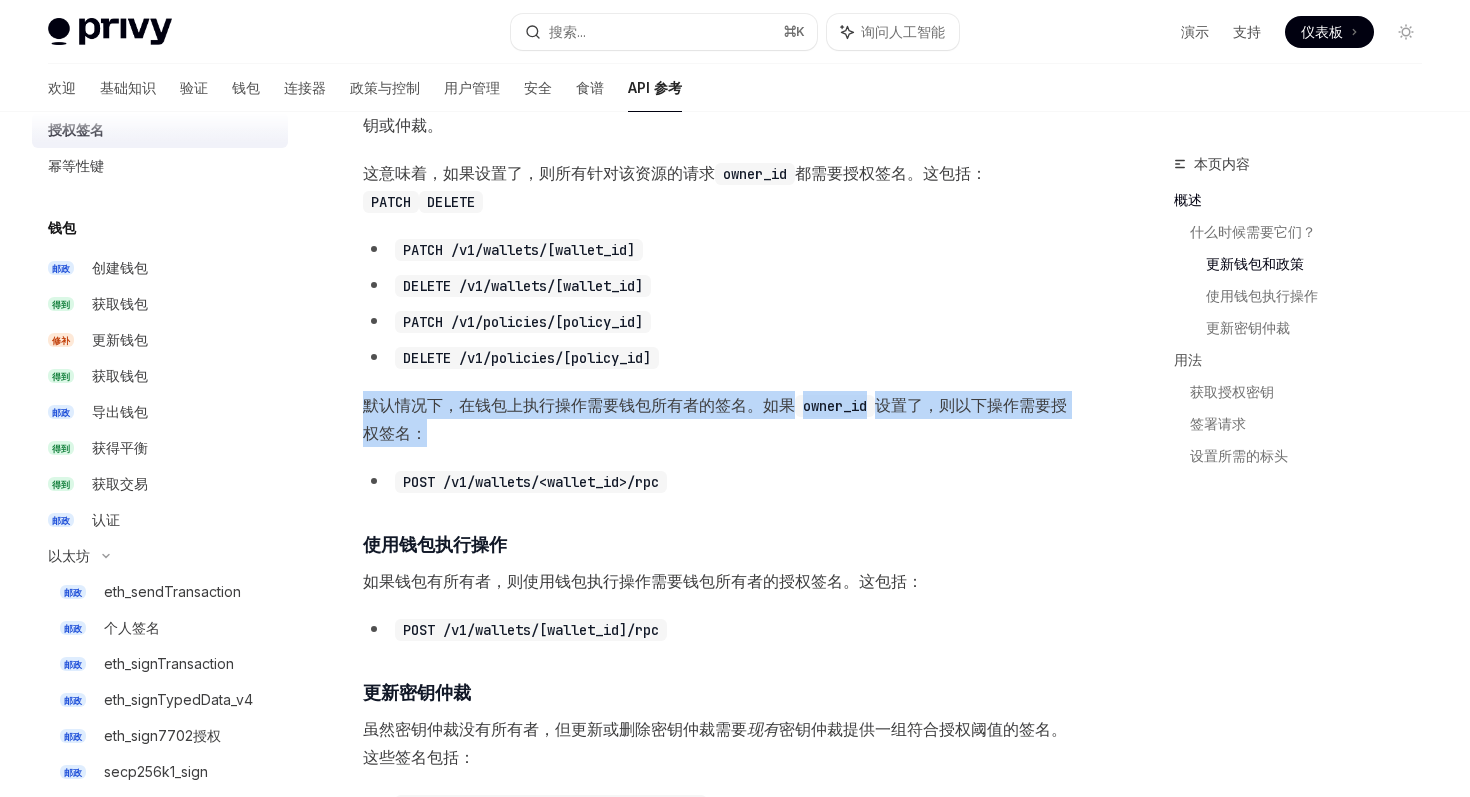 click on "默认情况下，在钱包上执行操作需要钱包所有者的签名。如果" at bounding box center [579, 405] 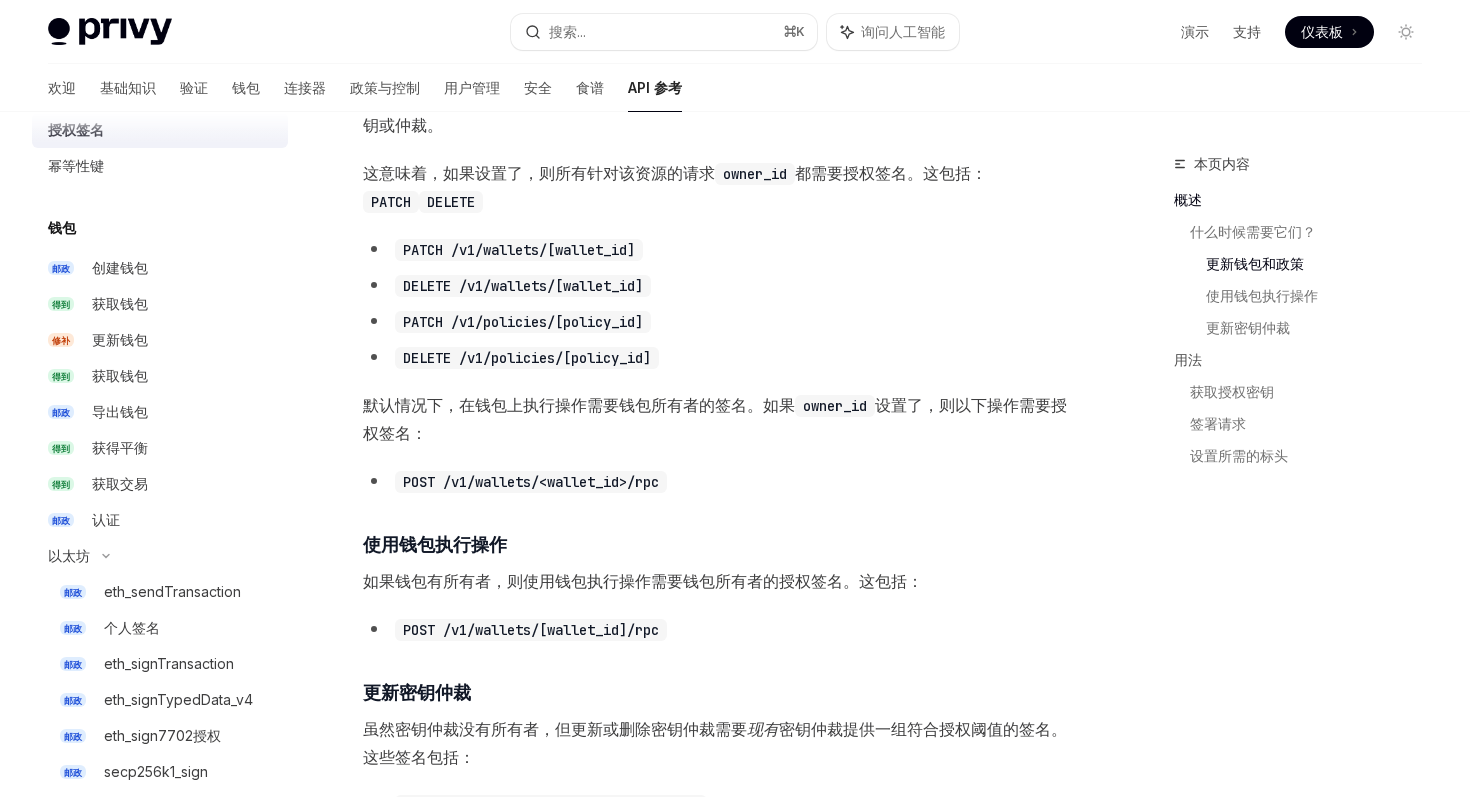 click on "默认情况下，在钱包上执行操作需要钱包所有者的签名。如果" at bounding box center [579, 405] 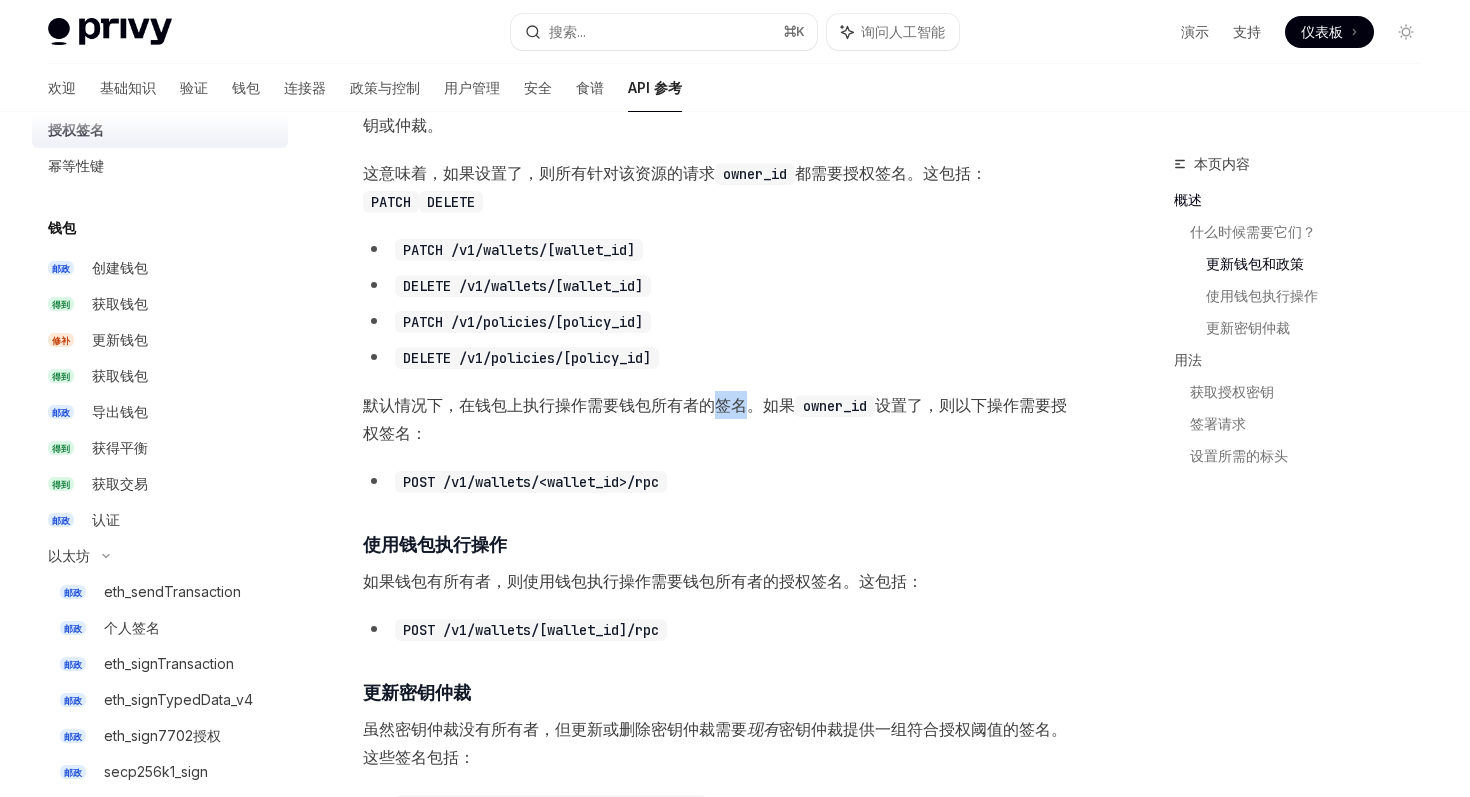 click on "默认情况下，在钱包上执行操作需要钱包所有者的签名。如果" at bounding box center [579, 405] 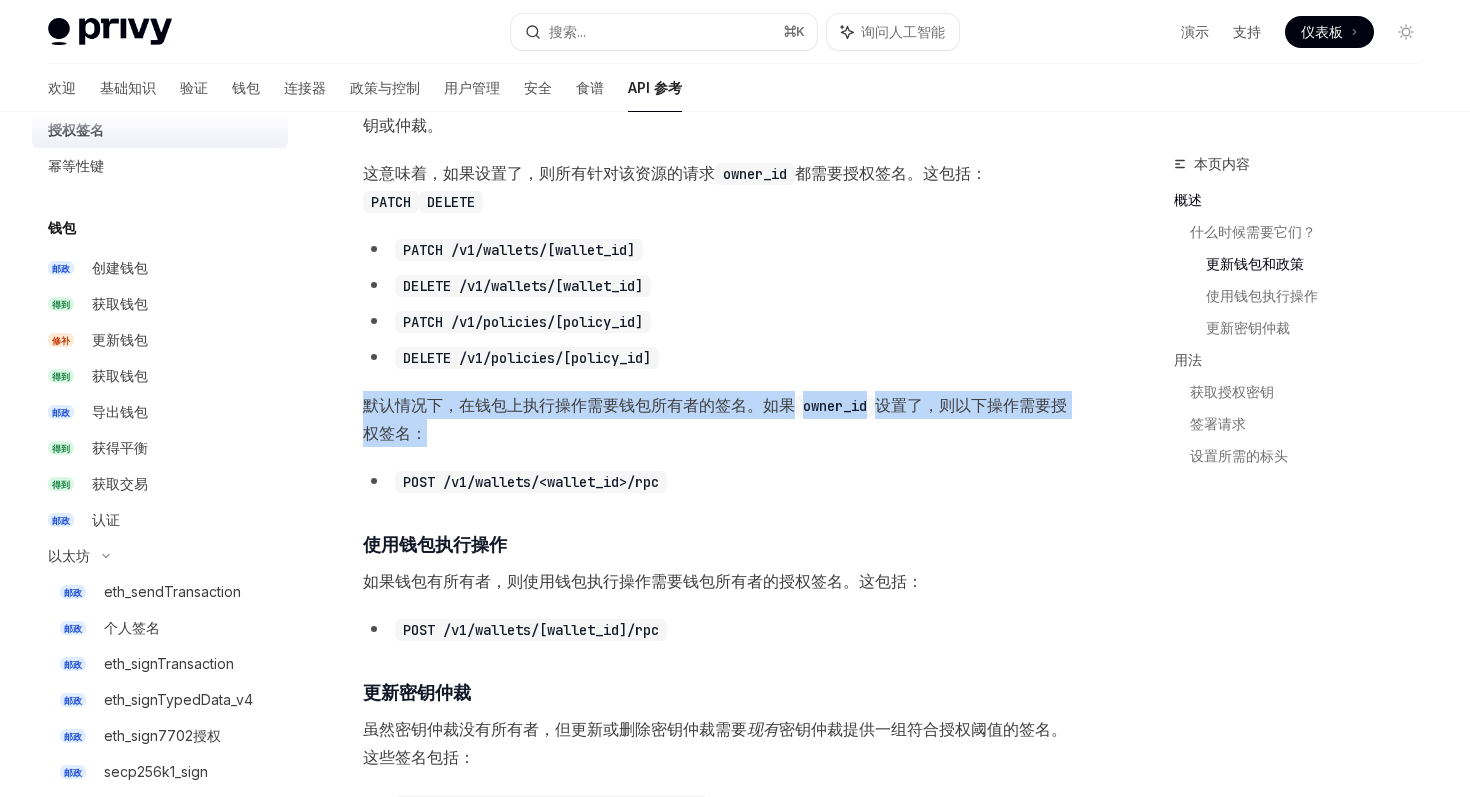 click on "默认情况下，在钱包上执行操作需要钱包所有者的签名。如果" at bounding box center [579, 405] 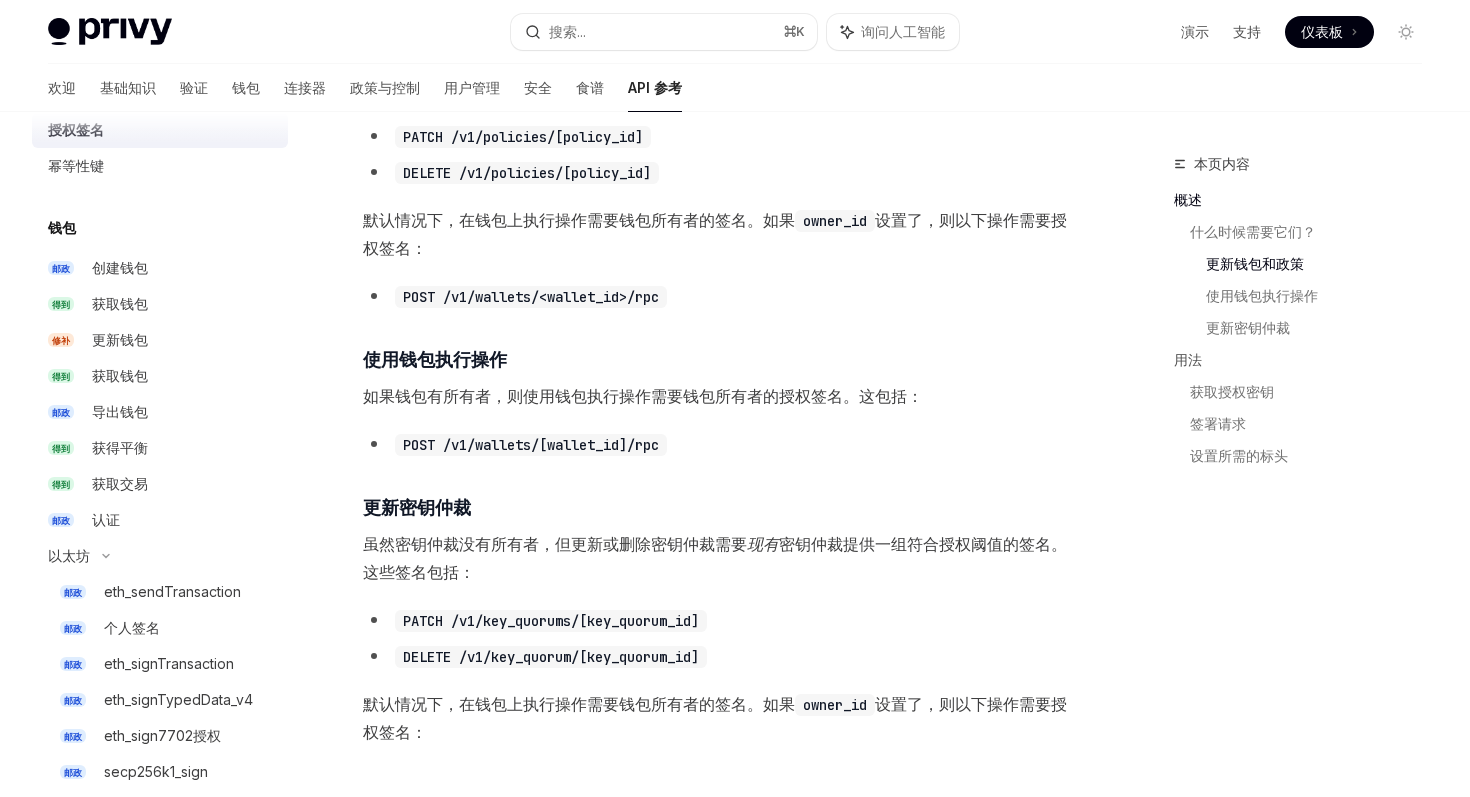 scroll, scrollTop: 933, scrollLeft: 0, axis: vertical 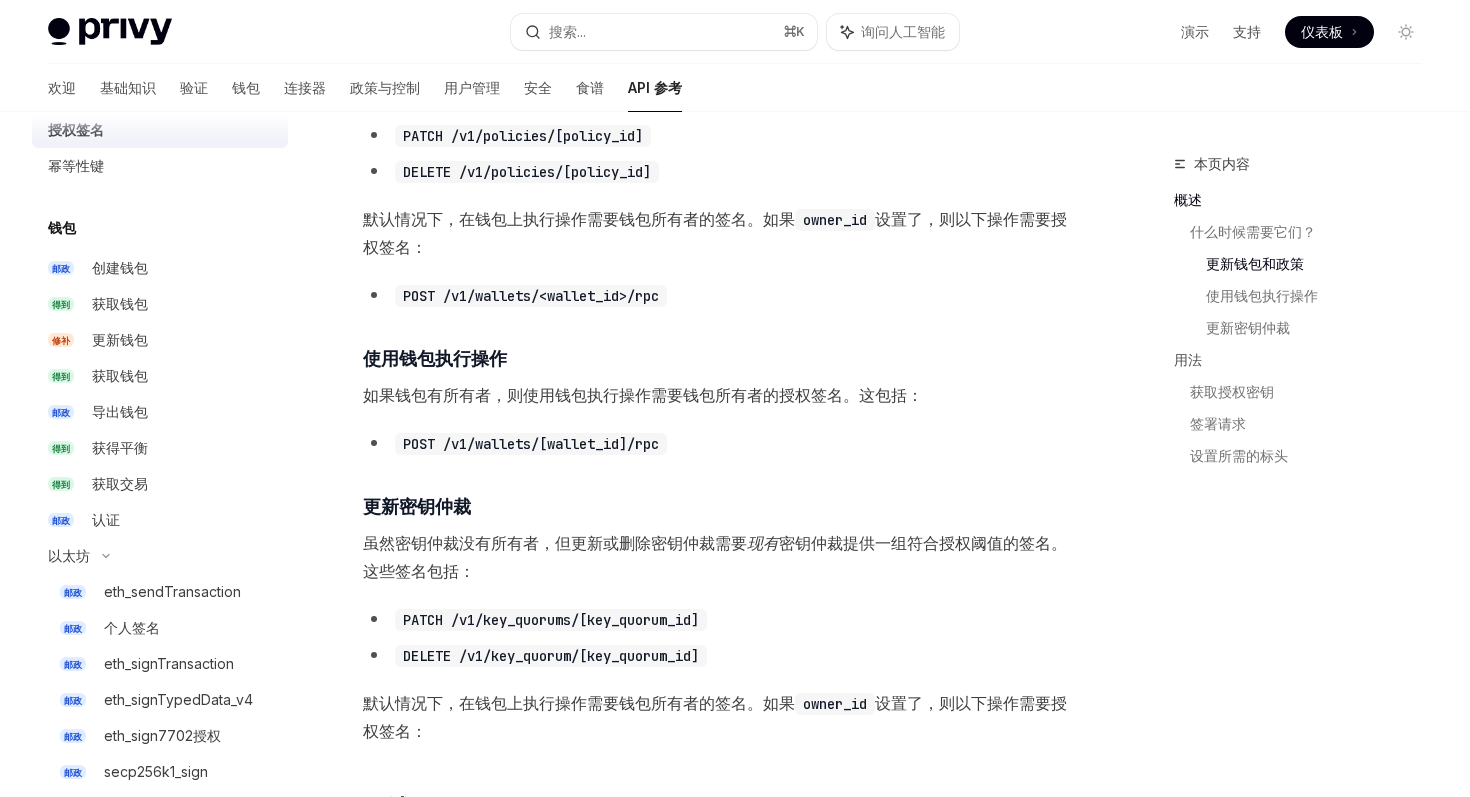 click on "如果钱包有所有者，则使用钱包执行操作需要钱包所有者的授权签名。这包括：" at bounding box center [722, 395] 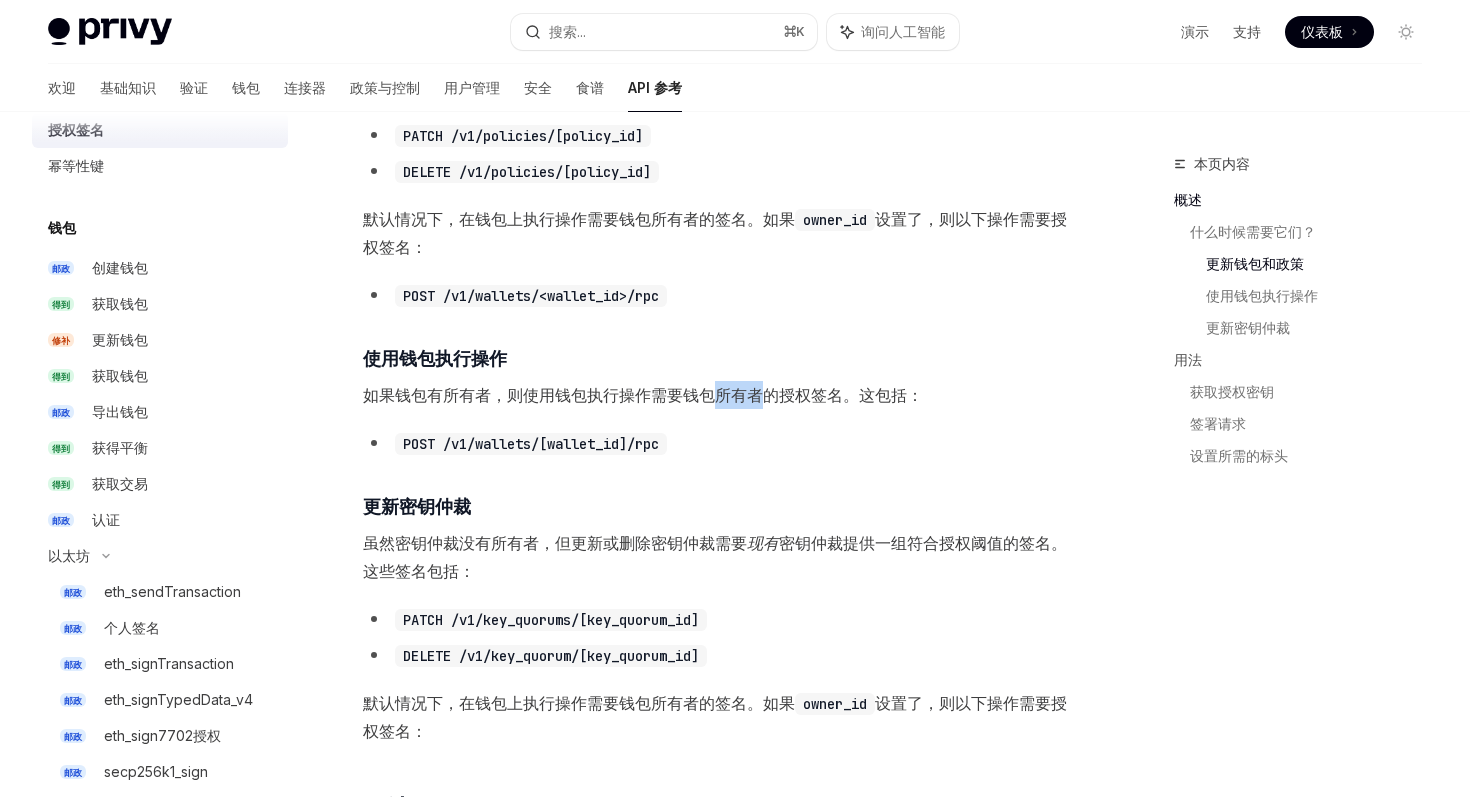 click on "如果钱包有所有者，则使用钱包执行操作需要钱包所有者的授权签名。这包括：" at bounding box center (722, 395) 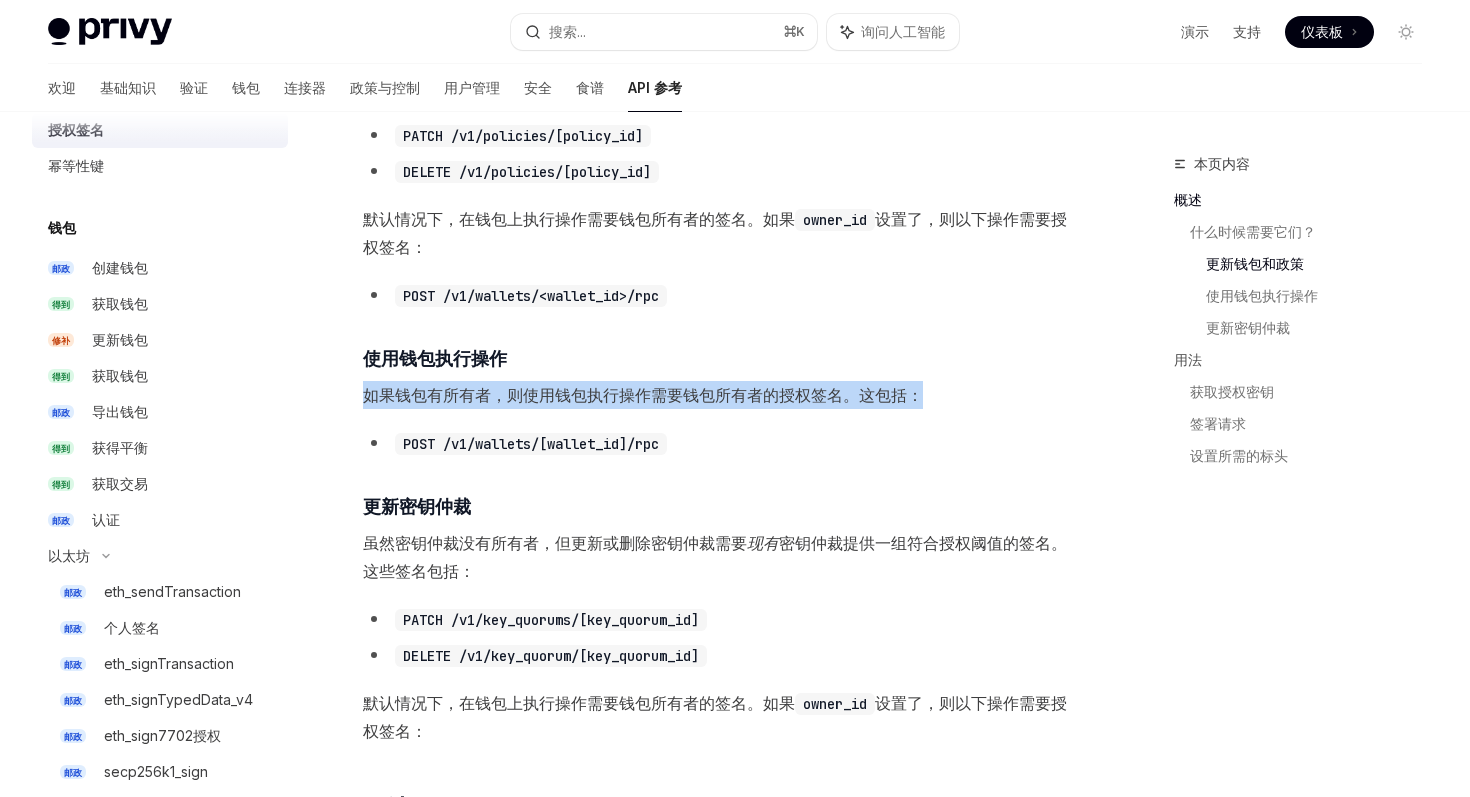 click on "如果钱包有所有者，则使用钱包执行操作需要钱包所有者的授权签名。这包括：" at bounding box center [643, 395] 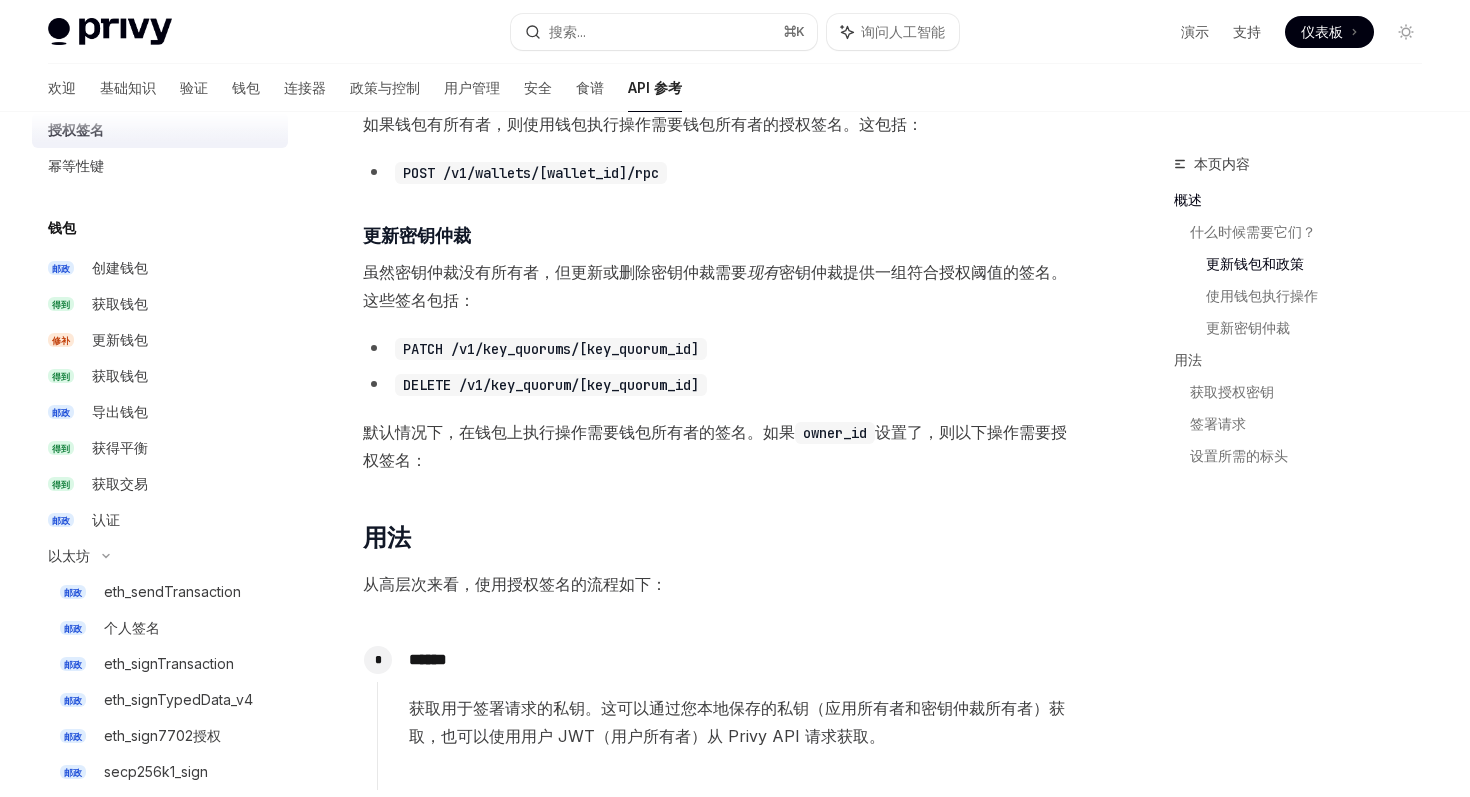 scroll, scrollTop: 1199, scrollLeft: 0, axis: vertical 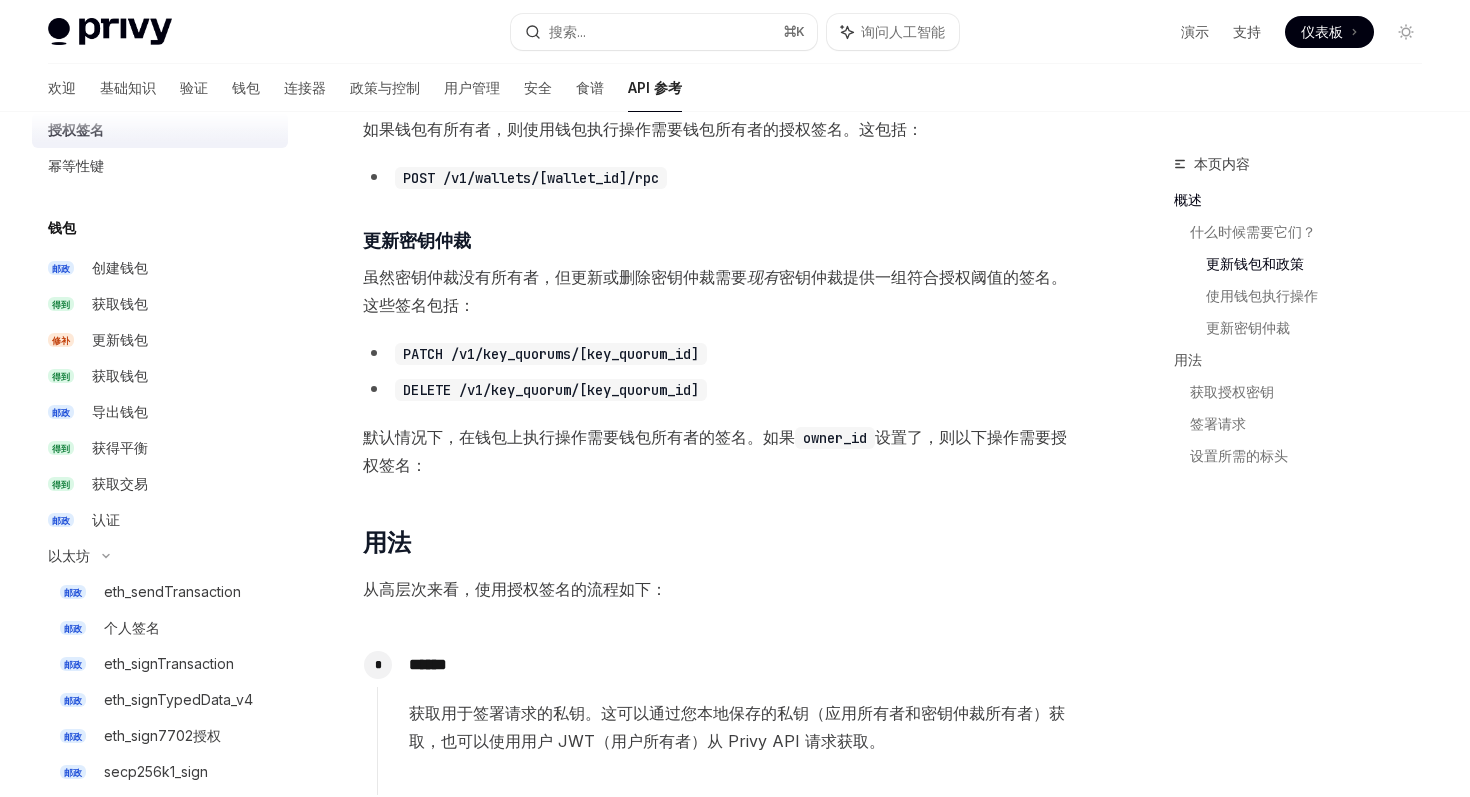click on "虽然密钥仲裁没有所有者，但更新或删除密钥仲裁需要" at bounding box center (555, 277) 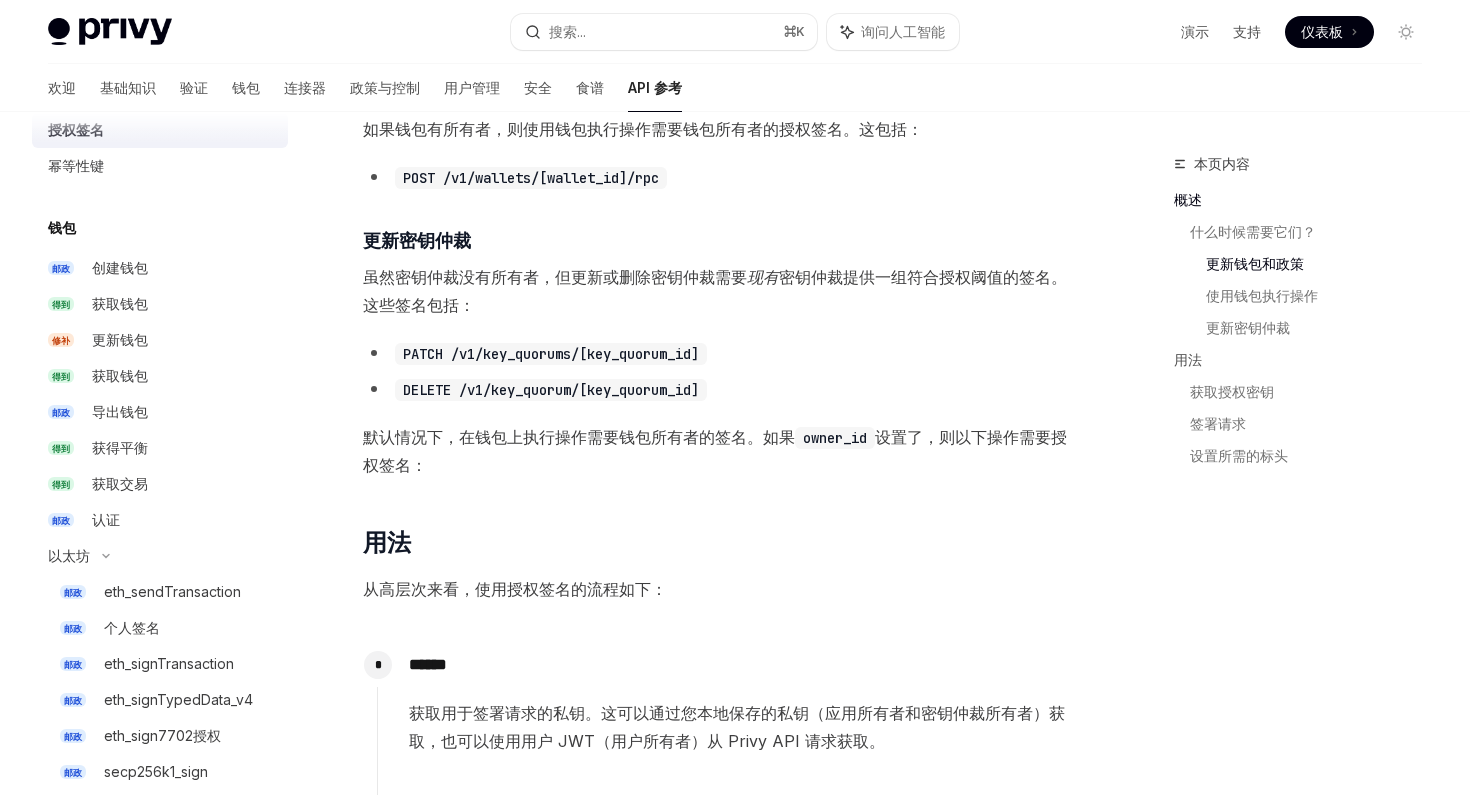 click on "虽然密钥仲裁没有所有者，但更新或删除密钥仲裁需要" at bounding box center (555, 277) 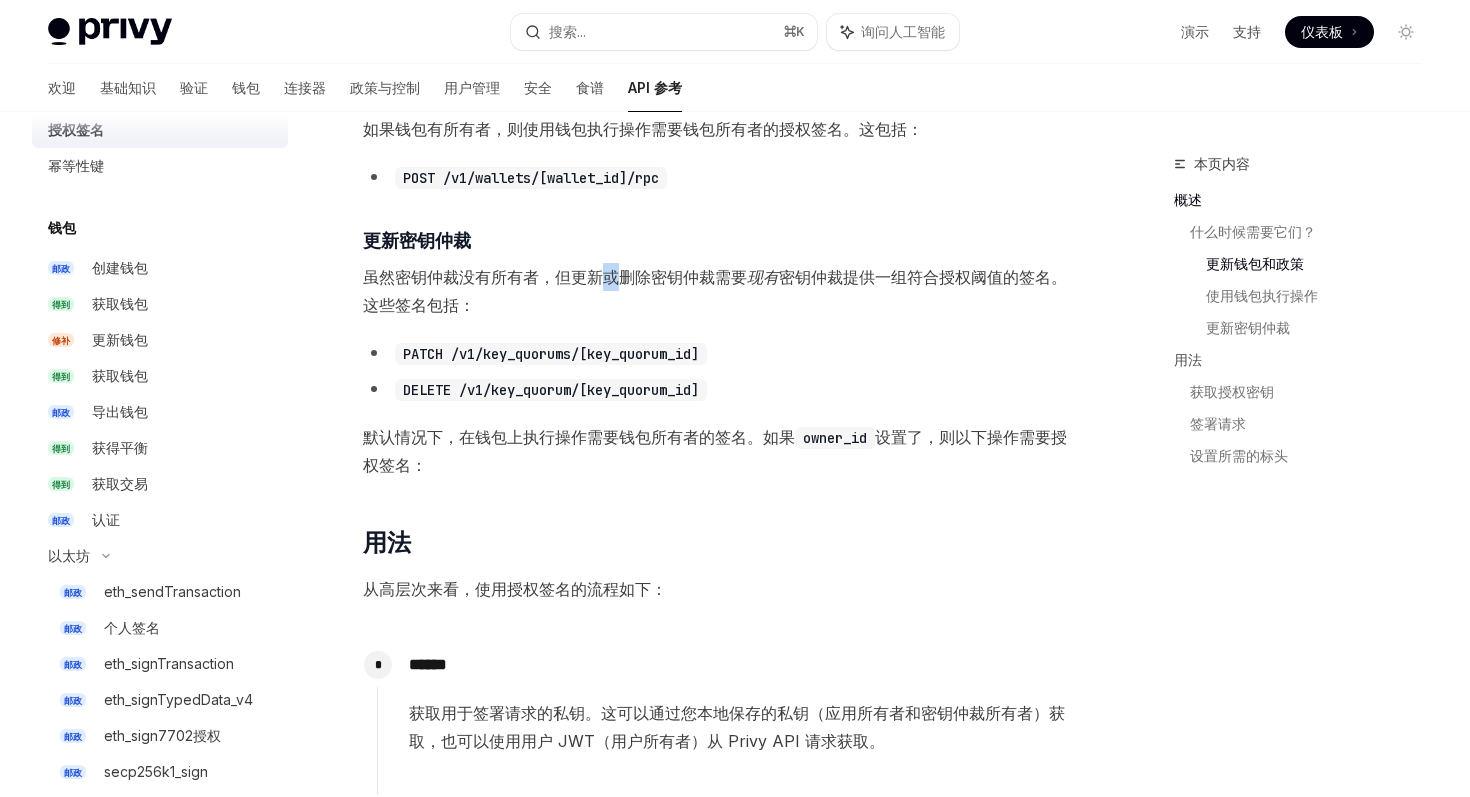 click on "虽然密钥仲裁没有所有者，但更新或删除密钥仲裁需要" at bounding box center [555, 277] 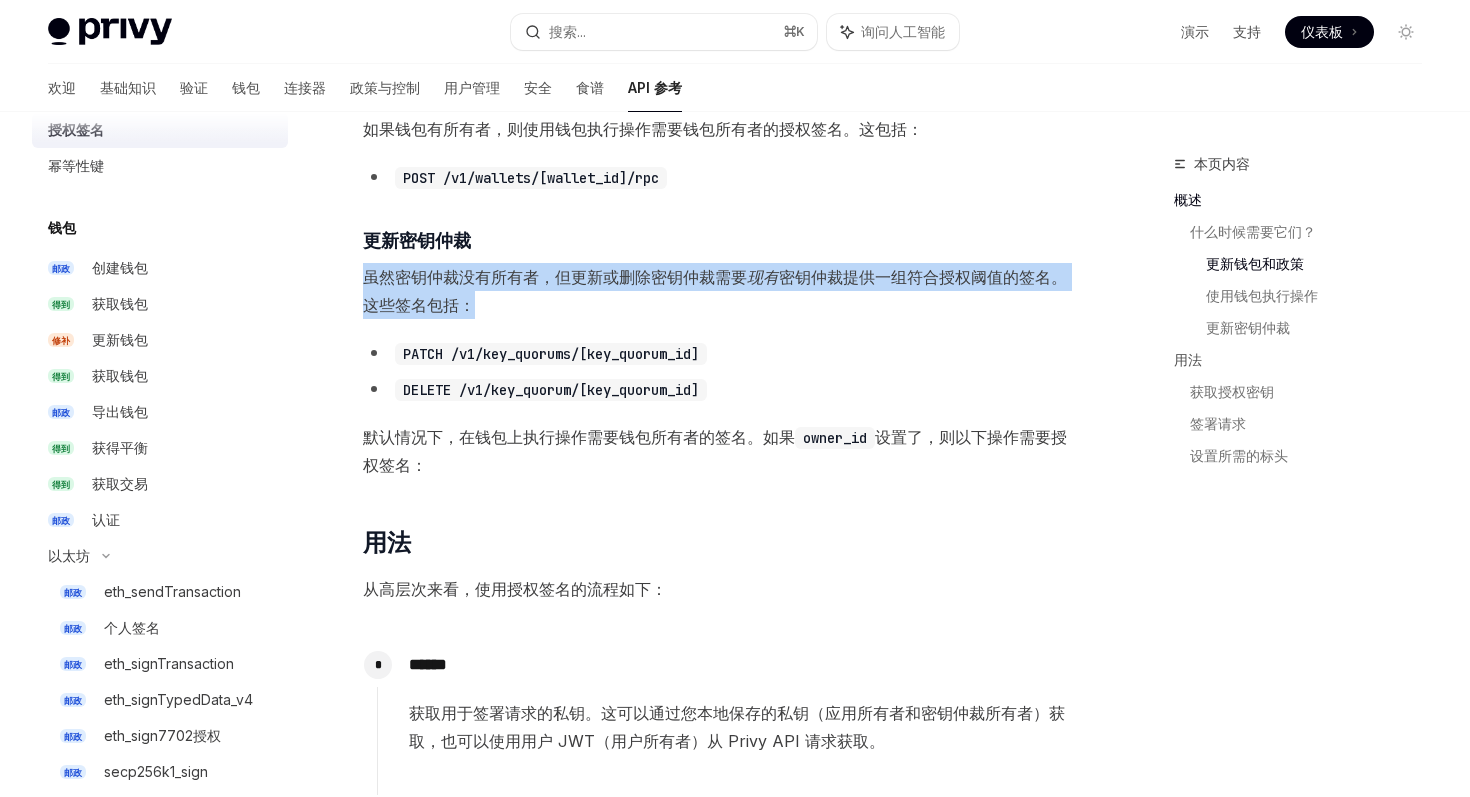 click on "虽然密钥仲裁没有所有者，但更新或删除密钥仲裁需要" at bounding box center (555, 277) 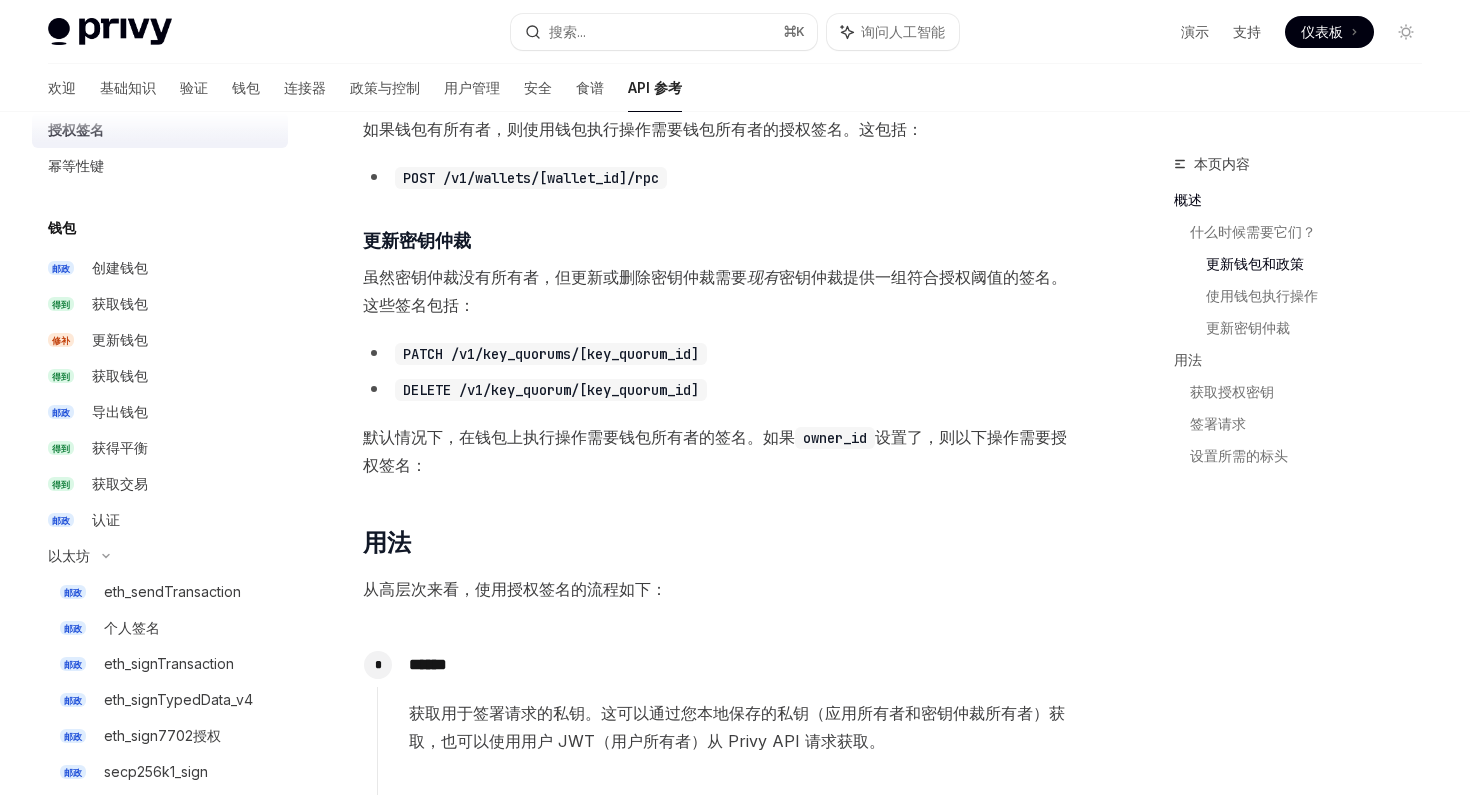 click on "虽然密钥仲裁没有所有者，但更新或删除密钥仲裁需要" at bounding box center (555, 277) 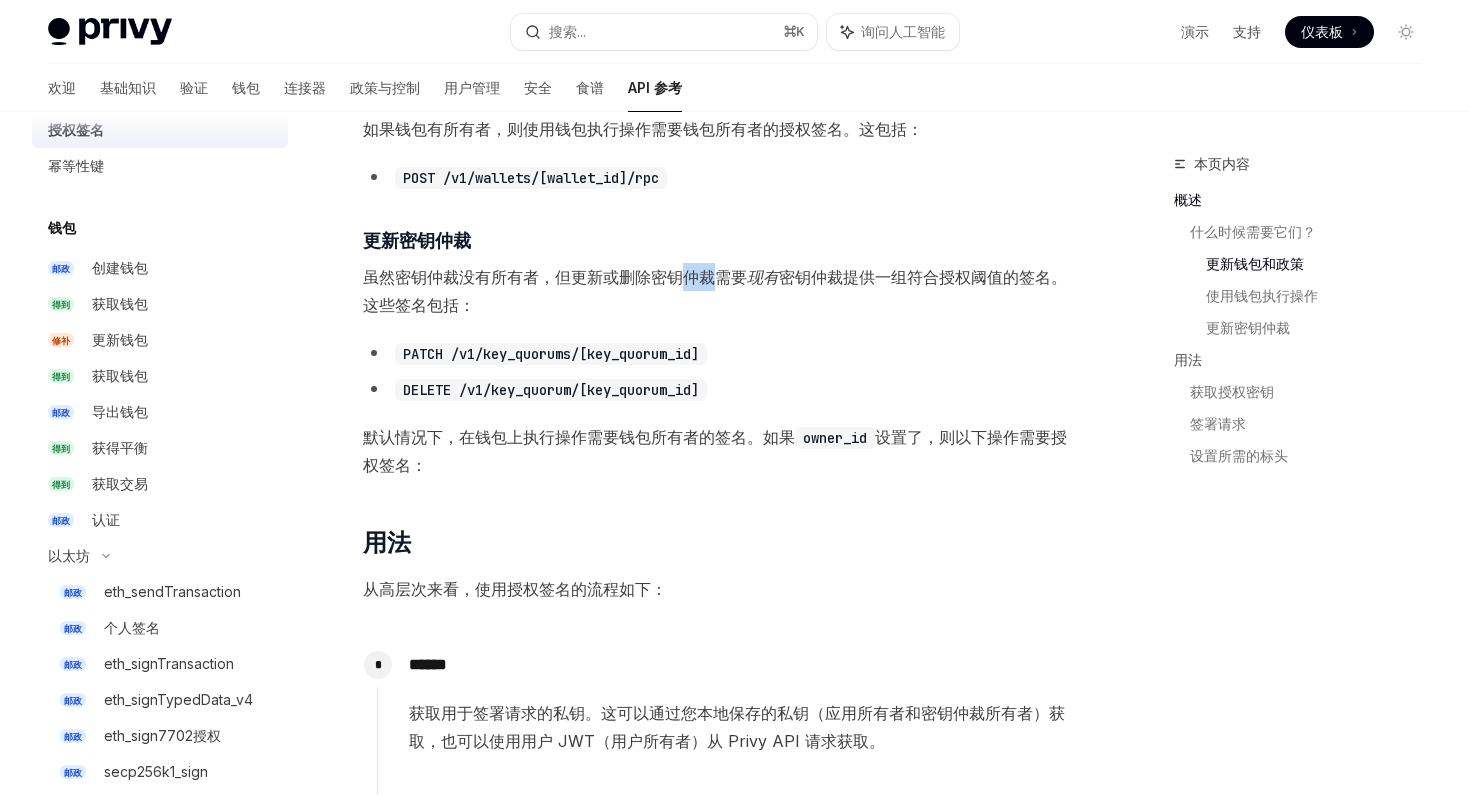 click on "虽然密钥仲裁没有所有者，但更新或删除密钥仲裁需要" at bounding box center (555, 277) 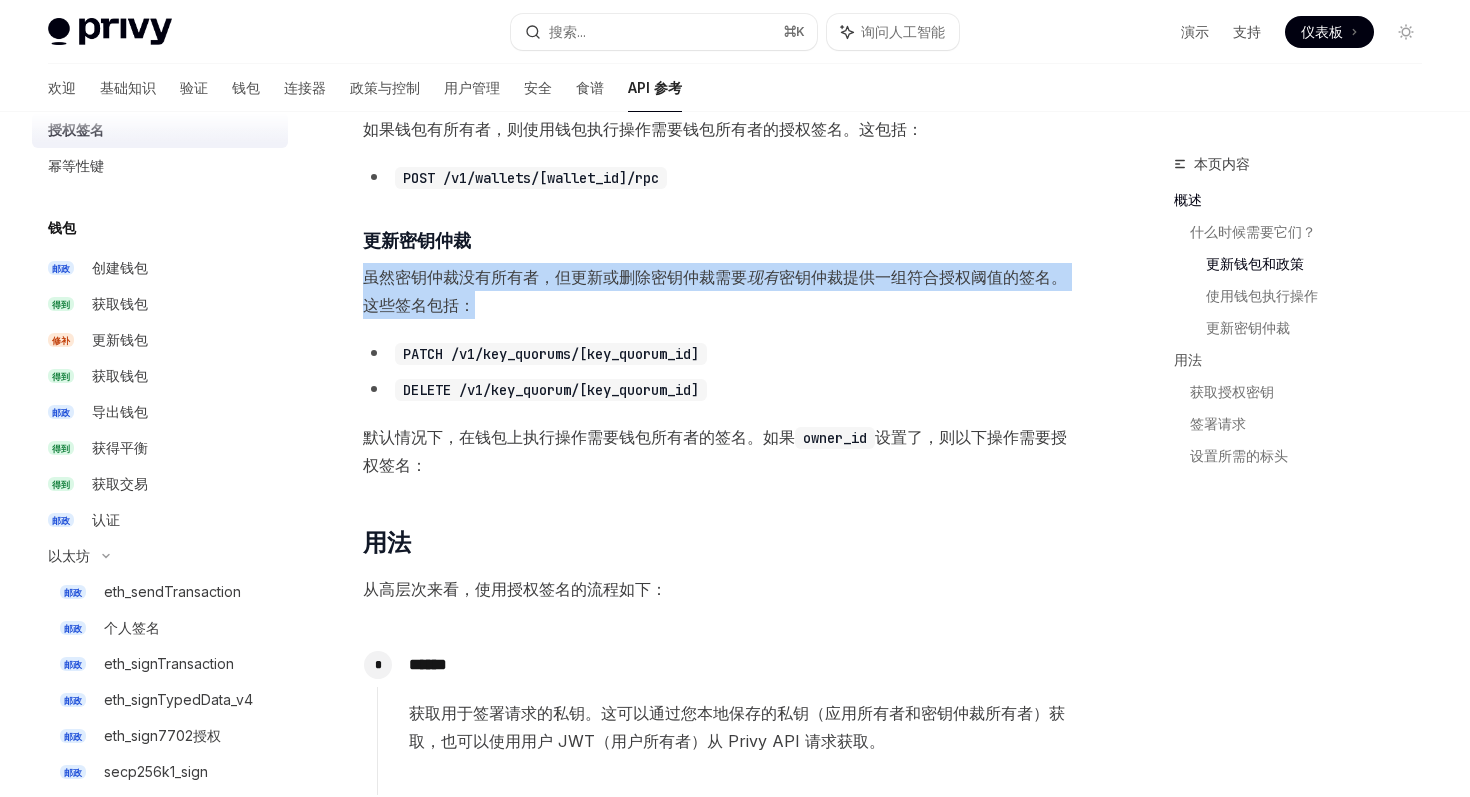 click on "密钥仲裁提供一组符合授权阈值的签名。这些签名包括：" at bounding box center [715, 291] 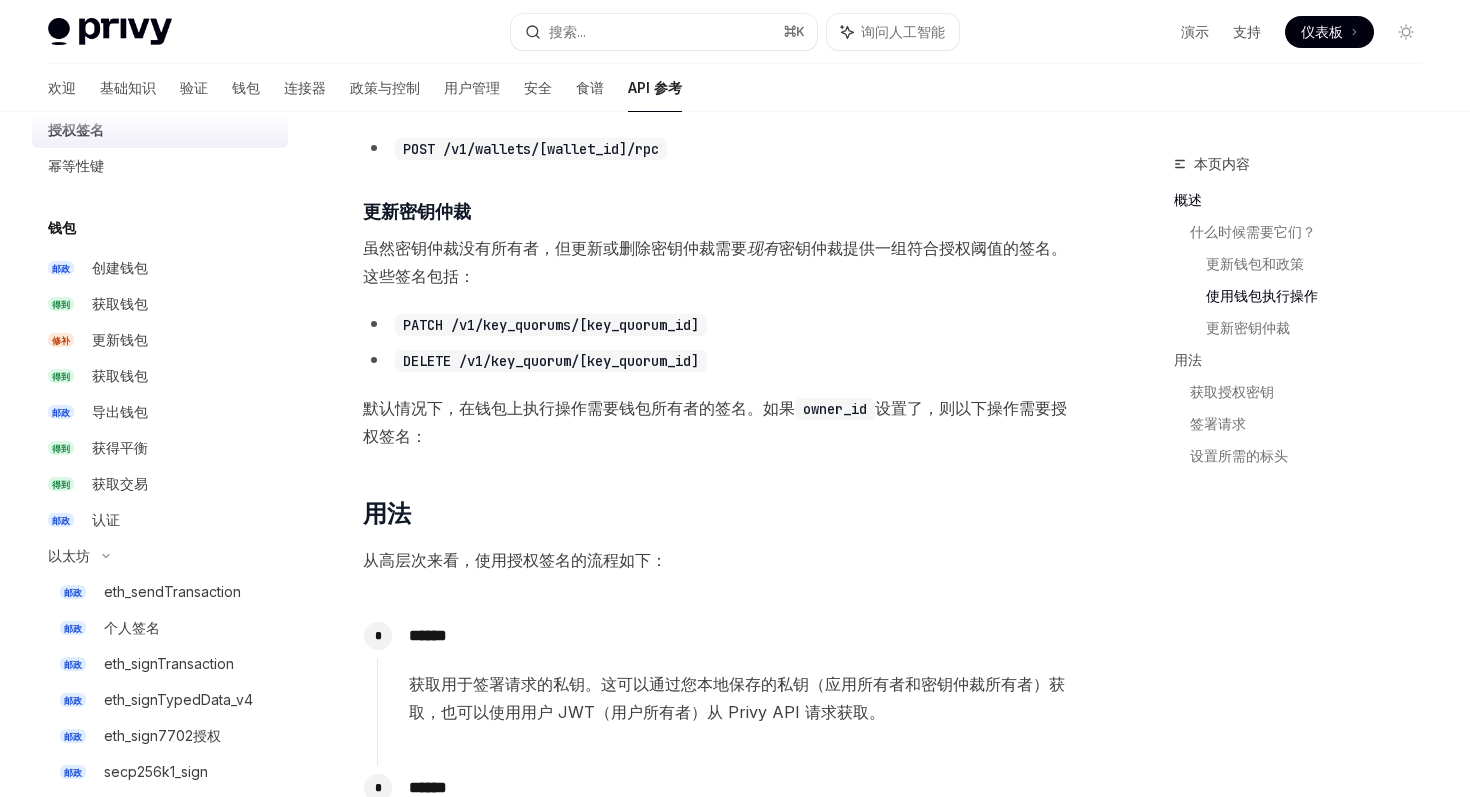 scroll, scrollTop: 1234, scrollLeft: 0, axis: vertical 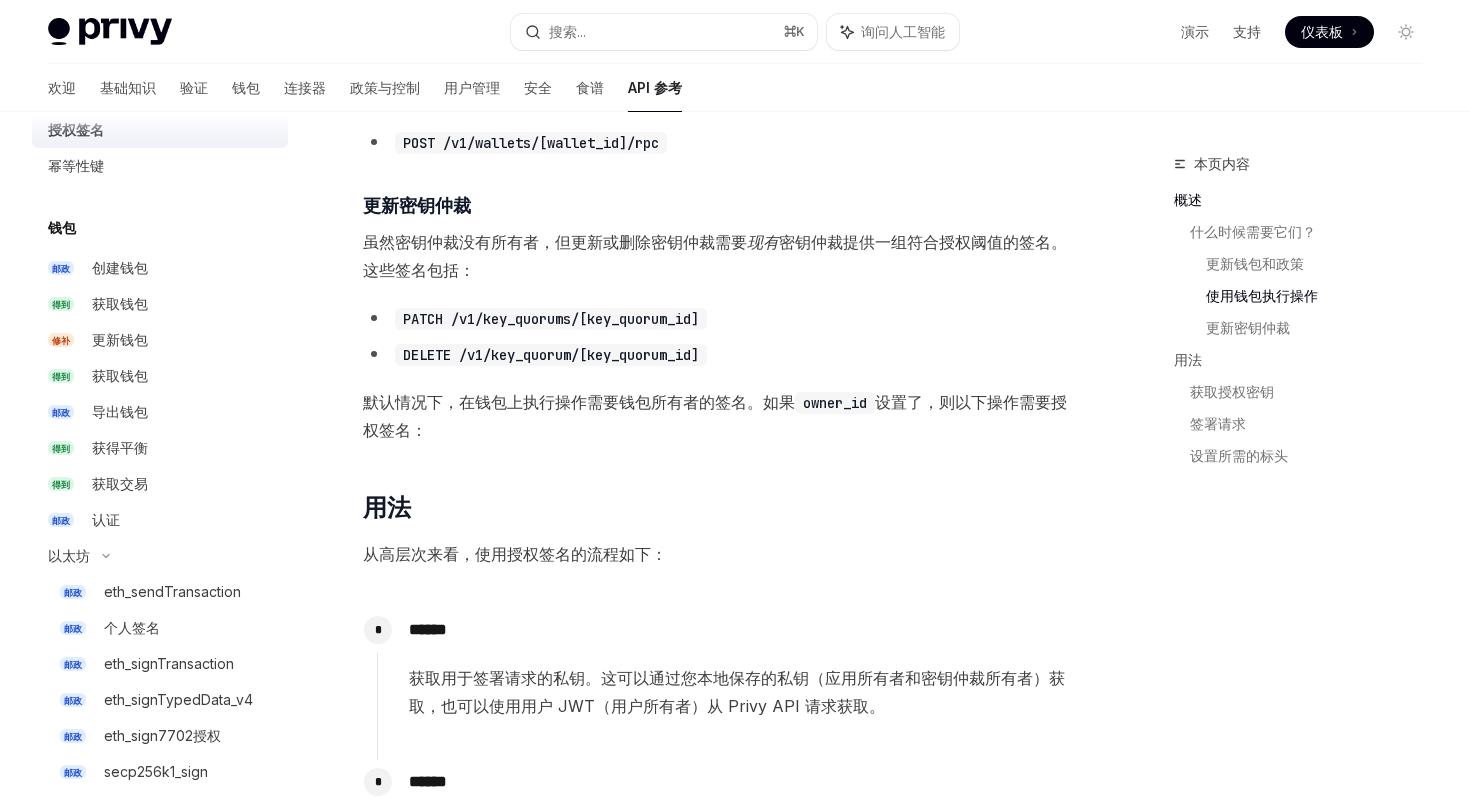 click on "虽然密钥仲裁没有所有者，但更新或删除密钥仲裁需要" at bounding box center (555, 242) 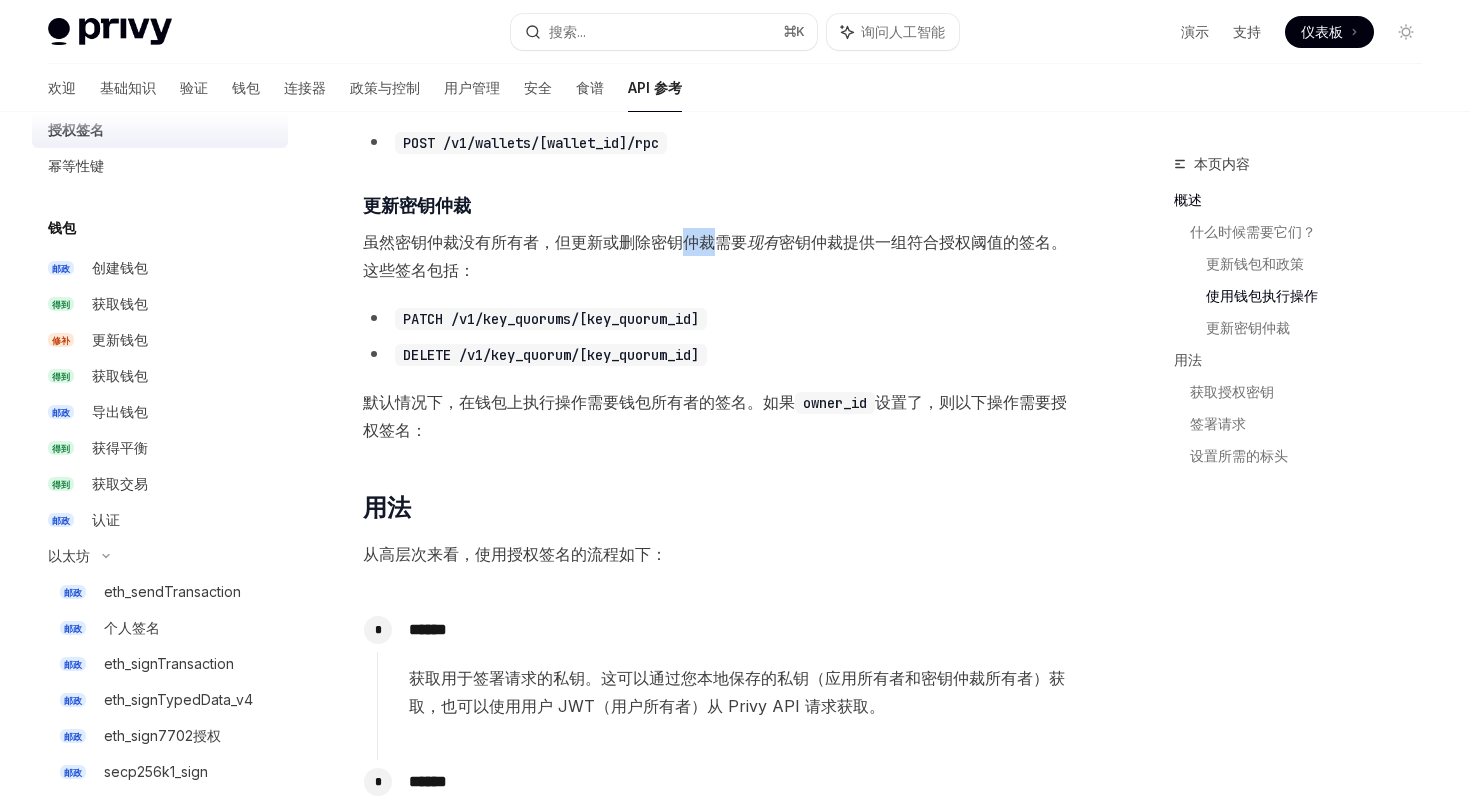 click on "虽然密钥仲裁没有所有者，但更新或删除密钥仲裁需要" at bounding box center (555, 242) 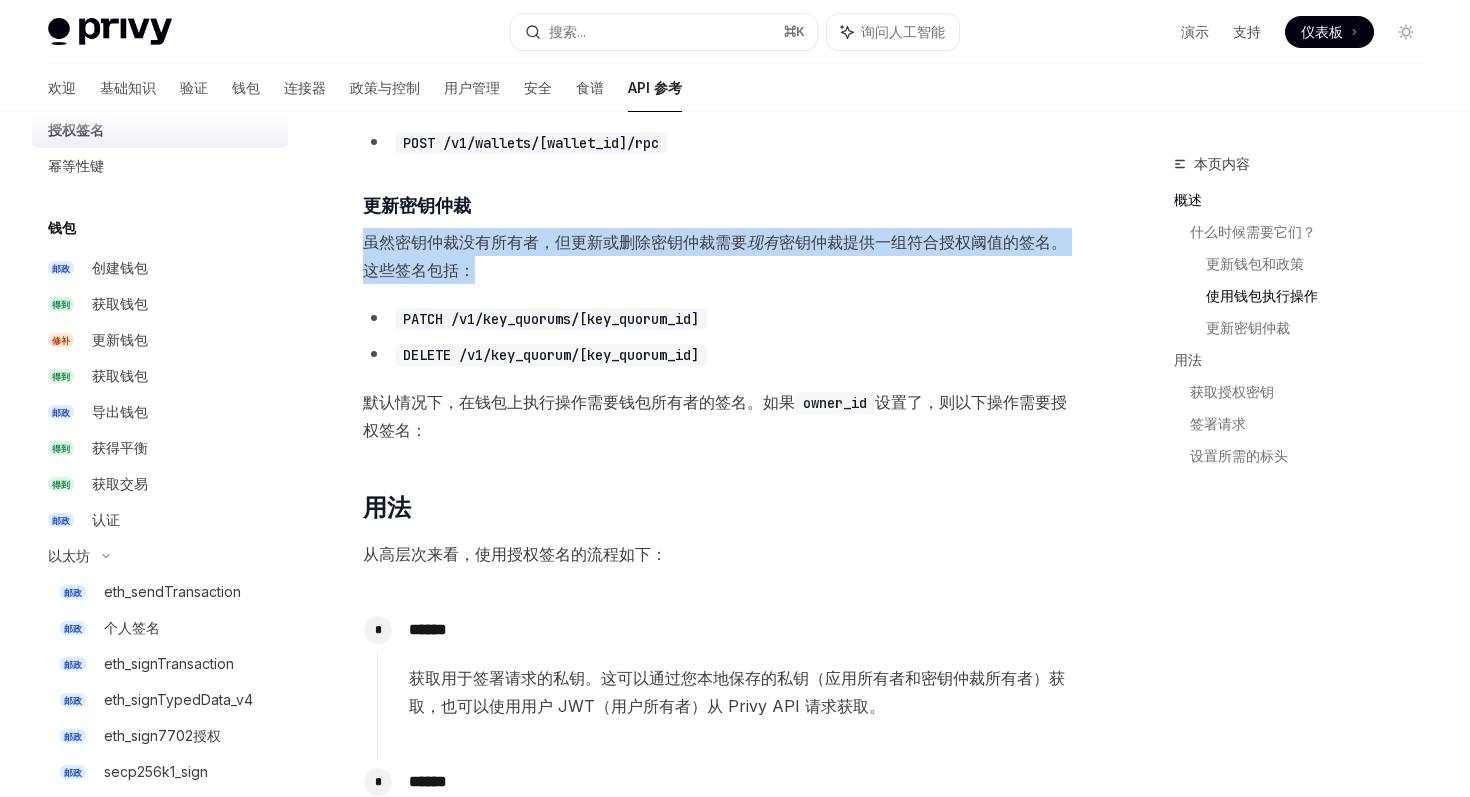 click on "现有" at bounding box center [763, 242] 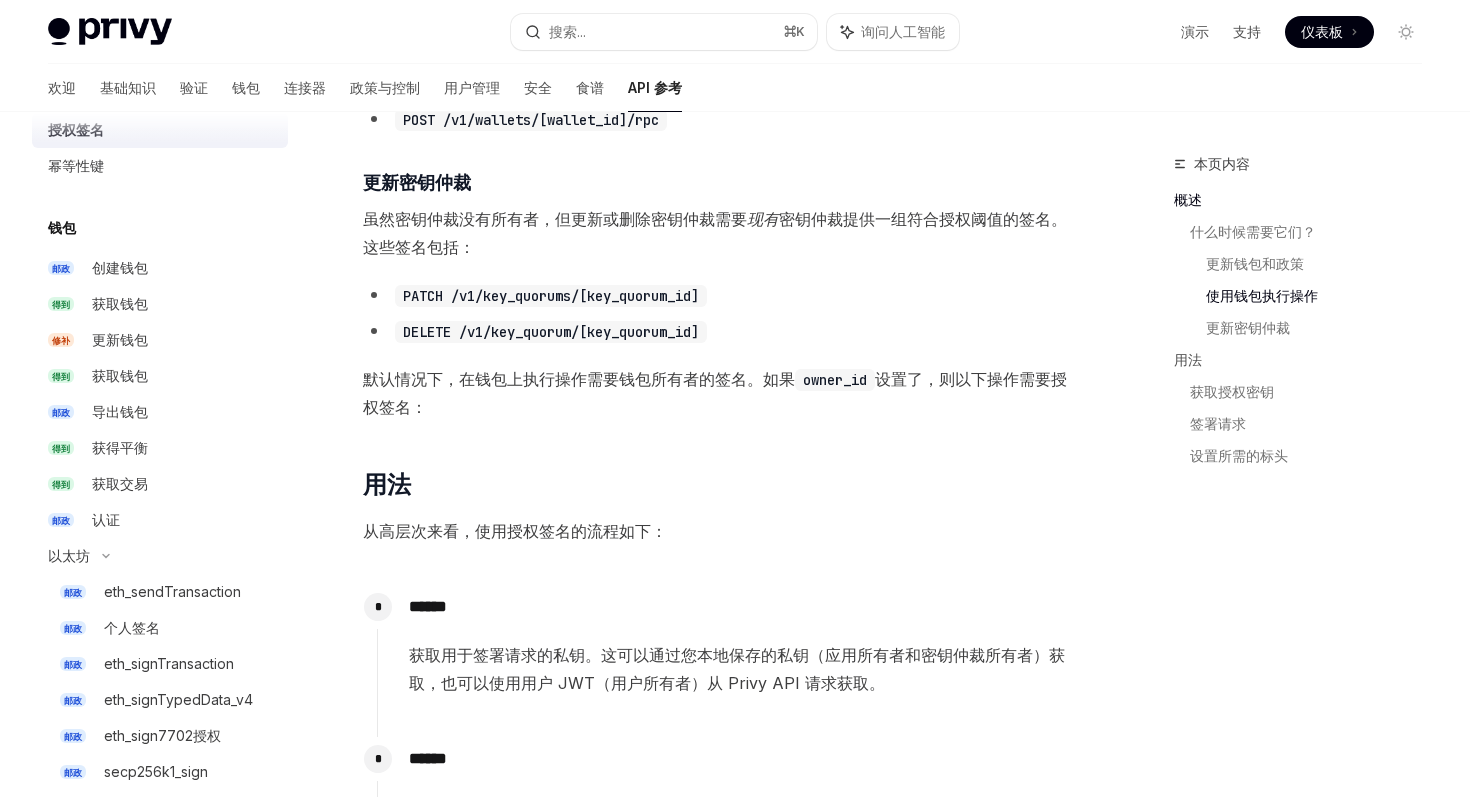 scroll, scrollTop: 1263, scrollLeft: 0, axis: vertical 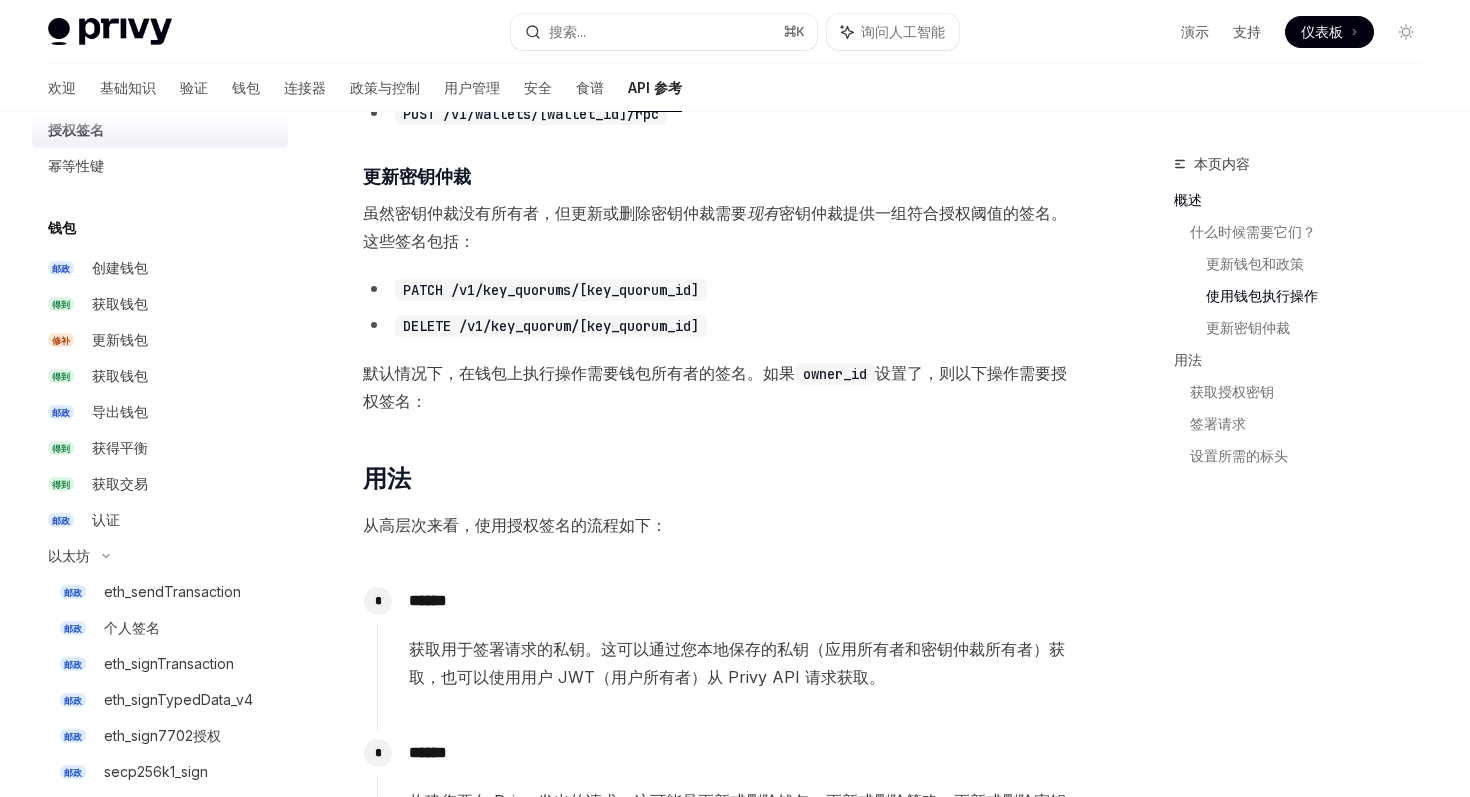 click on "PATCH /v1/key_quorums/[key_quorum_id]" at bounding box center (551, 290) 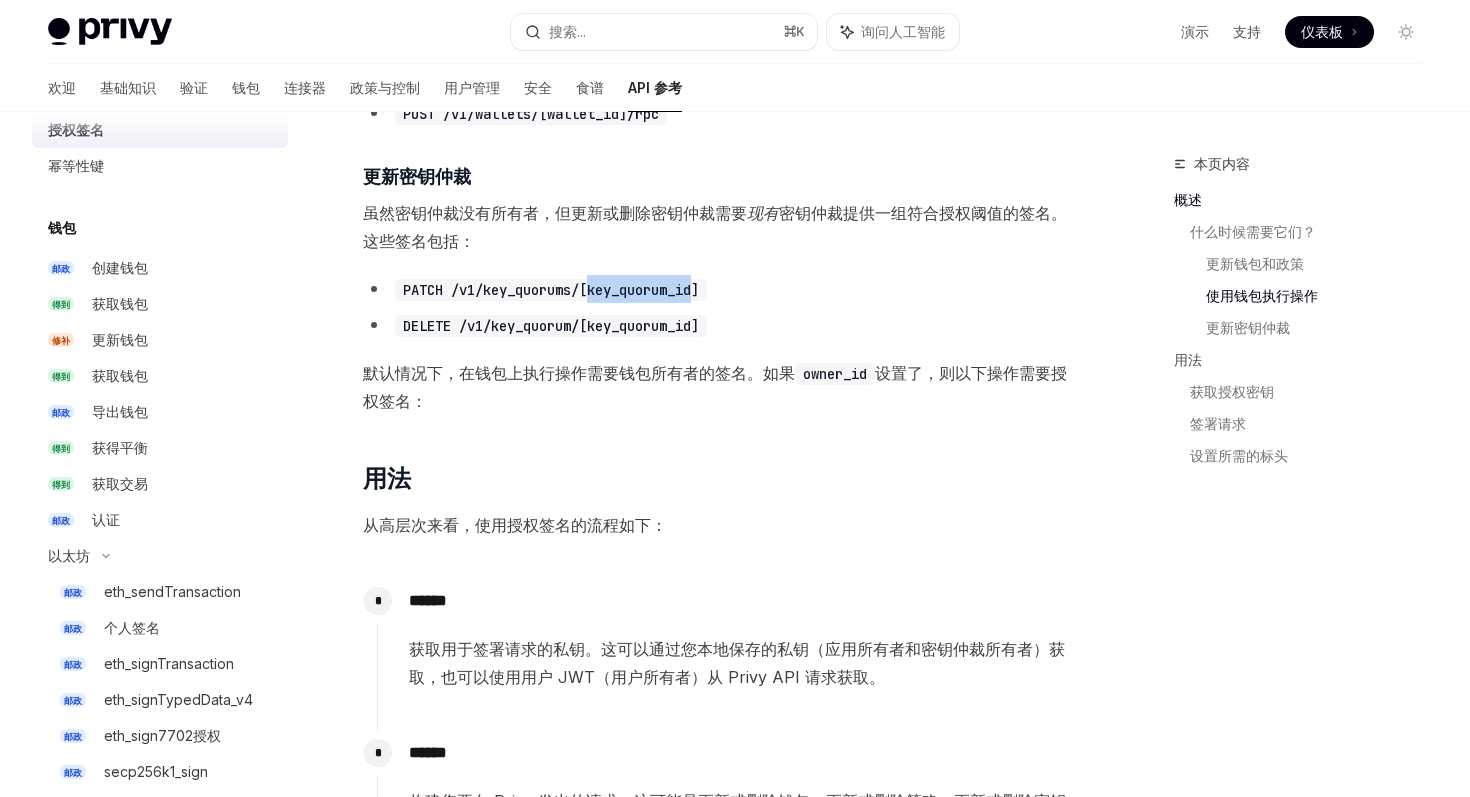 click on "PATCH /v1/key_quorums/[key_quorum_id]" at bounding box center [551, 290] 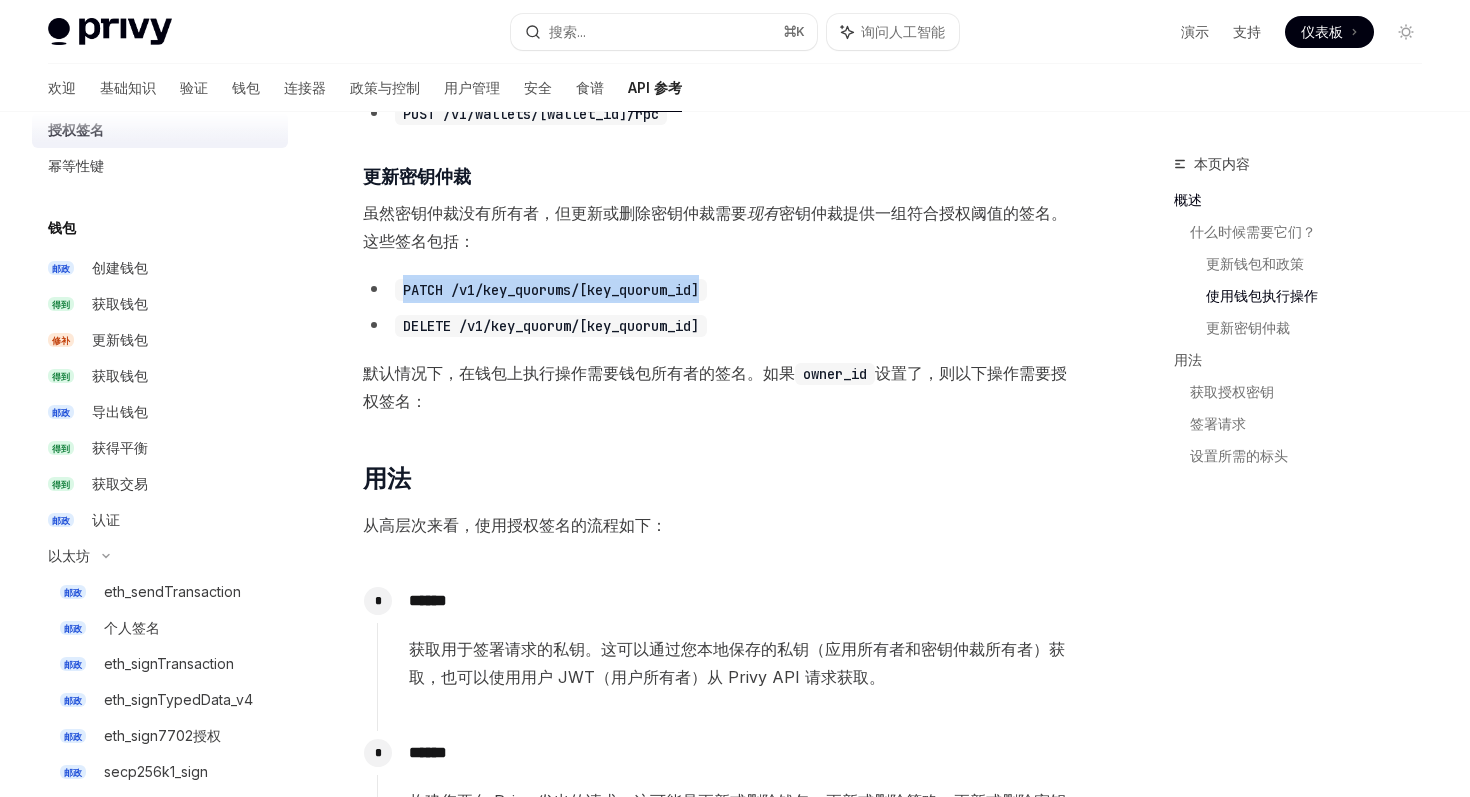 click on "PATCH /v1/key_quorums/[key_quorum_id]" at bounding box center [551, 290] 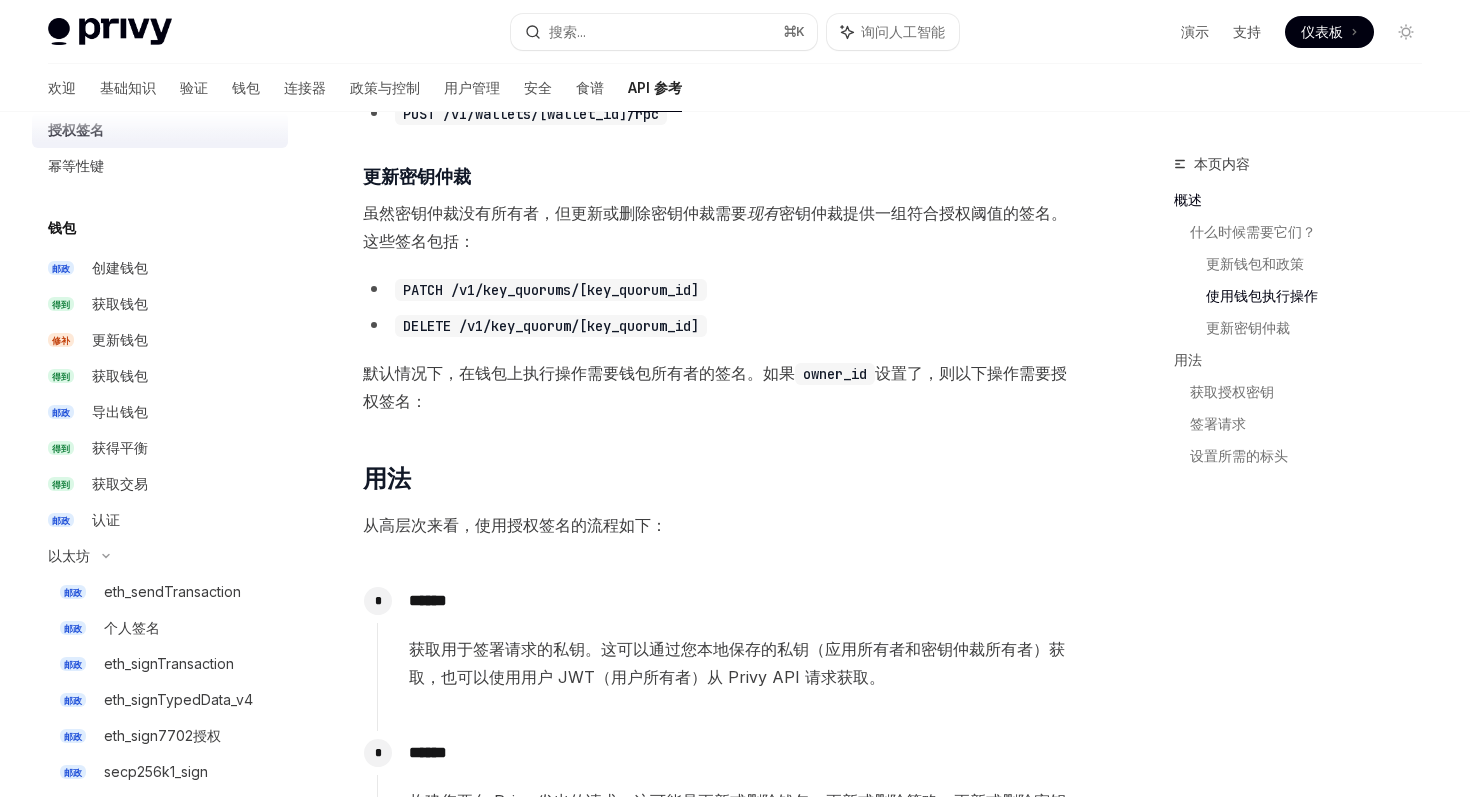 click on "DELETE /v1/key_quorum/[key_quorum_id]" at bounding box center [551, 326] 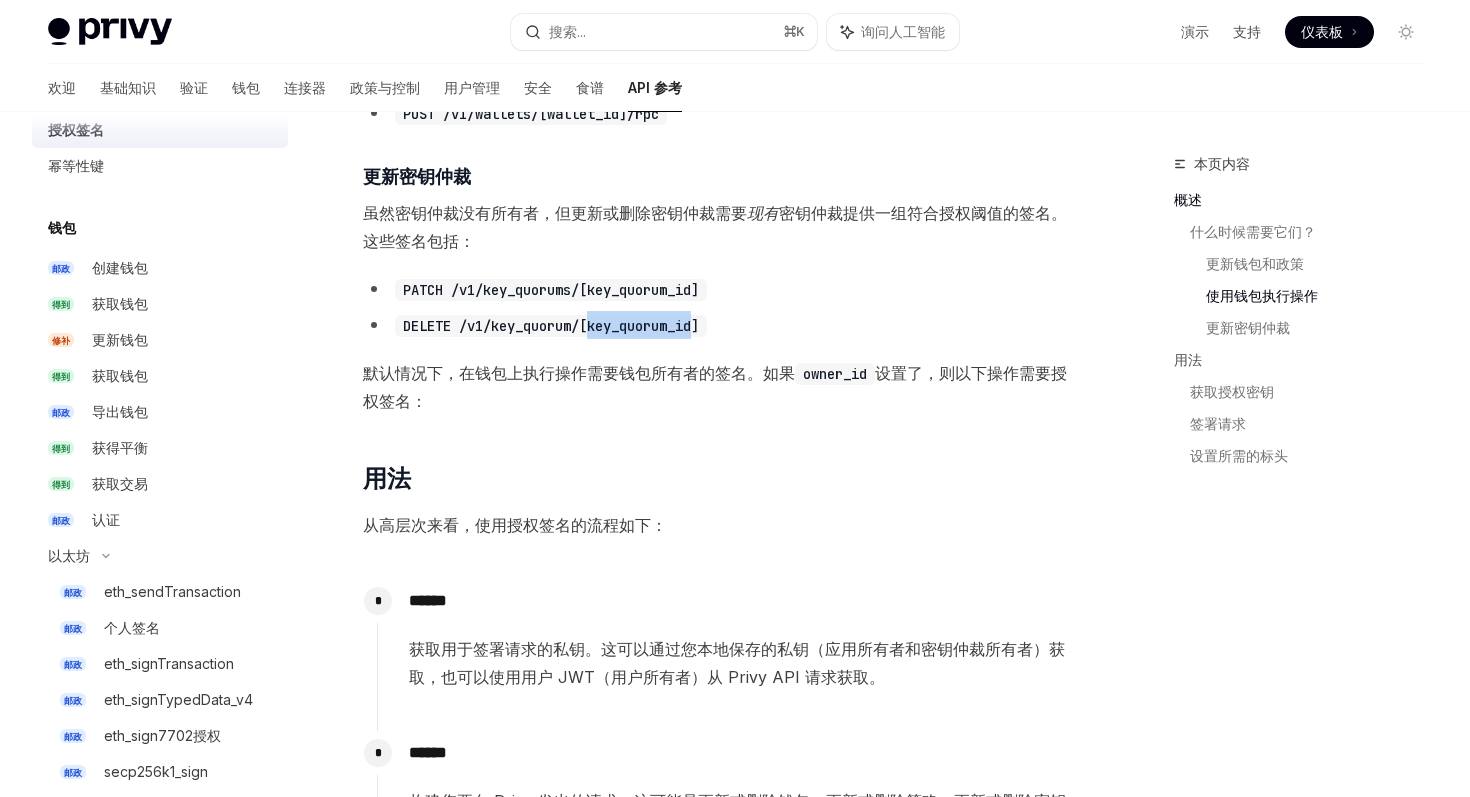 click on "DELETE /v1/key_quorum/[key_quorum_id]" at bounding box center [551, 326] 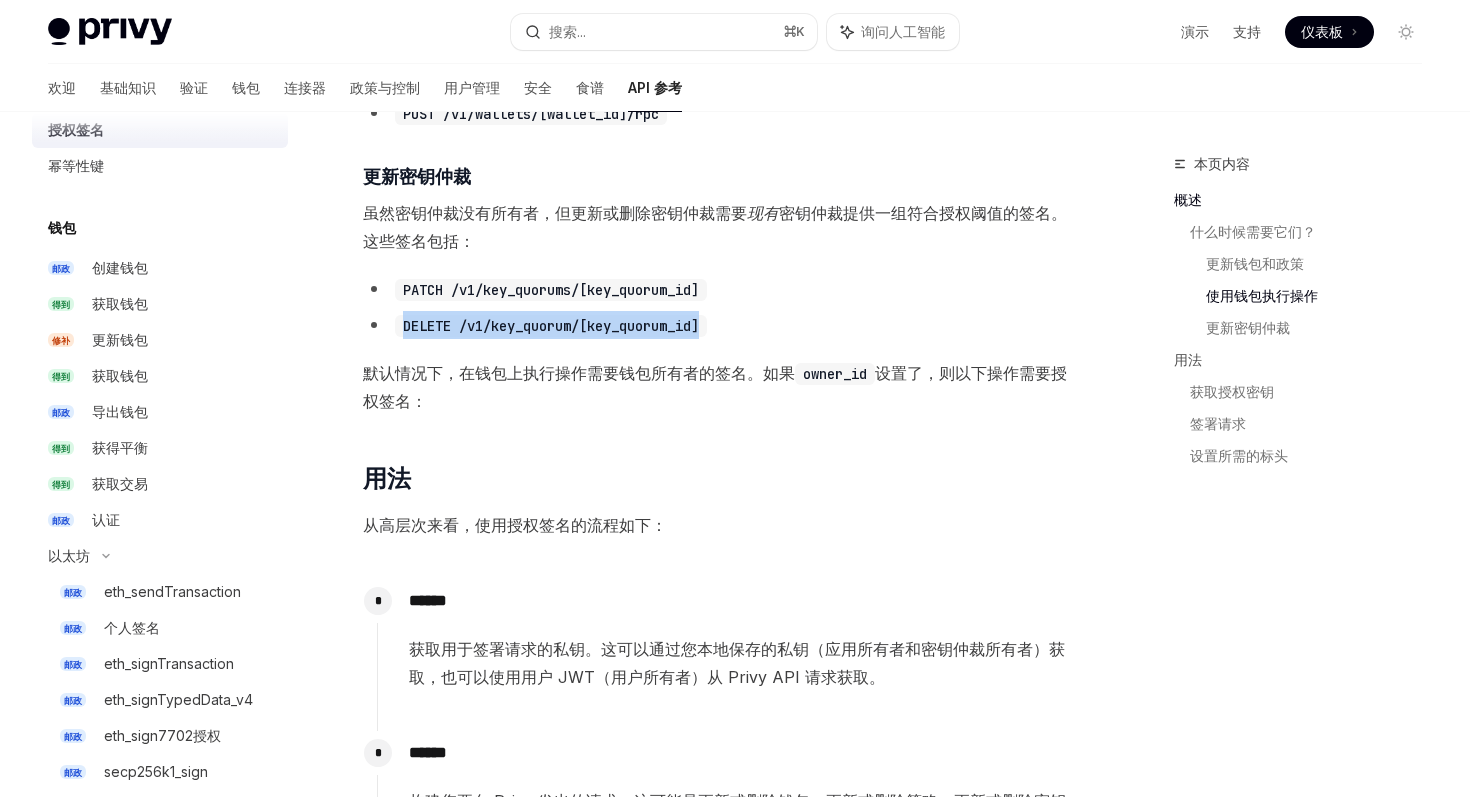 click on "默认情况下，在钱包上执行操作需要钱包所有者的签名。如果 owner_id 设置了，则以下操作需要授权签名：" at bounding box center [722, 387] 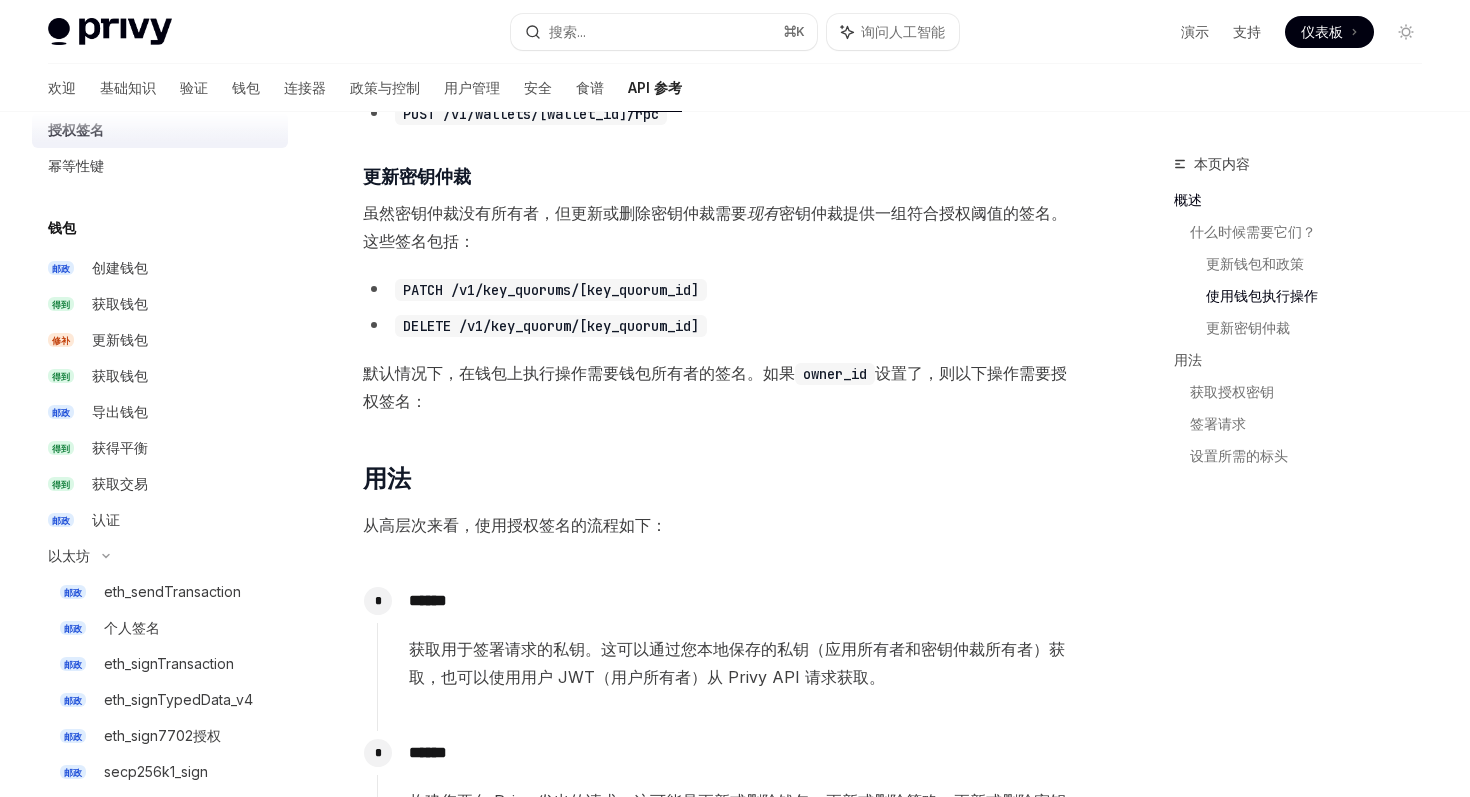 click on "默认情况下，在钱包上执行操作需要钱包所有者的签名。如果 owner_id 设置了，则以下操作需要授权签名：" at bounding box center [722, 387] 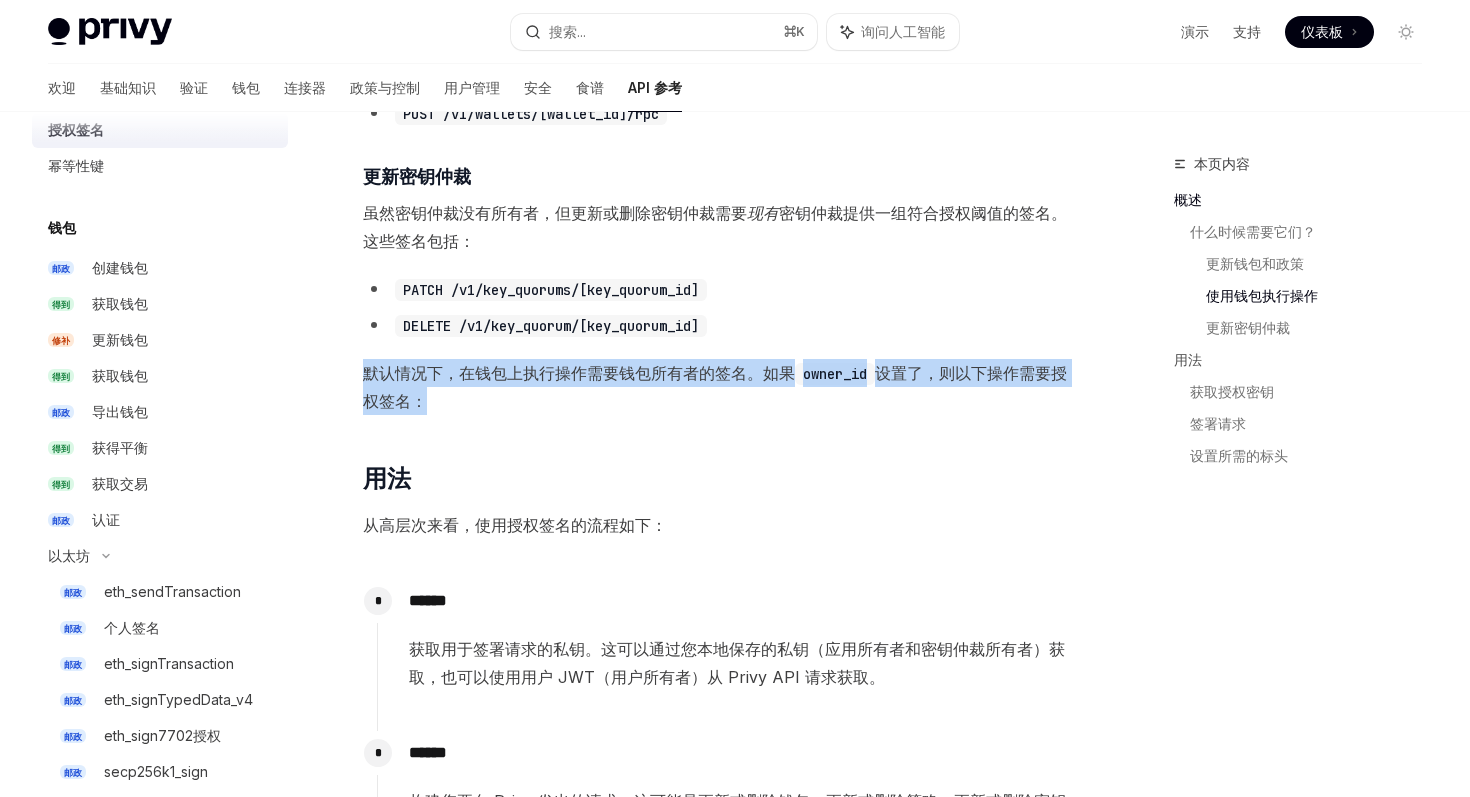 click on "默认情况下，在钱包上执行操作需要钱包所有者的签名。如果 owner_id 设置了，则以下操作需要授权签名：" at bounding box center [722, 387] 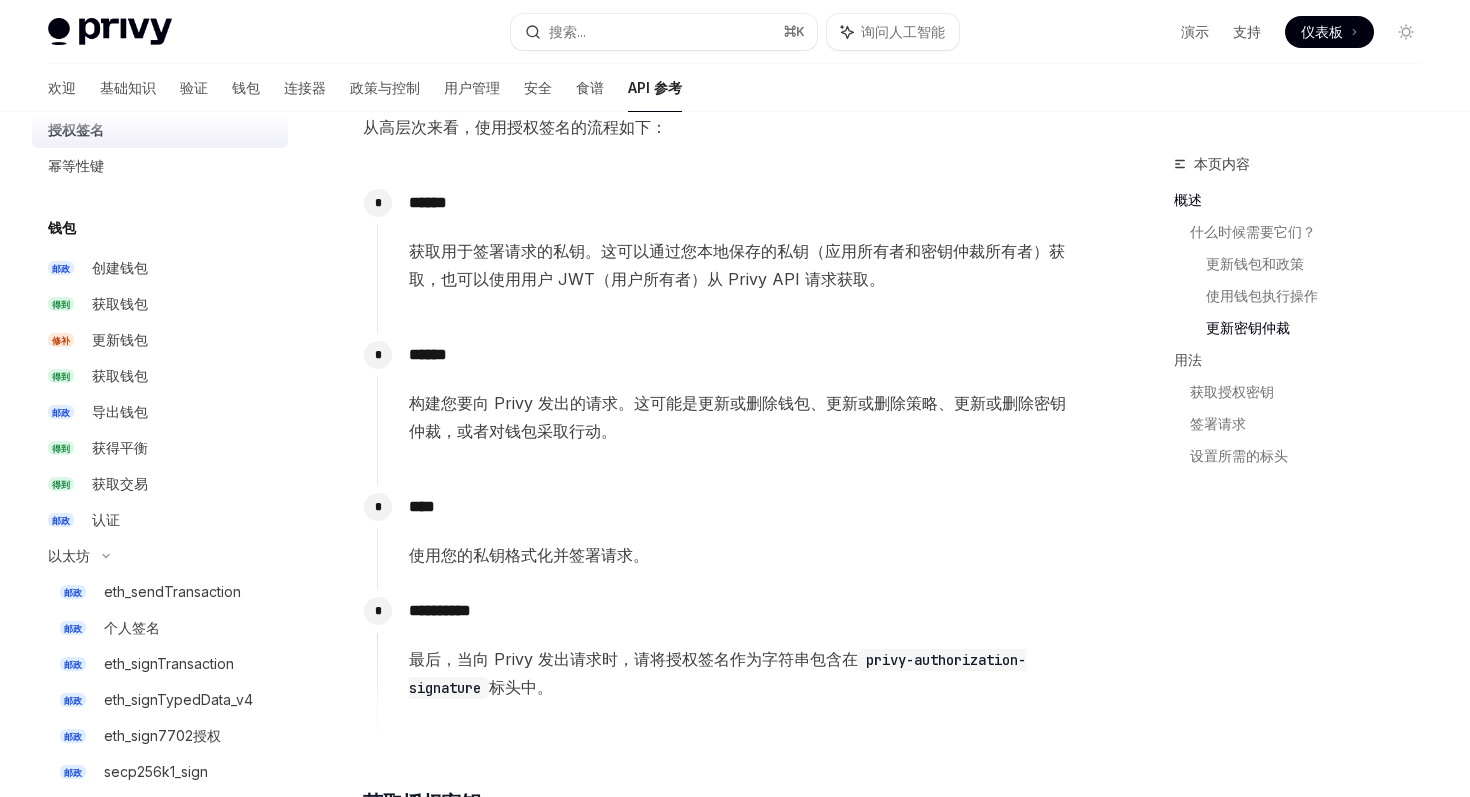 scroll, scrollTop: 1667, scrollLeft: 0, axis: vertical 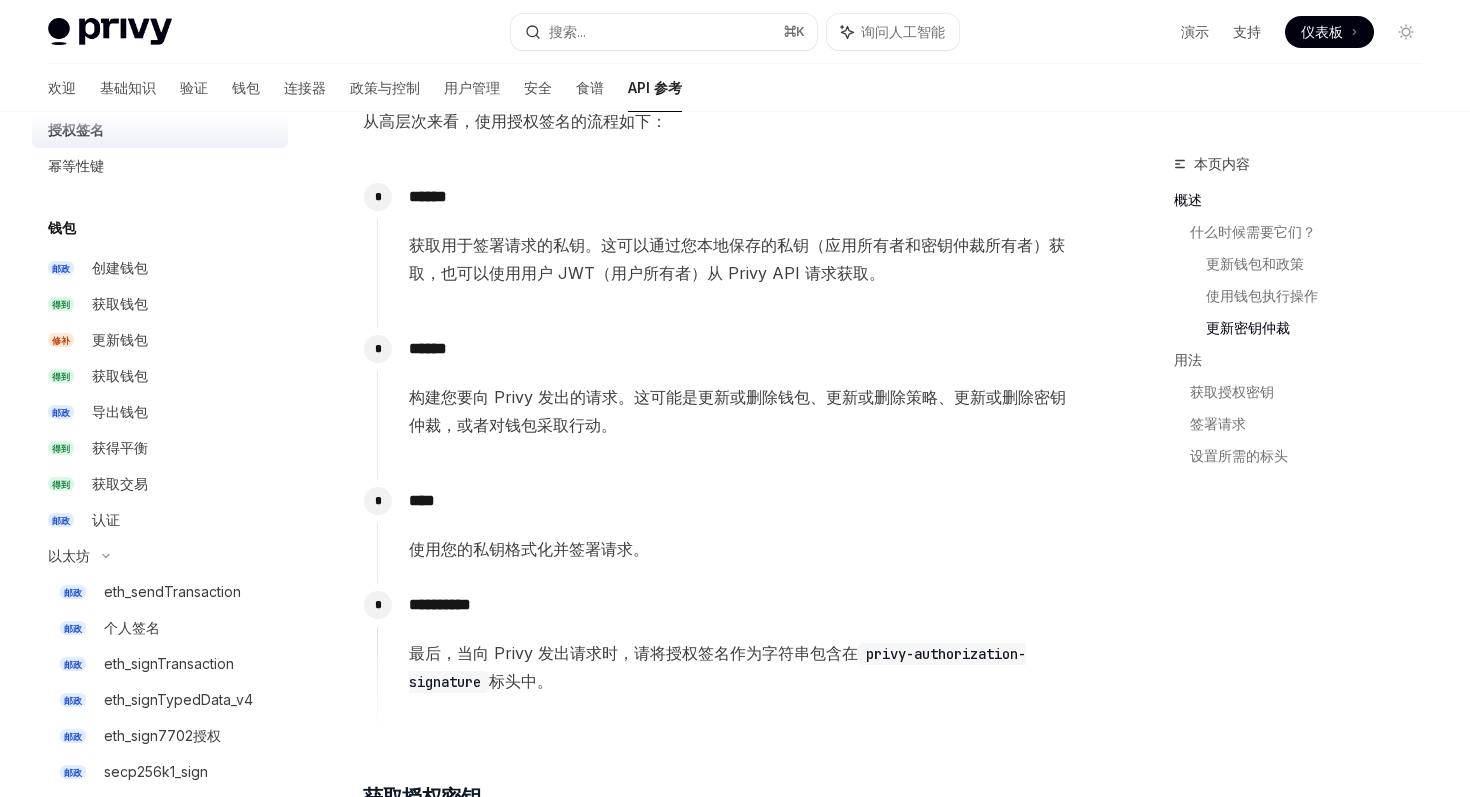 click on "获取用于签署请求的私钥。这可以通过您本地保存的私钥（应用所有者和密钥仲裁所有者）获取，也可以使用用户 JWT（用户所有者）从 Privy API 请求获取。" at bounding box center (737, 259) 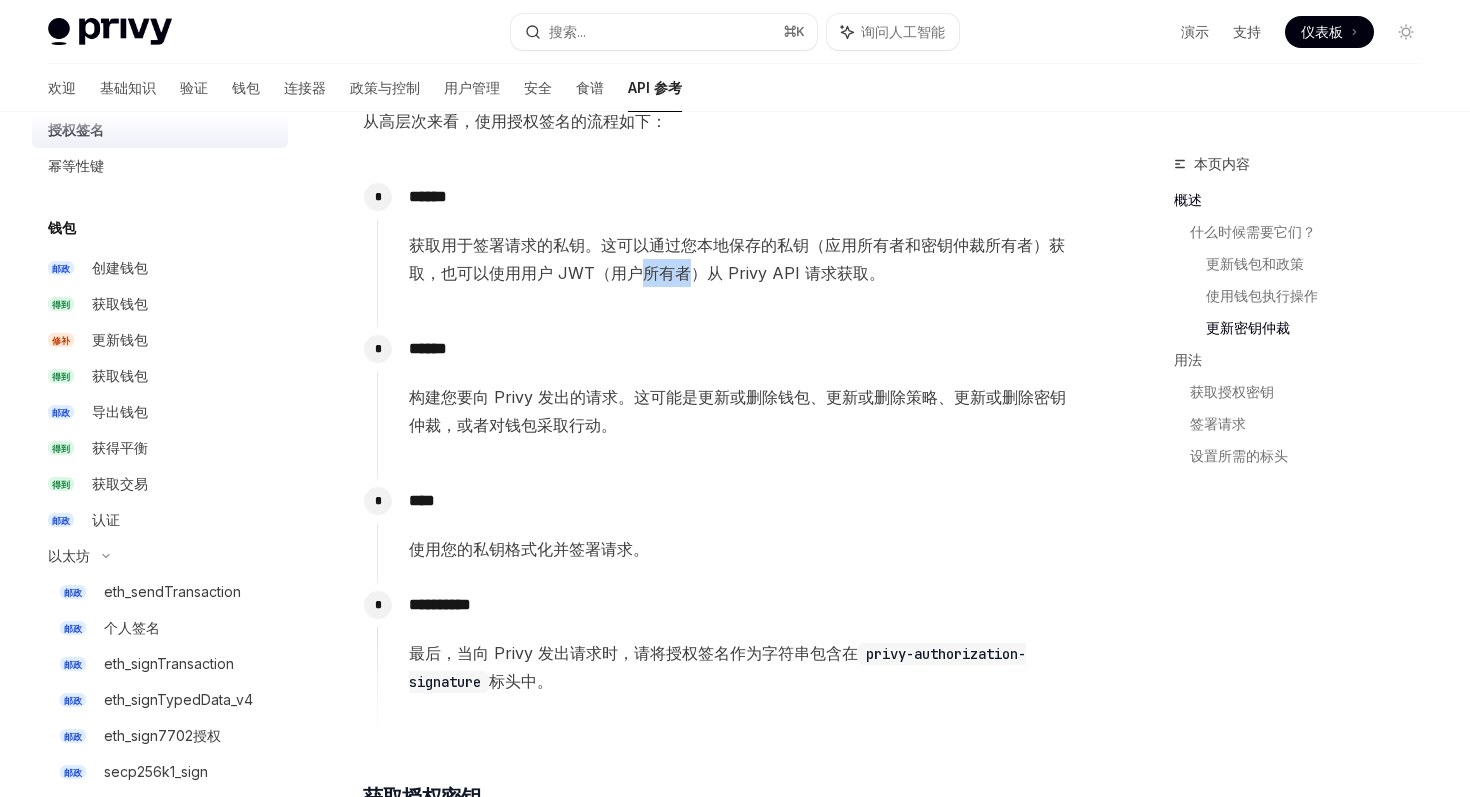 click on "获取用于签署请求的私钥。这可以通过您本地保存的私钥（应用所有者和密钥仲裁所有者）获取，也可以使用用户 JWT（用户所有者）从 Privy API 请求获取。" at bounding box center (737, 259) 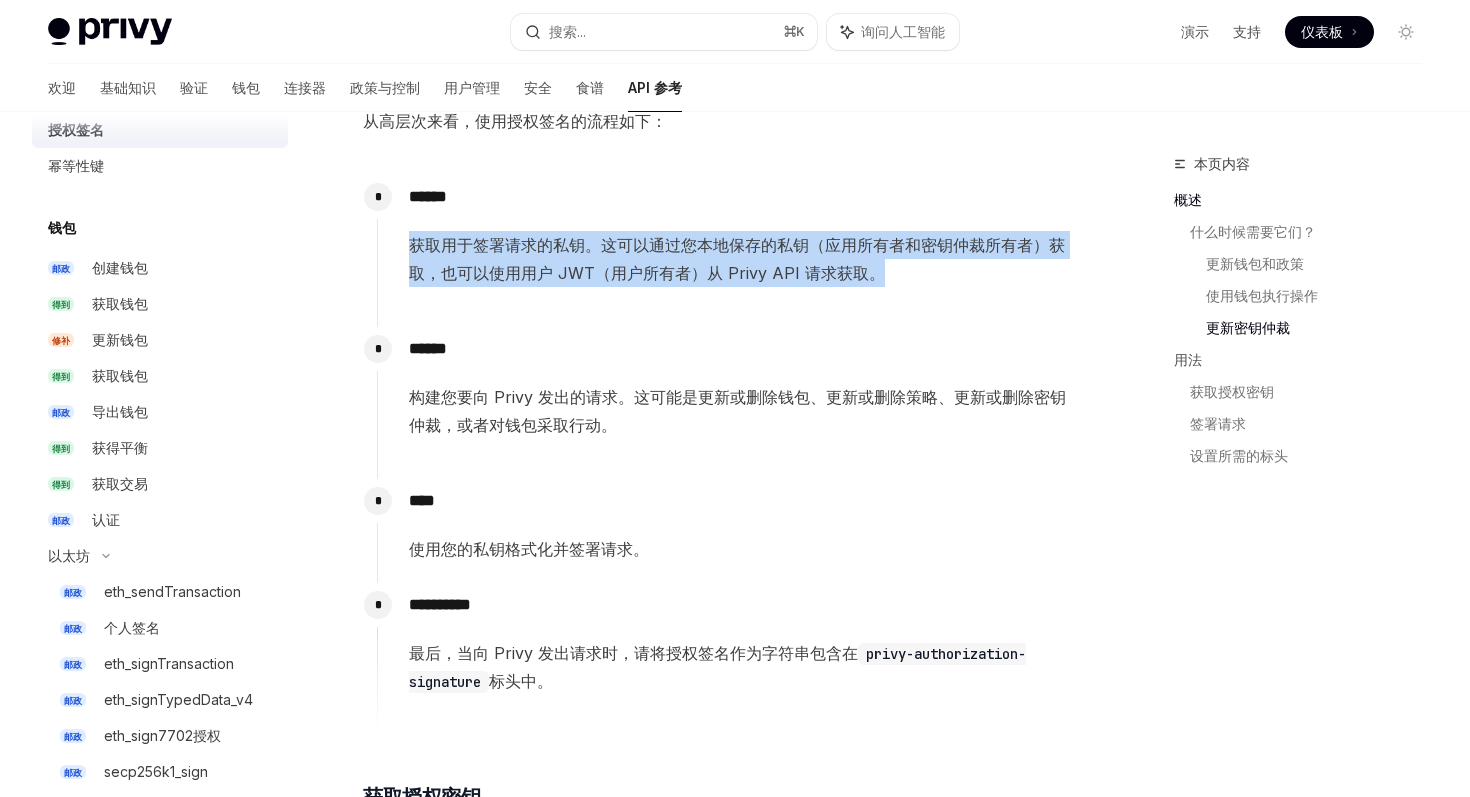 click on "获取用于签署请求的私钥。这可以通过您本地保存的私钥（应用所有者和密钥仲裁所有者）获取，也可以使用用户 JWT（用户所有者）从 Privy API 请求获取。" at bounding box center [737, 259] 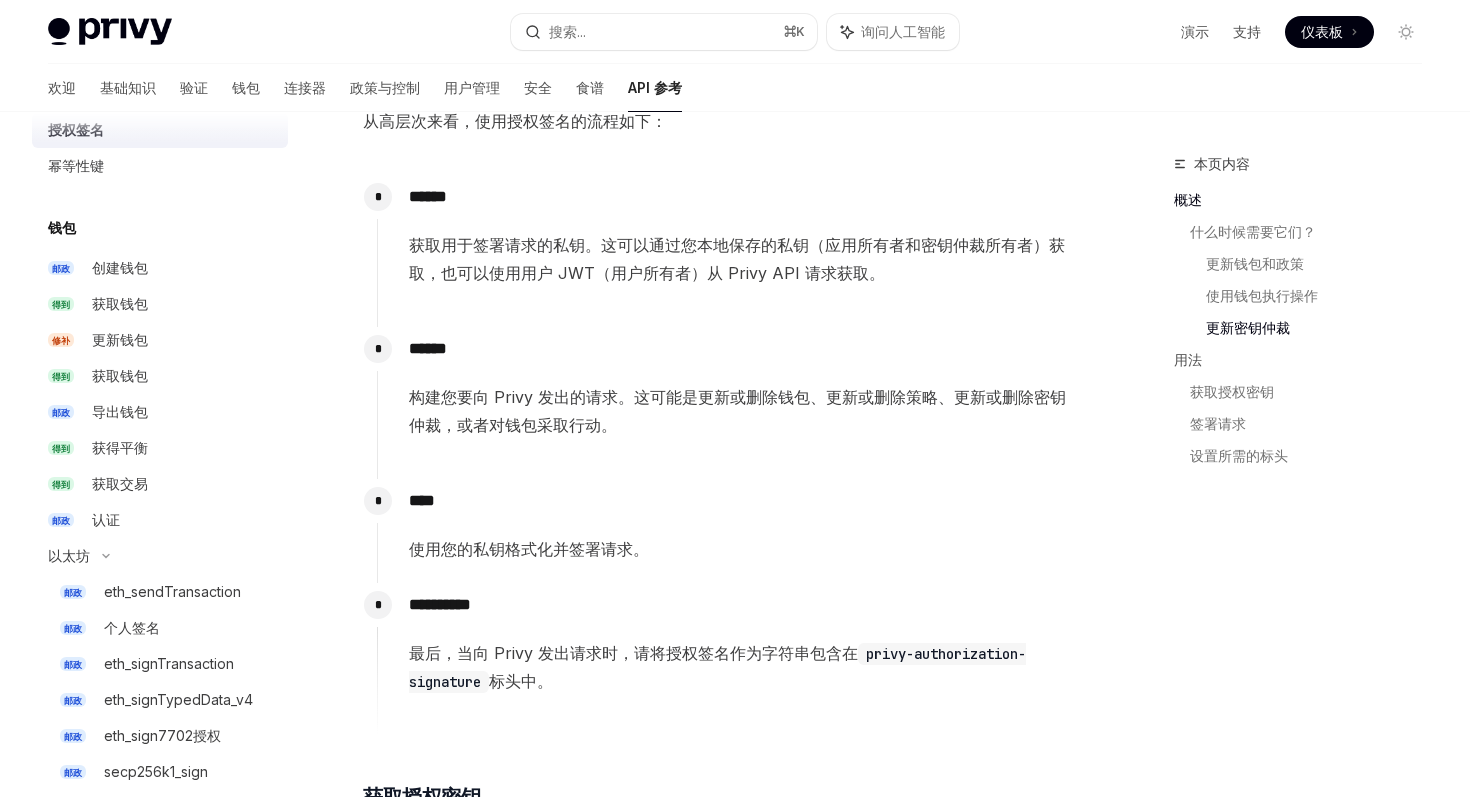 click on "获取用于签署请求的私钥。这可以通过您本地保存的私钥（应用所有者和密钥仲裁所有者）获取，也可以使用用户 JWT（用户所有者）从 Privy API 请求获取。" at bounding box center [745, 259] 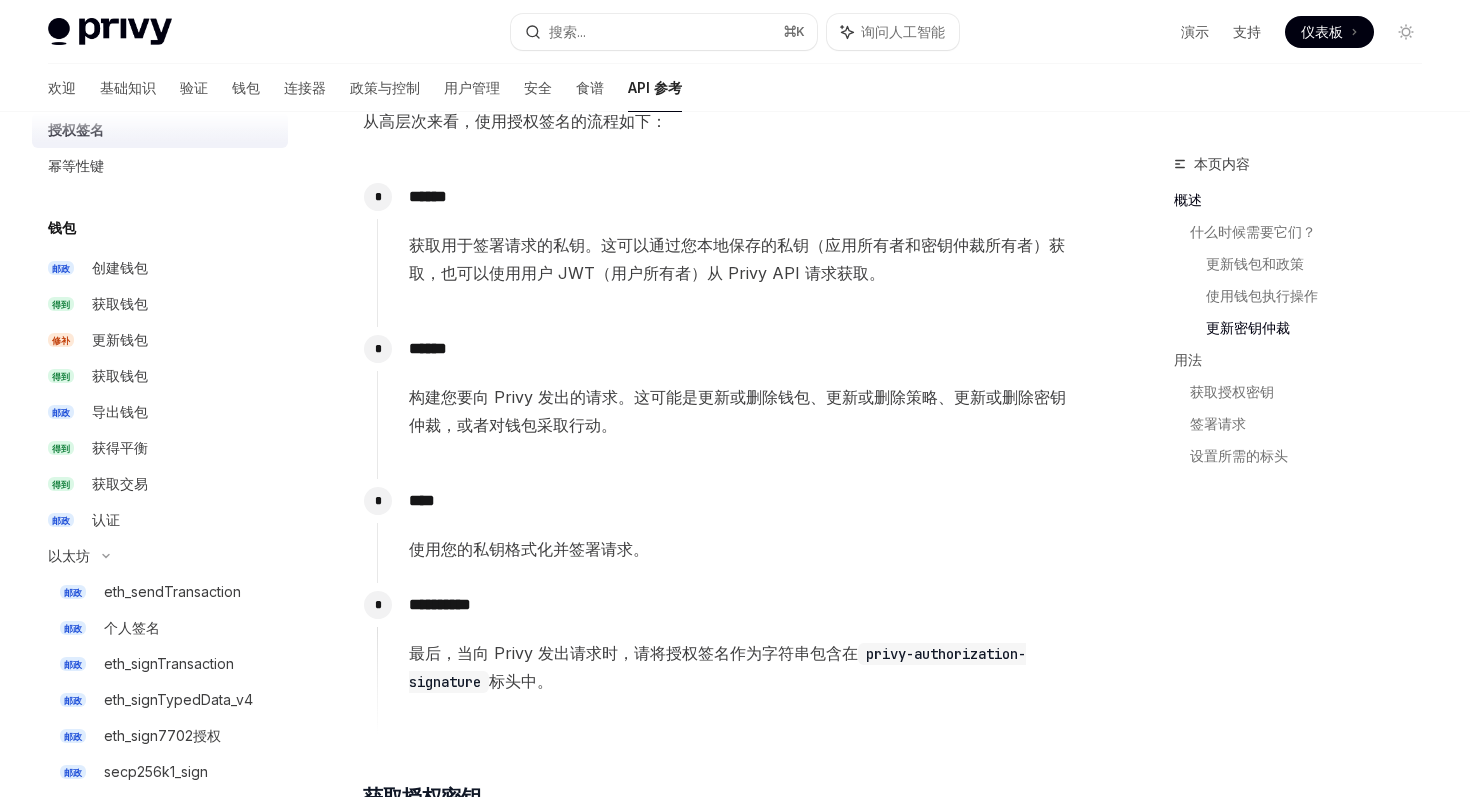 click on "获取用于签署请求的私钥。这可以通过您本地保存的私钥（应用所有者和密钥仲裁所有者）获取，也可以使用用户 JWT（用户所有者）从 Privy API 请求获取。" at bounding box center (745, 259) 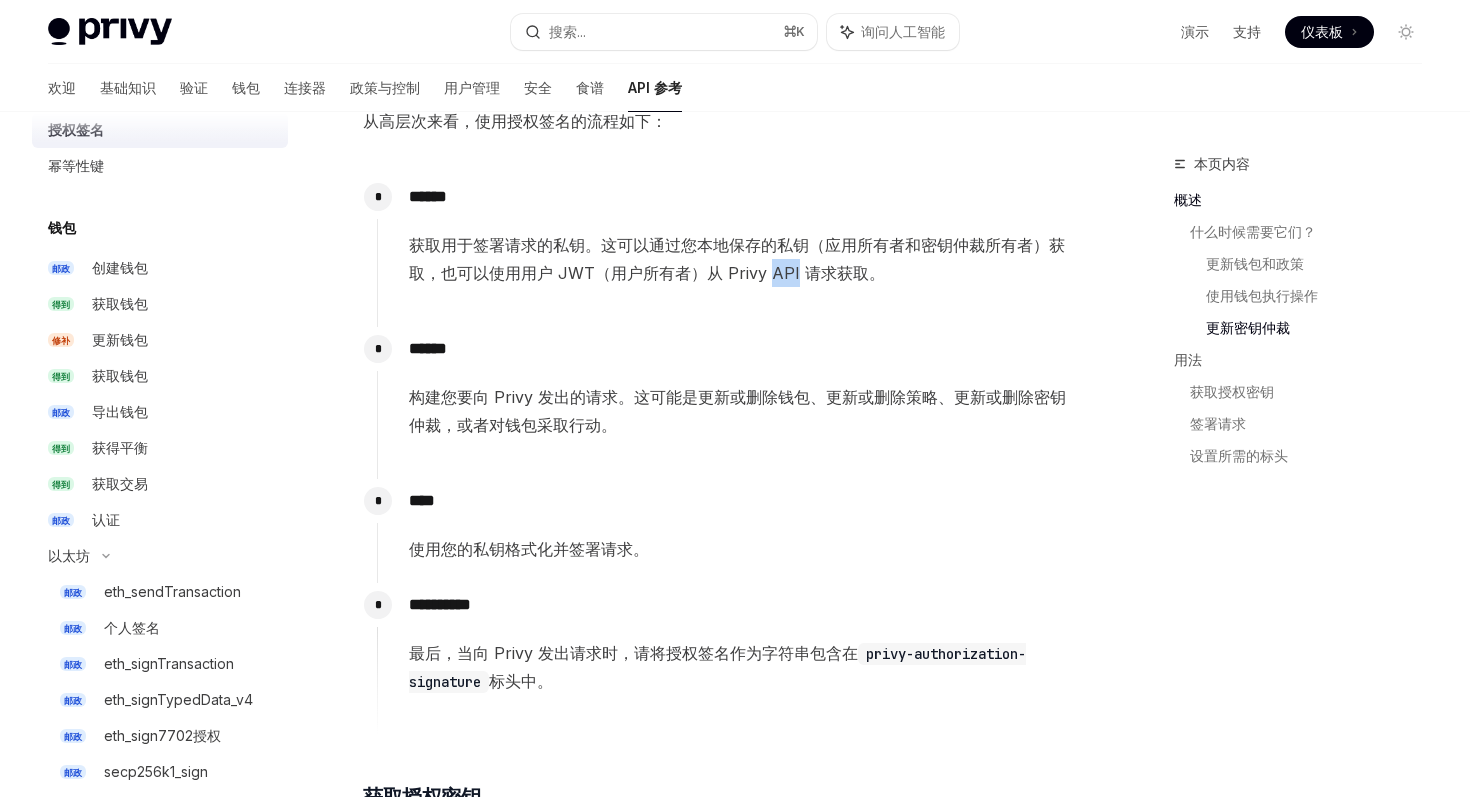 click on "获取用于签署请求的私钥。这可以通过您本地保存的私钥（应用所有者和密钥仲裁所有者）获取，也可以使用用户 JWT（用户所有者）从 Privy API 请求获取。" at bounding box center [745, 259] 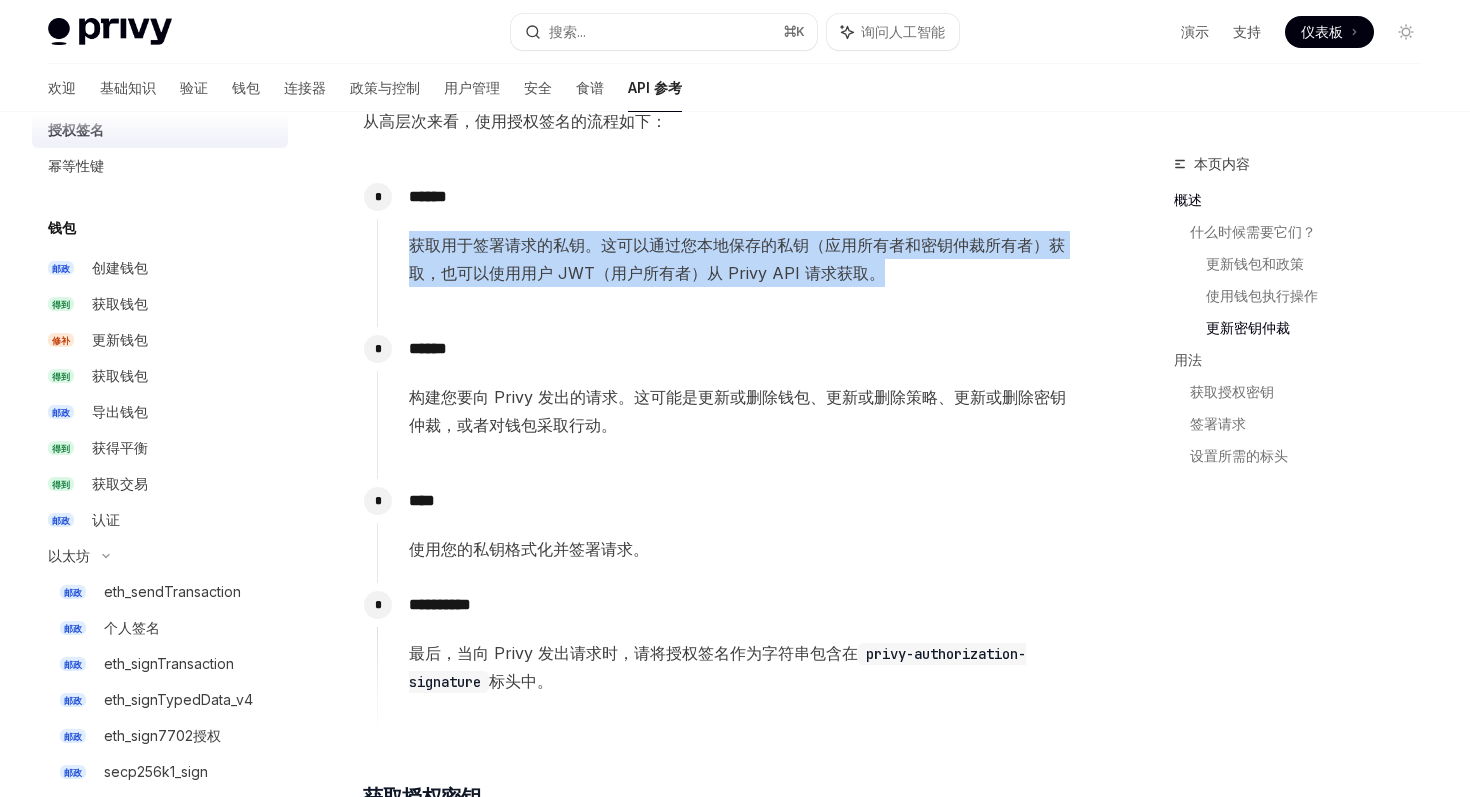 click on "获取用于签署请求的私钥。这可以通过您本地保存的私钥（应用所有者和密钥仲裁所有者）获取，也可以使用用户 JWT（用户所有者）从 Privy API 请求获取。" at bounding box center [737, 259] 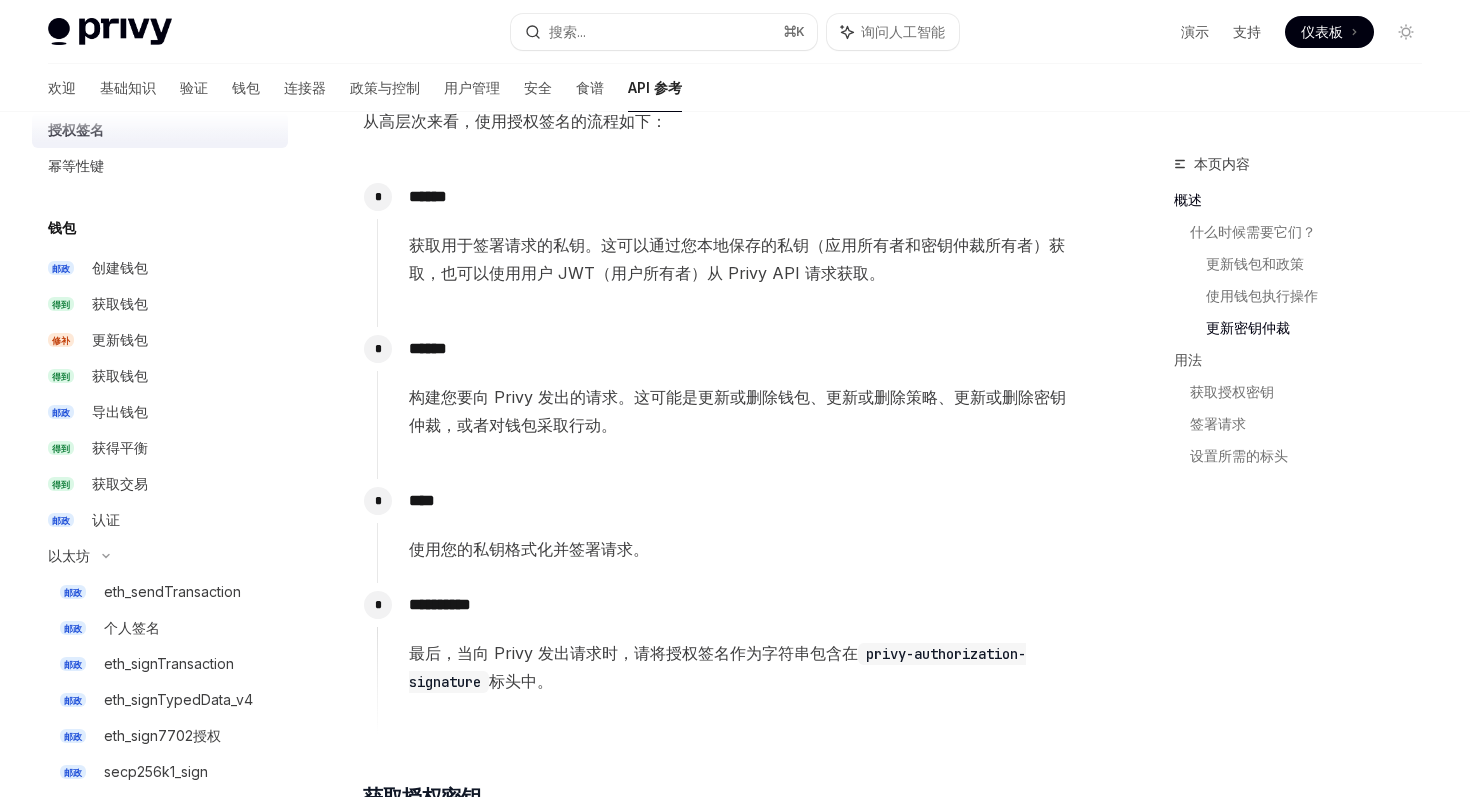 scroll, scrollTop: 1683, scrollLeft: 0, axis: vertical 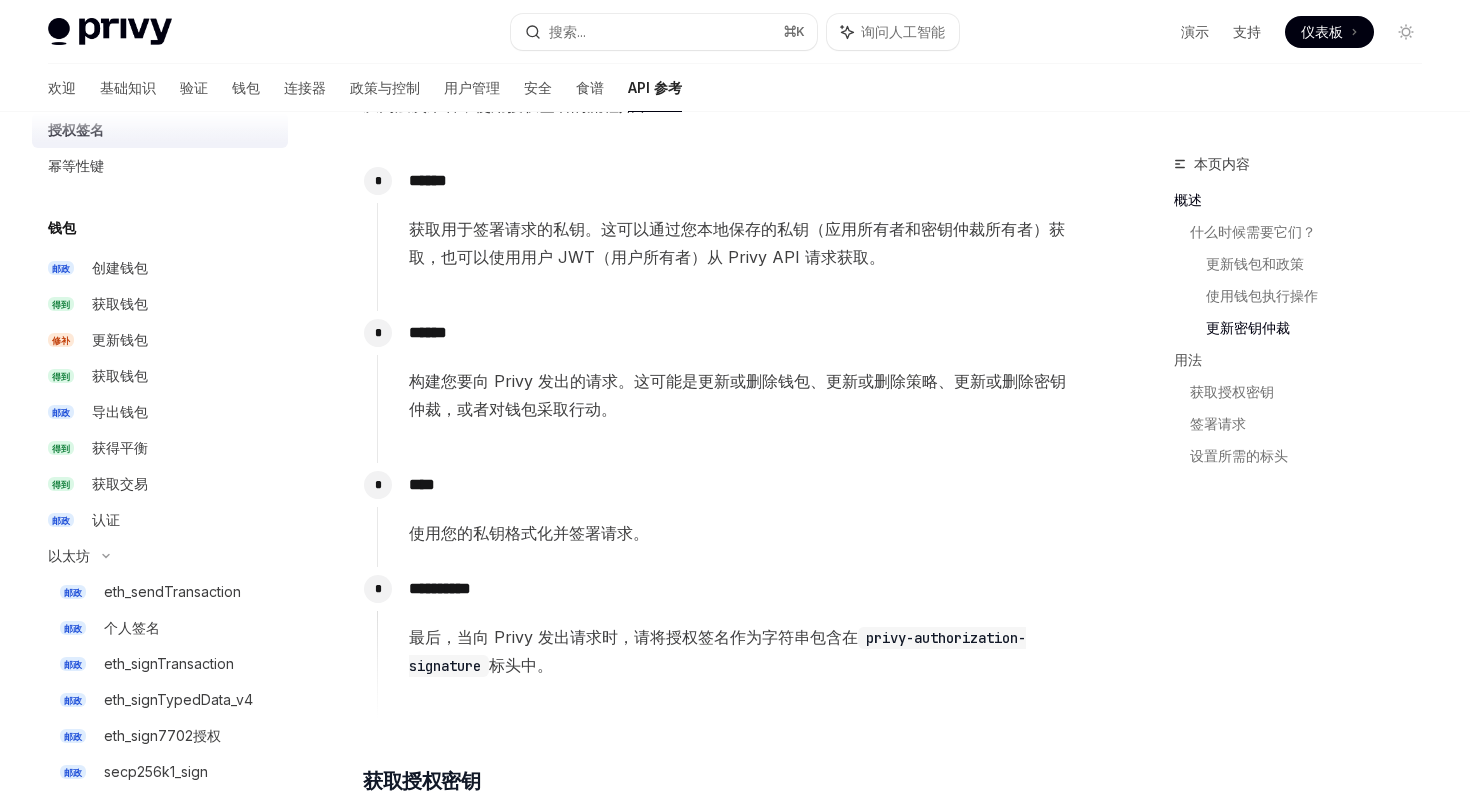 click on "获取用于签署请求的私钥。这可以通过您本地保存的私钥（应用所有者和密钥仲裁所有者）获取，也可以使用用户 JWT（用户所有者）从 Privy API 请求获取。" at bounding box center [745, 243] 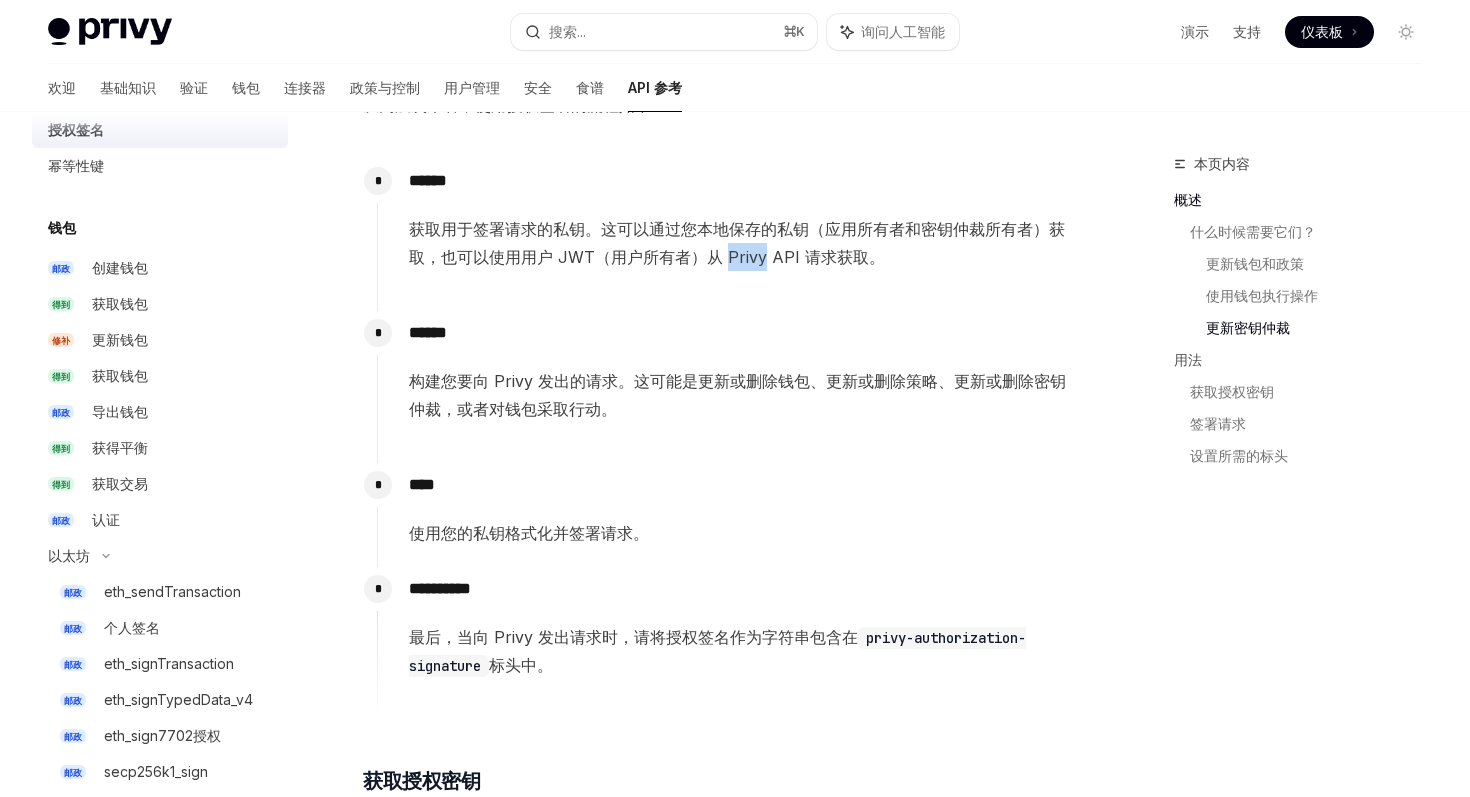 click on "获取用于签署请求的私钥。这可以通过您本地保存的私钥（应用所有者和密钥仲裁所有者）获取，也可以使用用户 JWT（用户所有者）从 Privy API 请求获取。" at bounding box center [745, 243] 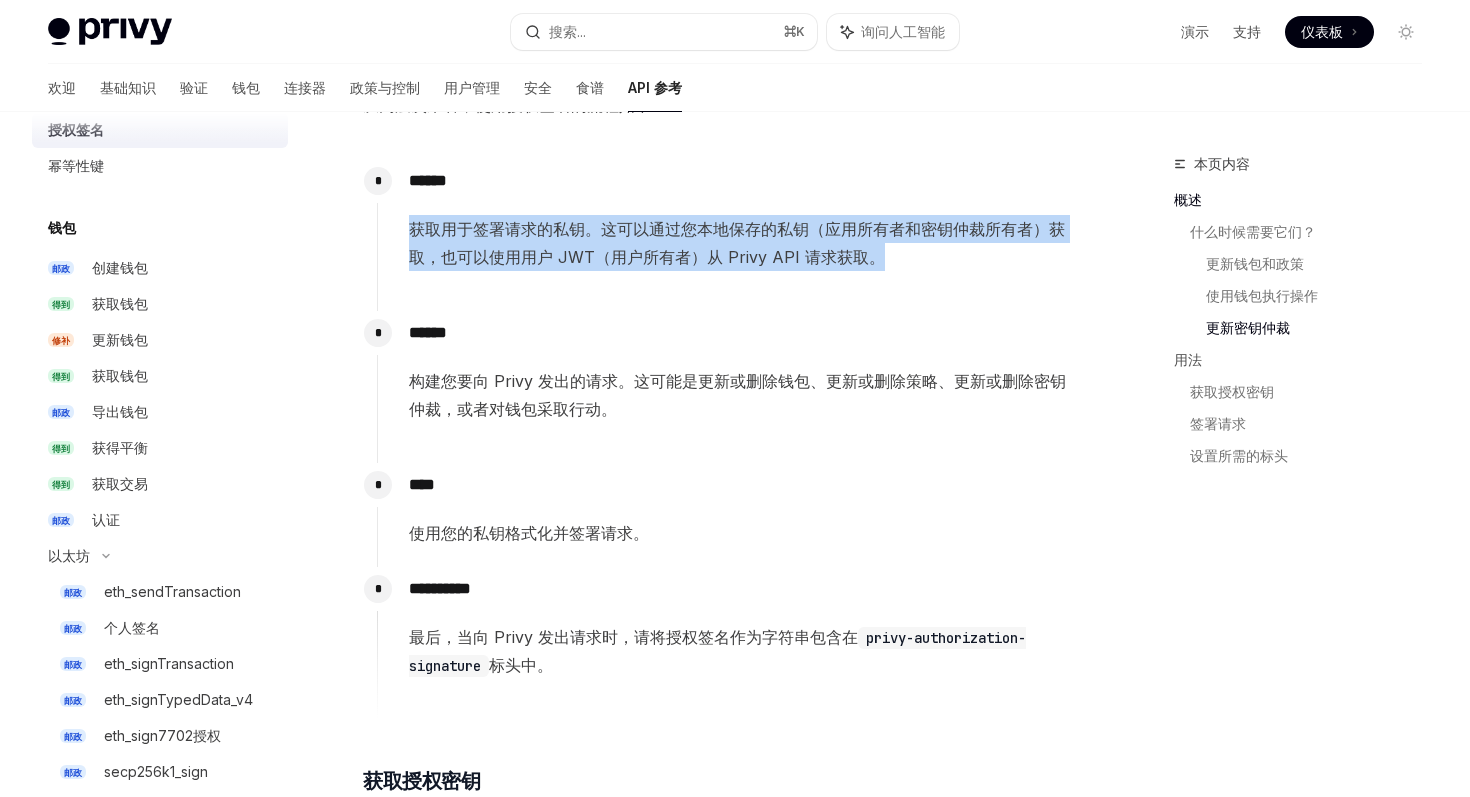 click on "获取用于签署请求的私钥。这可以通过您本地保存的私钥（应用所有者和密钥仲裁所有者）获取，也可以使用用户 JWT（用户所有者）从 Privy API 请求获取。" at bounding box center (745, 243) 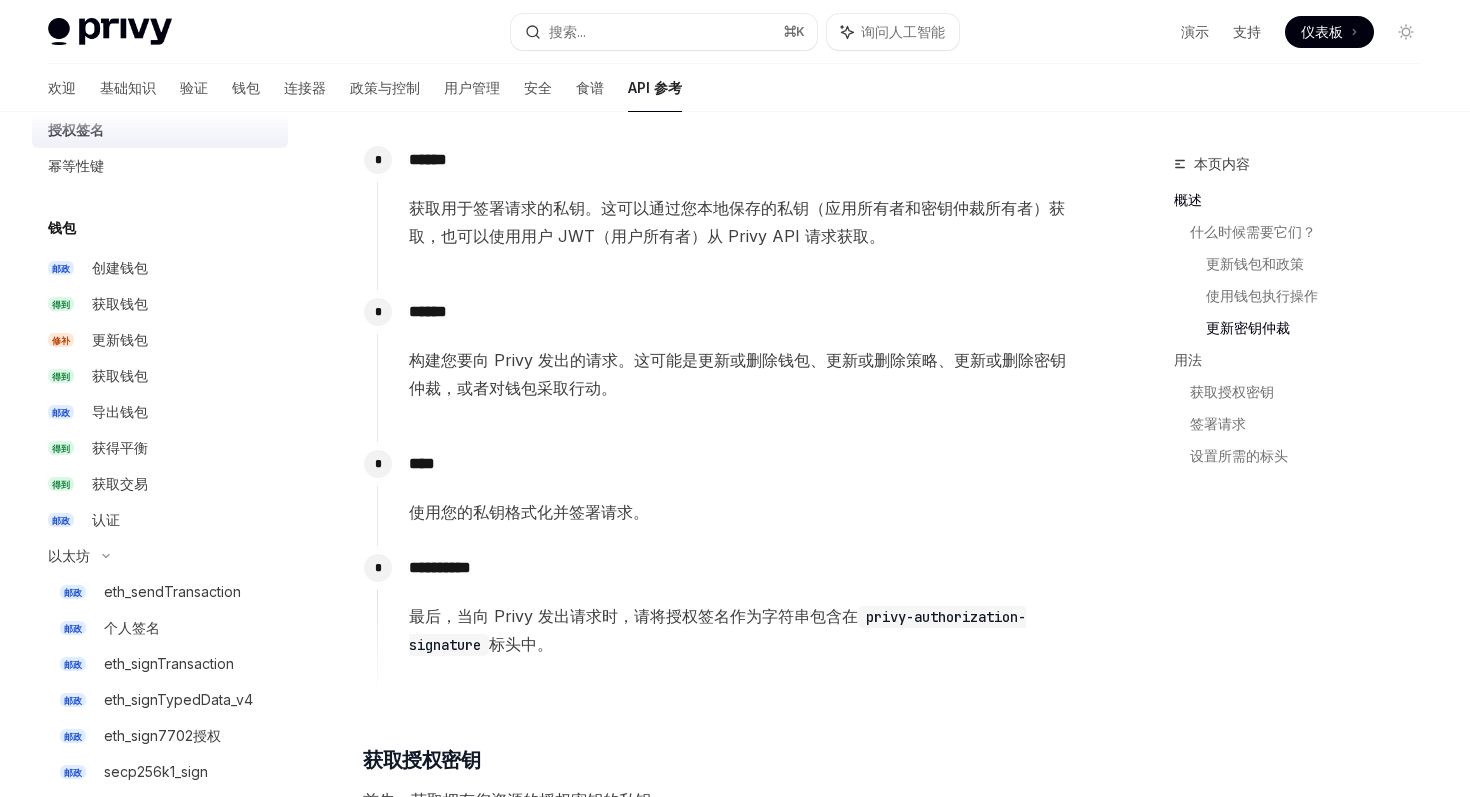scroll, scrollTop: 1707, scrollLeft: 0, axis: vertical 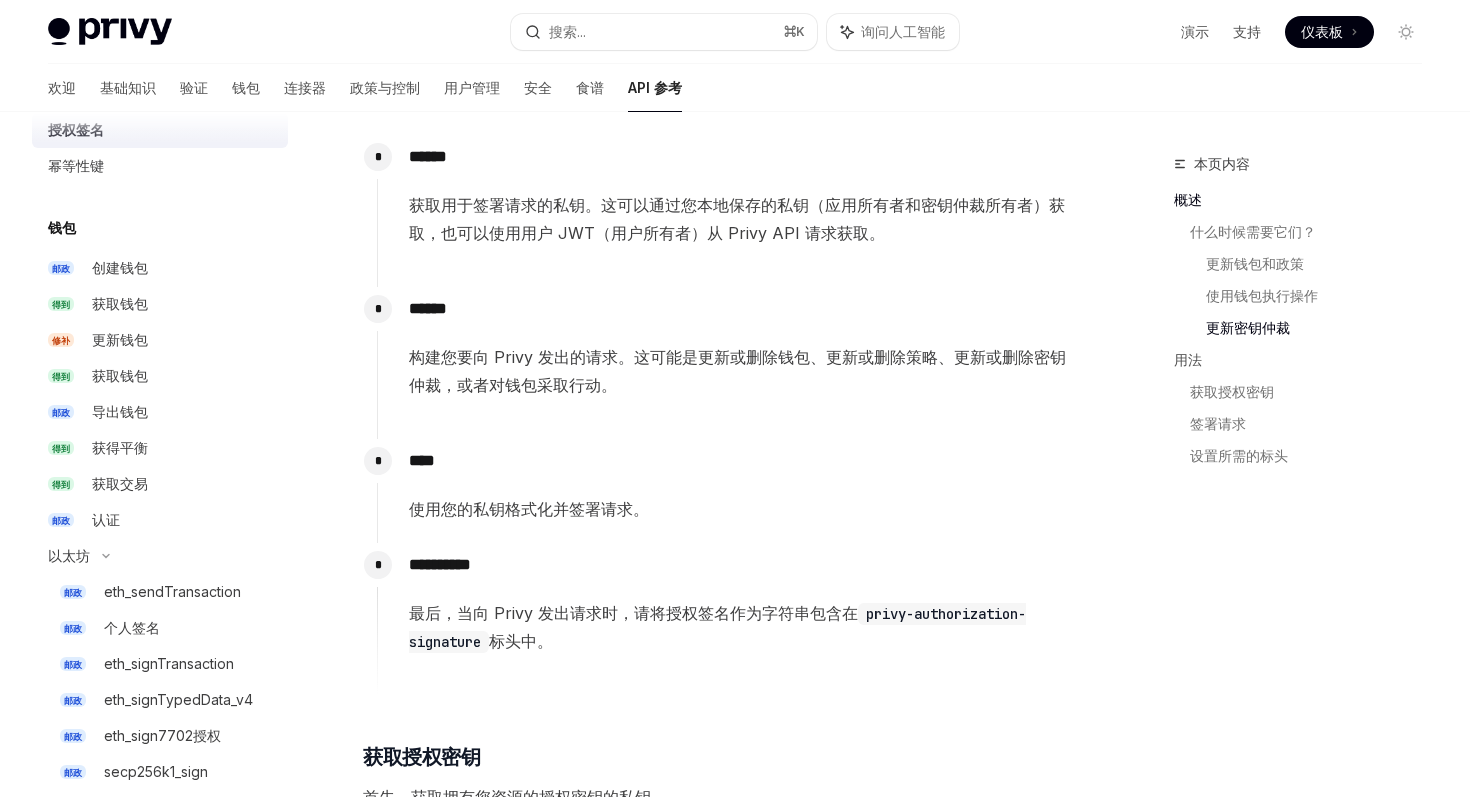 click on "构建您要向 Privy 发出的请求。这可能是更新或删除钱包、更新或删除策略、更新或删除密钥仲裁，或者对钱包采取行动。" at bounding box center [737, 371] 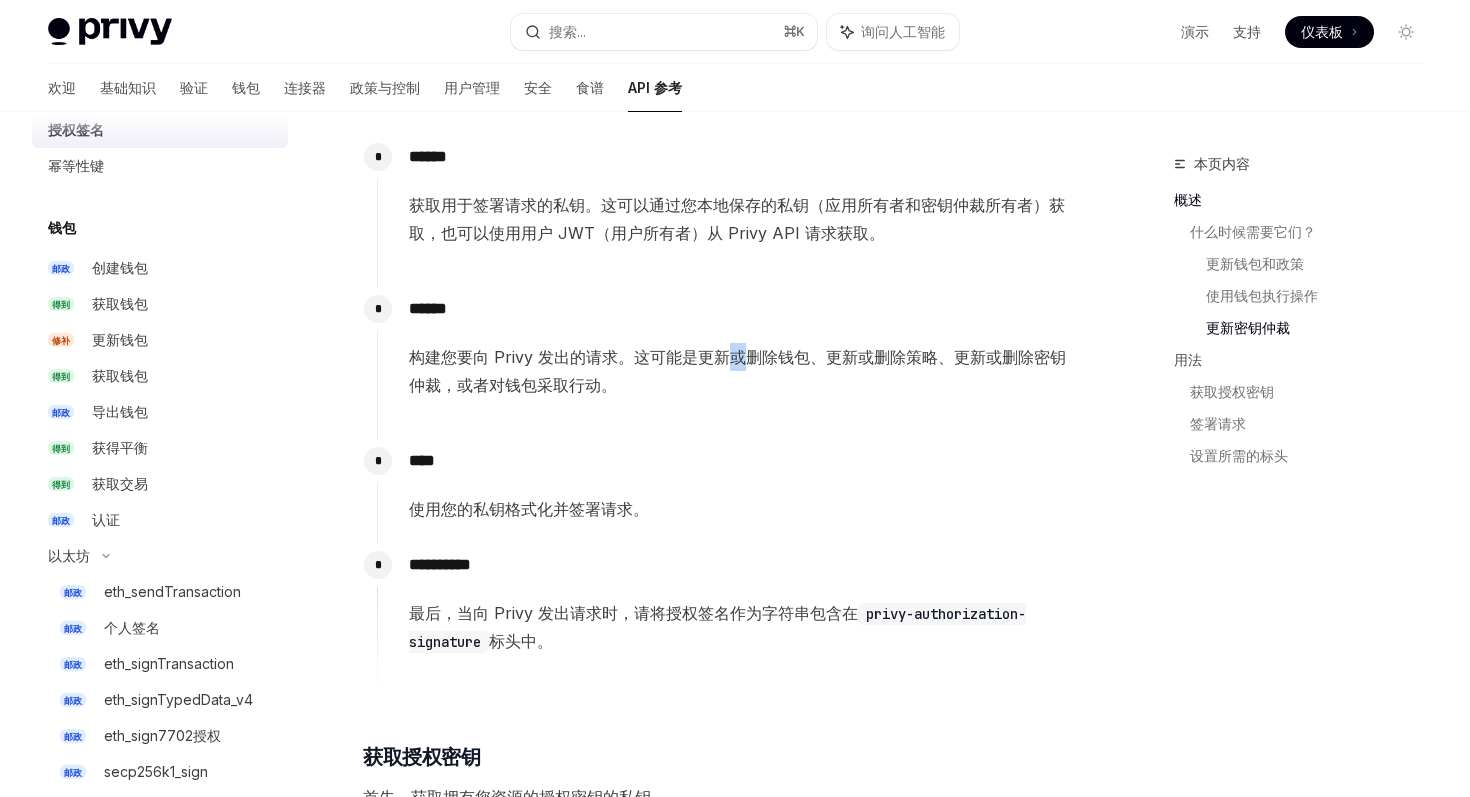 click on "构建您要向 Privy 发出的请求。这可能是更新或删除钱包、更新或删除策略、更新或删除密钥仲裁，或者对钱包采取行动。" at bounding box center [737, 371] 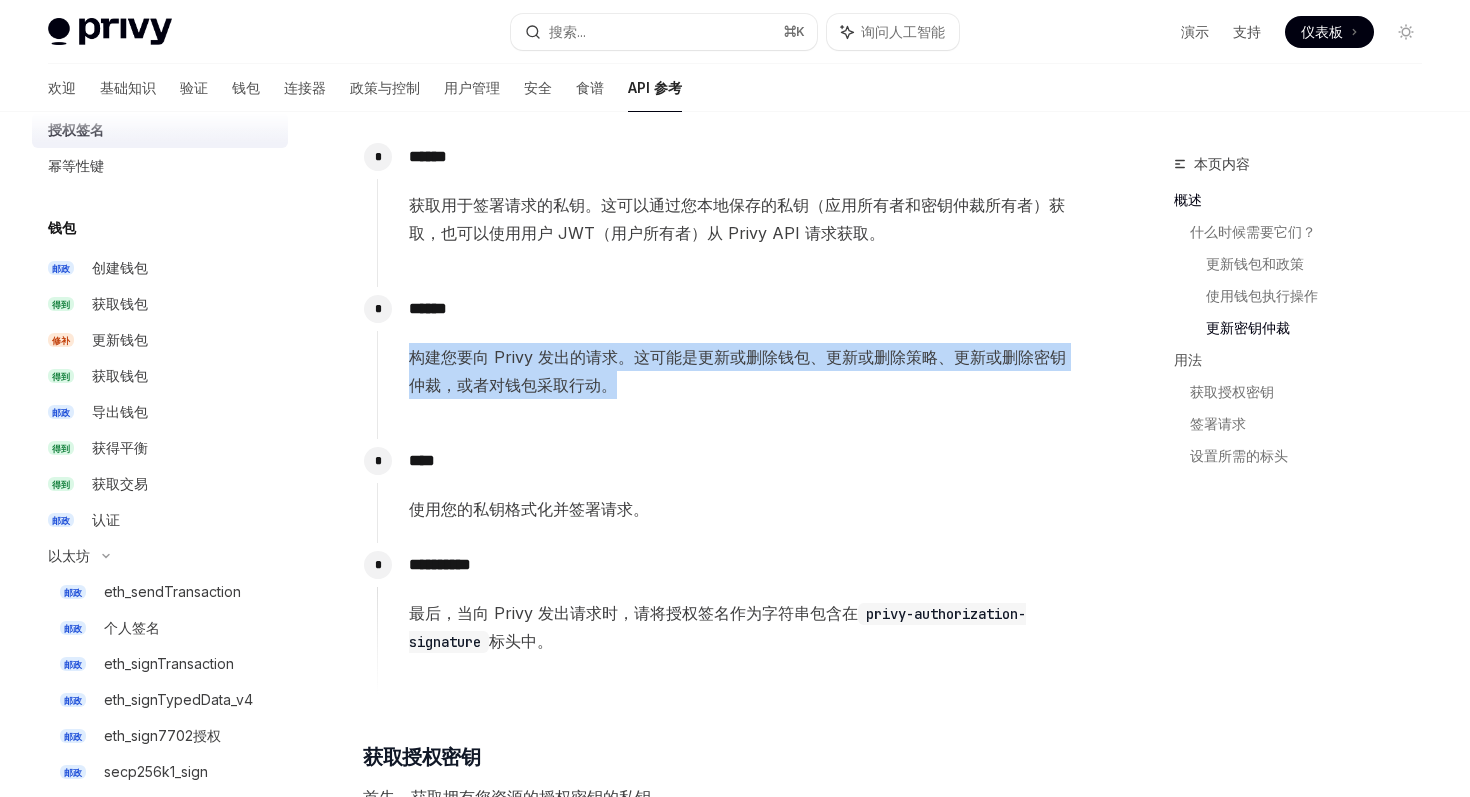 click on "构建您要向 Privy 发出的请求。这可能是更新或删除钱包、更新或删除策略、更新或删除密钥仲裁，或者对钱包采取行动。" at bounding box center (737, 371) 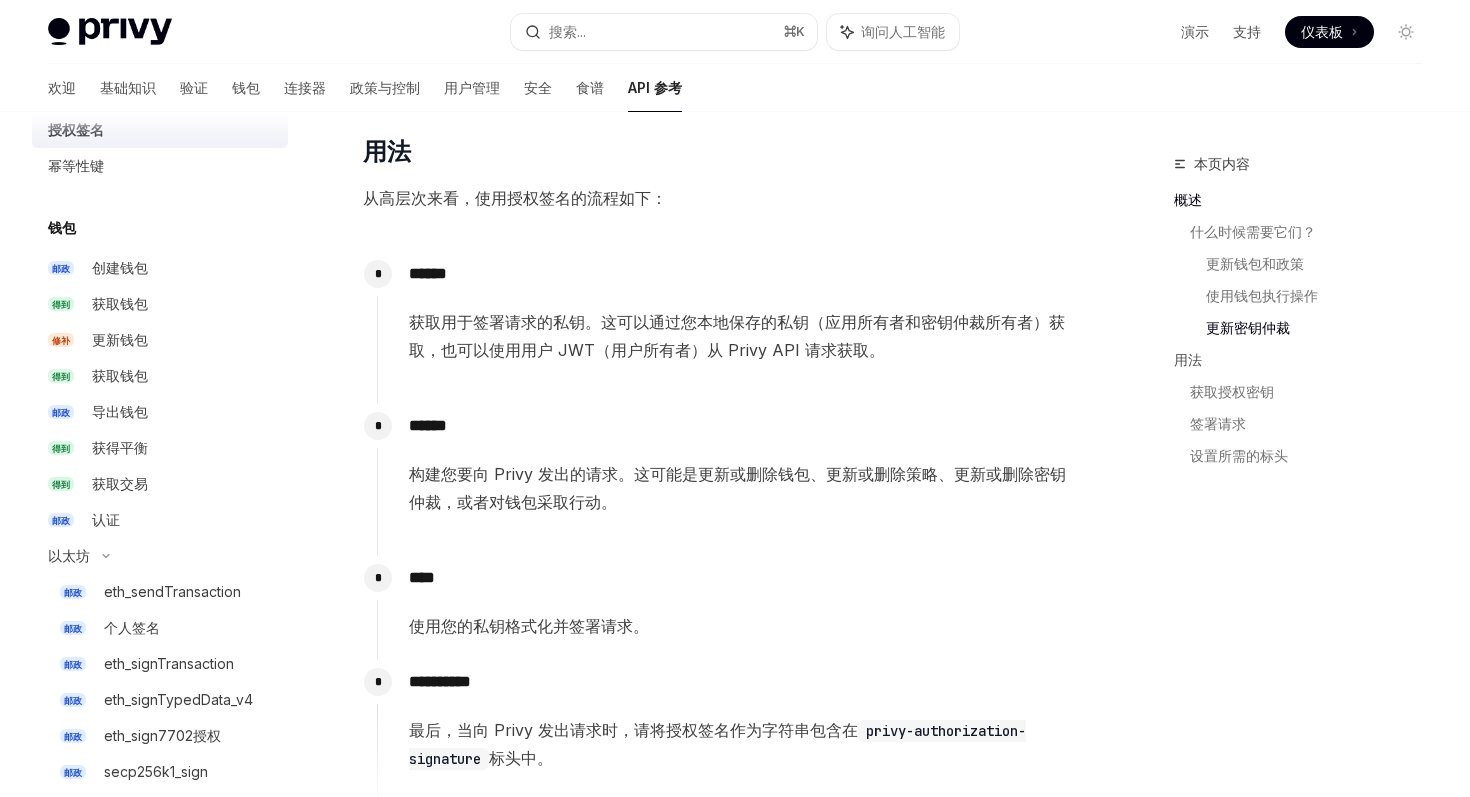 scroll, scrollTop: 1514, scrollLeft: 0, axis: vertical 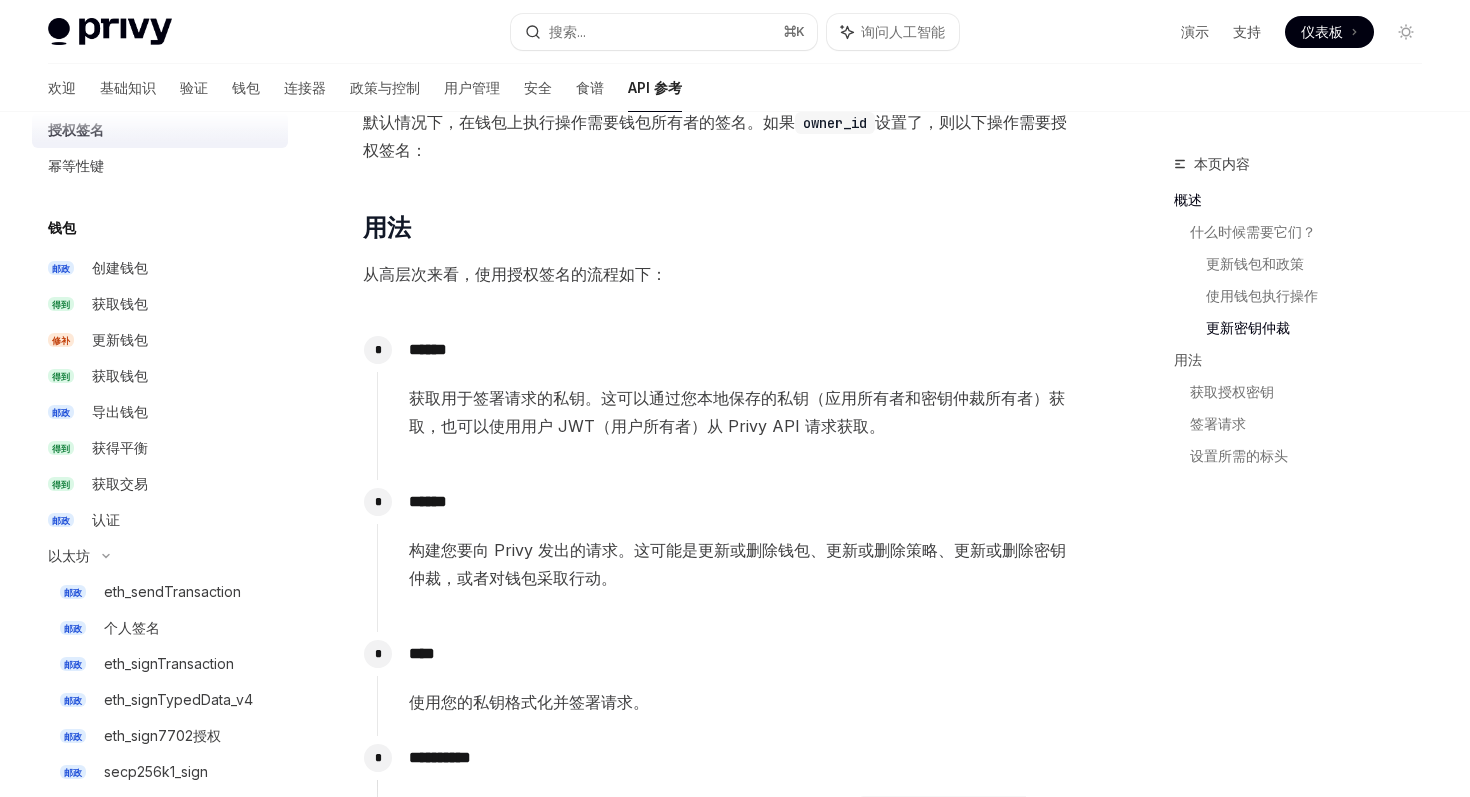 click on "获取用于签署请求的私钥。这可以通过您本地保存的私钥（应用所有者和密钥仲裁所有者）获取，也可以使用用户 JWT（用户所有者）从 Privy API 请求获取。" at bounding box center (737, 412) 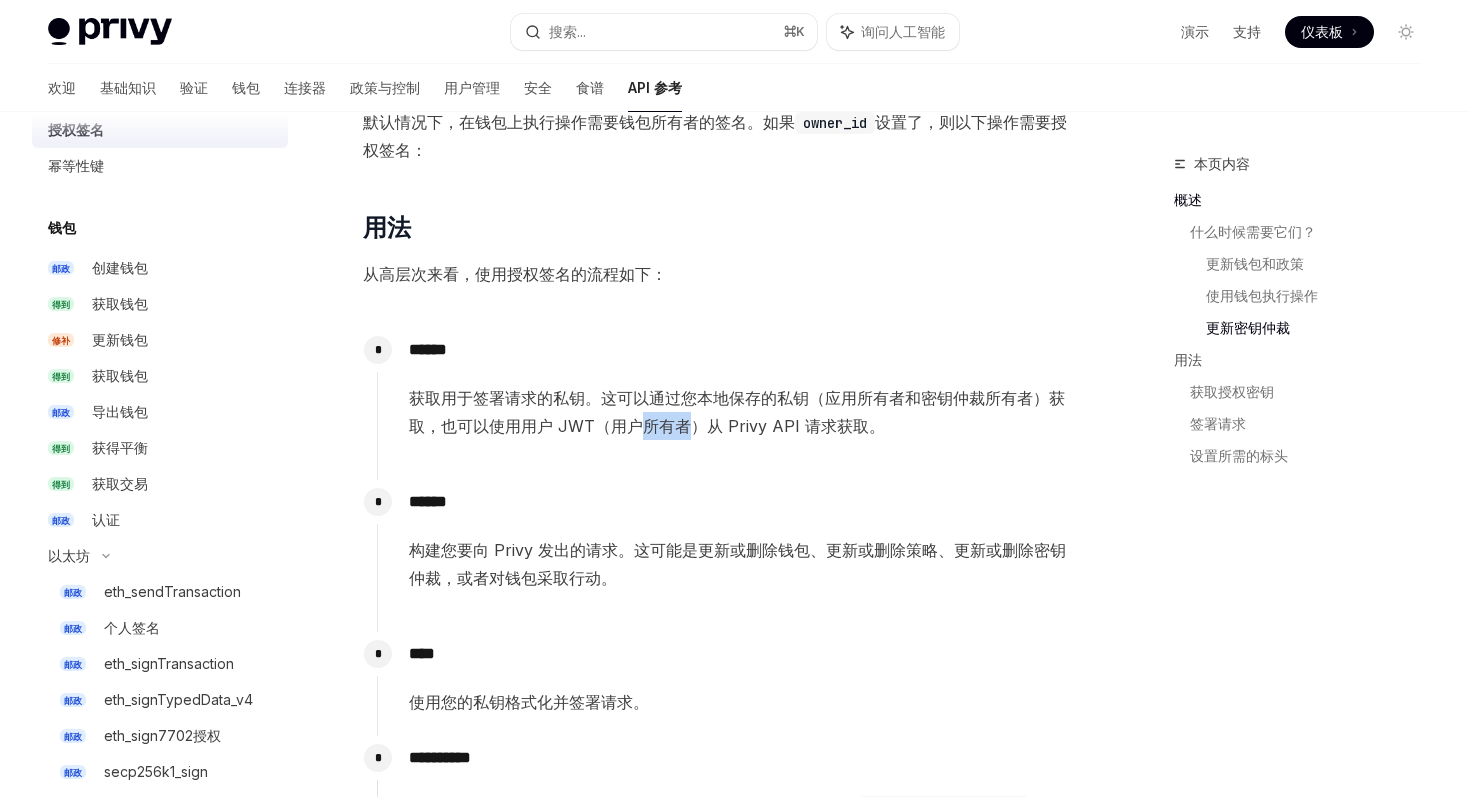 click on "获取用于签署请求的私钥。这可以通过您本地保存的私钥（应用所有者和密钥仲裁所有者）获取，也可以使用用户 JWT（用户所有者）从 Privy API 请求获取。" at bounding box center [737, 412] 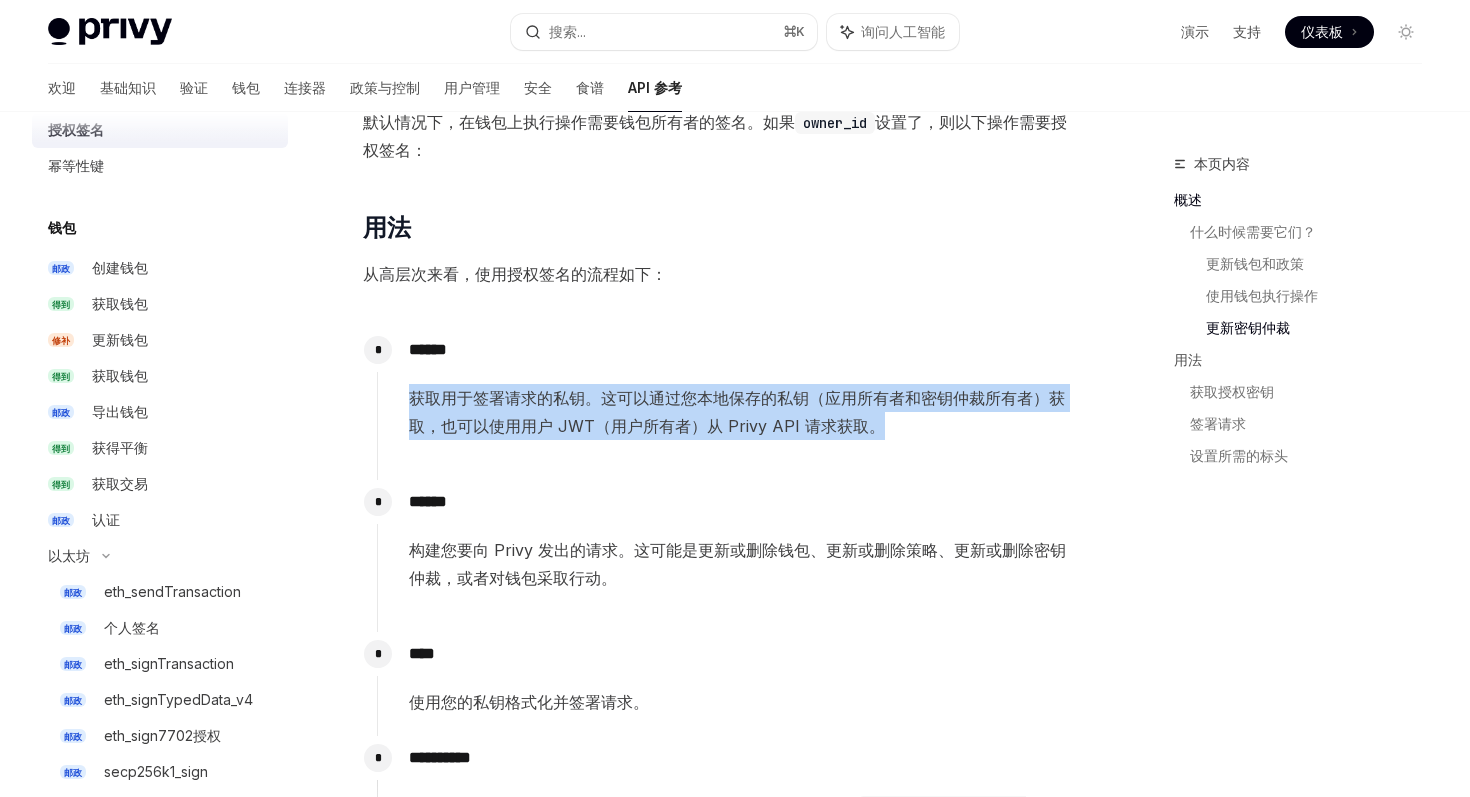 click on "获取用于签署请求的私钥。这可以通过您本地保存的私钥（应用所有者和密钥仲裁所有者）获取，也可以使用用户 JWT（用户所有者）从 Privy API 请求获取。" at bounding box center [737, 412] 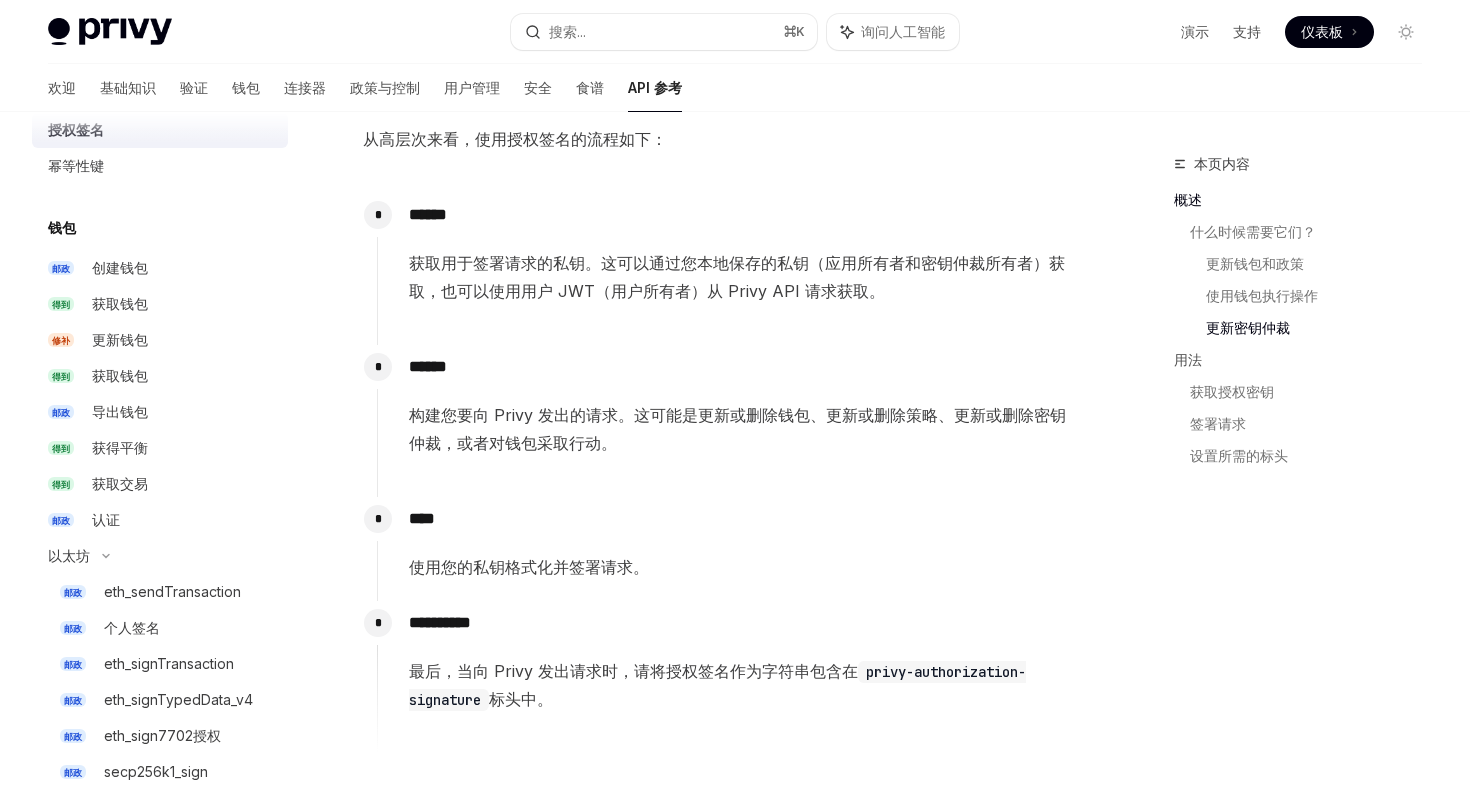 scroll, scrollTop: 1636, scrollLeft: 0, axis: vertical 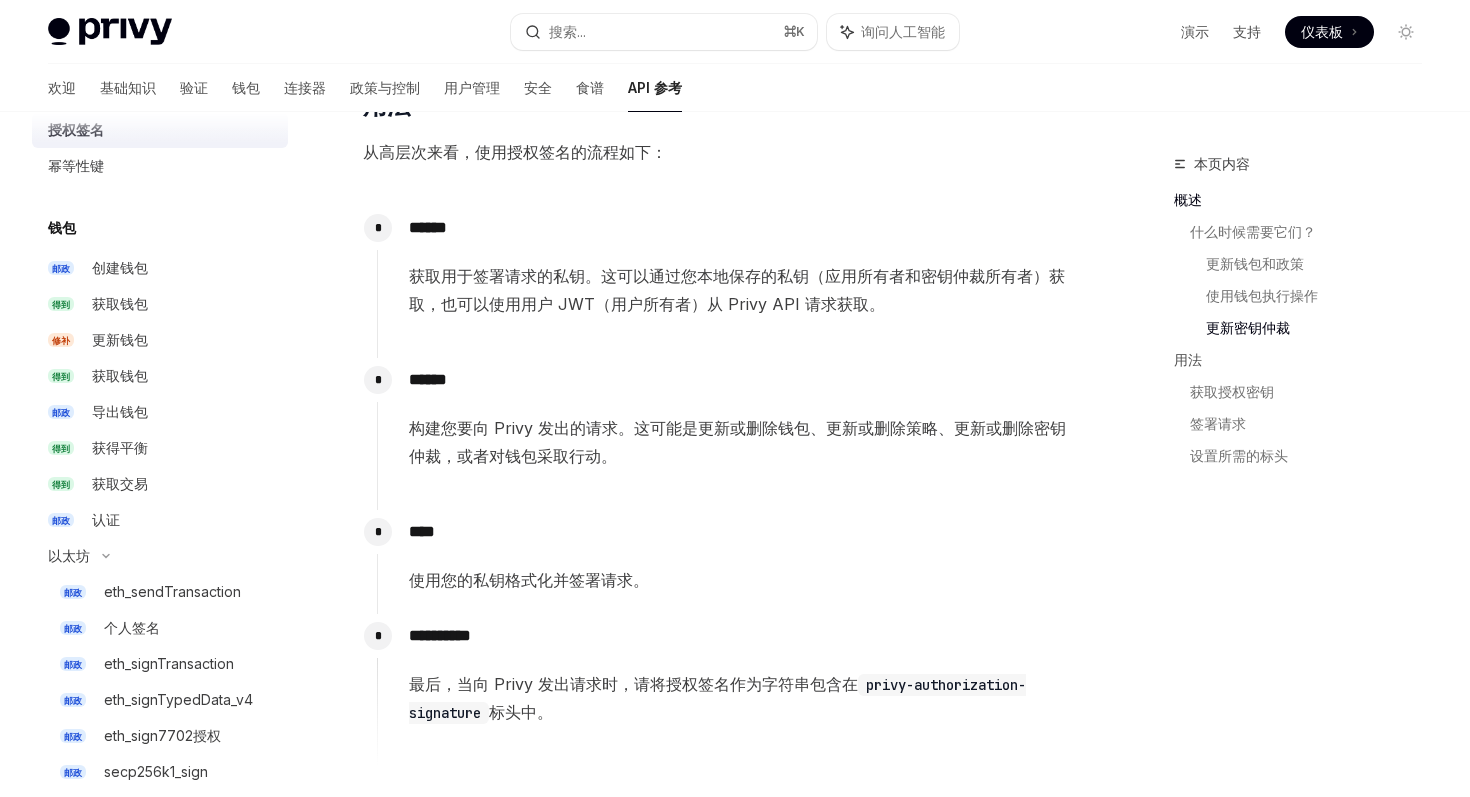 click on "获取用于签署请求的私钥。这可以通过您本地保存的私钥（应用所有者和密钥仲裁所有者）获取，也可以使用用户 JWT（用户所有者）从 Privy API 请求获取。" at bounding box center (737, 290) 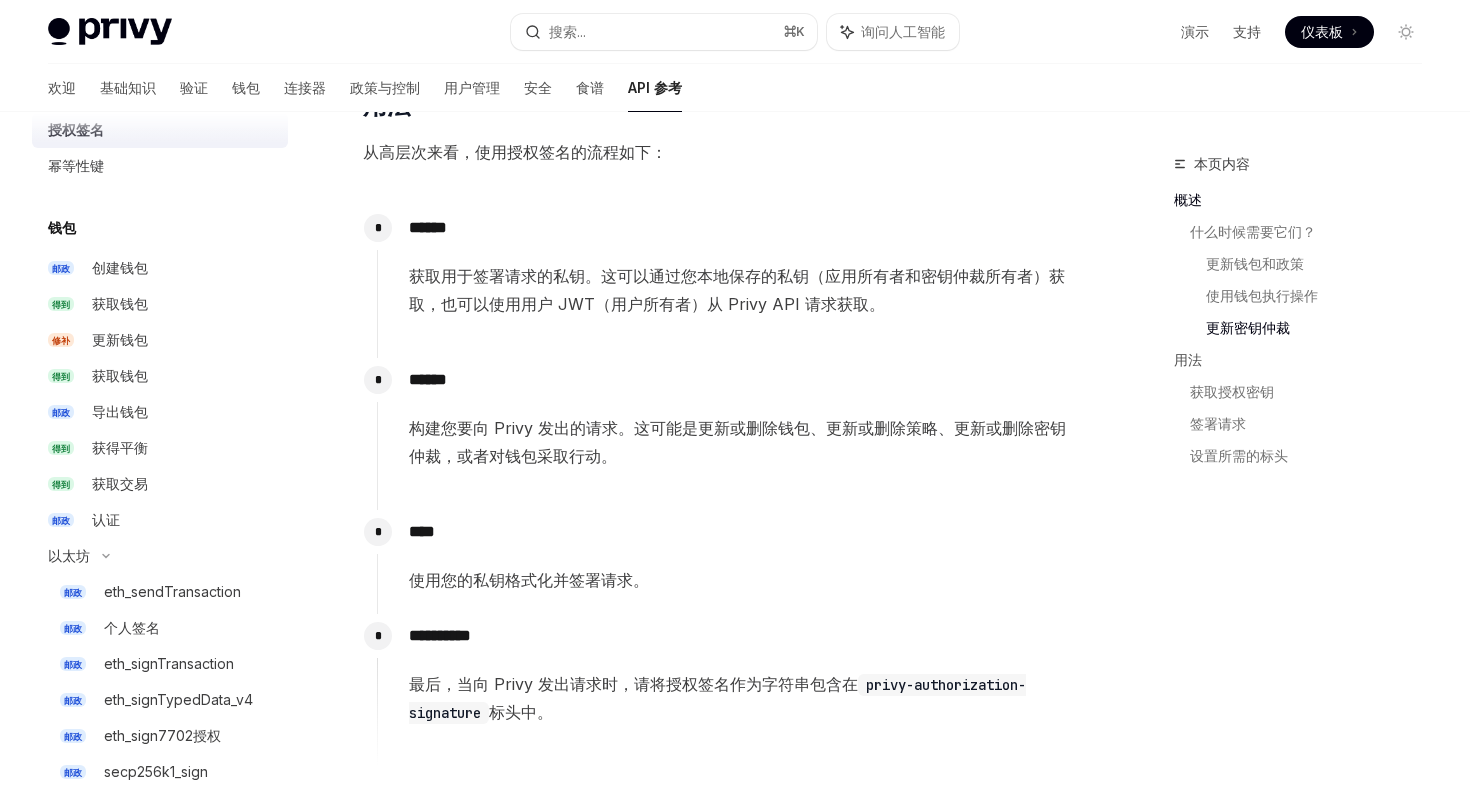 click on "获取用于签署请求的私钥。这可以通过您本地保存的私钥（应用所有者和密钥仲裁所有者）获取，也可以使用用户 JWT（用户所有者）从 Privy API 请求获取。" at bounding box center (737, 290) 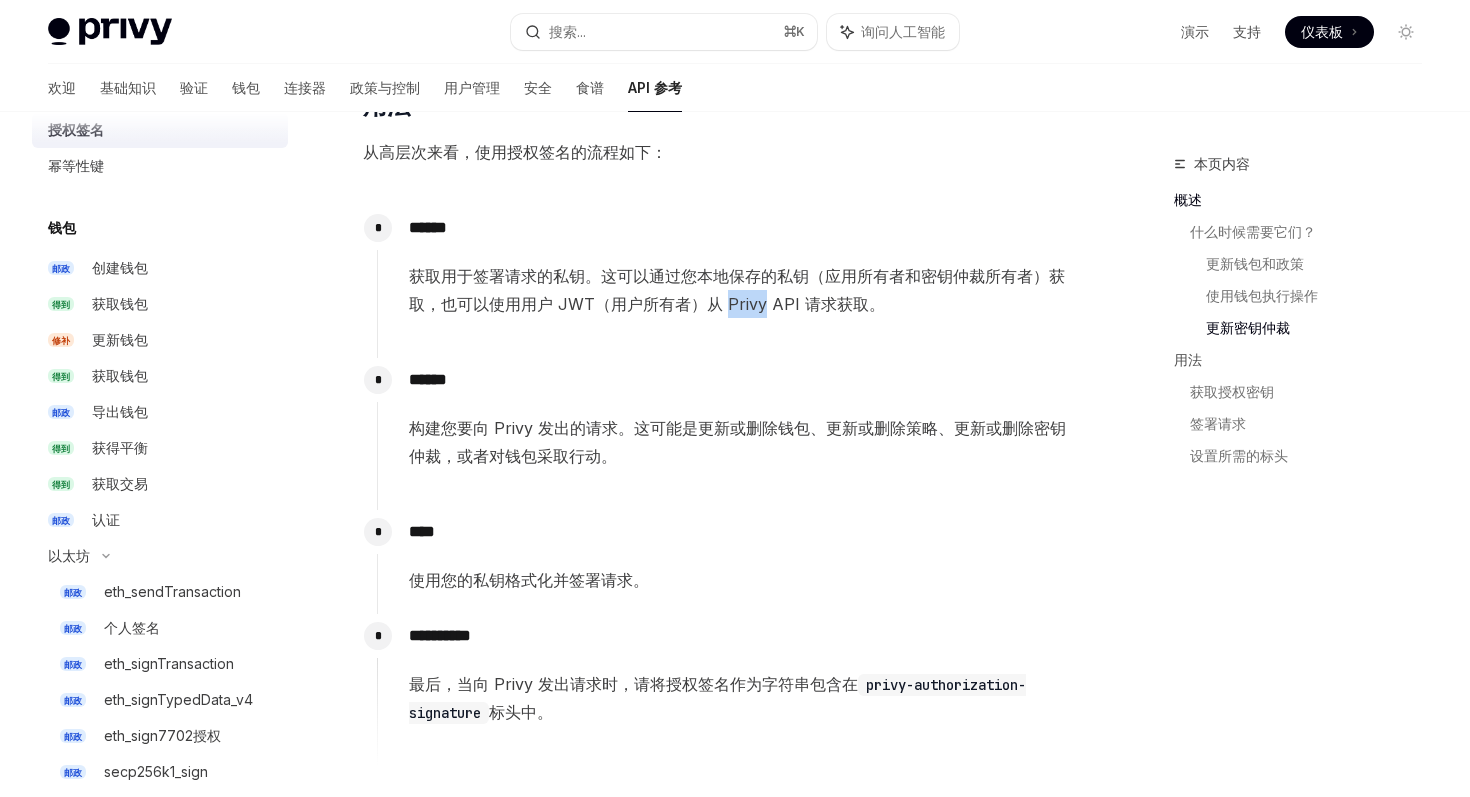 click on "获取用于签署请求的私钥。这可以通过您本地保存的私钥（应用所有者和密钥仲裁所有者）获取，也可以使用用户 JWT（用户所有者）从 Privy API 请求获取。" at bounding box center (737, 290) 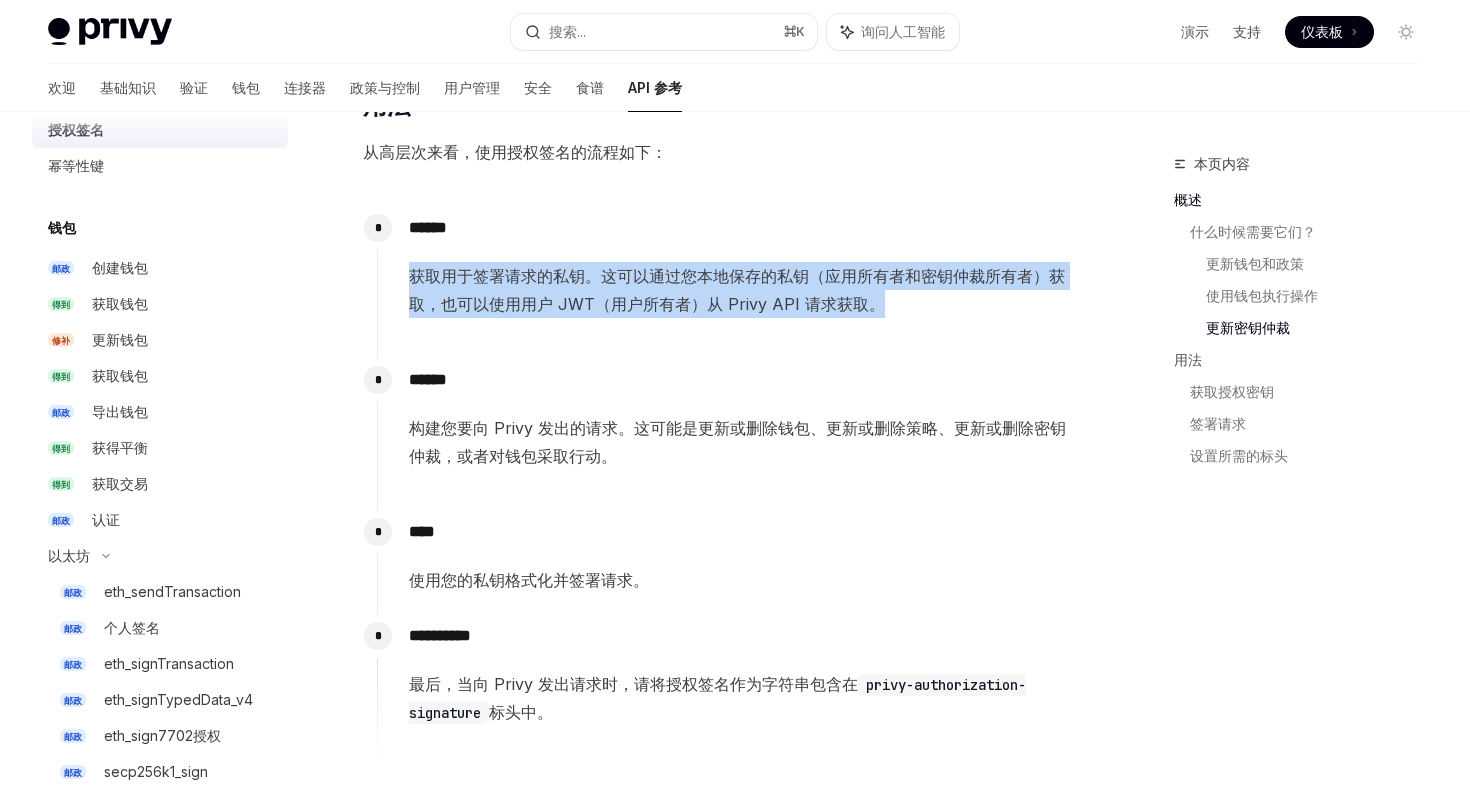 click on "获取用于签署请求的私钥。这可以通过您本地保存的私钥（应用所有者和密钥仲裁所有者）获取，也可以使用用户 JWT（用户所有者）从 Privy API 请求获取。" at bounding box center (737, 290) 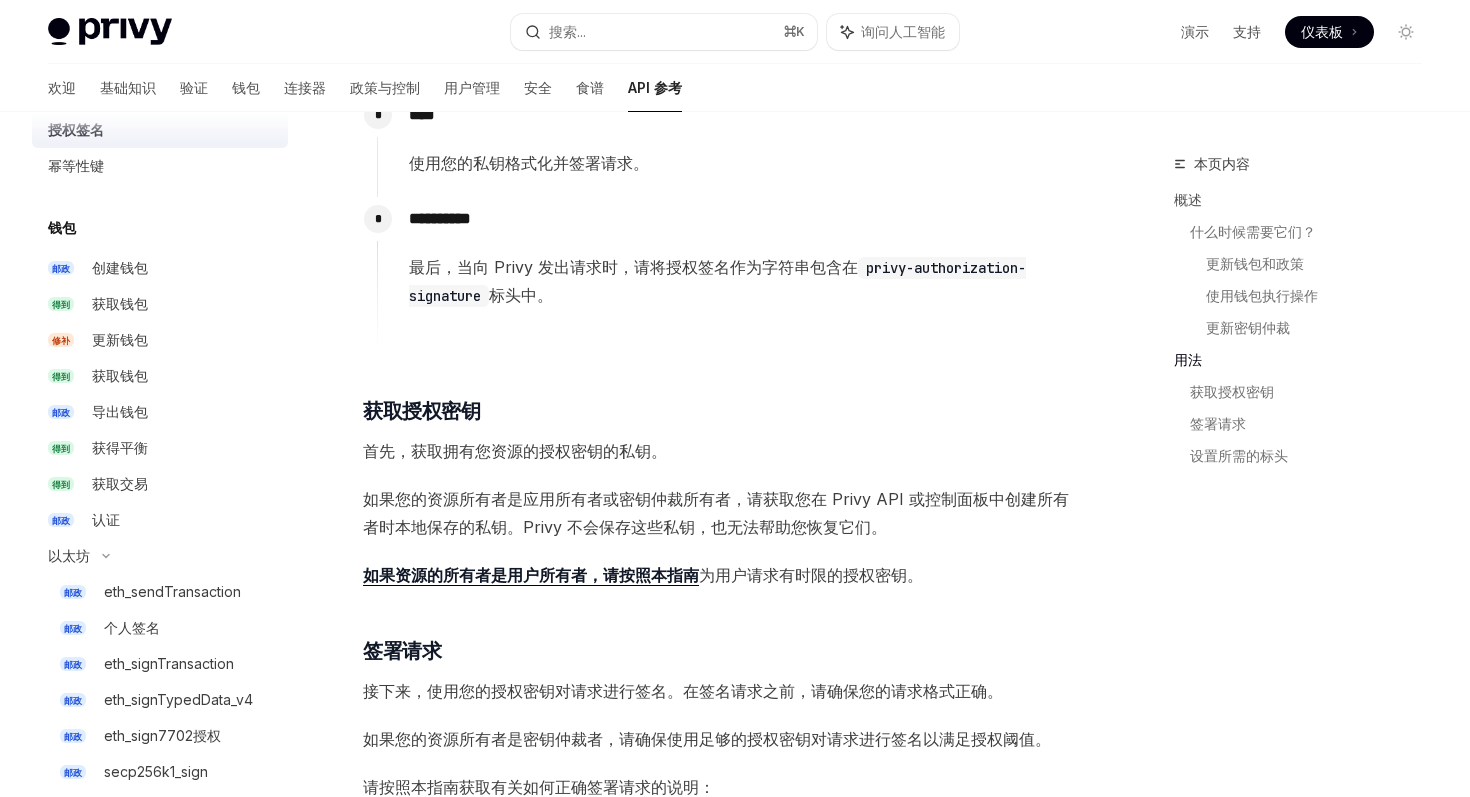 scroll, scrollTop: 2056, scrollLeft: 0, axis: vertical 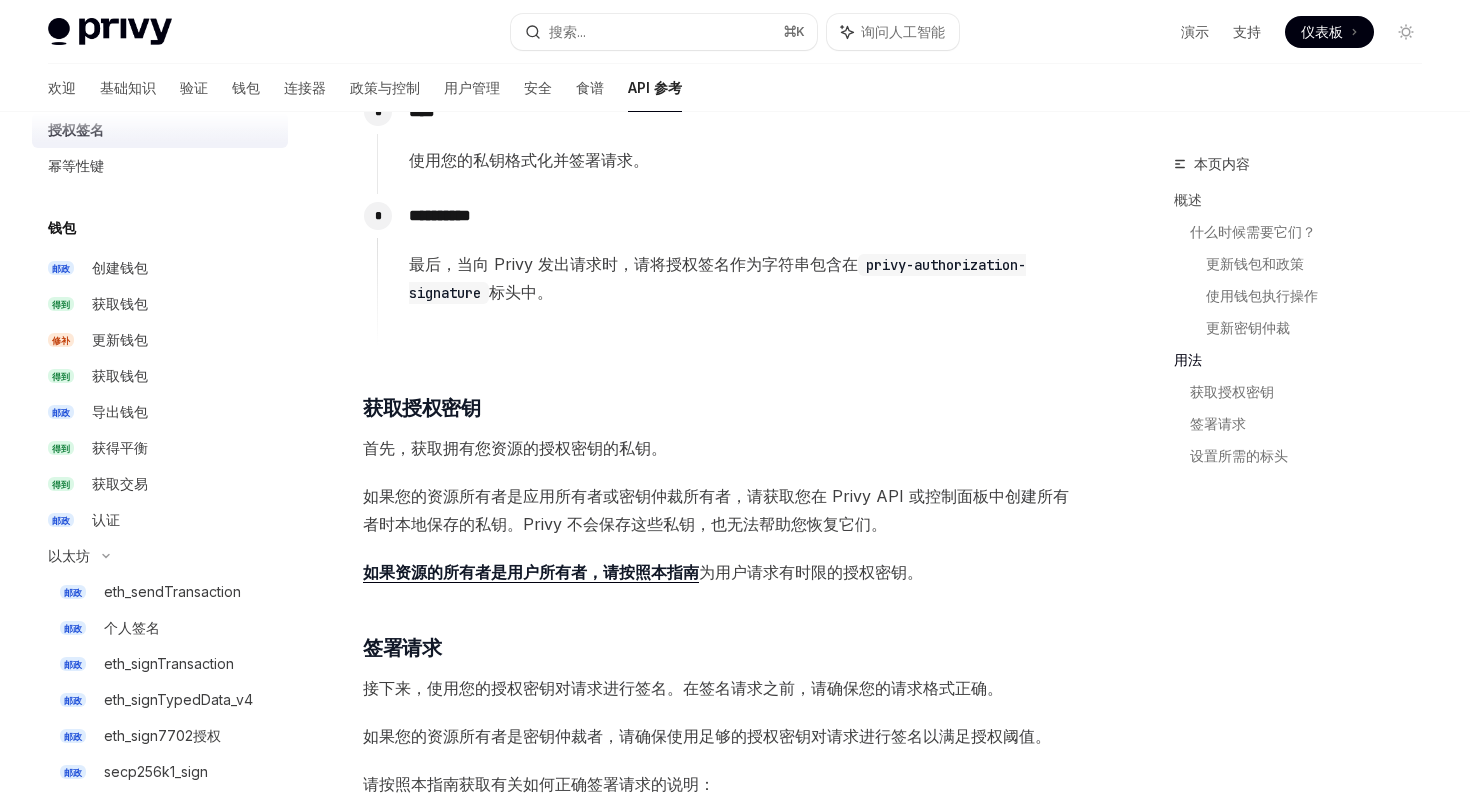 click on "最后，当向 Privy 发出请求时，请将授权签名作为字符串包含在 privy-authorization-signature 标头中。" at bounding box center (745, 278) 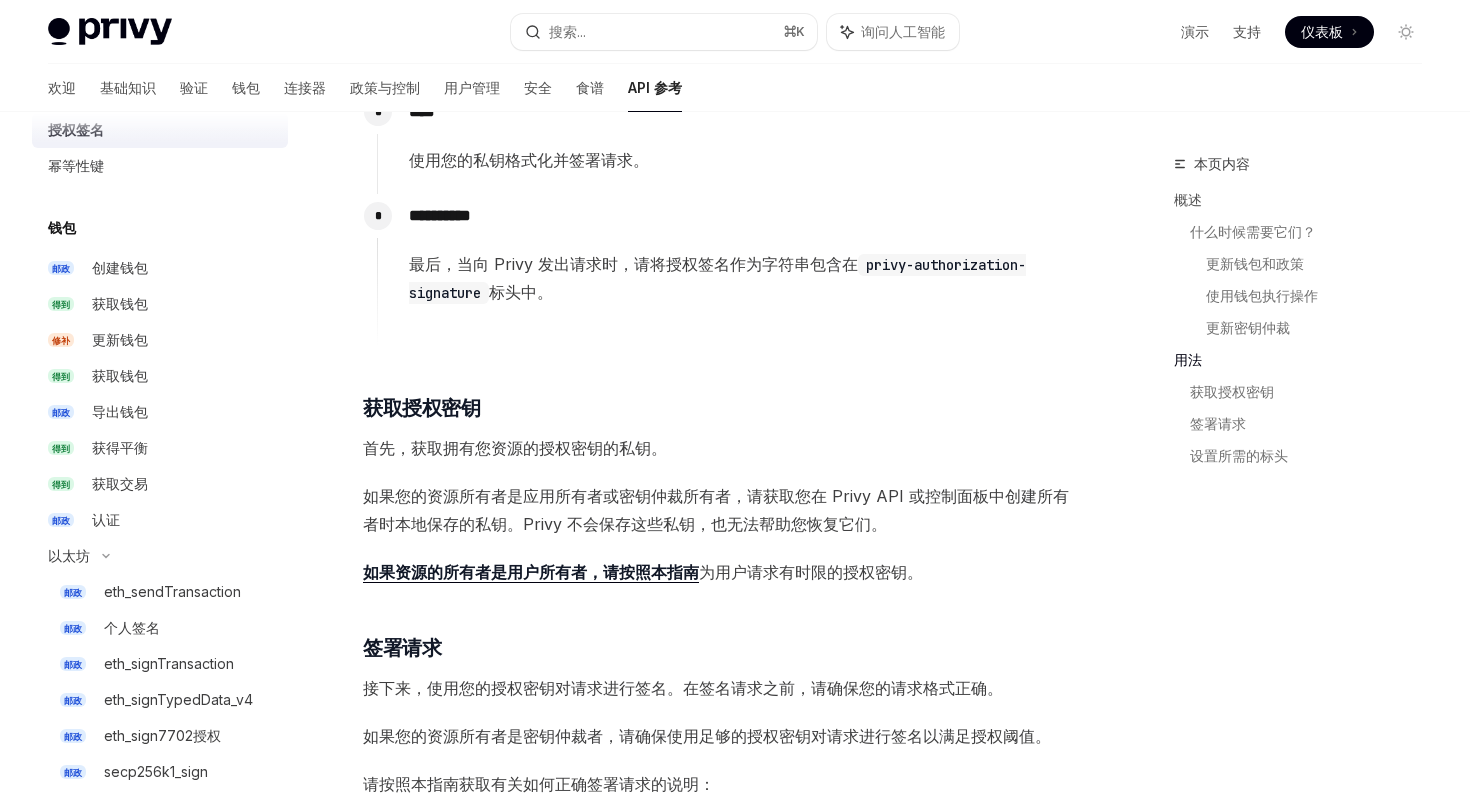 click on "最后，当向 Privy 发出请求时，请将授权签名作为字符串包含在 privy-authorization-signature 标头中。" at bounding box center (745, 278) 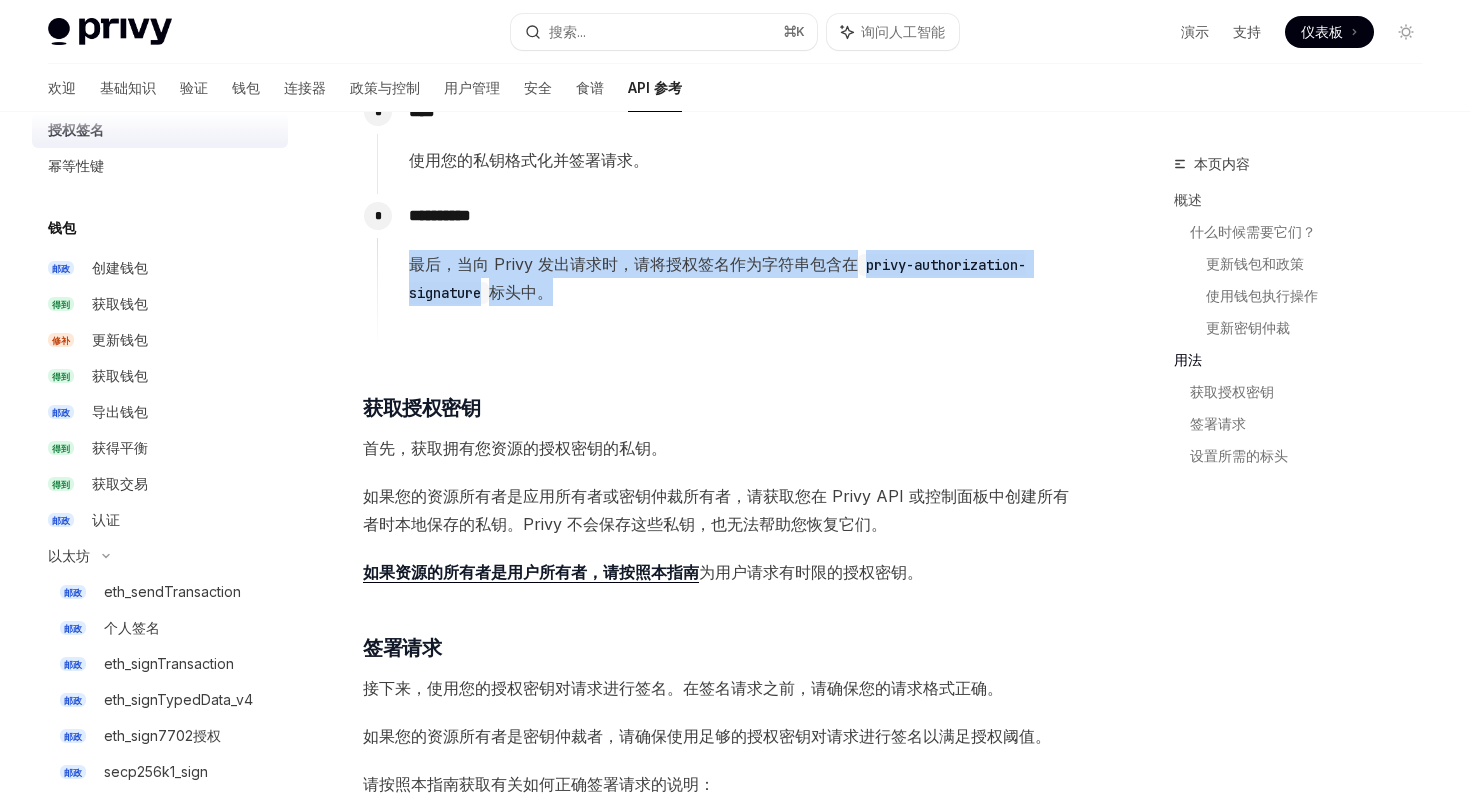 click on "最后，当向 Privy 发出请求时，请将授权签名作为字符串包含在 privy-authorization-signature 标头中。" at bounding box center (745, 278) 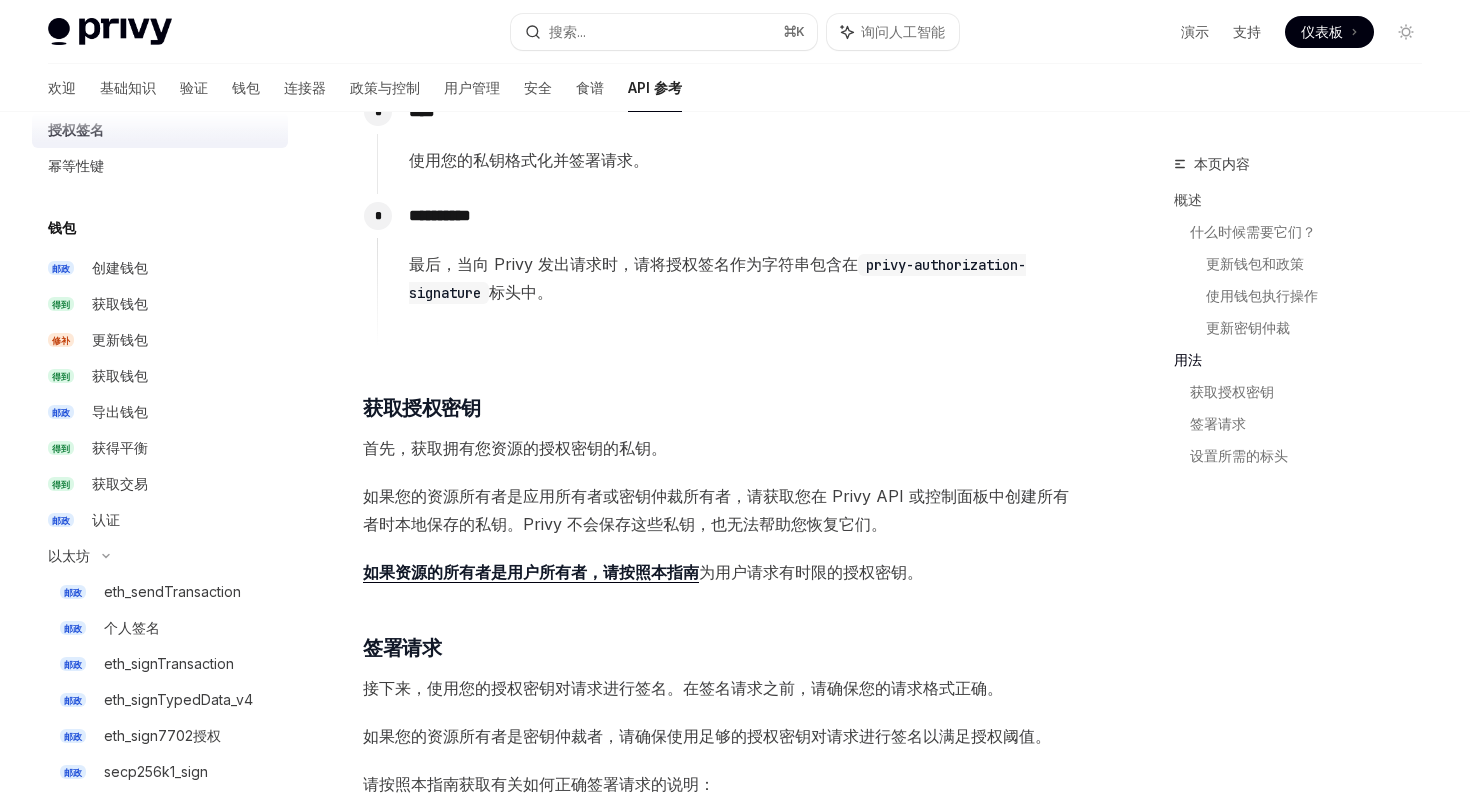click on "最后，当向 Privy 发出请求时，请将授权签名作为字符串包含在 privy-authorization-signature 标头中。" at bounding box center [745, 278] 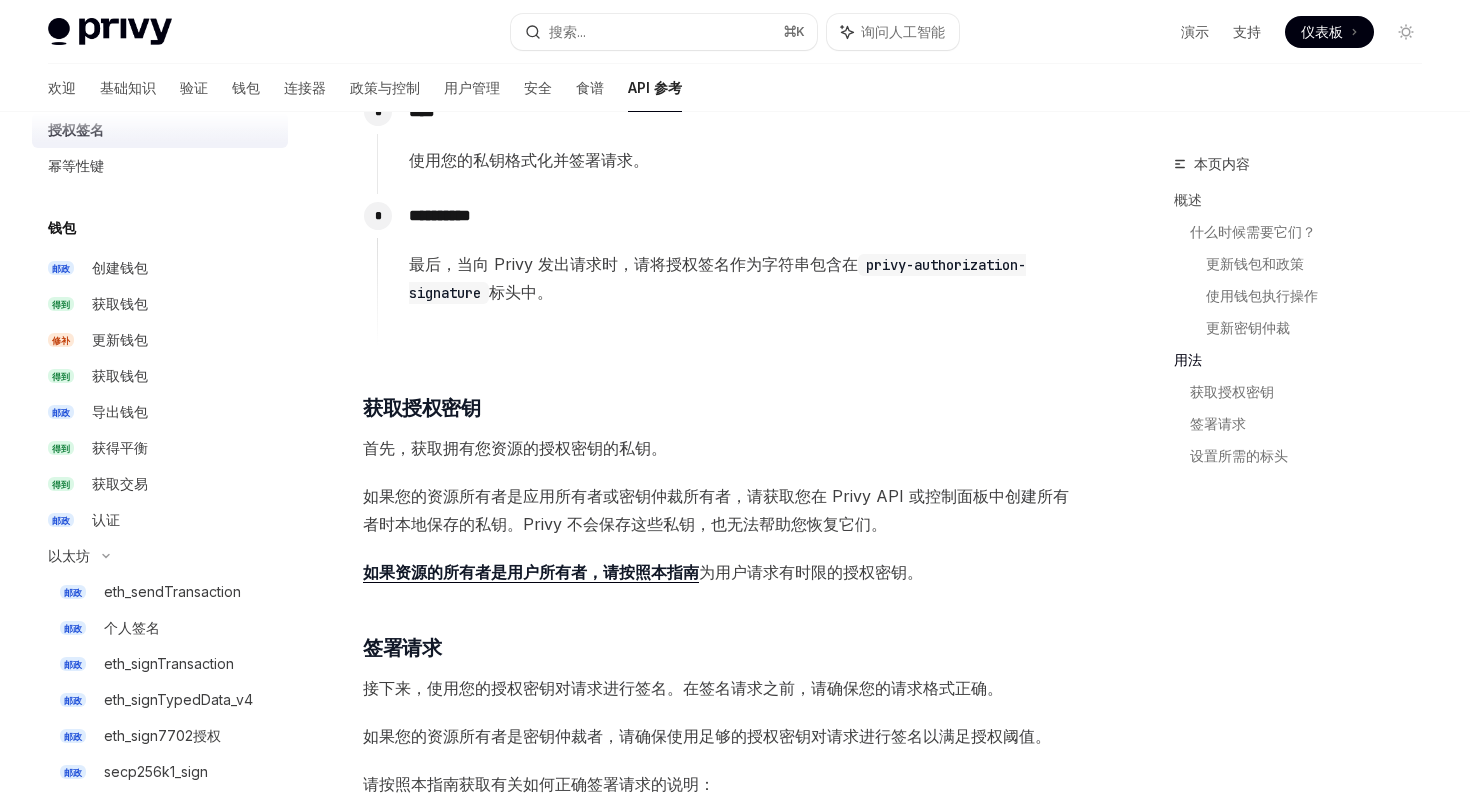 click on "最后，当向 Privy 发出请求时，请将授权签名作为字符串包含在 privy-authorization-signature 标头中。" at bounding box center [745, 278] 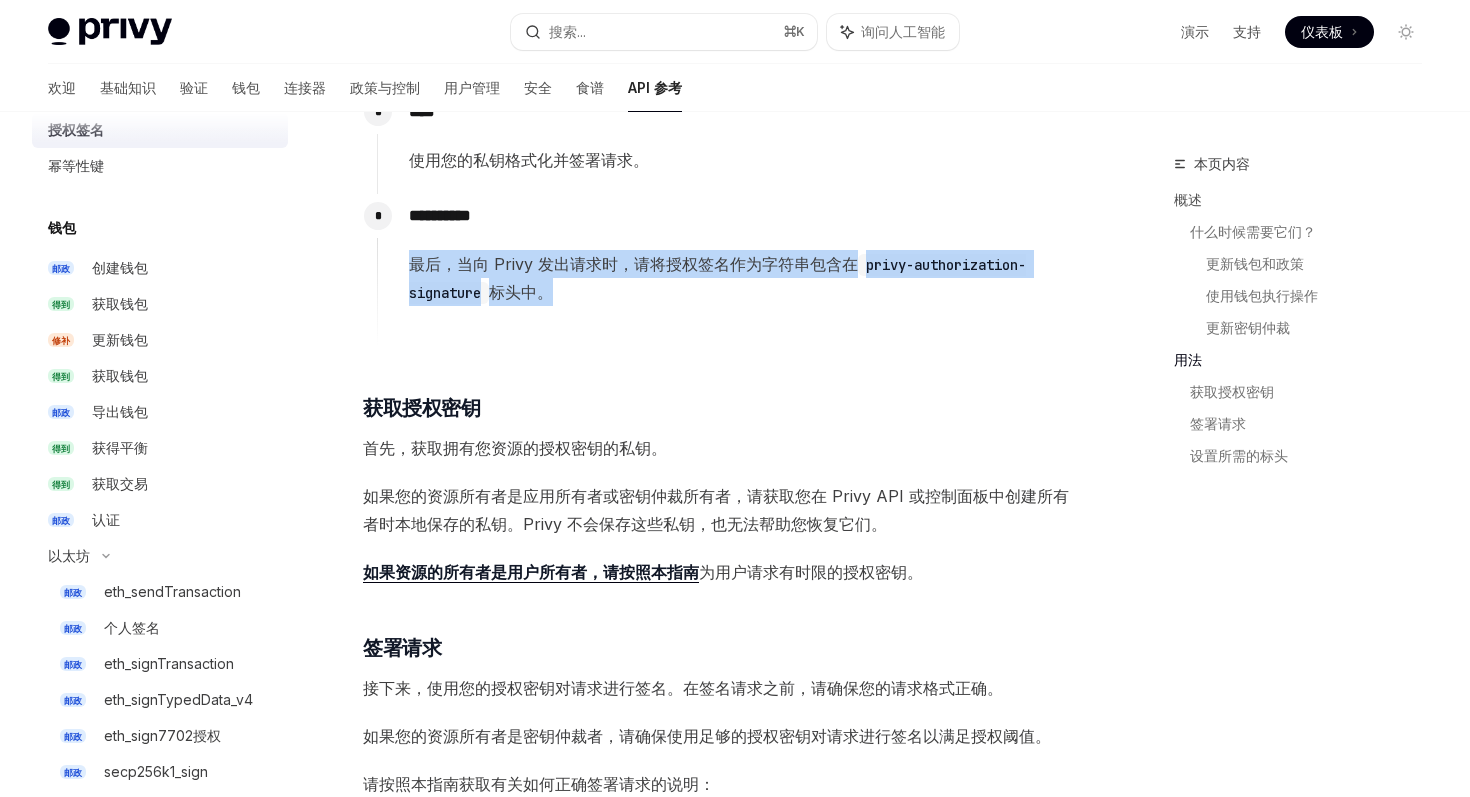 click on "最后，当向 Privy 发出请求时，请将授权签名作为字符串包含在 privy-authorization-signature 标头中。" at bounding box center (745, 278) 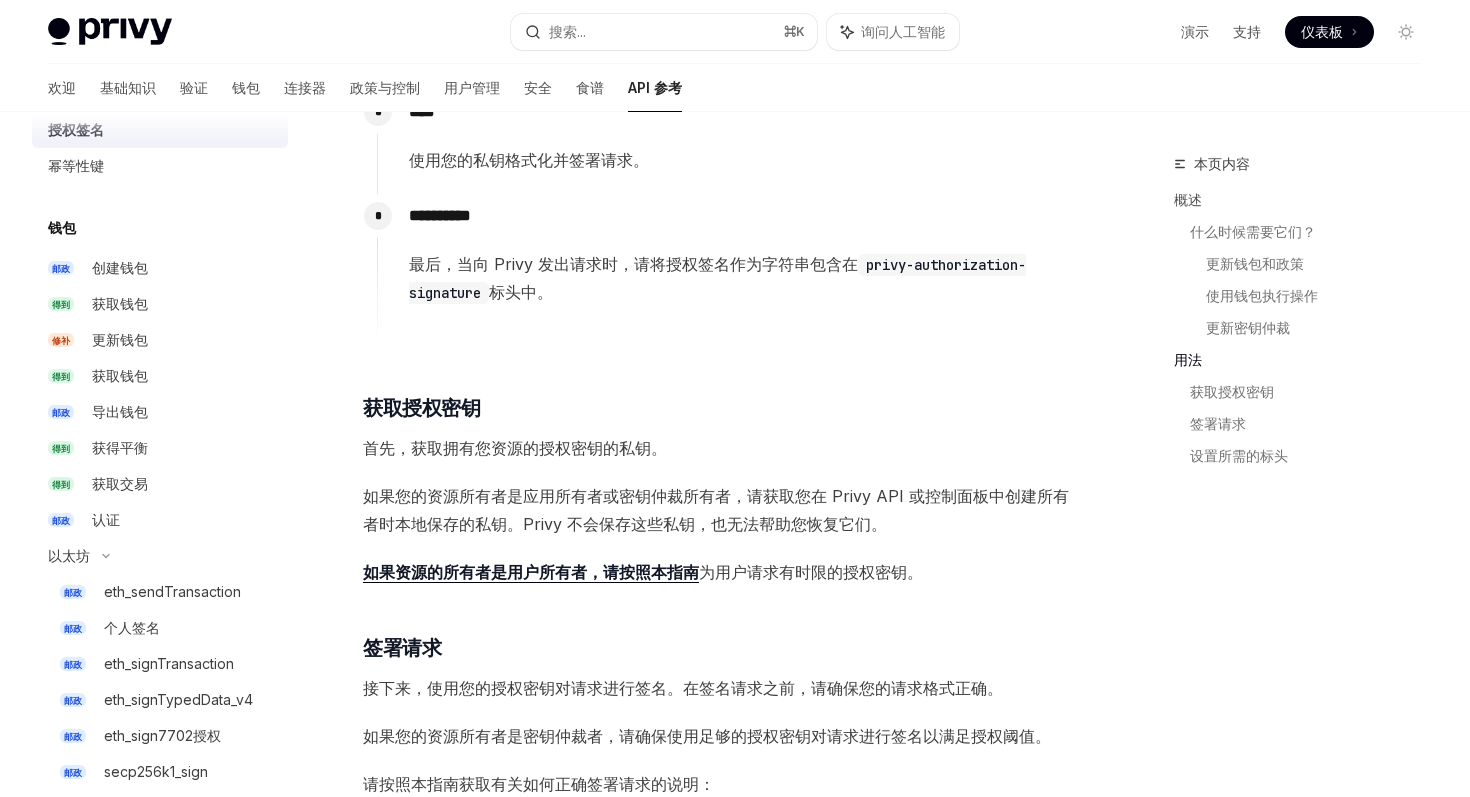 click on "最后，当向 Privy 发出请求时，请将授权签名作为字符串包含在 privy-authorization-signature 标头中。" at bounding box center (745, 278) 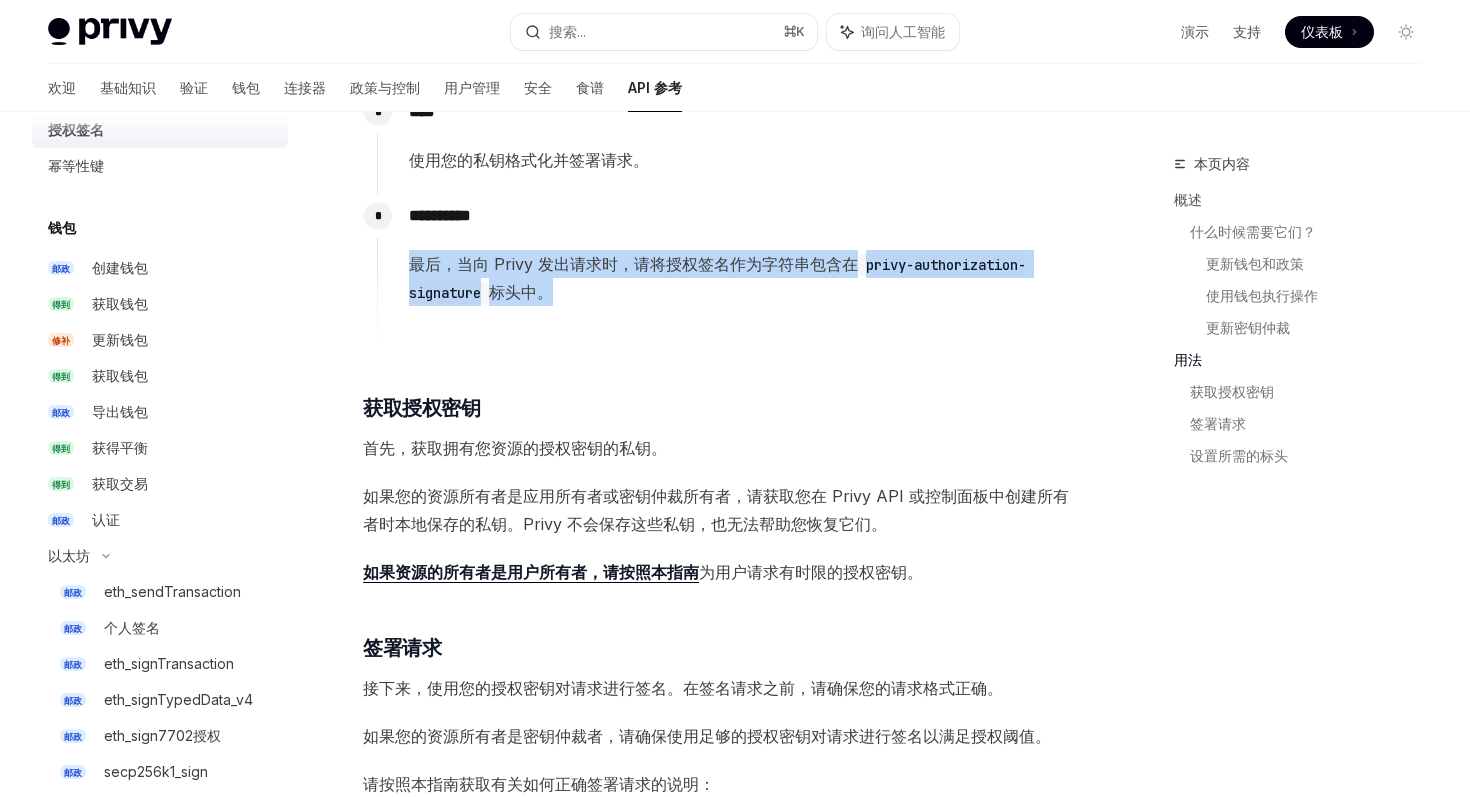 click on "最后，当向 Privy 发出请求时，请将授权签名作为字符串包含在 privy-authorization-signature 标头中。" at bounding box center (745, 278) 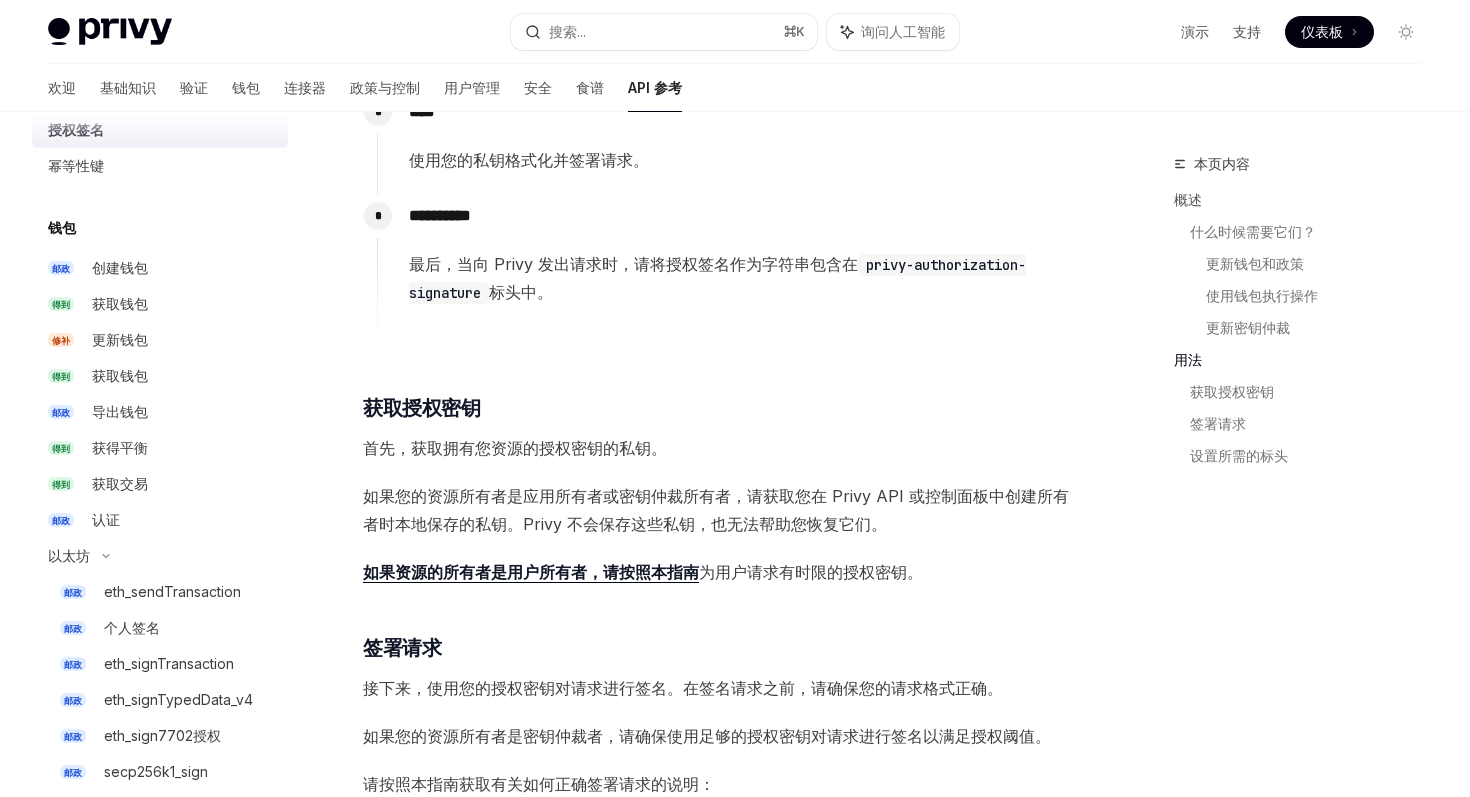 scroll, scrollTop: 2070, scrollLeft: 0, axis: vertical 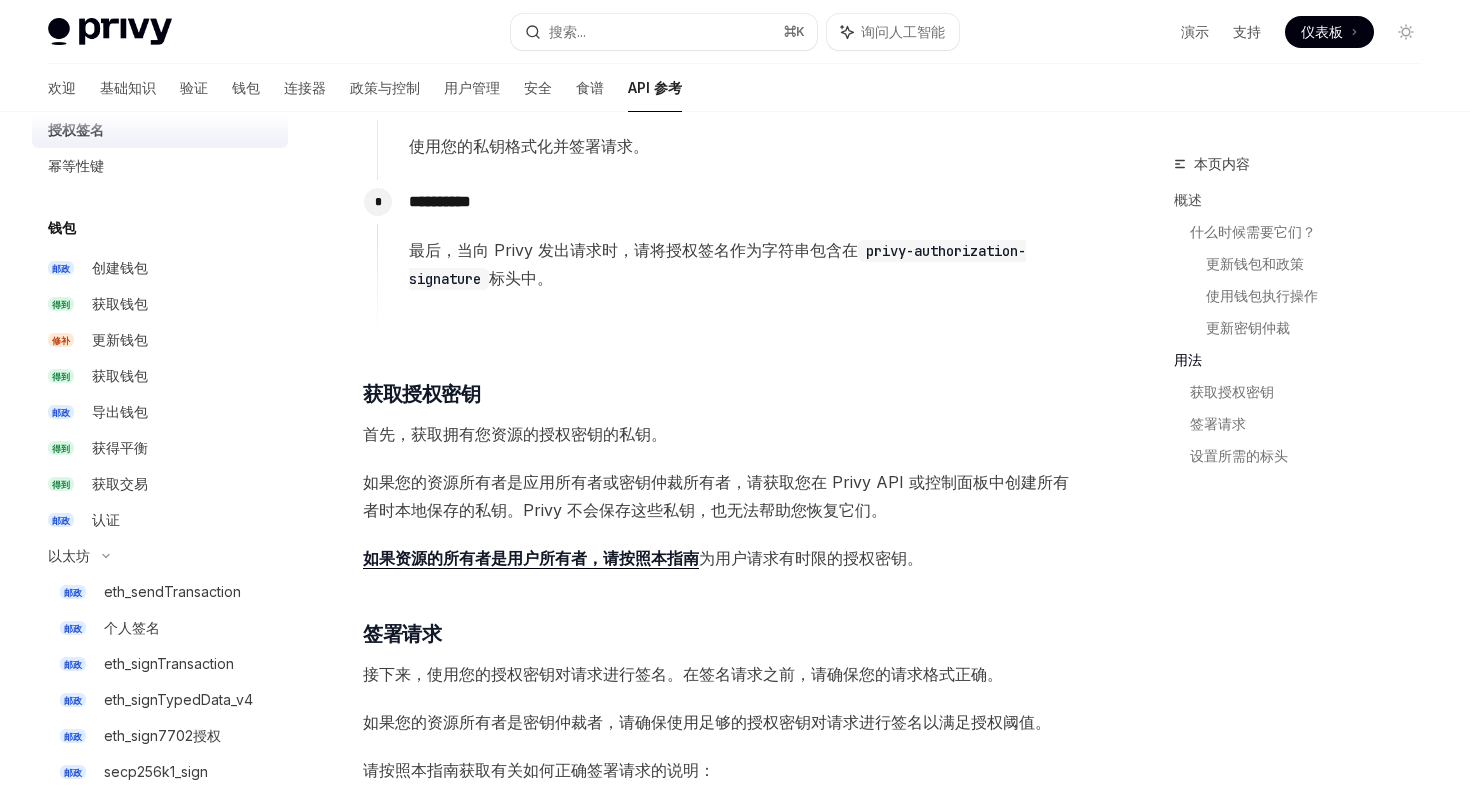 click on "最后，当向 Privy 发出请求时，请将授权签名作为字符串包含在 privy-authorization-signature 标头中。" at bounding box center (745, 264) 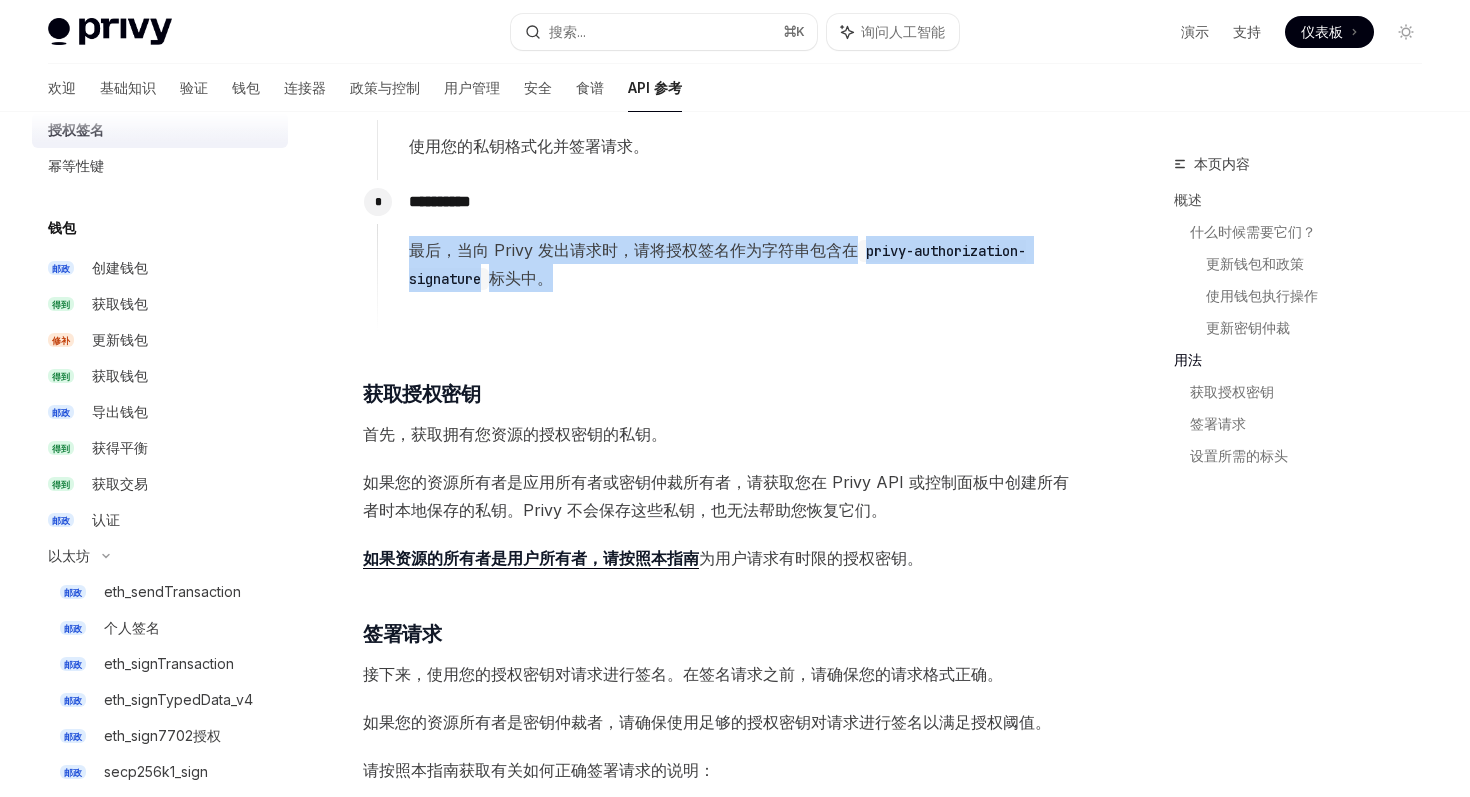 click on "最后，当向 Privy 发出请求时，请将授权签名作为字符串包含在 privy-authorization-signature 标头中。" at bounding box center [745, 264] 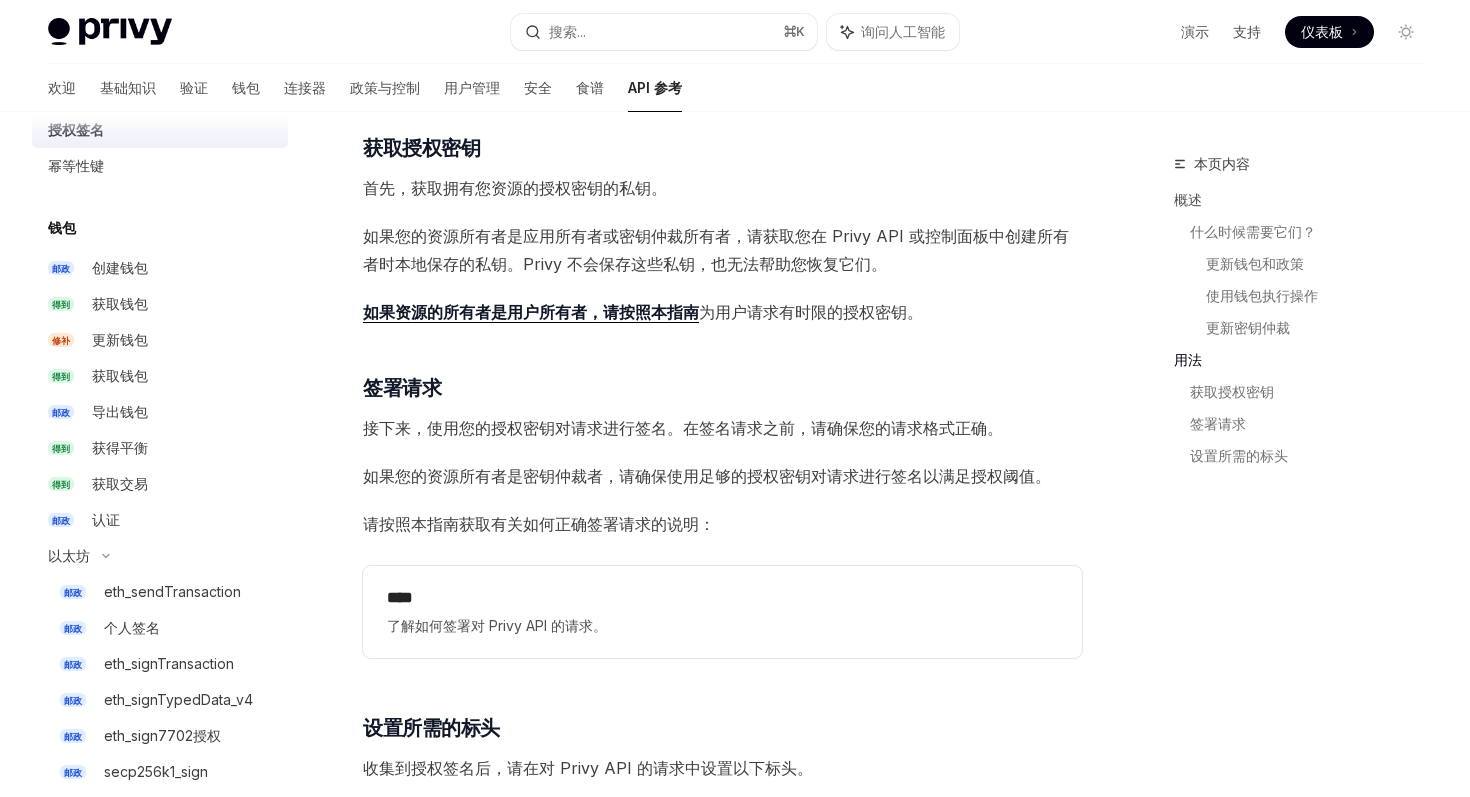 scroll, scrollTop: 2320, scrollLeft: 0, axis: vertical 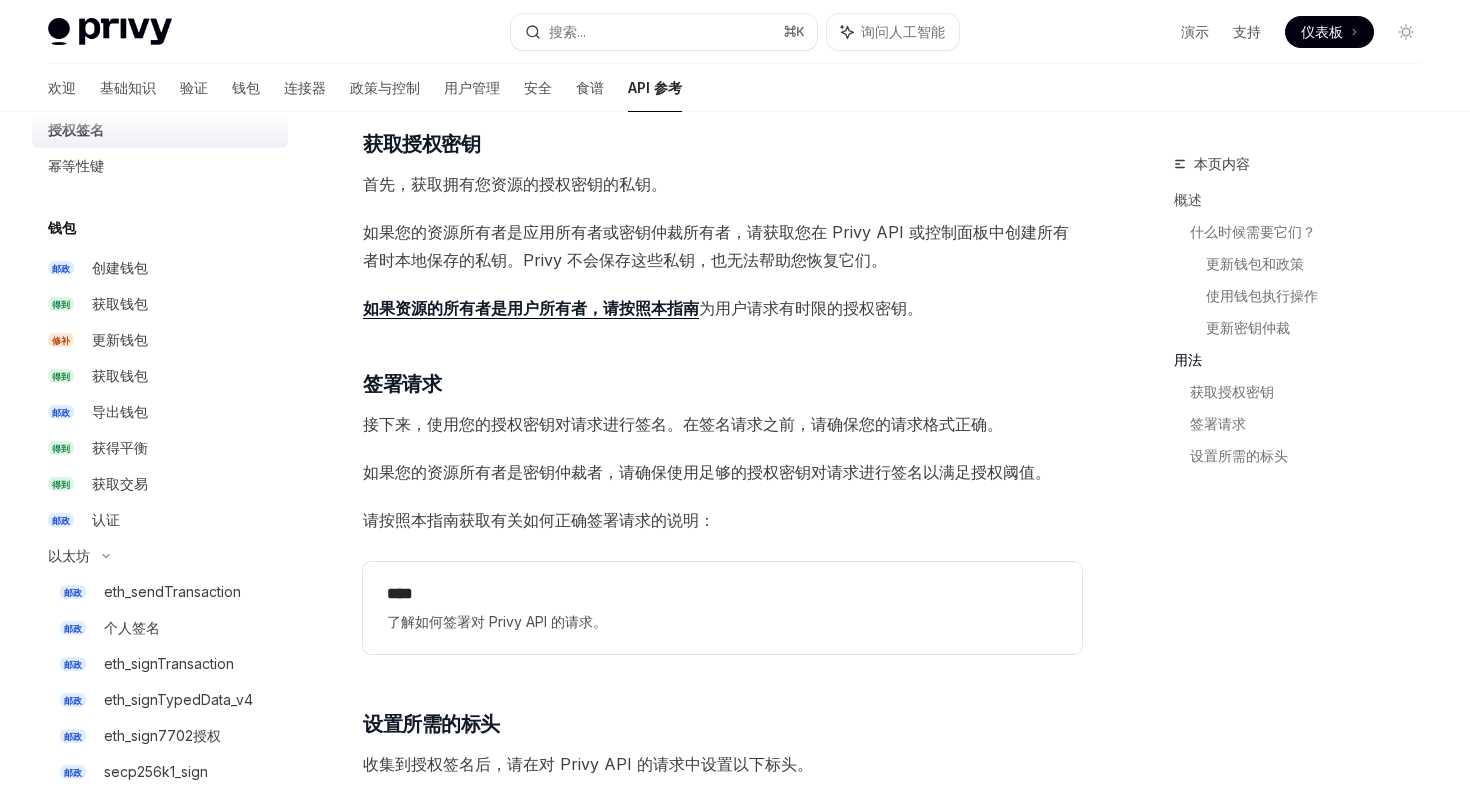 click on "如果您的资源所有者是应用所有者或密钥仲裁所有者，请获取您在 Privy API 或控制面板中创建所有者时本地保存的私钥。Privy 不会保存这些私钥，也无法帮助您恢复它们。" at bounding box center (716, 246) 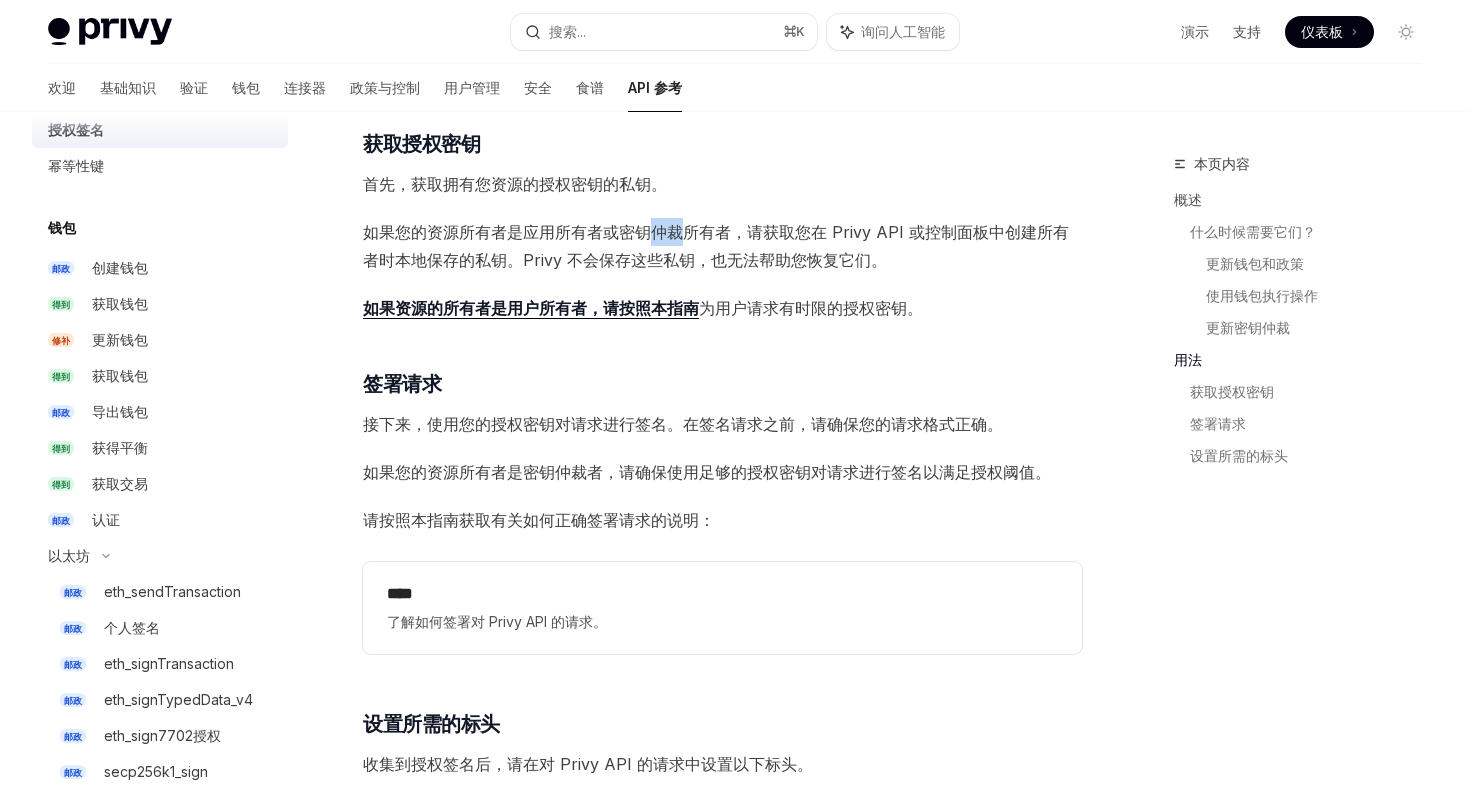 click on "如果您的资源所有者是应用所有者或密钥仲裁所有者，请获取您在 Privy API 或控制面板中创建所有者时本地保存的私钥。Privy 不会保存这些私钥，也无法帮助您恢复它们。" at bounding box center (716, 246) 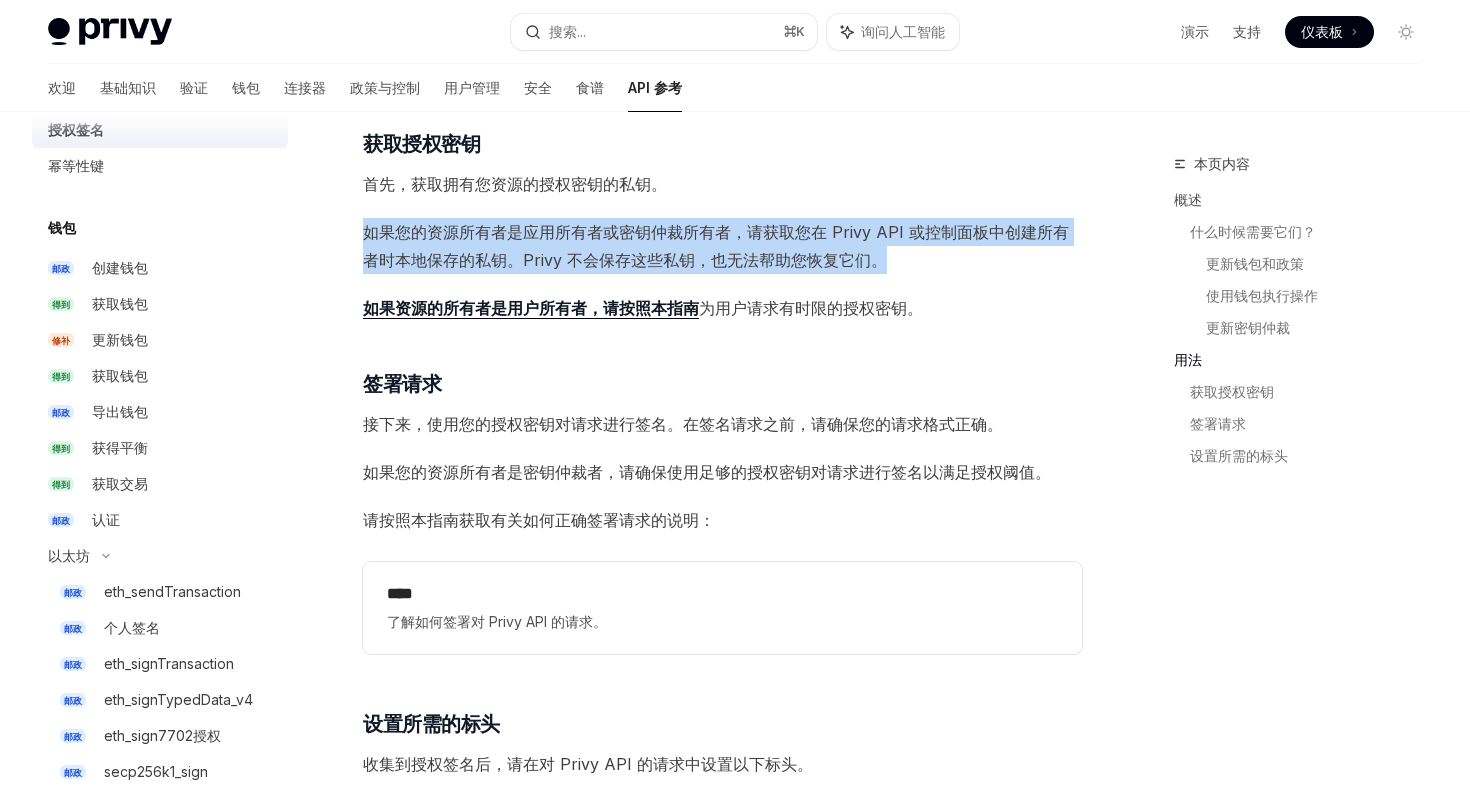 click on "如果您的资源所有者是应用所有者或密钥仲裁所有者，请获取您在 Privy API 或控制面板中创建所有者时本地保存的私钥。Privy 不会保存这些私钥，也无法帮助您恢复它们。" at bounding box center (716, 246) 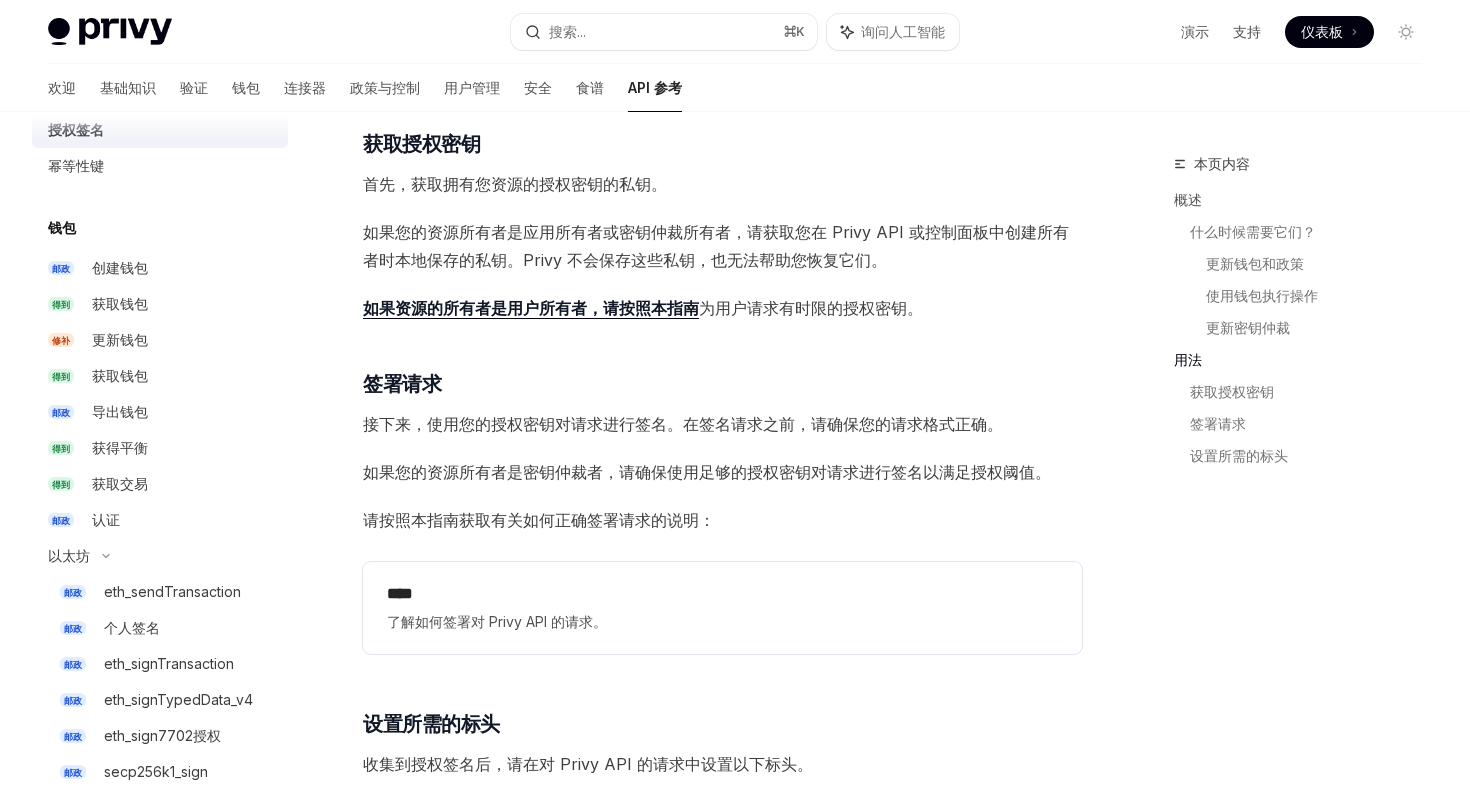 click on "首先，获取拥有您资源的授权密钥的私钥。" at bounding box center (515, 184) 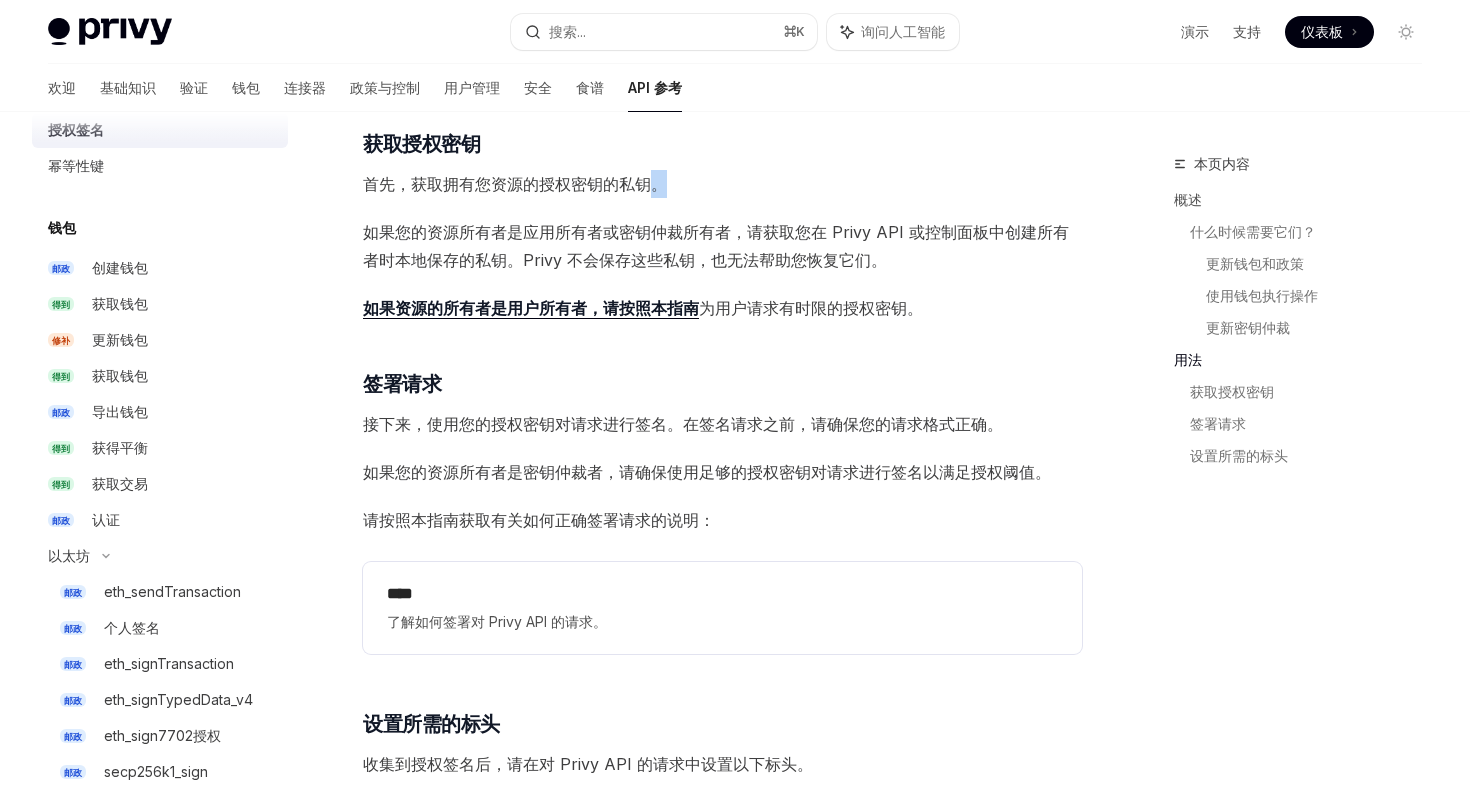 click on "首先，获取拥有您资源的授权密钥的私钥。" at bounding box center (515, 184) 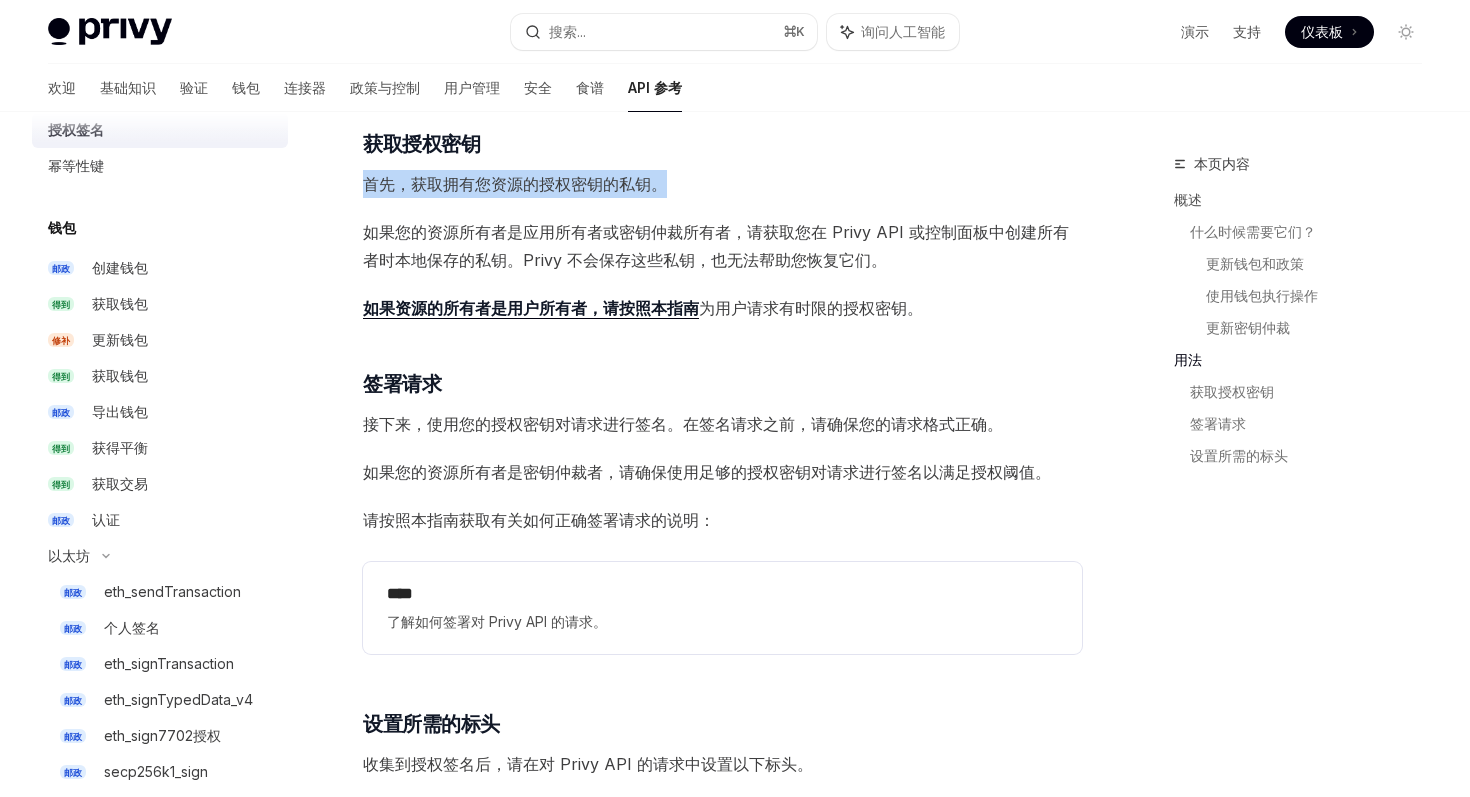 click on "首先，获取拥有您资源的授权密钥的私钥。" at bounding box center (722, 184) 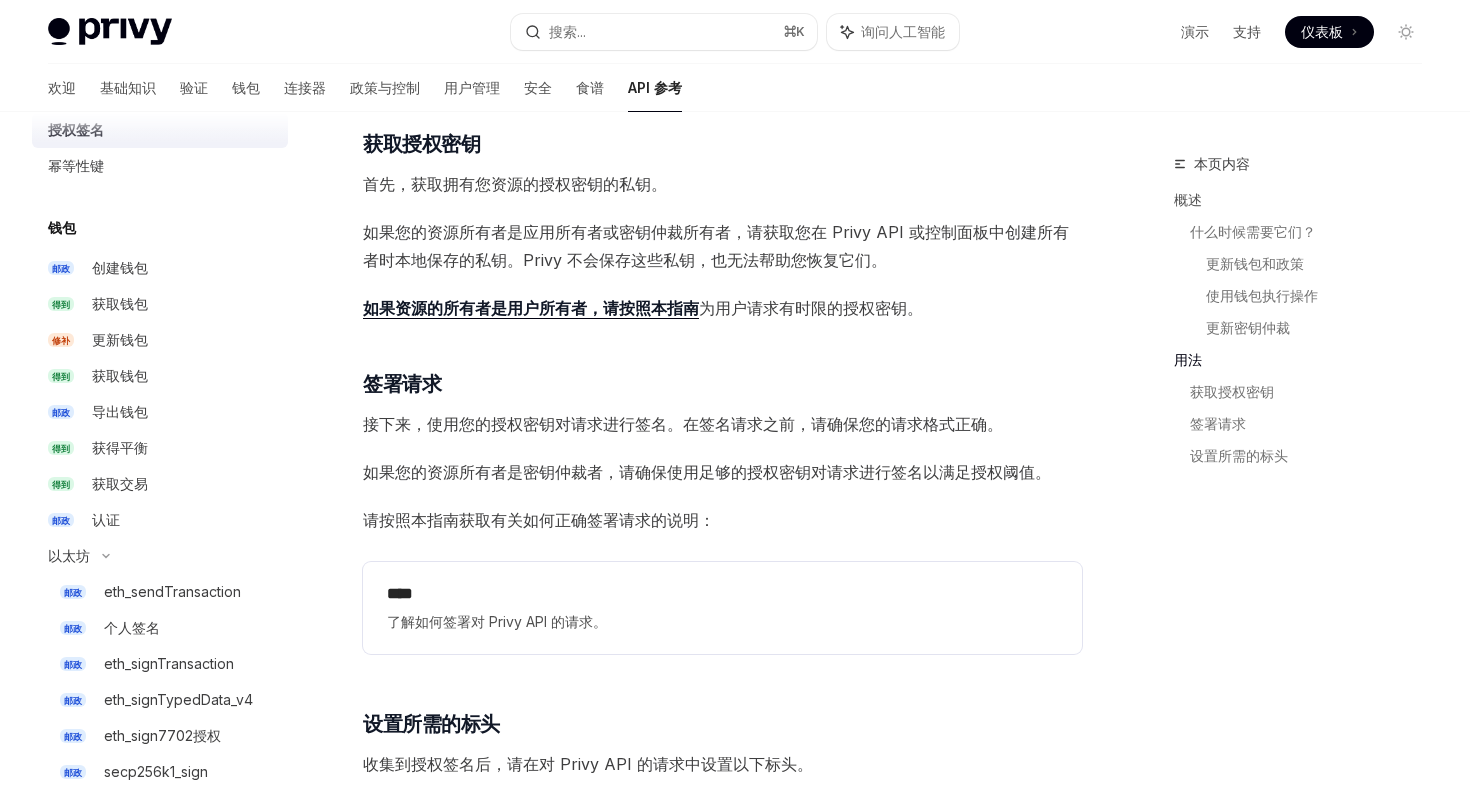 click on "如果您的资源所有者是应用所有者或密钥仲裁所有者，请获取您在 Privy API 或控制面板中创建所有者时本地保存的私钥。Privy 不会保存这些私钥，也无法帮助您恢复它们。" at bounding box center [716, 246] 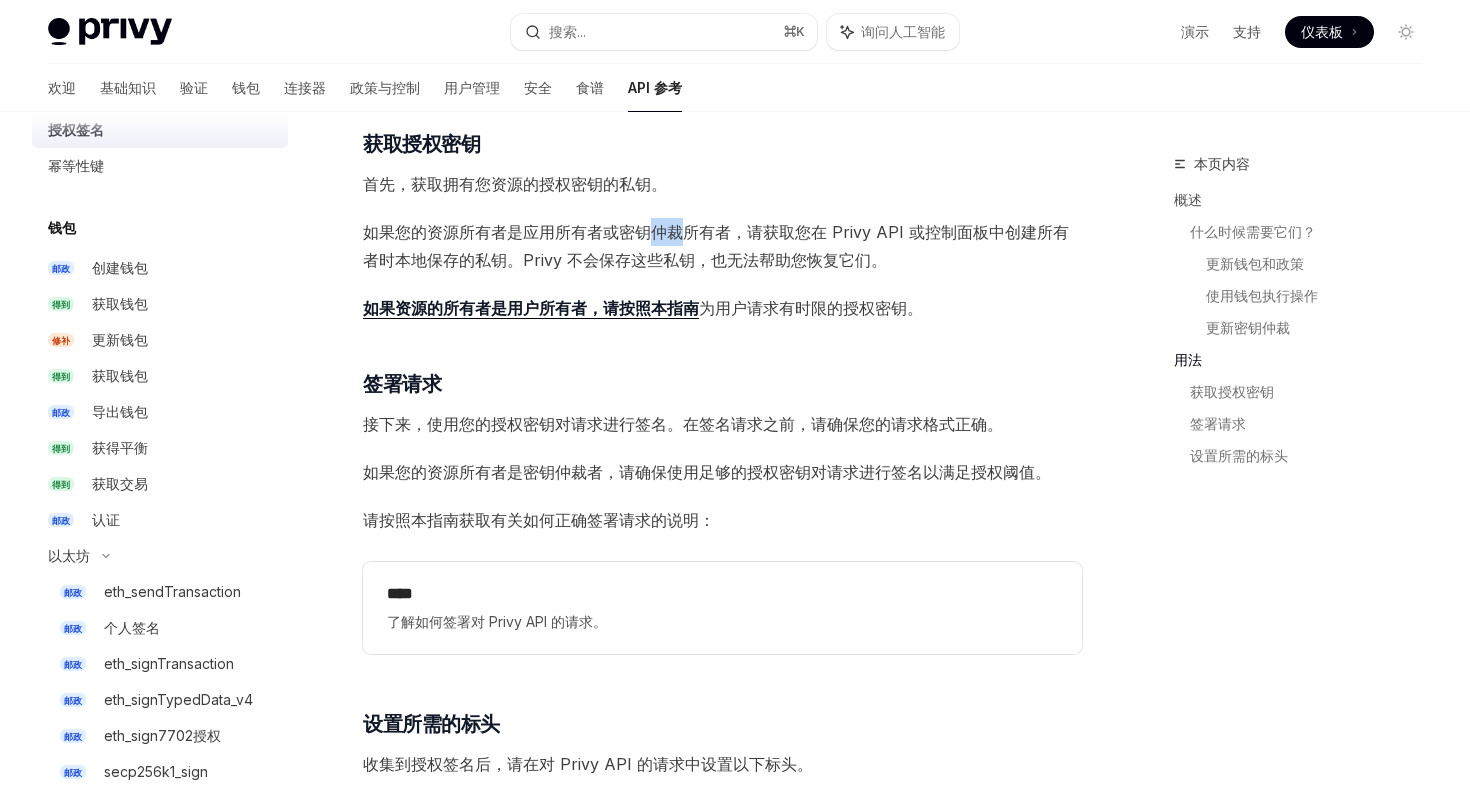 click on "如果您的资源所有者是应用所有者或密钥仲裁所有者，请获取您在 Privy API 或控制面板中创建所有者时本地保存的私钥。Privy 不会保存这些私钥，也无法帮助您恢复它们。" at bounding box center (716, 246) 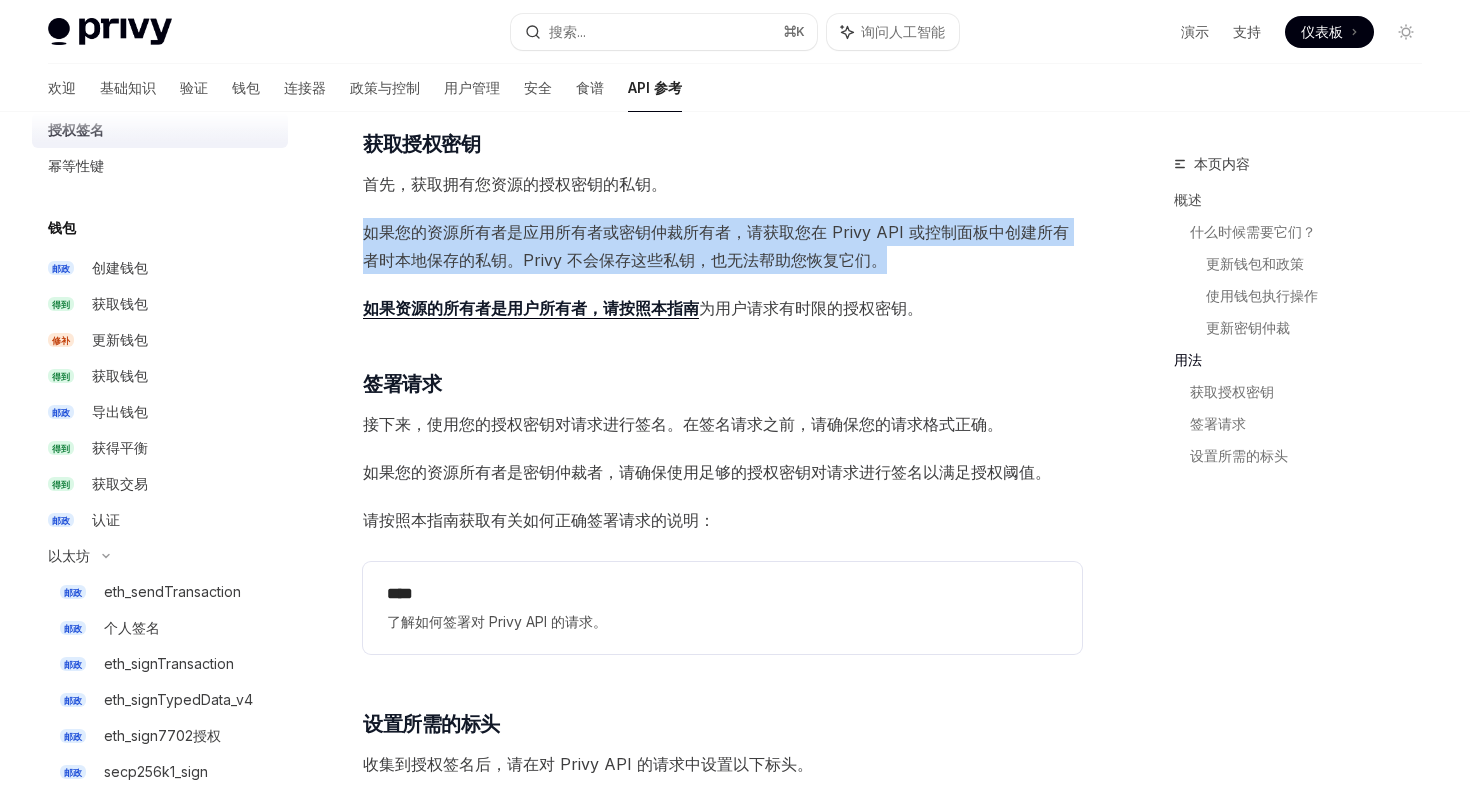 click on "如果您的资源所有者是应用所有者或密钥仲裁所有者，请获取您在 Privy API 或控制面板中创建所有者时本地保存的私钥。Privy 不会保存这些私钥，也无法帮助您恢复它们。" at bounding box center [722, 246] 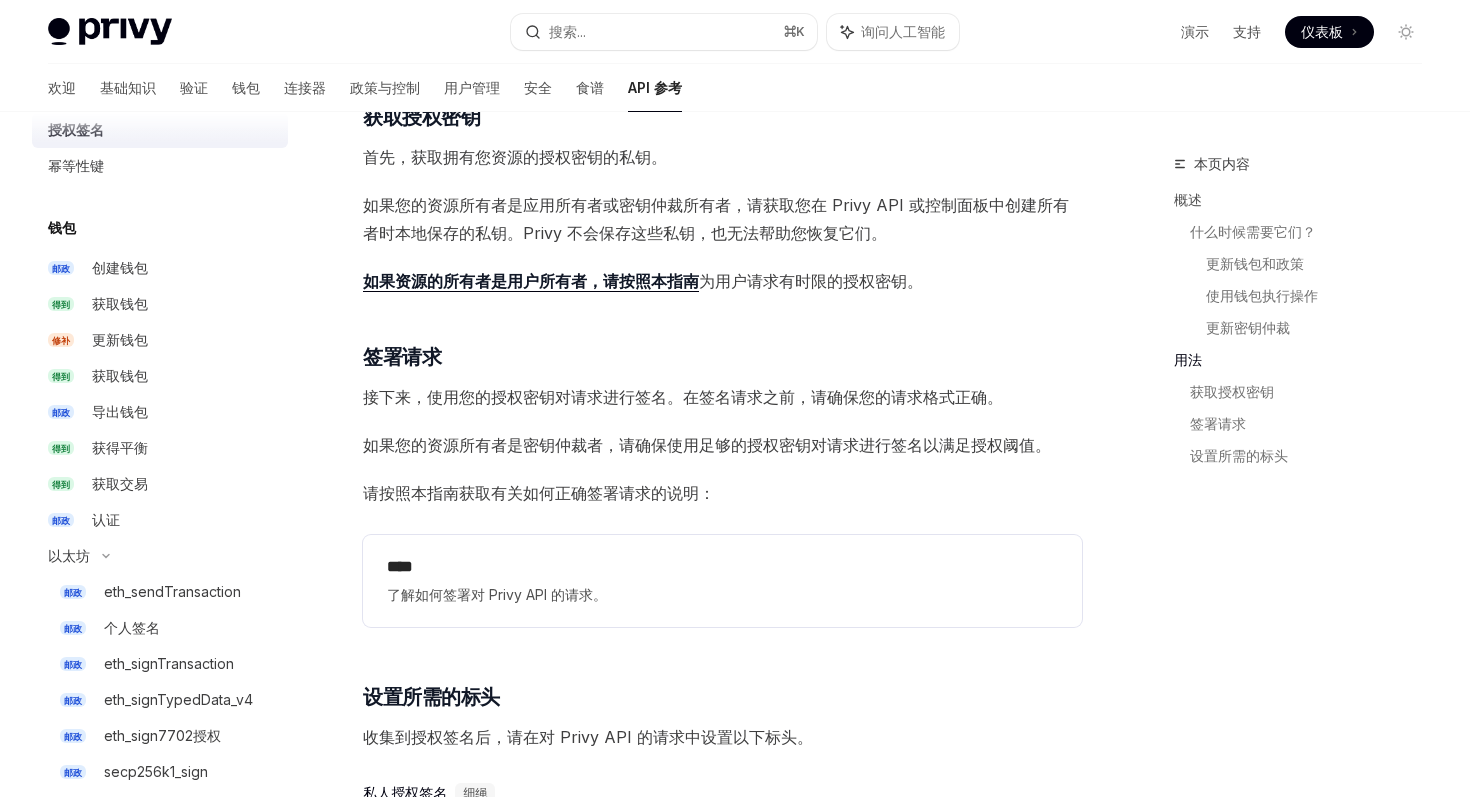 scroll, scrollTop: 2351, scrollLeft: 0, axis: vertical 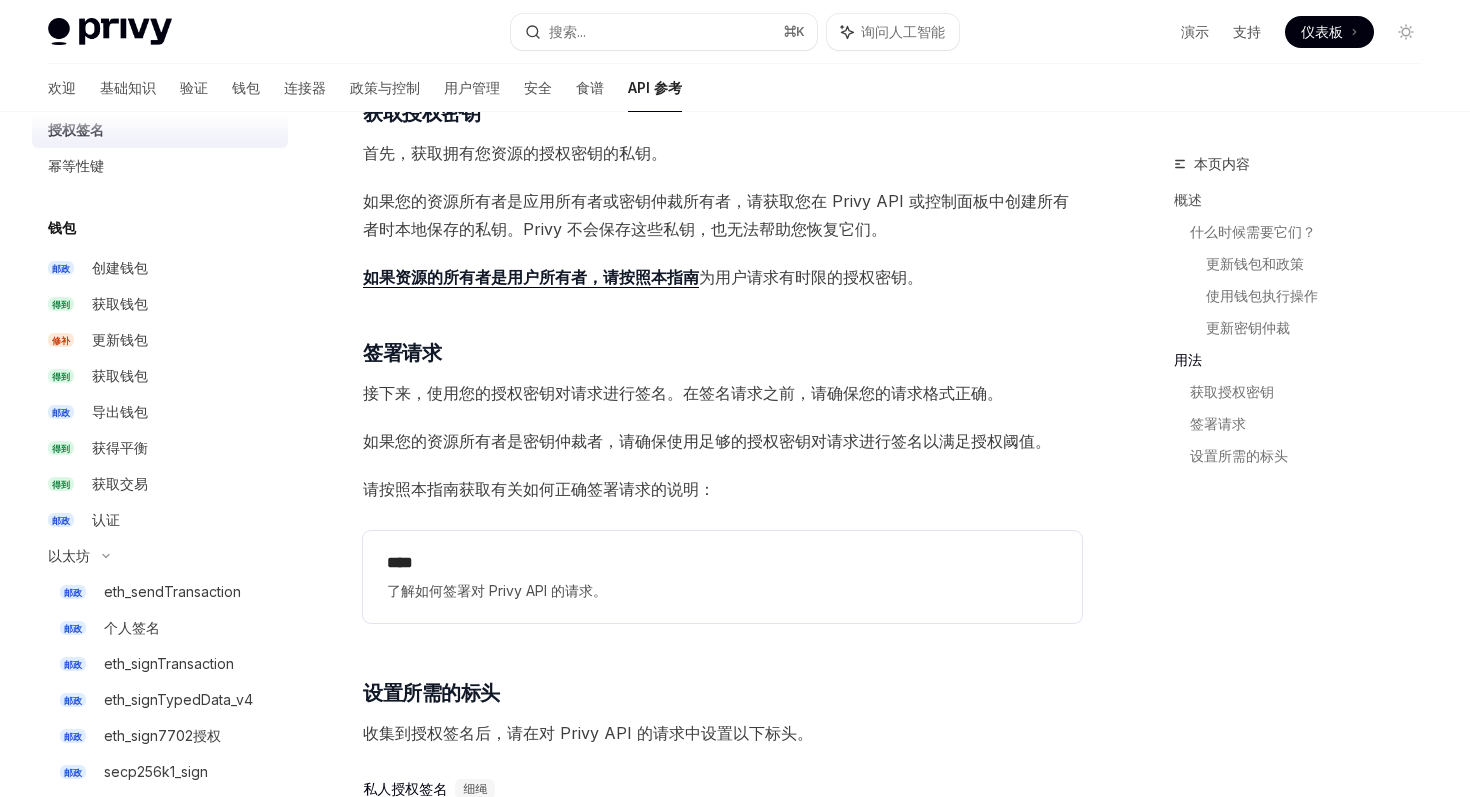 click on "如果您的资源所有者是应用所有者或密钥仲裁所有者，请获取您在 Privy API 或控制面板中创建所有者时本地保存的私钥。Privy 不会保存这些私钥，也无法帮助您恢复它们。" at bounding box center (716, 215) 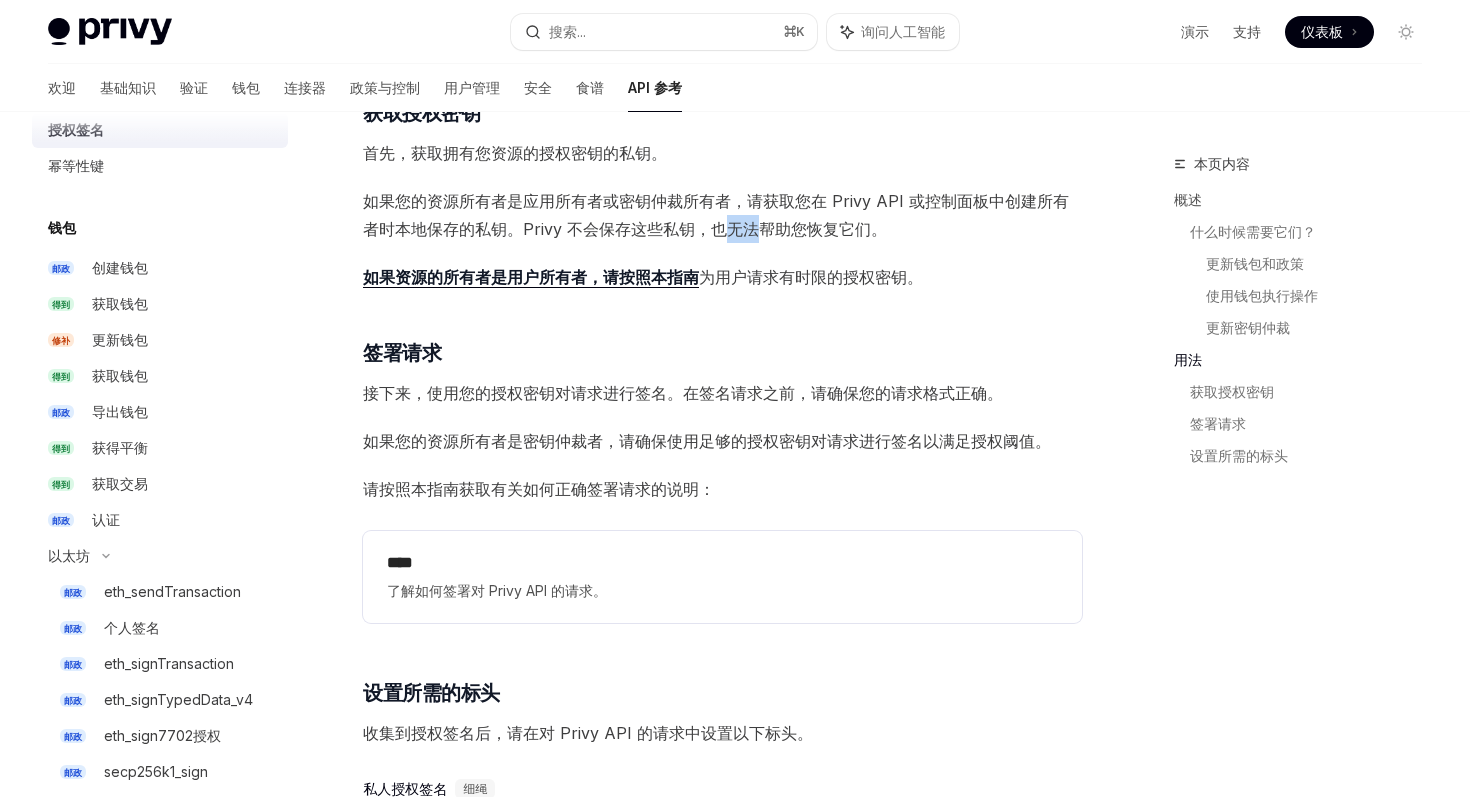 click on "如果您的资源所有者是应用所有者或密钥仲裁所有者，请获取您在 Privy API 或控制面板中创建所有者时本地保存的私钥。Privy 不会保存这些私钥，也无法帮助您恢复它们。" at bounding box center [716, 215] 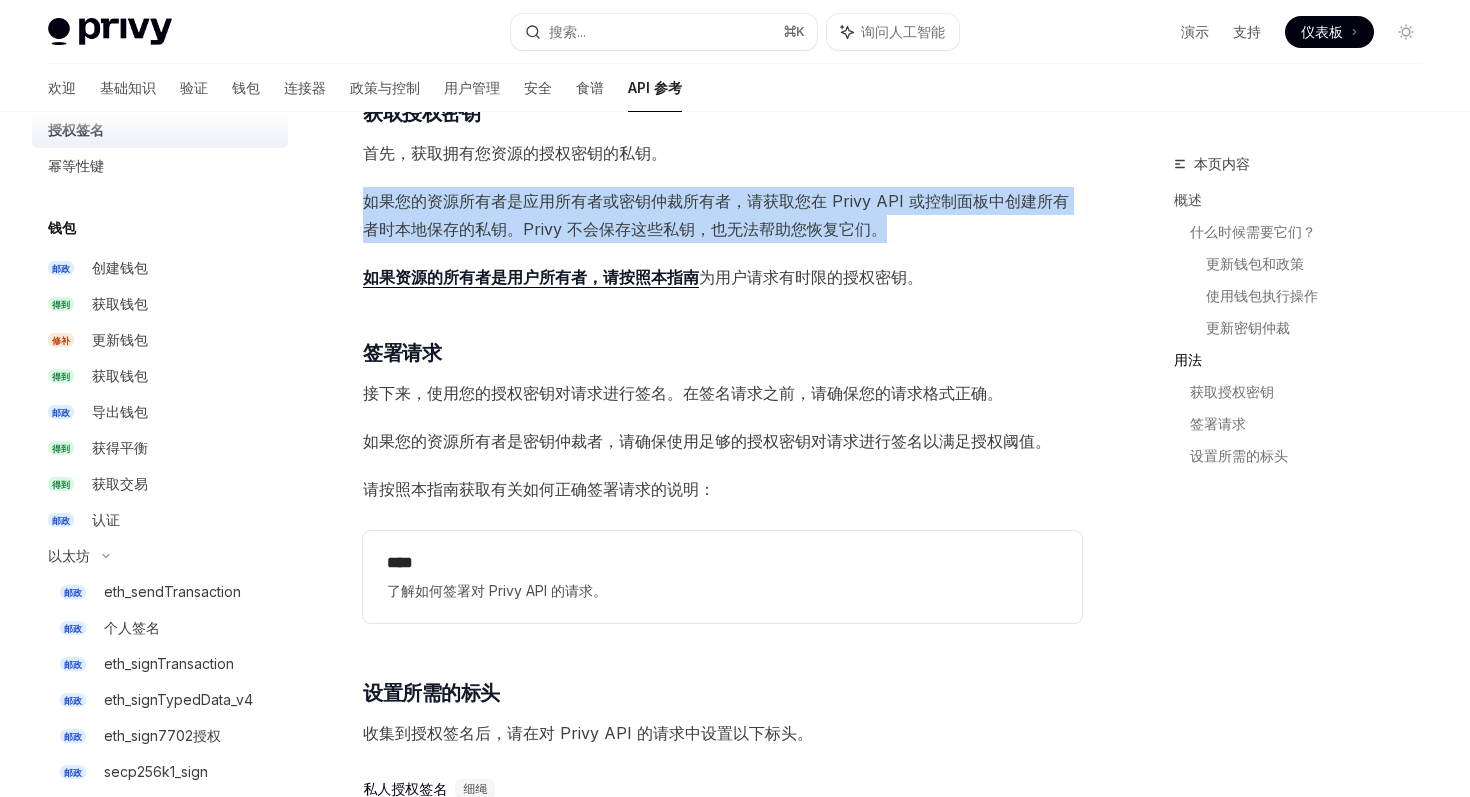 click on "如果您的资源所有者是应用所有者或密钥仲裁所有者，请获取您在 Privy API 或控制面板中创建所有者时本地保存的私钥。Privy 不会保存这些私钥，也无法帮助您恢复它们。" at bounding box center (716, 215) 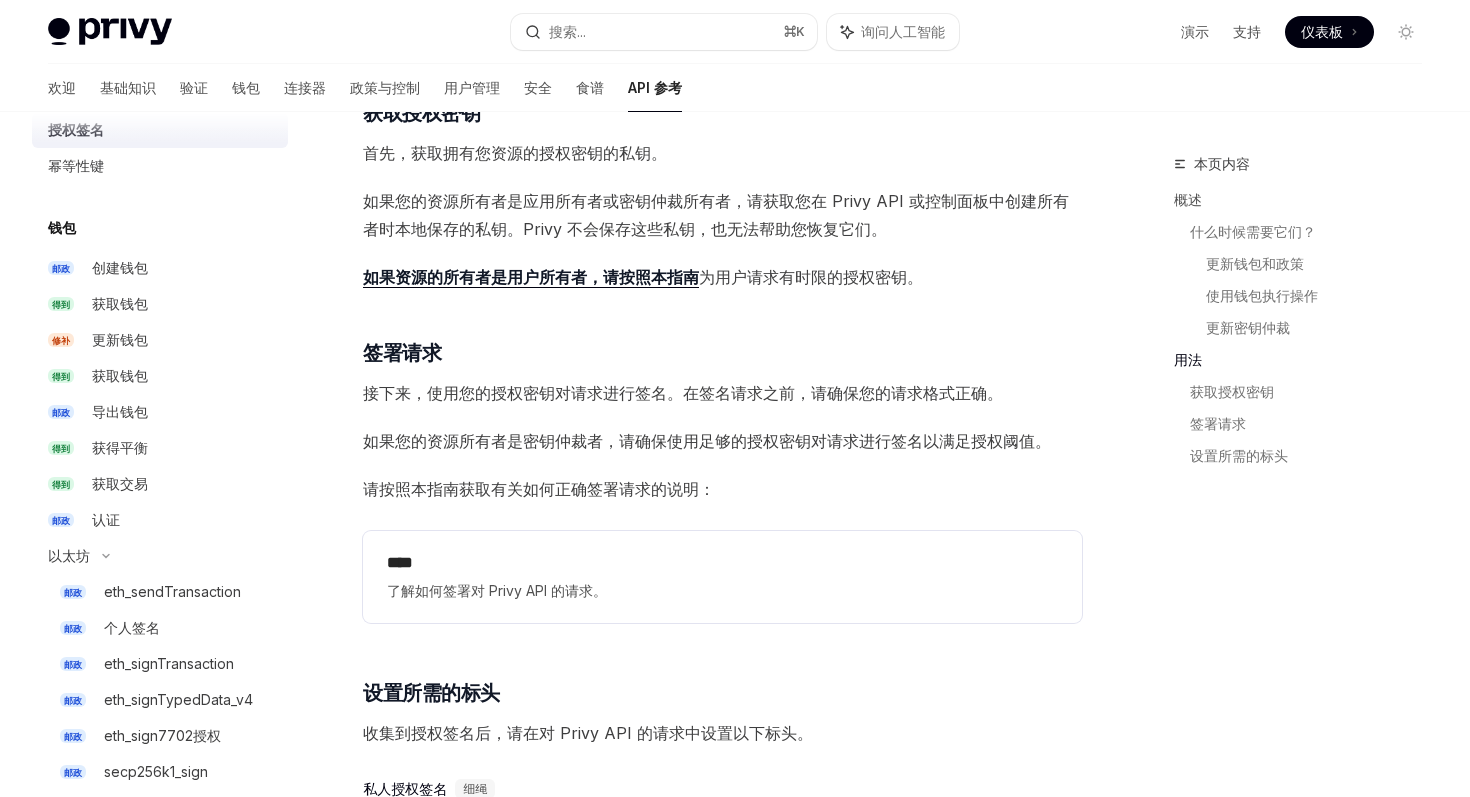 scroll, scrollTop: 2249, scrollLeft: 0, axis: vertical 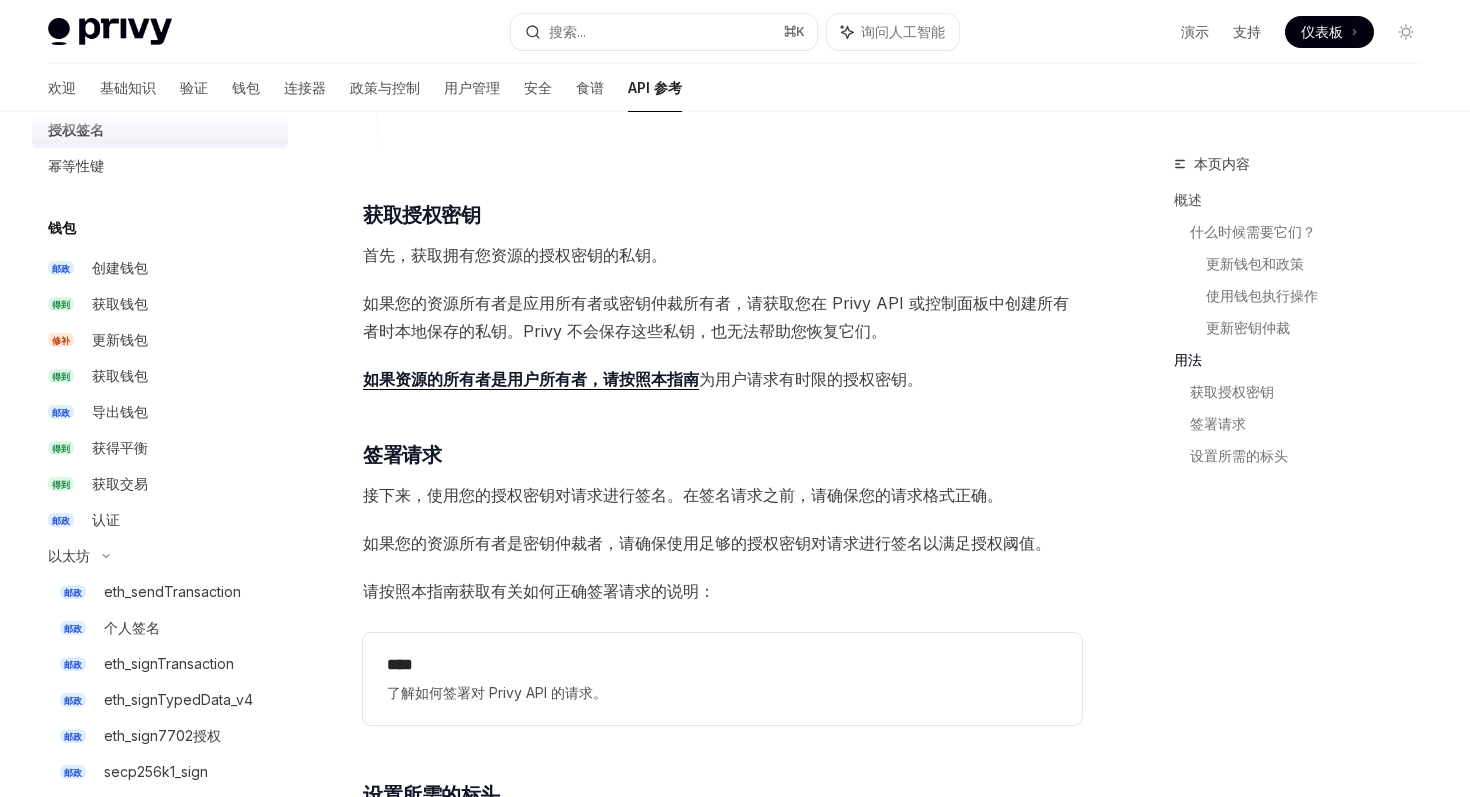 click on "首先，获取拥有您资源的授权密钥的私钥。" at bounding box center [515, 255] 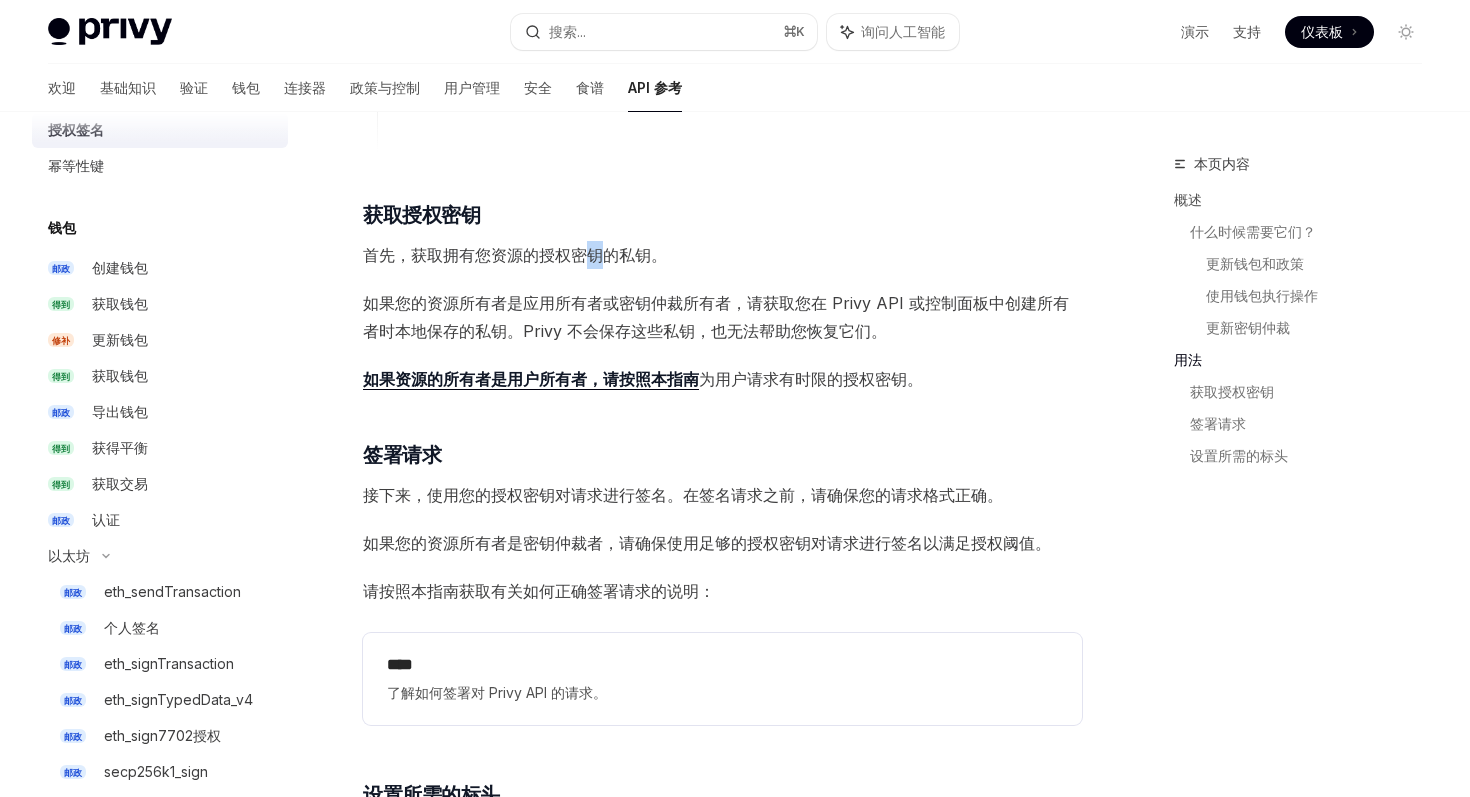 click on "首先，获取拥有您资源的授权密钥的私钥。" at bounding box center [515, 255] 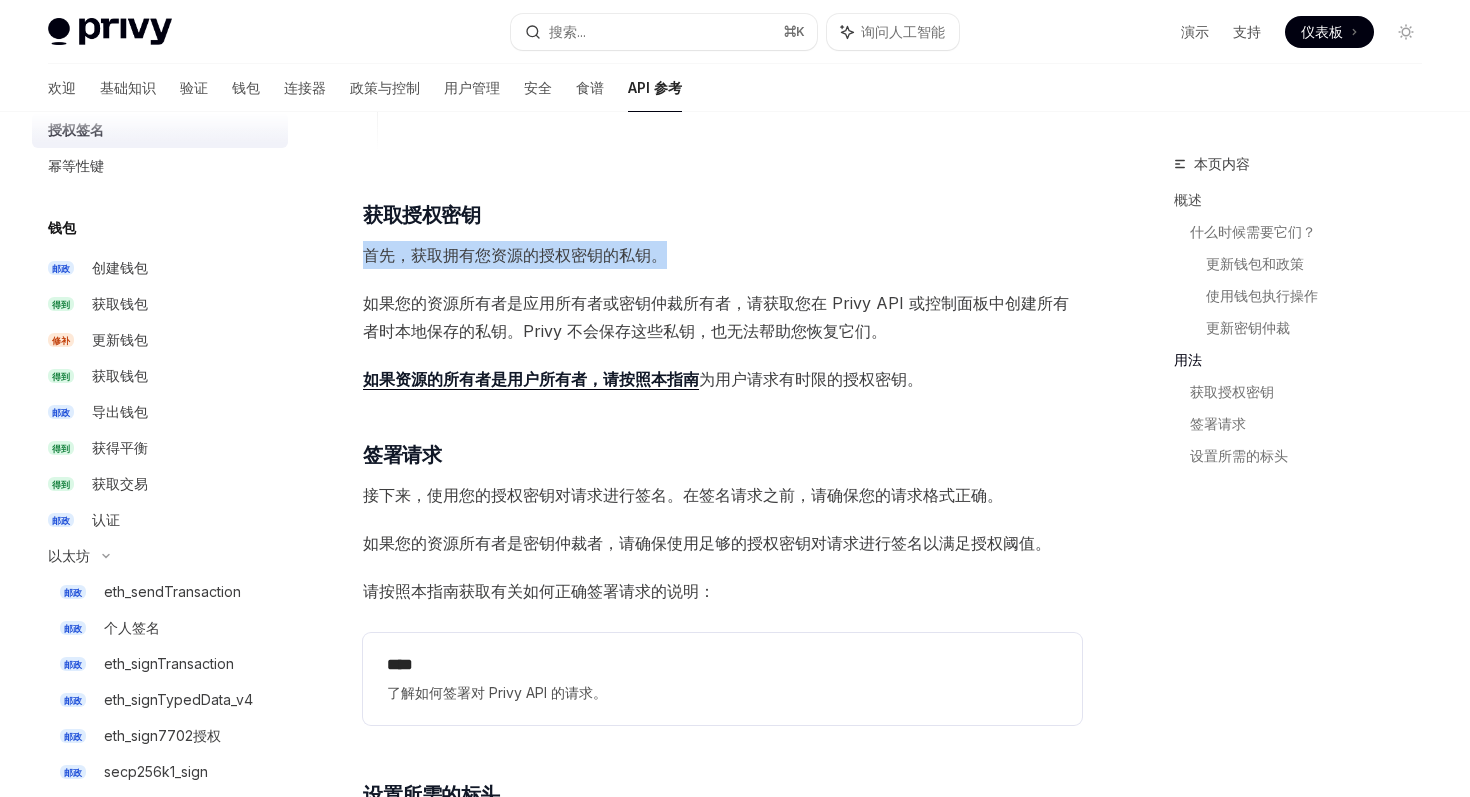 click on "​ 概述
授权密钥为应用钱包的操作提供了额外的安全保障。这些加密密钥有助于确保只有经服务器明确授权的操作才会在用户钱包上执行。
当您指定资源的所有者时，所有更新该资源的请求都必须使用关联的密钥进行签名。使用钱包执行操作的请求也必须由钱包所有者签名。此安全措施可验证每个请求是否来自您授权的后端系统，并有助于防止未经授权的操作。
授权签名是一项重要的安全措施，我们强烈建议为所有生产资源注册授权密钥。
了解有关 所有者 和 授权签名的 更多信息。
​ 什么时候需要它们？
以下情况需要授权签名：
​ 更新钱包和政策
所有关键资源（例如钱包和策略）都有一个 owner_id 字段，该字段指示修改给定资源所需的授权密钥或仲裁。
这意味着，如果设置了，则所有 针对 该资源的请求 owner_id 都需要授权签名。这包括： PATCH" at bounding box center (722, -464) 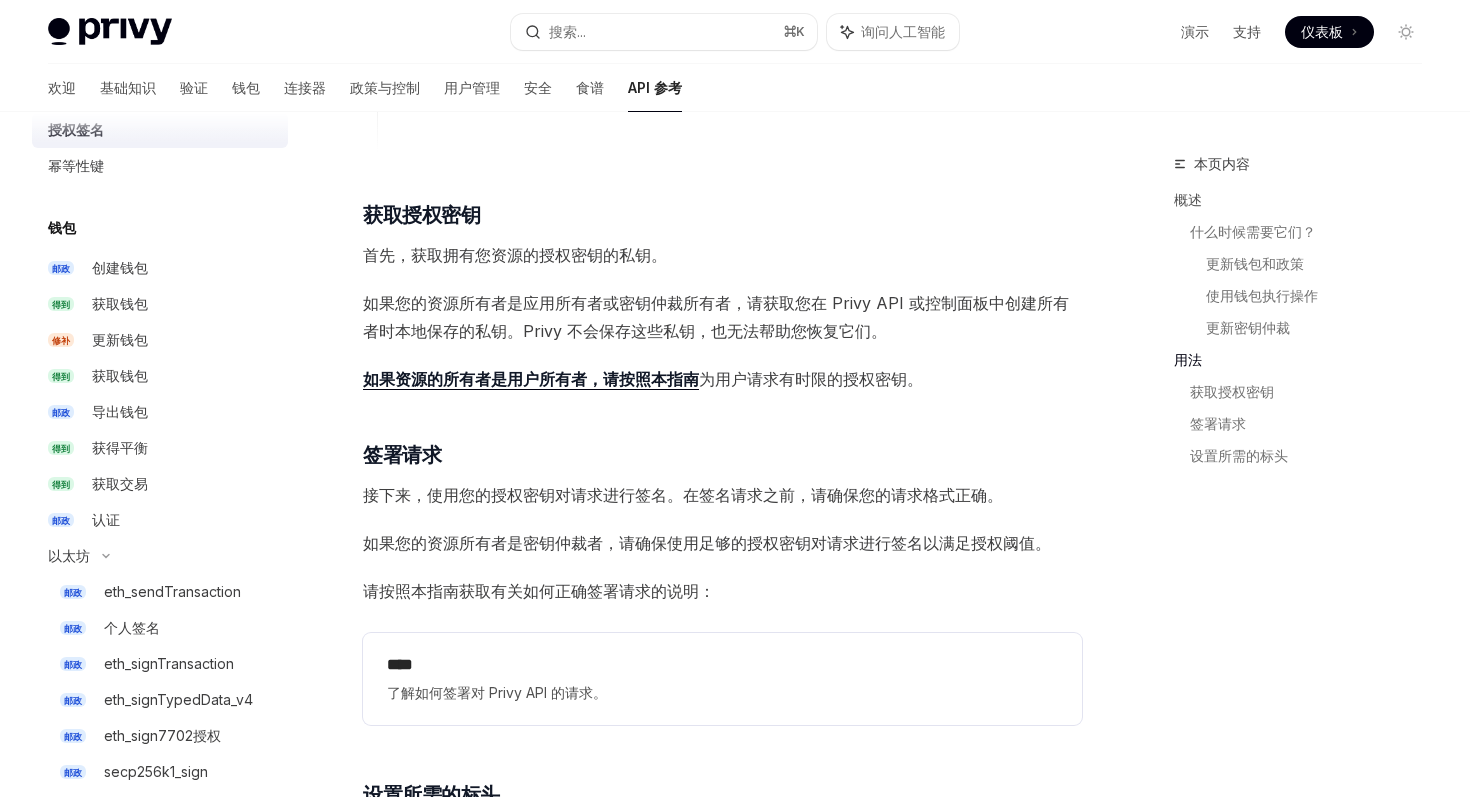 click on "如果您的资源所有者是应用所有者或密钥仲裁所有者，请获取您在 Privy API 或控制面板中创建所有者时本地保存的私钥。Privy 不会保存这些私钥，也无法帮助您恢复它们。" at bounding box center (716, 317) 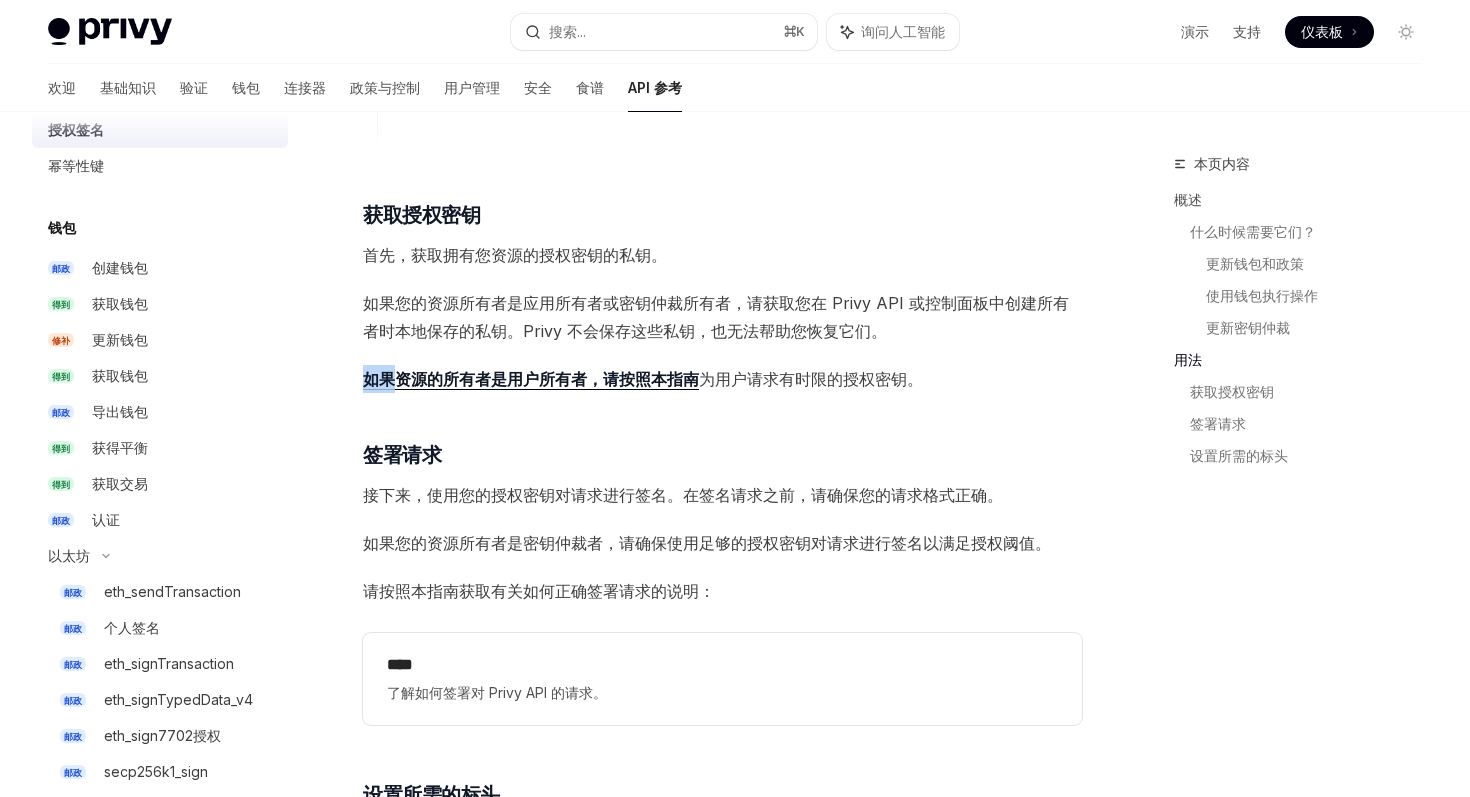 click on "​ 概述
授权密钥为应用钱包的操作提供了额外的安全保障。这些加密密钥有助于确保只有经服务器明确授权的操作才会在用户钱包上执行。
当您指定资源的所有者时，所有更新该资源的请求都必须使用关联的密钥进行签名。使用钱包执行操作的请求也必须由钱包所有者签名。此安全措施可验证每个请求是否来自您授权的后端系统，并有助于防止未经授权的操作。
授权签名是一项重要的安全措施，我们强烈建议为所有生产资源注册授权密钥。
了解有关 所有者 和 授权签名的 更多信息。
​ 什么时候需要它们？
以下情况需要授权签名：
​ 更新钱包和政策
所有关键资源（例如钱包和策略）都有一个 owner_id 字段，该字段指示修改给定资源所需的授权密钥或仲裁。
这意味着，如果设置了，则所有 针对 该资源的请求 owner_id 都需要授权签名。这包括： PATCH" at bounding box center (722, -464) 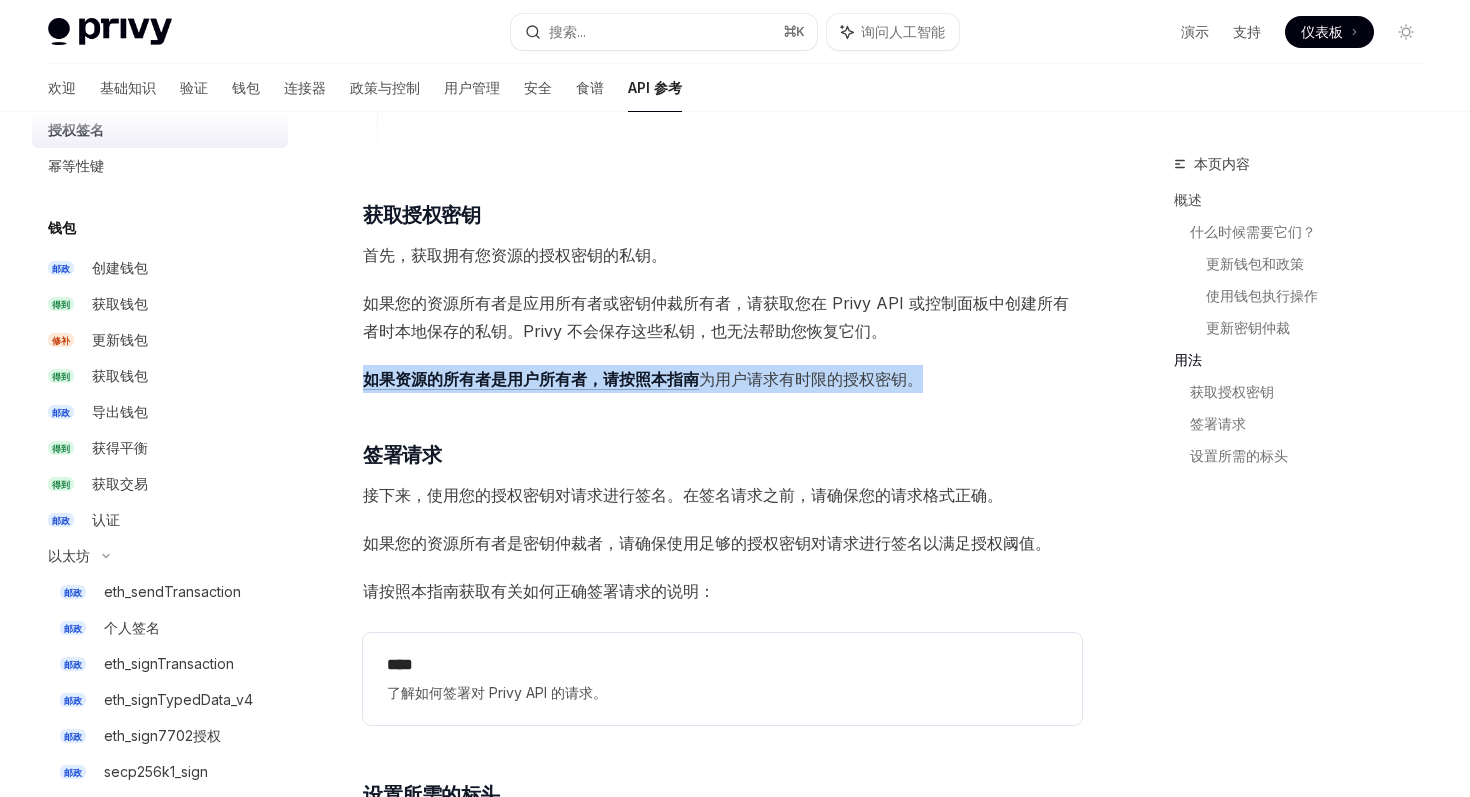 click on "为用户请求有时限的授权密钥" at bounding box center [803, 379] 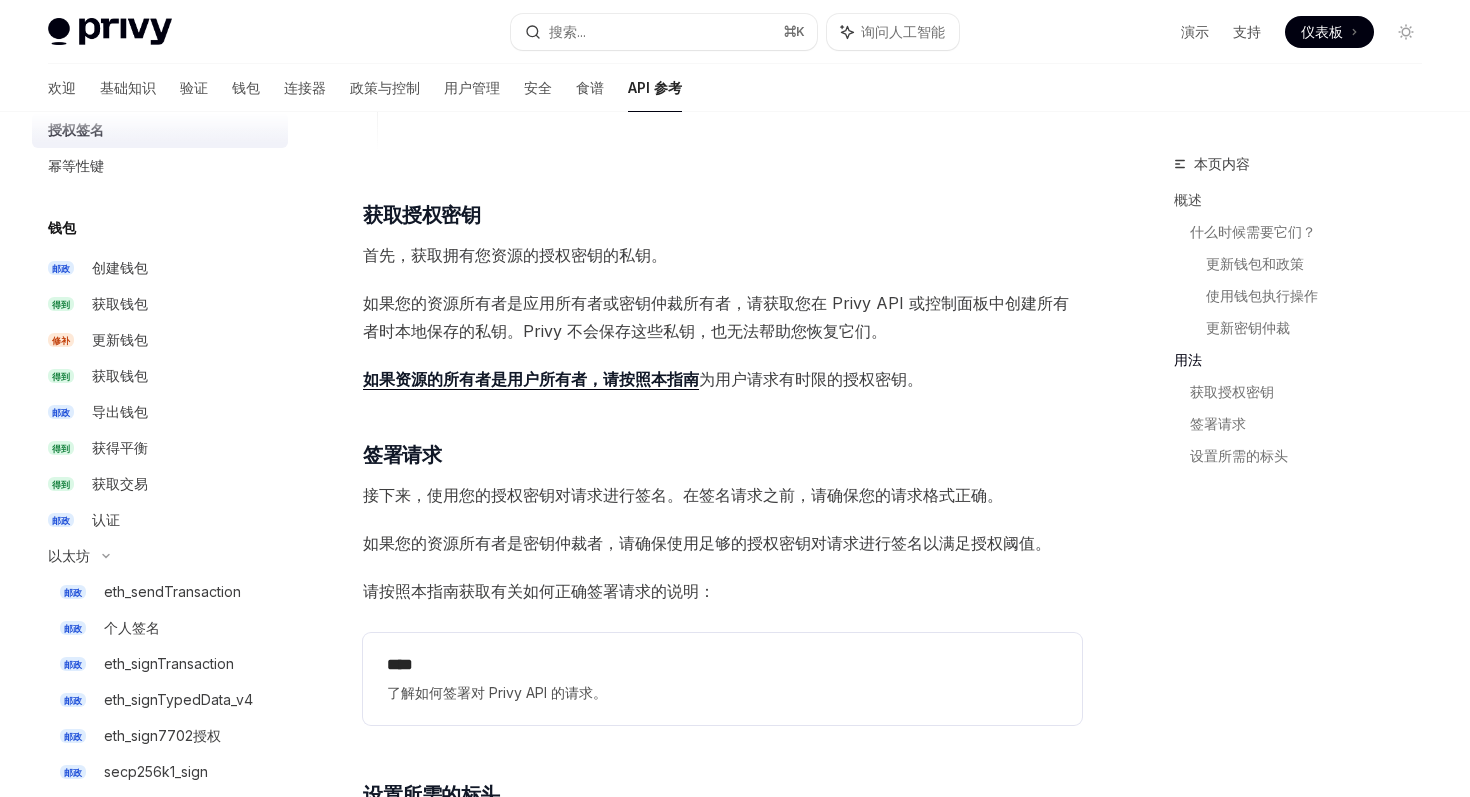 click on "为用户请求有时限的授权密钥" at bounding box center (803, 379) 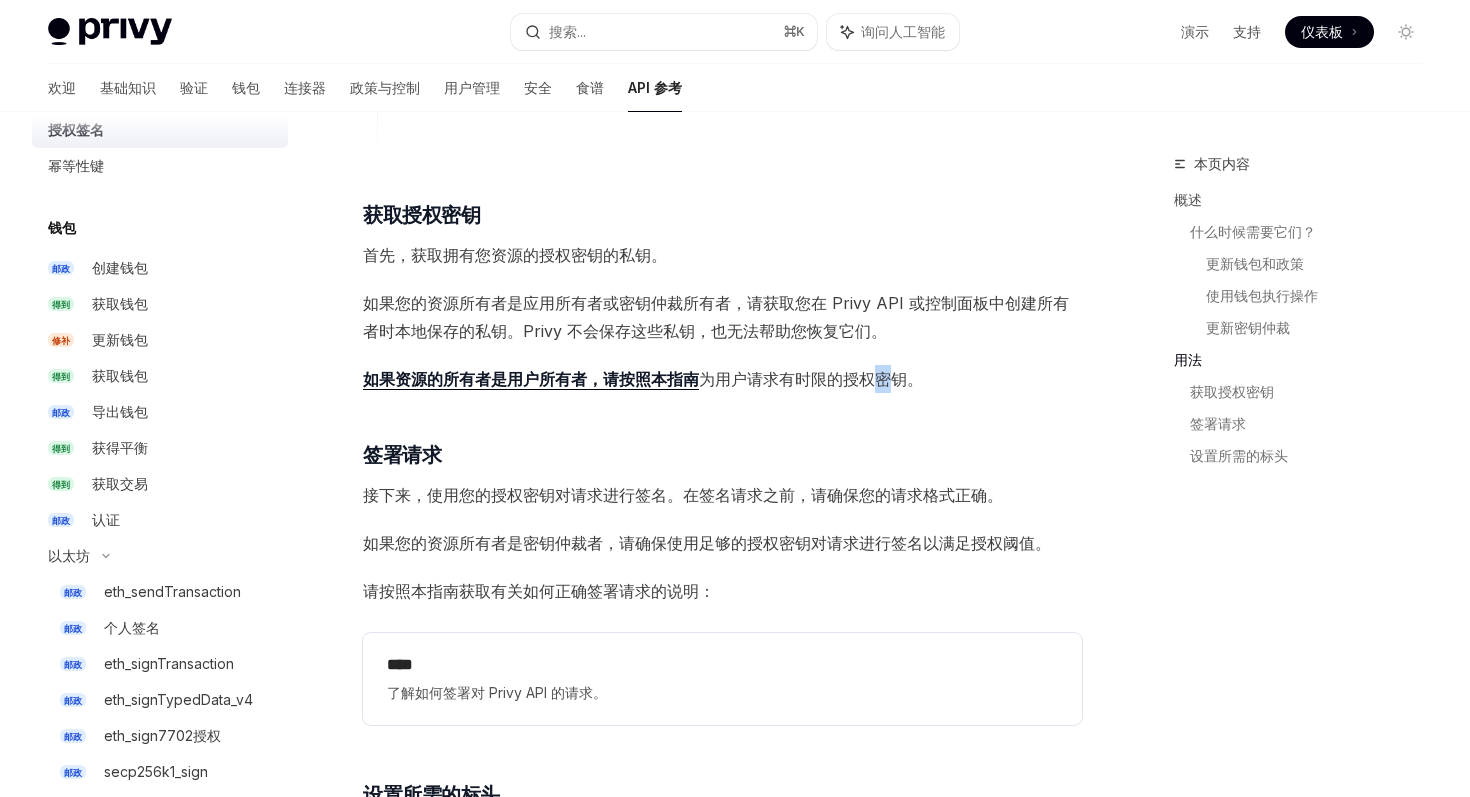 click on "为用户请求有时限的授权密钥" at bounding box center [803, 379] 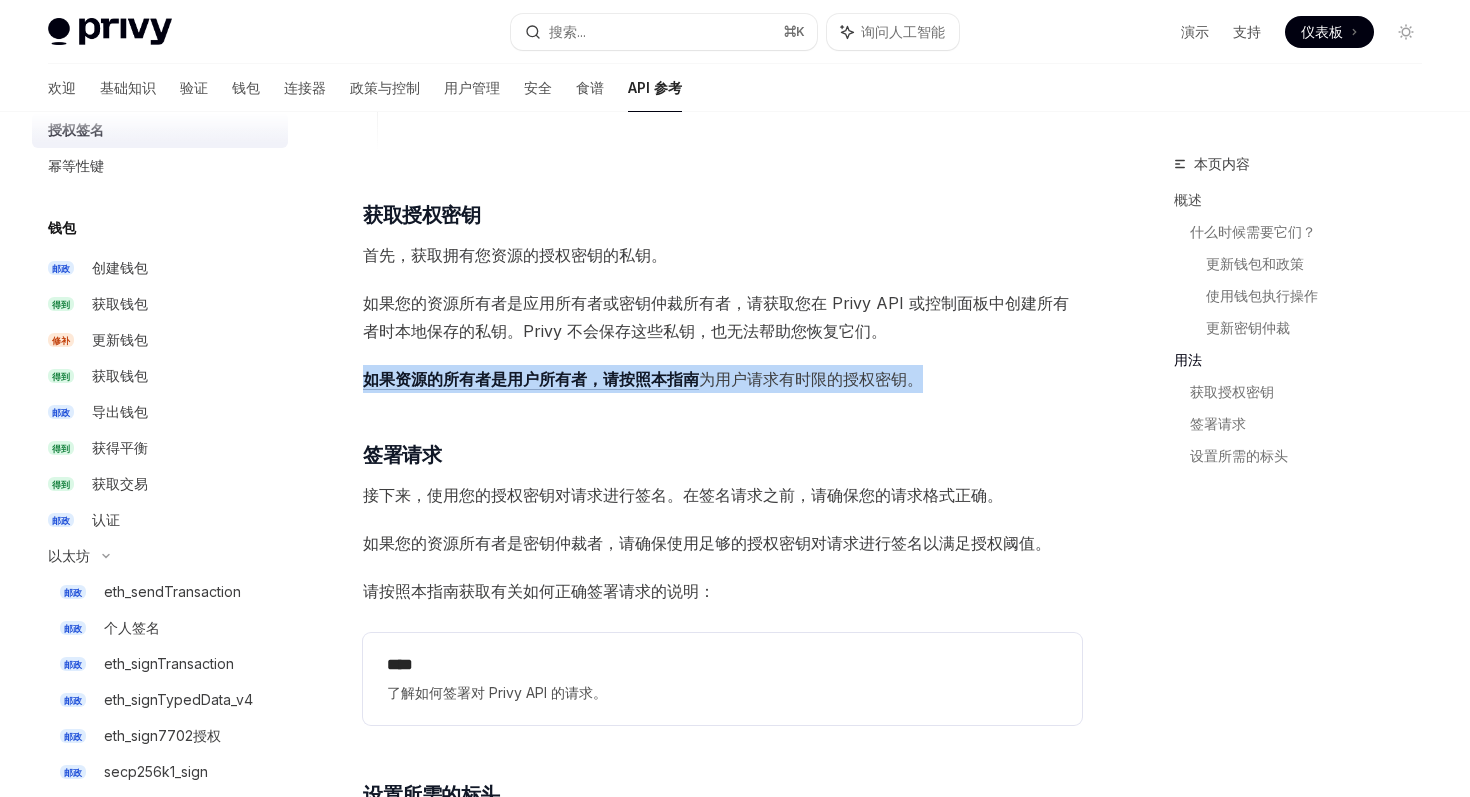 click on "。" at bounding box center [915, 379] 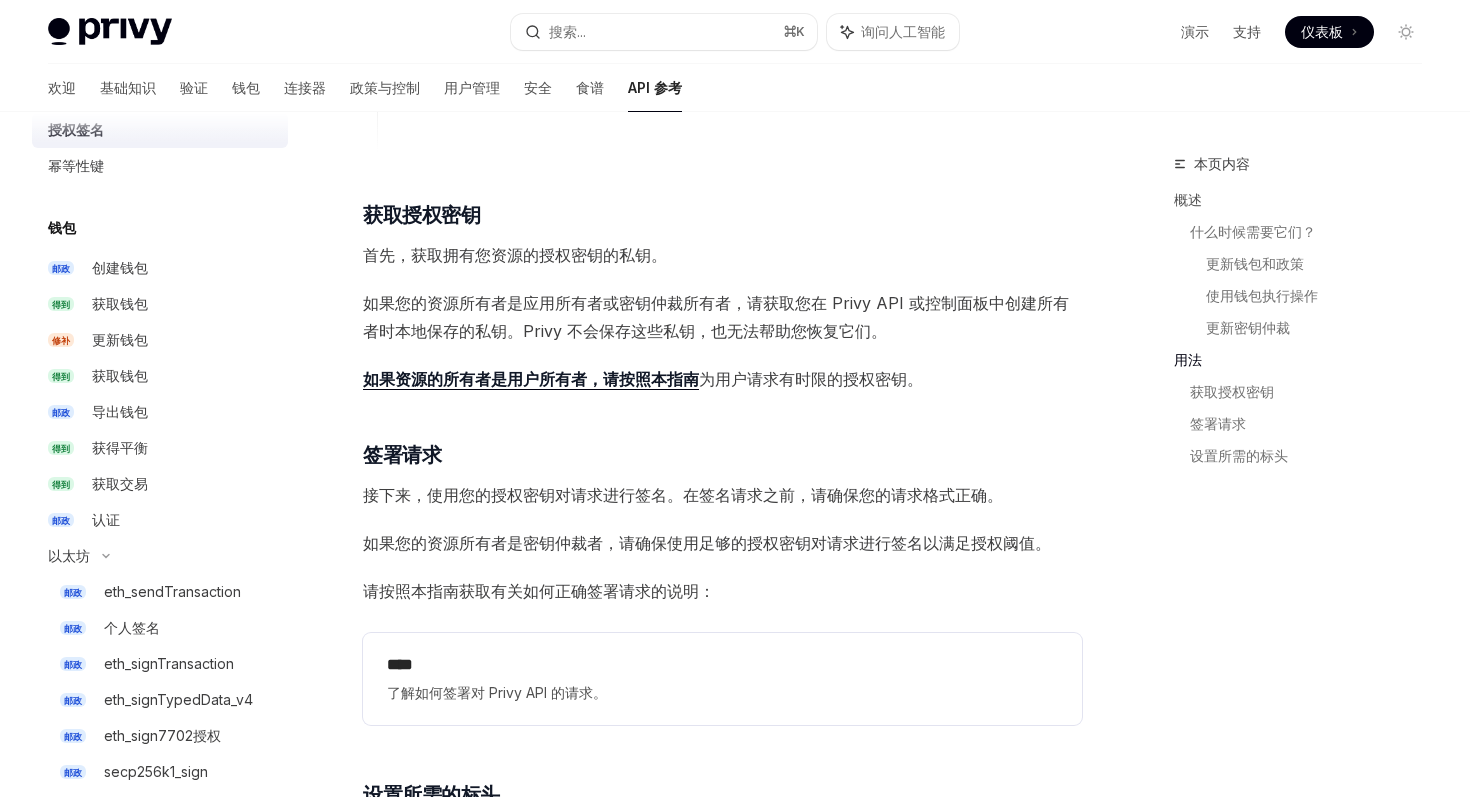 click on "如果资源的所有者是用户所有者，请按照本指南 为用户请求有时限的授权密钥 。" at bounding box center [722, 379] 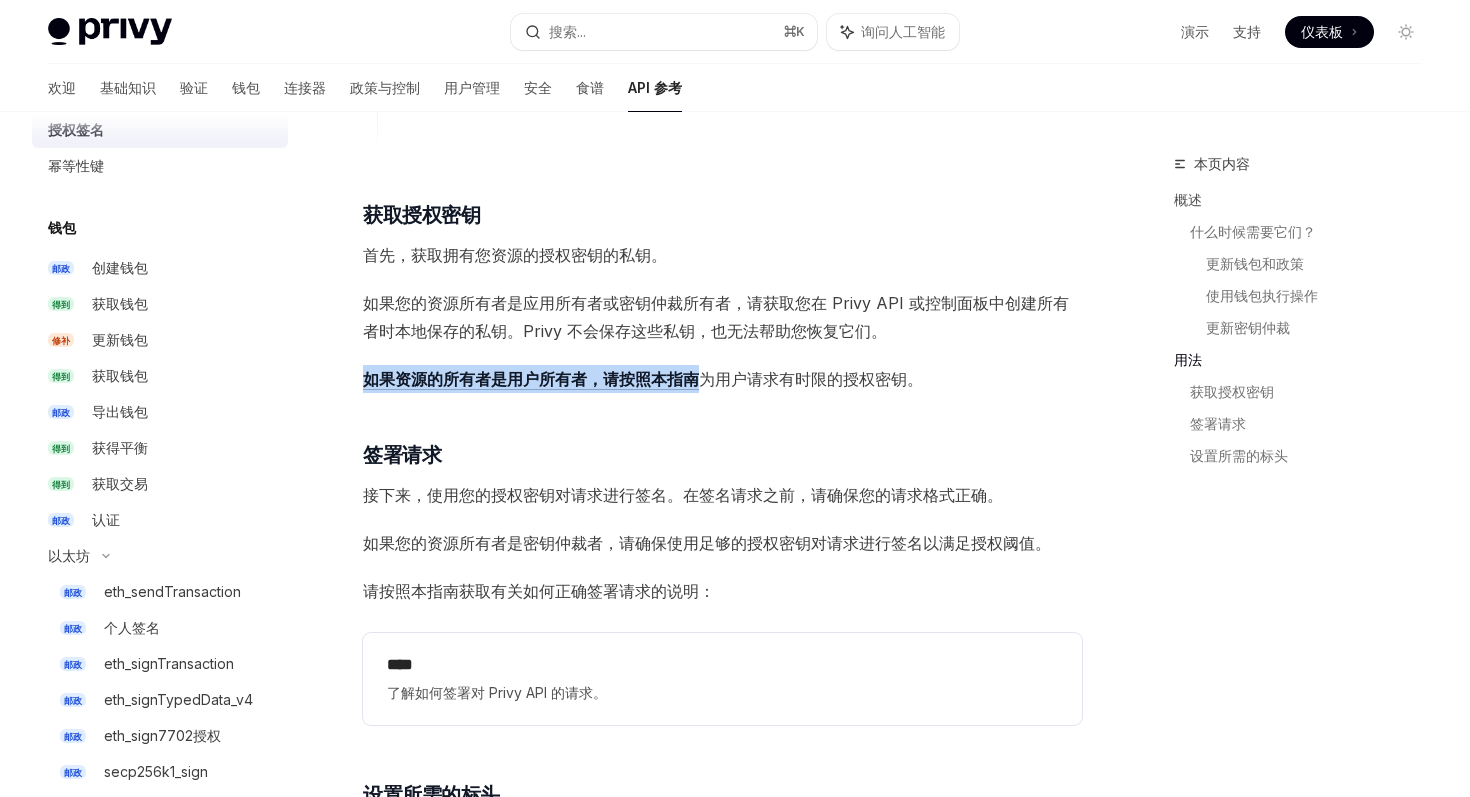 click on "接下来，使用您的授权密钥对请求进行签名。在签名请求之前，请确保您的请求格式正确。" at bounding box center [683, 495] 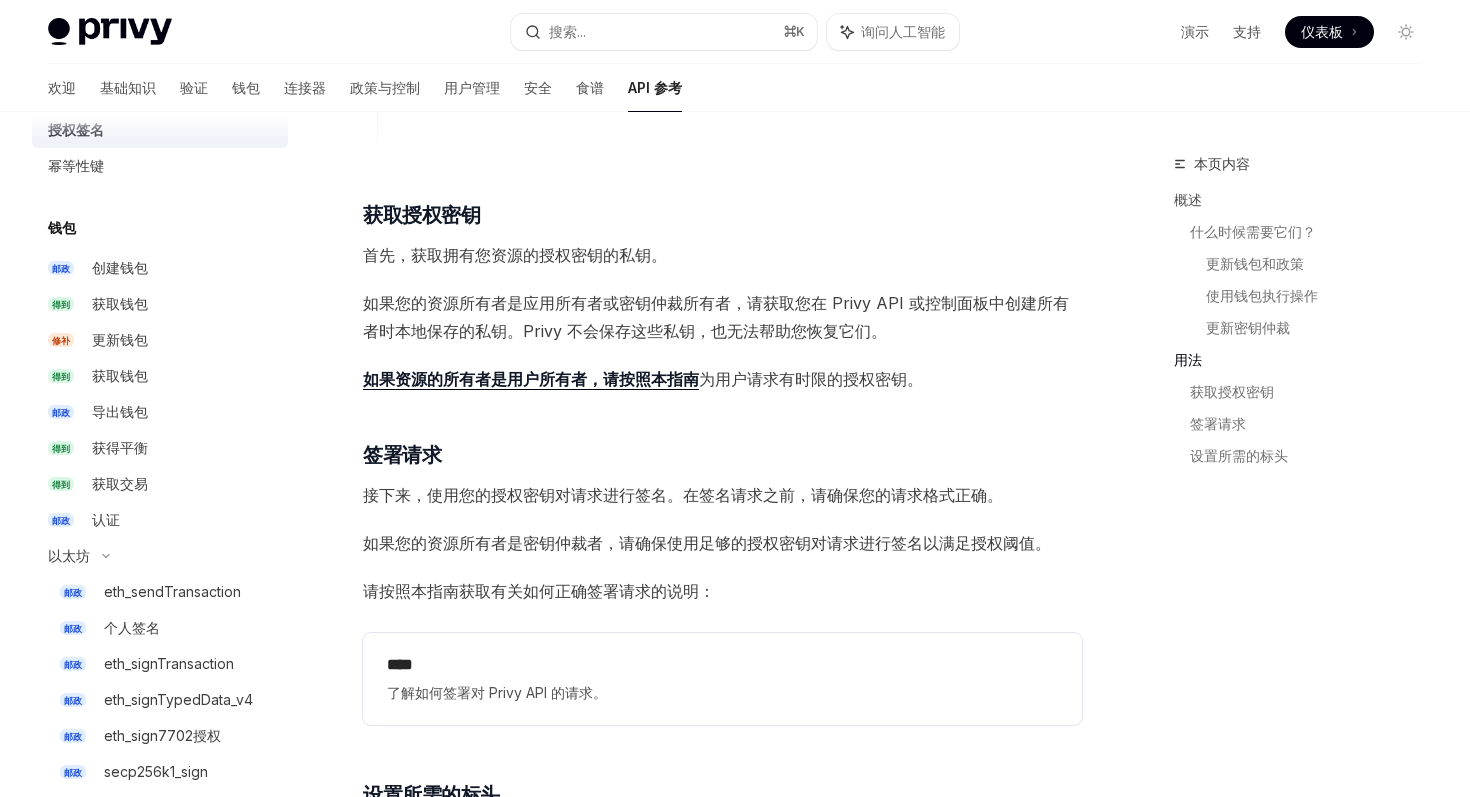 click on "接下来，使用您的授权密钥对请求进行签名。在签名请求之前，请确保您的请求格式正确。" at bounding box center [683, 495] 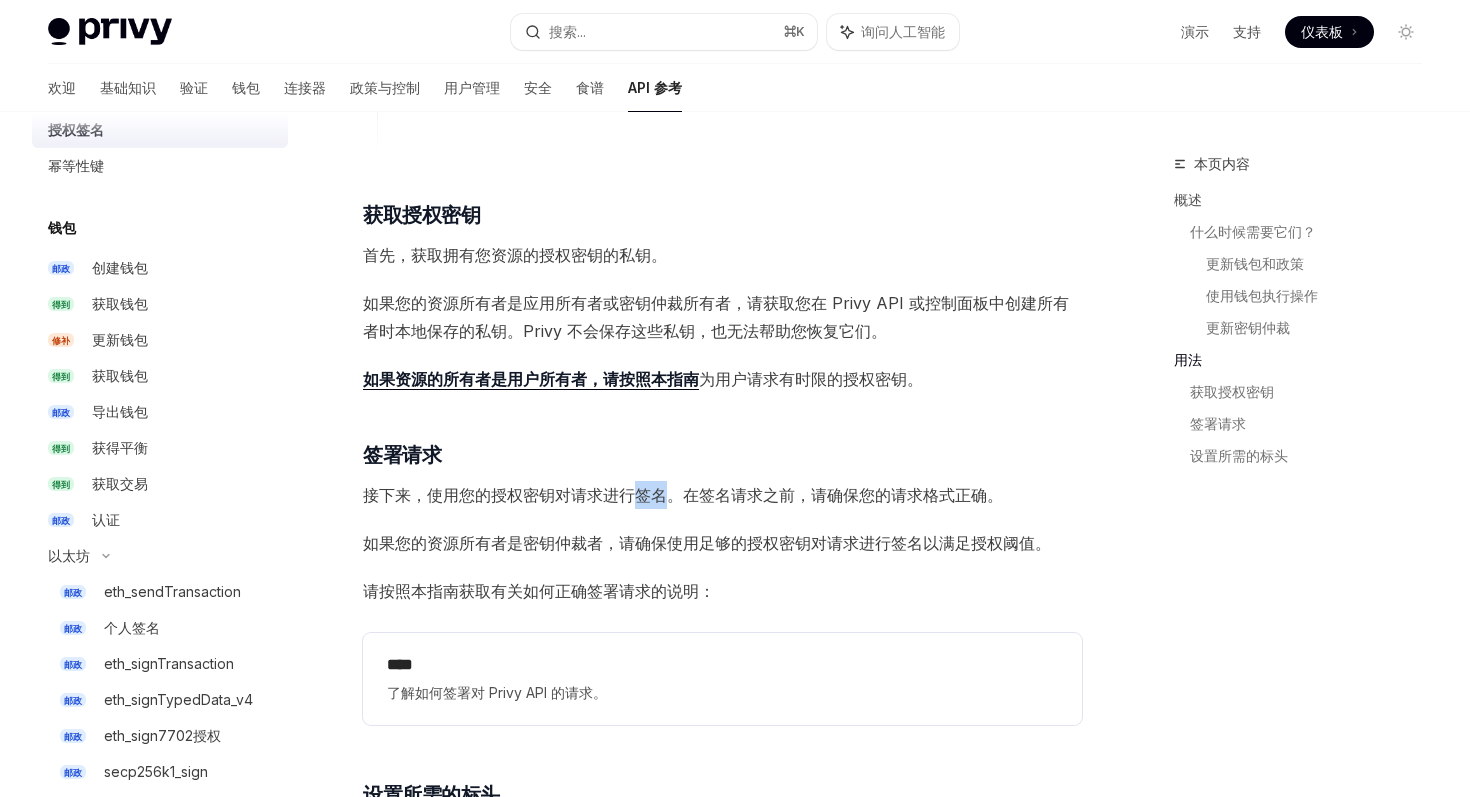 click on "接下来，使用您的授权密钥对请求进行签名。在签名请求之前，请确保您的请求格式正确。" at bounding box center (683, 495) 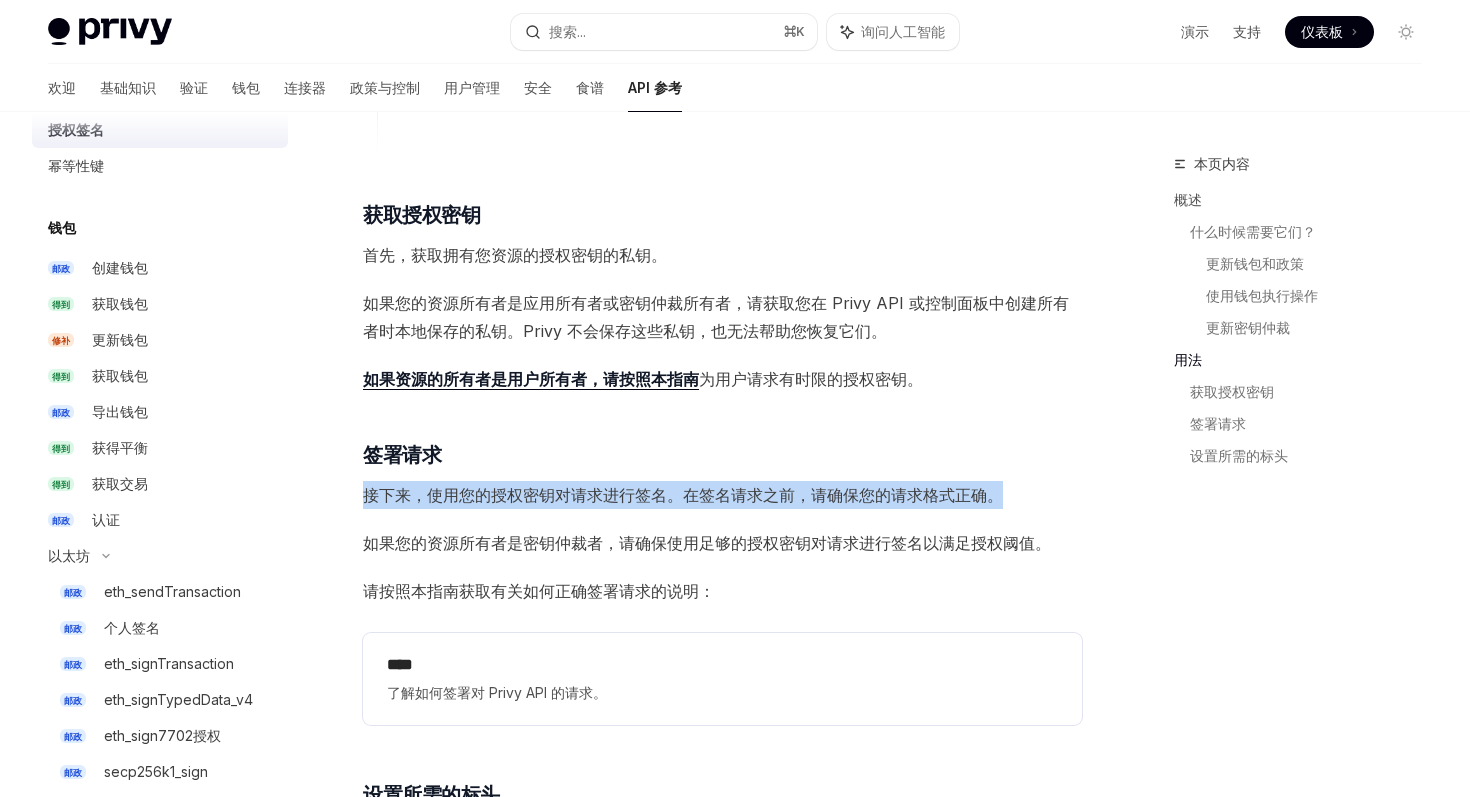 click on "接下来，使用您的授权密钥对请求进行签名。在签名请求之前，请确保您的请求格式正确。" at bounding box center (722, 495) 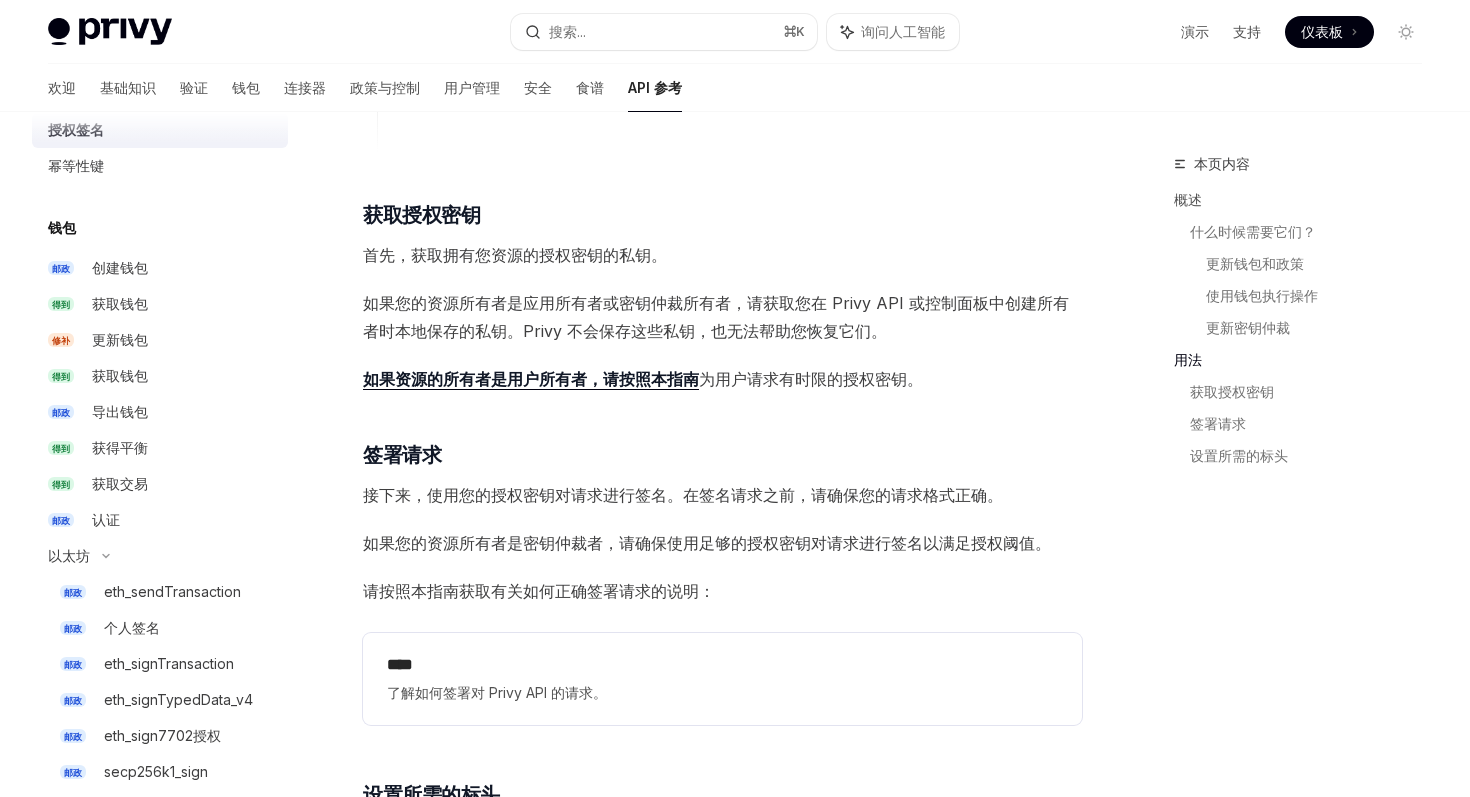 click on "如果您的资源所有者是密钥仲裁者，请确保使用足够的授权密钥对请求进行签名以满足授权阈值。" at bounding box center (707, 543) 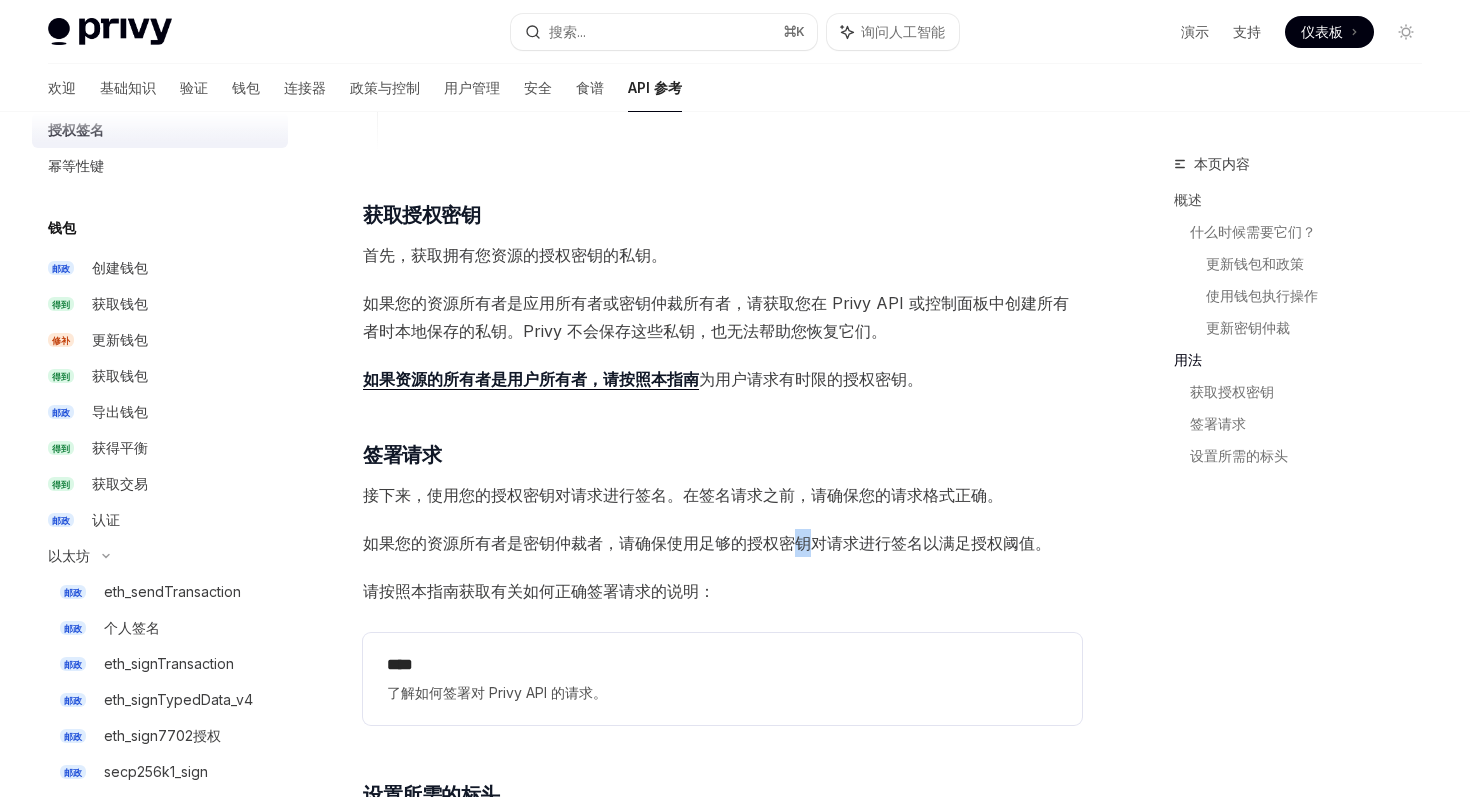 click on "如果您的资源所有者是密钥仲裁者，请确保使用足够的授权密钥对请求进行签名以满足授权阈值。" at bounding box center (707, 543) 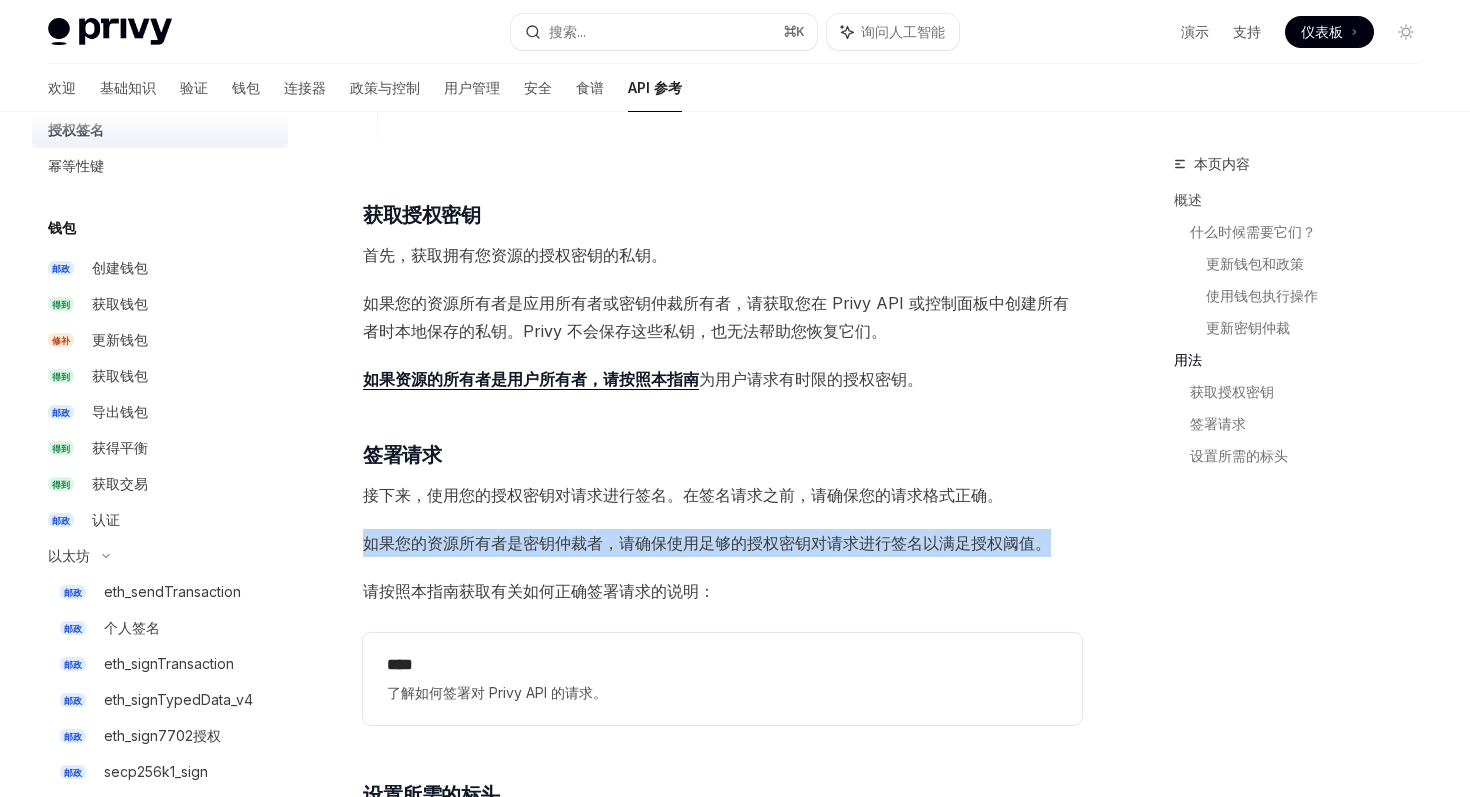 click on "如果您的资源所有者是密钥仲裁者，请确保使用足够的授权密钥对请求进行签名以满足授权阈值。" at bounding box center (707, 543) 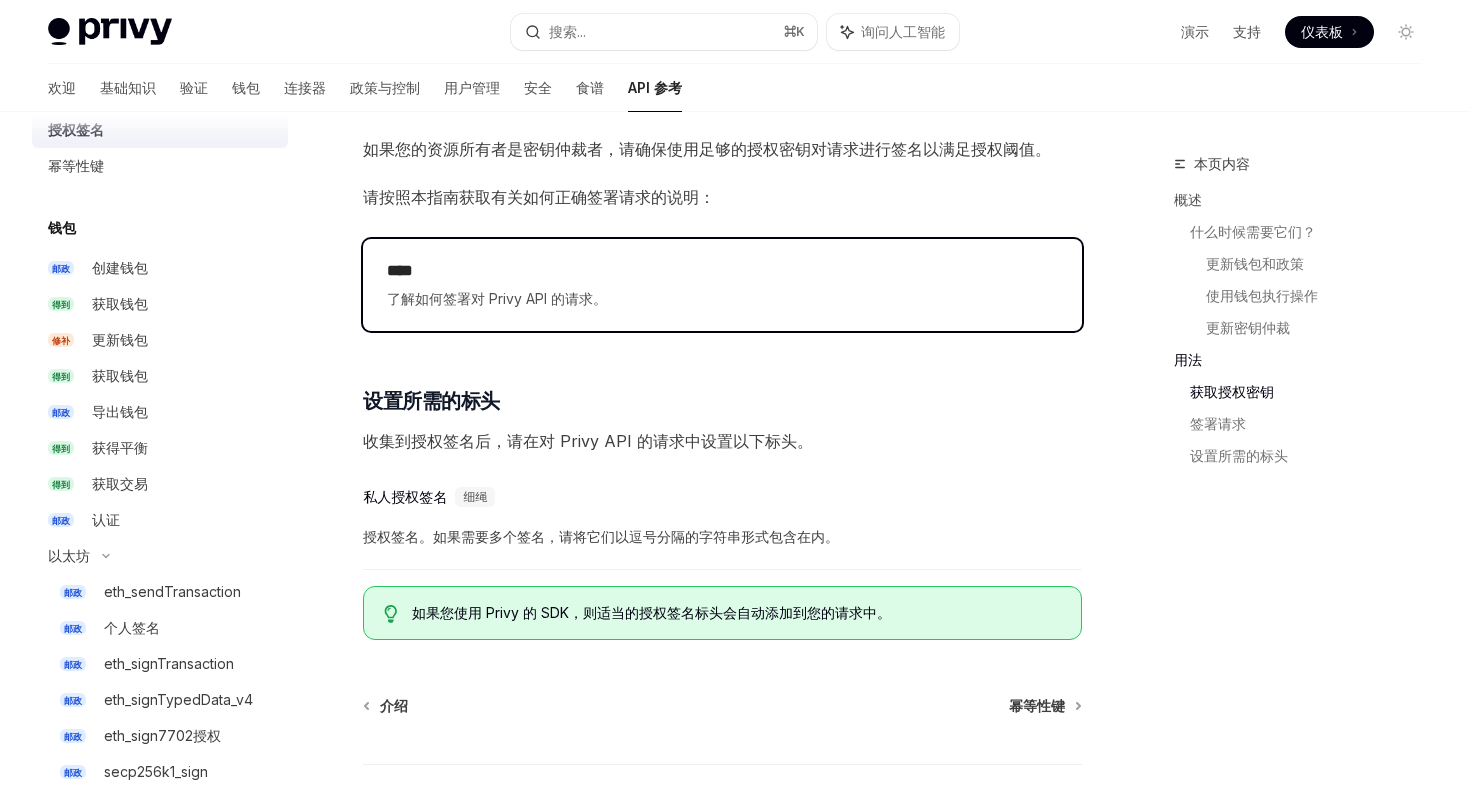 scroll, scrollTop: 2660, scrollLeft: 0, axis: vertical 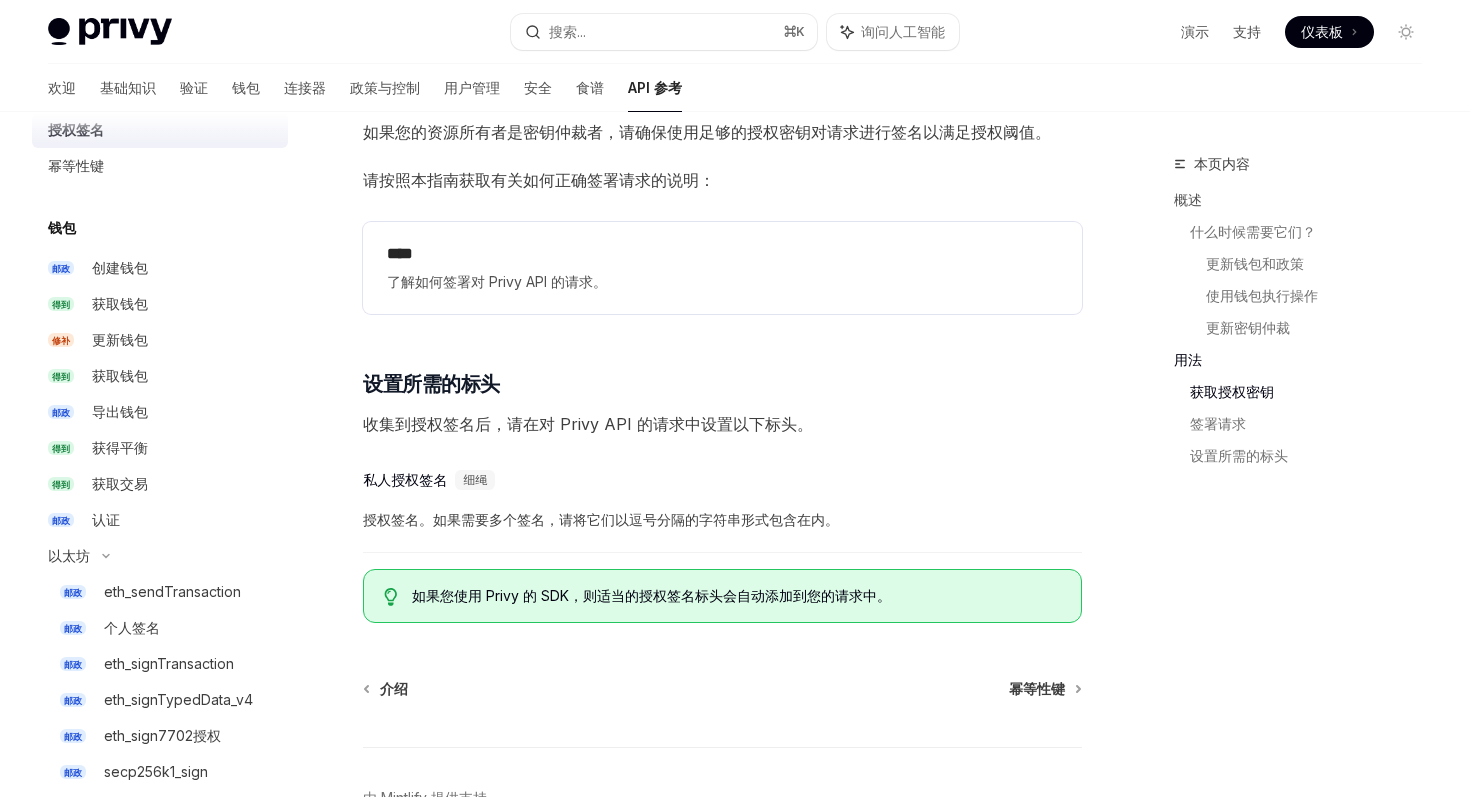 click on "收集到授权签名后，请在对 Privy API 的请求中设置以下标头。" at bounding box center (722, 424) 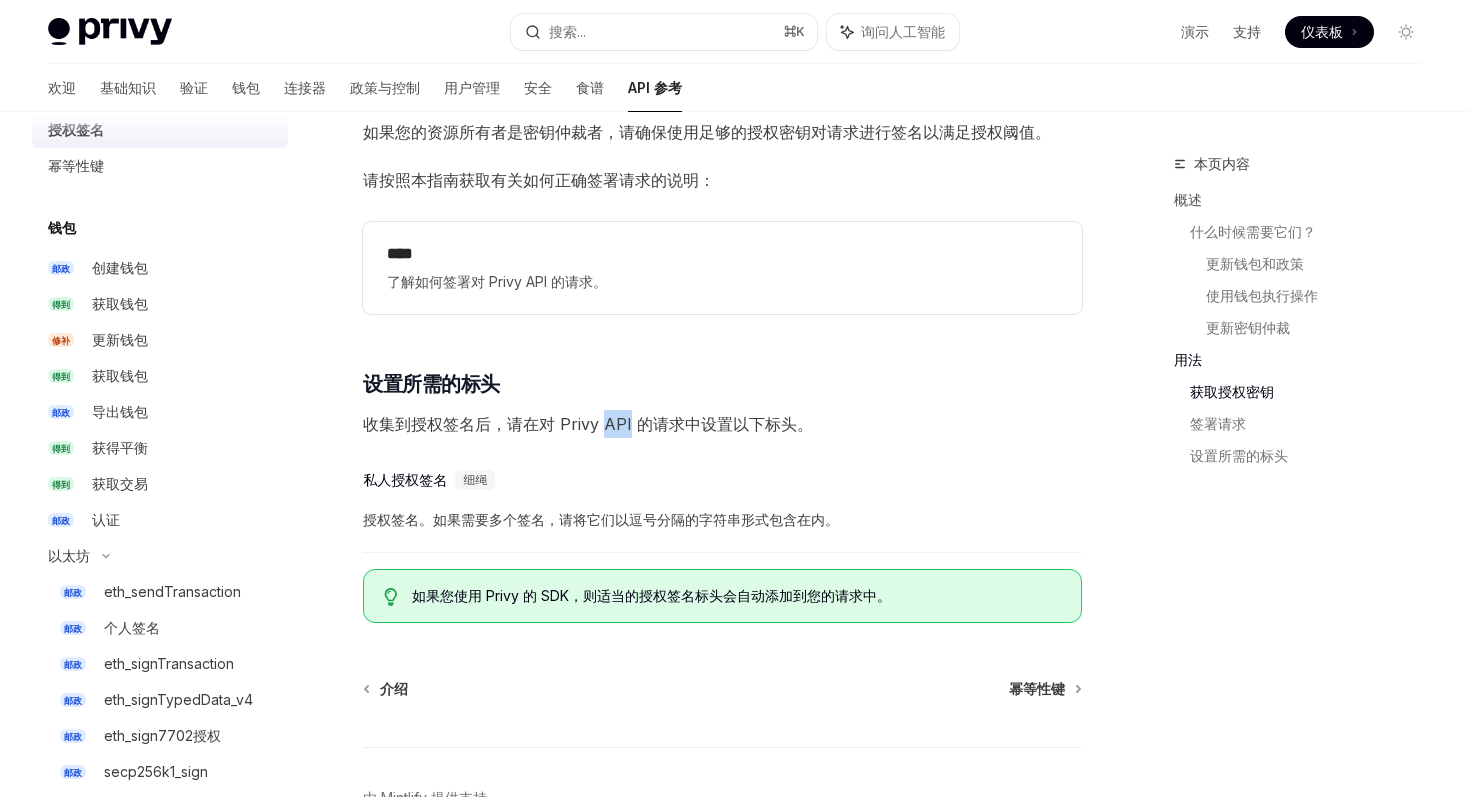 click on "收集到授权签名后，请在对 Privy API 的请求中设置以下标头。" at bounding box center (722, 424) 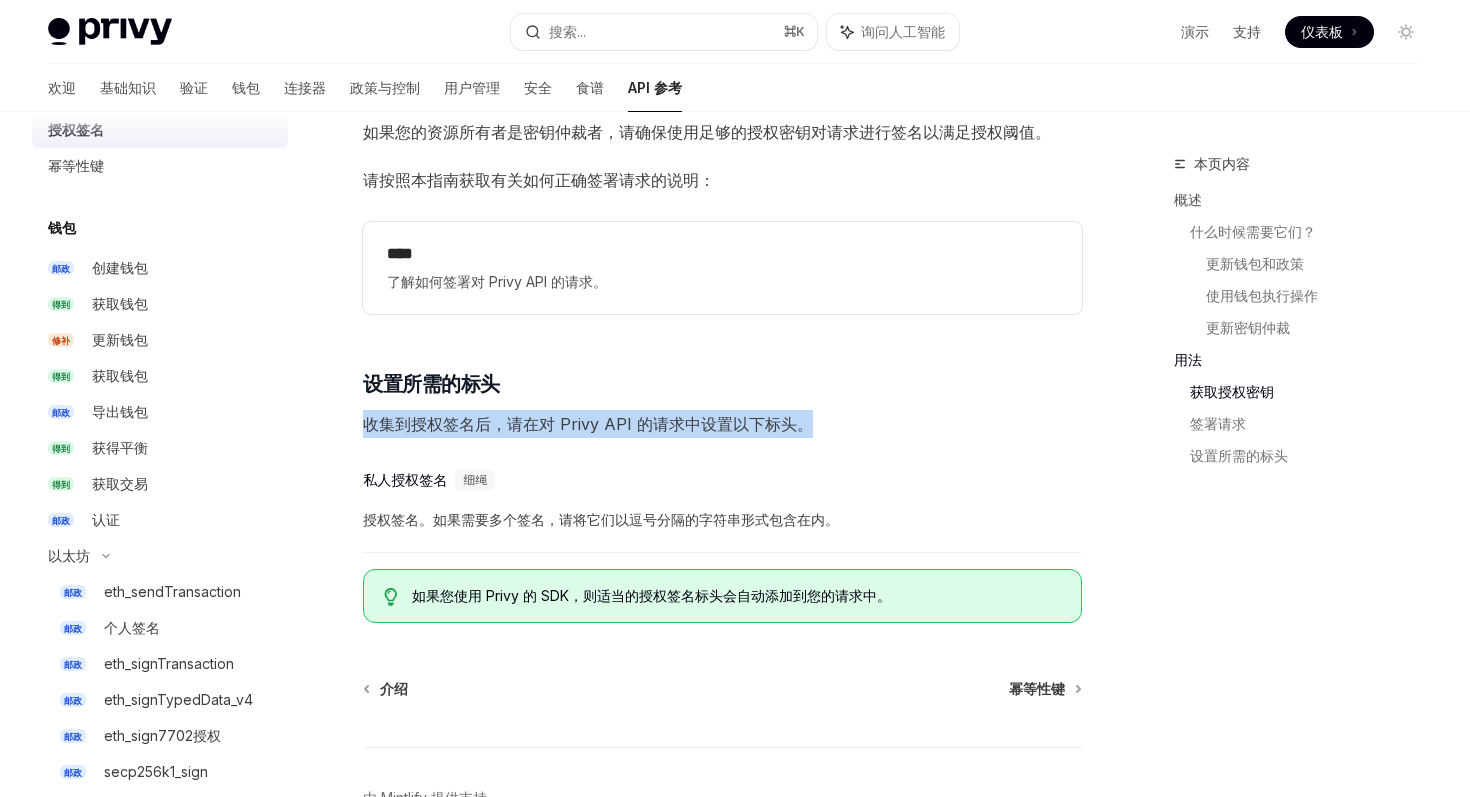 click on "收集到授权签名后，请在对 Privy API 的请求中设置以下标头。" at bounding box center (722, 424) 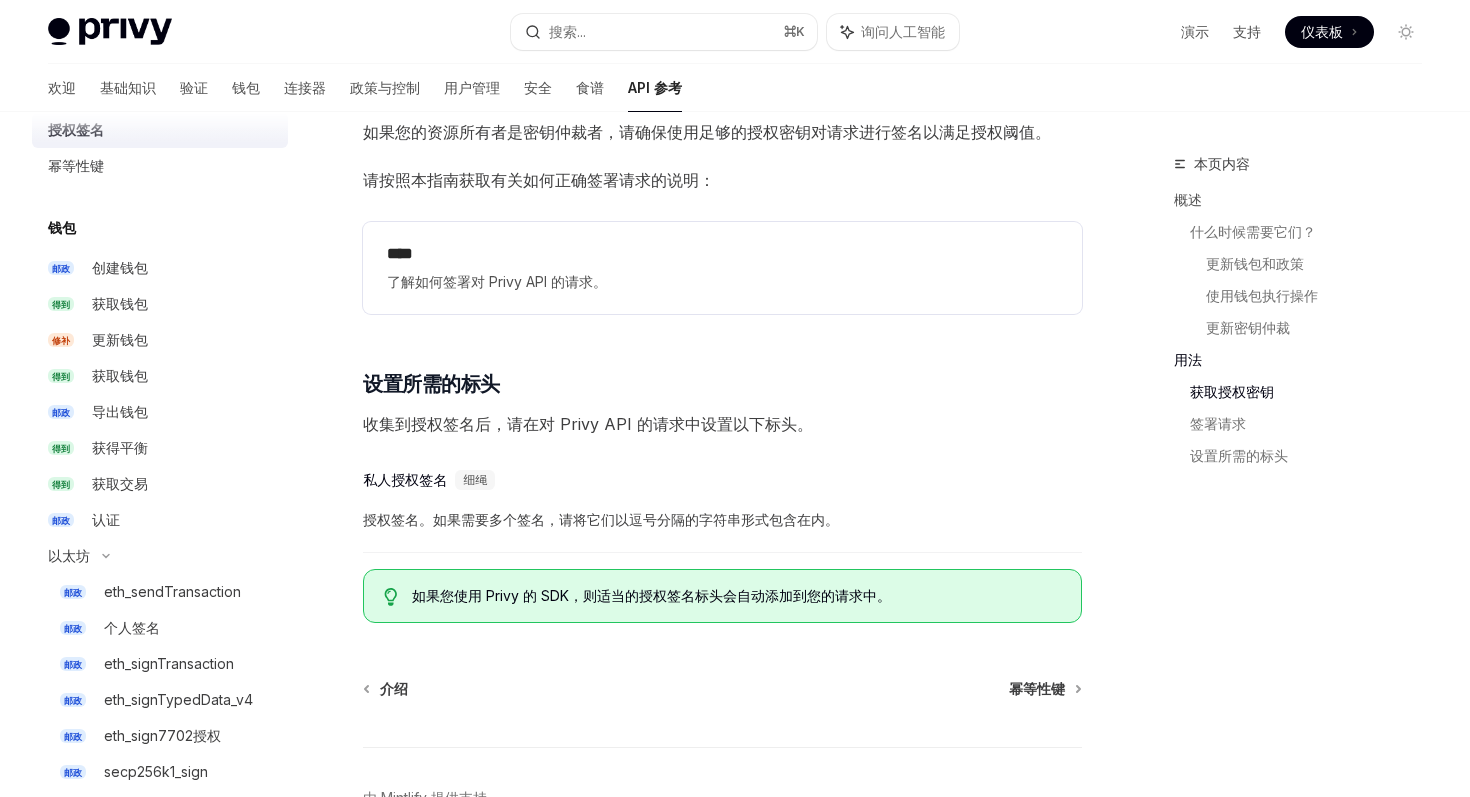 click on "授权签名。如果需要多个签名，请将它们以逗号分隔的字符串形式包含在内。" at bounding box center [601, 519] 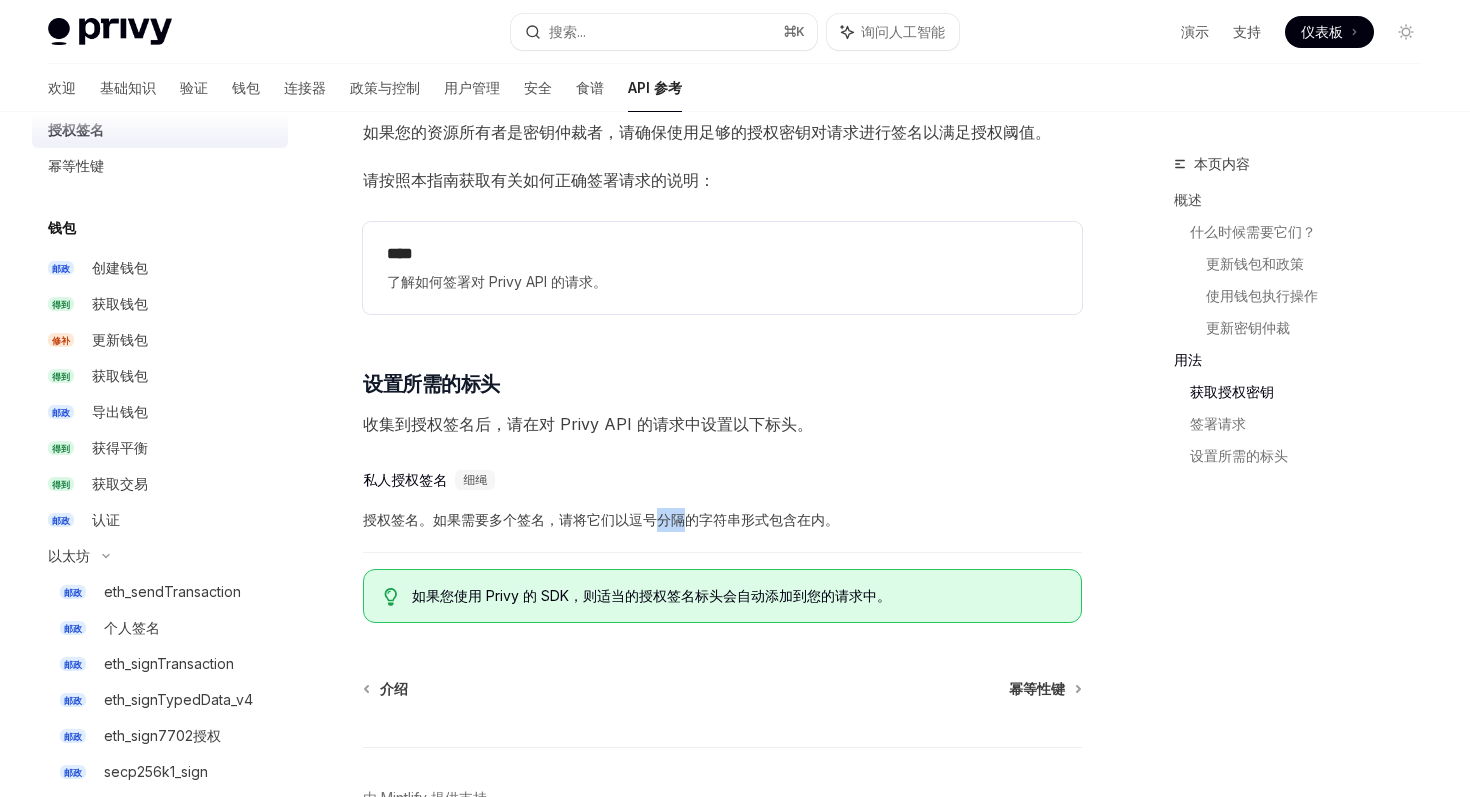 click on "授权签名。如果需要多个签名，请将它们以逗号分隔的字符串形式包含在内。" at bounding box center [601, 519] 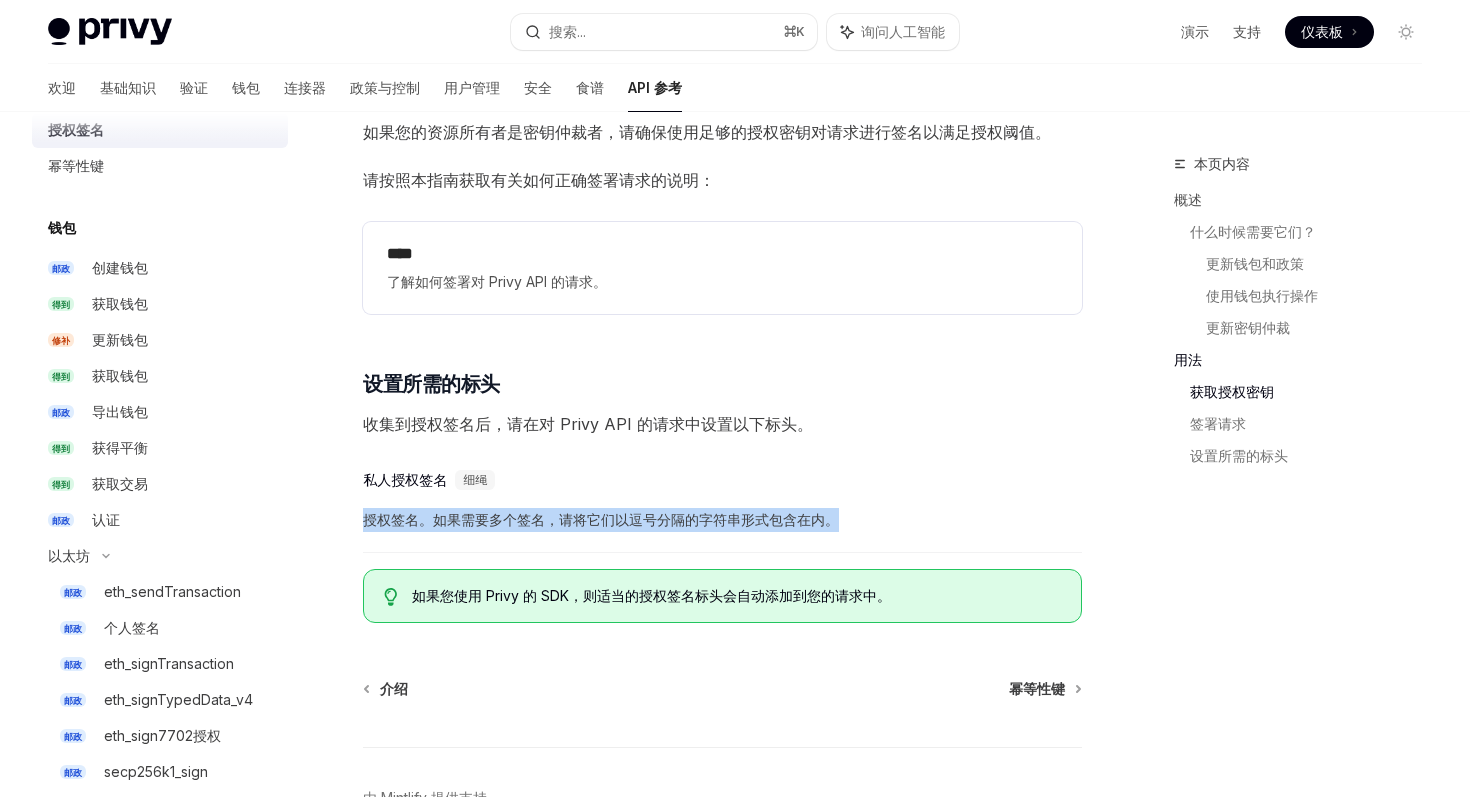 click on "授权签名。如果需要多个签名，请将它们以逗号分隔的字符串形式包含在内。" at bounding box center (601, 519) 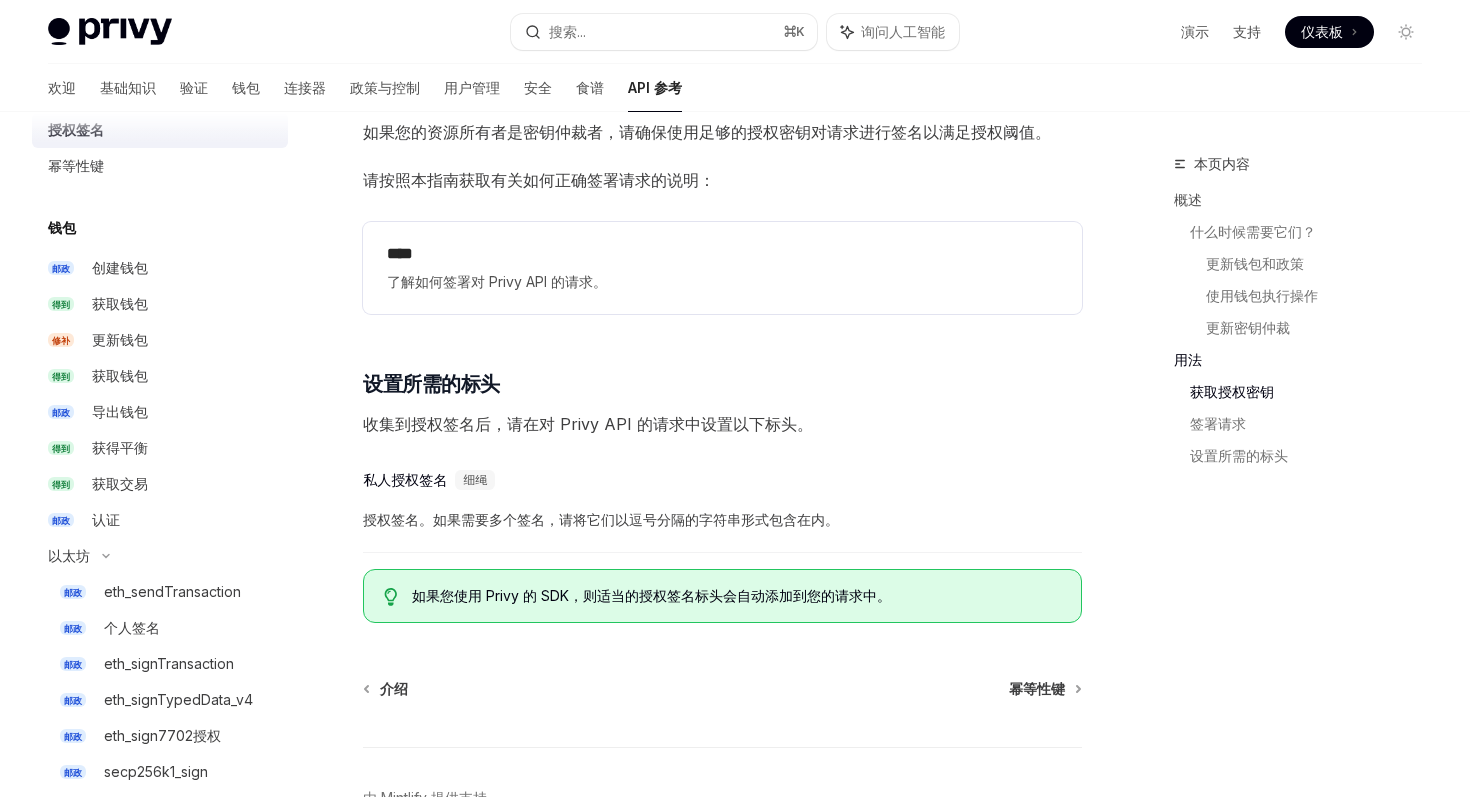 scroll, scrollTop: 2783, scrollLeft: 0, axis: vertical 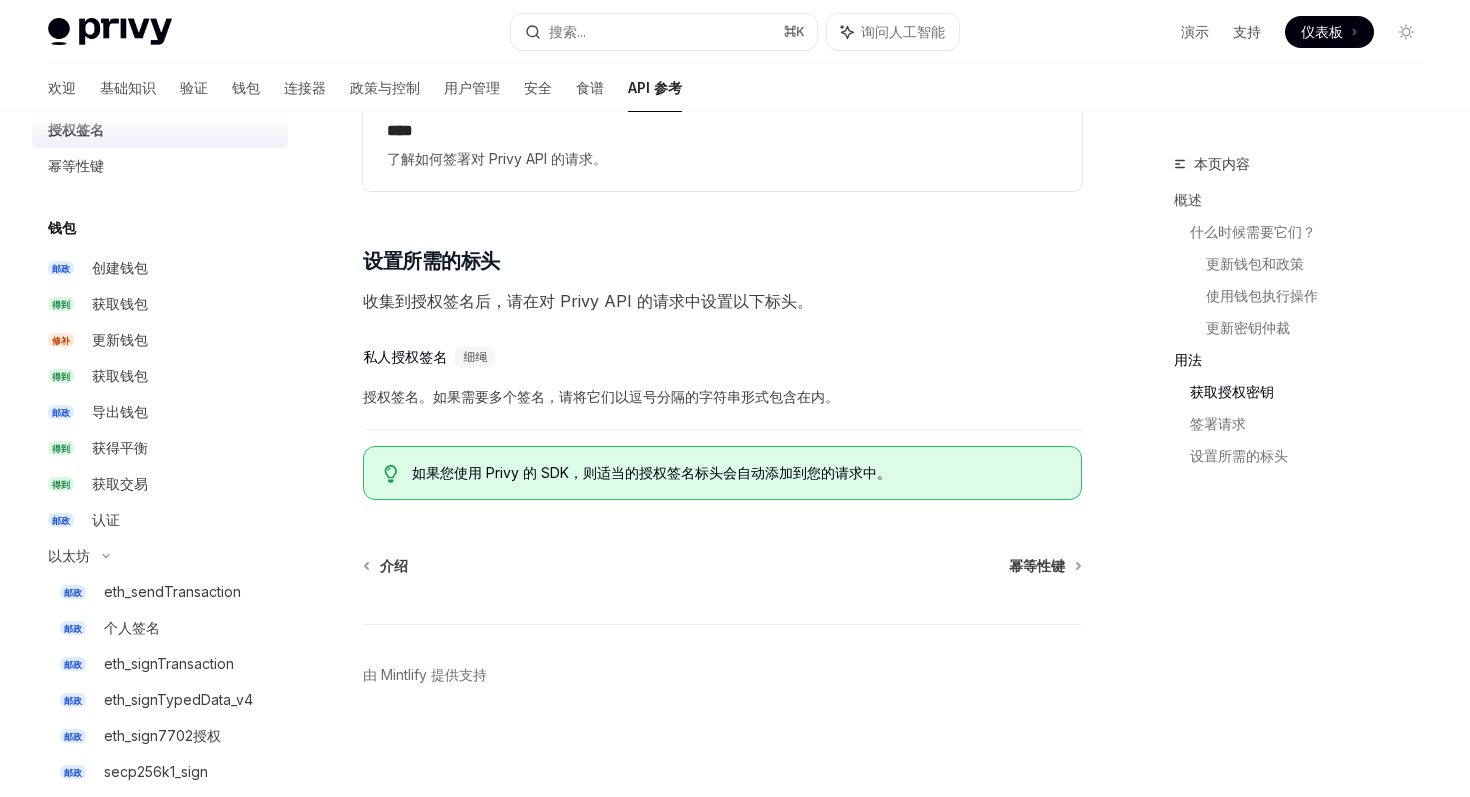 click on "收集到授权签名后，请在对 Privy API 的请求中设置以下标头。" at bounding box center (722, 301) 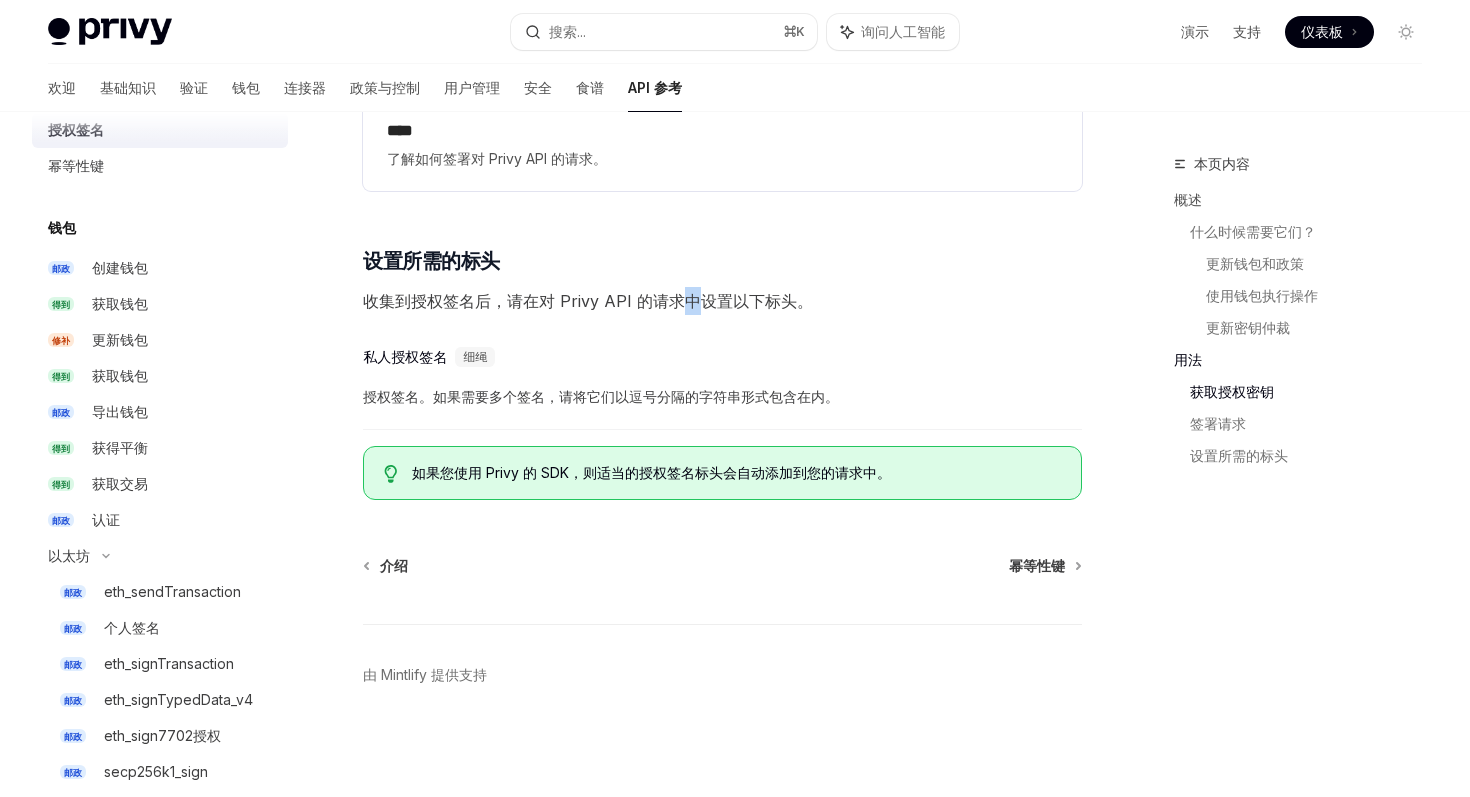 click on "收集到授权签名后，请在对 Privy API 的请求中设置以下标头。" at bounding box center (722, 301) 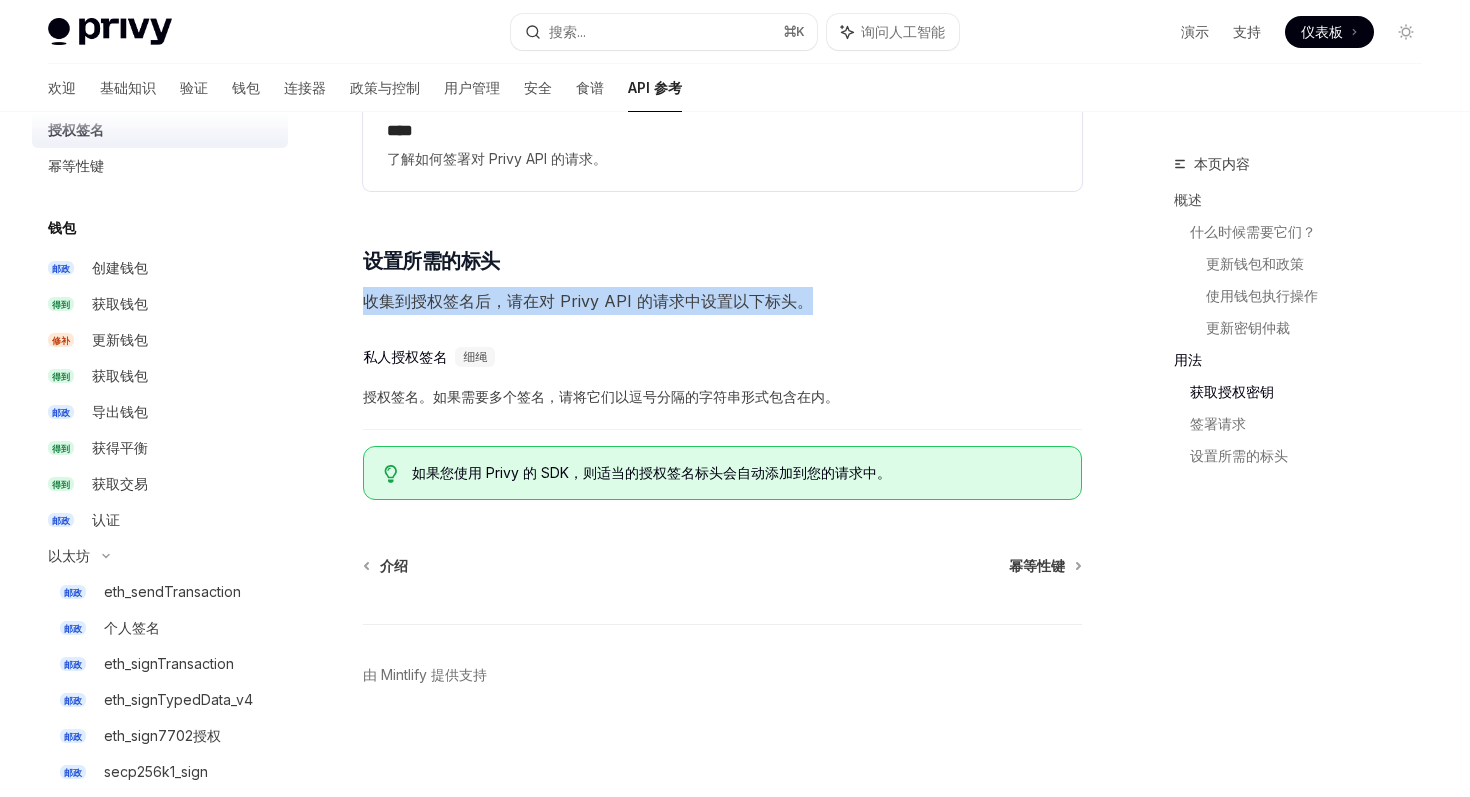 click on "收集到授权签名后，请在对 Privy API 的请求中设置以下标头。" at bounding box center (722, 301) 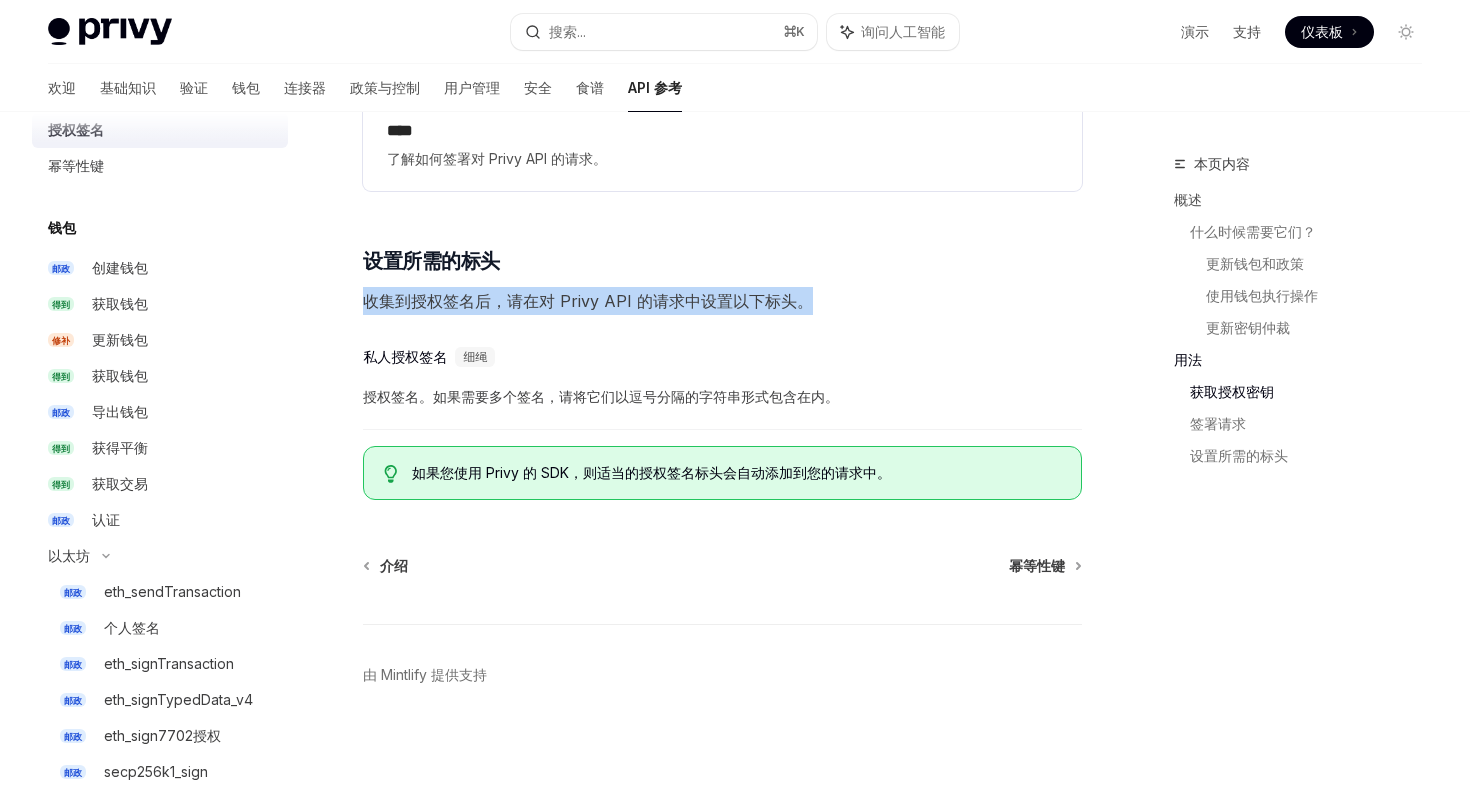 click on "收集到授权签名后，请在对 Privy API 的请求中设置以下标头。" at bounding box center (588, 301) 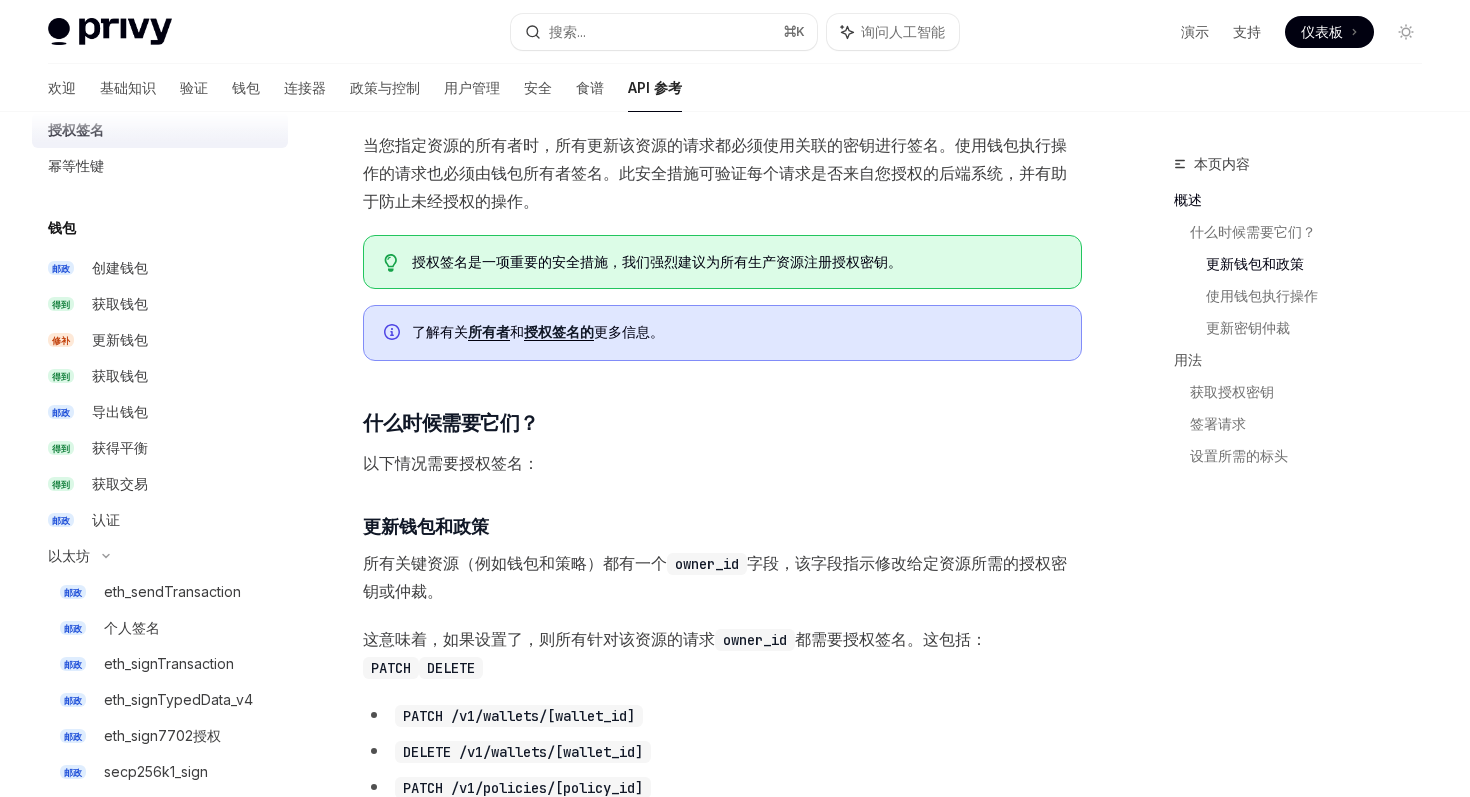 scroll, scrollTop: 0, scrollLeft: 0, axis: both 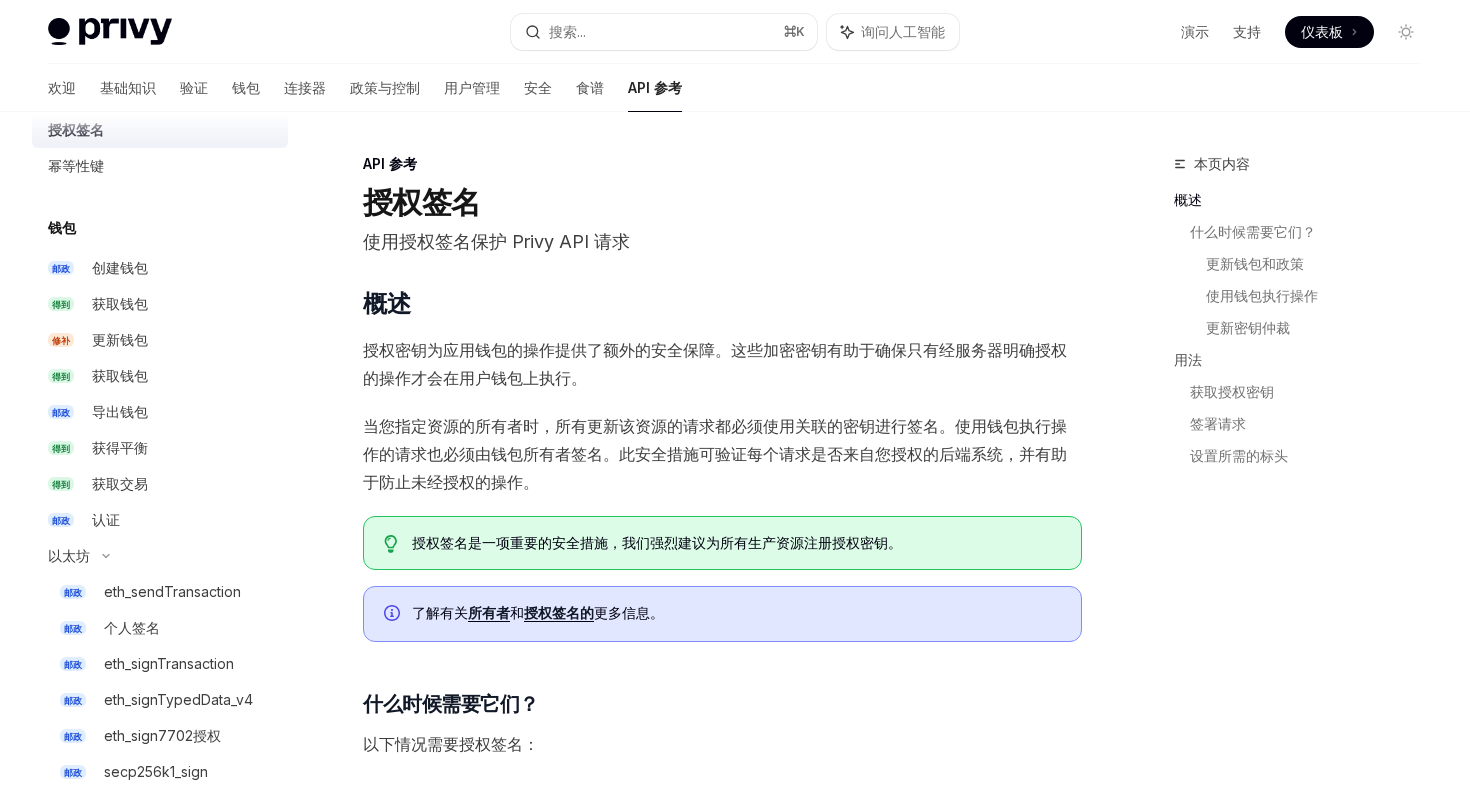 click on "授权密钥为应用钱包的操作提供了额外的安全保障。这些加密密钥有助于确保只有经服务器明确授权的操作才会在用户钱包上执行。" at bounding box center [722, 364] 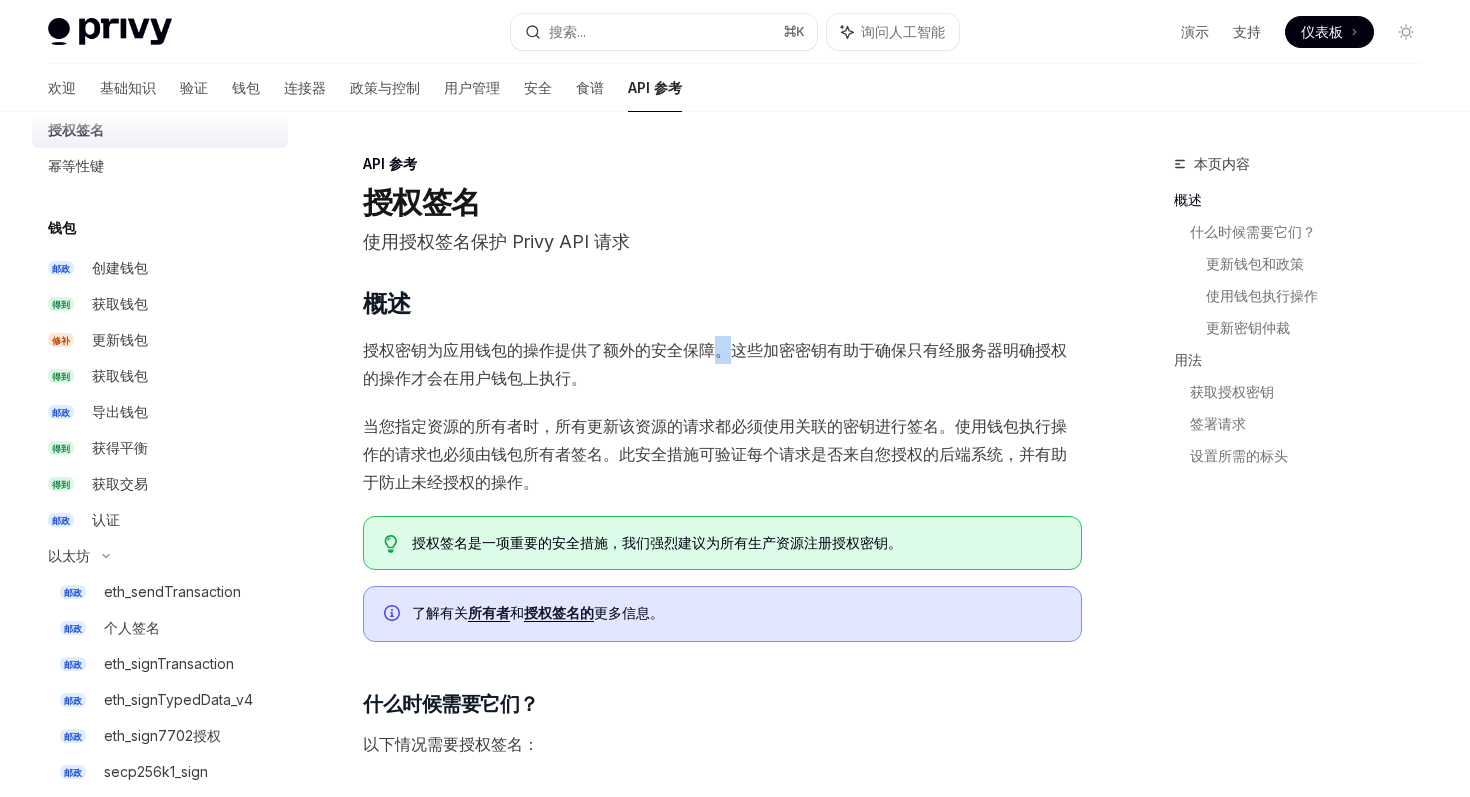 click on "授权密钥为应用钱包的操作提供了额外的安全保障。这些加密密钥有助于确保只有经服务器明确授权的操作才会在用户钱包上执行。" at bounding box center (722, 364) 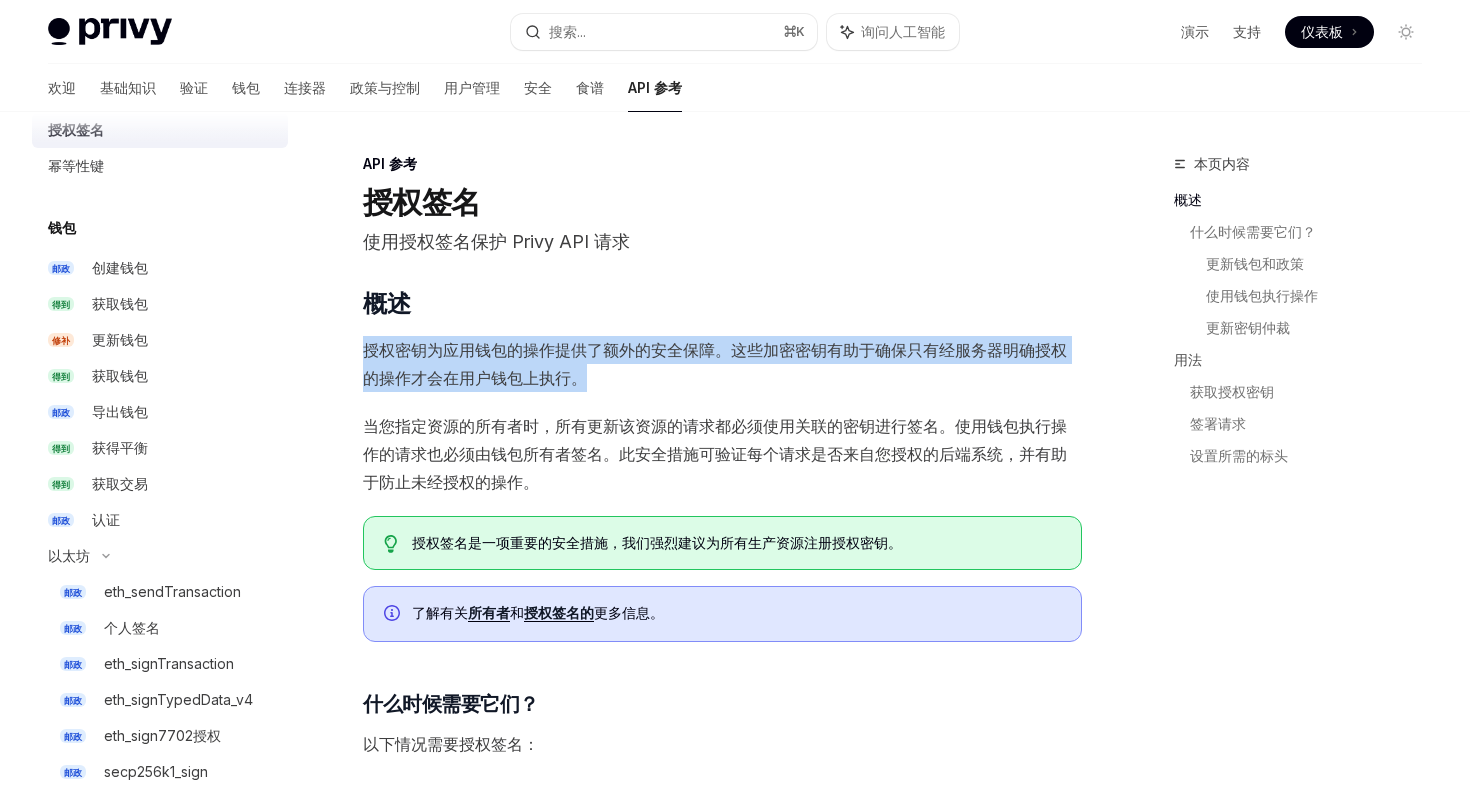 click on "授权密钥为应用钱包的操作提供了额外的安全保障。这些加密密钥有助于确保只有经服务器明确授权的操作才会在用户钱包上执行。" at bounding box center [715, 364] 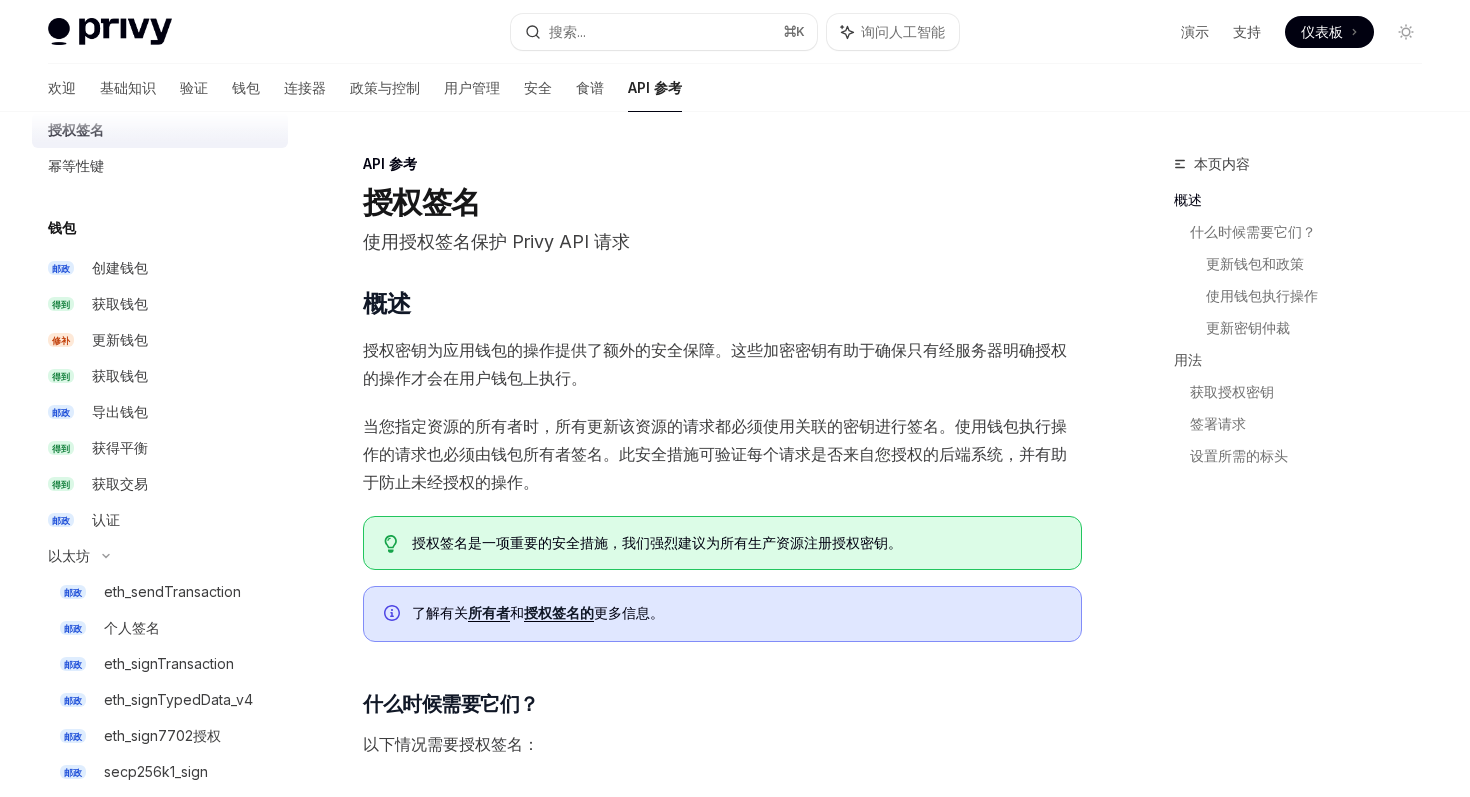 click on "授权密钥为应用钱包的操作提供了额外的安全保障。这些加密密钥有助于确保只有经服务器明确授权的操作才会在用户钱包上执行。" at bounding box center [715, 364] 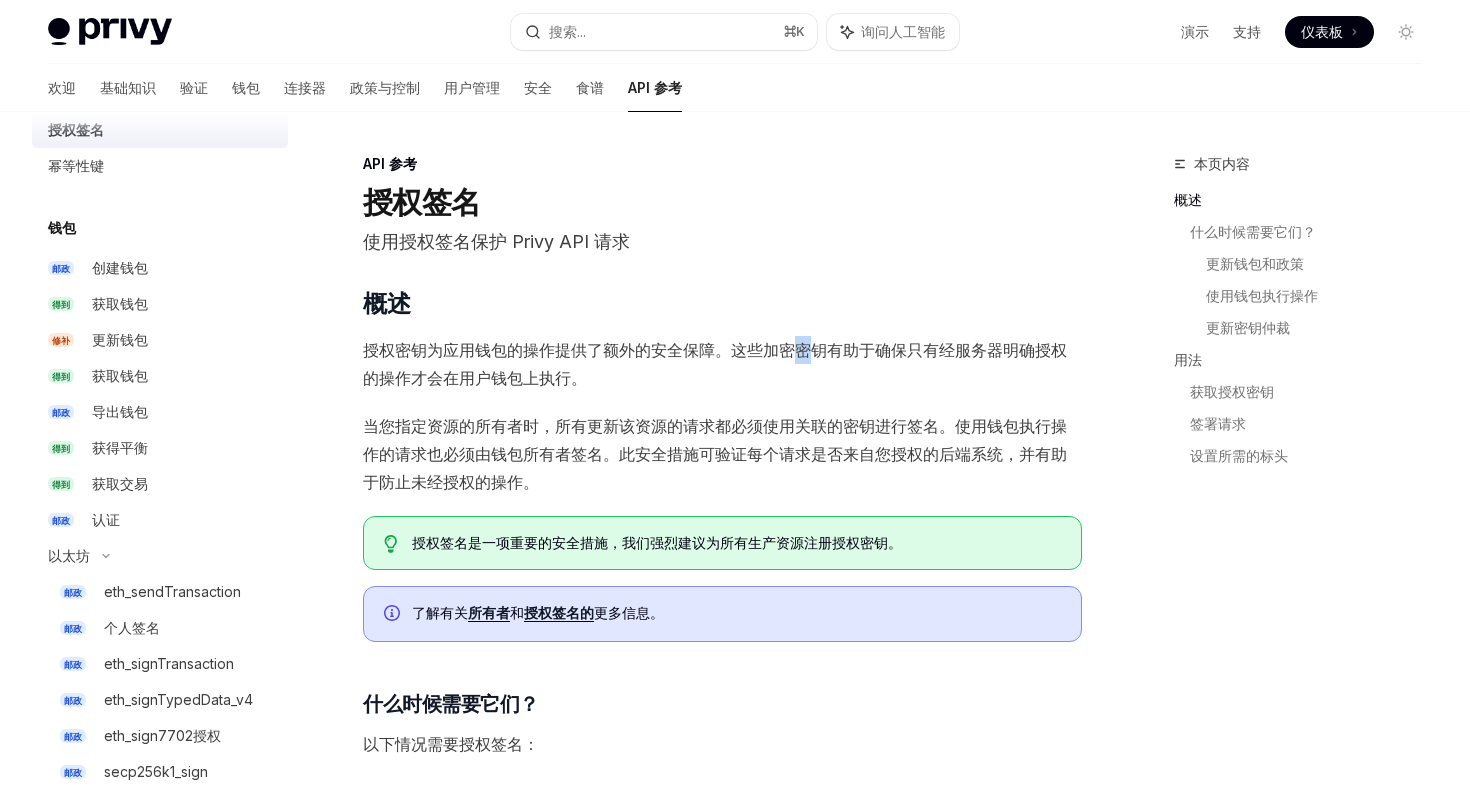 click on "授权密钥为应用钱包的操作提供了额外的安全保障。这些加密密钥有助于确保只有经服务器明确授权的操作才会在用户钱包上执行。" at bounding box center (715, 364) 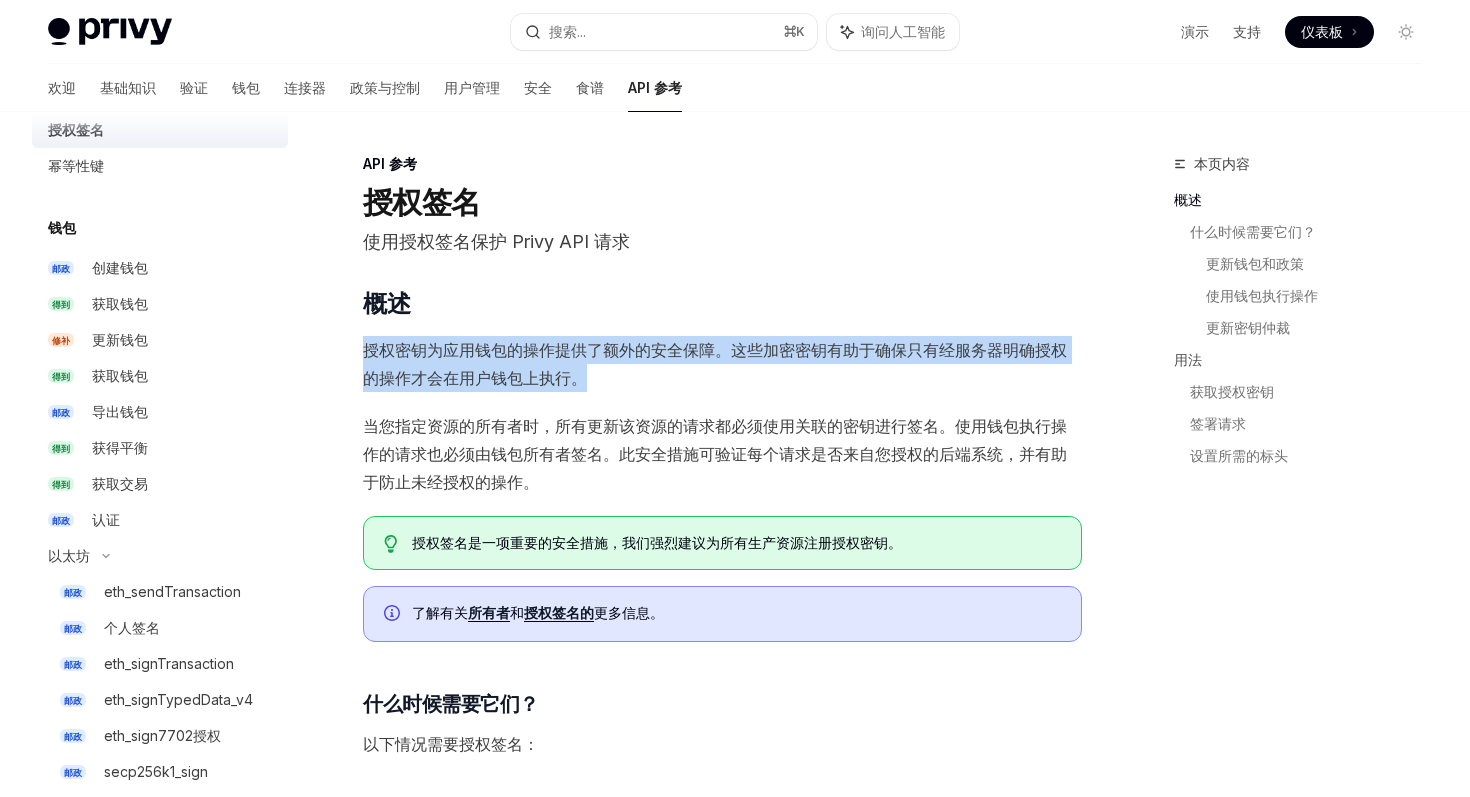click on "授权密钥为应用钱包的操作提供了额外的安全保障。这些加密密钥有助于确保只有经服务器明确授权的操作才会在用户钱包上执行。" at bounding box center [715, 364] 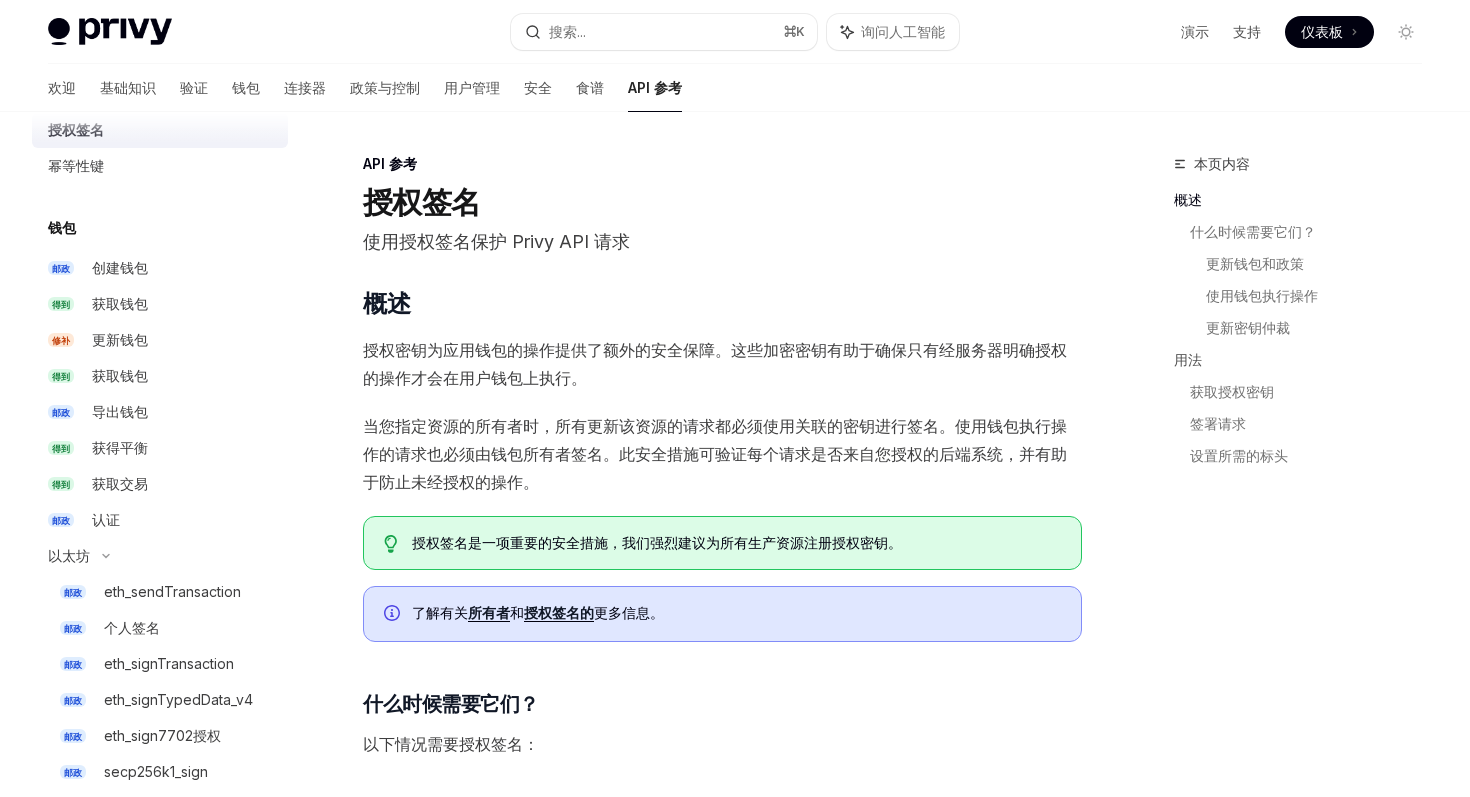 click on "授权密钥为应用钱包的操作提供了额外的安全保障。这些加密密钥有助于确保只有经服务器明确授权的操作才会在用户钱包上执行。" at bounding box center [715, 364] 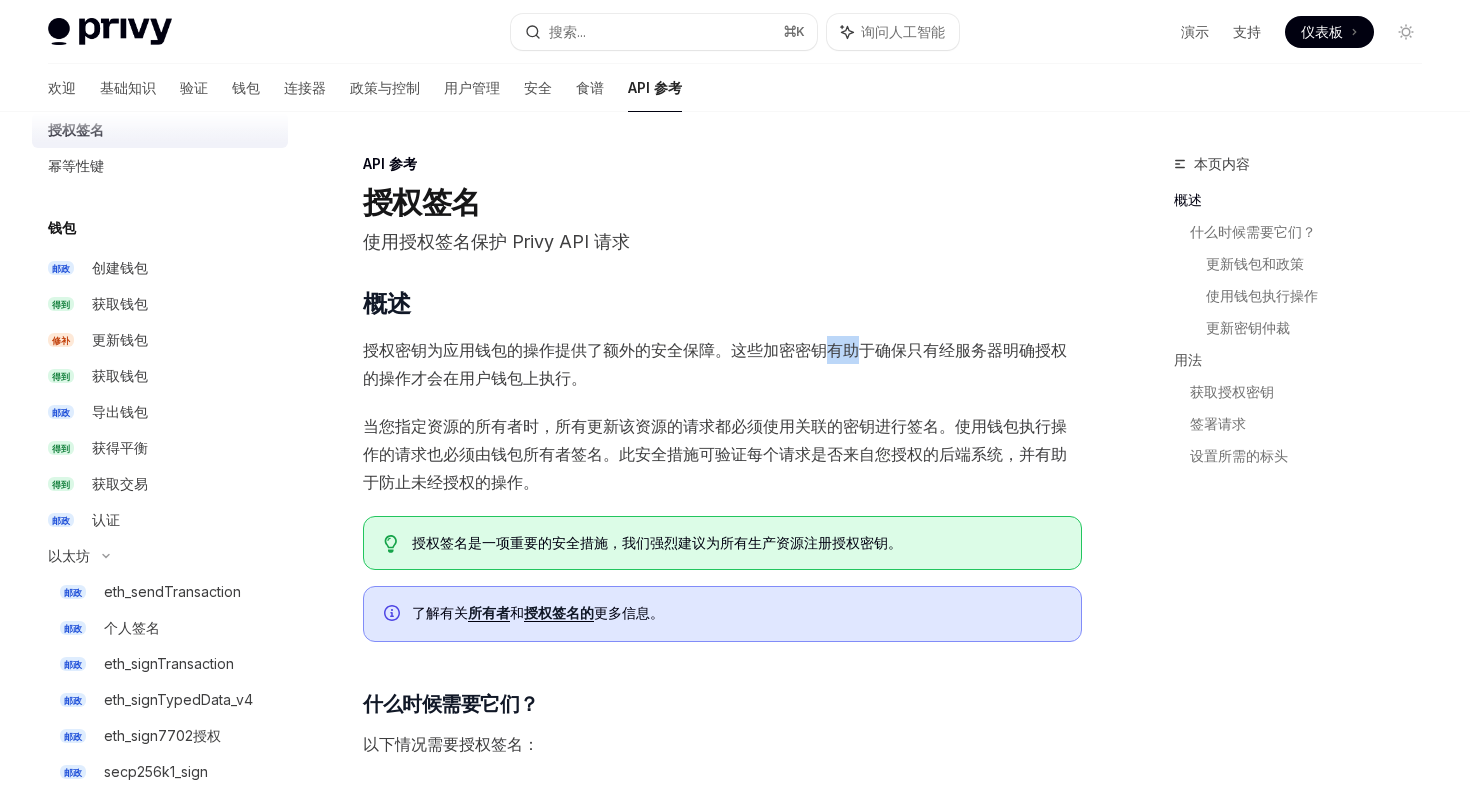 click on "授权密钥为应用钱包的操作提供了额外的安全保障。这些加密密钥有助于确保只有经服务器明确授权的操作才会在用户钱包上执行。" at bounding box center [715, 364] 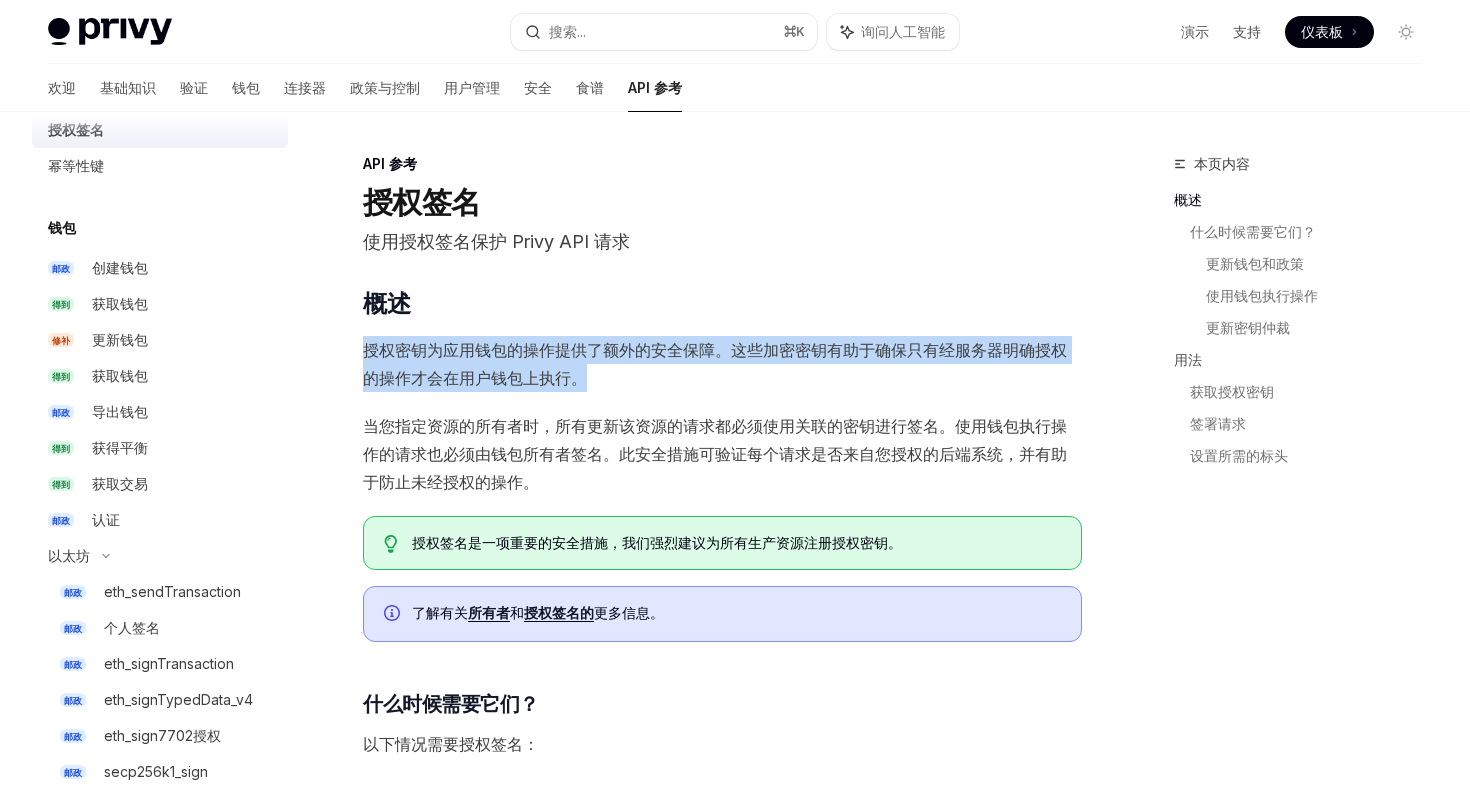 click on "授权密钥为应用钱包的操作提供了额外的安全保障。这些加密密钥有助于确保只有经服务器明确授权的操作才会在用户钱包上执行。" at bounding box center (715, 364) 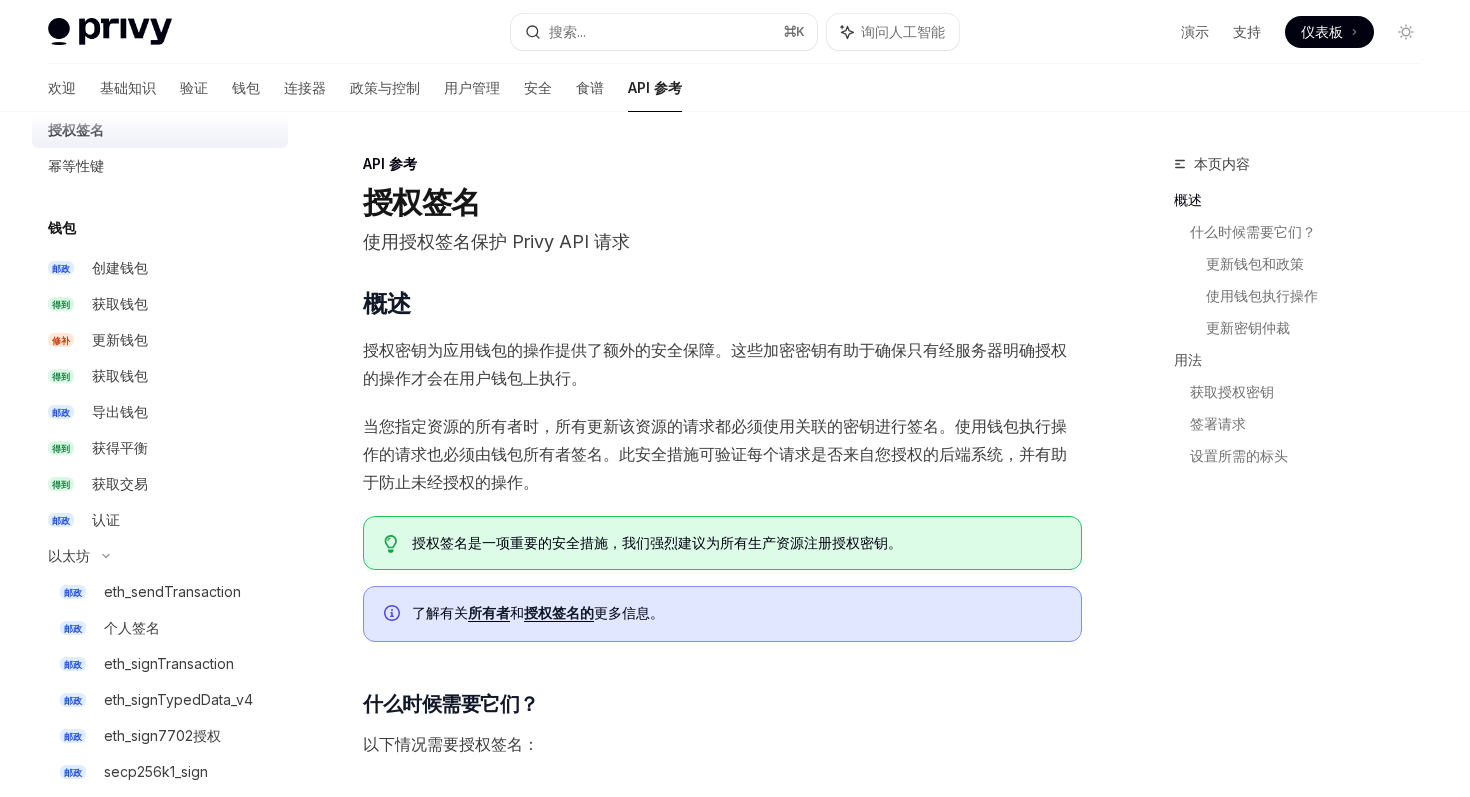 click on "当您指定资源的所有者时，所有更新该资源的请求都必须使用关联的密钥进行签名。使用钱包执行操作的请求也必须由钱包所有者签名。此安全措施可验证每个请求是否来自您授权的后端系统，并有助于防止未经授权的操作。" at bounding box center [722, 454] 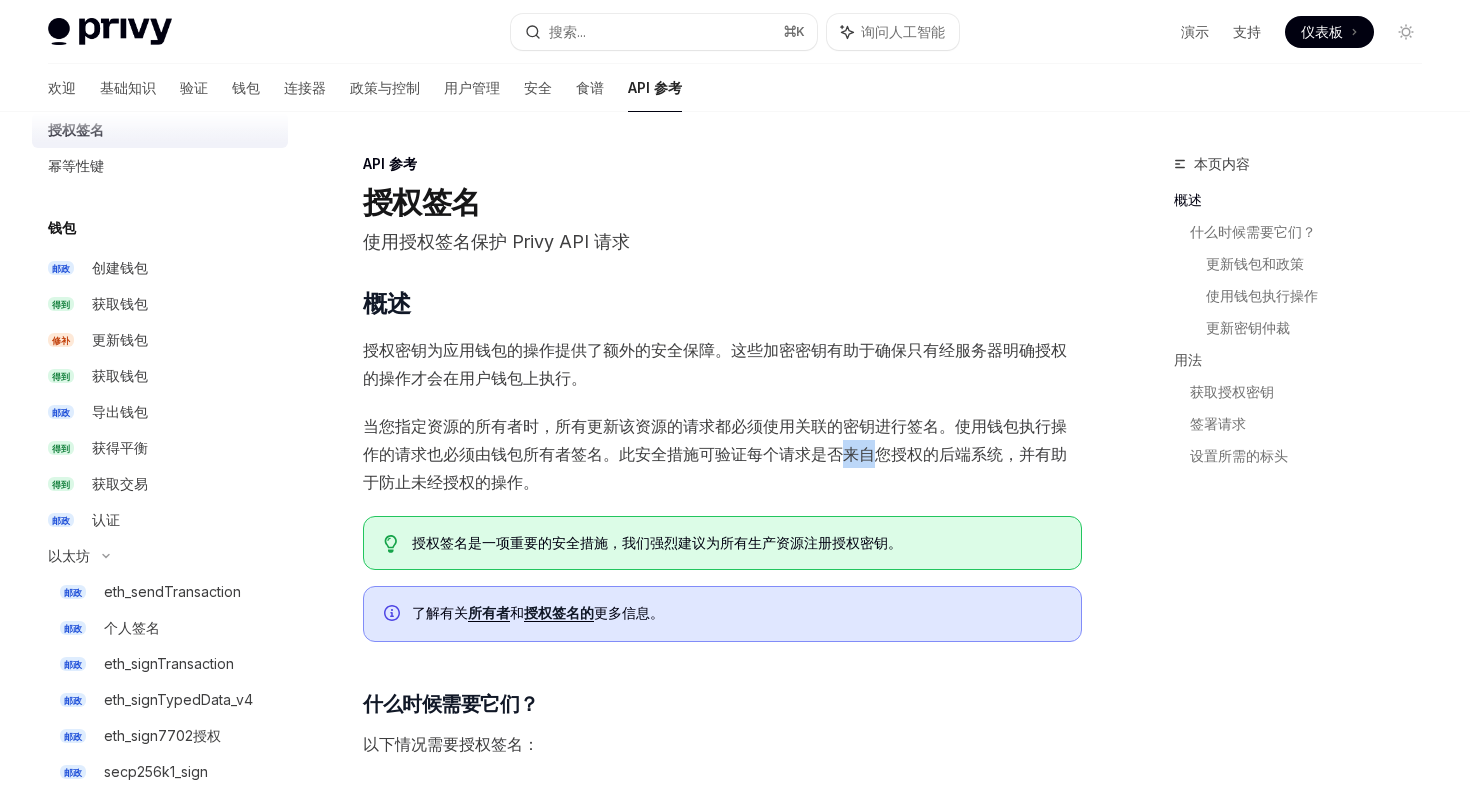 click on "当您指定资源的所有者时，所有更新该资源的请求都必须使用关联的密钥进行签名。使用钱包执行操作的请求也必须由钱包所有者签名。此安全措施可验证每个请求是否来自您授权的后端系统，并有助于防止未经授权的操作。" at bounding box center [722, 454] 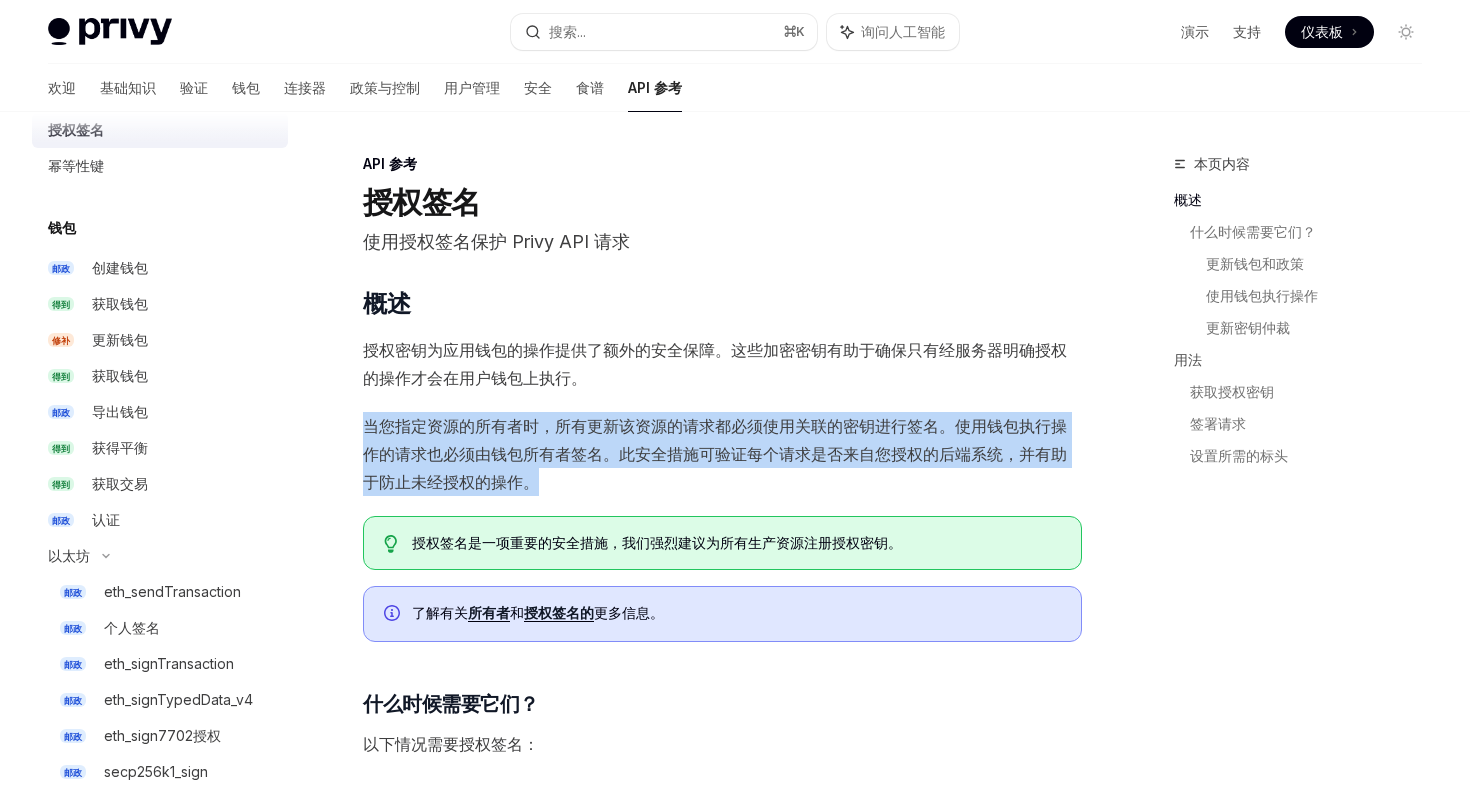 click on "当您指定资源的所有者时，所有更新该资源的请求都必须使用关联的密钥进行签名。使用钱包执行操作的请求也必须由钱包所有者签名。此安全措施可验证每个请求是否来自您授权的后端系统，并有助于防止未经授权的操作。" at bounding box center [722, 454] 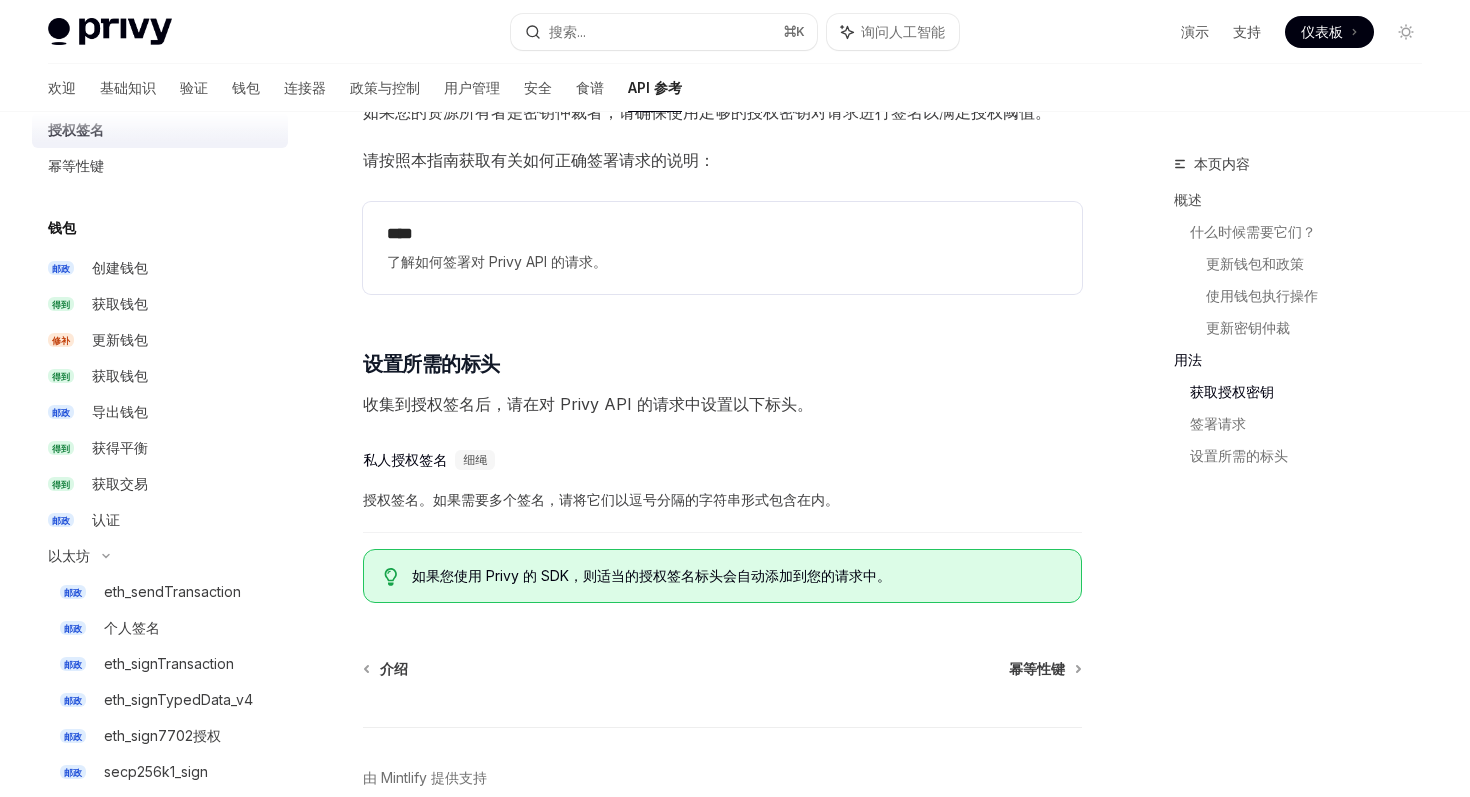 scroll, scrollTop: 2783, scrollLeft: 0, axis: vertical 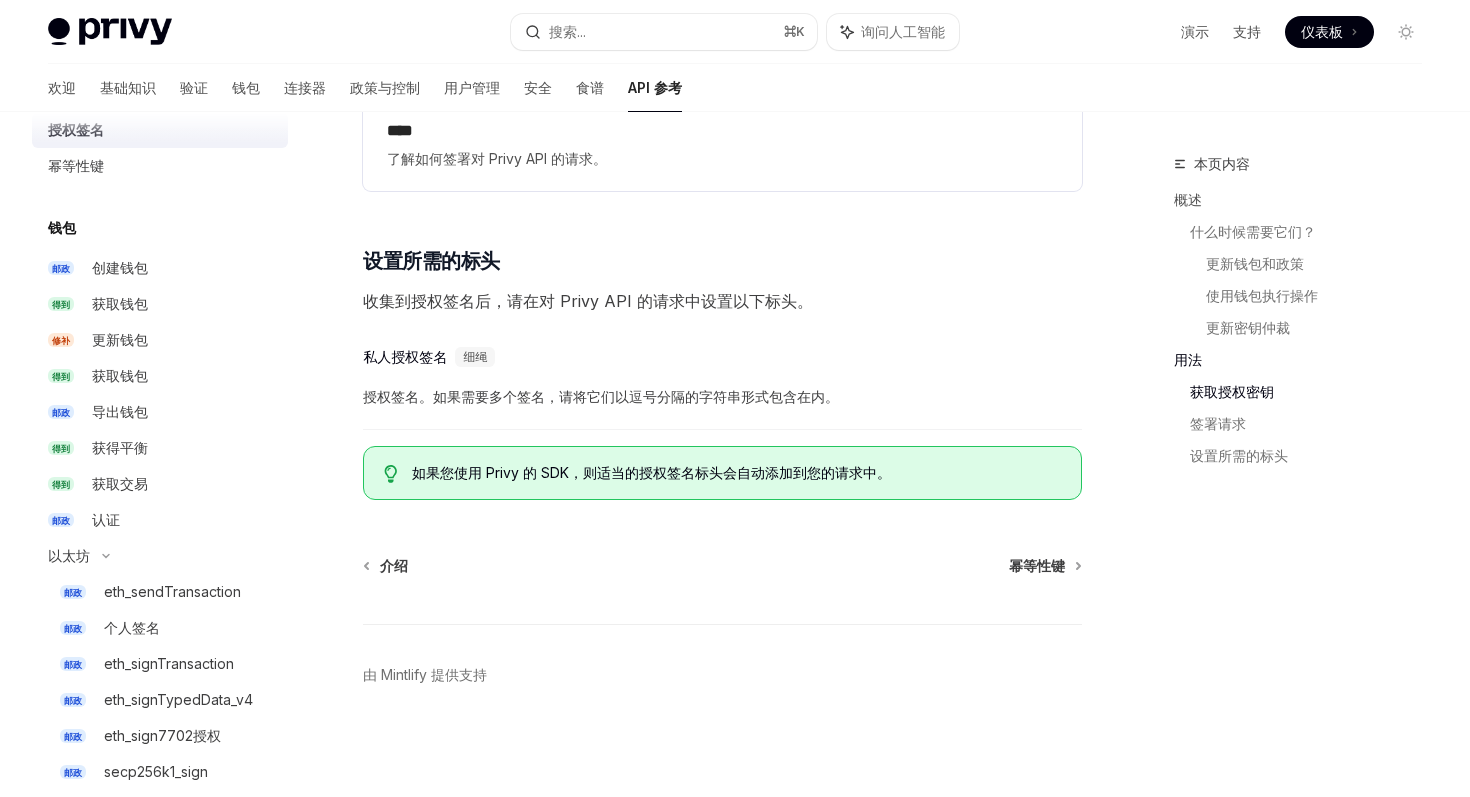 click on "授权签名。如果需要多个签名，请将它们以逗号分隔的字符串形式包含在内。" at bounding box center [722, 397] 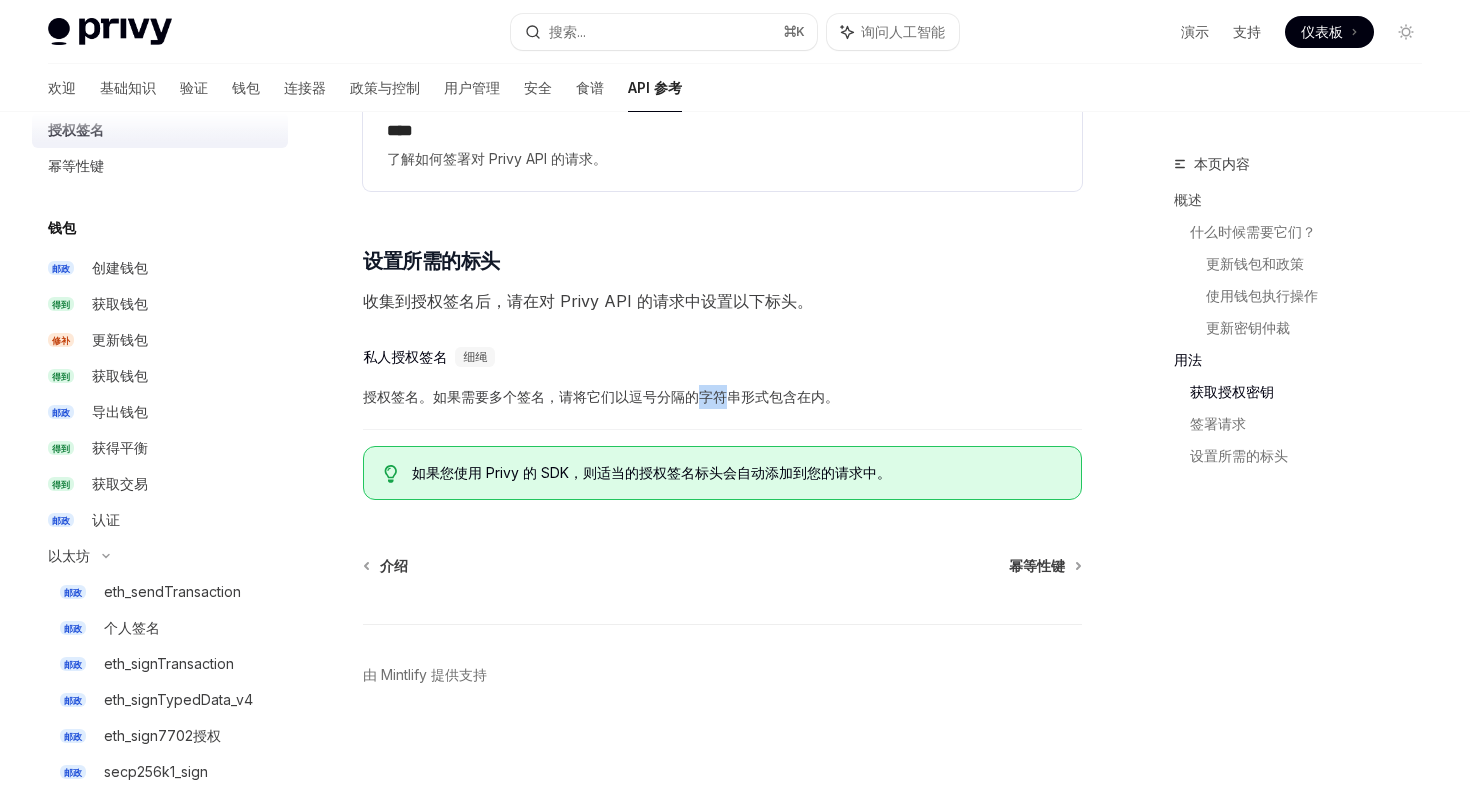 click on "授权签名。如果需要多个签名，请将它们以逗号分隔的字符串形式包含在内。" at bounding box center [722, 397] 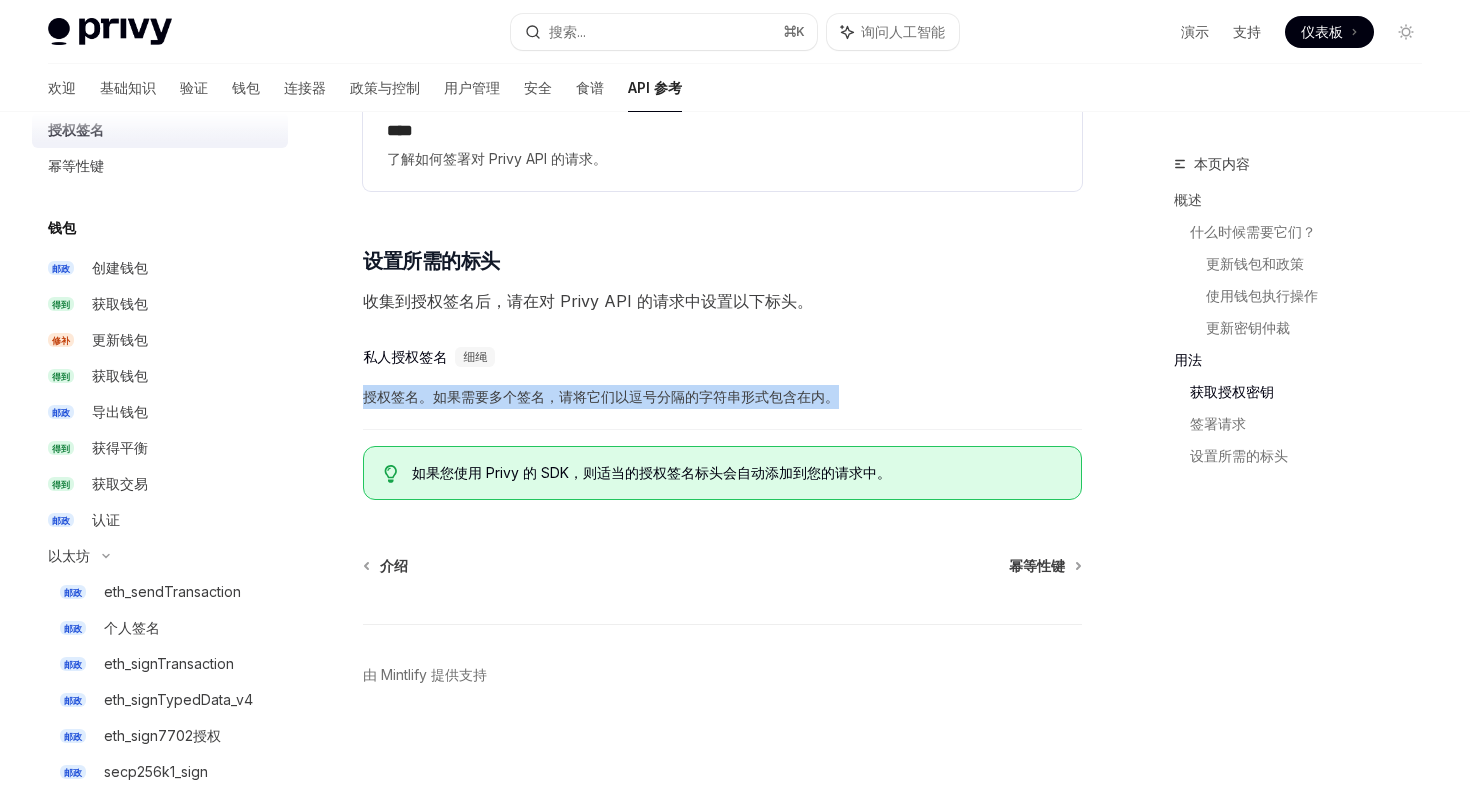 click on "授权签名。如果需要多个签名，请将它们以逗号分隔的字符串形式包含在内。" at bounding box center (601, 396) 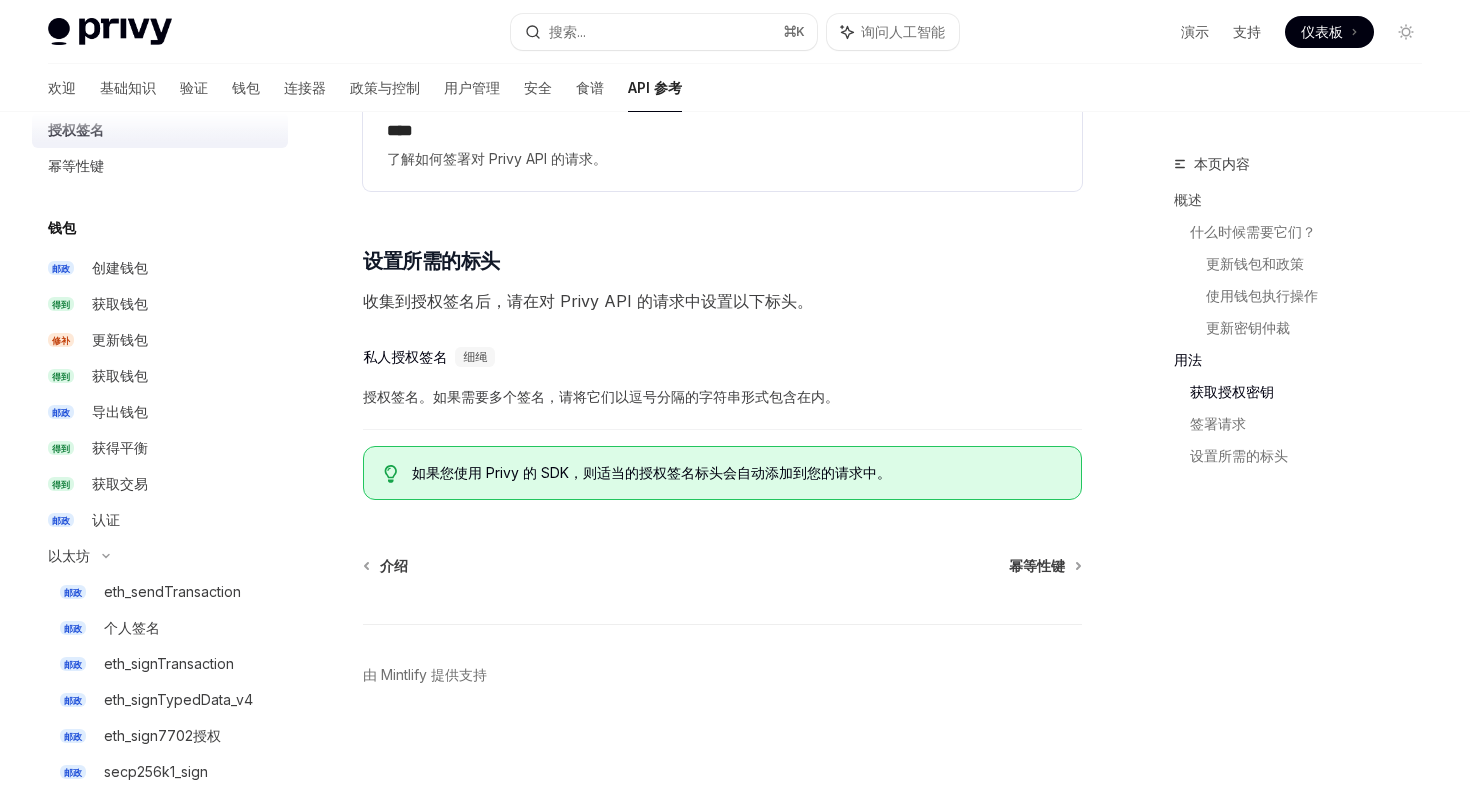 click on "收集到授权签名后，请在对 Privy API 的请求中设置以下标头。" at bounding box center (588, 301) 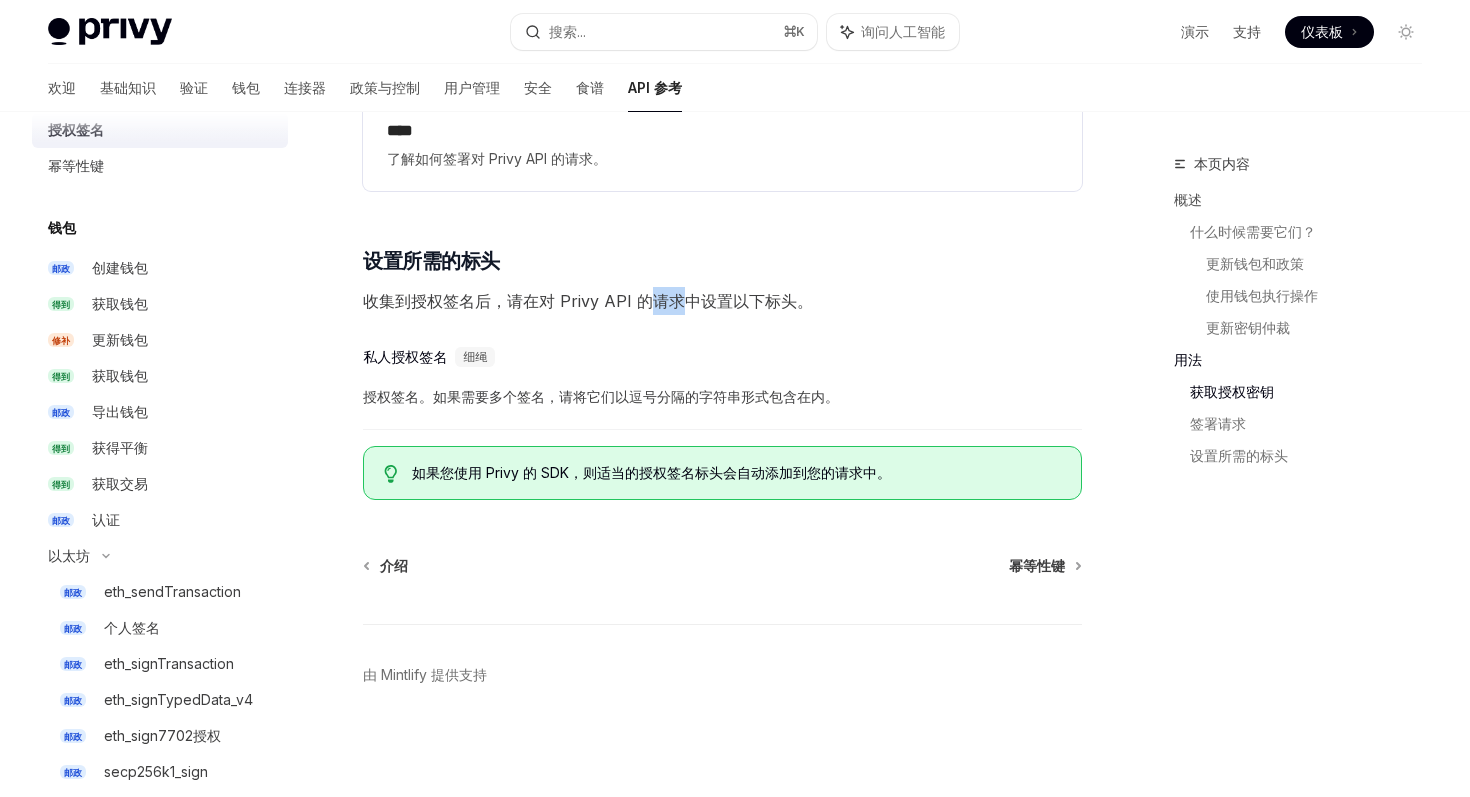 click on "收集到授权签名后，请在对 Privy API 的请求中设置以下标头。" at bounding box center (588, 301) 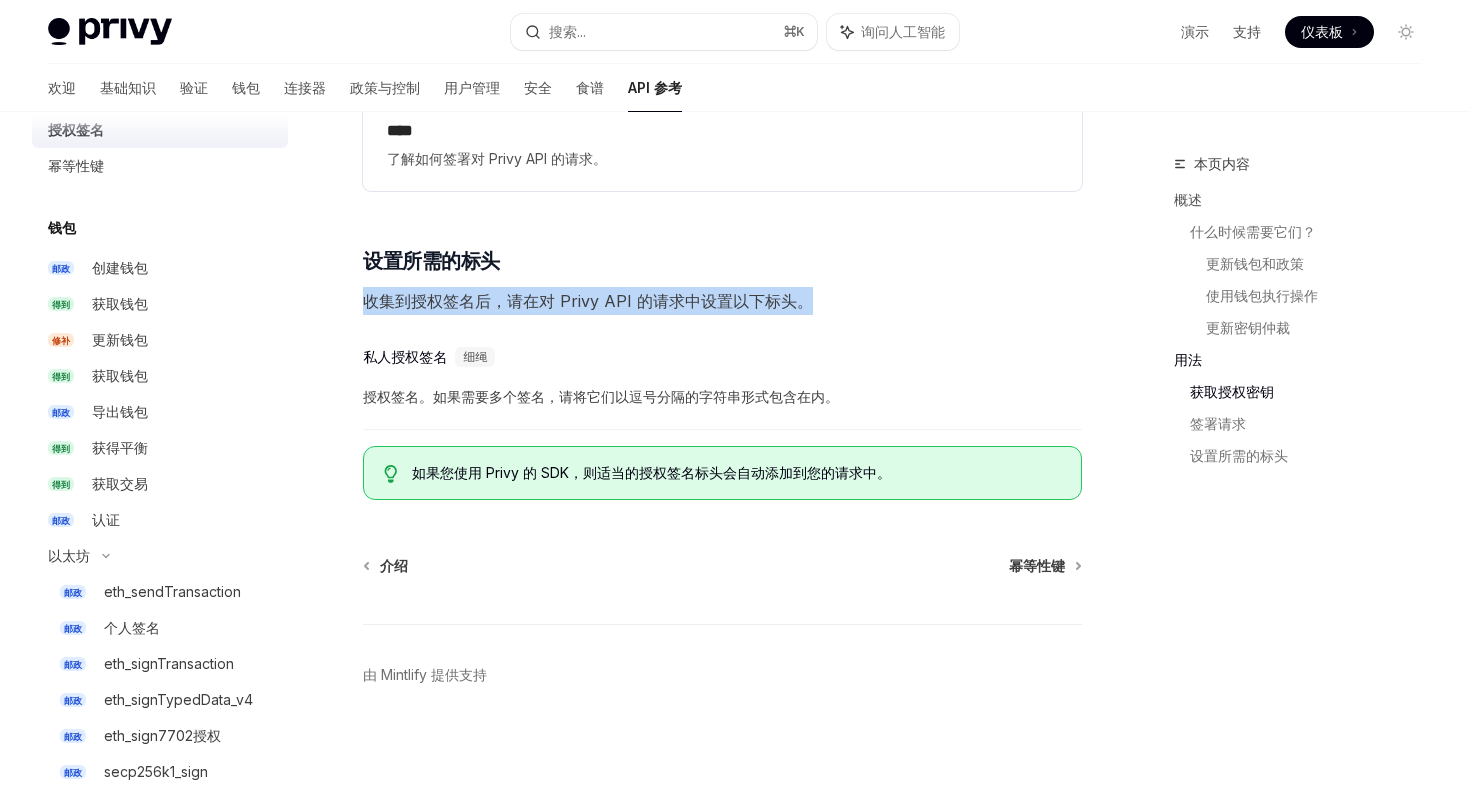 click on "​ 概述
授权密钥为应用钱包的操作提供了额外的安全保障。这些加密密钥有助于确保只有经服务器明确授权的操作才会在用户钱包上执行。
当您指定资源的所有者时，所有更新该资源的请求都必须使用关联的密钥进行签名。使用钱包执行操作的请求也必须由钱包所有者签名。此安全措施可验证每个请求是否来自您授权的后端系统，并有助于防止未经授权的操作。
授权签名是一项重要的安全措施，我们强烈建议为所有生产资源注册授权密钥。
了解有关 所有者 和 授权签名的 更多信息。
​ 什么时候需要它们？
以下情况需要授权签名：
​ 更新钱包和政策
所有关键资源（例如钱包和策略）都有一个 owner_id 字段，该字段指示修改给定资源所需的授权密钥或仲裁。
这意味着，如果设置了，则所有 针对 该资源的请求 owner_id 都需要授权签名。这包括： PATCH" at bounding box center [722, -998] 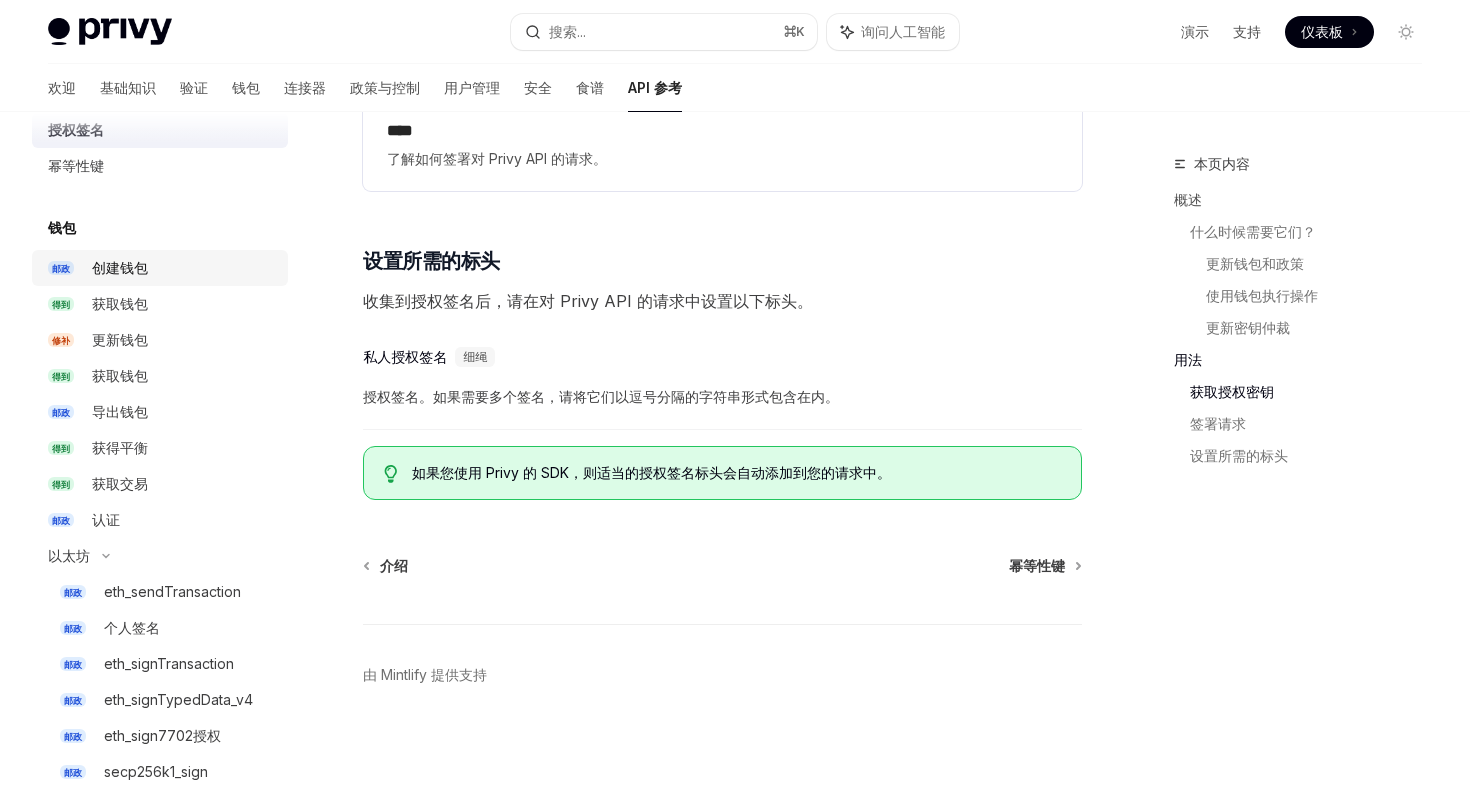 click on "创建钱包" at bounding box center (120, 267) 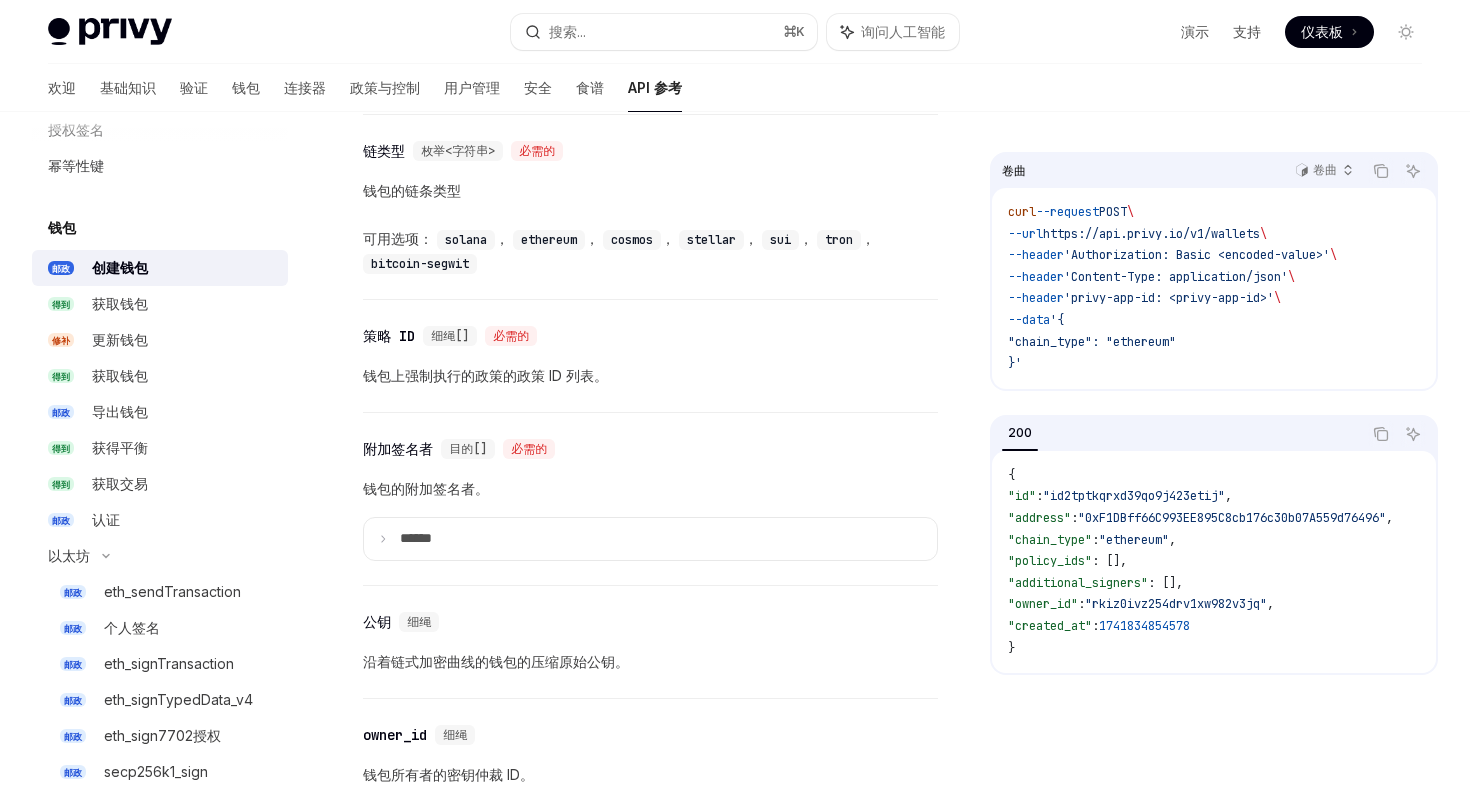 scroll, scrollTop: 2251, scrollLeft: 0, axis: vertical 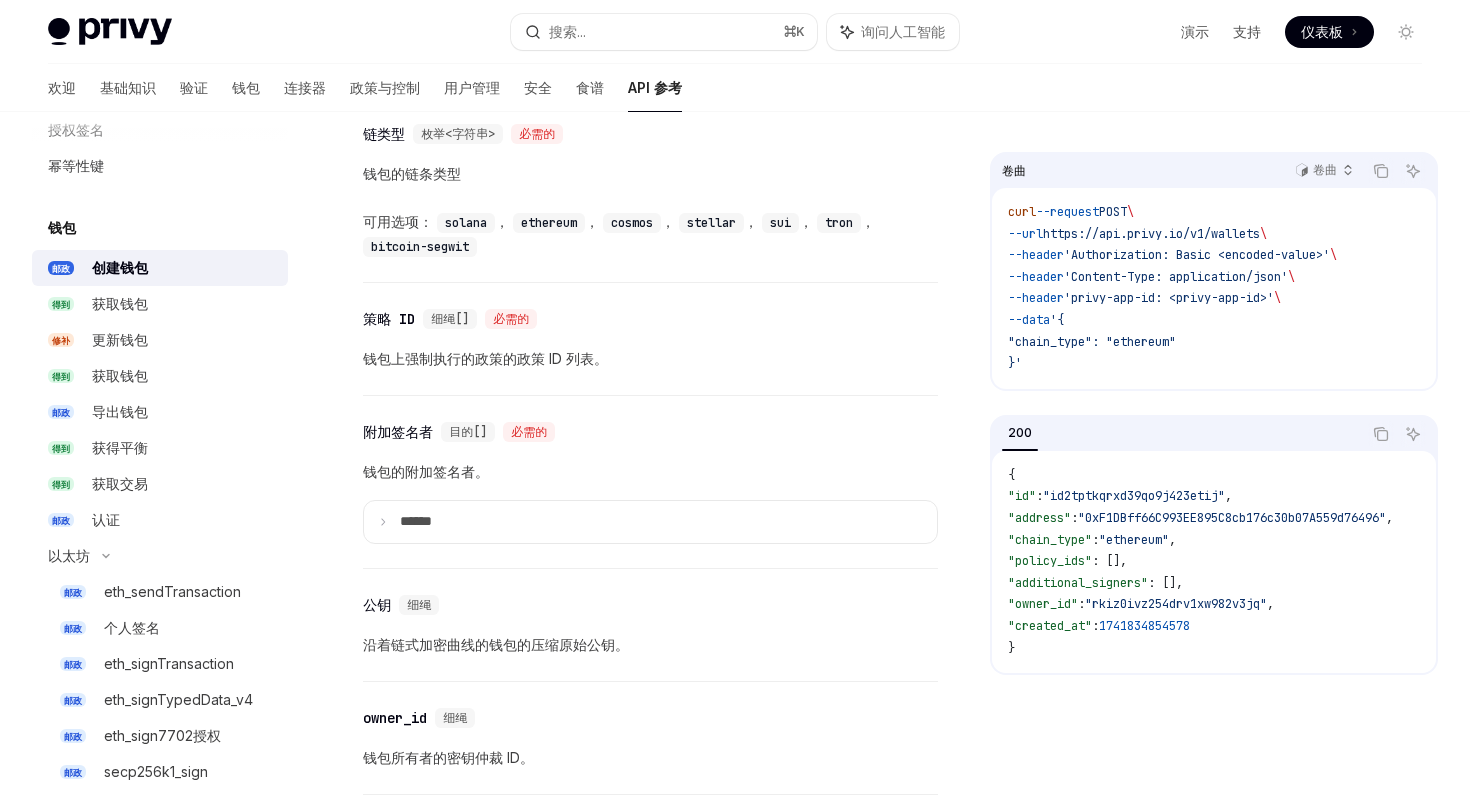 click on "钱包的附加签名者。" at bounding box center (426, 471) 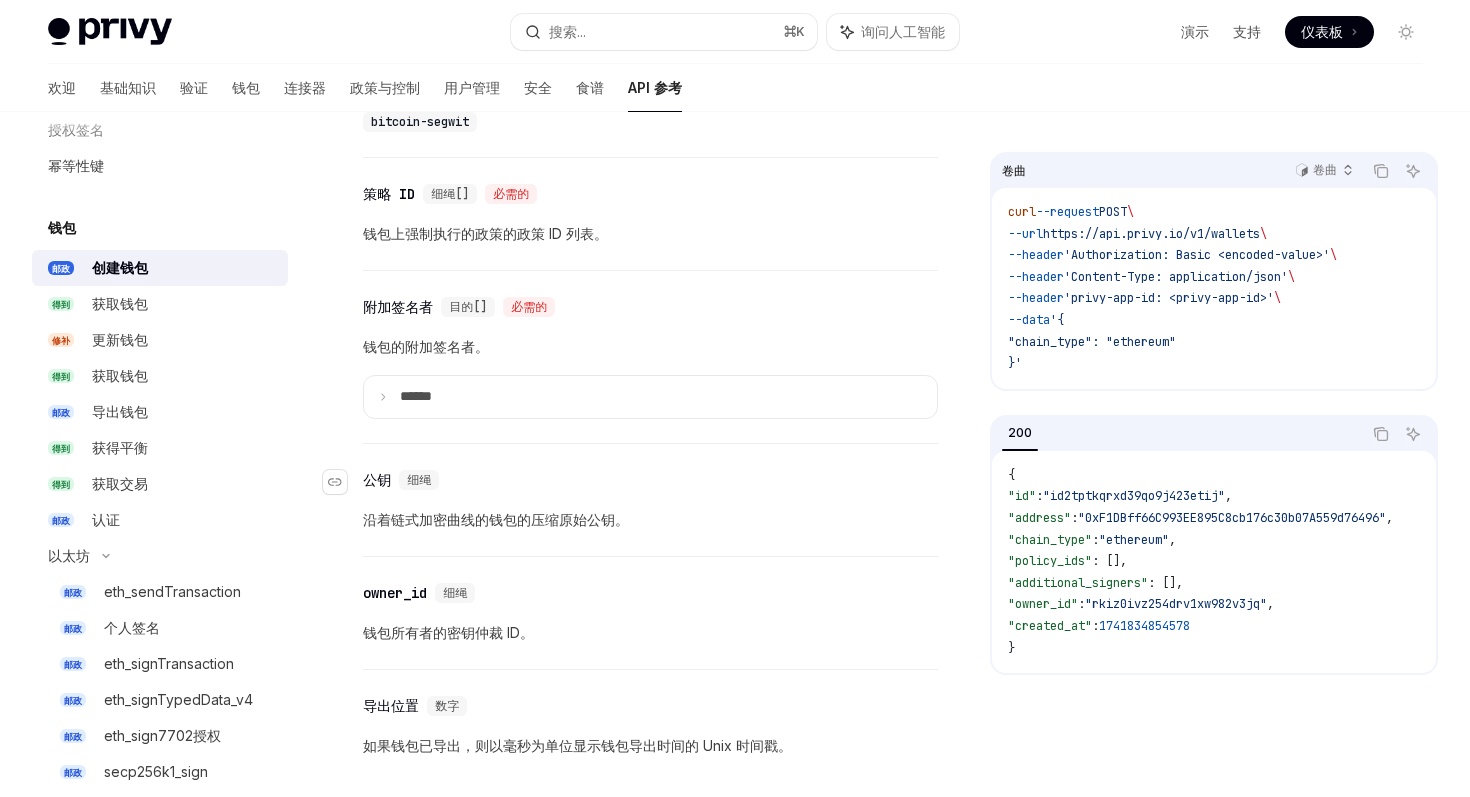 scroll, scrollTop: 2382, scrollLeft: 0, axis: vertical 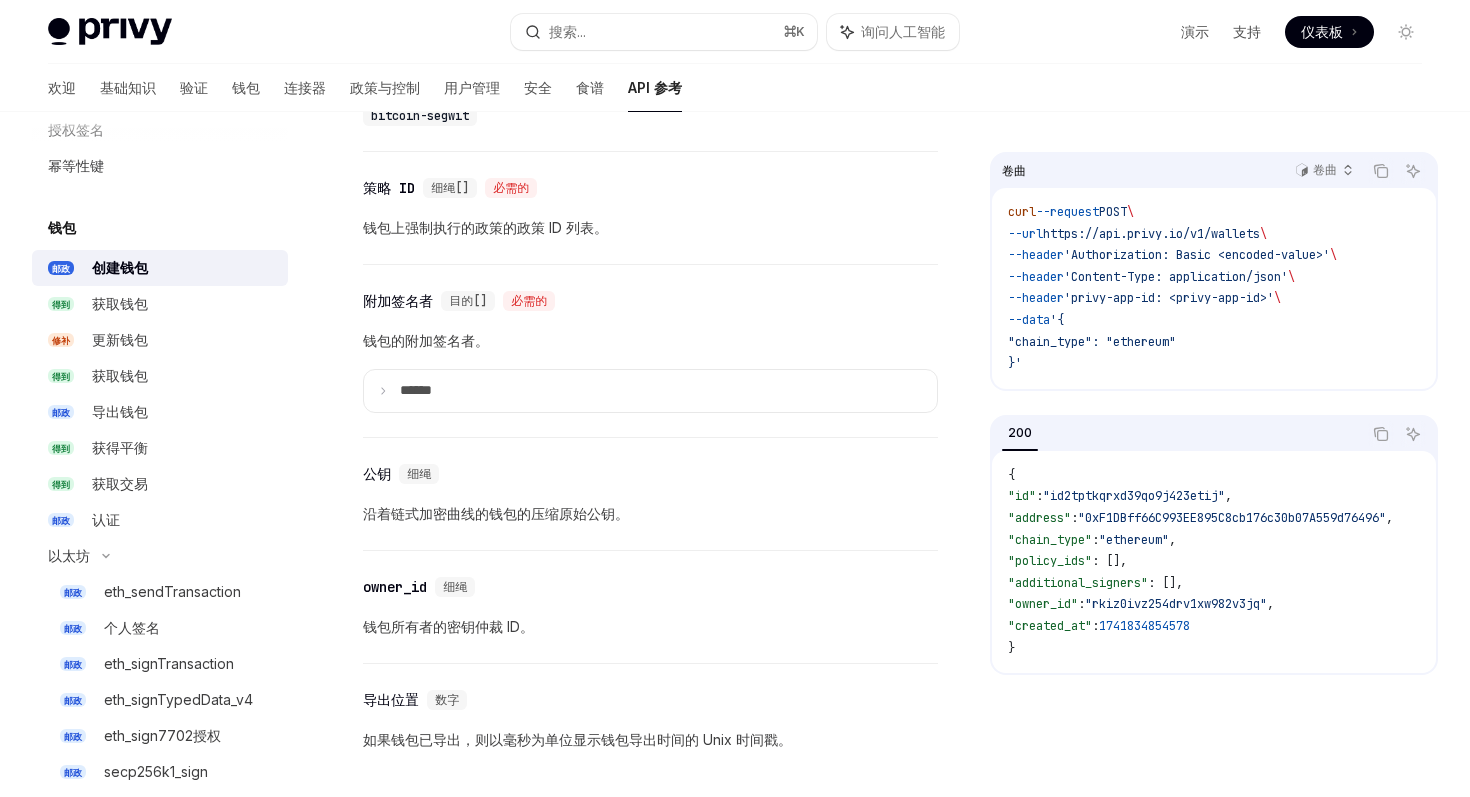 click on "沿着链式加密曲线的钱包的压缩原始公钥。" at bounding box center (496, 513) 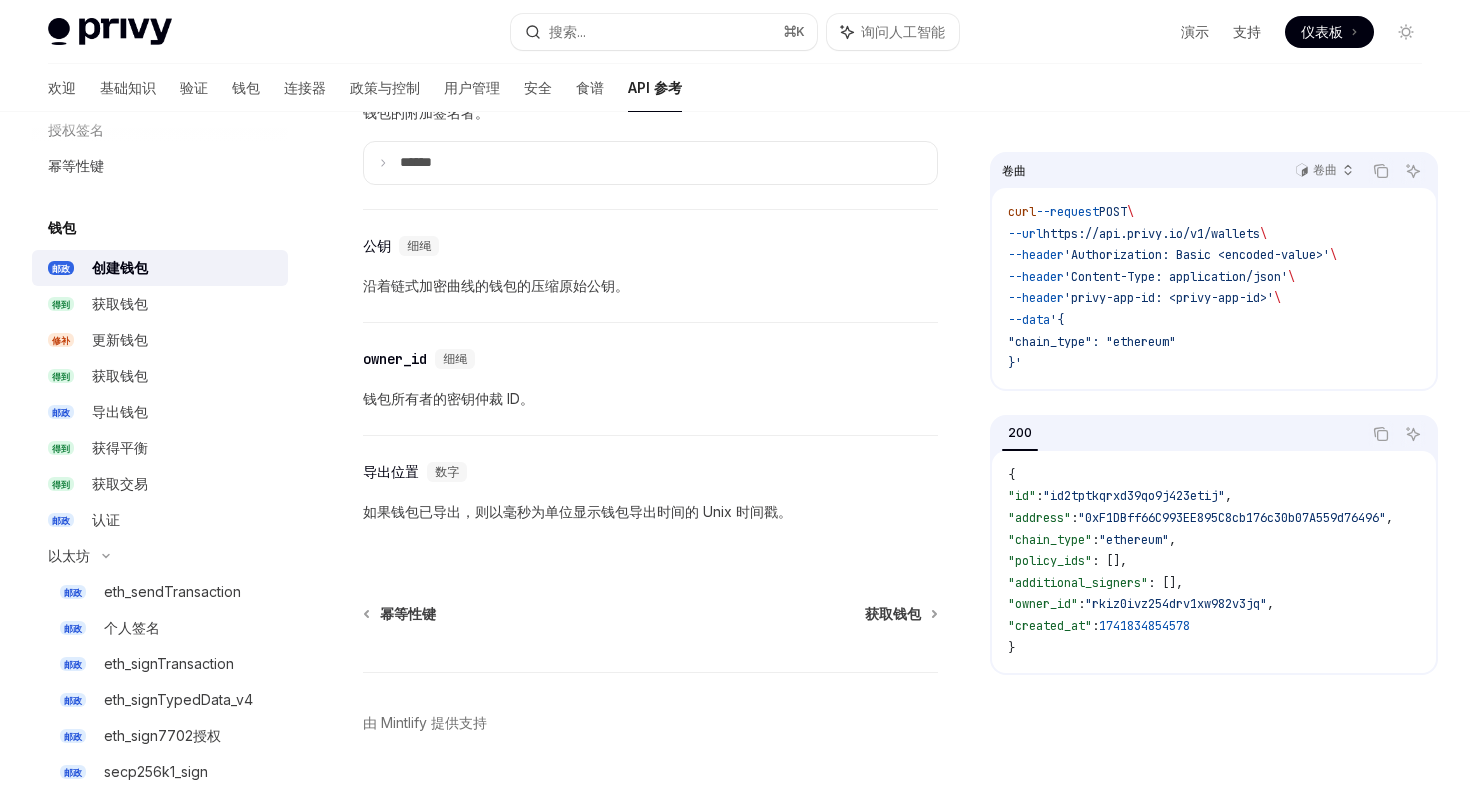 scroll, scrollTop: 2615, scrollLeft: 0, axis: vertical 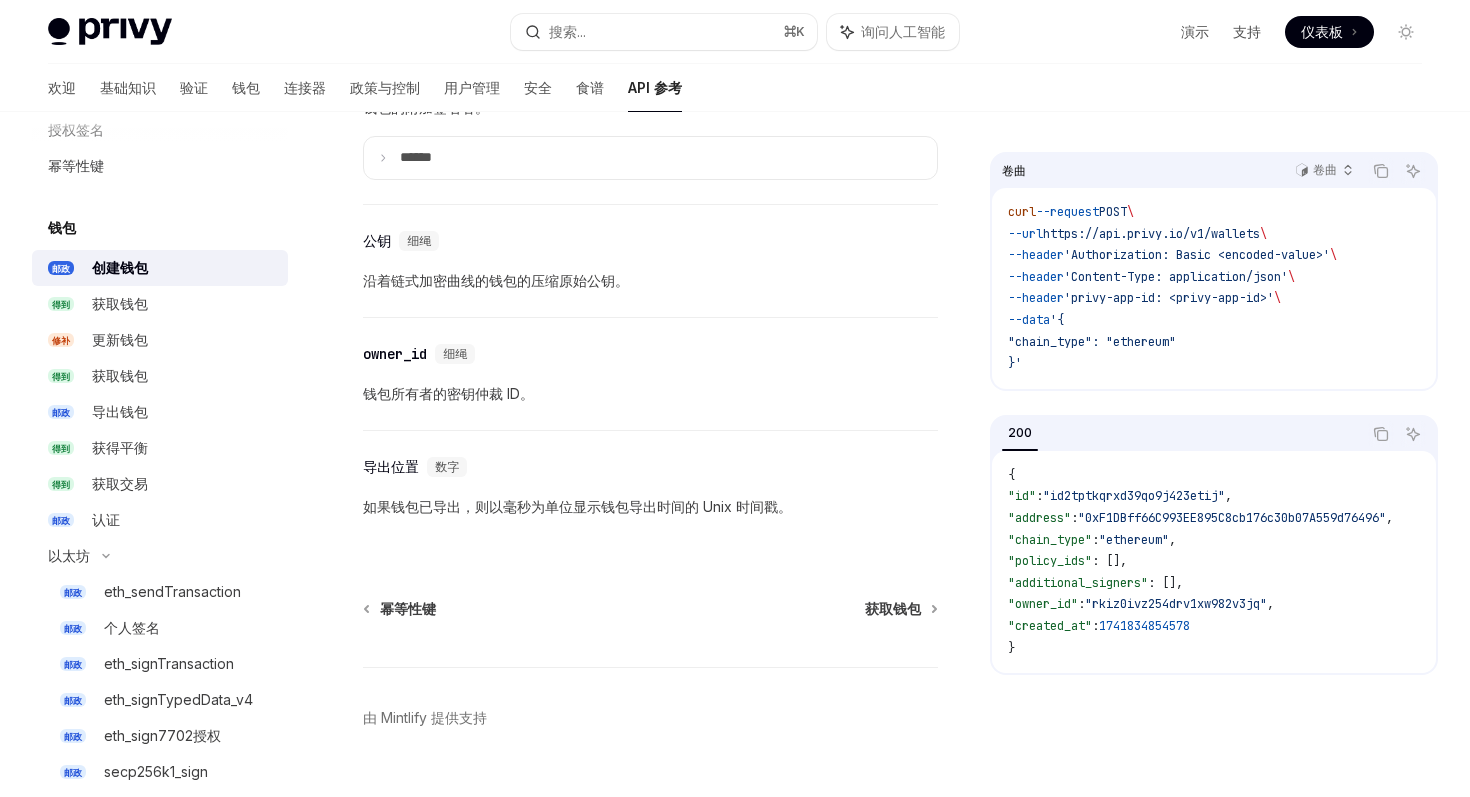 click on "如果钱包已导出，则以毫秒为单位显示钱包导出时间的 Unix 时间戳。" at bounding box center (650, 507) 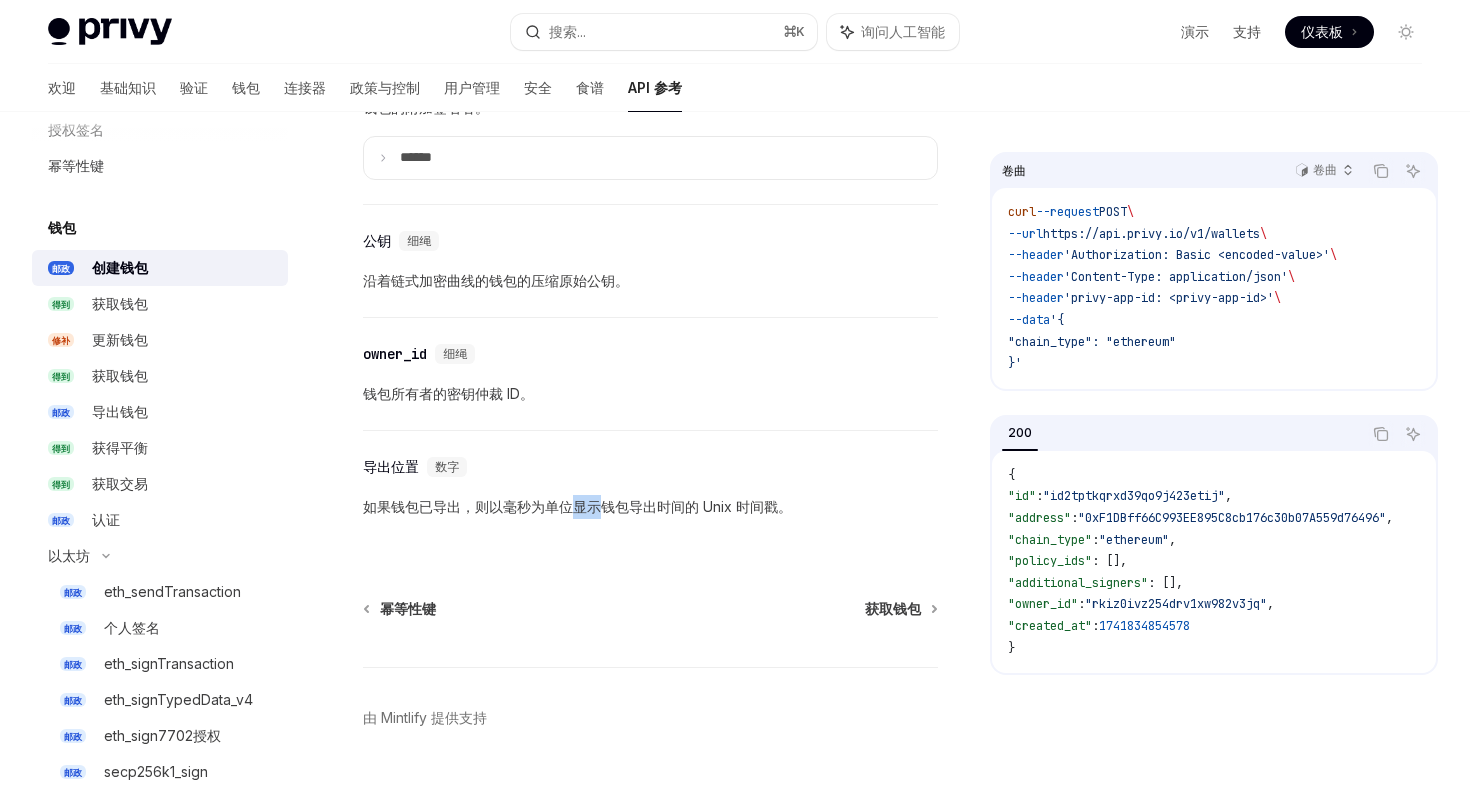 click on "如果钱包已导出，则以毫秒为单位显示钱包导出时间的 Unix 时间戳。" at bounding box center (650, 507) 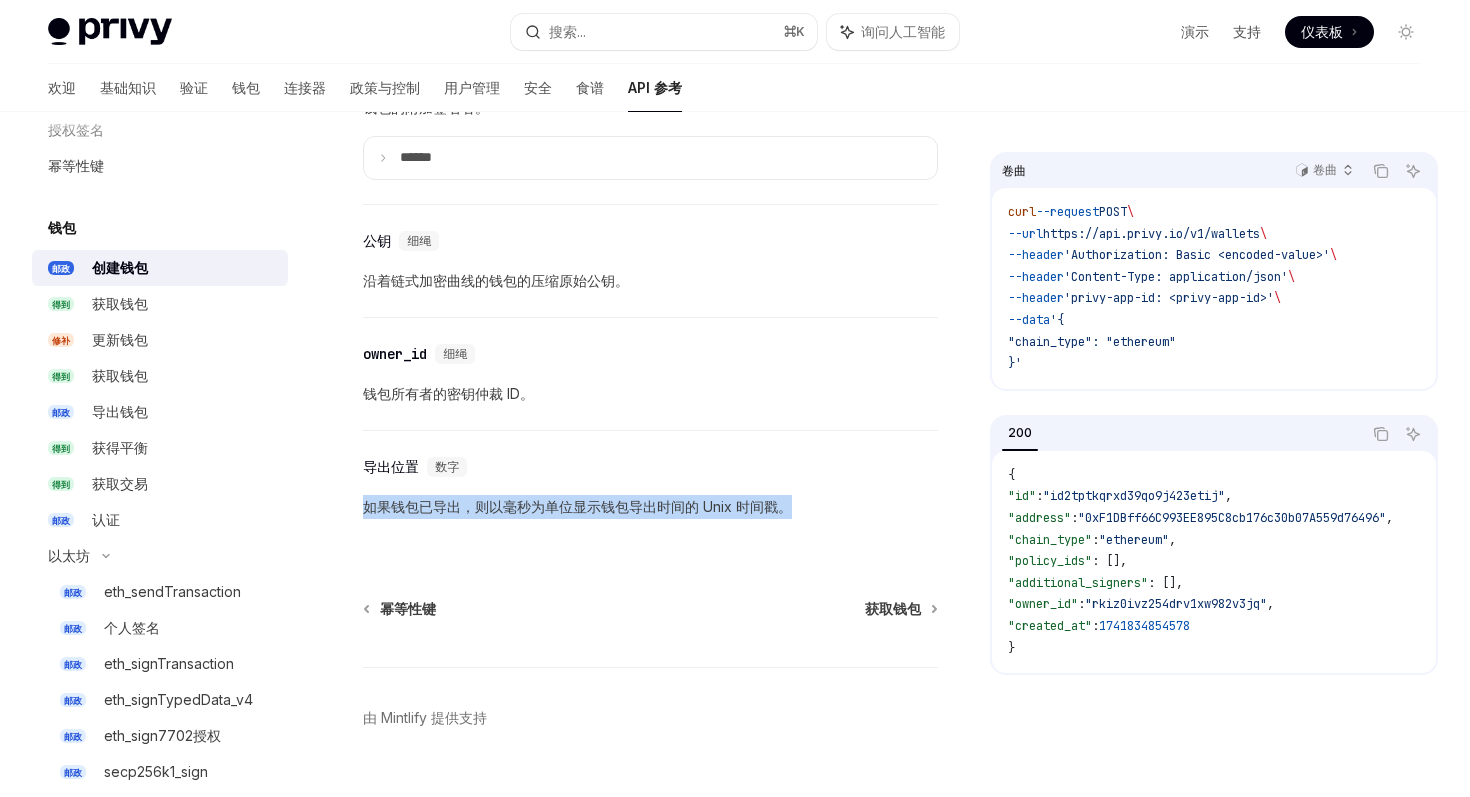 click on "如果钱包已导出，则以毫秒为单位显示钱包导出时间的 Unix 时间戳。" at bounding box center [650, 507] 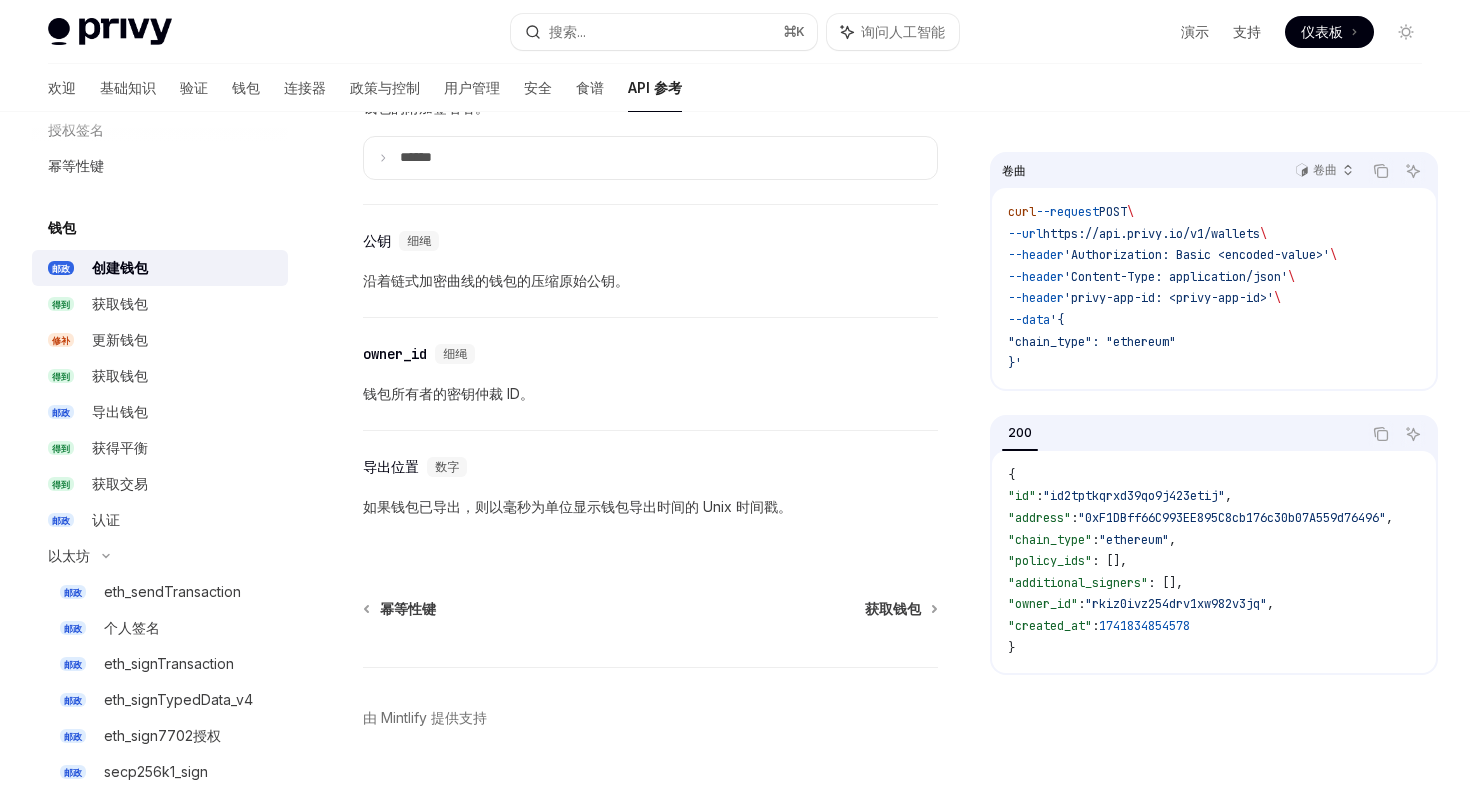 click on "钱包所有者的密钥仲裁 ID。" at bounding box center (448, 393) 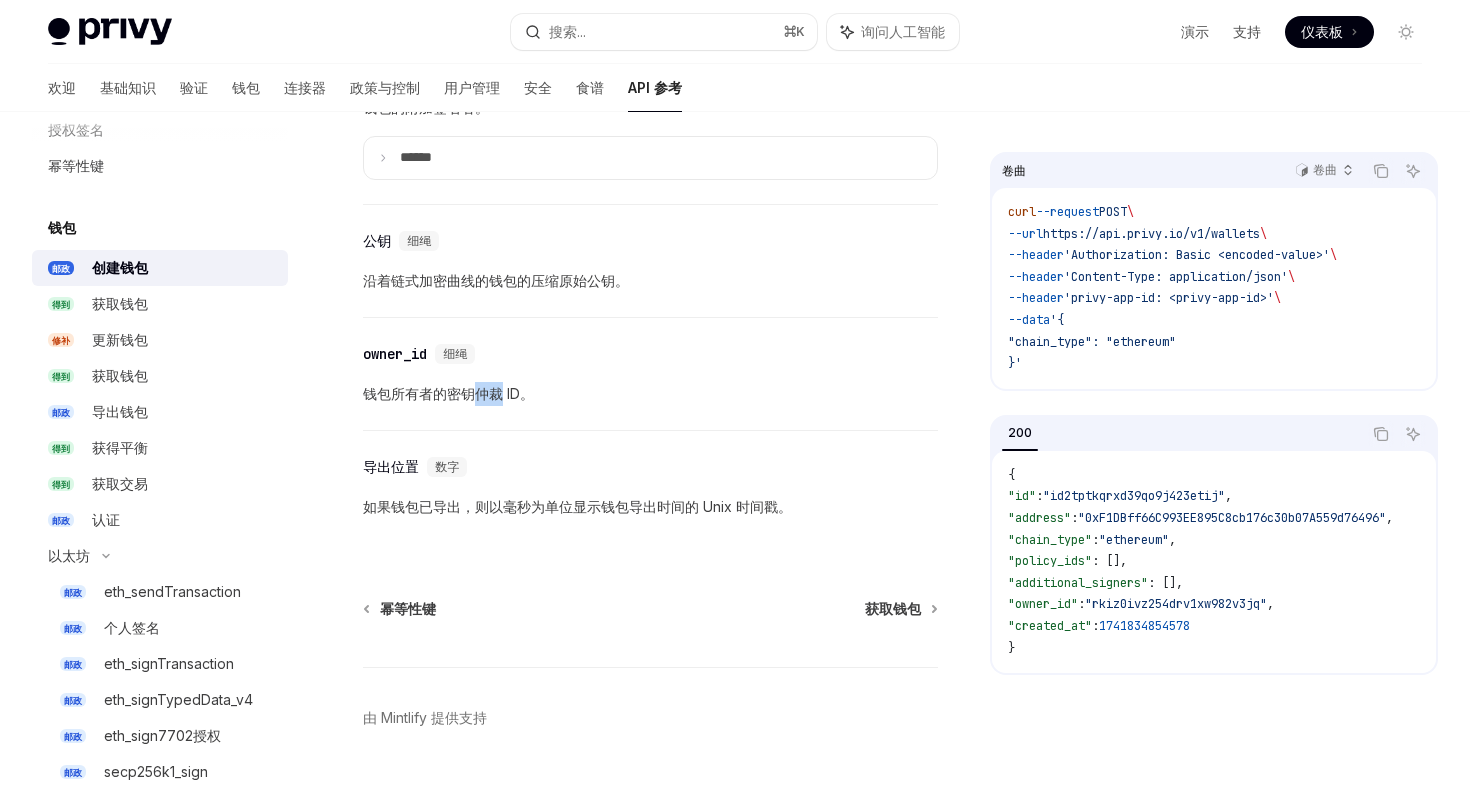 click on "钱包所有者的密钥仲裁 ID。" at bounding box center [448, 393] 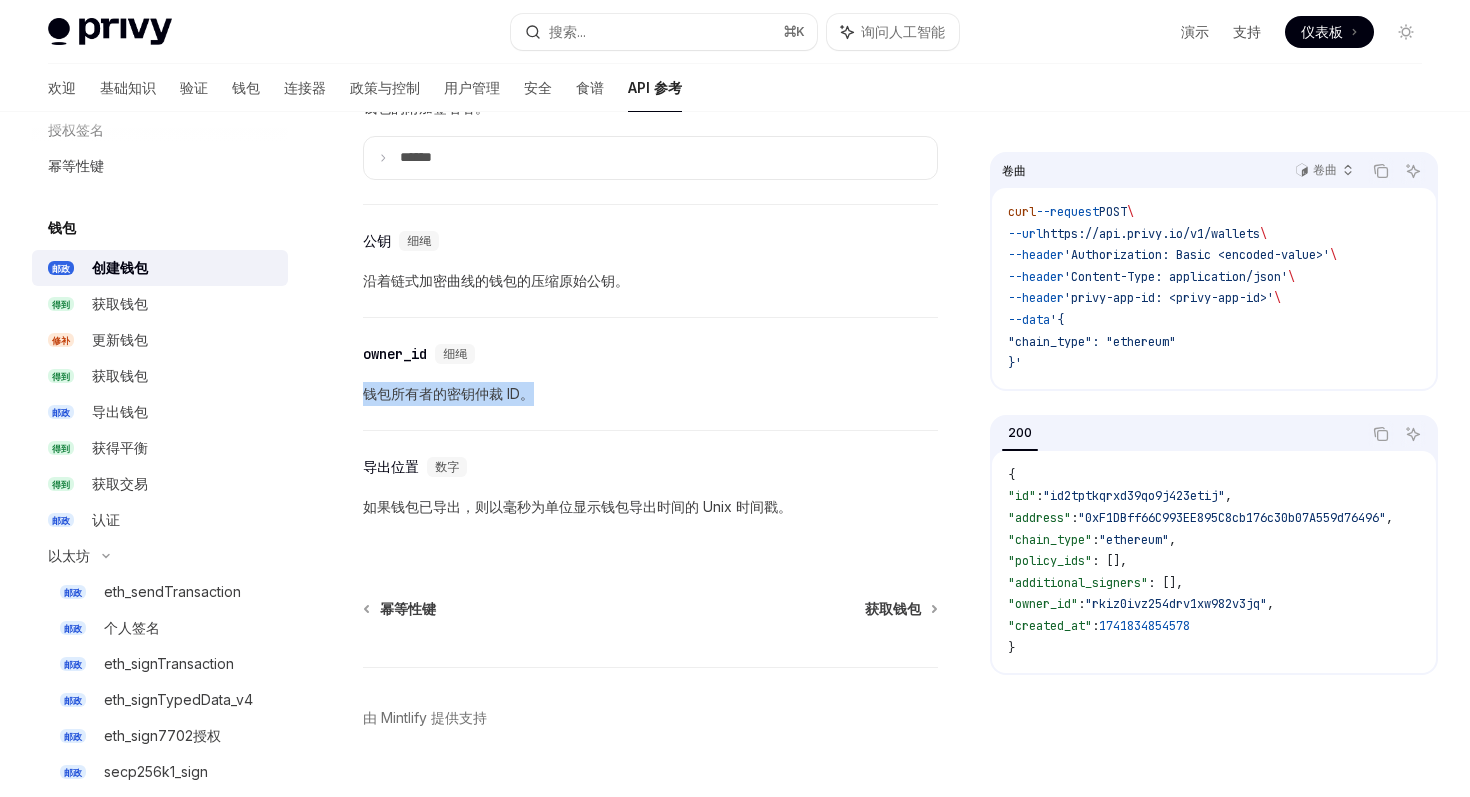 click on "沿着链式加密曲线的钱包的压缩原始公钥。" at bounding box center [496, 280] 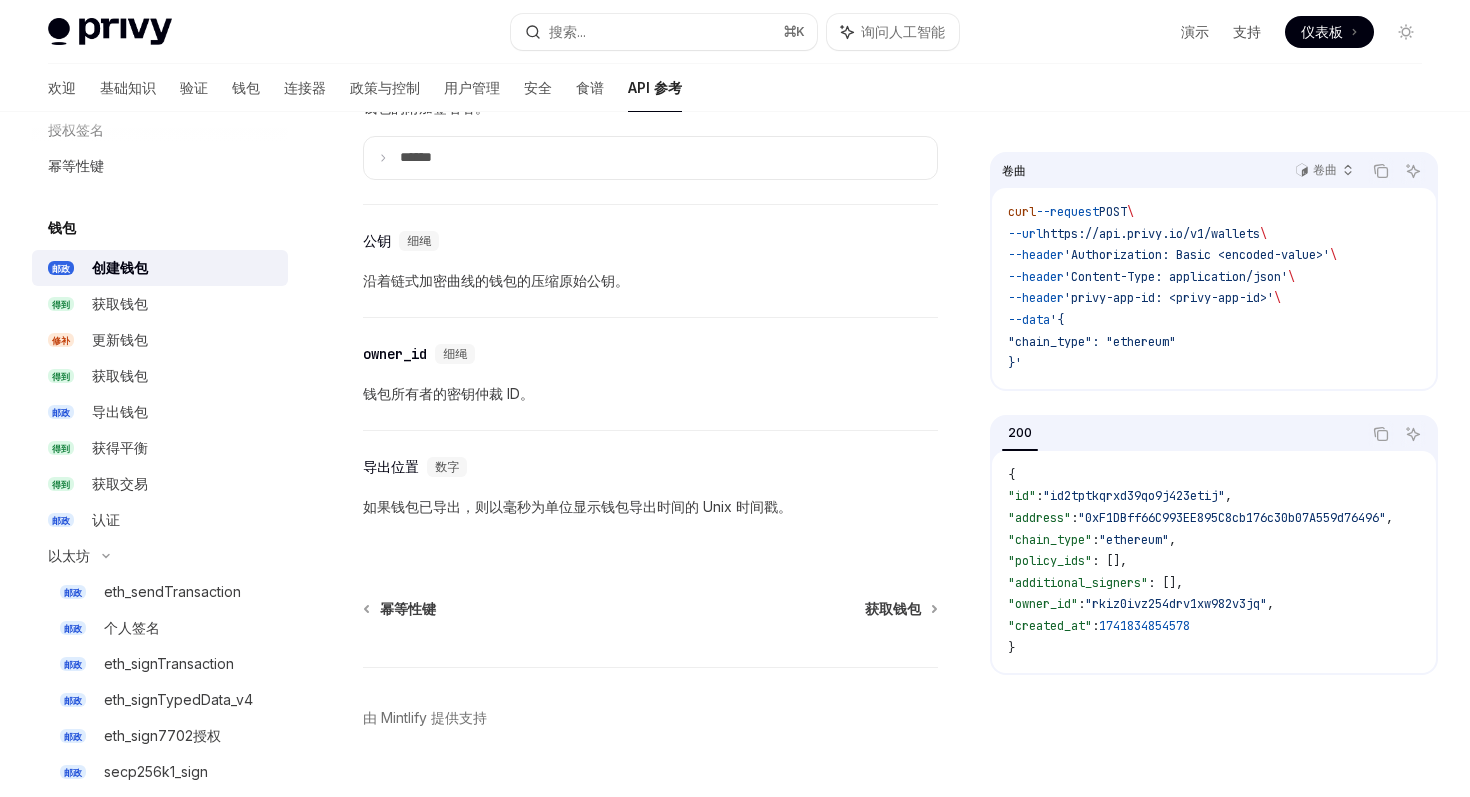 click on "沿着链式加密曲线的钱包的压缩原始公钥。" at bounding box center (496, 280) 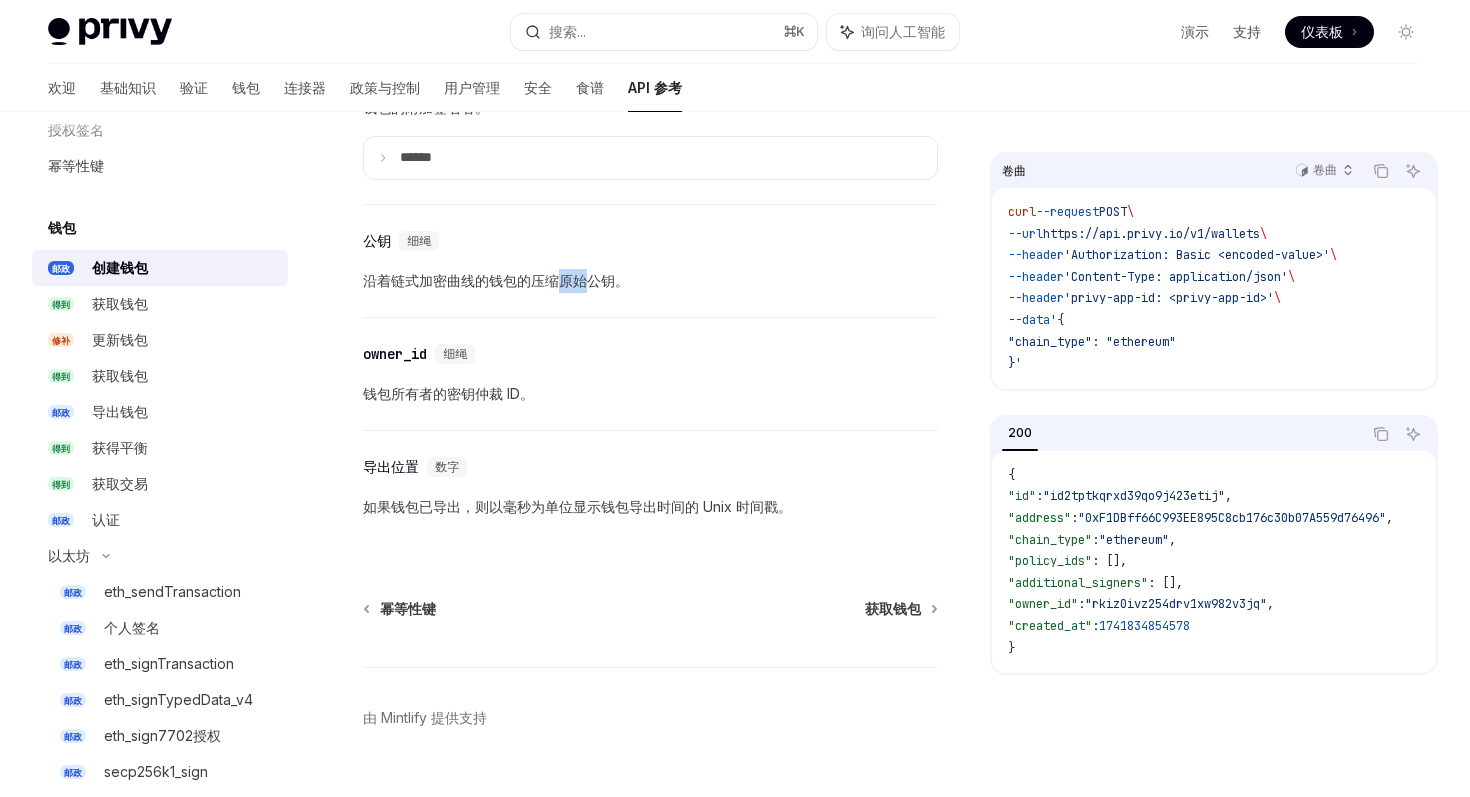 click on "沿着链式加密曲线的钱包的压缩原始公钥。" at bounding box center [496, 280] 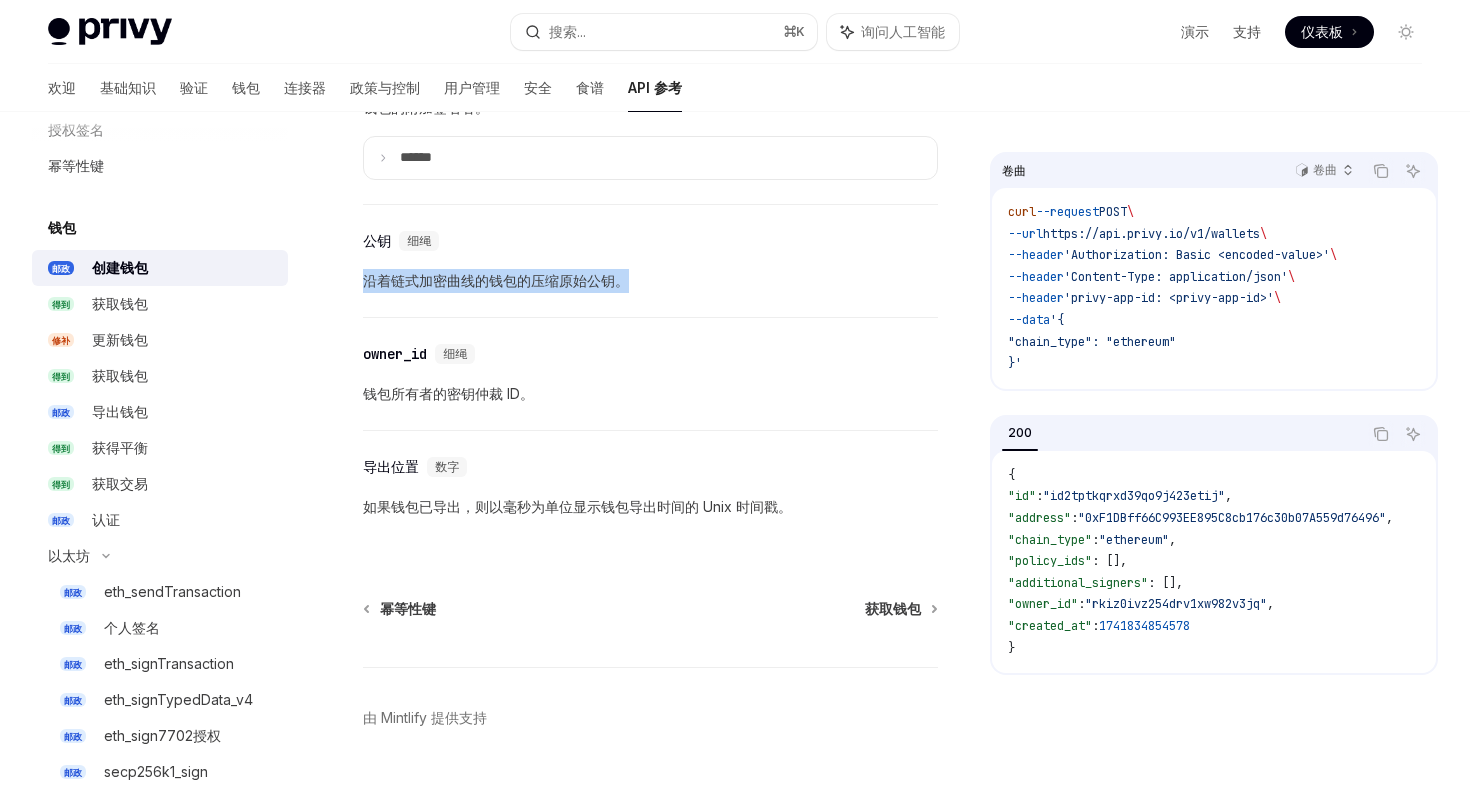 click on "沿着链式加密曲线的钱包的压缩原始公钥。" at bounding box center [496, 280] 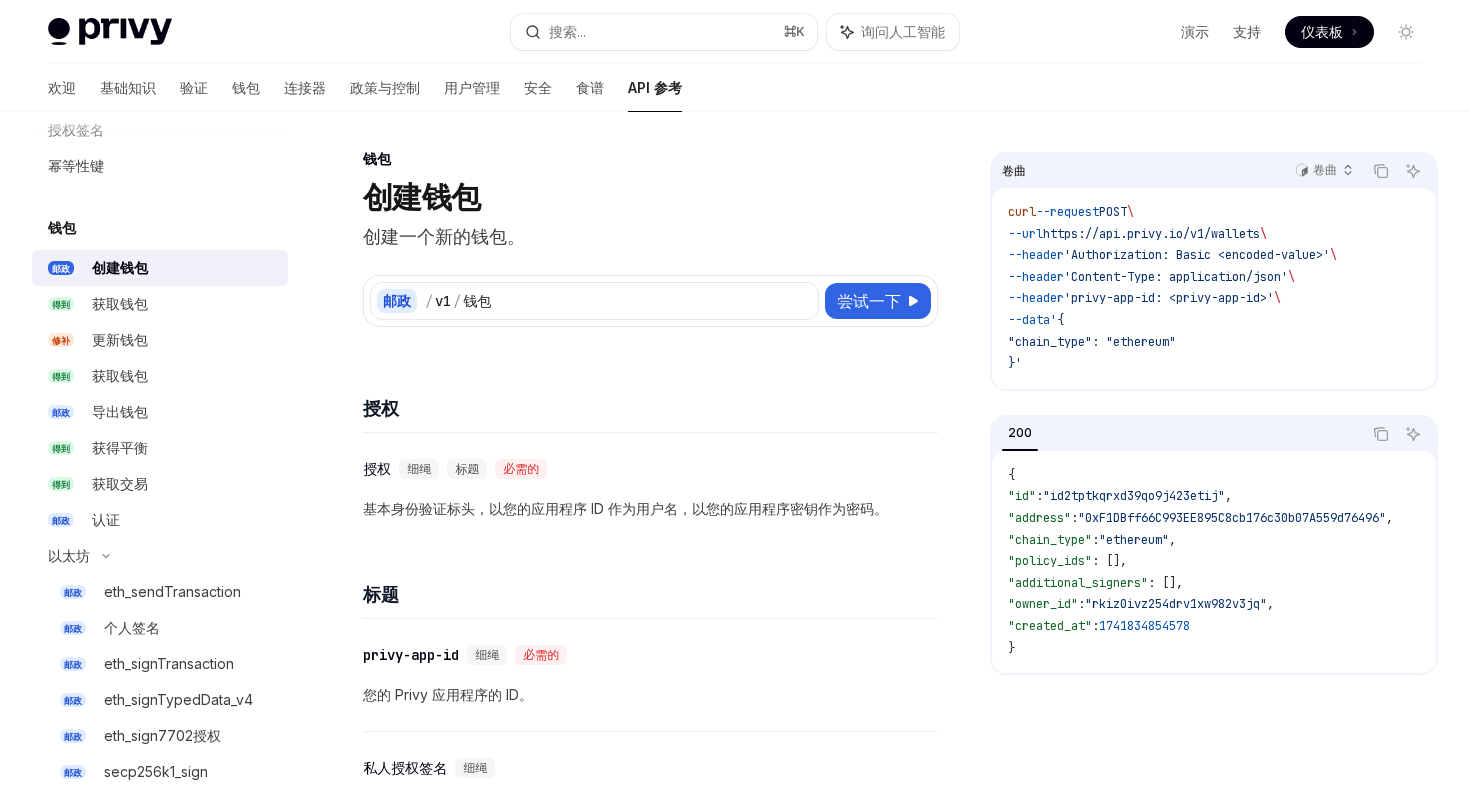 scroll, scrollTop: 0, scrollLeft: 0, axis: both 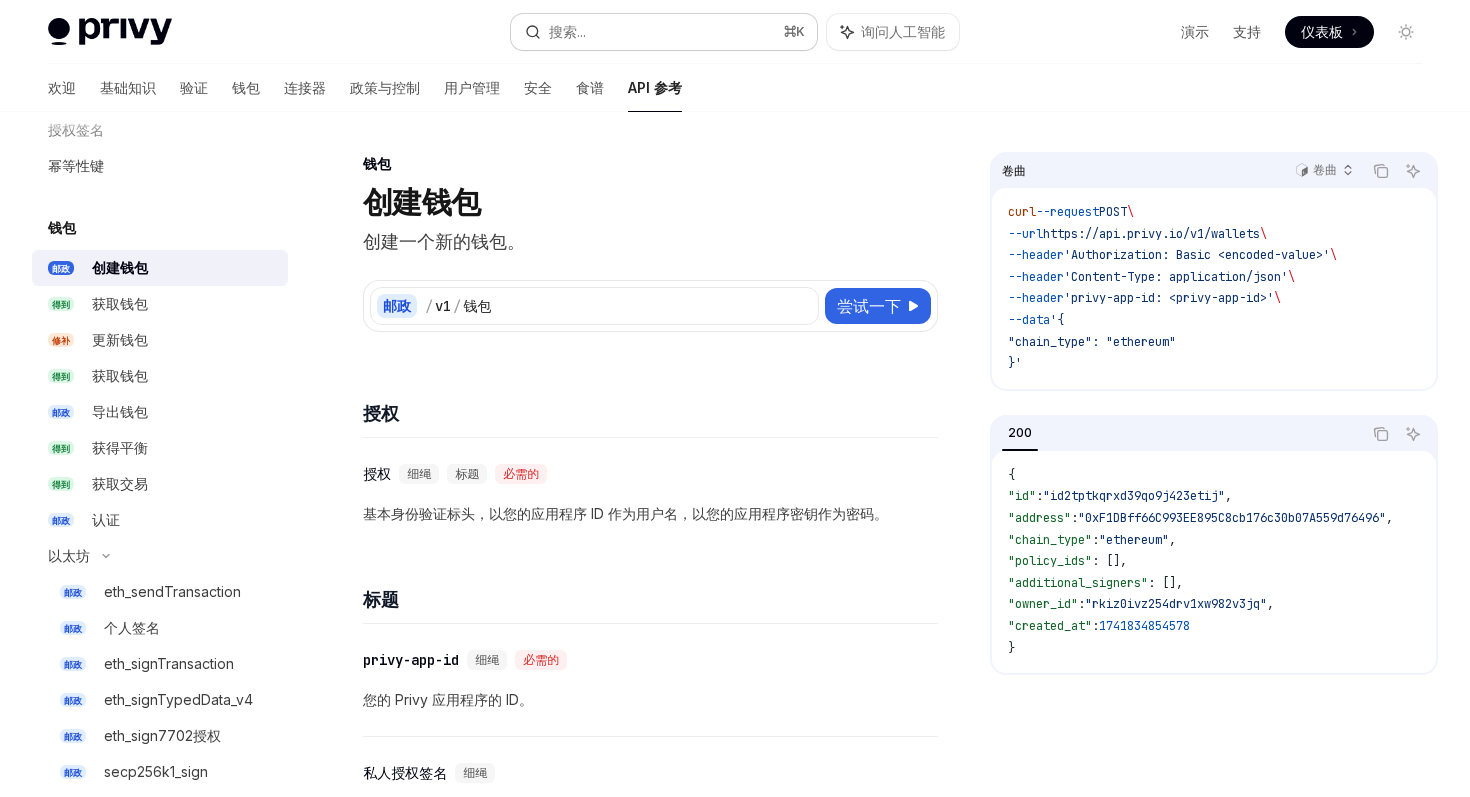 click on "搜索... ⌘  K" at bounding box center (663, 32) 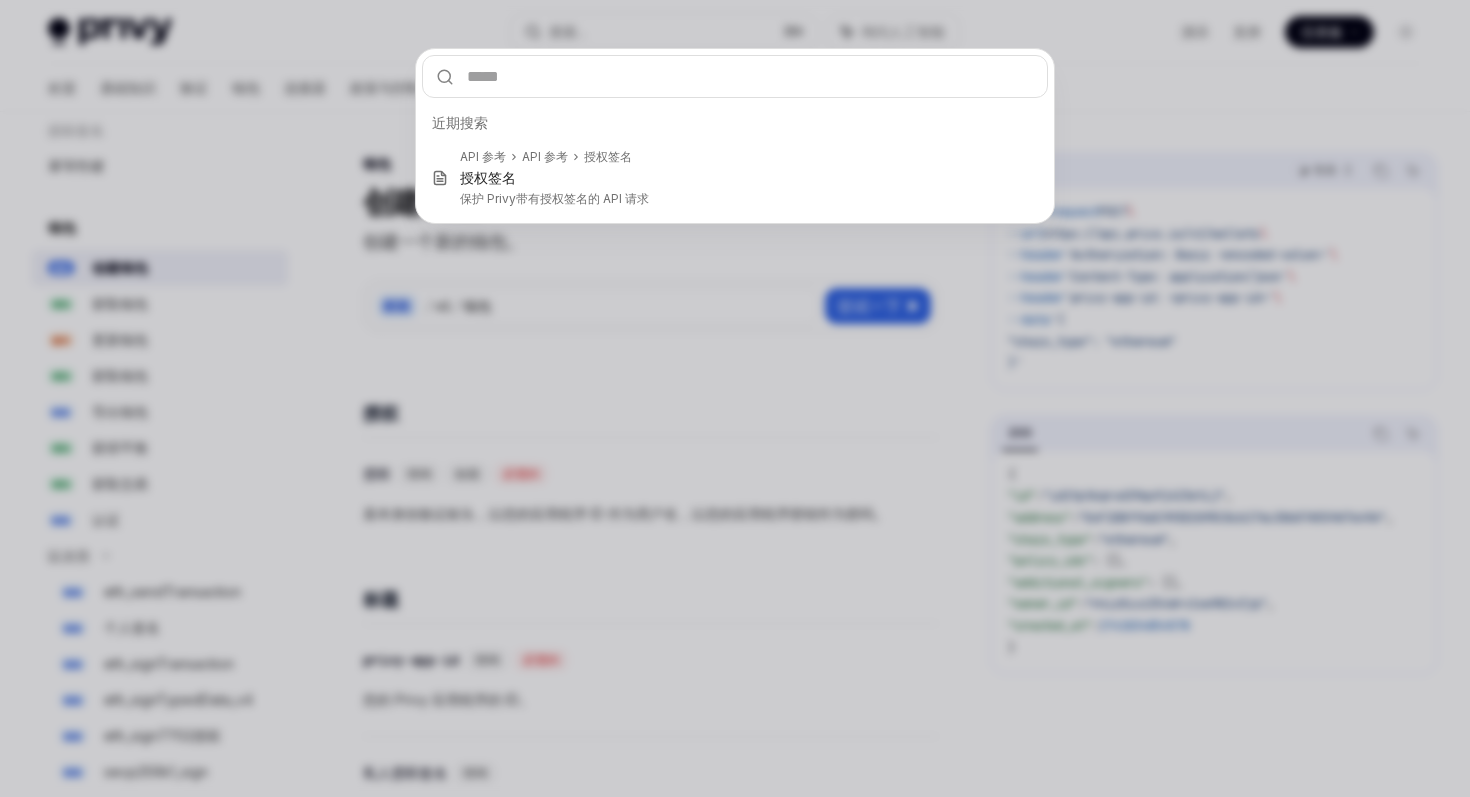 click on "近期搜索 API 参考 API 参考 授权签名 授权签名
保护 Privy 带有授权签名的 API 请求" at bounding box center (735, 398) 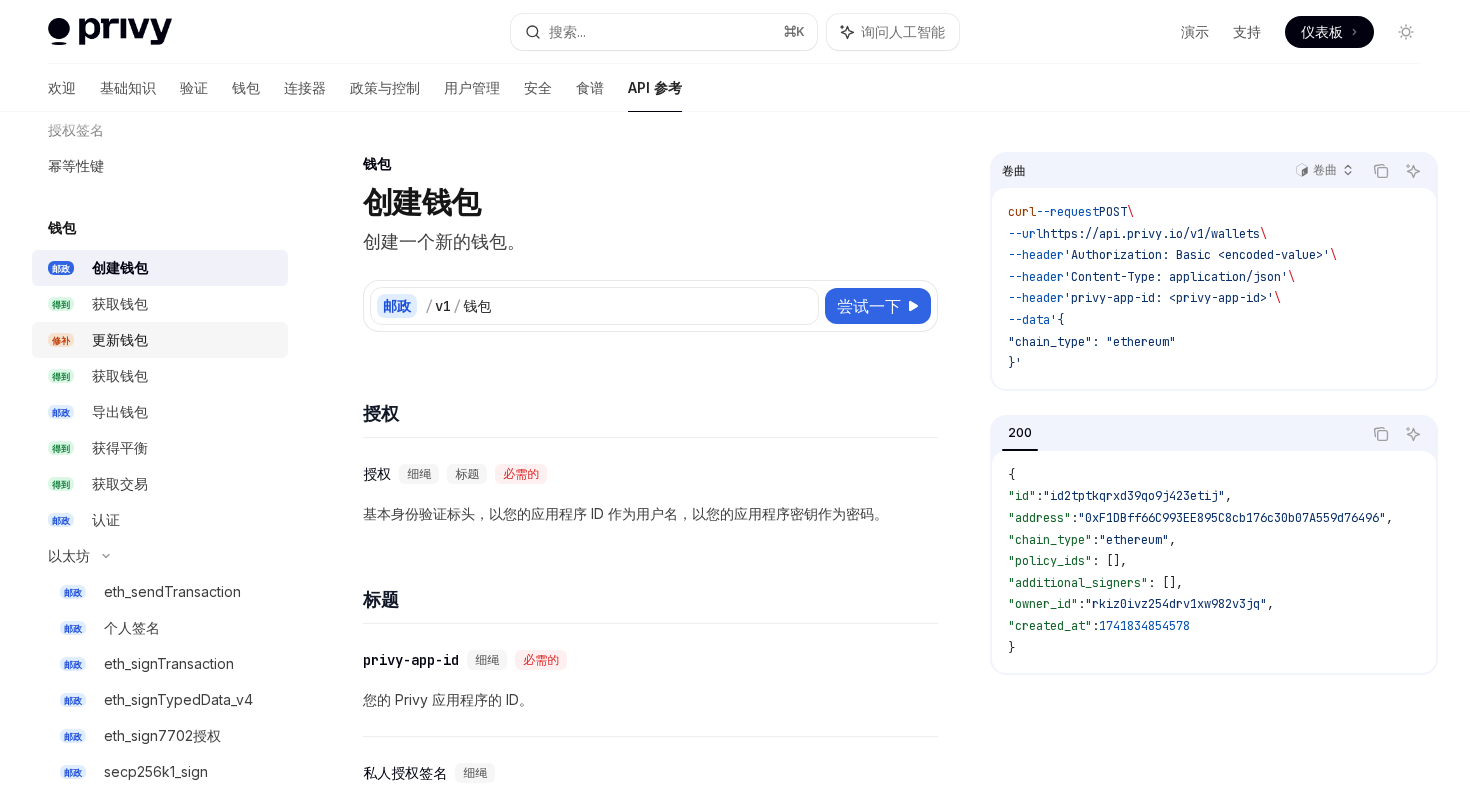click on "更新钱包" at bounding box center [120, 339] 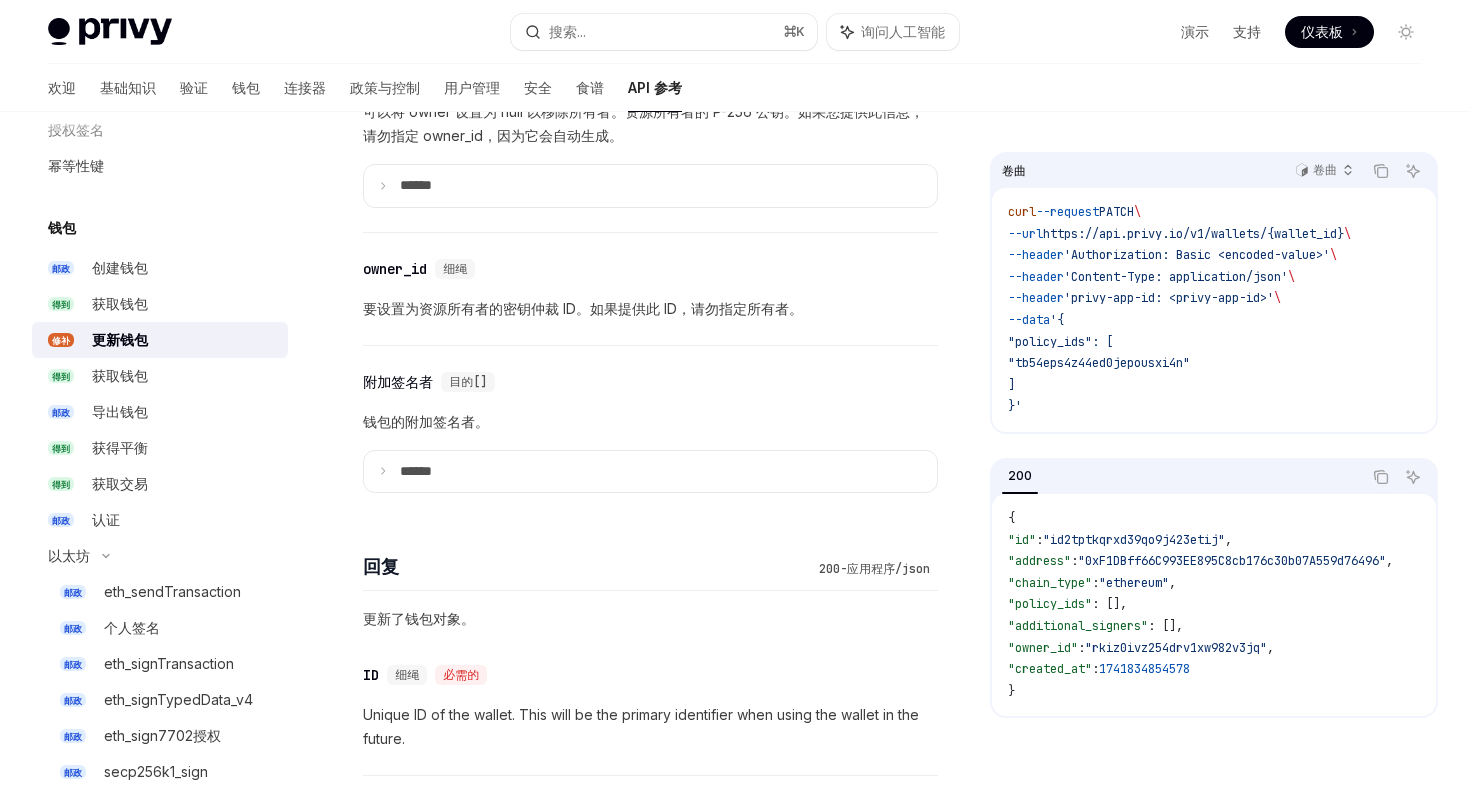 scroll, scrollTop: 1357, scrollLeft: 0, axis: vertical 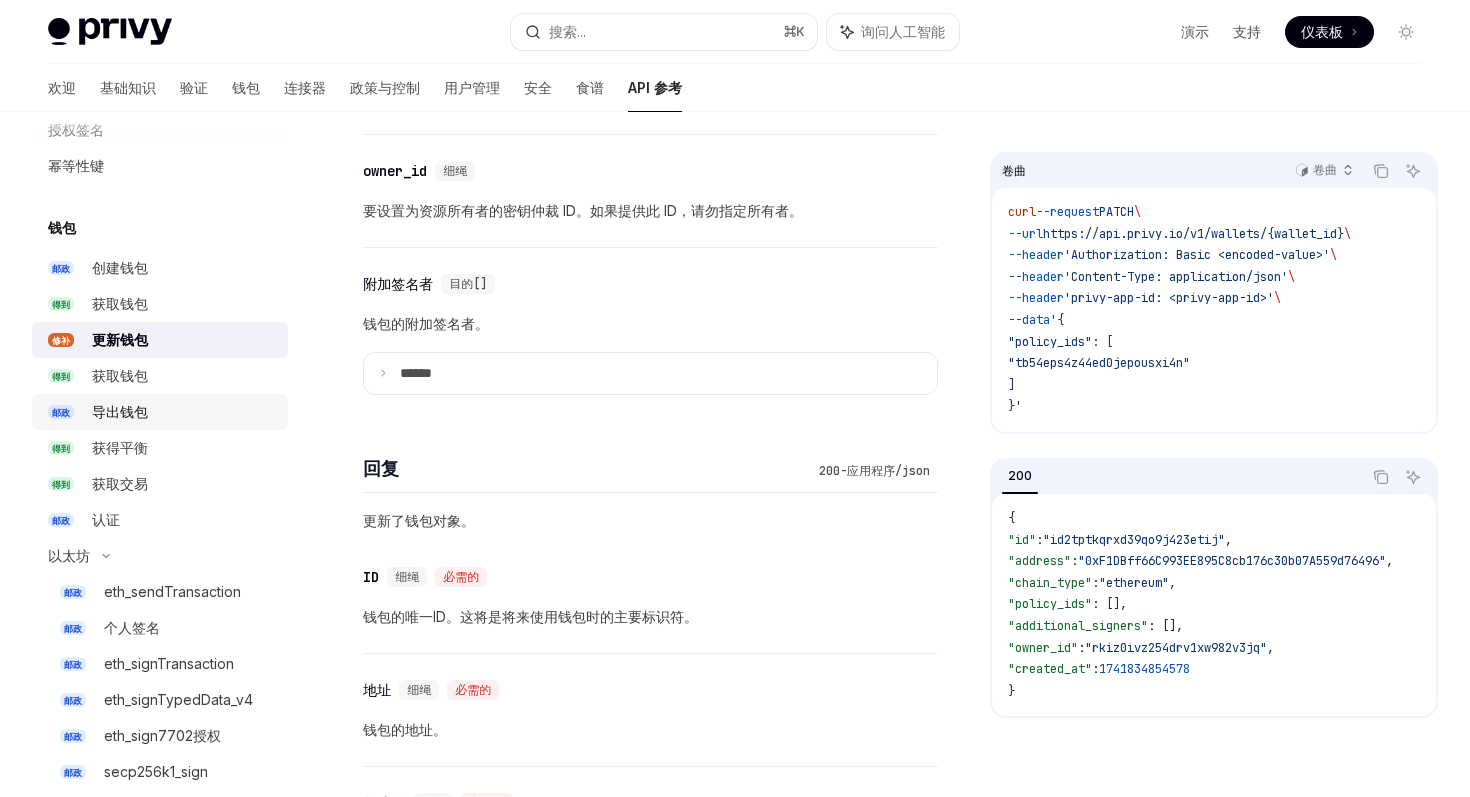 click on "导出钱包" at bounding box center (184, 412) 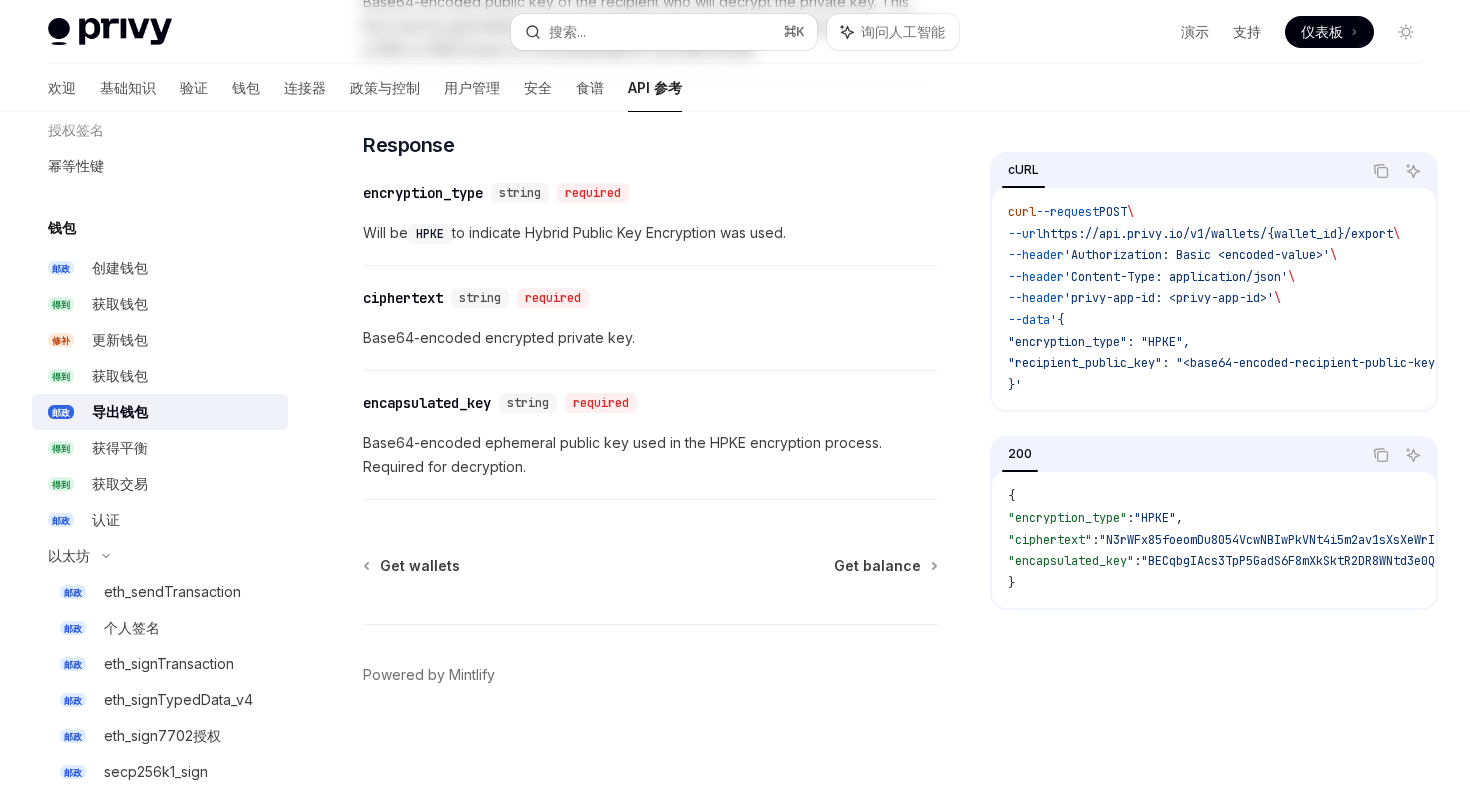 scroll, scrollTop: 0, scrollLeft: 0, axis: both 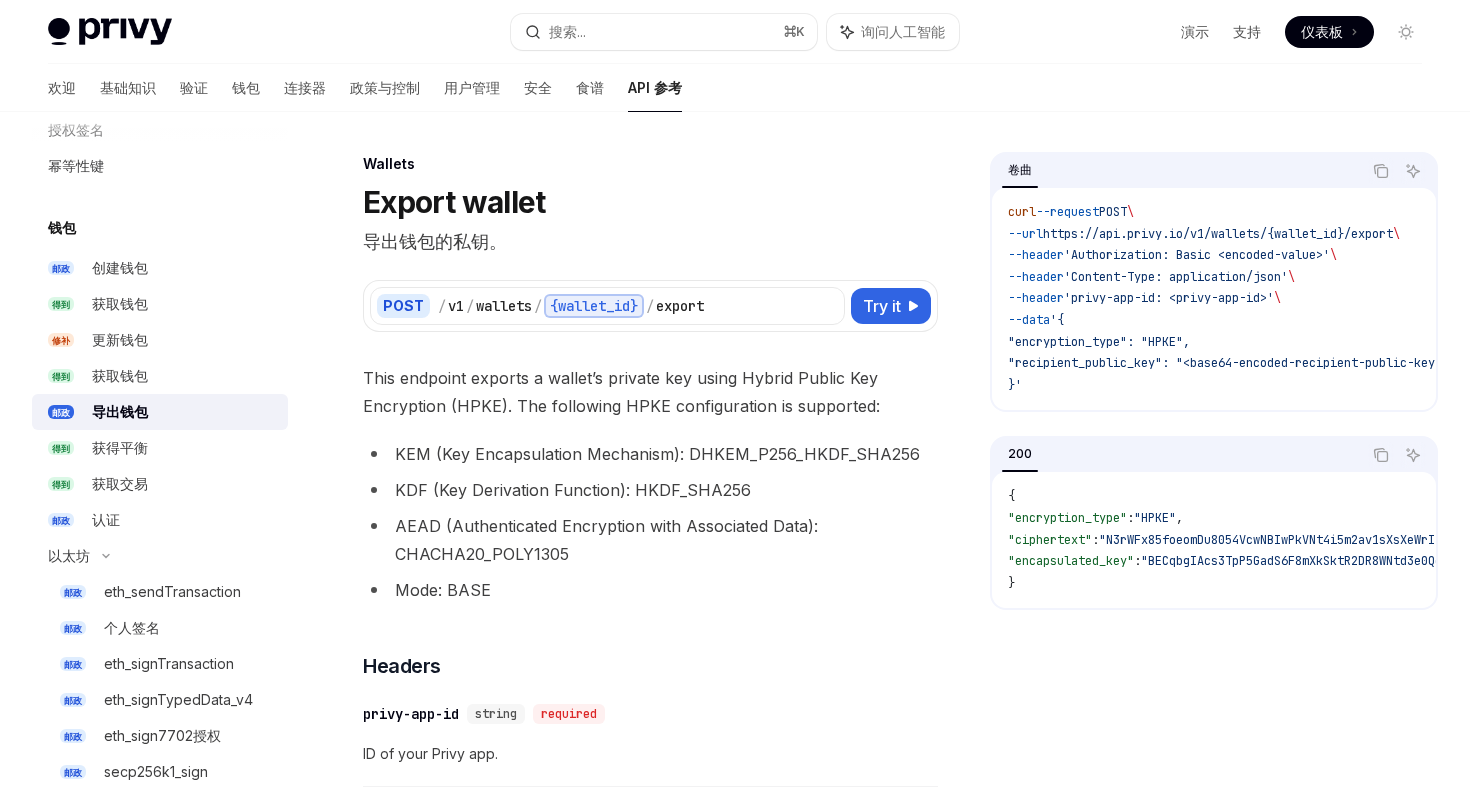 click on "导出钱包" at bounding box center (184, 412) 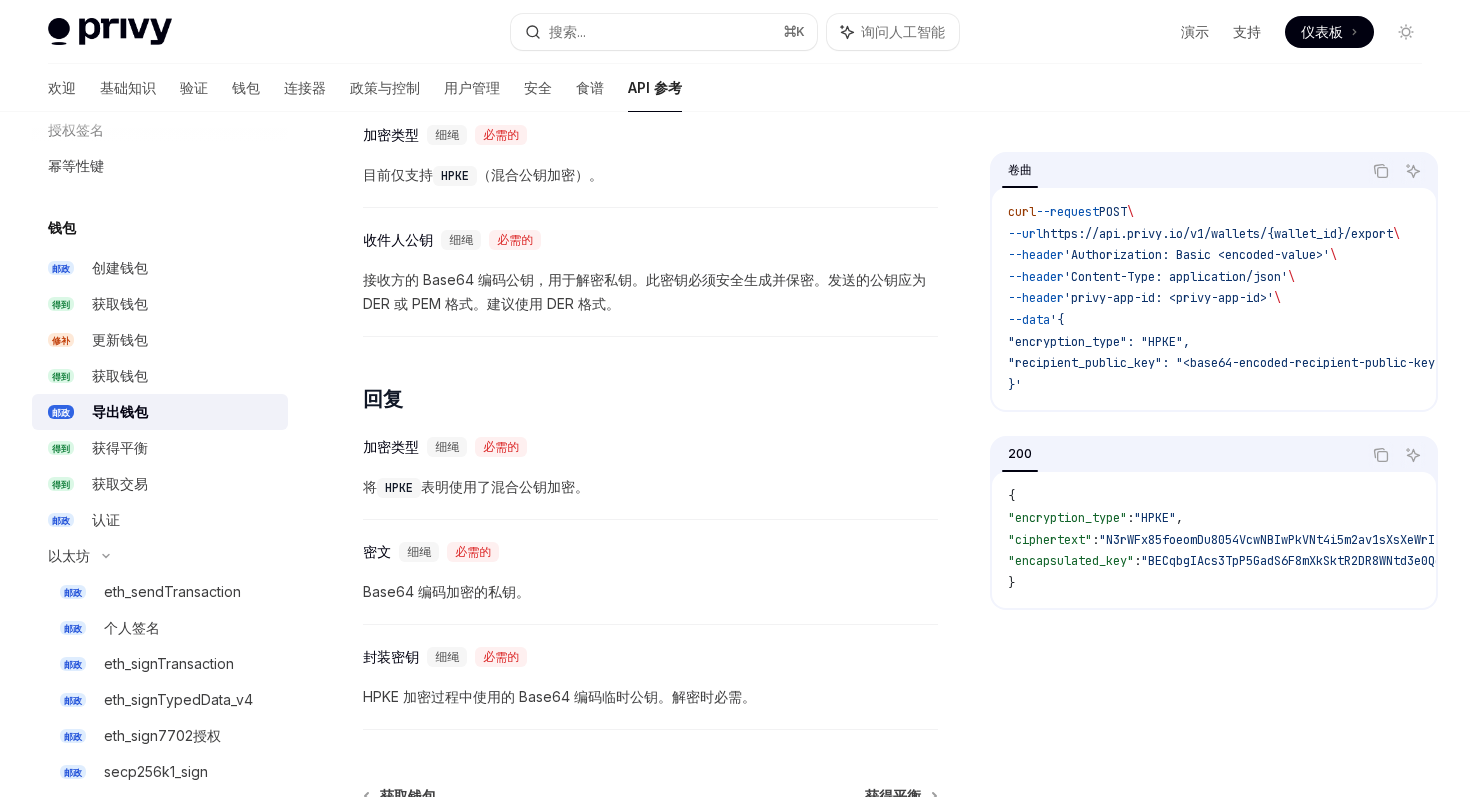 scroll, scrollTop: 1224, scrollLeft: 0, axis: vertical 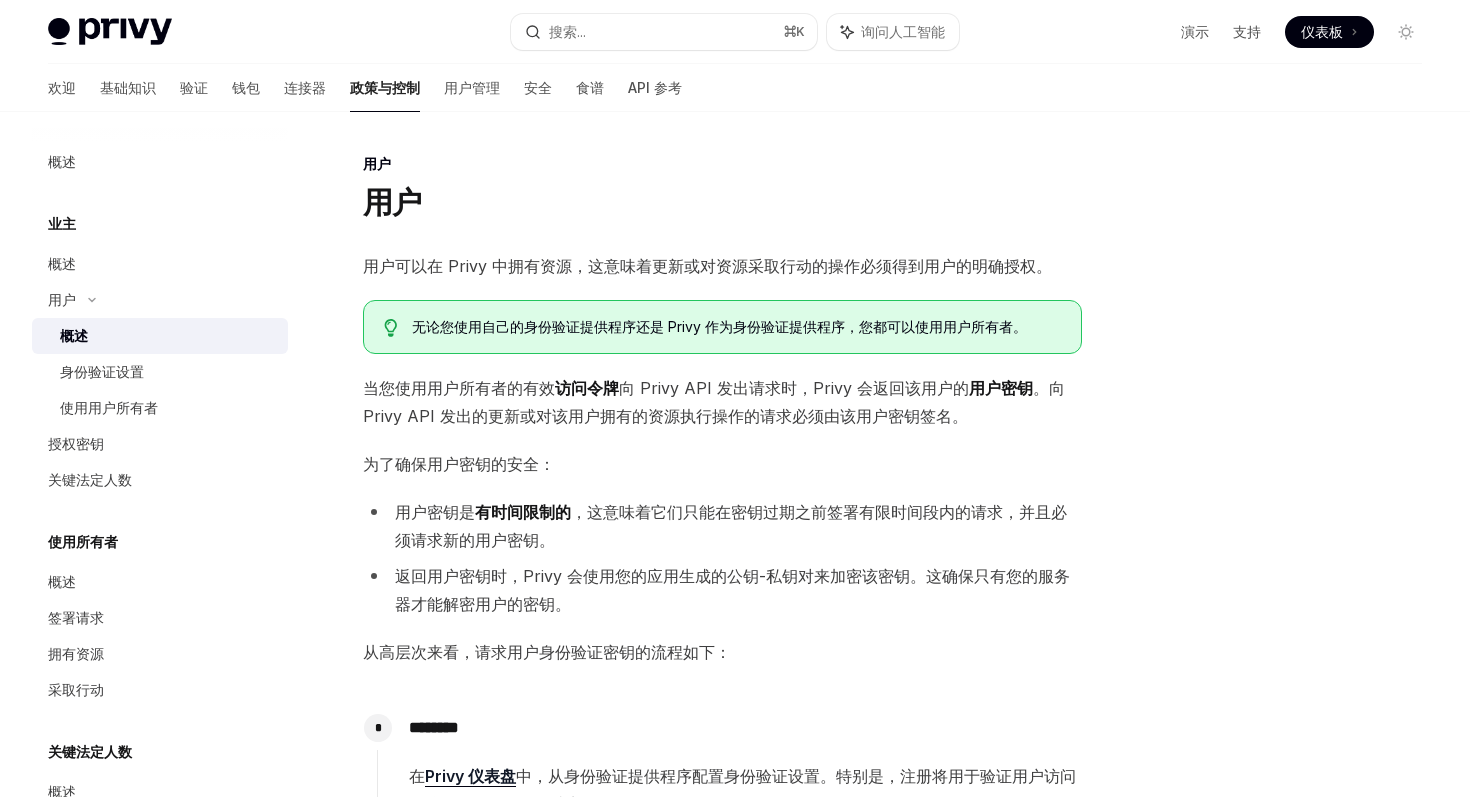 click on "。向 Privy API 发出的更新或对该用户拥有的资源执行操作的请求必须由该用户密钥签名。" at bounding box center [714, 402] 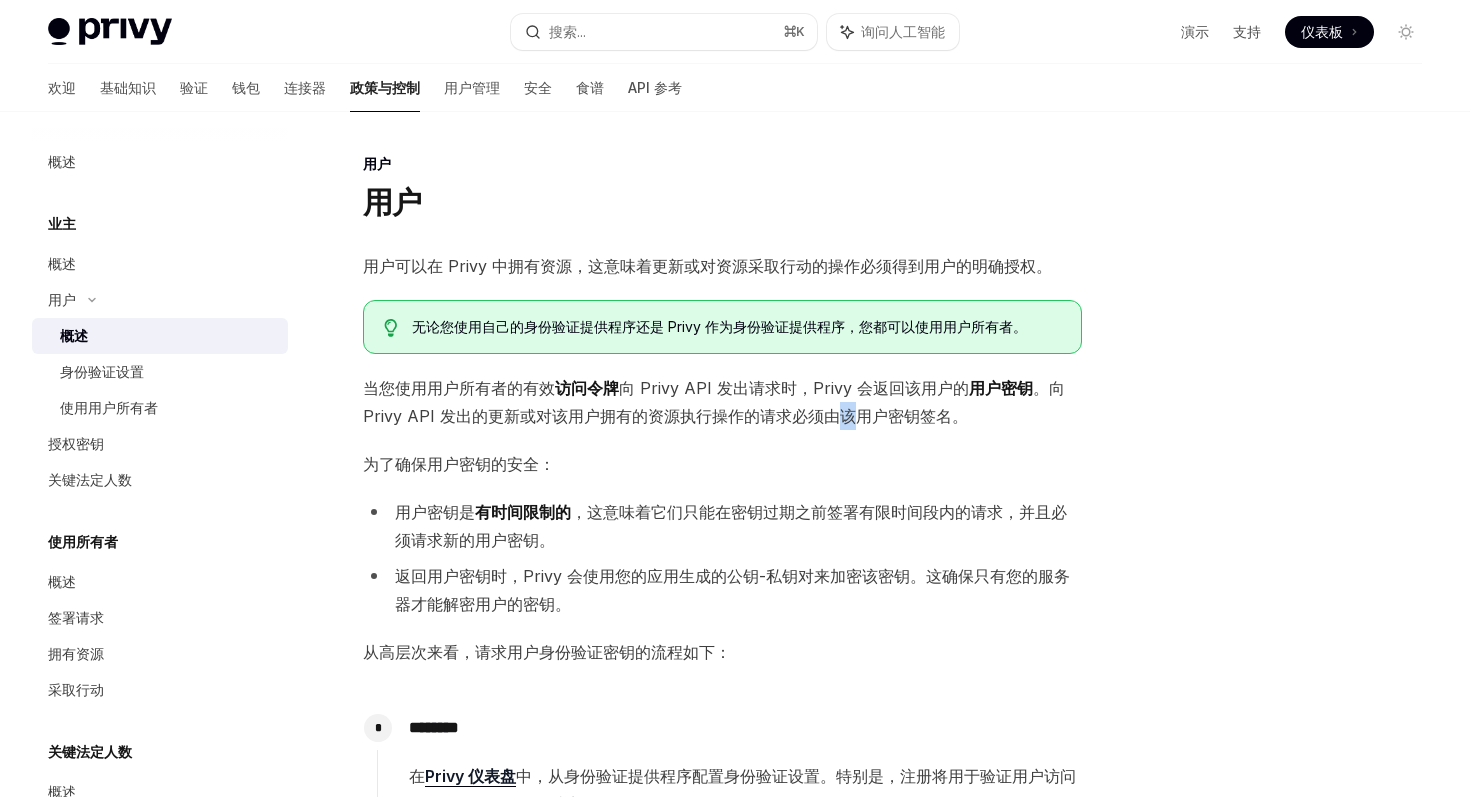 click on "。向 Privy API 发出的更新或对该用户拥有的资源执行操作的请求必须由该用户密钥签名。" at bounding box center [714, 402] 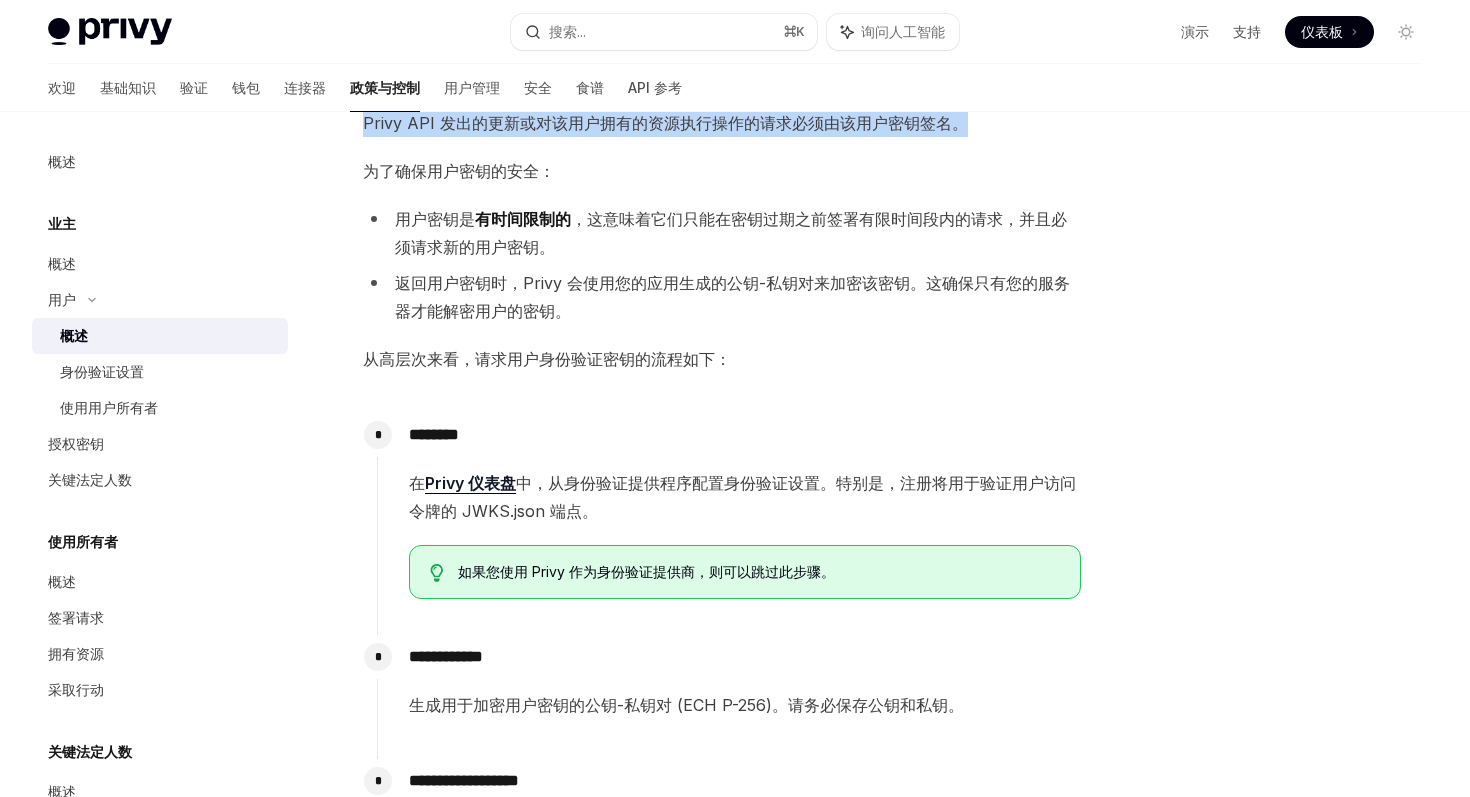 scroll, scrollTop: 300, scrollLeft: 0, axis: vertical 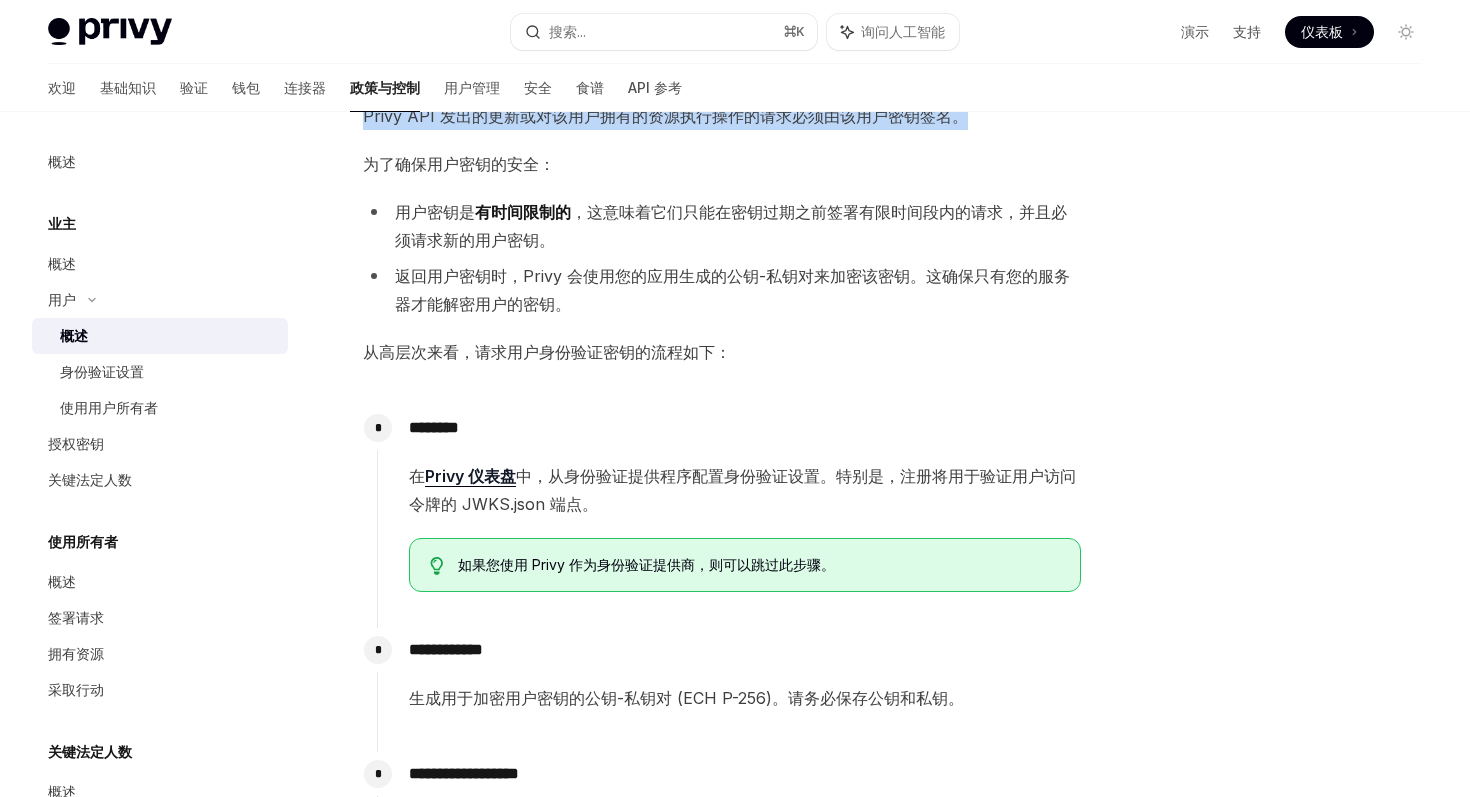 click on "返回用户密钥时，Privy 会使用您的应用生成的公钥-私钥对来加密该密钥。这确保只有您的服务器才能解密用户的密钥。" at bounding box center [722, 290] 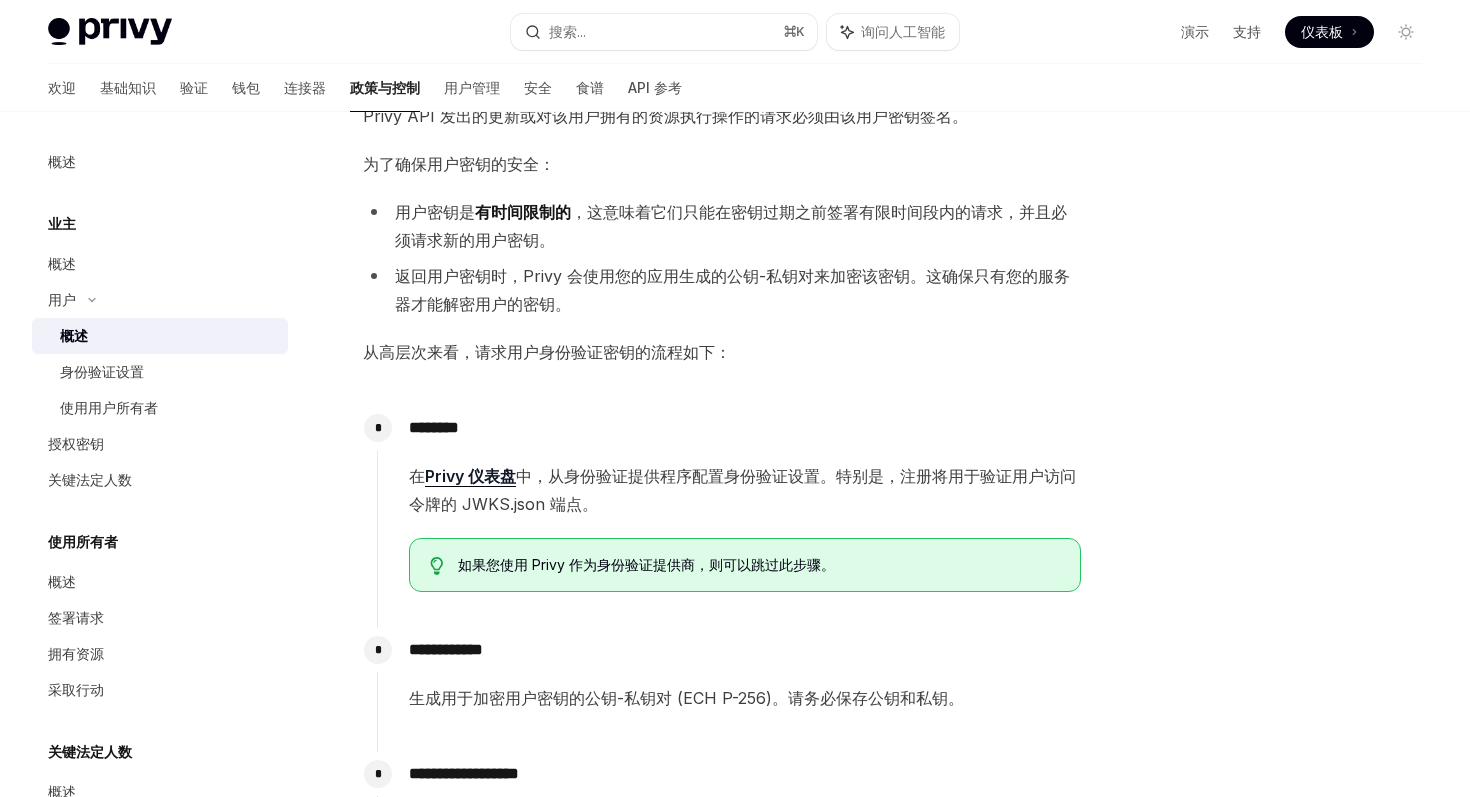 click on "返回用户密钥时，Privy 会使用您的应用生成的公钥-私钥对来加密该密钥。这确保只有您的服务器才能解密用户的密钥。" at bounding box center (722, 290) 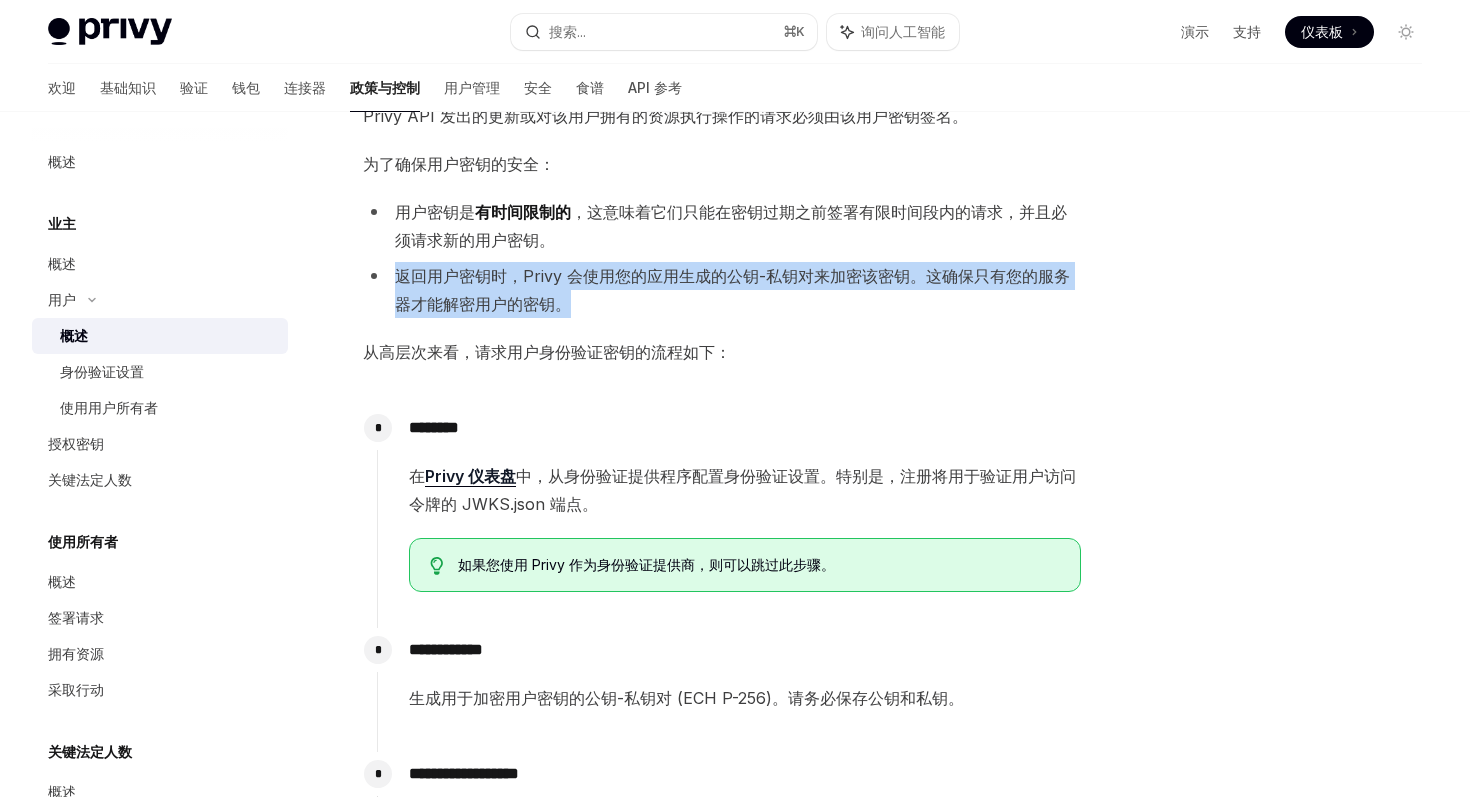 click on "返回用户密钥时，Privy 会使用您的应用生成的公钥-私钥对来加密该密钥。这确保只有您的服务器才能解密用户的密钥。" at bounding box center (722, 290) 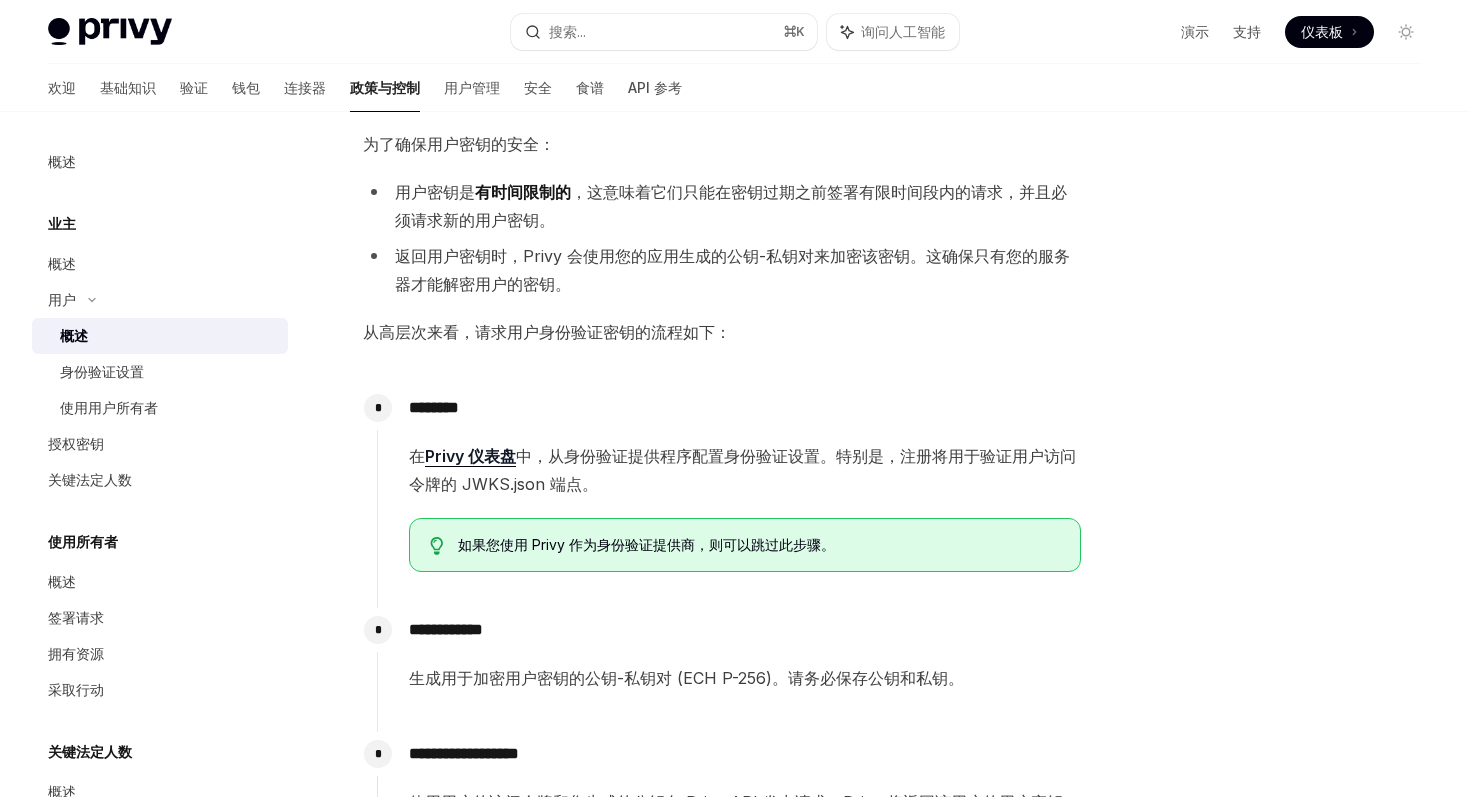 scroll, scrollTop: 326, scrollLeft: 0, axis: vertical 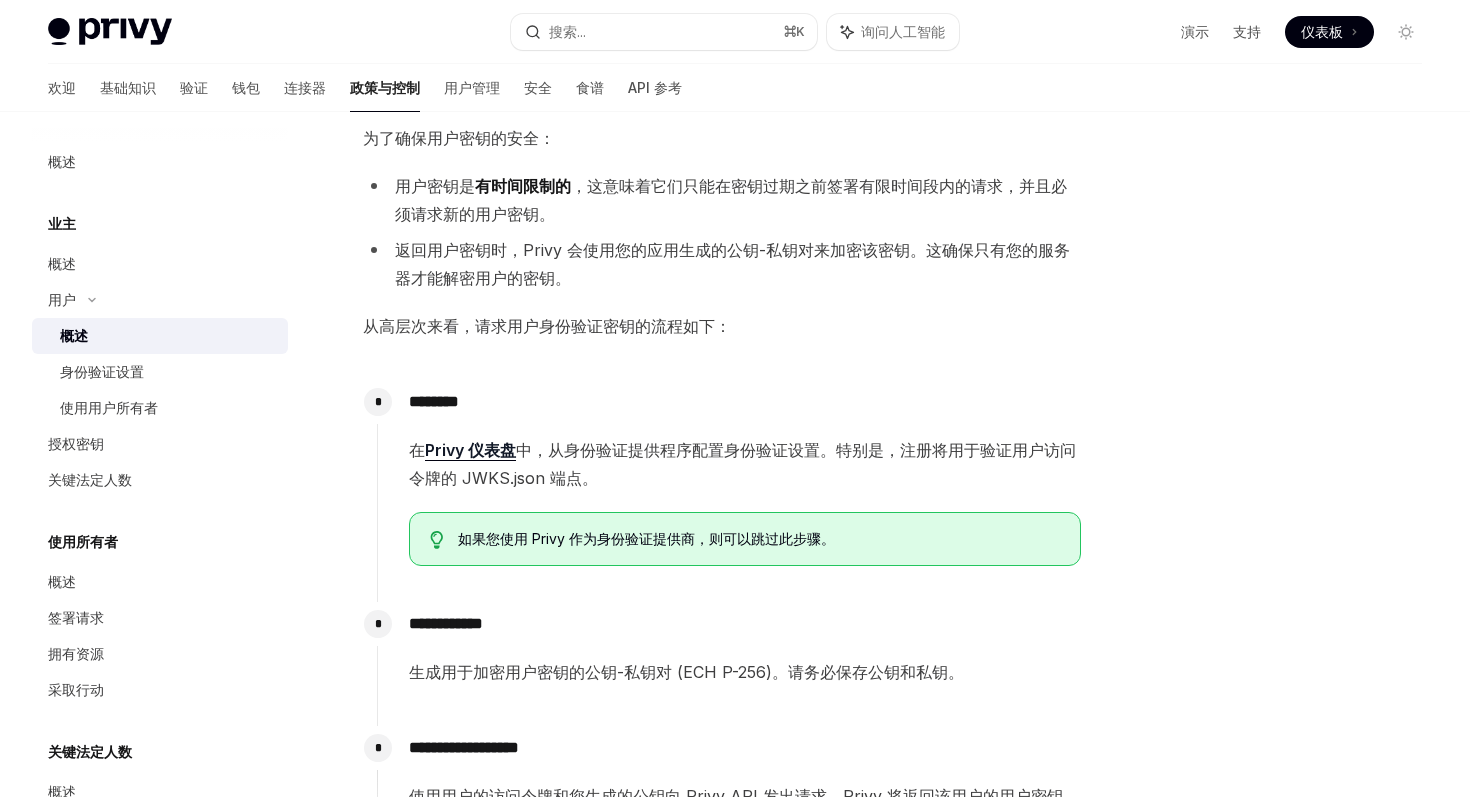 click on "从高层次来看，请求用户身份验证密钥的流程如下：" at bounding box center [547, 326] 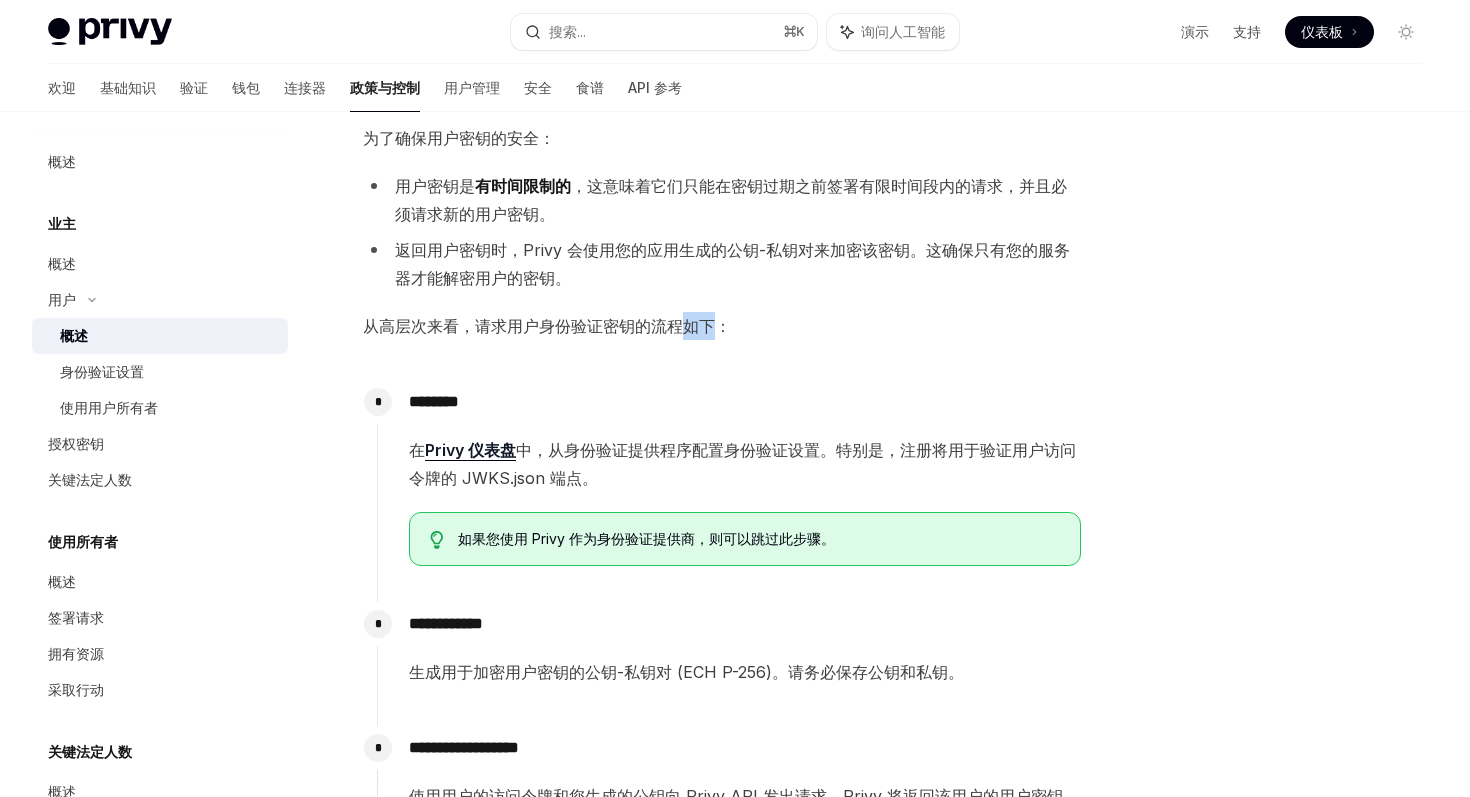 click on "从高层次来看，请求用户身份验证密钥的流程如下：" at bounding box center [547, 326] 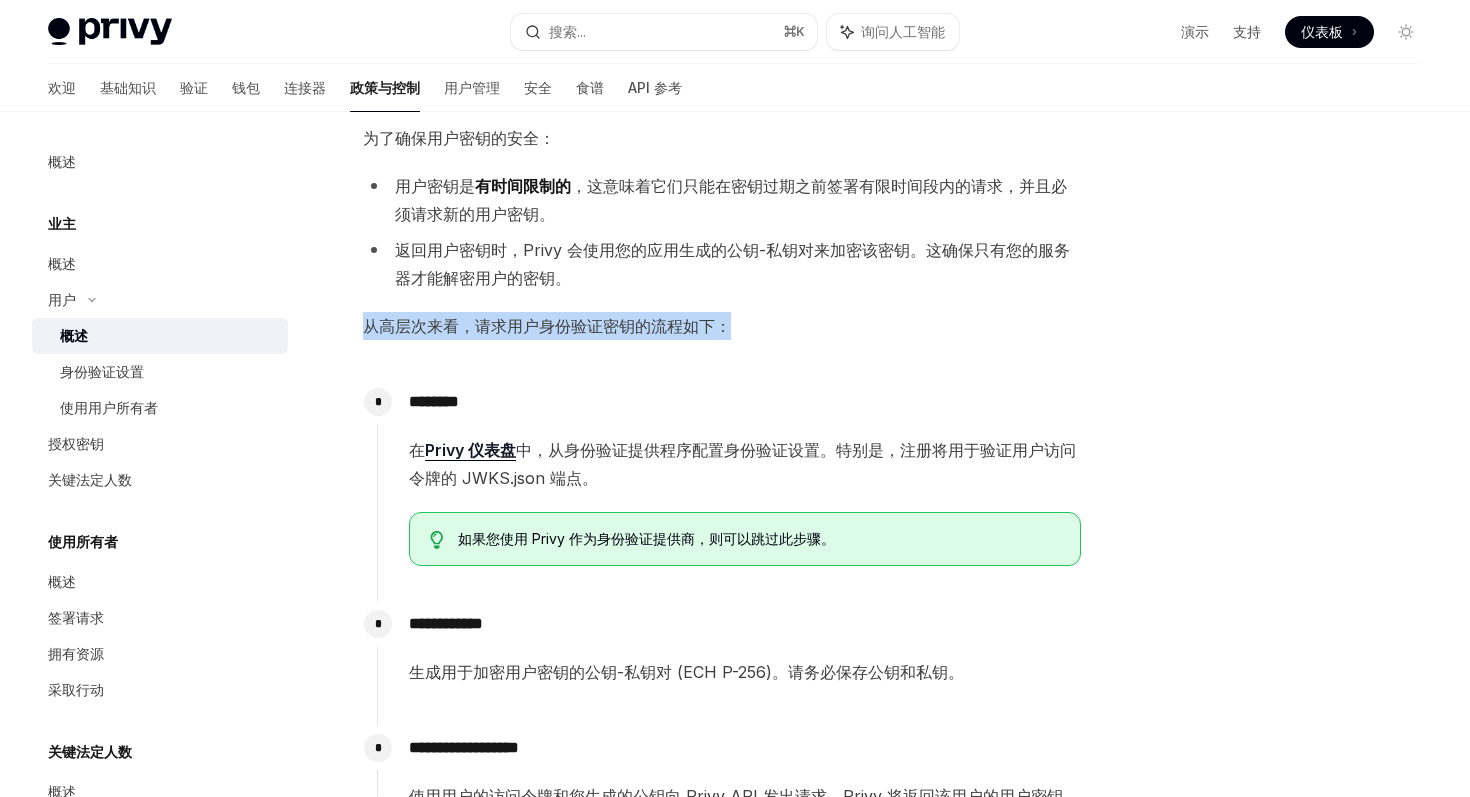 click on "中，从身份验证提供程序配置身份验证设置。特别是，注册将用于验证用户访问令牌的 JWKS.json 端点。" at bounding box center [742, 464] 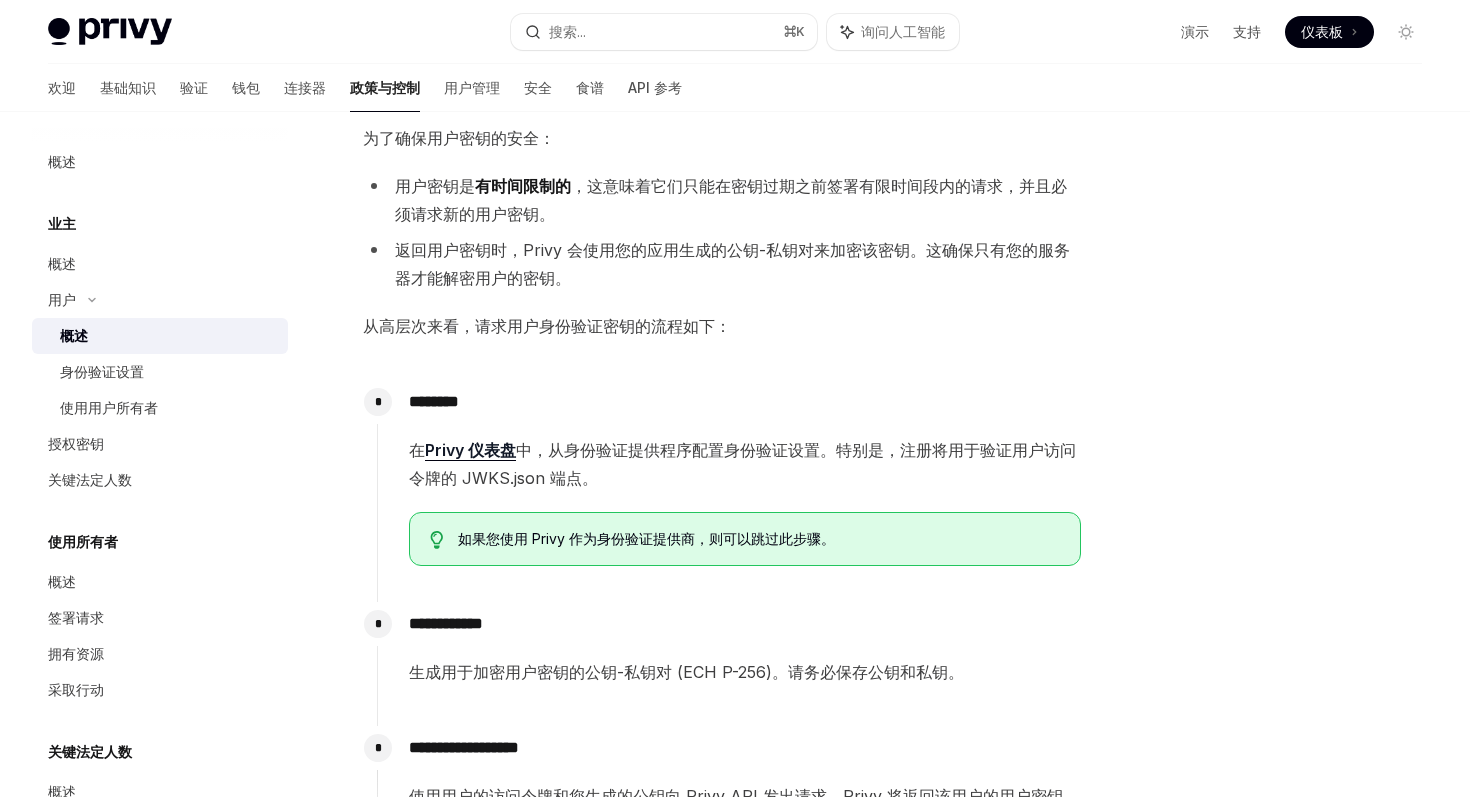 click on "中，从身份验证提供程序配置身份验证设置。特别是，注册将用于验证用户访问令牌的 JWKS.json 端点。" at bounding box center [742, 464] 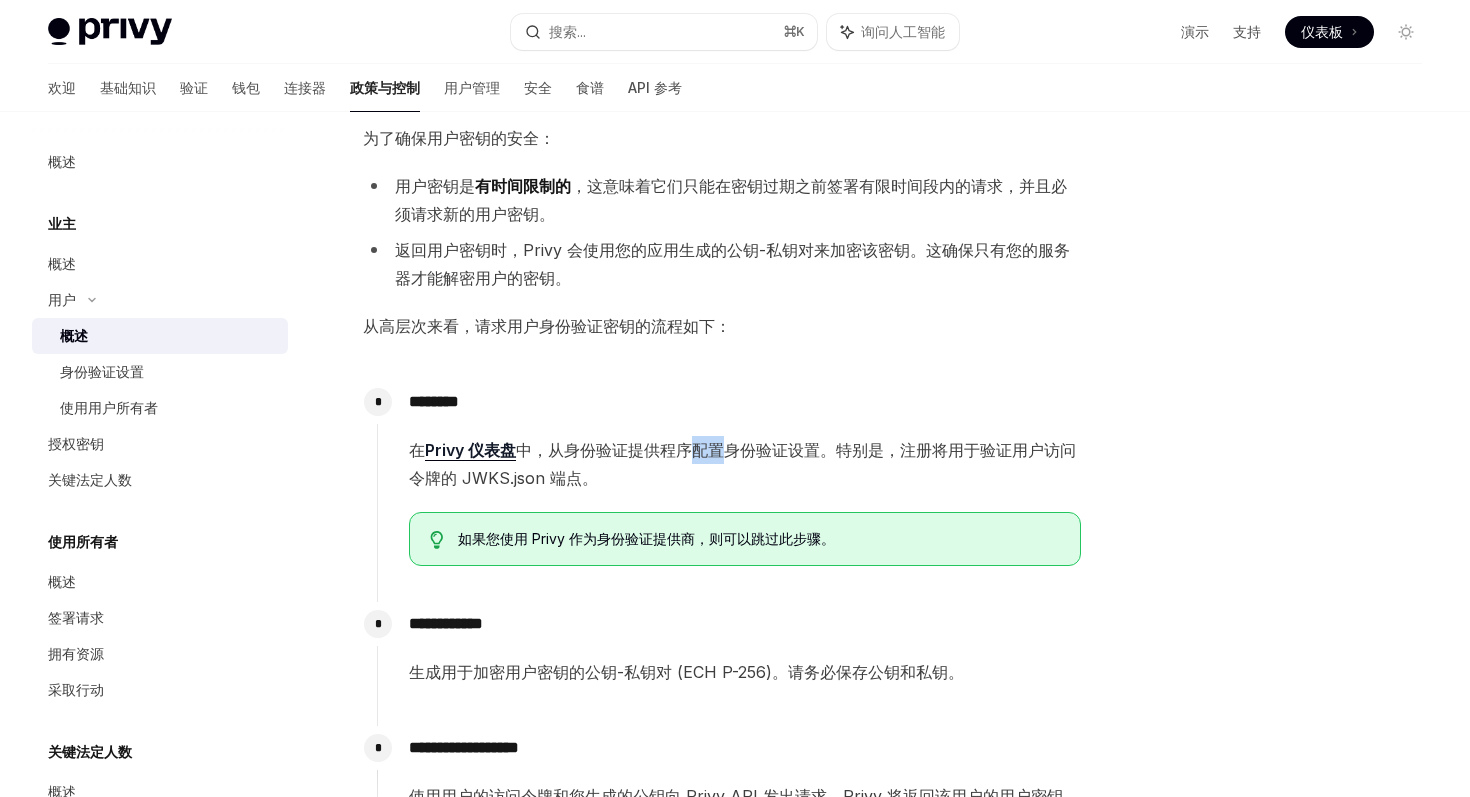 click on "中，从身份验证提供程序配置身份验证设置。特别是，注册将用于验证用户访问令牌的 JWKS.json 端点。" at bounding box center (742, 464) 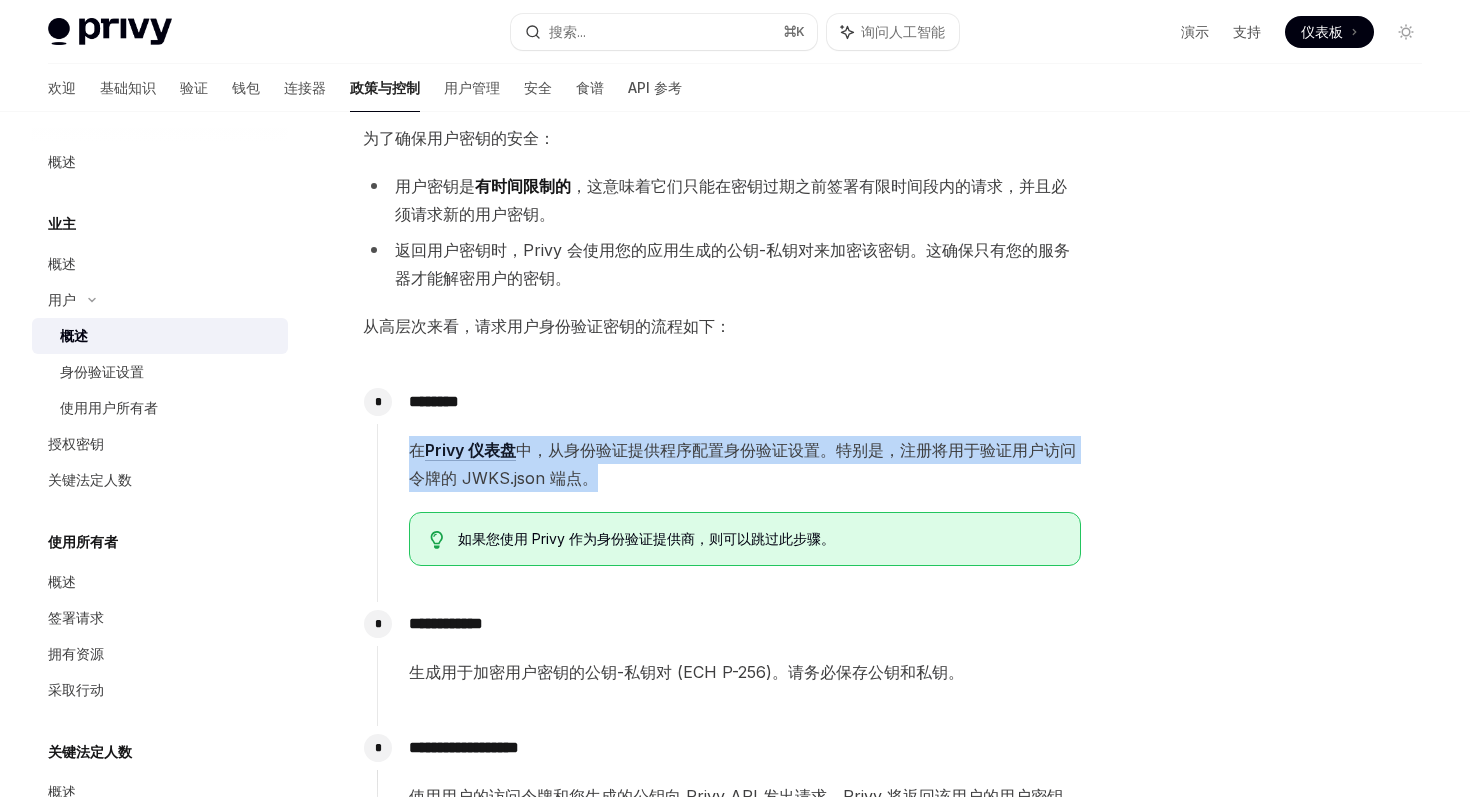 click on "中，从身份验证提供程序配置身份验证设置。特别是，注册将用于验证用户访问令牌的 JWKS.json 端点。" at bounding box center (742, 464) 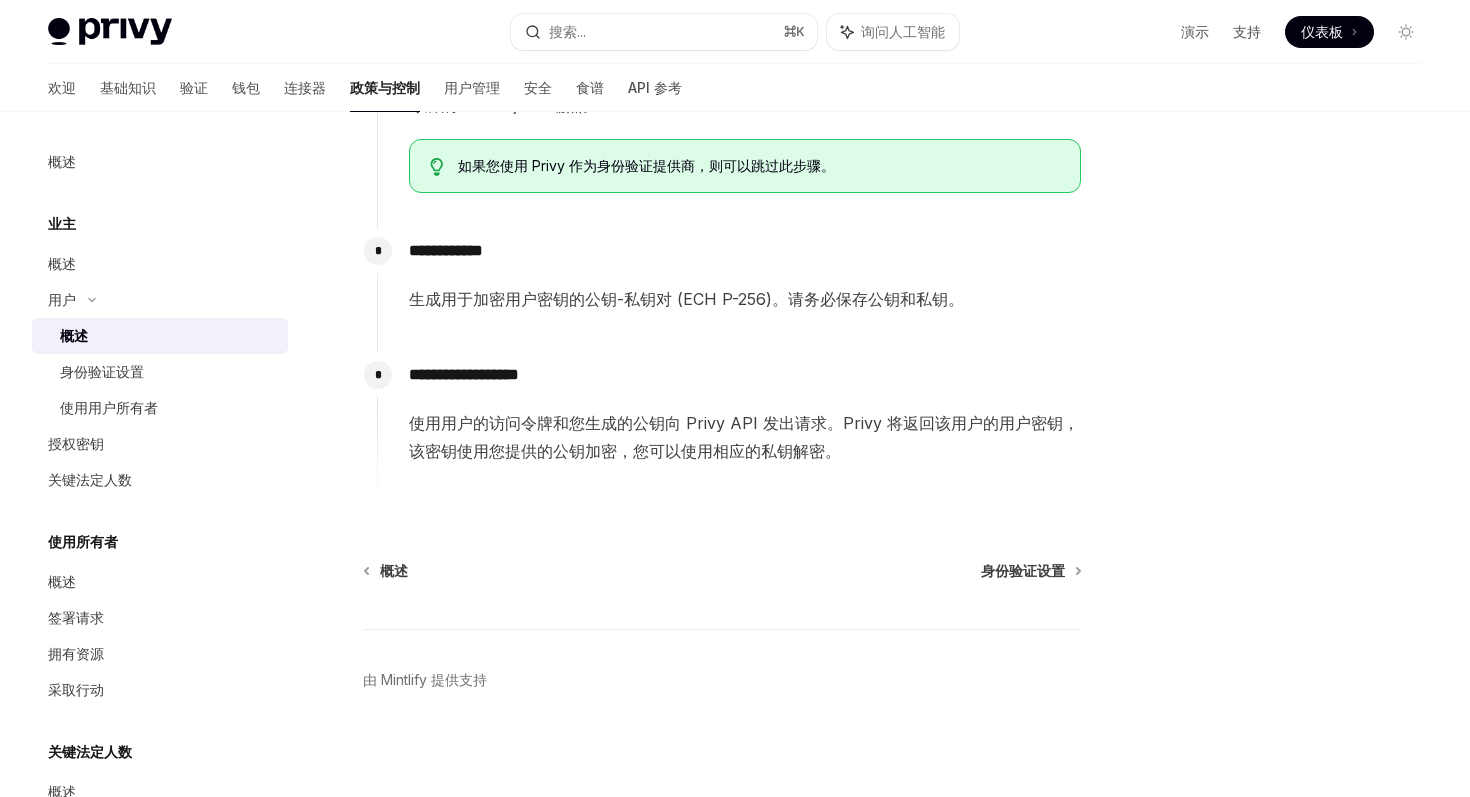 scroll, scrollTop: 704, scrollLeft: 0, axis: vertical 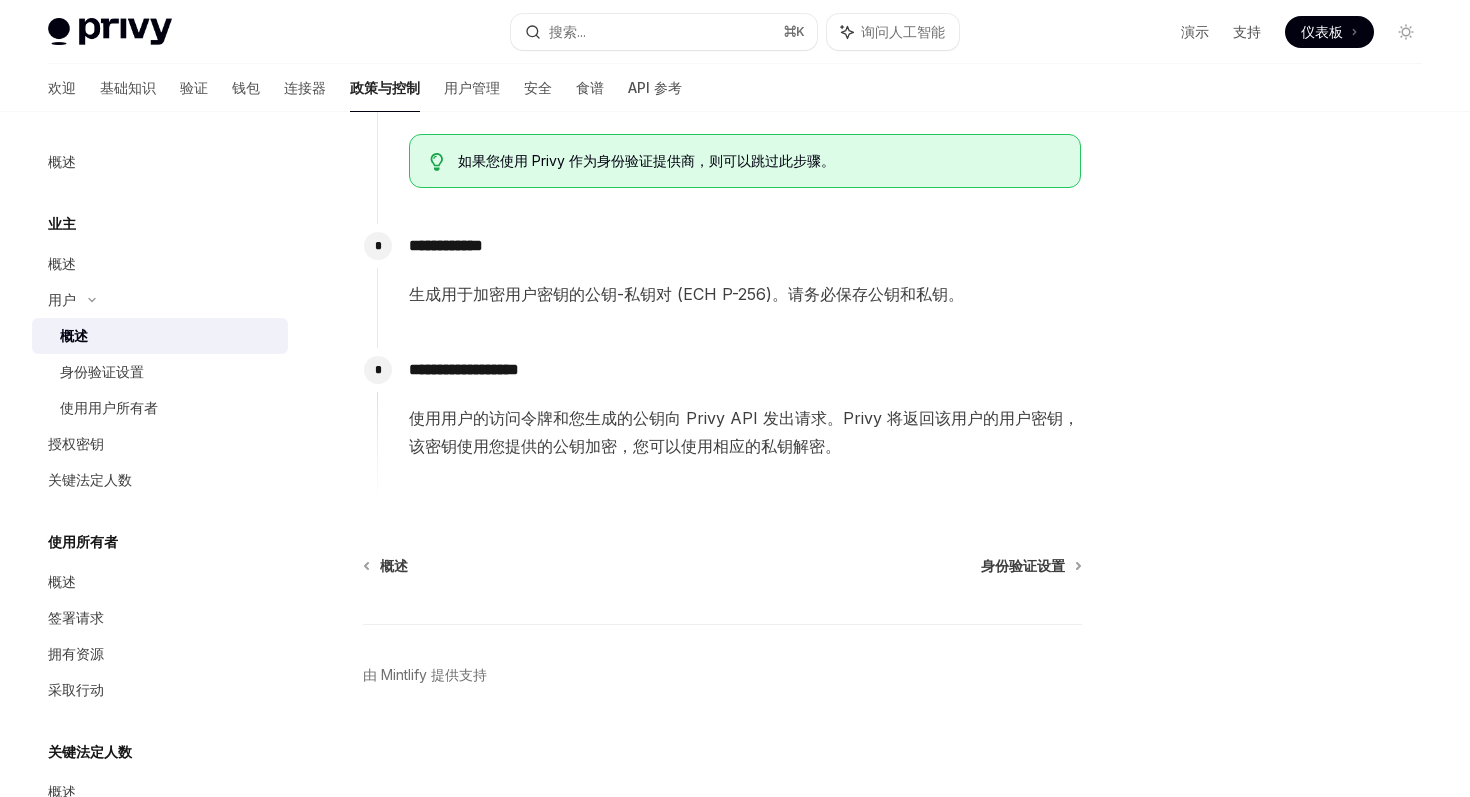 click on "使用用户的访问令牌和您生成的公钥向 Privy API 发出请求。Privy 将返回该用户的用户密钥，该密钥使用您提供的公钥加密，您可以使用相应的私钥解密。" at bounding box center [744, 432] 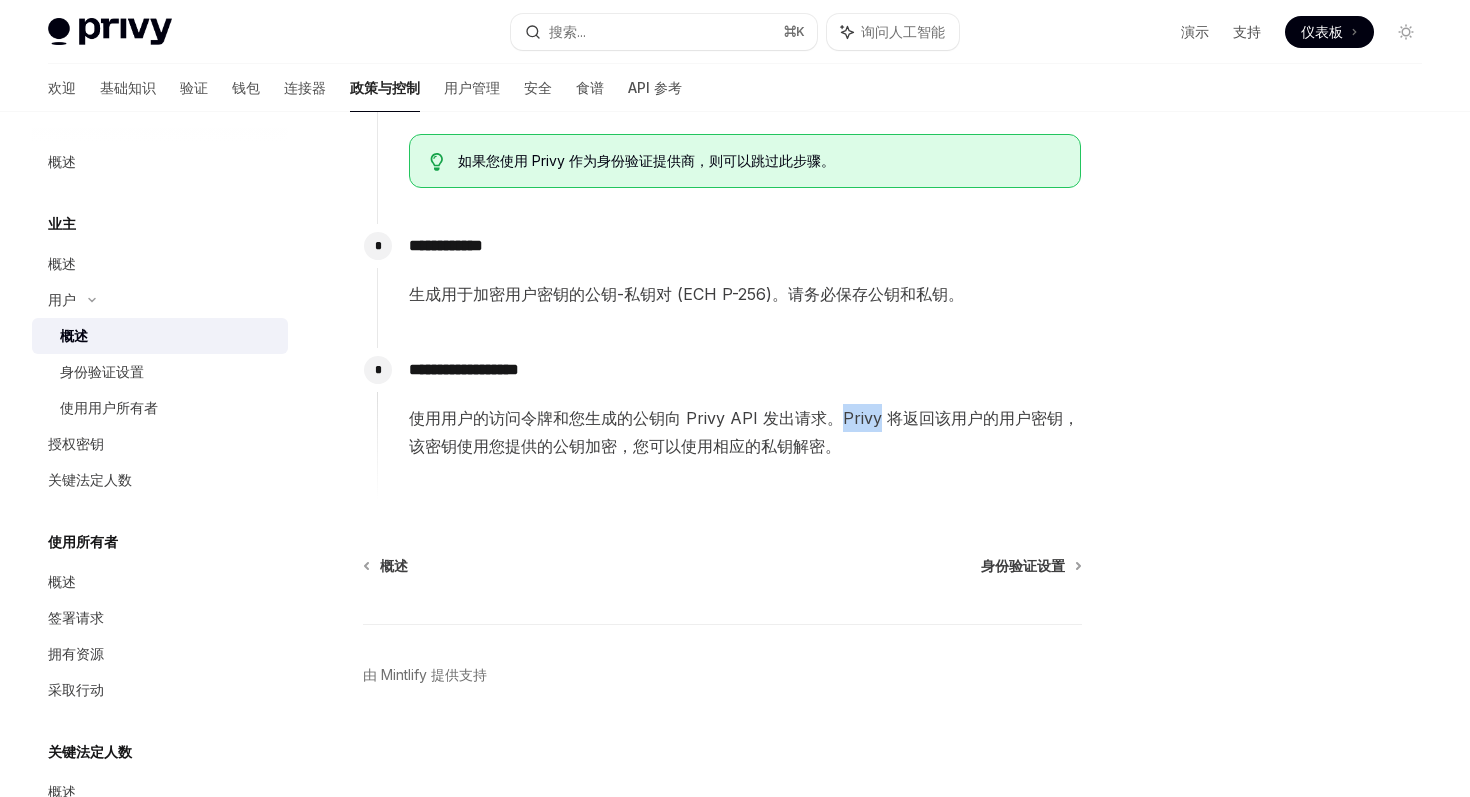 click on "使用用户的访问令牌和您生成的公钥向 Privy API 发出请求。Privy 将返回该用户的用户密钥，该密钥使用您提供的公钥加密，您可以使用相应的私钥解密。" at bounding box center (744, 432) 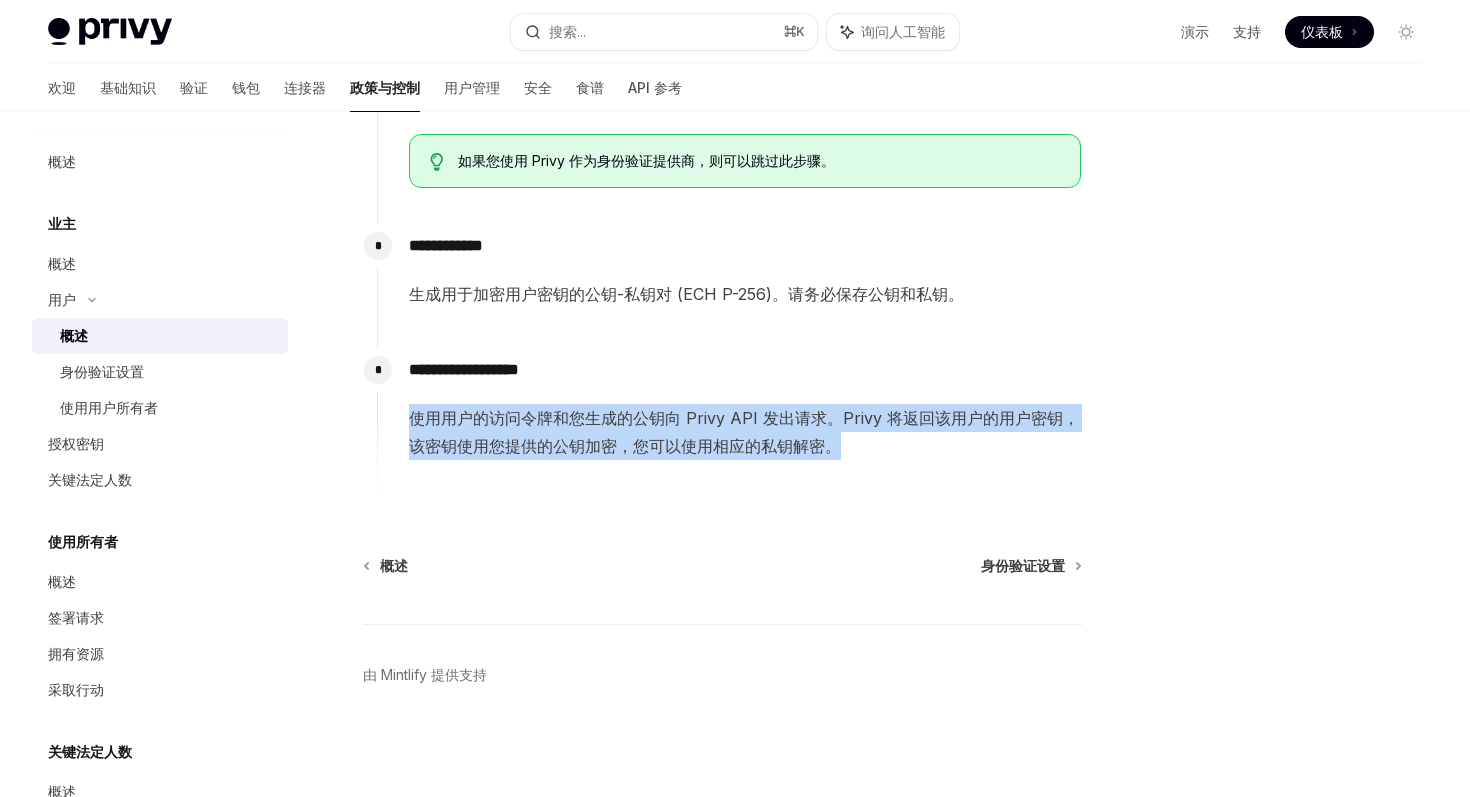 click on "使用用户的访问令牌和您生成的公钥向 Privy API 发出请求。Privy 将返回该用户的用户密钥，该密钥使用您提供的公钥加密，您可以使用相应的私钥解密。" at bounding box center (744, 432) 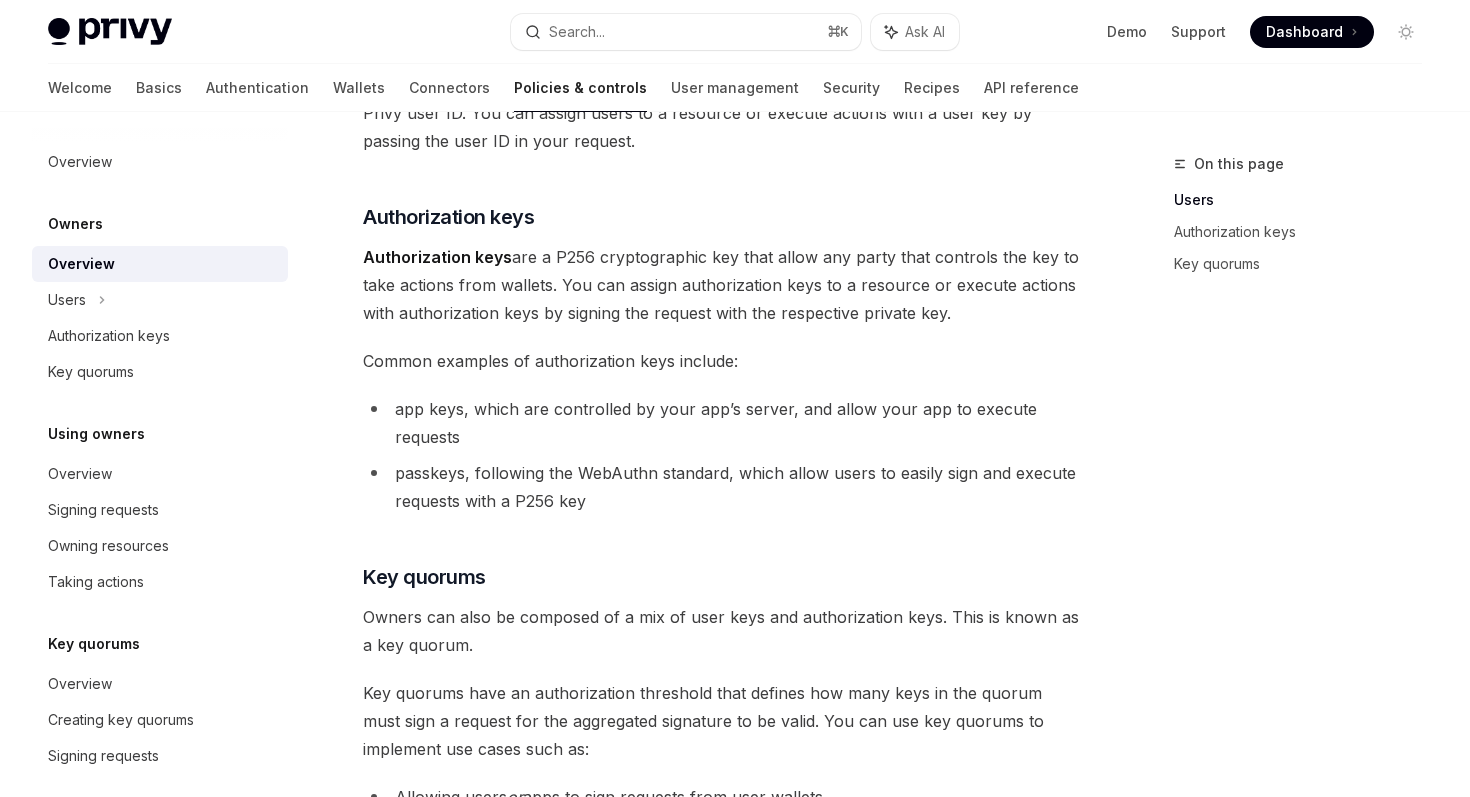 scroll, scrollTop: 691, scrollLeft: 0, axis: vertical 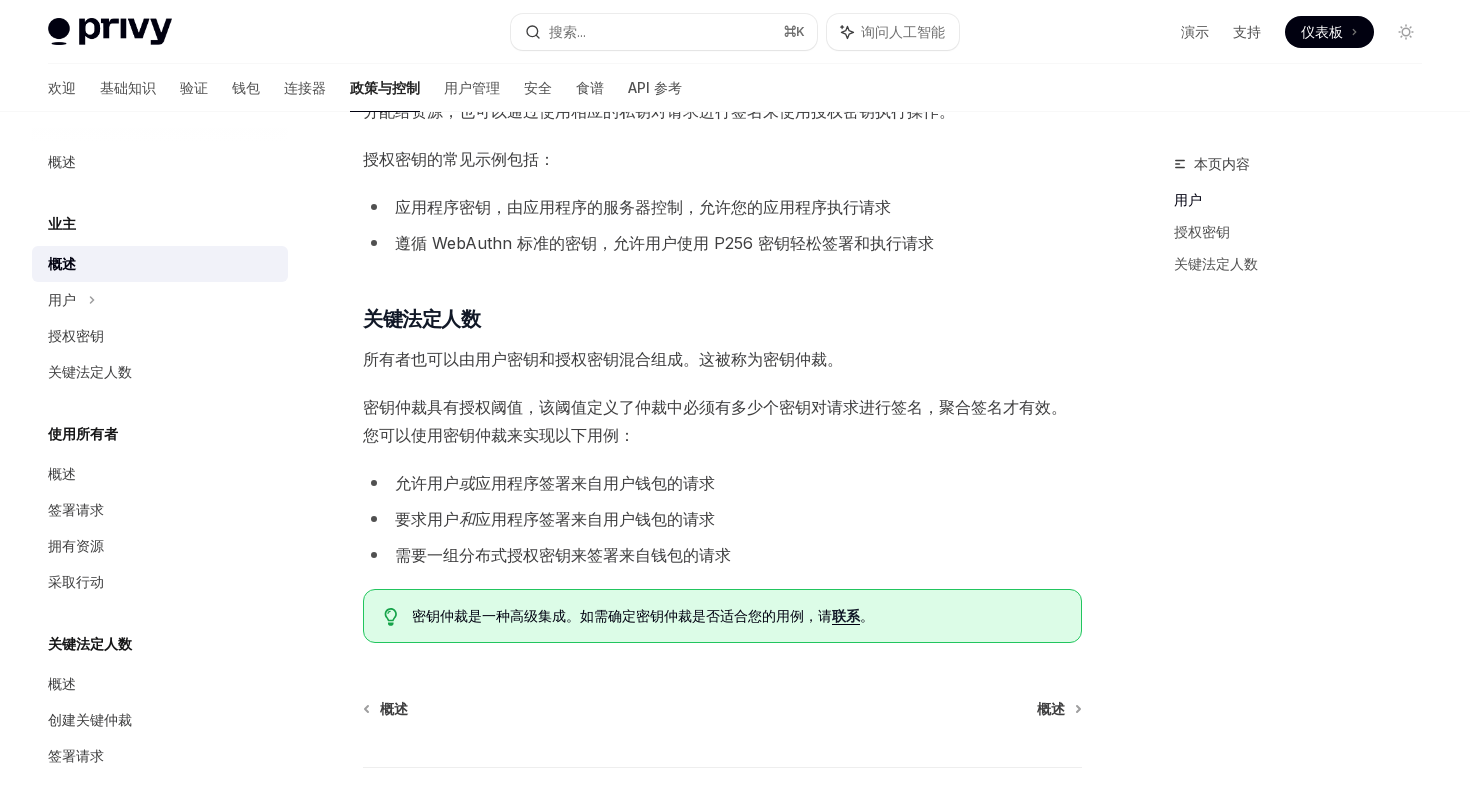click on "私人资源（例如钱包和策略）由 用户 、 授权密钥 或 密钥仲裁者 控制。这些人被称为 所有者 。
所有者可以 更新资源 ，例如更新策略规则或更新分配给钱包的策略。所有者还可以更新其控制的资源的所有者，从而实现资源控制权的转移。
有了钱包，所有者还可以 使用钱包 采取行动，例如签署消息或发送交易。
Privy 还支持自定义所有者配置，以便您可以配置不同的所有者对资源拥有不同的权限。此外，您还可以在获得现有所有者授权后，随时更新这些所有者配置，从而根据需要更新对资源的控制。
了解有关三种类型的所有者的更多信息： 用户 、 授权密钥 和 密钥仲裁 。
​ 用户
您应用程序的用户 可以拥有钱包并使用钱包进行操作，并以 Privy 用户 ID 为代表。您可以通过在请求中传递用户 ID，将用户分配给资源或使用用户密钥执行操作。
​" at bounding box center [722, 102] 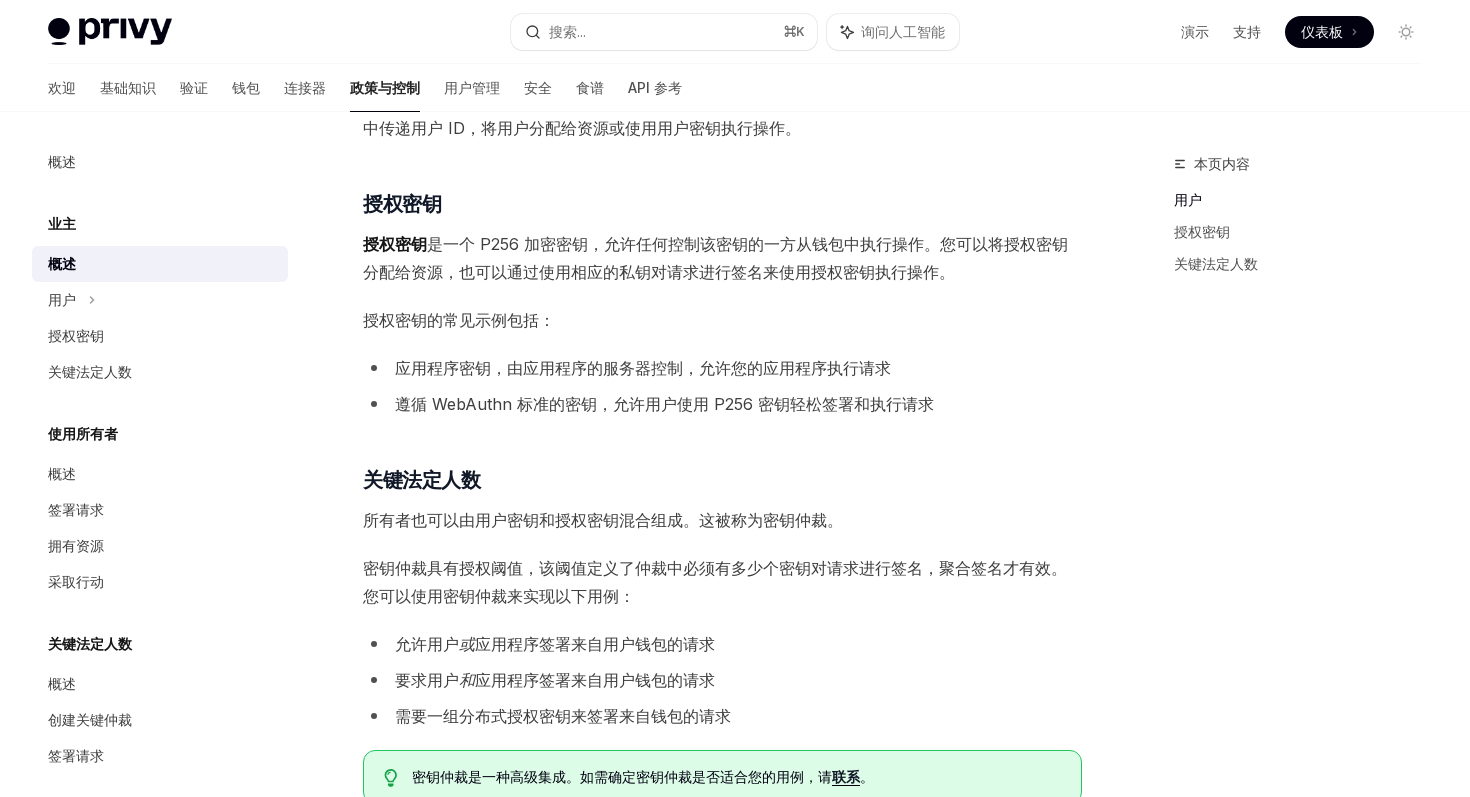 scroll, scrollTop: 506, scrollLeft: 0, axis: vertical 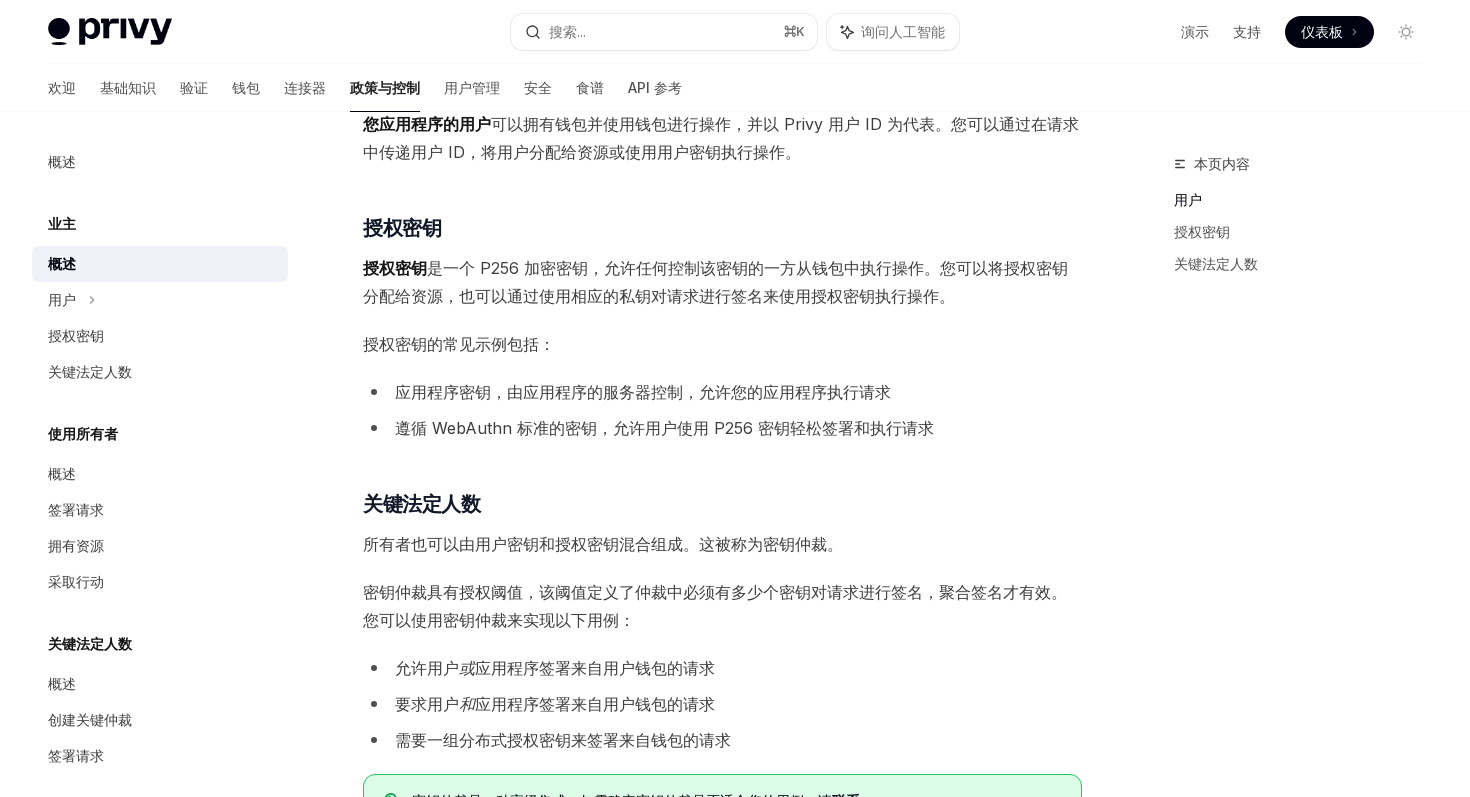 click on "授权密钥 是一个 P256 加密密钥，允许任何控制该密钥的一方从钱包中执行操作。您可以将授权密钥分配给资源，也可以通过使用相应的私钥对请求进行签名来使用授权密钥执行操作。" at bounding box center [722, 282] 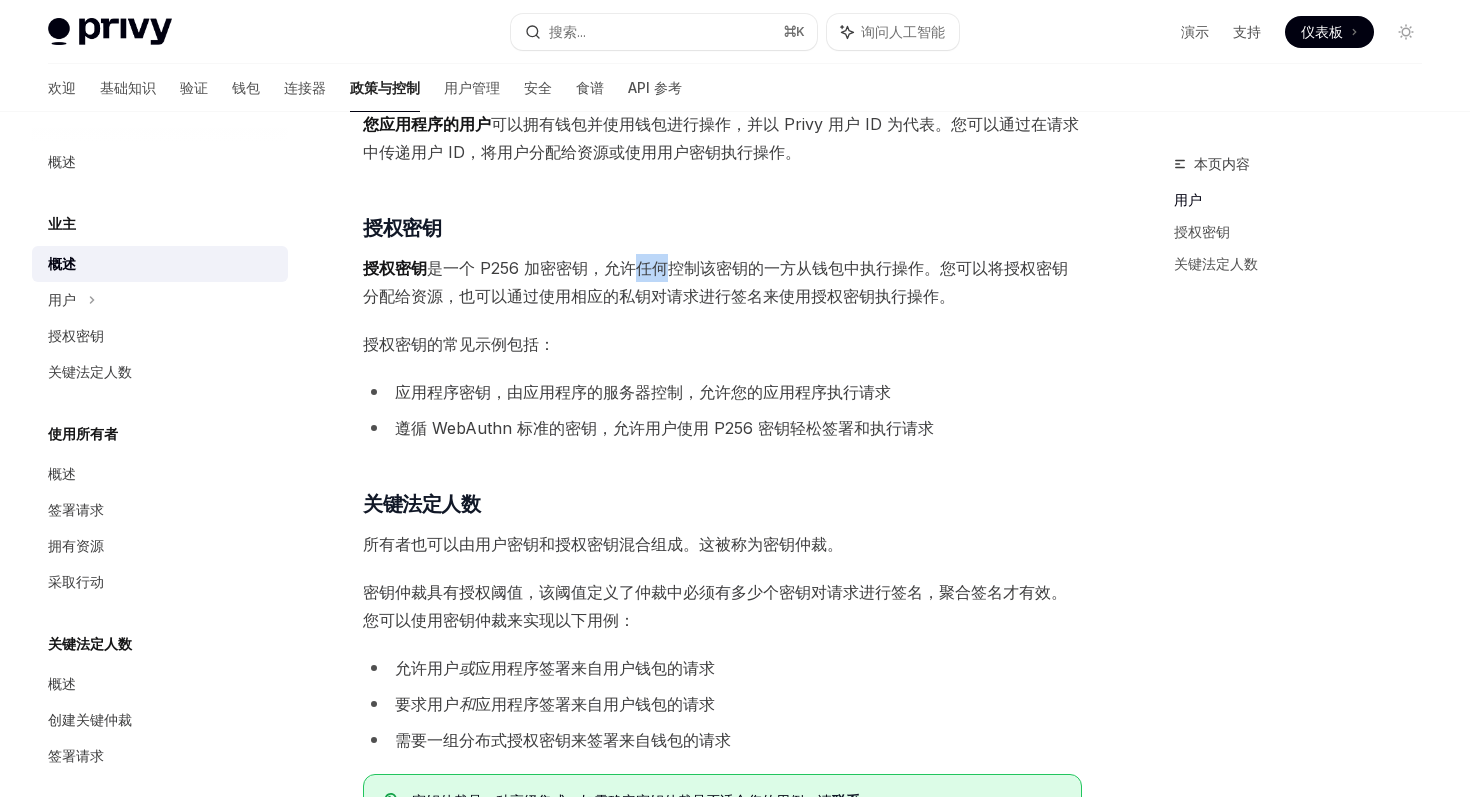 click on "授权密钥 是一个 P256 加密密钥，允许任何控制该密钥的一方从钱包中执行操作。您可以将授权密钥分配给资源，也可以通过使用相应的私钥对请求进行签名来使用授权密钥执行操作。" at bounding box center [722, 282] 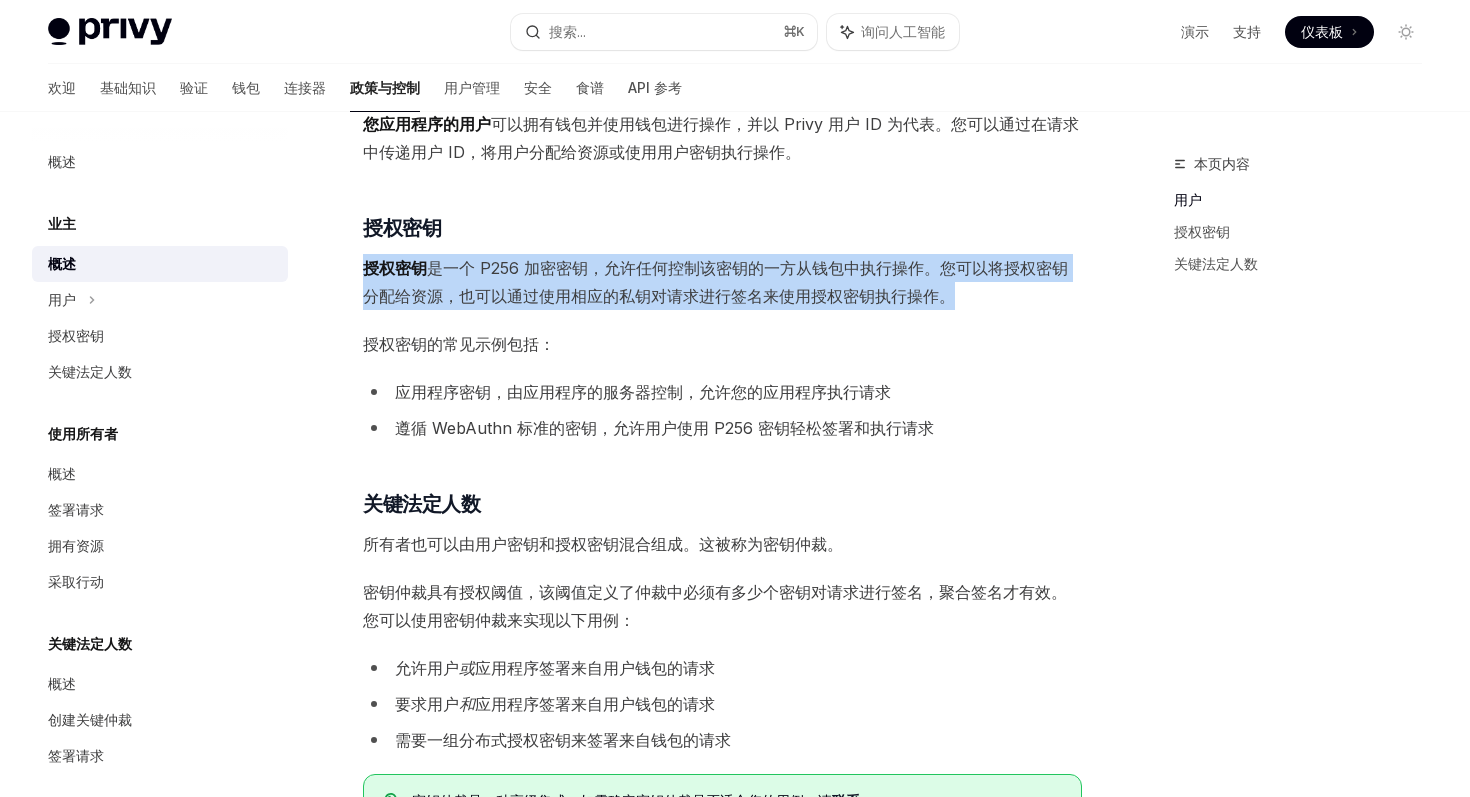 click on "是一个 P256 加密密钥，允许任何控制该密钥的一方从钱包中执行操作。您可以将授权密钥分配给资源，也可以通过使用相应的私钥对请求进行签名来使用授权密钥执行操作。" at bounding box center [715, 282] 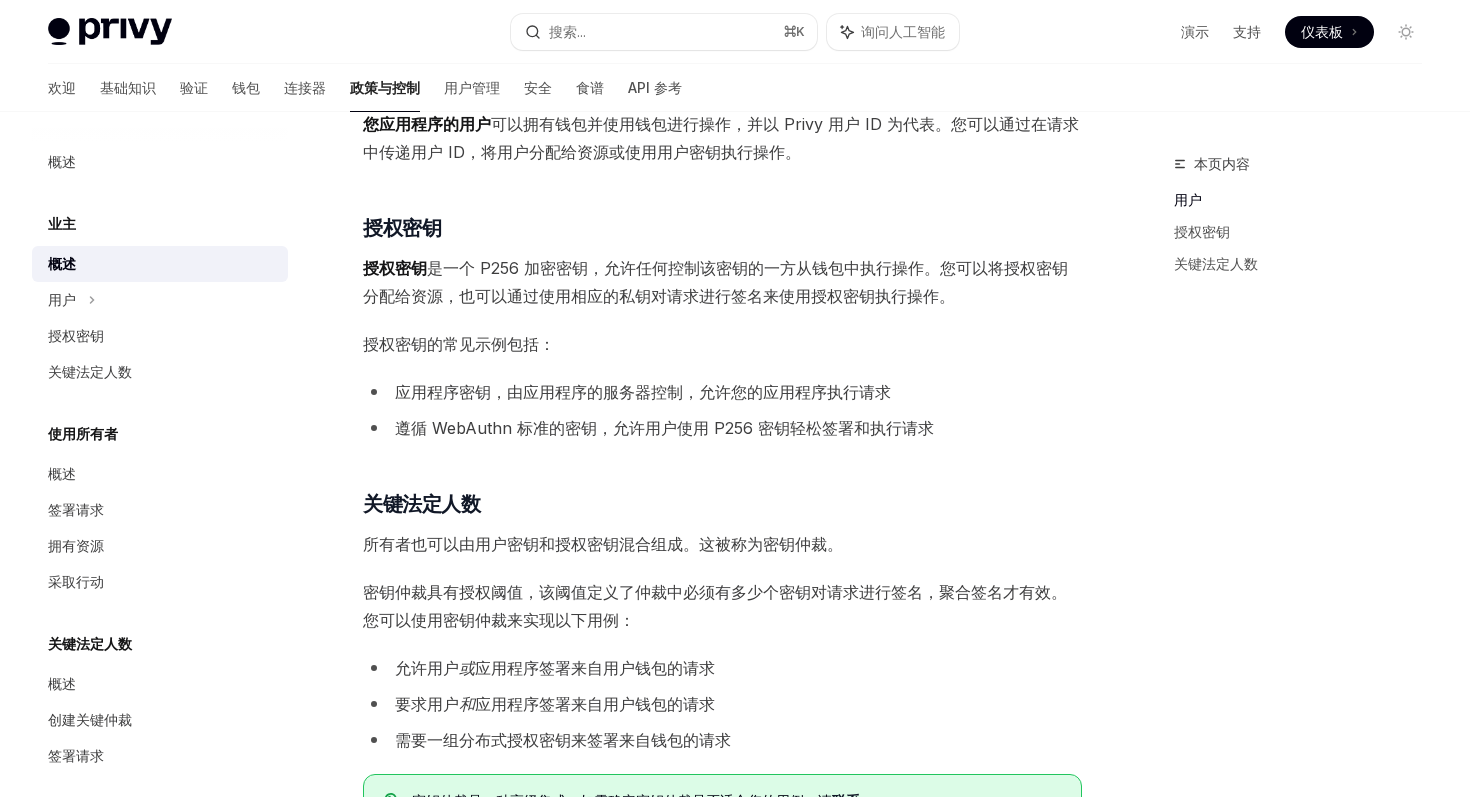 click on "是一个 P256 加密密钥，允许任何控制该密钥的一方从钱包中执行操作。您可以将授权密钥分配给资源，也可以通过使用相应的私钥对请求进行签名来使用授权密钥执行操作。" at bounding box center (715, 282) 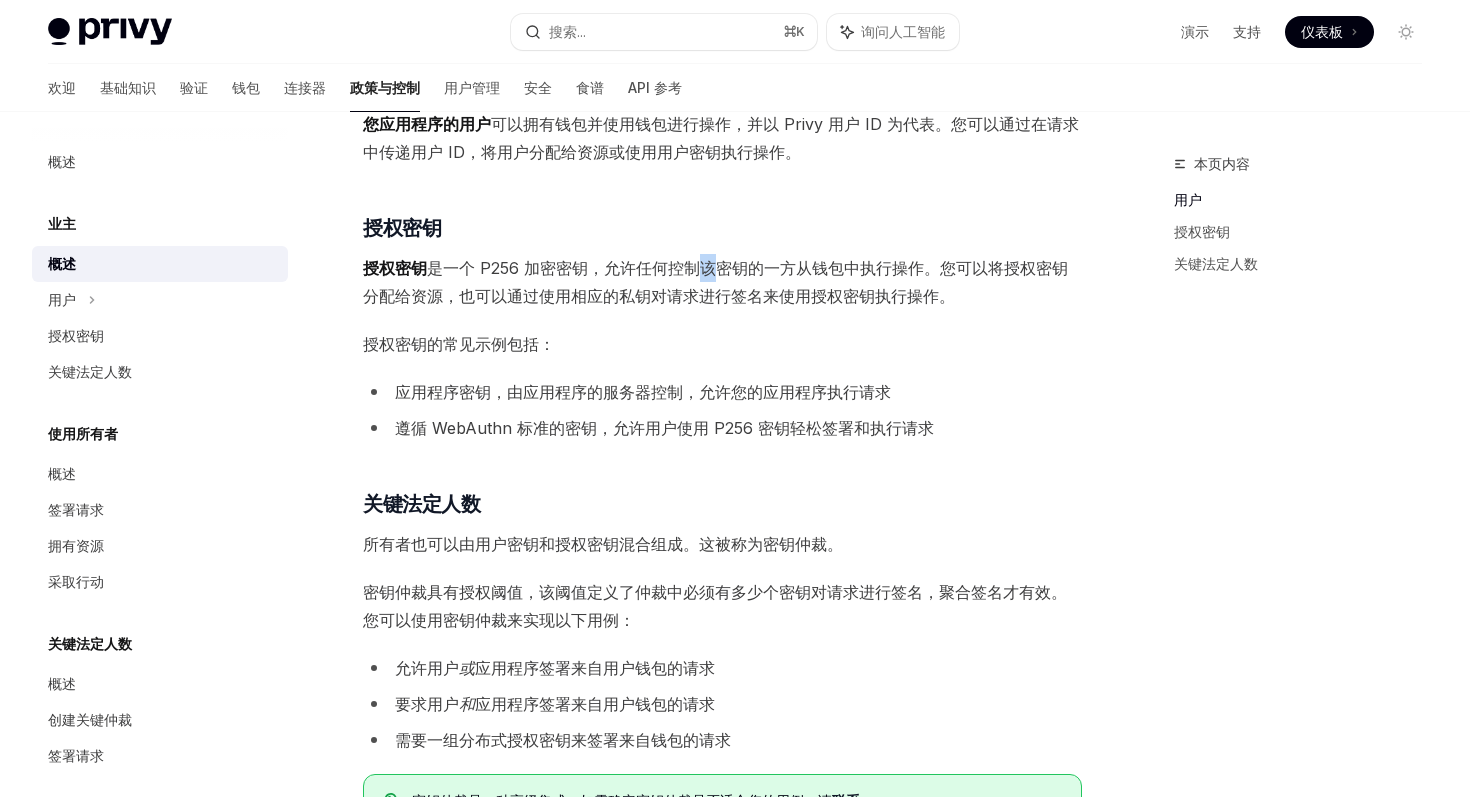 click on "是一个 P256 加密密钥，允许任何控制该密钥的一方从钱包中执行操作。您可以将授权密钥分配给资源，也可以通过使用相应的私钥对请求进行签名来使用授权密钥执行操作。" at bounding box center (715, 282) 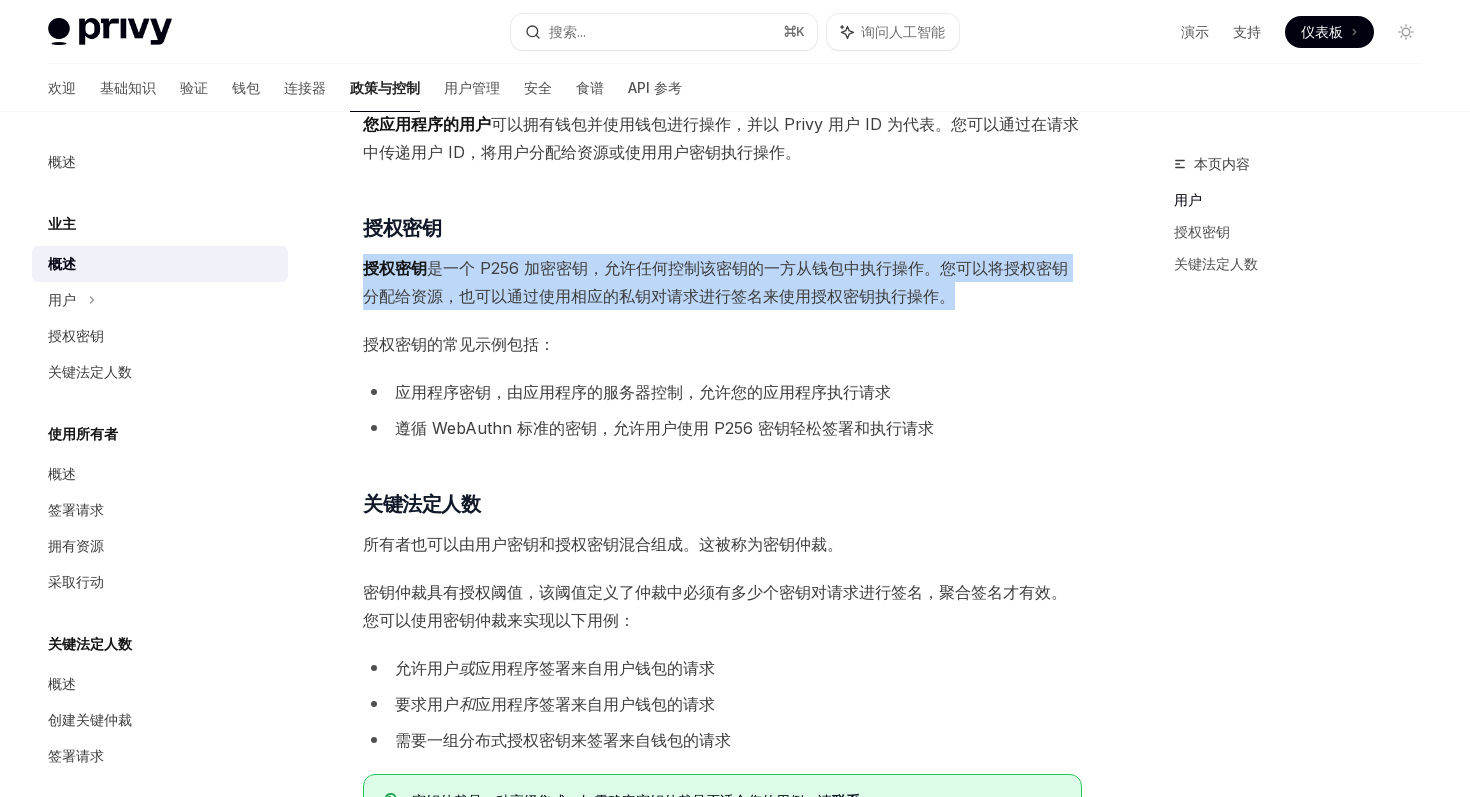 click on "是一个 P256 加密密钥，允许任何控制该密钥的一方从钱包中执行操作。您可以将授权密钥分配给资源，也可以通过使用相应的私钥对请求进行签名来使用授权密钥执行操作。" at bounding box center [715, 282] 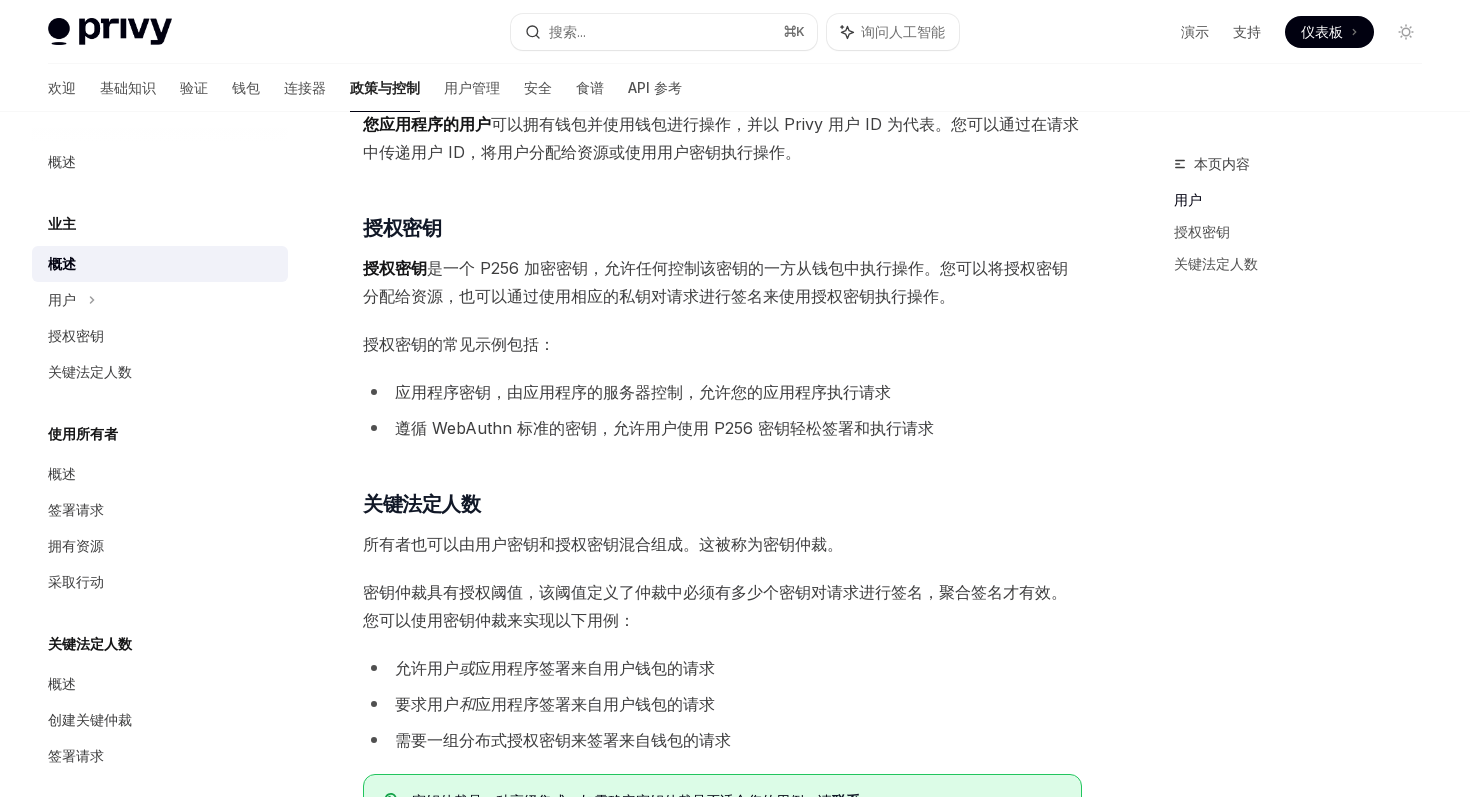 click on "授权密钥 是一个 P256 加密密钥，允许任何控制该密钥的一方从钱包中执行操作。您可以将授权密钥分配给资源，也可以通过使用相应的私钥对请求进行签名来使用授权密钥执行操作。" at bounding box center (722, 282) 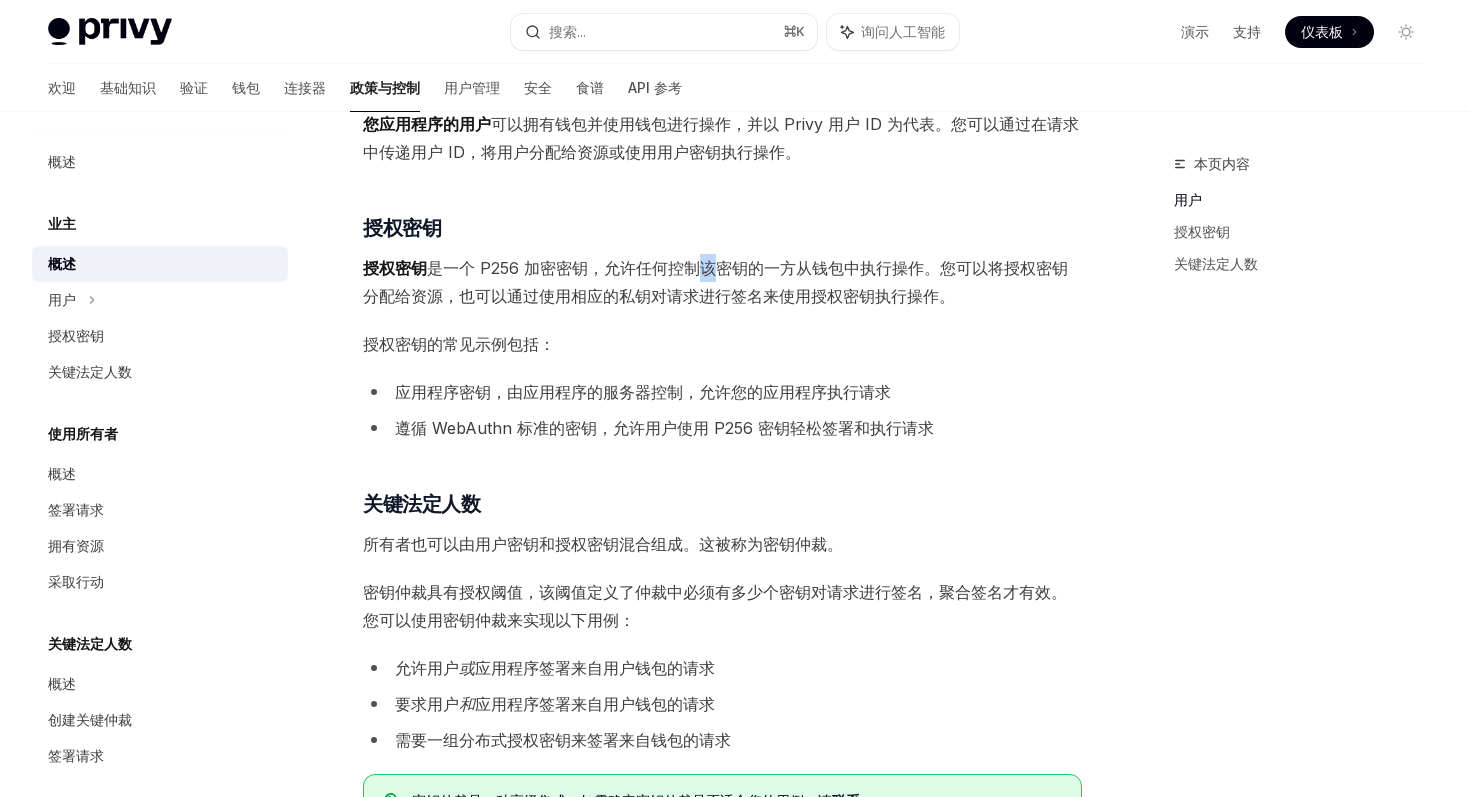 click on "授权密钥 是一个 P256 加密密钥，允许任何控制该密钥的一方从钱包中执行操作。您可以将授权密钥分配给资源，也可以通过使用相应的私钥对请求进行签名来使用授权密钥执行操作。" at bounding box center (722, 282) 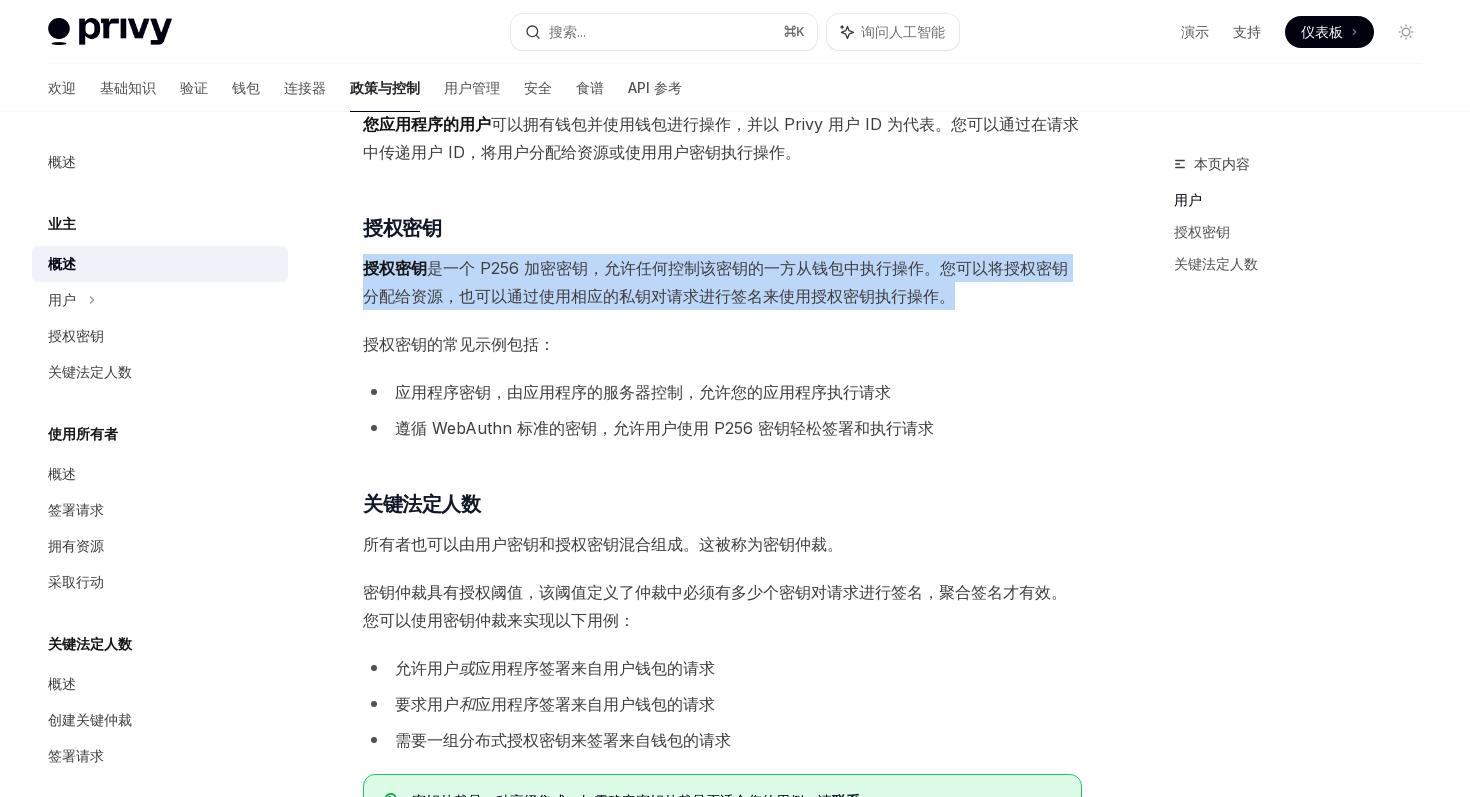 click on "是一个 P256 加密密钥，允许任何控制该密钥的一方从钱包中执行操作。您可以将授权密钥分配给资源，也可以通过使用相应的私钥对请求进行签名来使用授权密钥执行操作。" at bounding box center (715, 282) 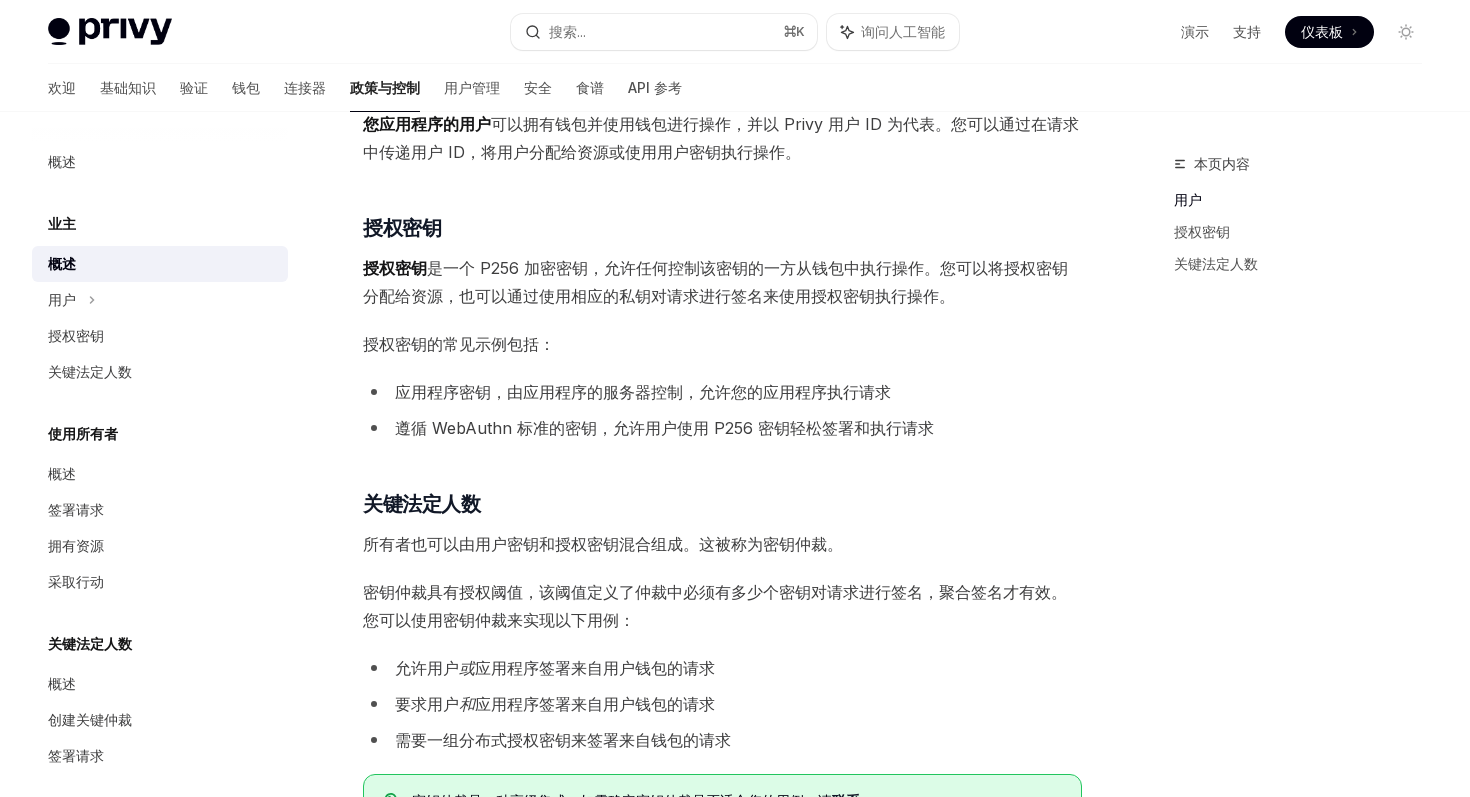 click on "应用程序密钥，由应用程序的服务器控制，允许您的应用程序执行请求" at bounding box center (643, 392) 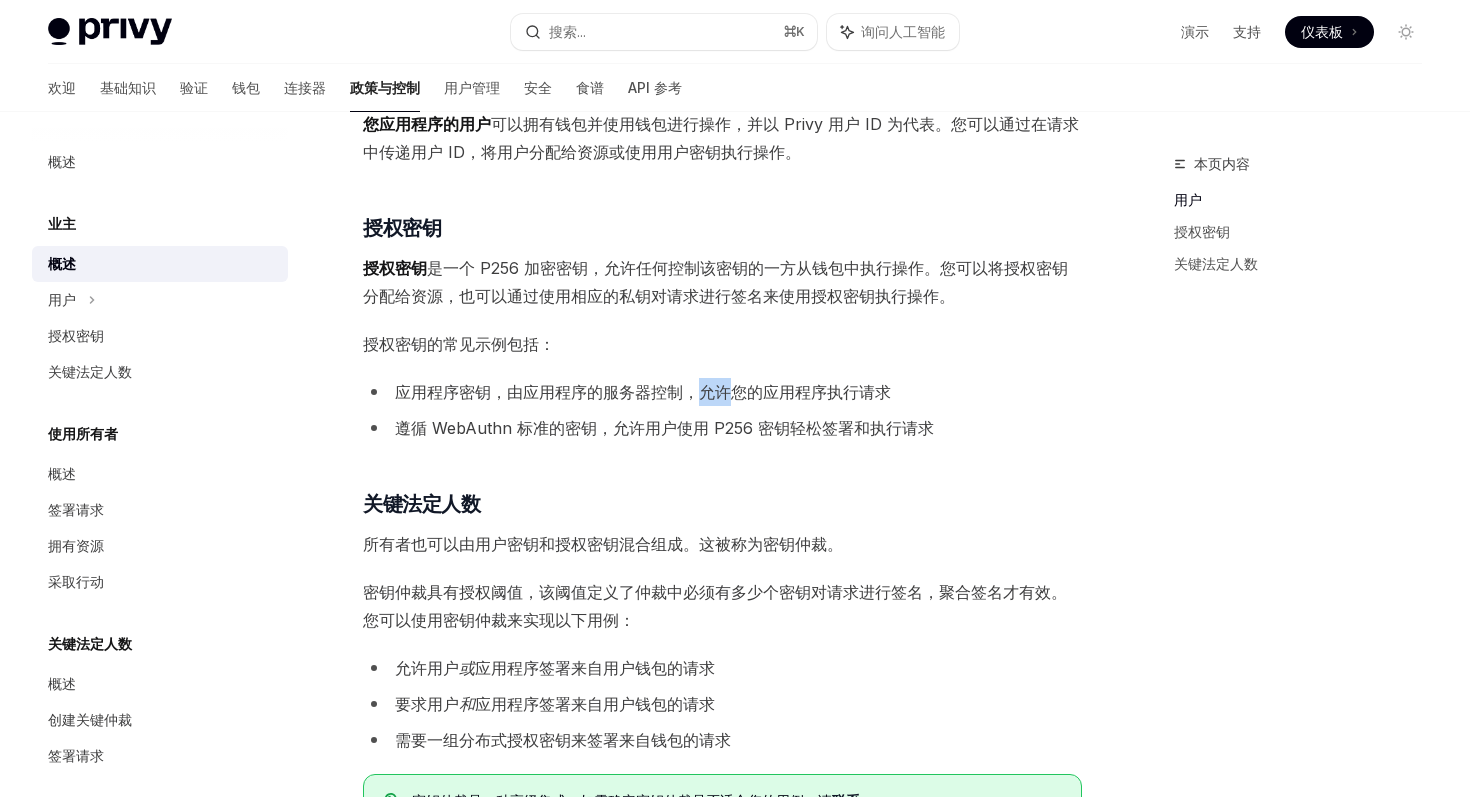 click on "应用程序密钥，由应用程序的服务器控制，允许您的应用程序执行请求" at bounding box center (643, 392) 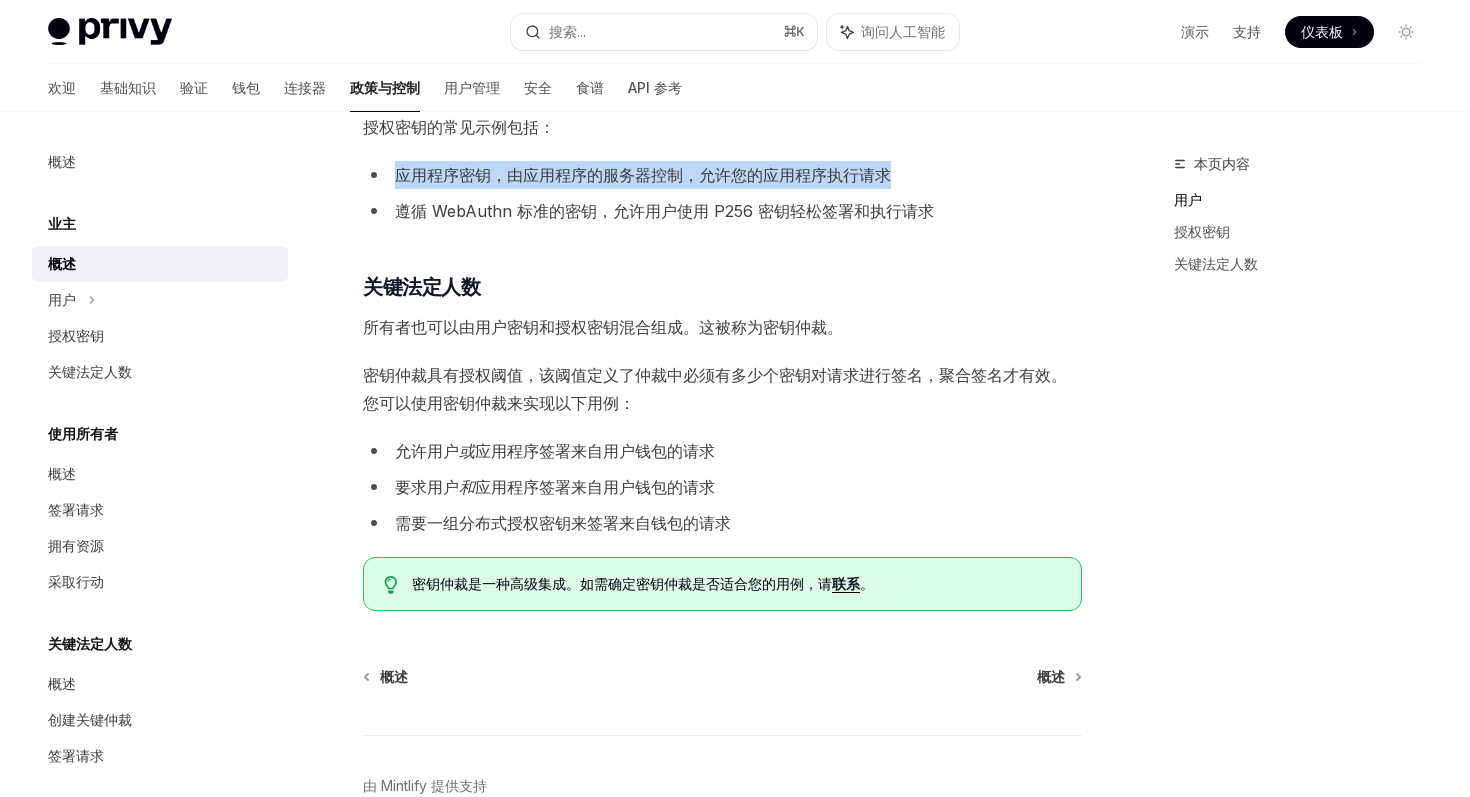 scroll, scrollTop: 734, scrollLeft: 0, axis: vertical 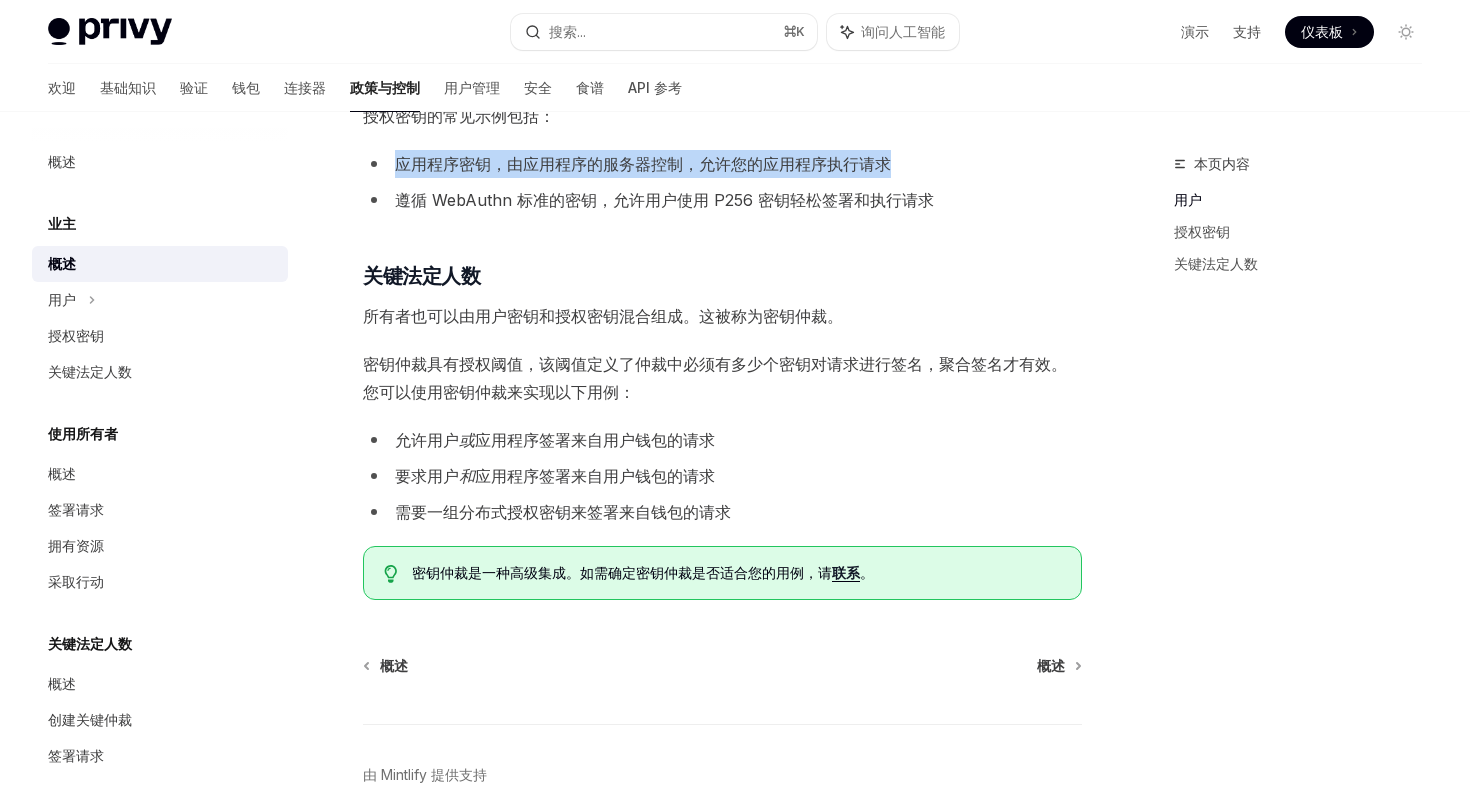 click on "需要一组分布式授权密钥来签署来自钱包的请求" at bounding box center (563, 512) 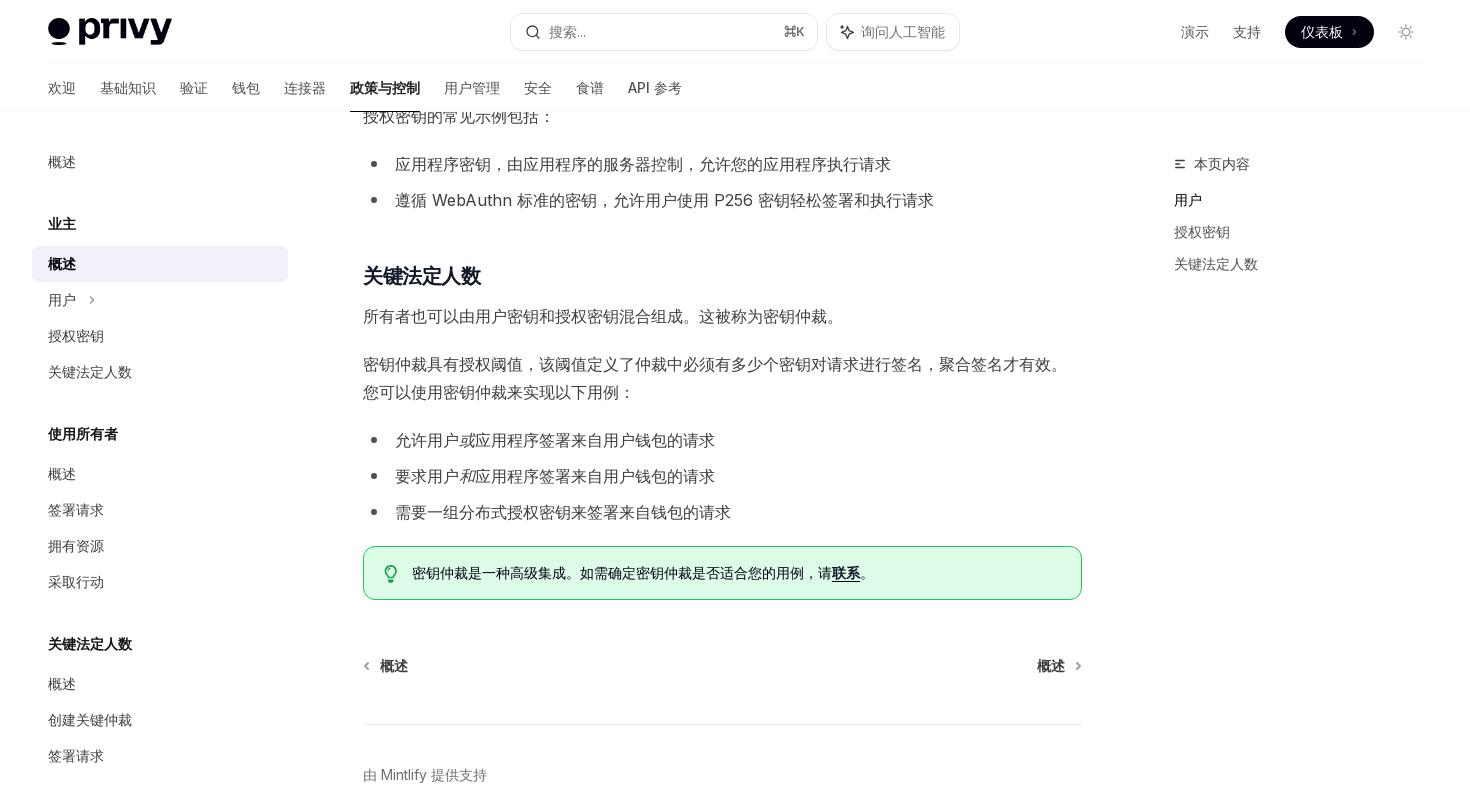click on "需要一组分布式授权密钥来签署来自钱包的请求" at bounding box center (563, 512) 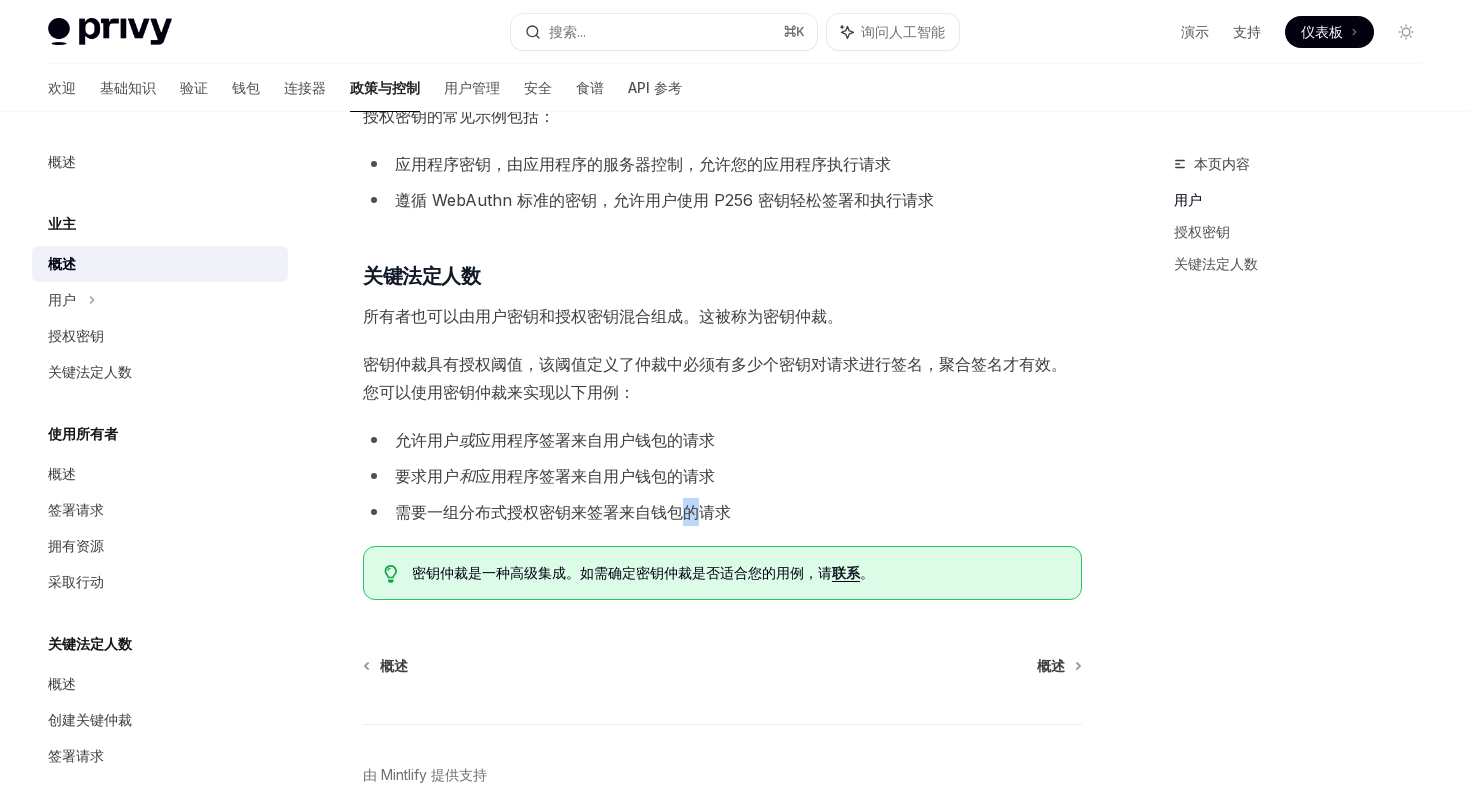 click on "需要一组分布式授权密钥来签署来自钱包的请求" at bounding box center (563, 512) 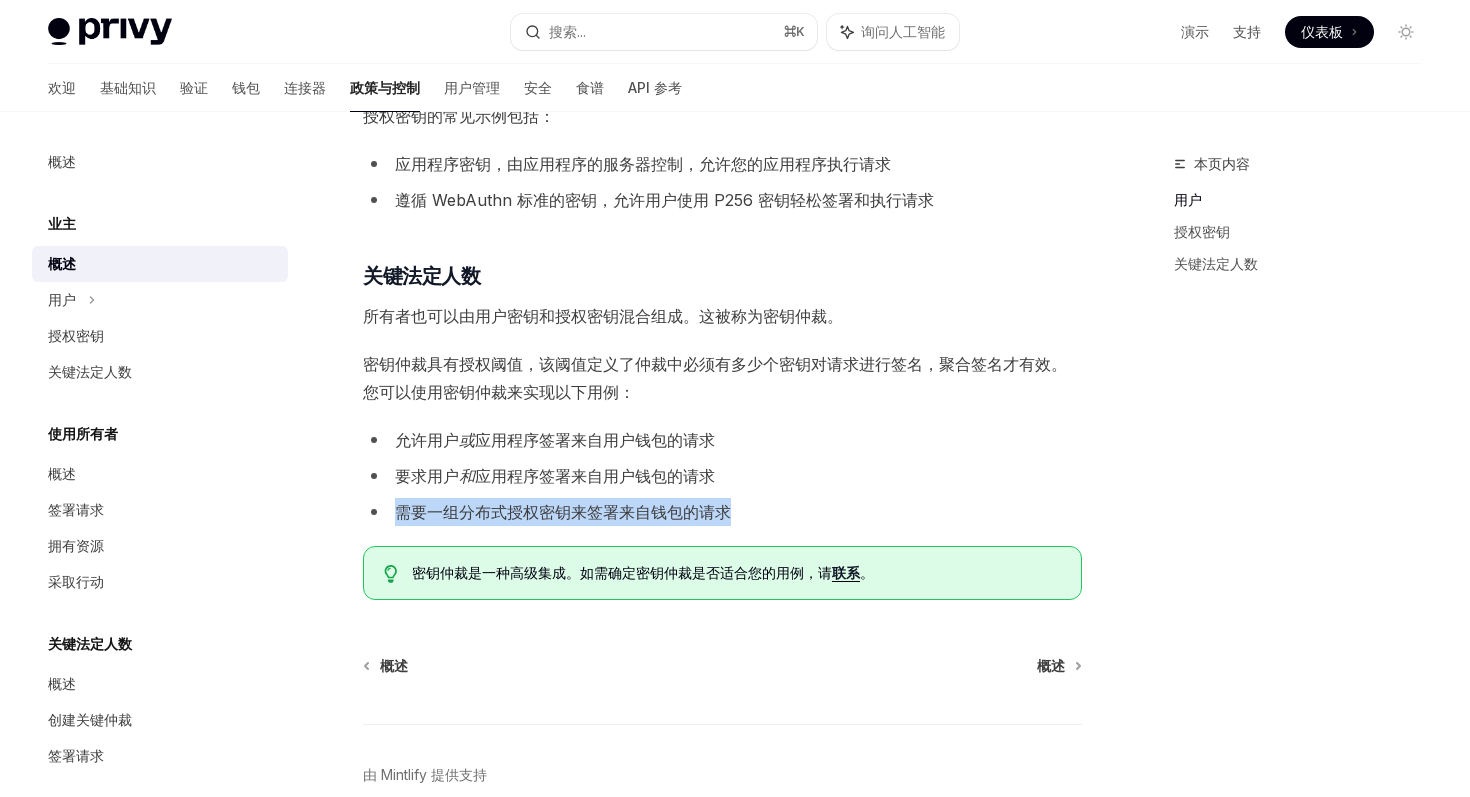 click on "需要一组分布式授权密钥来签署来自钱包的请求" at bounding box center [563, 512] 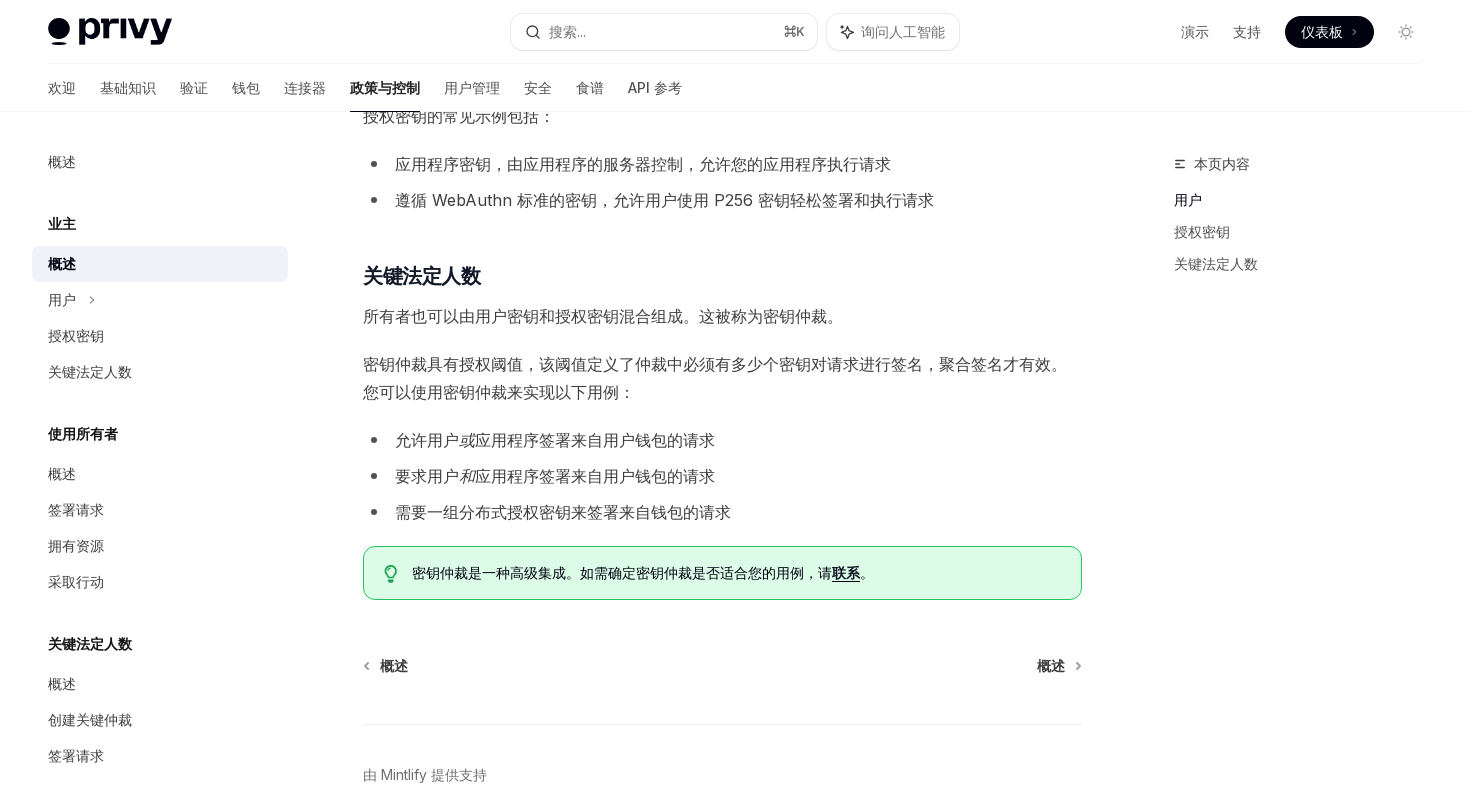 click on "要求用户 和 应用程序签署来自用户钱包的请求" at bounding box center [722, 476] 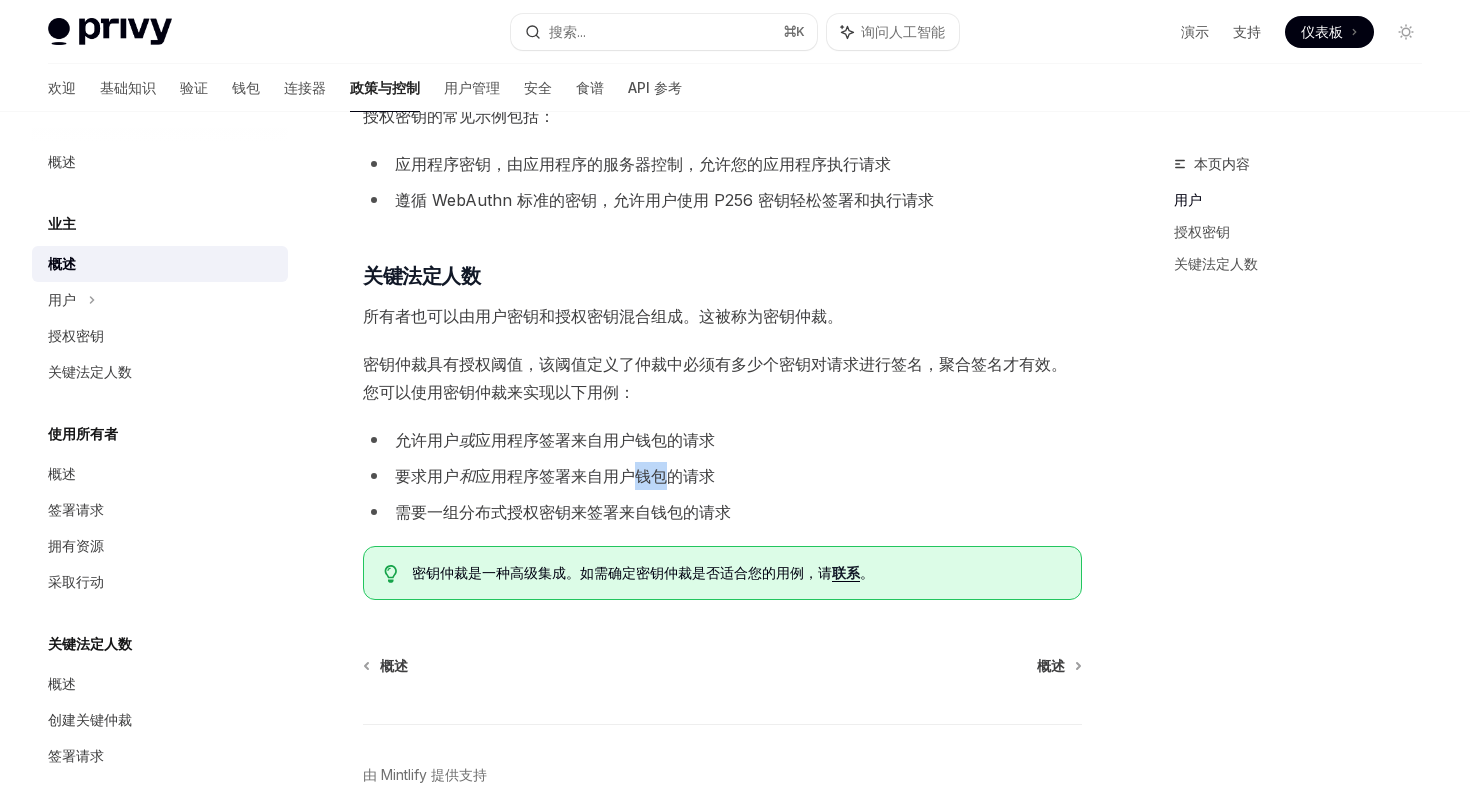 click on "应用程序签署来自用户钱包的请求" at bounding box center (595, 476) 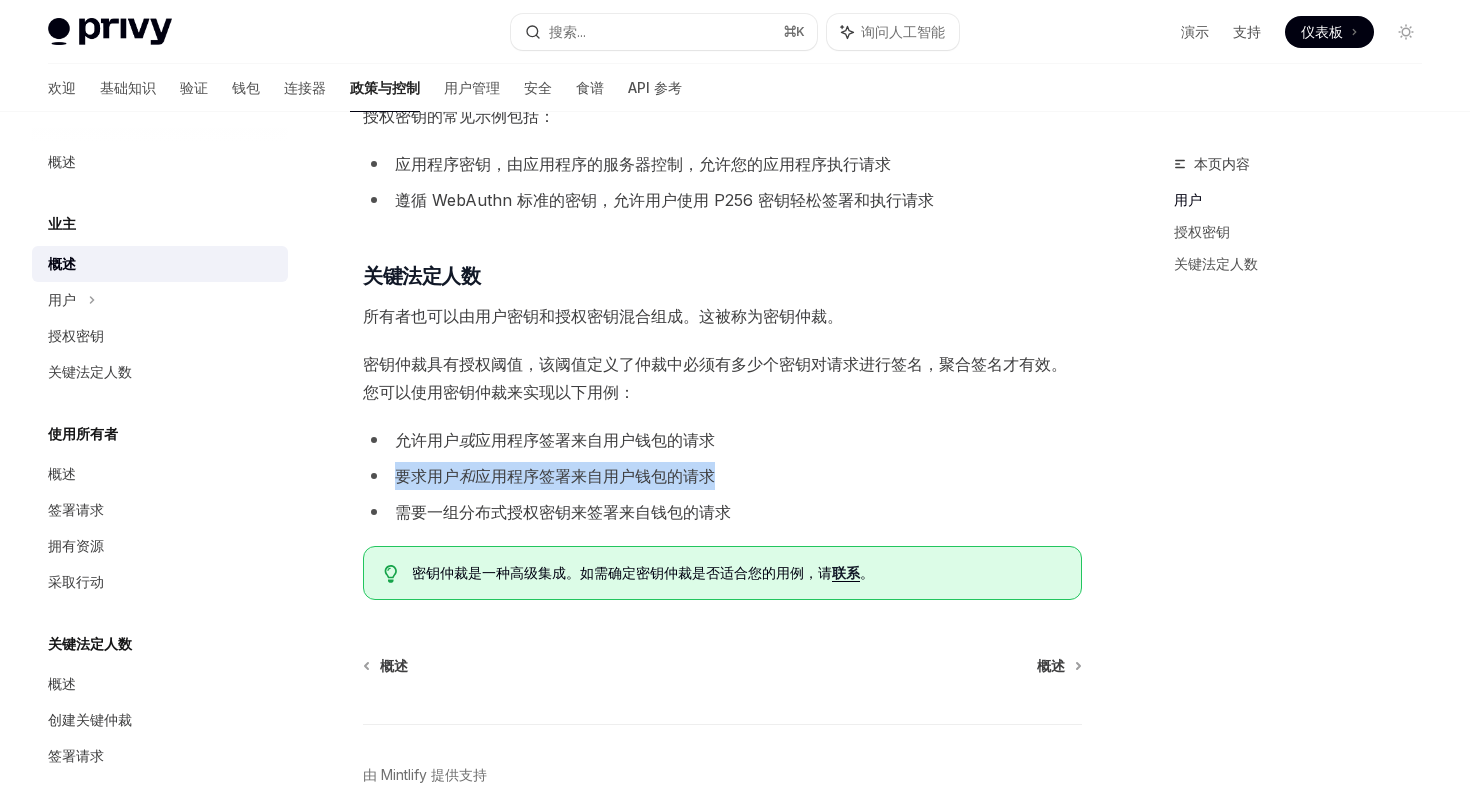 click on "应用程序签署来自用户钱包的请求" at bounding box center [595, 476] 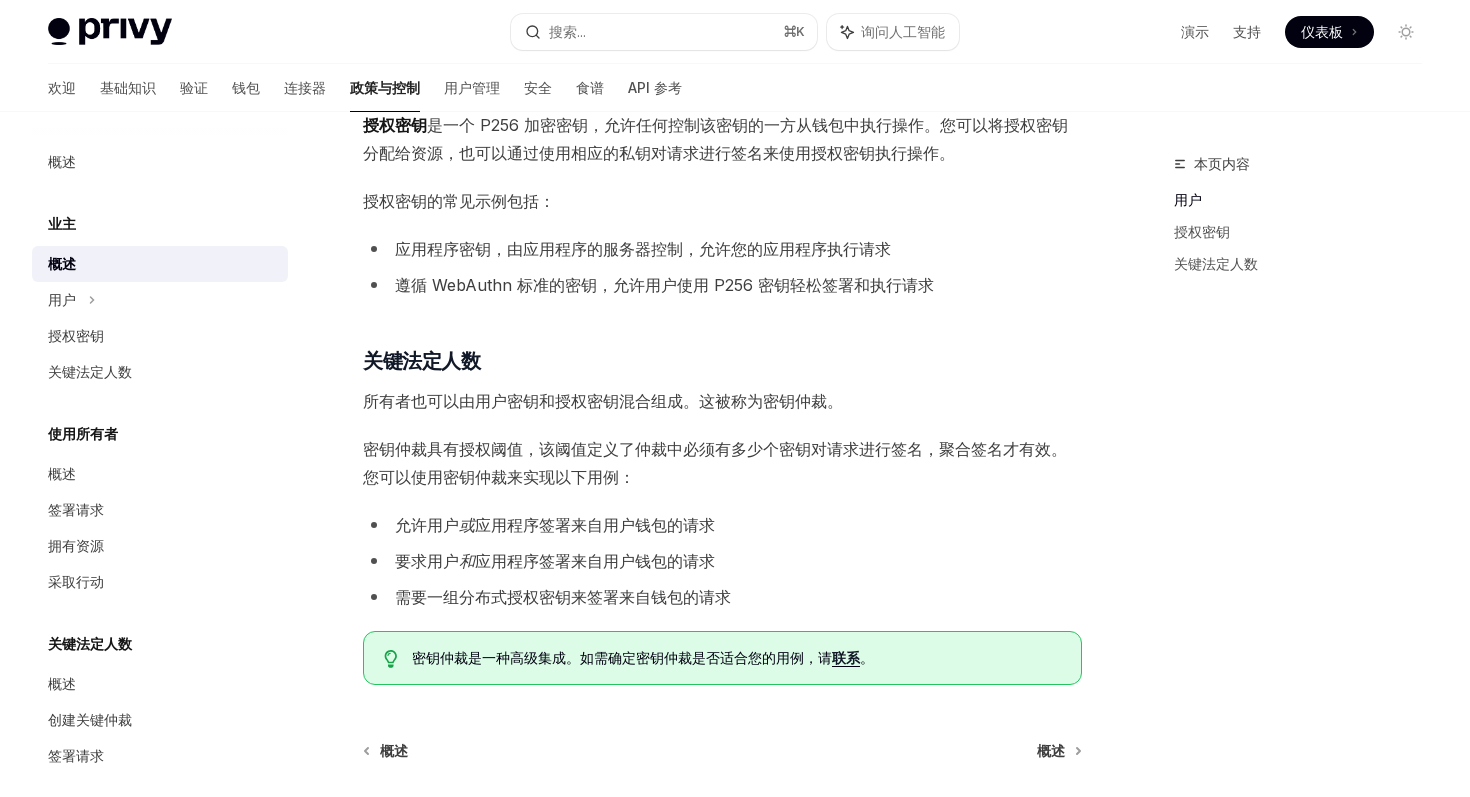 scroll, scrollTop: 602, scrollLeft: 0, axis: vertical 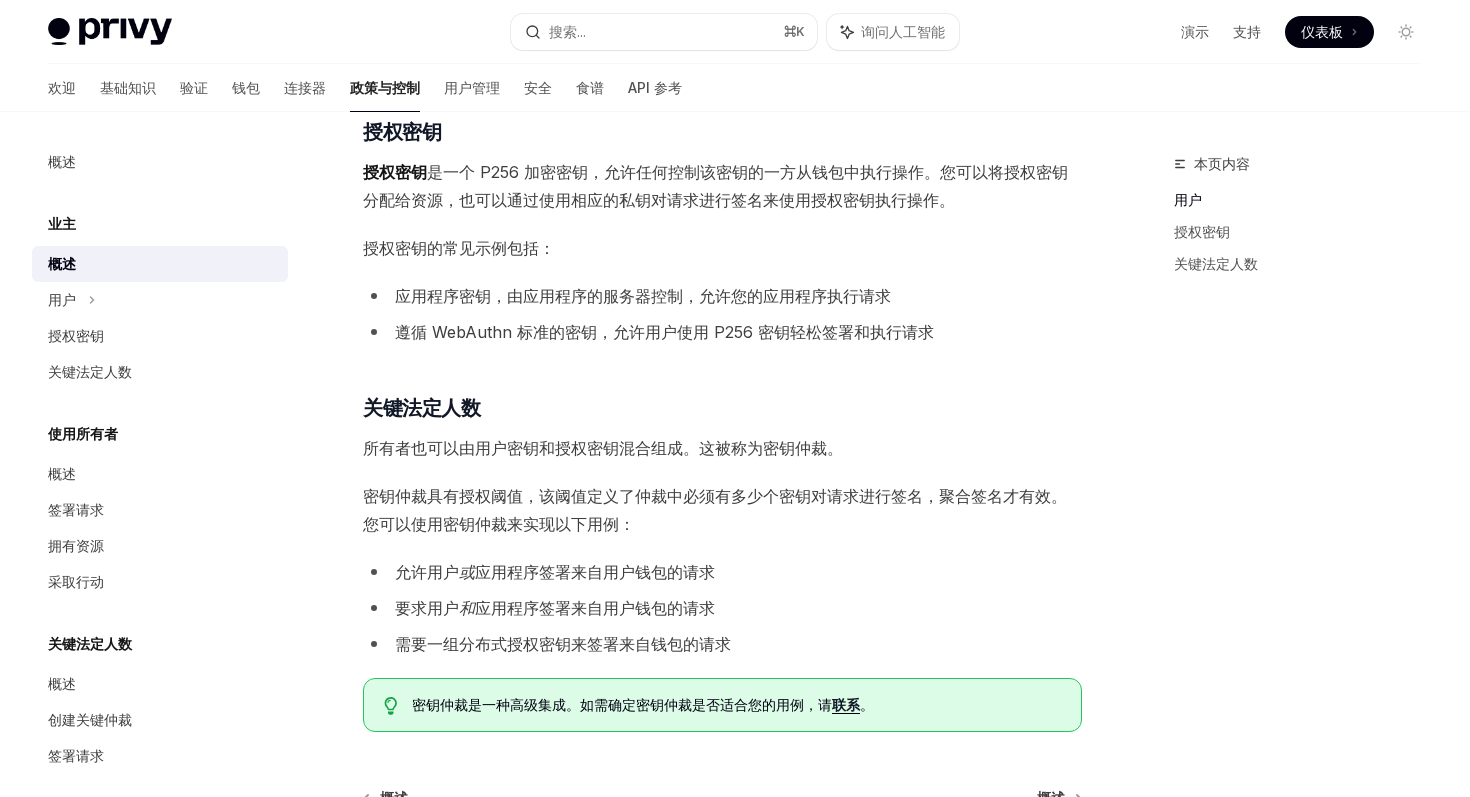 click on "密钥仲裁具有授权阈值，该阈值定义了仲裁中必须有多少个密钥对请求进行签名，聚合签名才有效。您可以使用密钥仲裁来实现以下用例：" at bounding box center (715, 510) 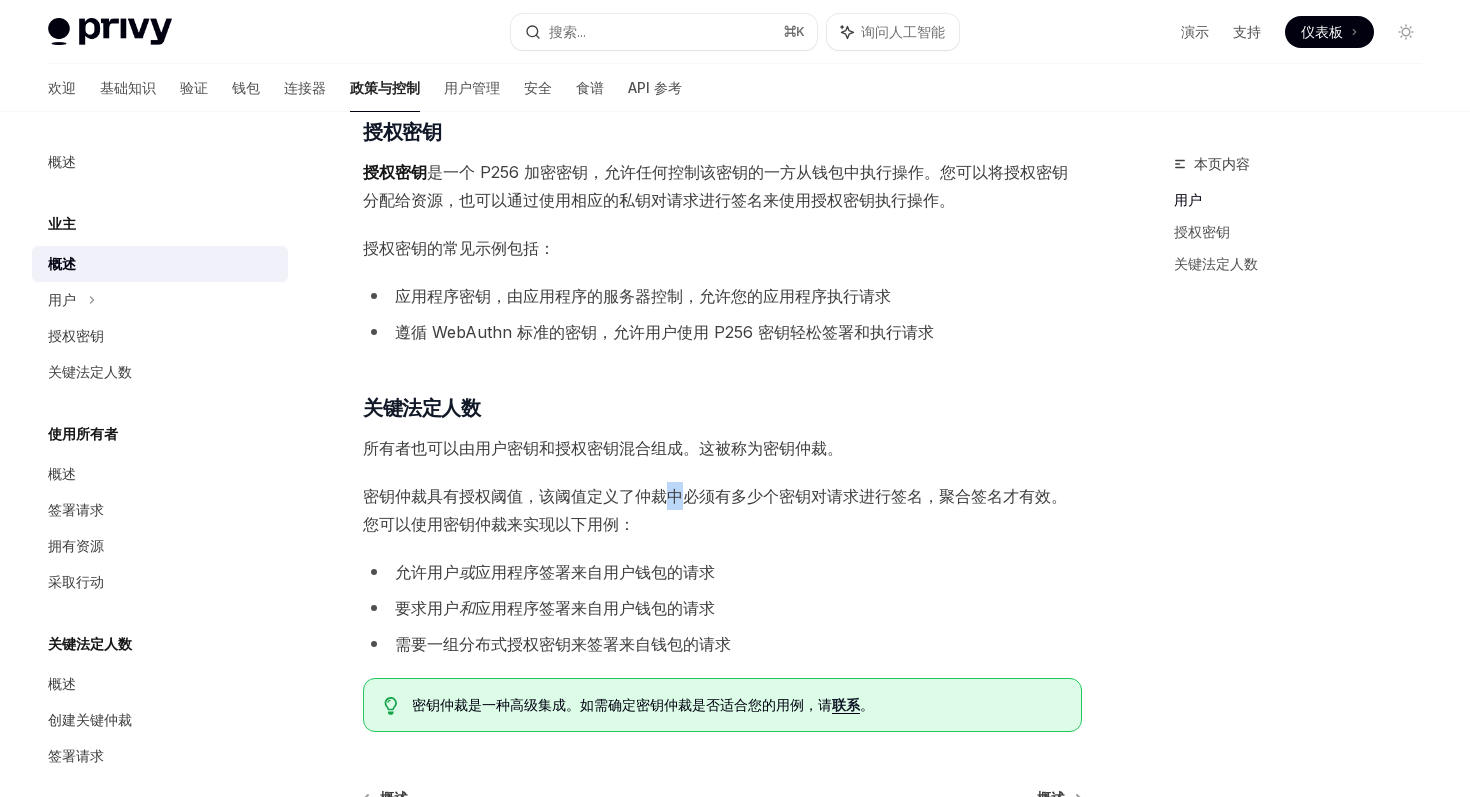 click on "密钥仲裁具有授权阈值，该阈值定义了仲裁中必须有多少个密钥对请求进行签名，聚合签名才有效。您可以使用密钥仲裁来实现以下用例：" at bounding box center [715, 510] 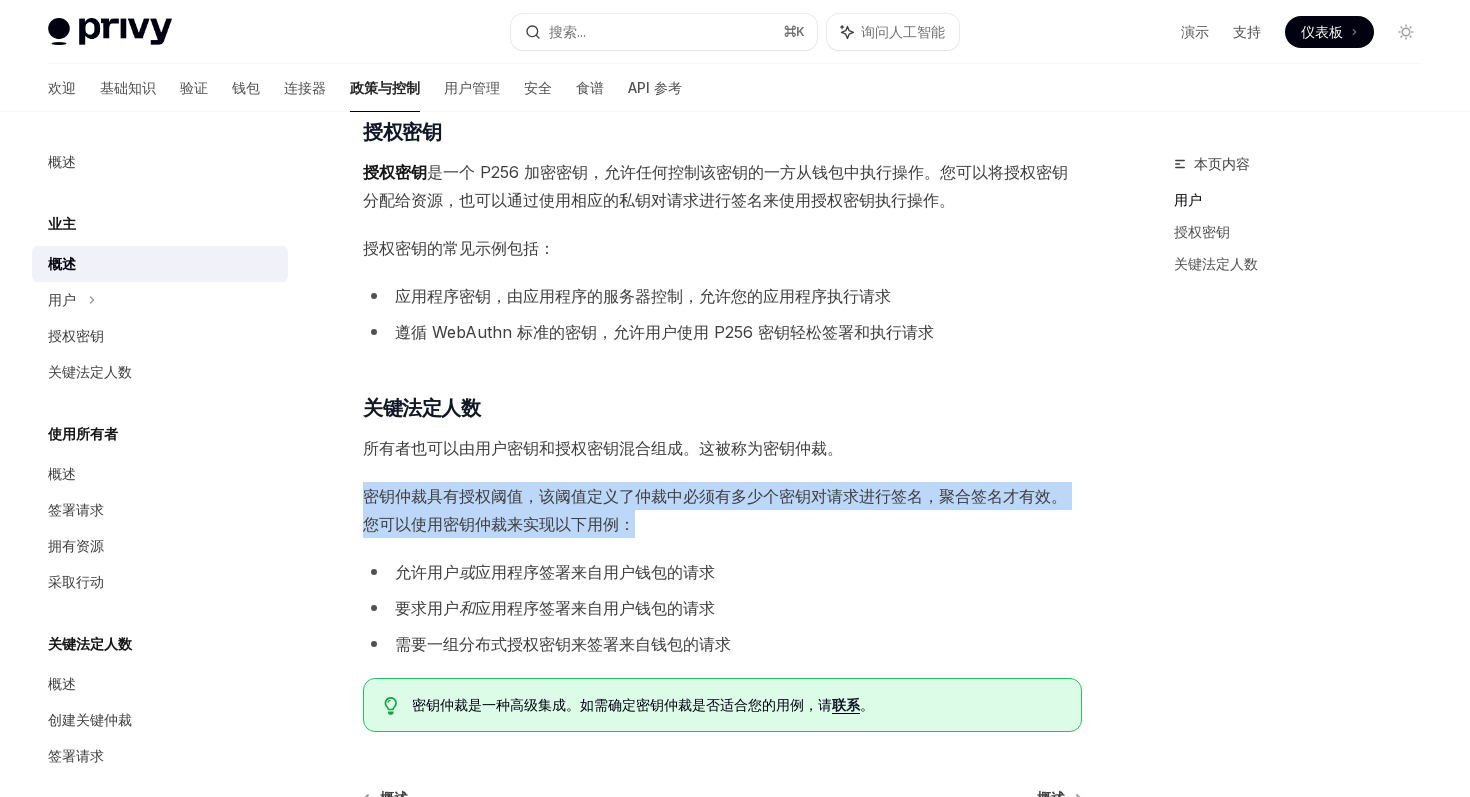 click on "密钥仲裁具有授权阈值，该阈值定义了仲裁中必须有多少个密钥对请求进行签名，聚合签名才有效。您可以使用密钥仲裁来实现以下用例：" at bounding box center [715, 510] 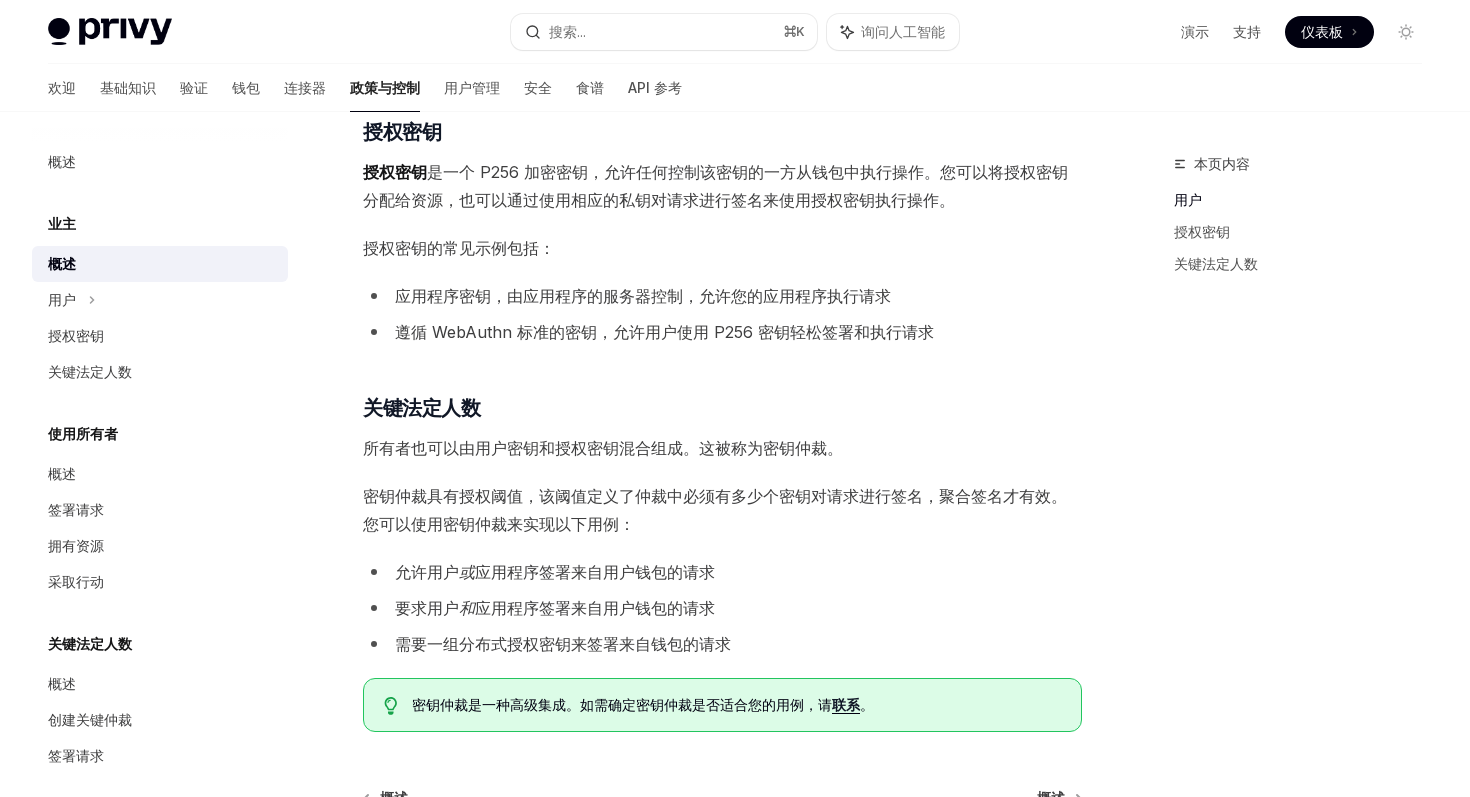 click on "私人资源（例如钱包和策略）由 用户 、 授权密钥 或 密钥仲裁者 控制。这些人被称为 所有者 。
所有者可以 更新资源 ，例如更新策略规则或更新分配给钱包的策略。所有者还可以更新其控制的资源的所有者，从而实现资源控制权的转移。
有了钱包，所有者还可以 使用钱包 采取行动，例如签署消息或发送交易。
Privy 还支持自定义所有者配置，以便您可以配置不同的所有者对资源拥有不同的权限。此外，您还可以在获得现有所有者授权后，随时更新这些所有者配置，从而根据需要更新对资源的控制。
了解有关三种类型的所有者的更多信息： 用户 、 授权密钥 和 密钥仲裁 。
​ 用户
您应用程序的用户 可以拥有钱包并使用钱包进行操作，并以 Privy 用户 ID 为代表。您可以通过在请求中传递用户 ID，将用户分配给资源或使用用户密钥执行操作。
​" at bounding box center [722, 191] 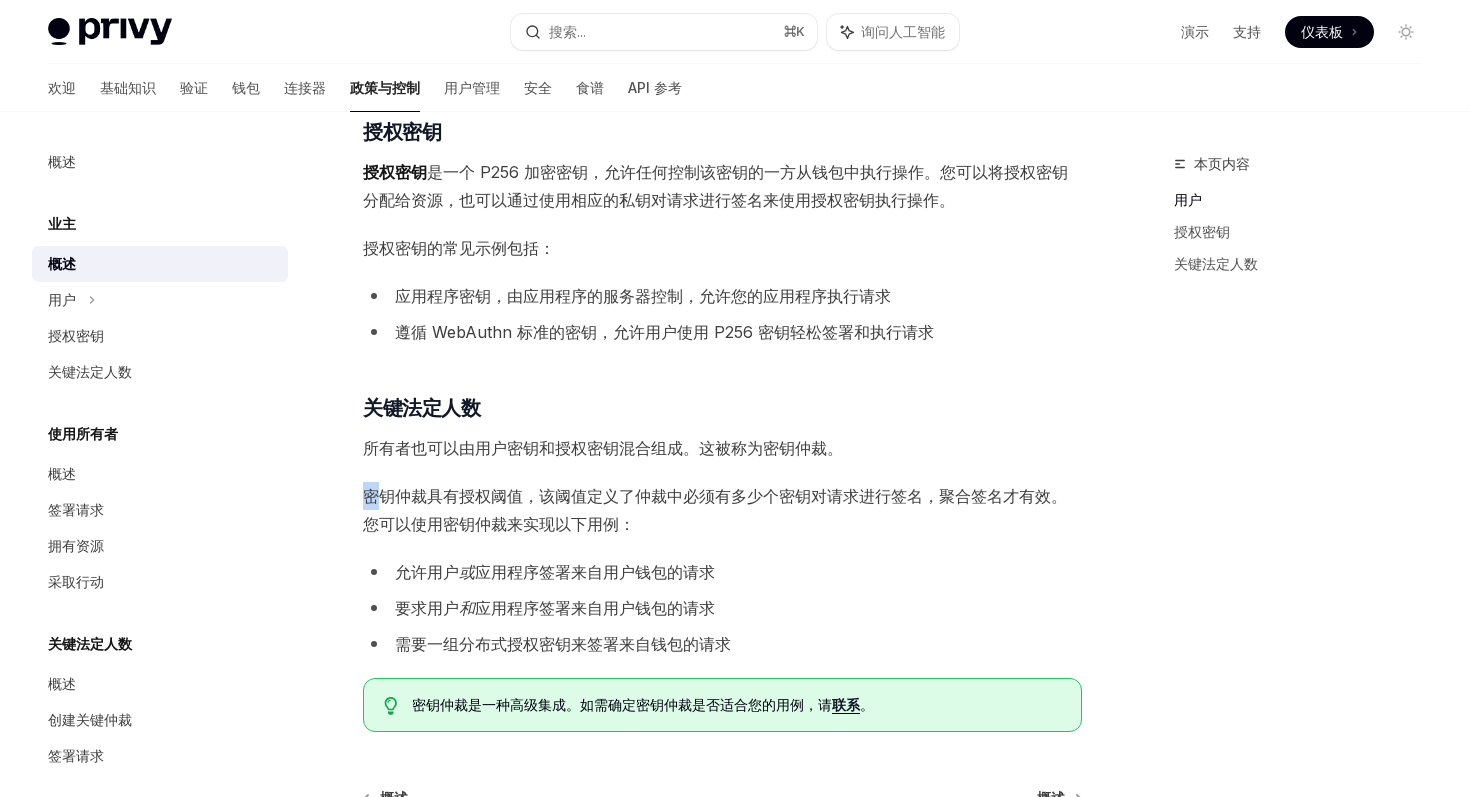 click on "私人资源（例如钱包和策略）由 用户 、 授权密钥 或 密钥仲裁者 控制。这些人被称为 所有者 。
所有者可以 更新资源 ，例如更新策略规则或更新分配给钱包的策略。所有者还可以更新其控制的资源的所有者，从而实现资源控制权的转移。
有了钱包，所有者还可以 使用钱包 采取行动，例如签署消息或发送交易。
Privy 还支持自定义所有者配置，以便您可以配置不同的所有者对资源拥有不同的权限。此外，您还可以在获得现有所有者授权后，随时更新这些所有者配置，从而根据需要更新对资源的控制。
了解有关三种类型的所有者的更多信息： 用户 、 授权密钥 和 密钥仲裁 。
​ 用户
您应用程序的用户 可以拥有钱包并使用钱包进行操作，并以 Privy 用户 ID 为代表。您可以通过在请求中传递用户 ID，将用户分配给资源或使用用户密钥执行操作。
​" at bounding box center [722, 191] 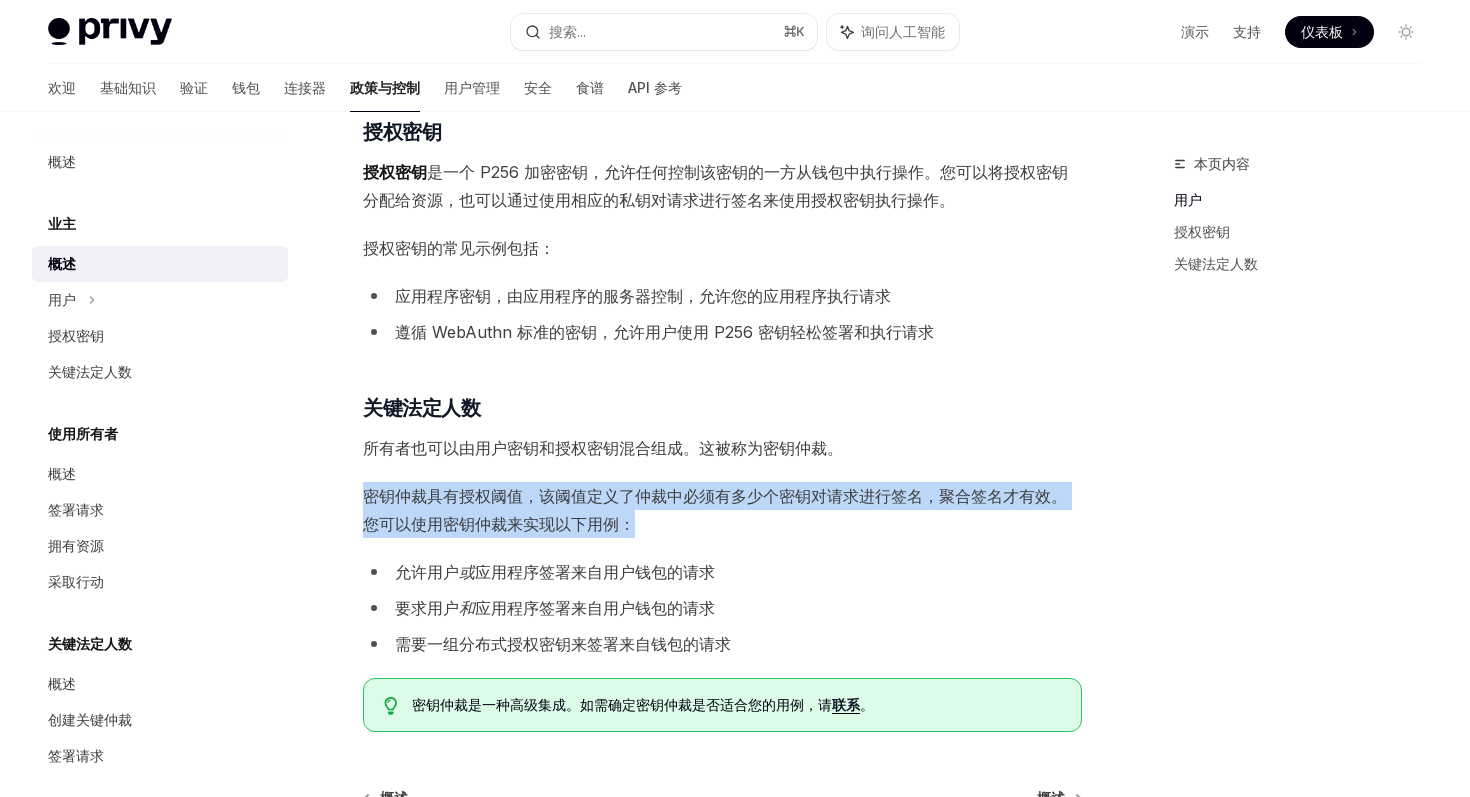 click on "所有者也可以由用户密钥和授权密钥混合组成。这被称为密钥仲裁。" at bounding box center [603, 448] 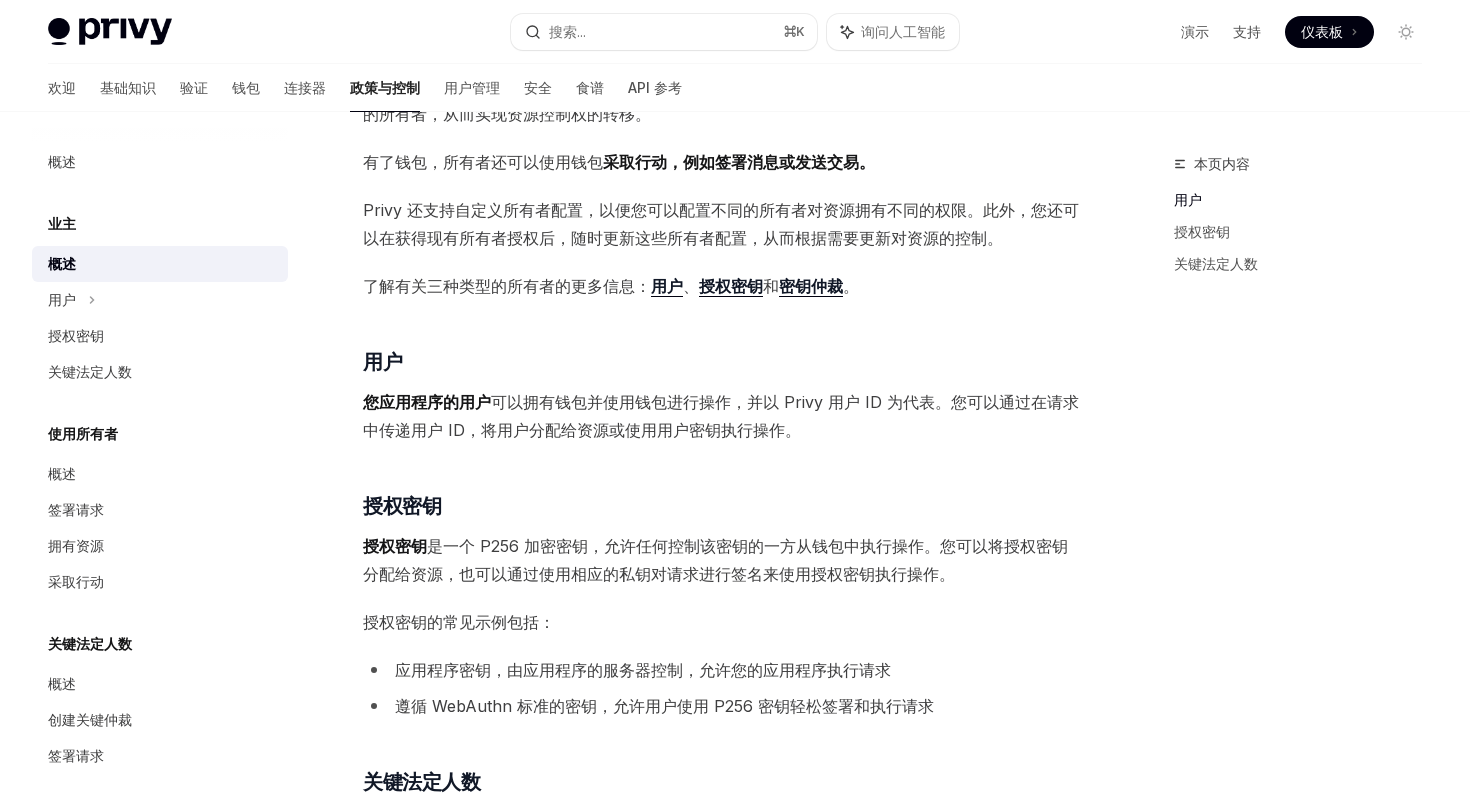 scroll, scrollTop: 515, scrollLeft: 0, axis: vertical 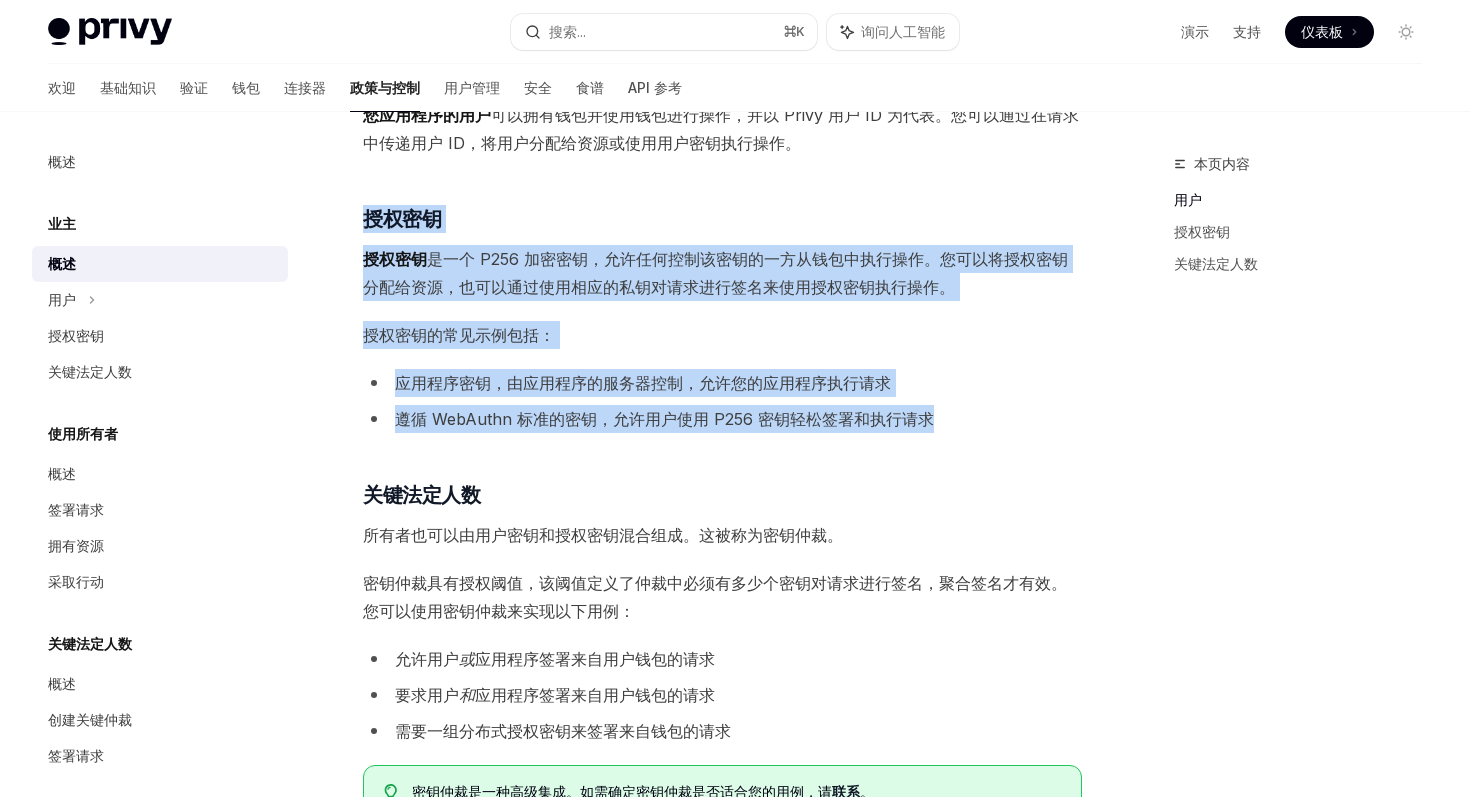 drag, startPoint x: 366, startPoint y: 211, endPoint x: 1010, endPoint y: 419, distance: 676.75696 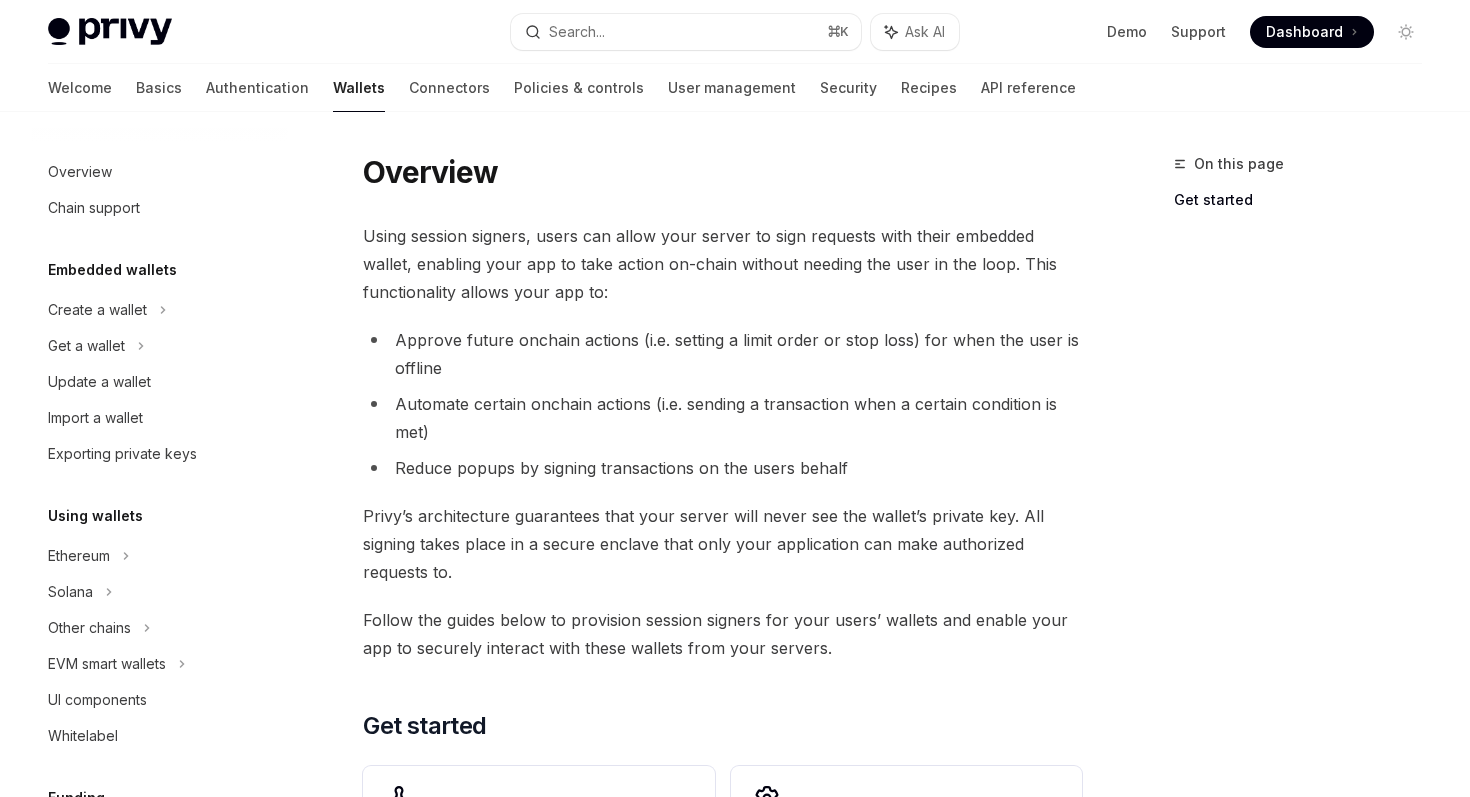 scroll, scrollTop: 0, scrollLeft: 0, axis: both 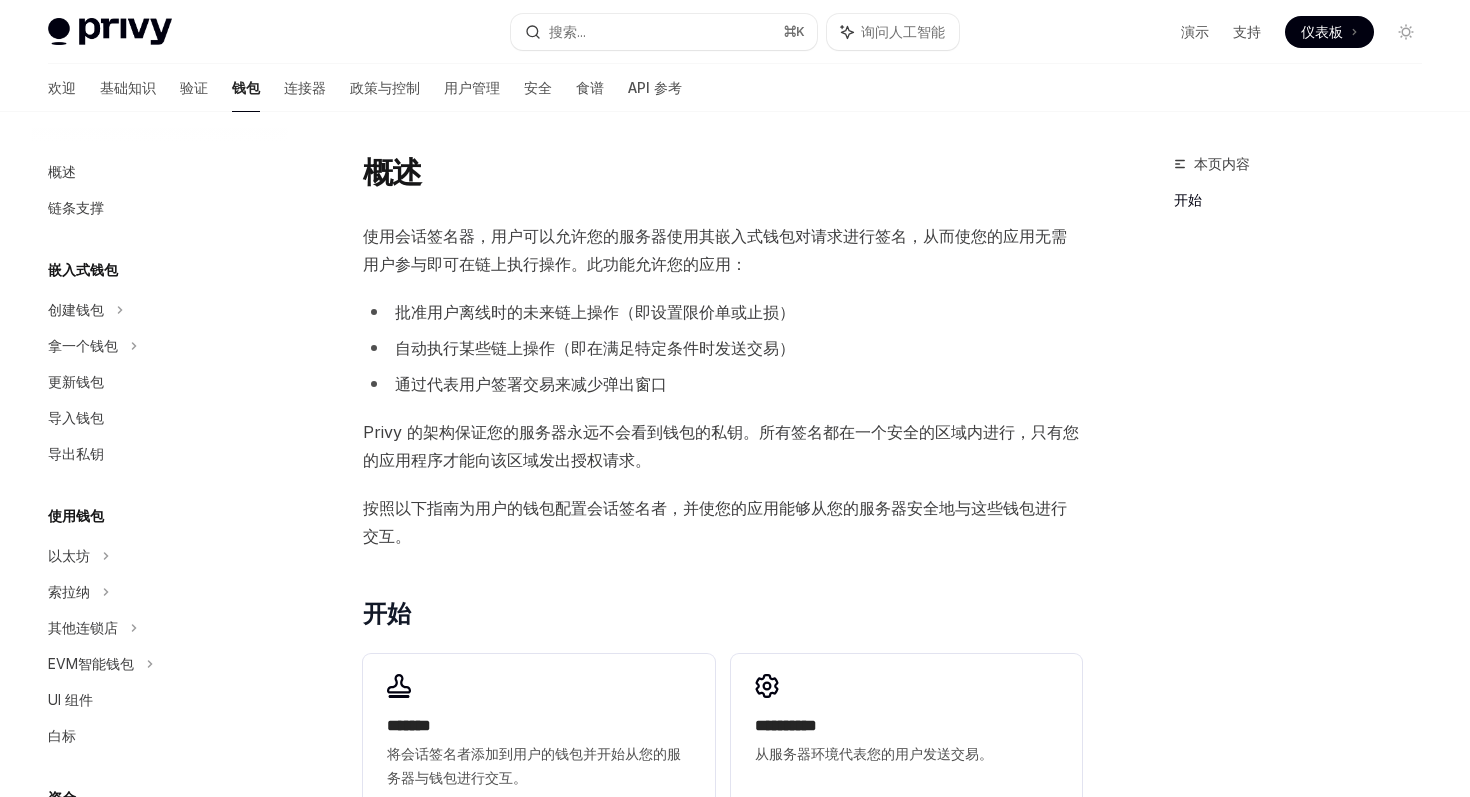 click on "批准用户离线时的未来链上操作（即设置限价单或止损）" at bounding box center [722, 312] 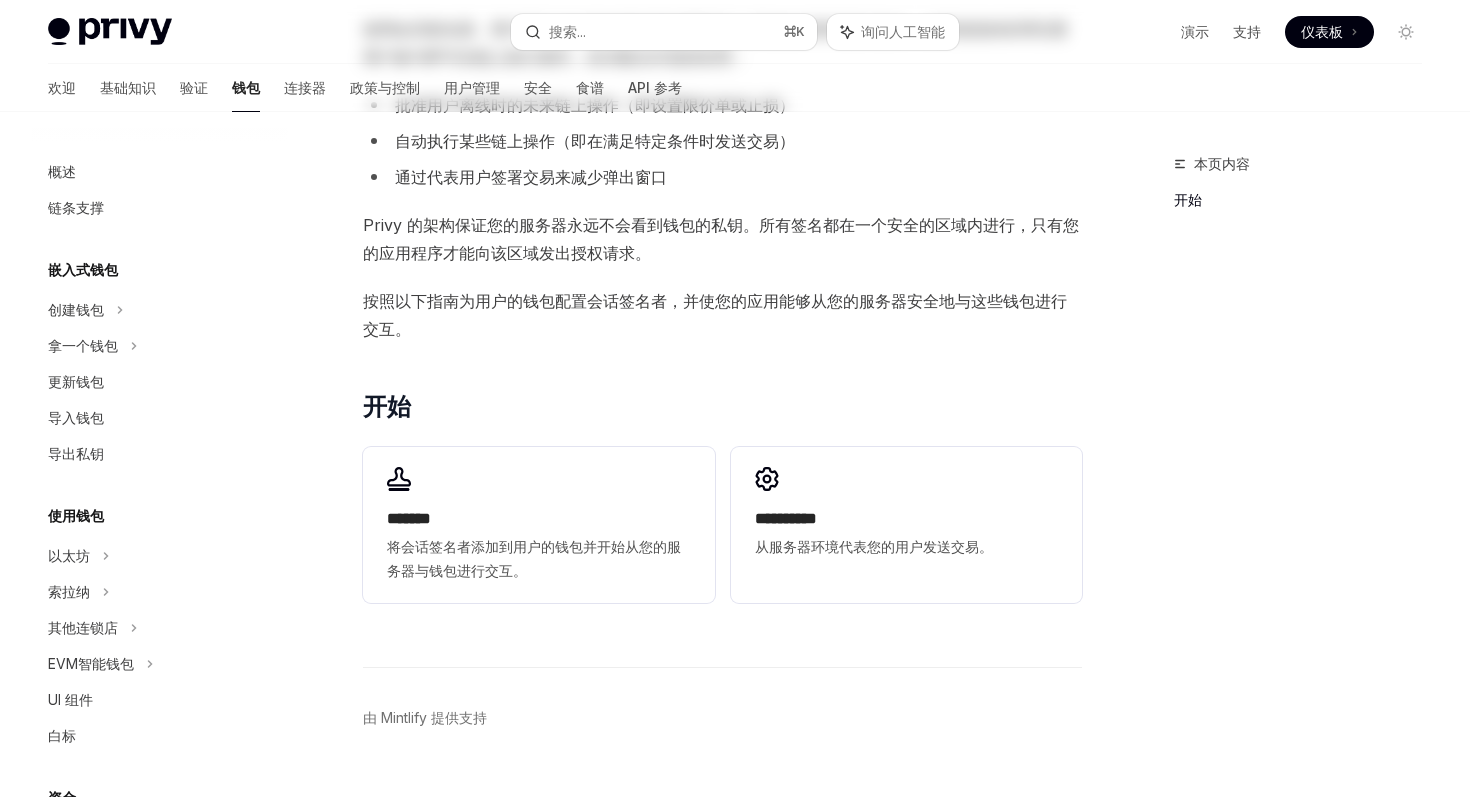scroll, scrollTop: 250, scrollLeft: 0, axis: vertical 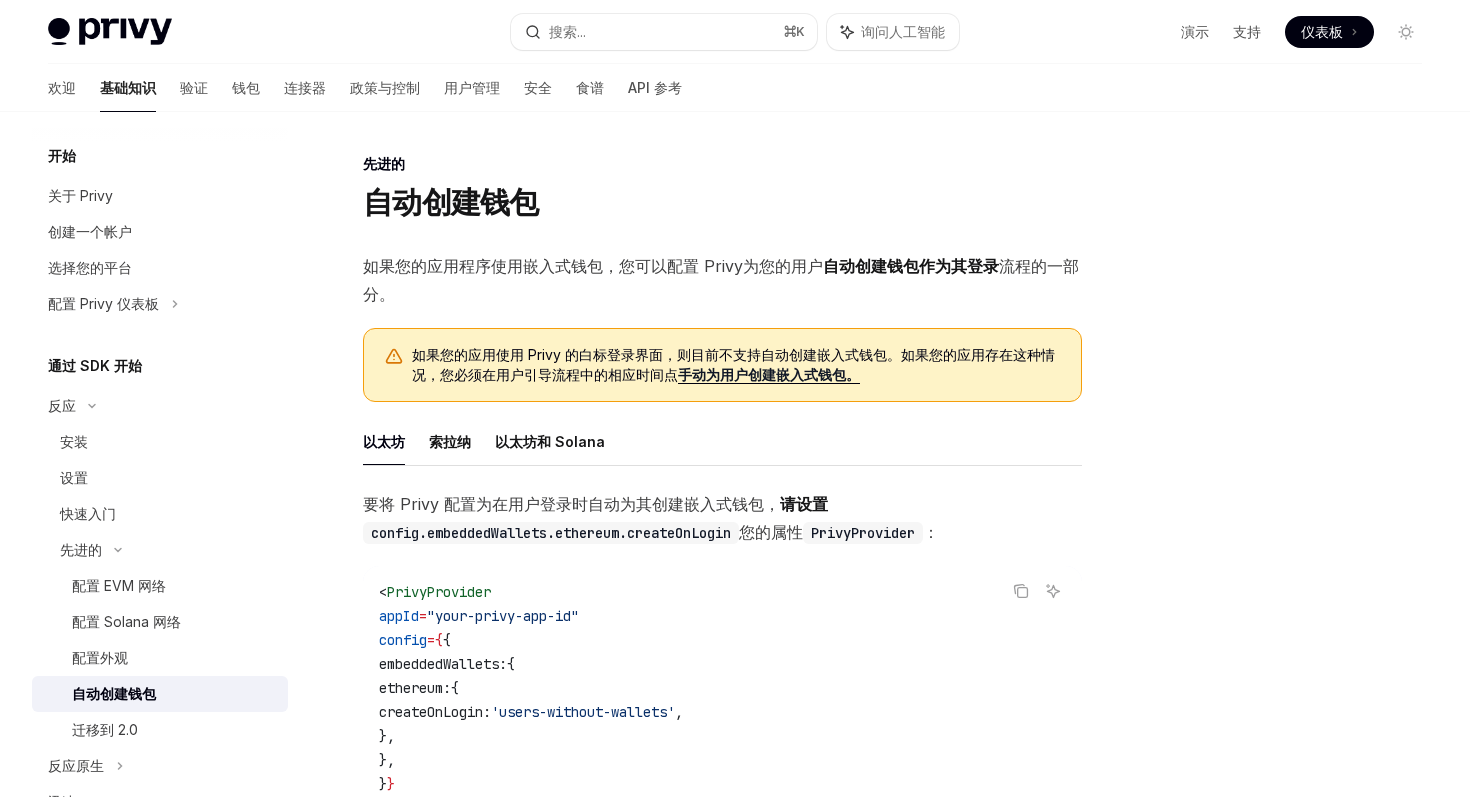 click on "如果您的应用程序使用嵌入式钱包，您可以配置 Privy为您的用户 自动创建钱包作为其 登录 流程的一部分 。" at bounding box center [722, 280] 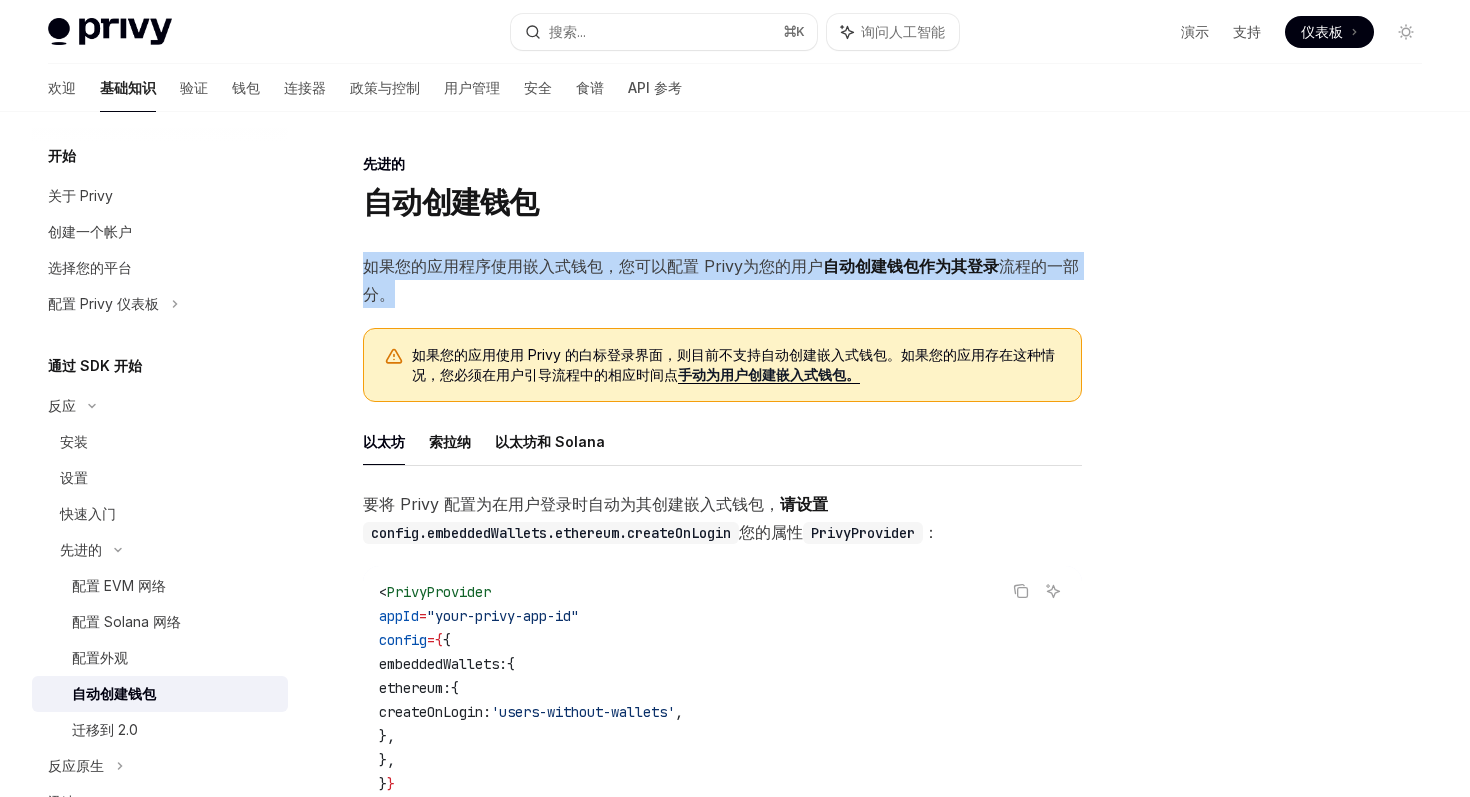 click on "如果您的应用程序使用嵌入式钱包，您可以配置 Privy为您的用户" at bounding box center [593, 266] 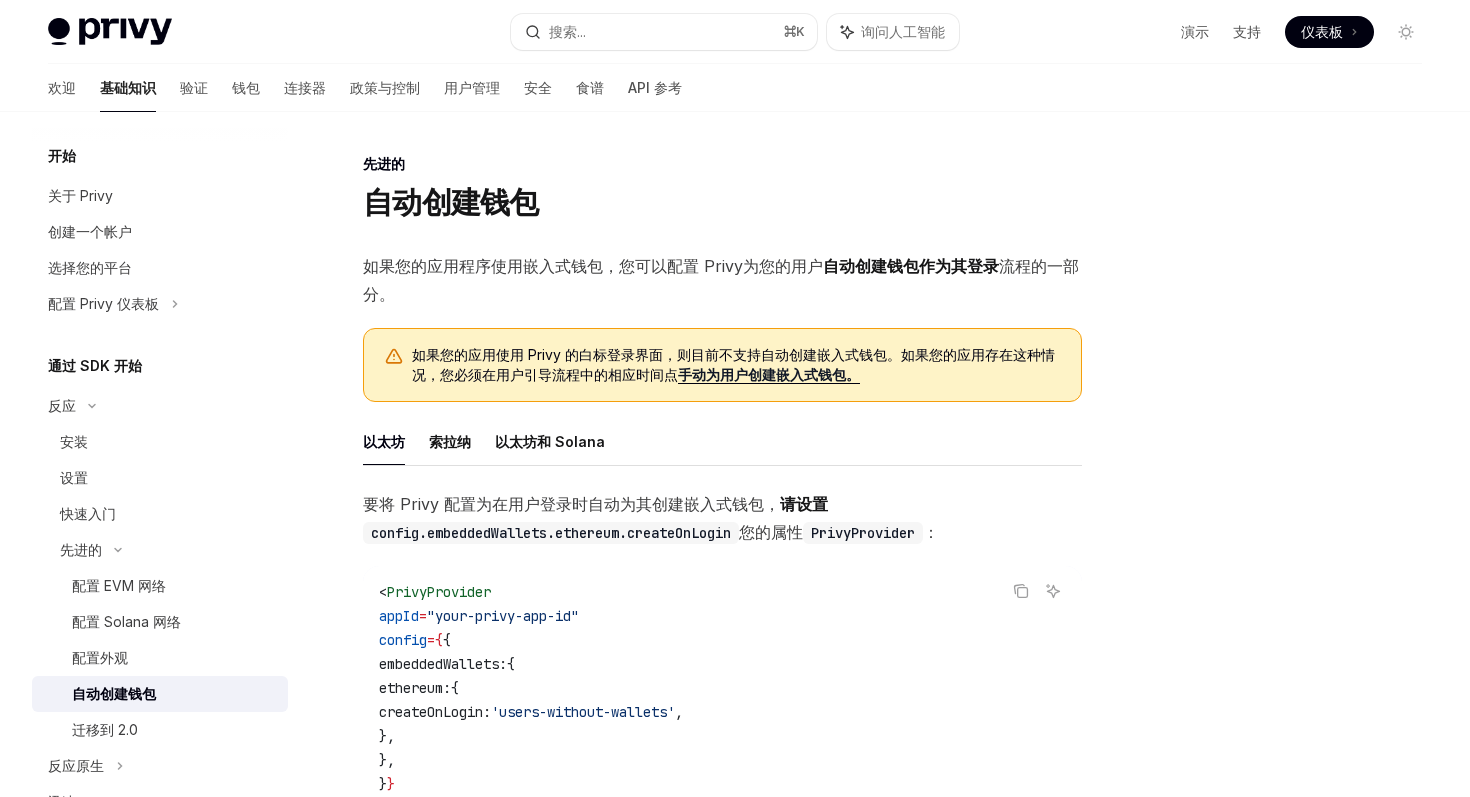 click on "如果您的应用程序使用嵌入式钱包，您可以配置 Privy为您的用户" at bounding box center [593, 266] 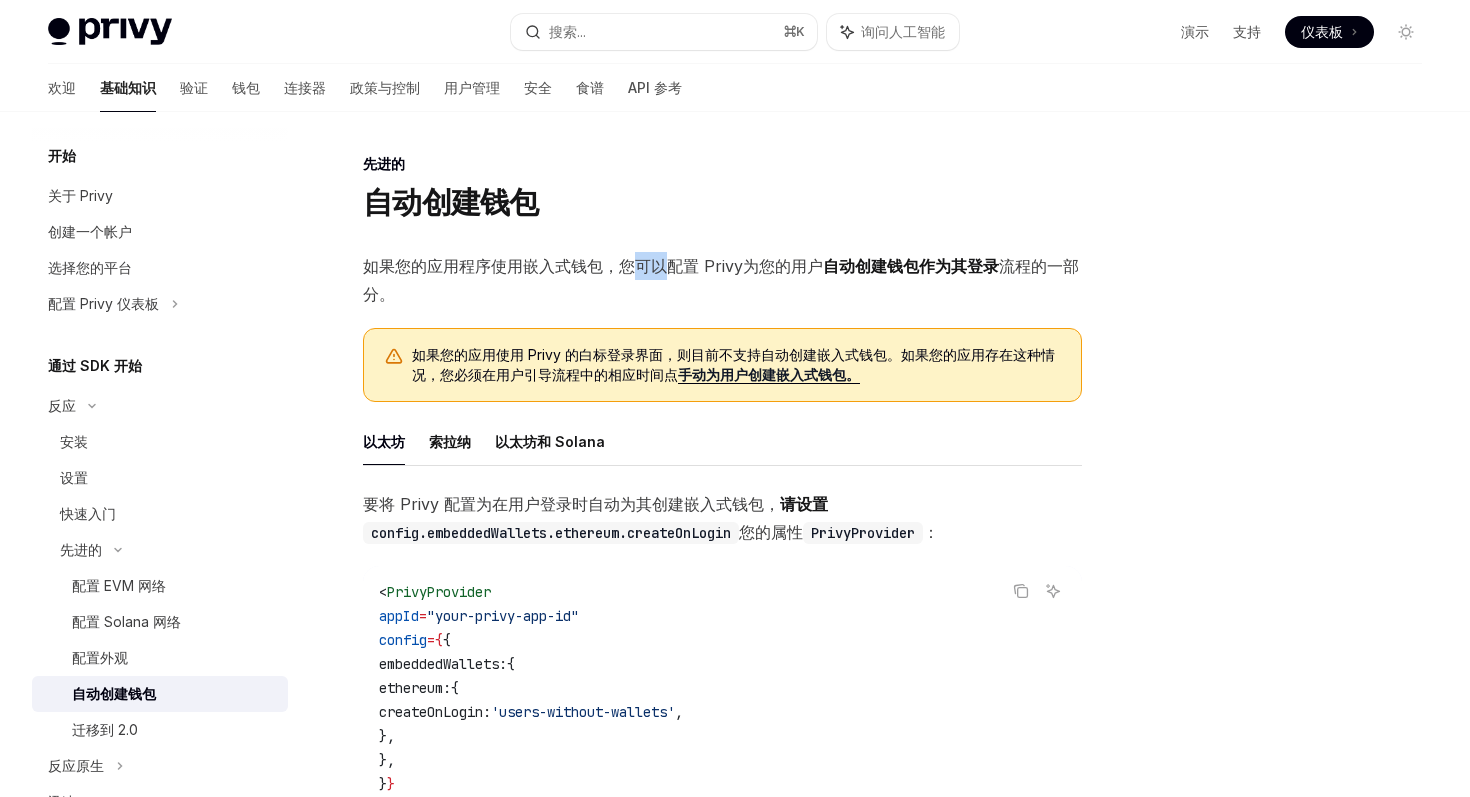 click on "如果您的应用程序使用嵌入式钱包，您可以配置 Privy为您的用户" at bounding box center (593, 266) 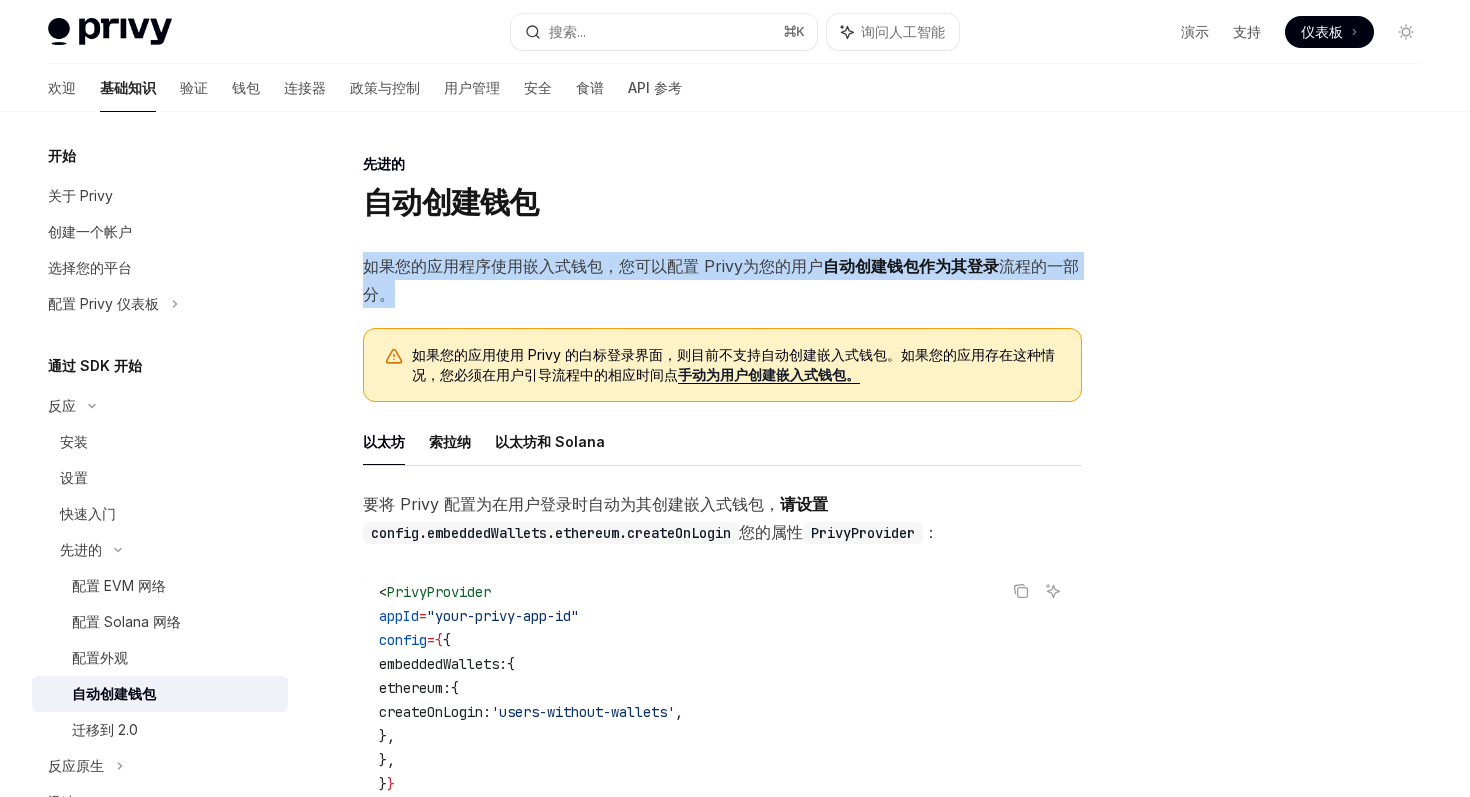 click on "如果您的应用程序使用嵌入式钱包，您可以配置 Privy为您的用户 自动创建钱包作为其 登录 流程的一部分 。" at bounding box center [722, 280] 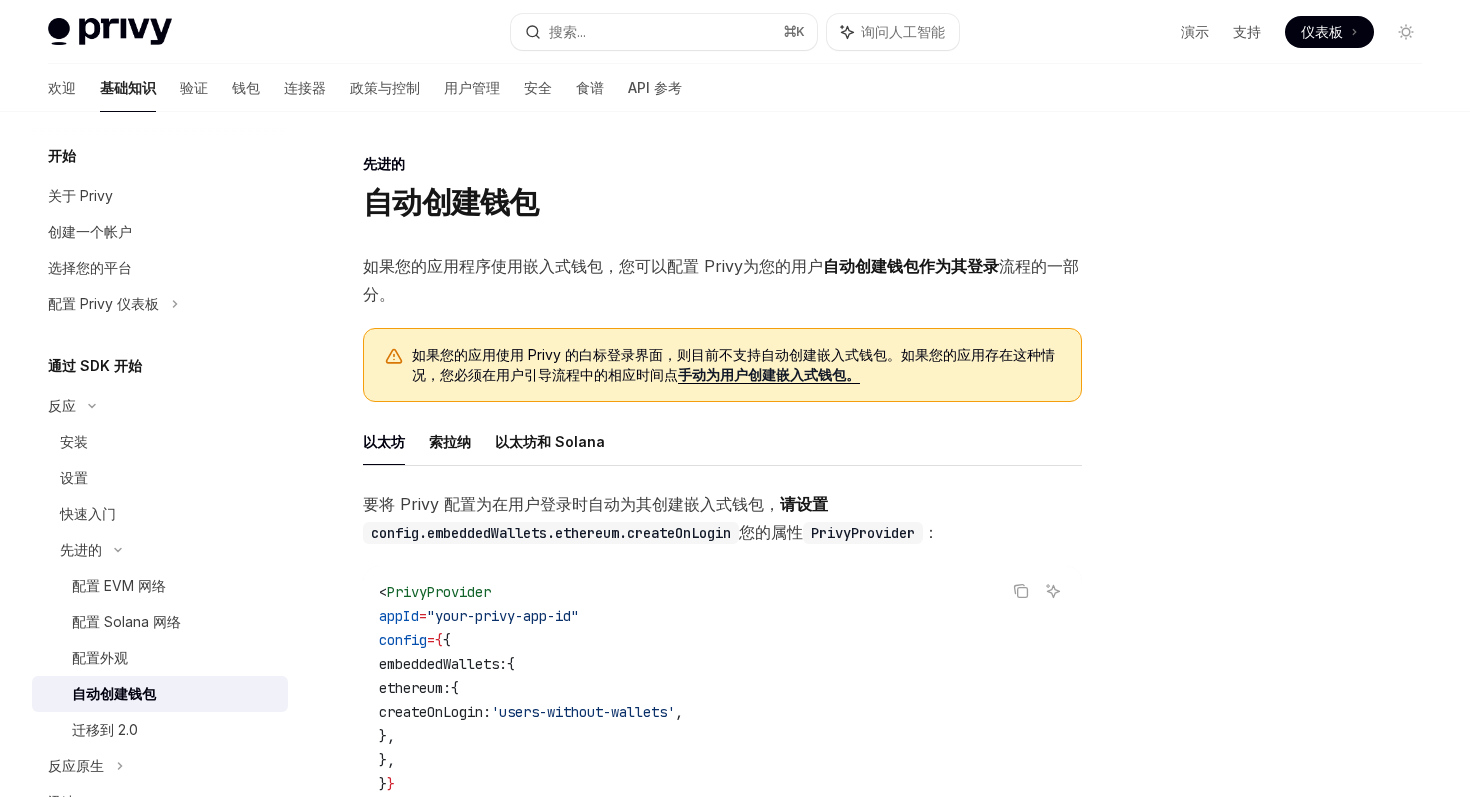 click on "如果您的应用程序使用嵌入式钱包，您可以配置 Privy为您的用户" at bounding box center [593, 266] 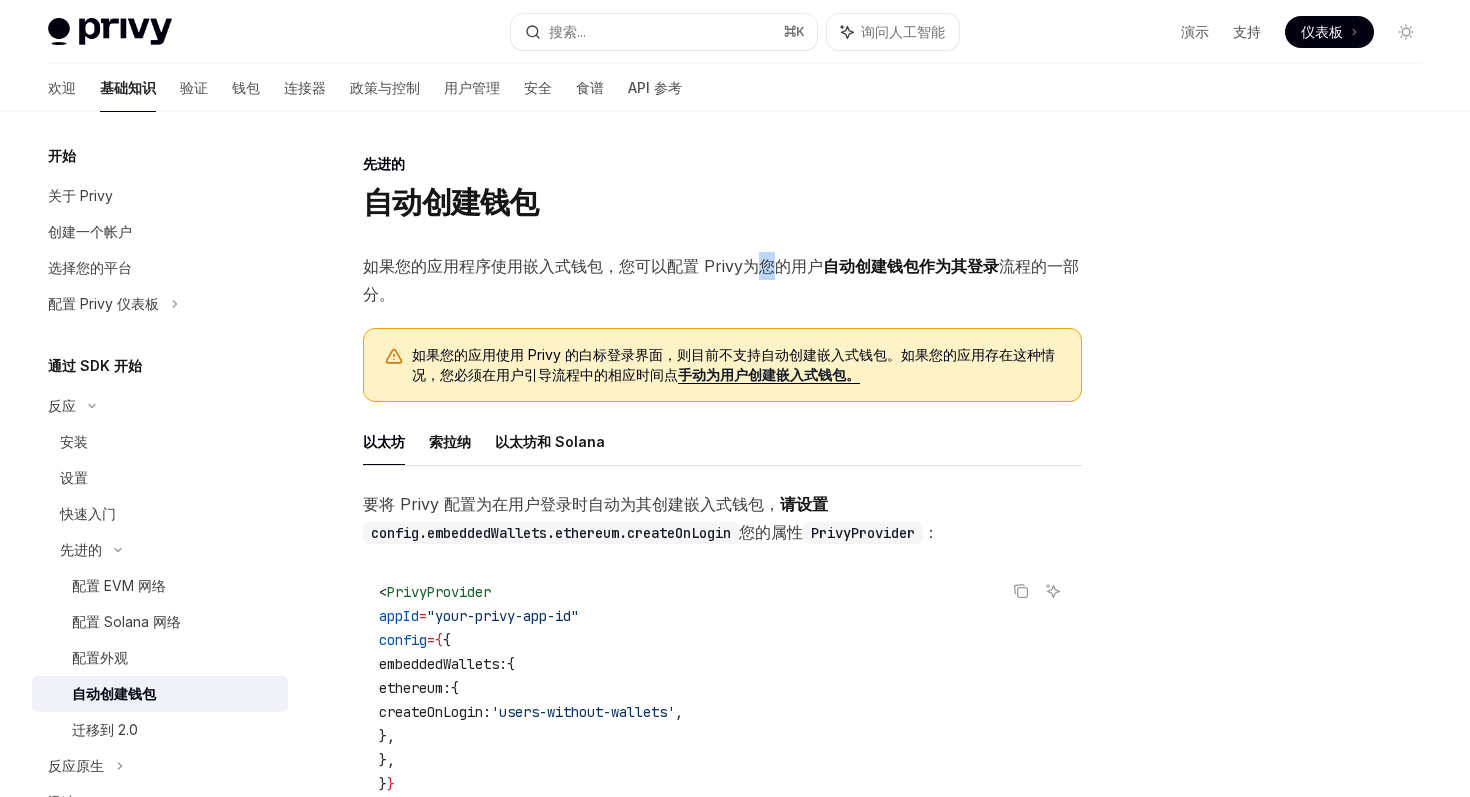 click on "如果您的应用程序使用嵌入式钱包，您可以配置 Privy为您的用户" at bounding box center (593, 266) 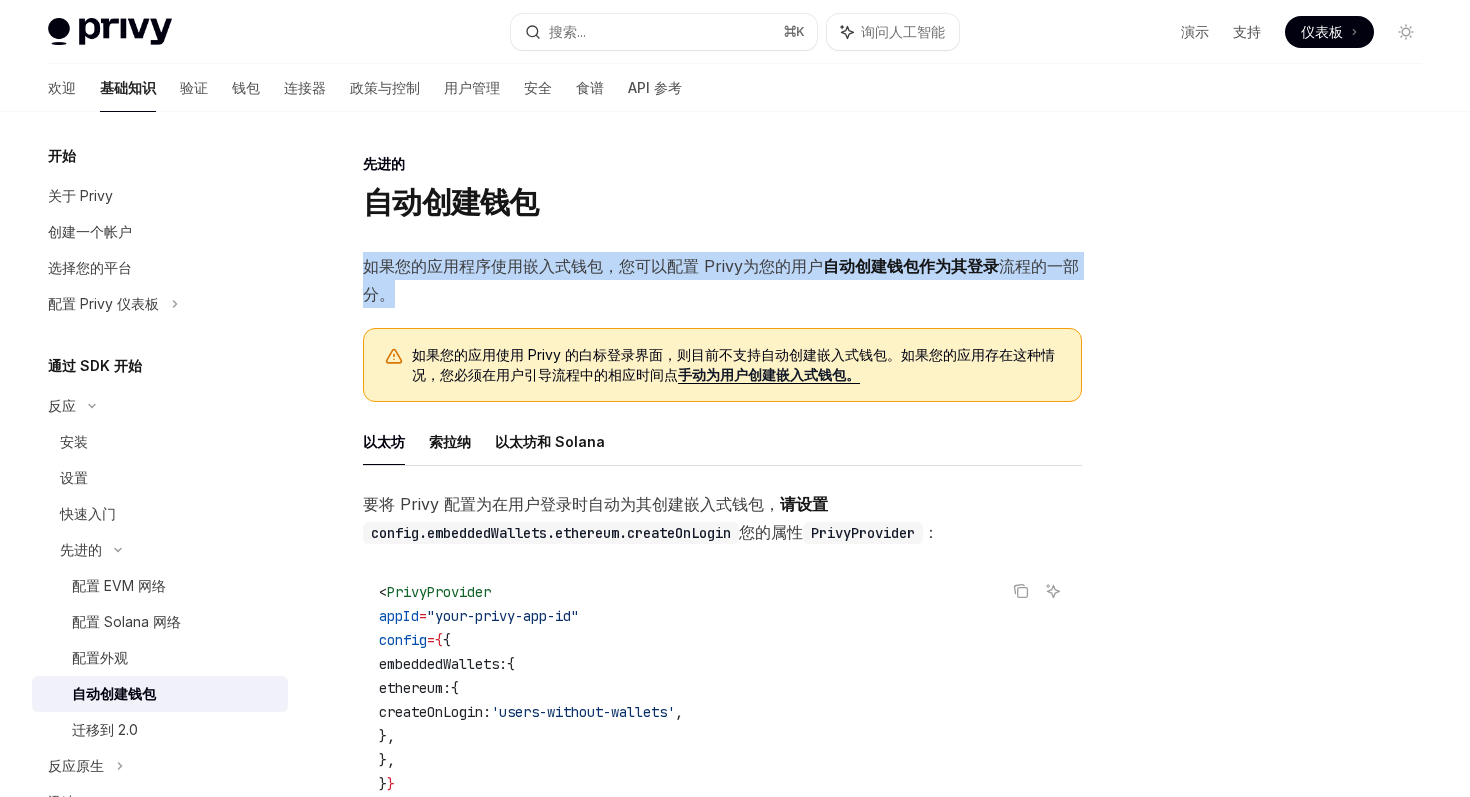 click on "自动创建钱包作为其" at bounding box center (895, 266) 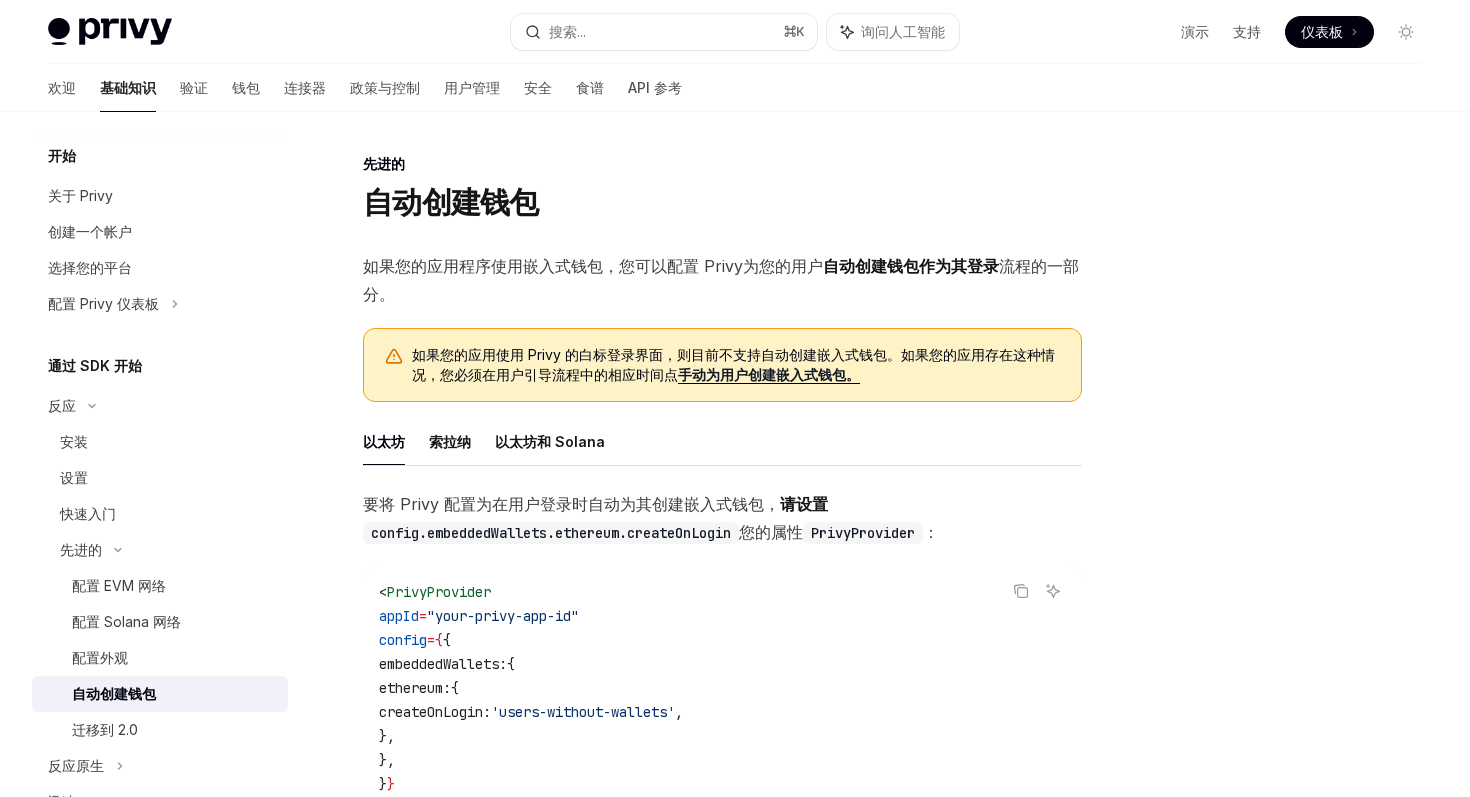 click on "如果您的应用使用 Privy 的白标登录界面，则目前不支持自动创建嵌入式钱包。如果您的应用存在这种情况，您必须" at bounding box center (733, 364) 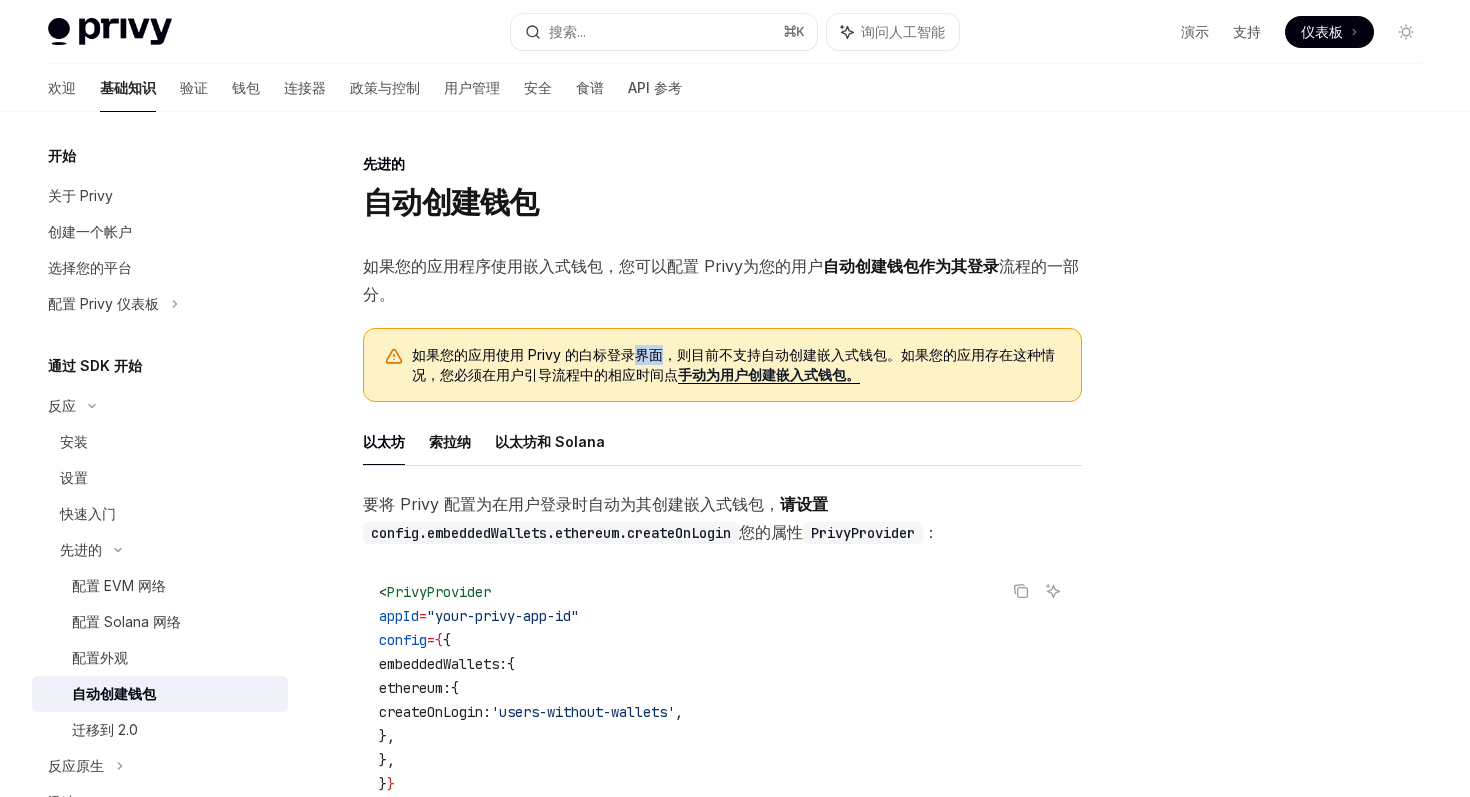 click on "如果您的应用使用 Privy 的白标登录界面，则目前不支持自动创建嵌入式钱包。如果您的应用存在这种情况，您必须" at bounding box center [733, 364] 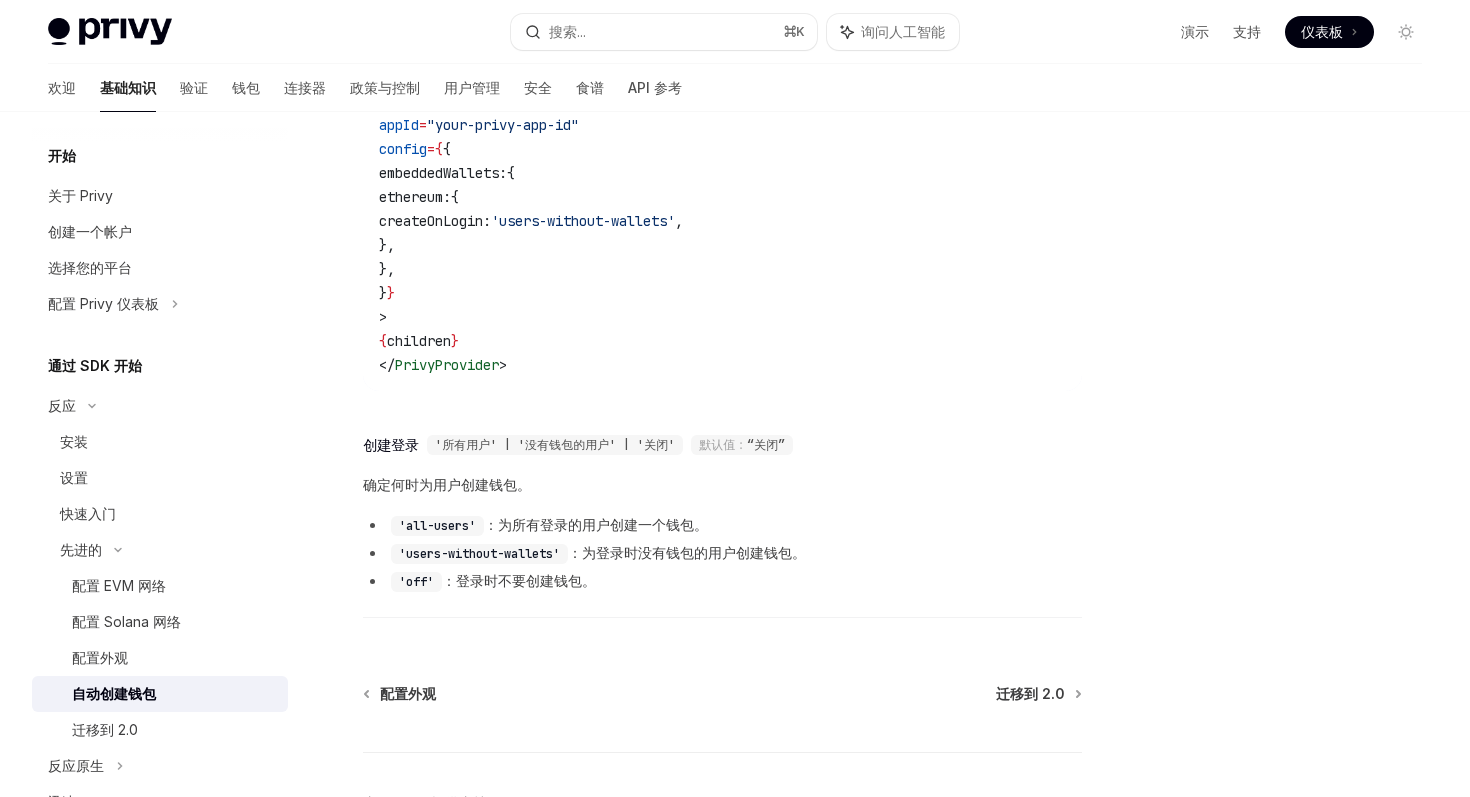 scroll, scrollTop: 619, scrollLeft: 0, axis: vertical 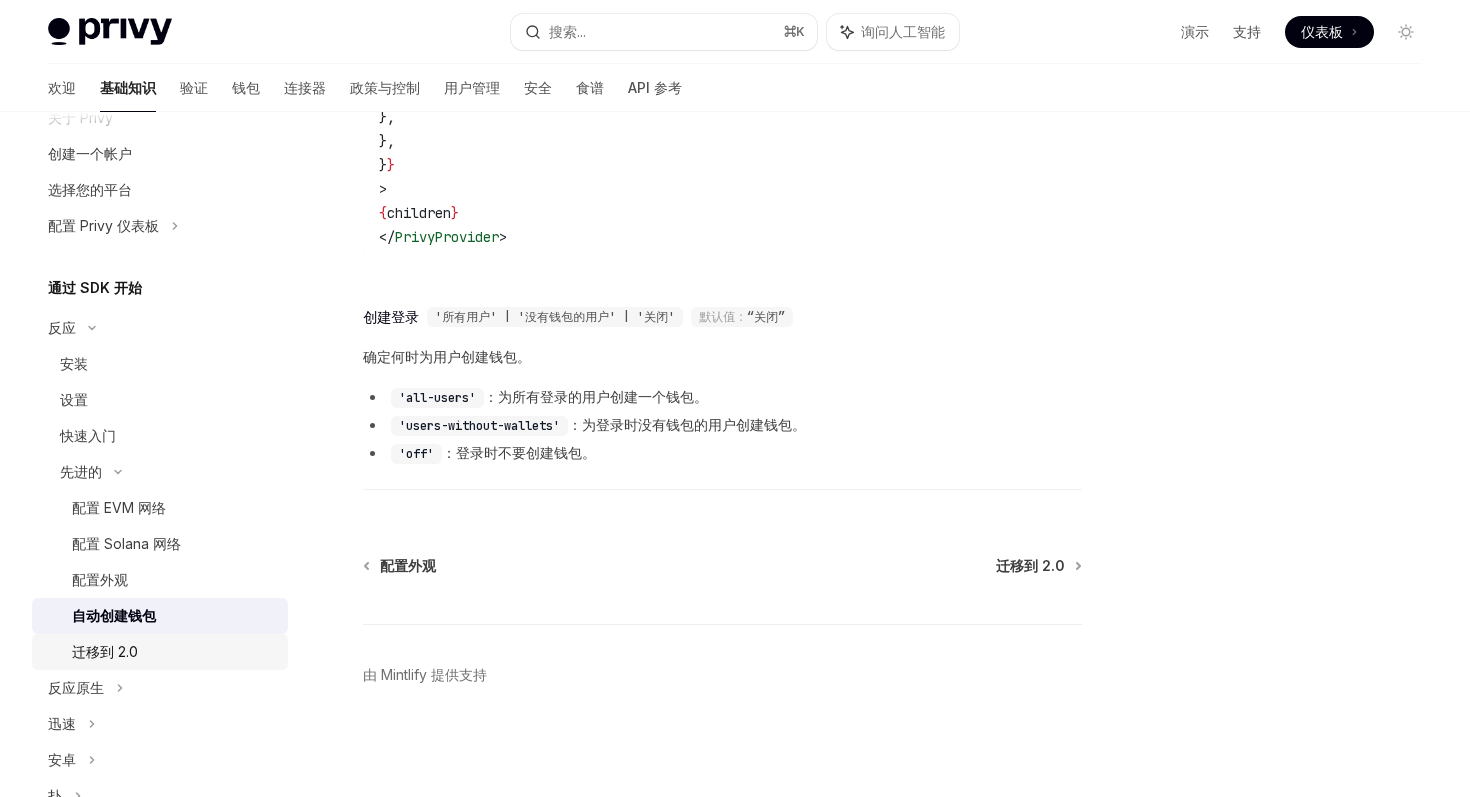 click on "迁移到 2.0" at bounding box center (174, 652) 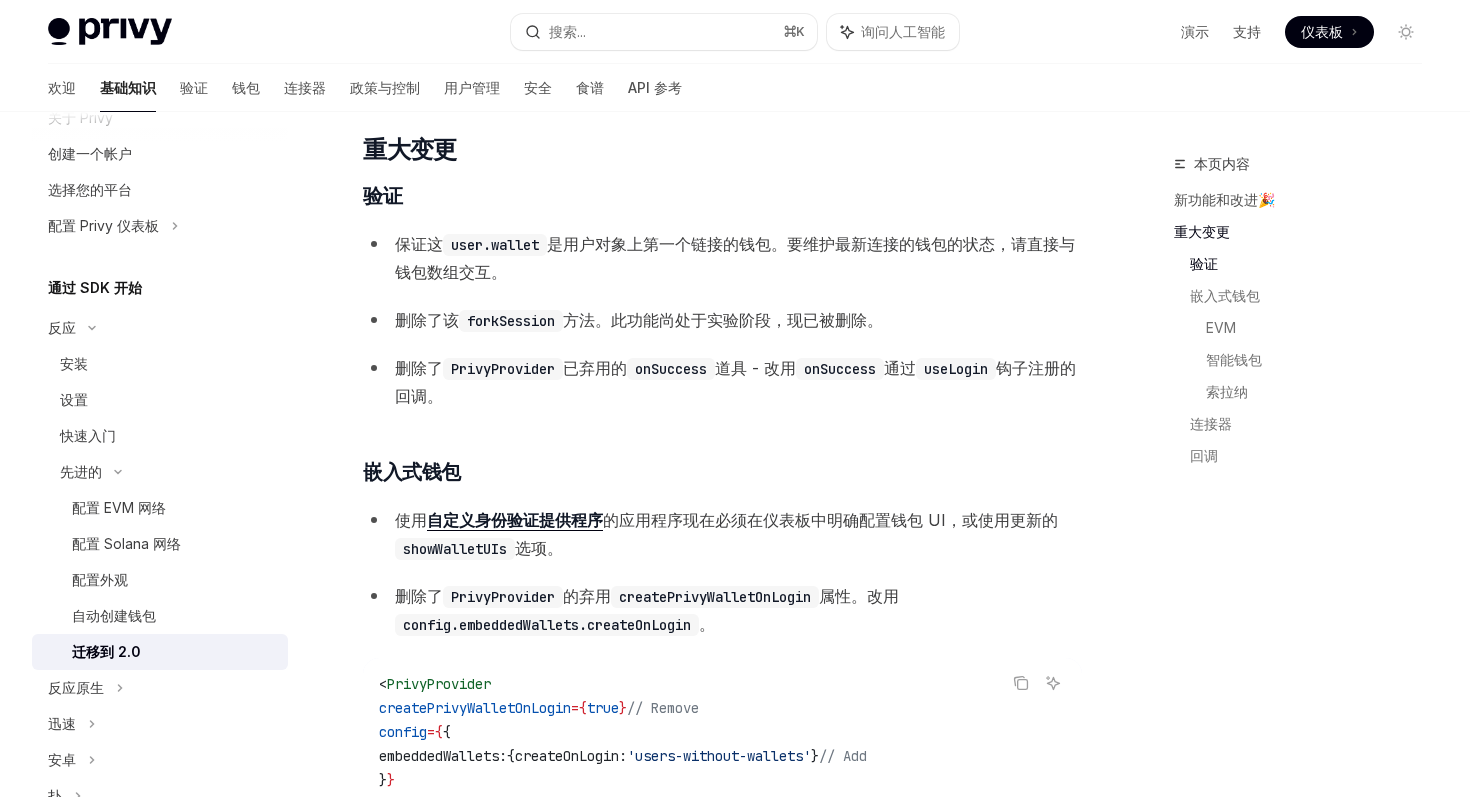 scroll, scrollTop: 1074, scrollLeft: 0, axis: vertical 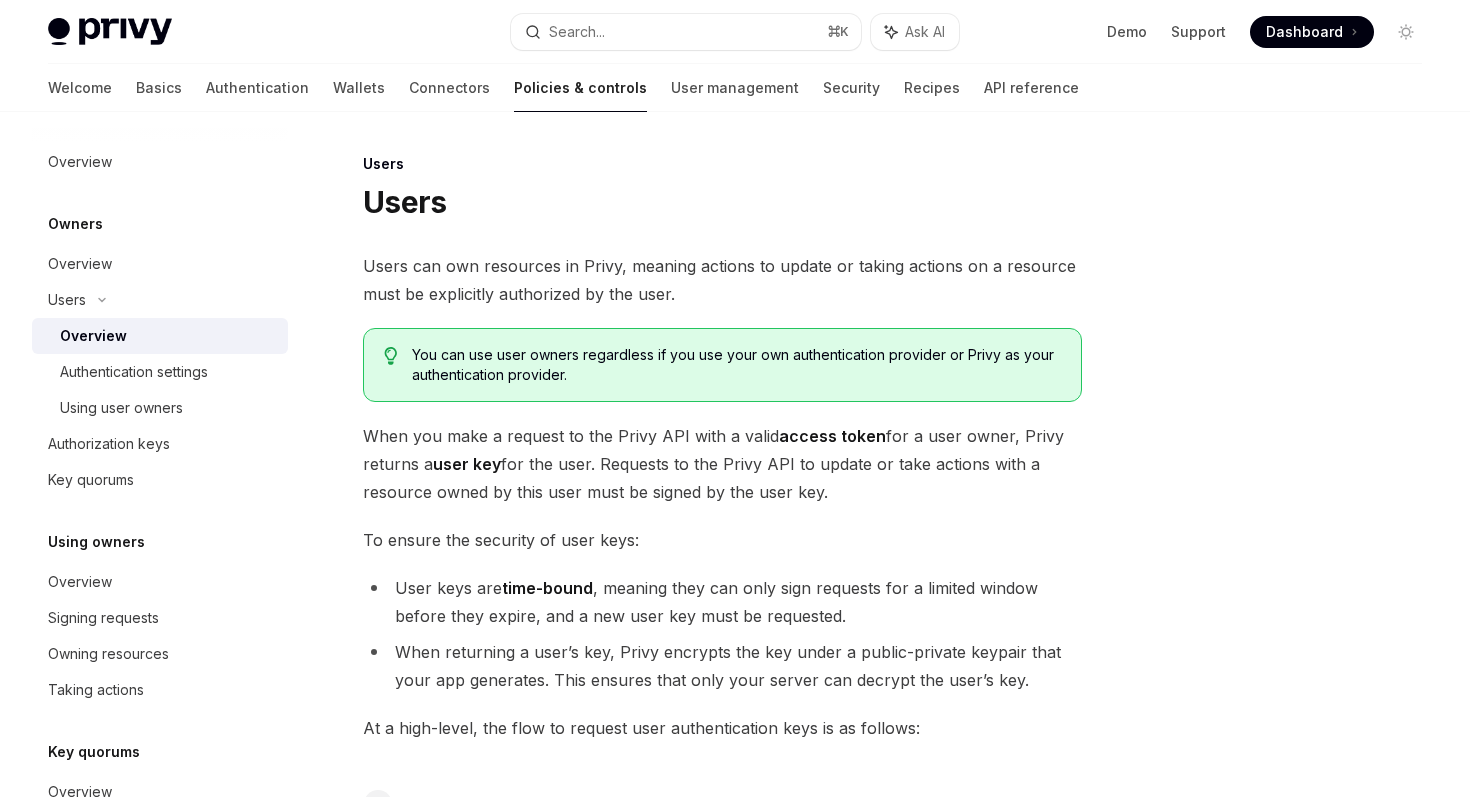 click on "Welcome Basics Authentication Wallets Connectors Policies & controls User management Security Recipes API reference" at bounding box center [563, 88] 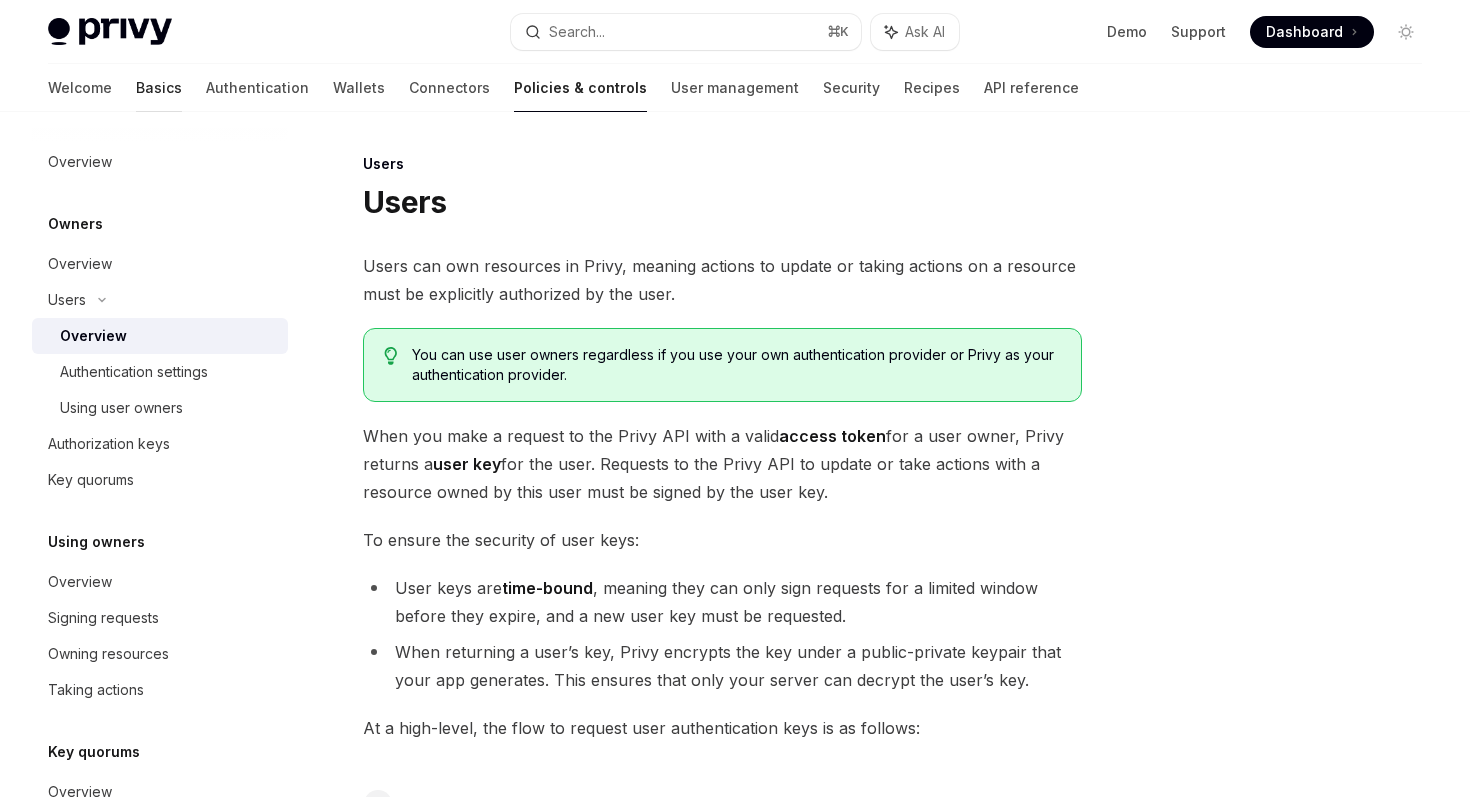 click on "Basics" at bounding box center (159, 88) 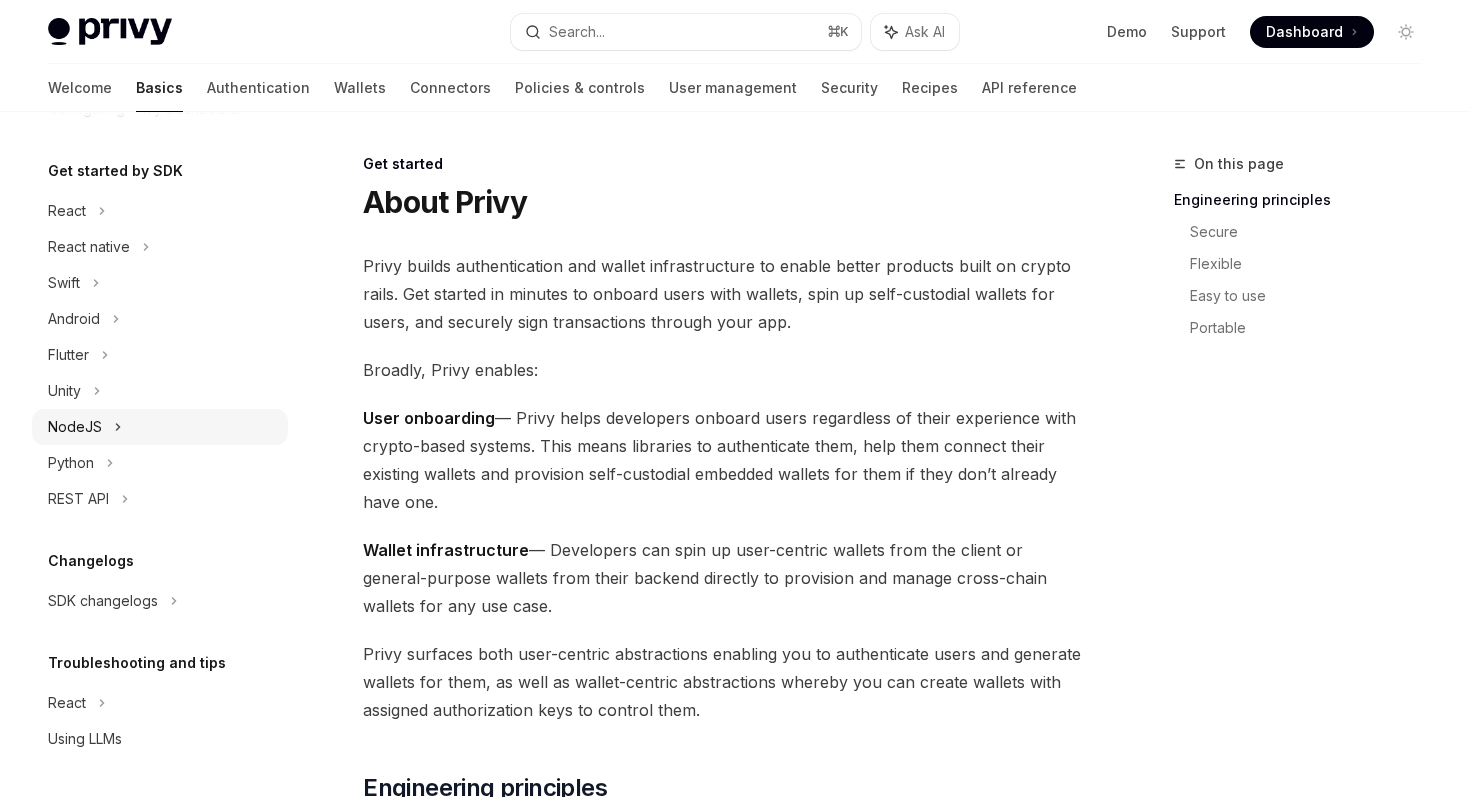 scroll, scrollTop: 0, scrollLeft: 0, axis: both 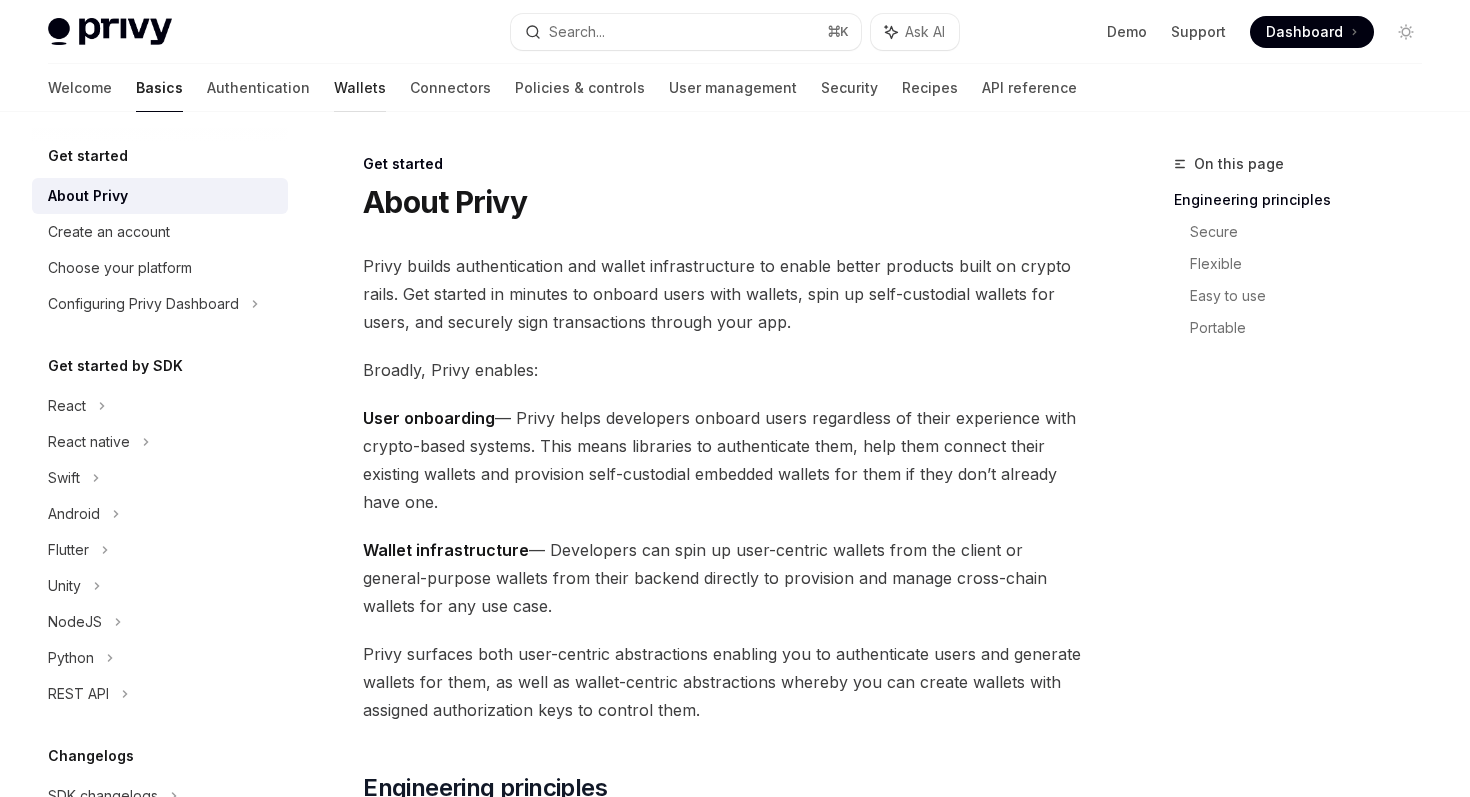 click on "Wallets" at bounding box center [360, 88] 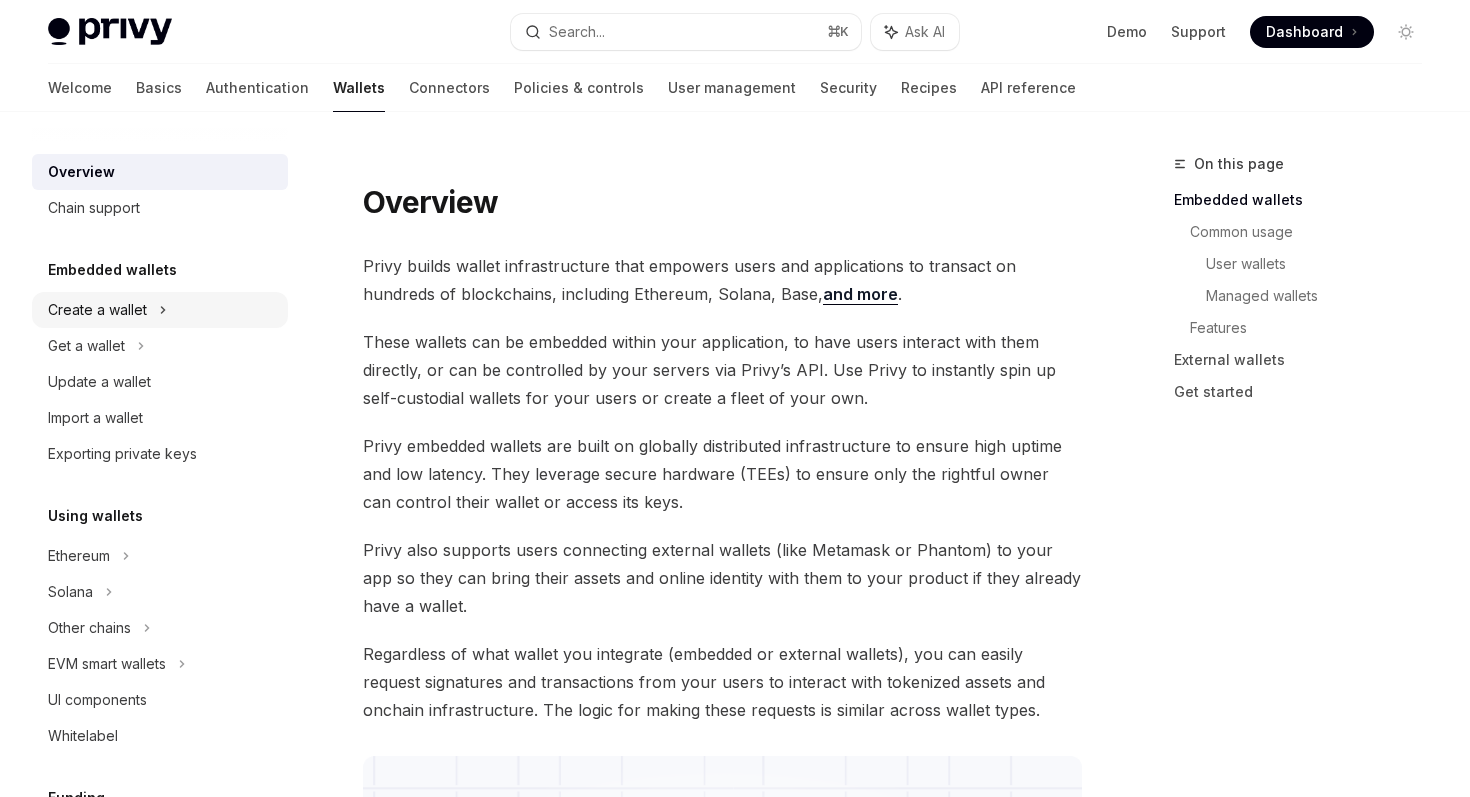 click 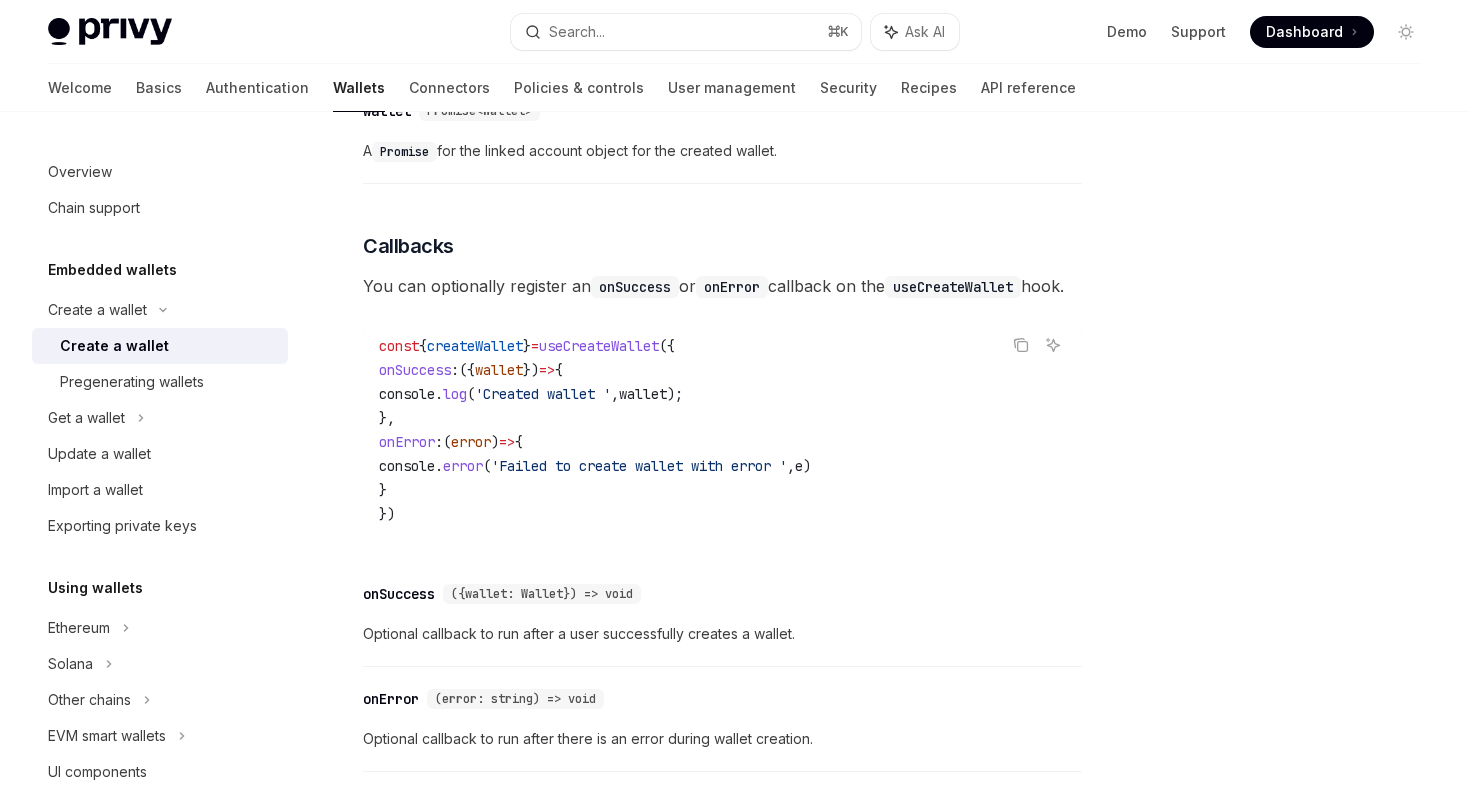 scroll, scrollTop: 1590, scrollLeft: 0, axis: vertical 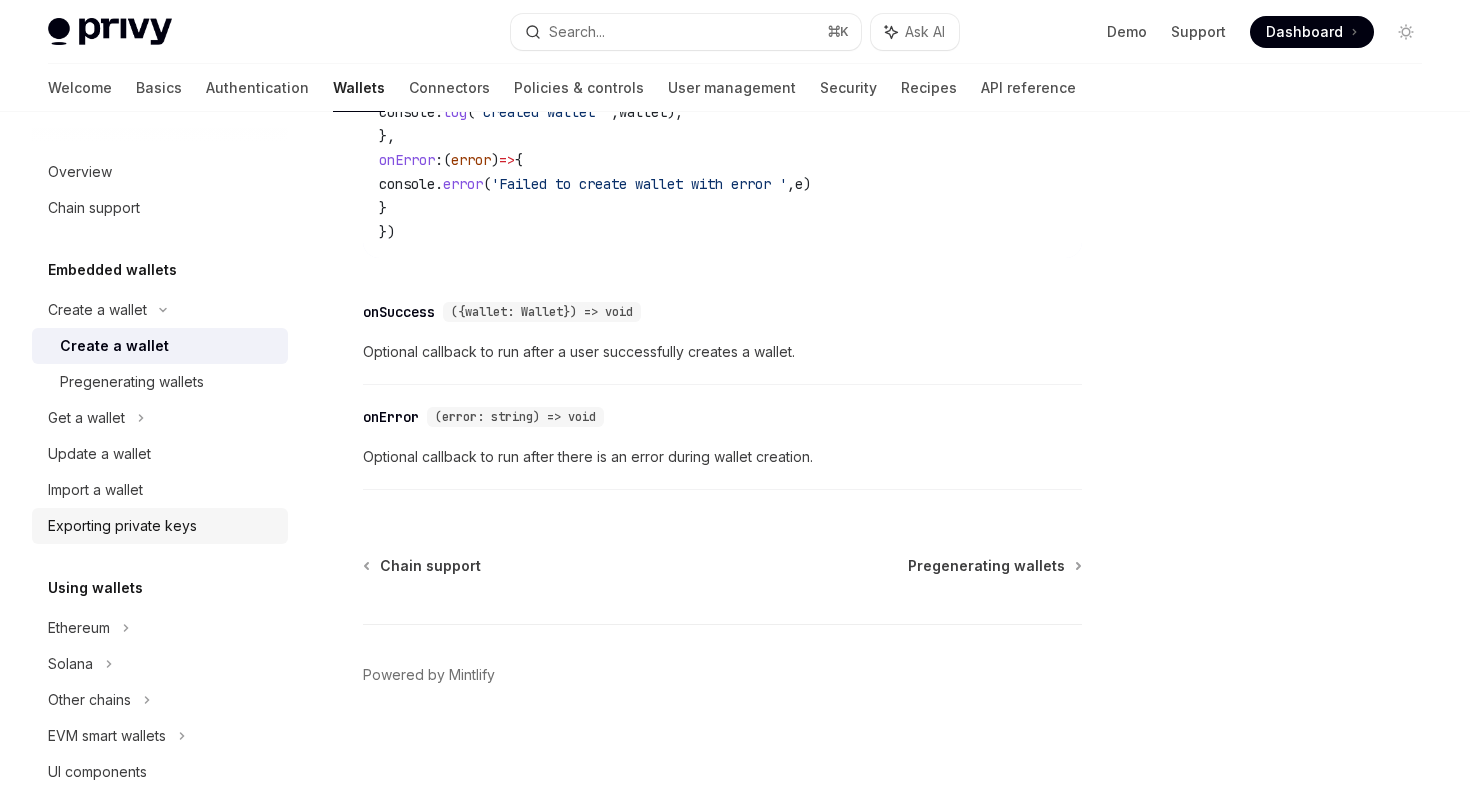 click on "Exporting private keys" at bounding box center [160, 526] 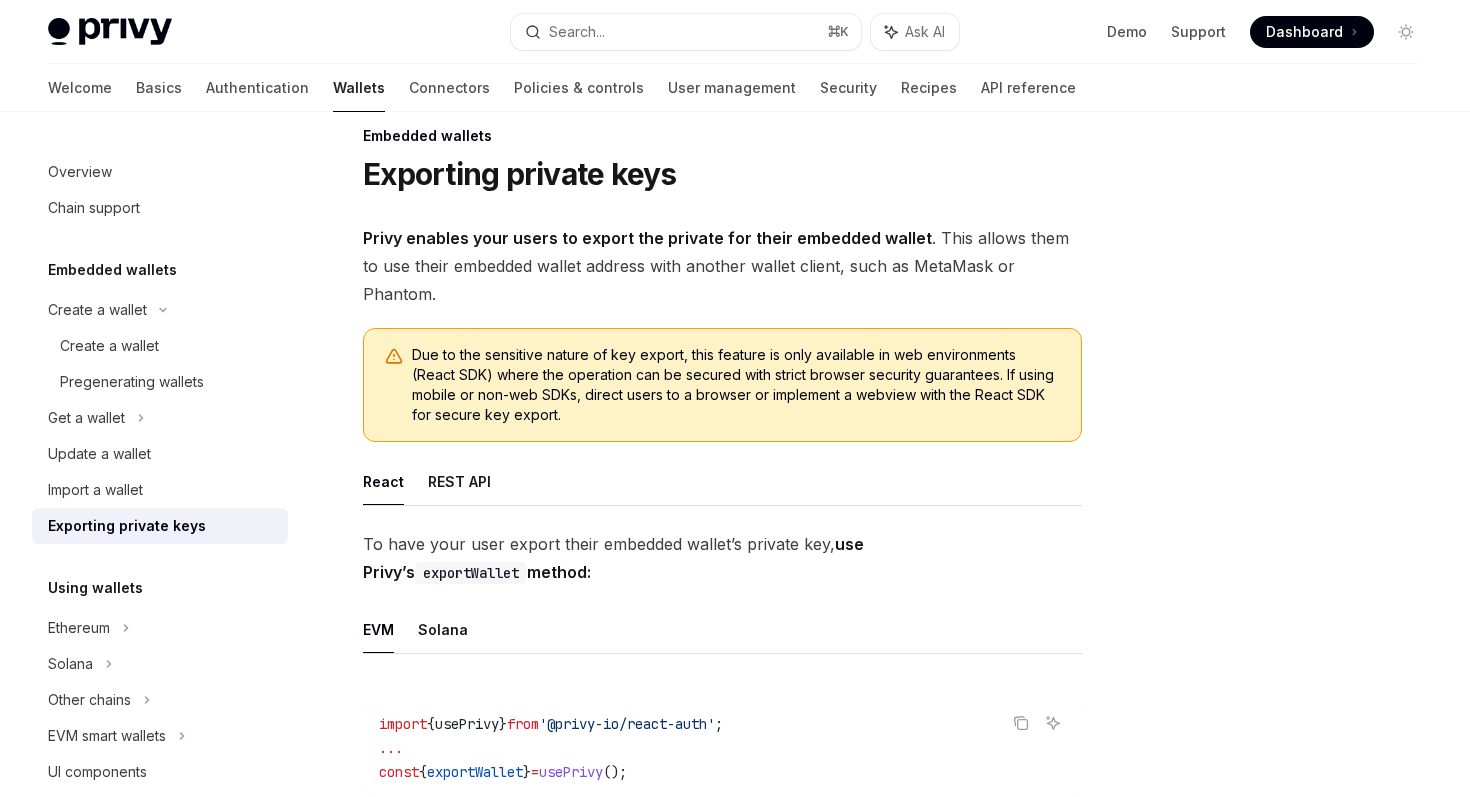 scroll, scrollTop: 30, scrollLeft: 0, axis: vertical 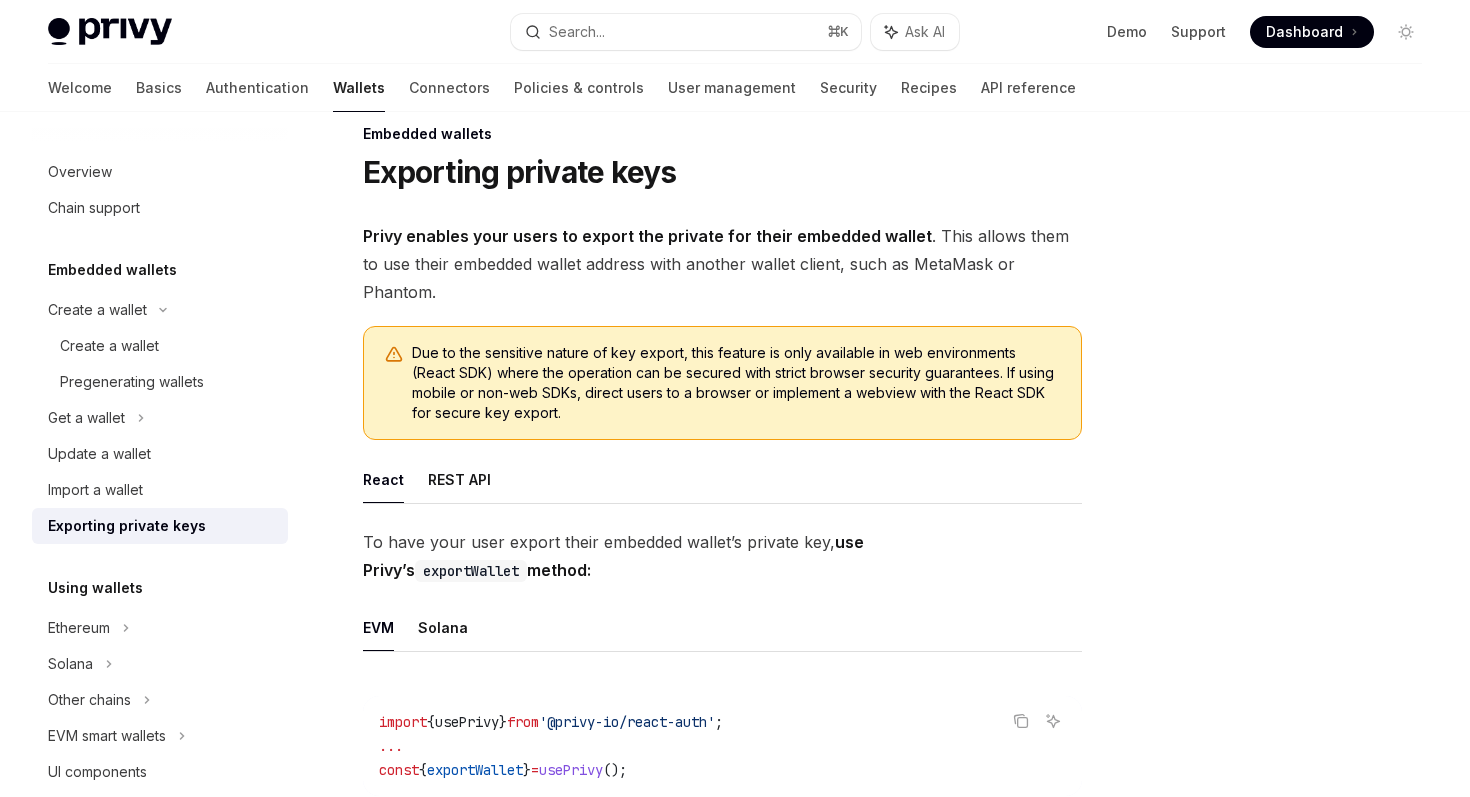 click on "Privy enables your users to export the private  for their embedded wallet . This allows them to use their embedded wallet address with another wallet client, such as MetaMask or Phantom." at bounding box center (722, 264) 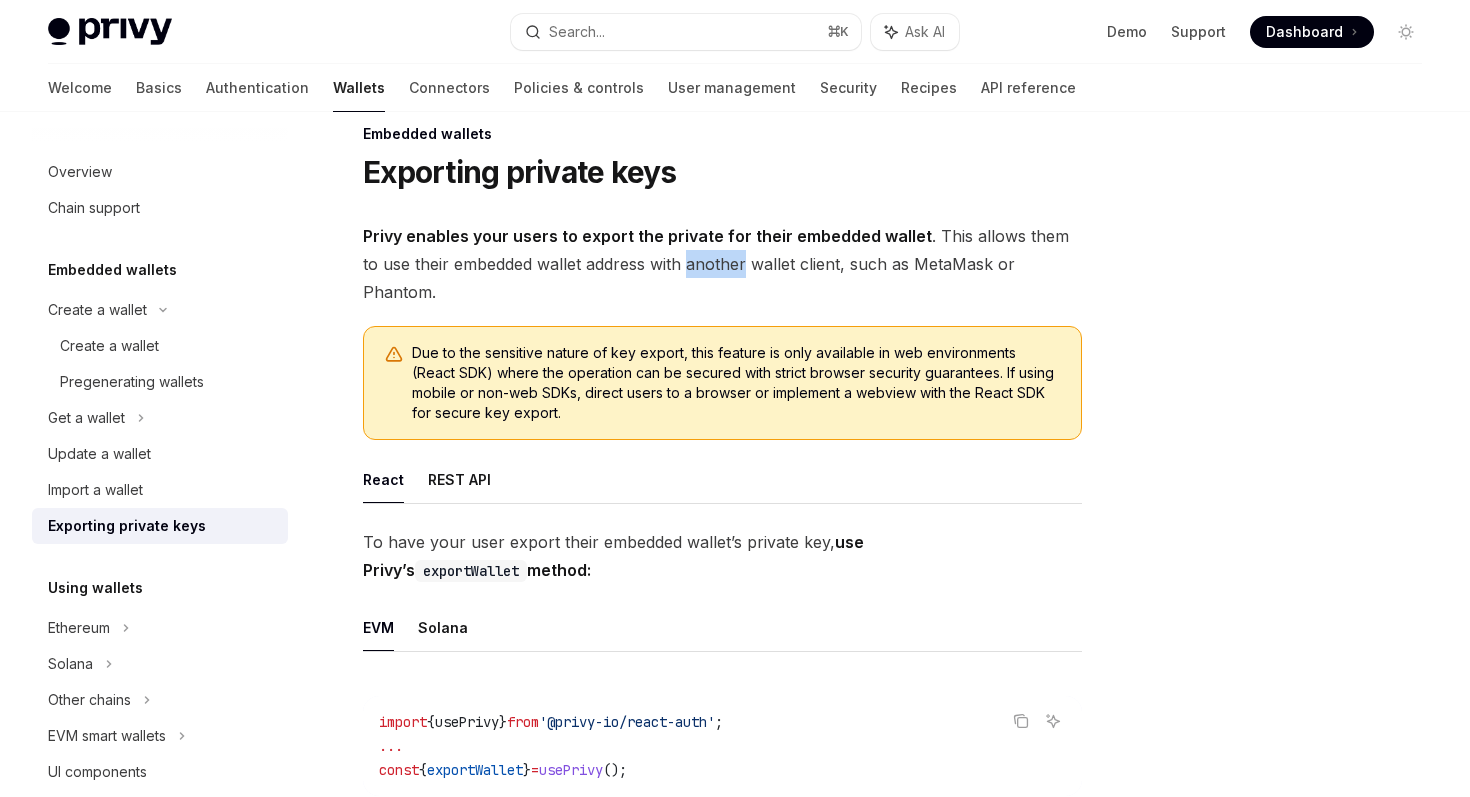 click on "Privy enables your users to export the private  for their embedded wallet . This allows them to use their embedded wallet address with another wallet client, such as MetaMask or Phantom." at bounding box center (722, 264) 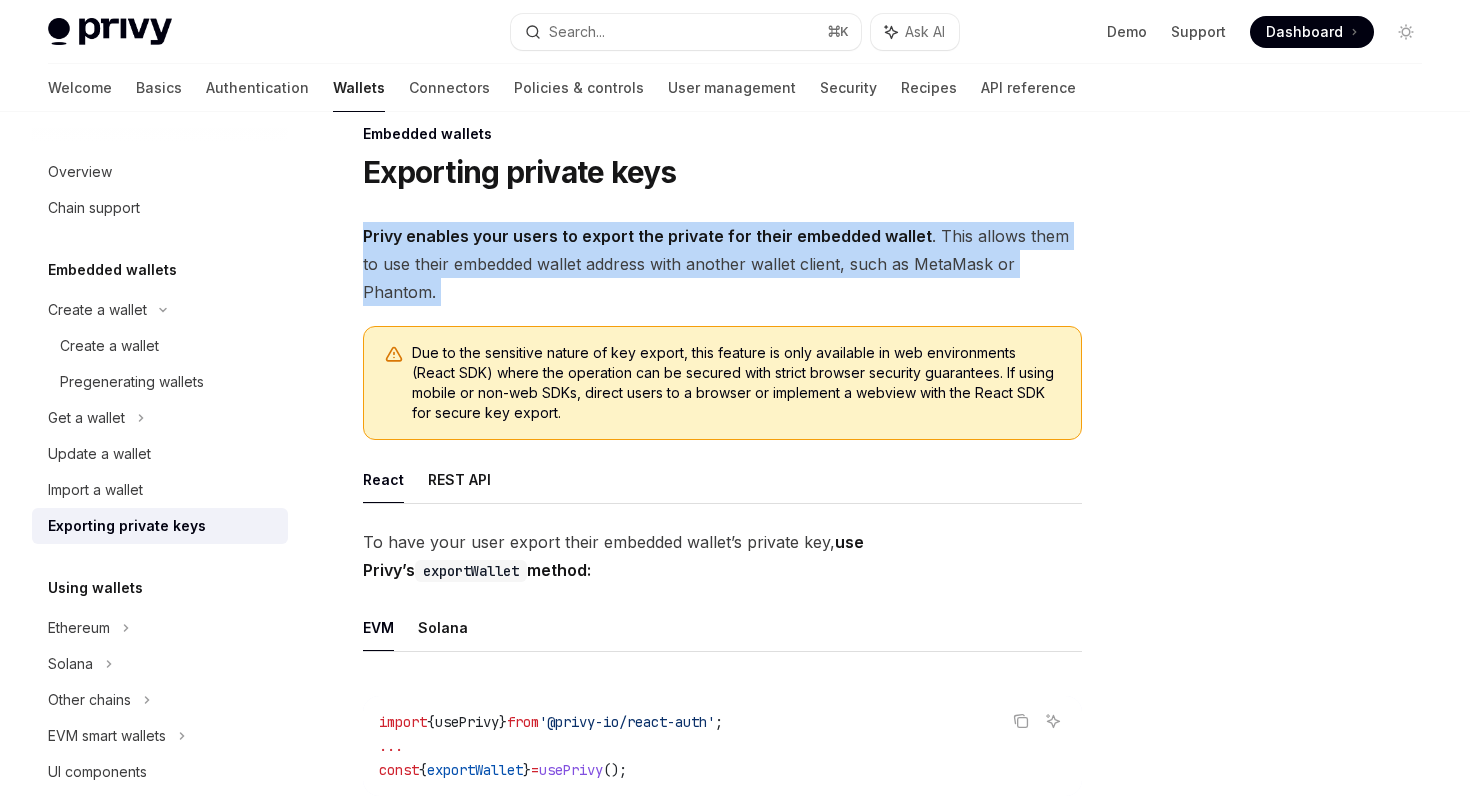 click on "Privy enables your users to export the private  for their embedded wallet . This allows them to use their embedded wallet address with another wallet client, such as MetaMask or Phantom." at bounding box center (722, 264) 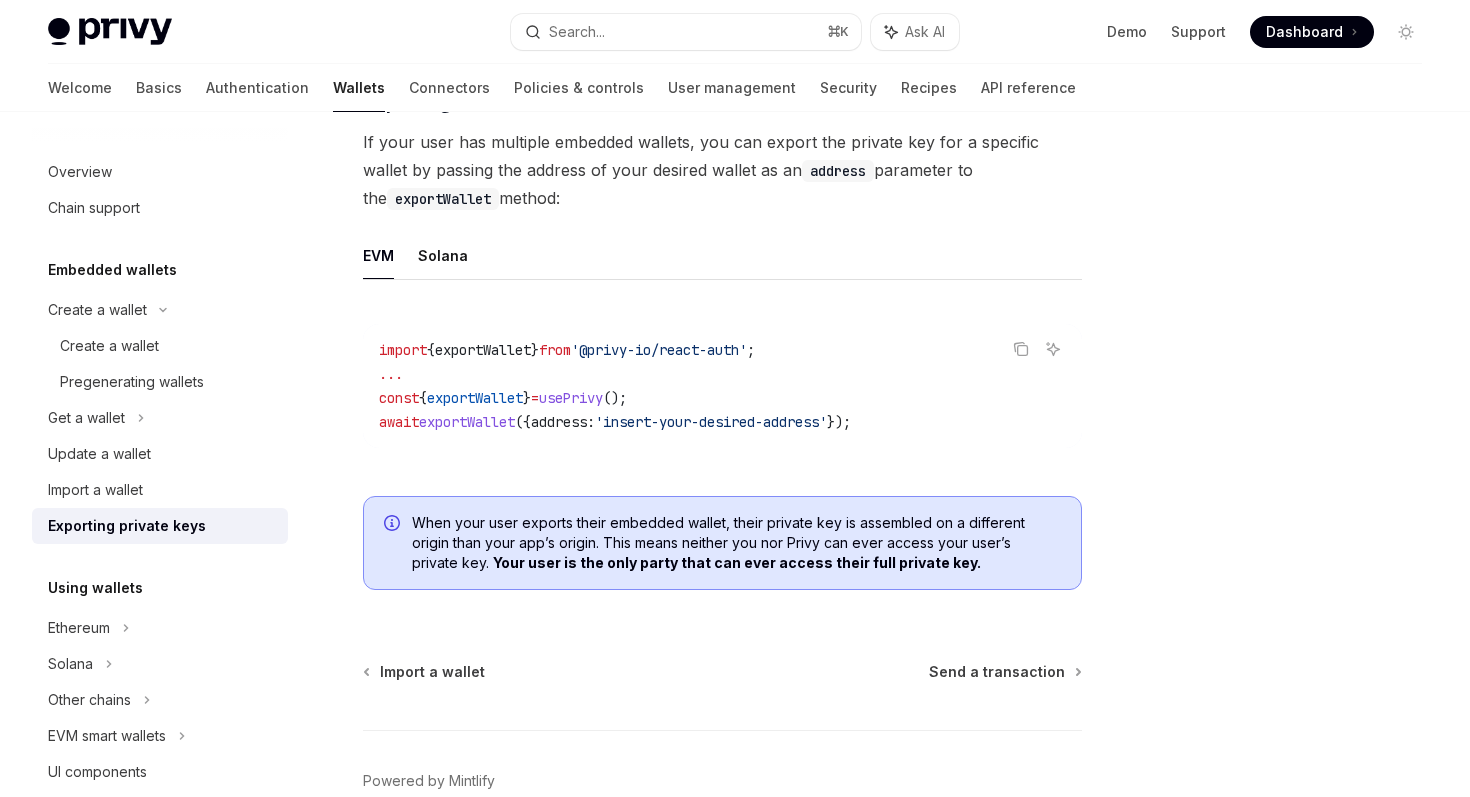 scroll, scrollTop: 1914, scrollLeft: 0, axis: vertical 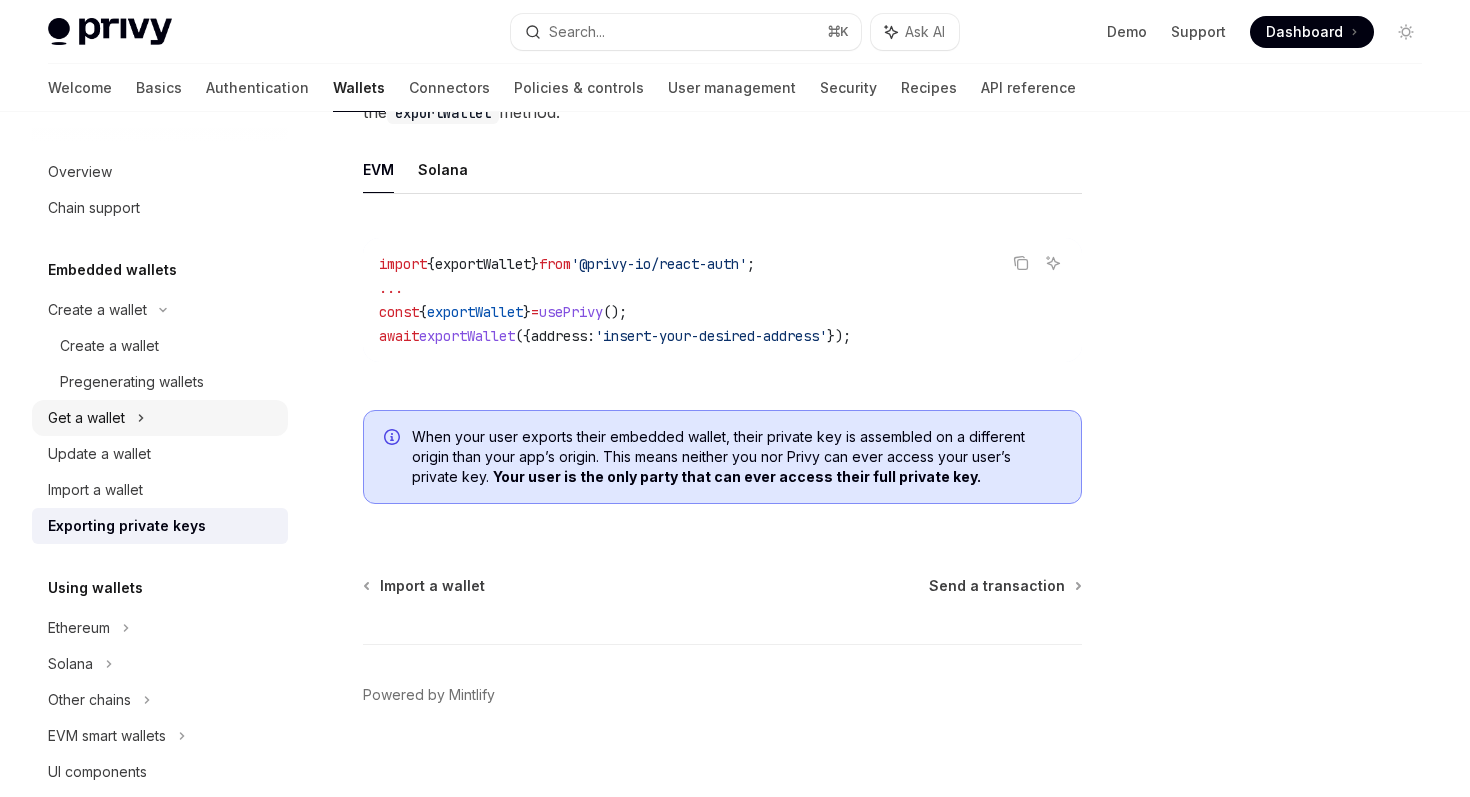 click on "Get a wallet" at bounding box center [86, 418] 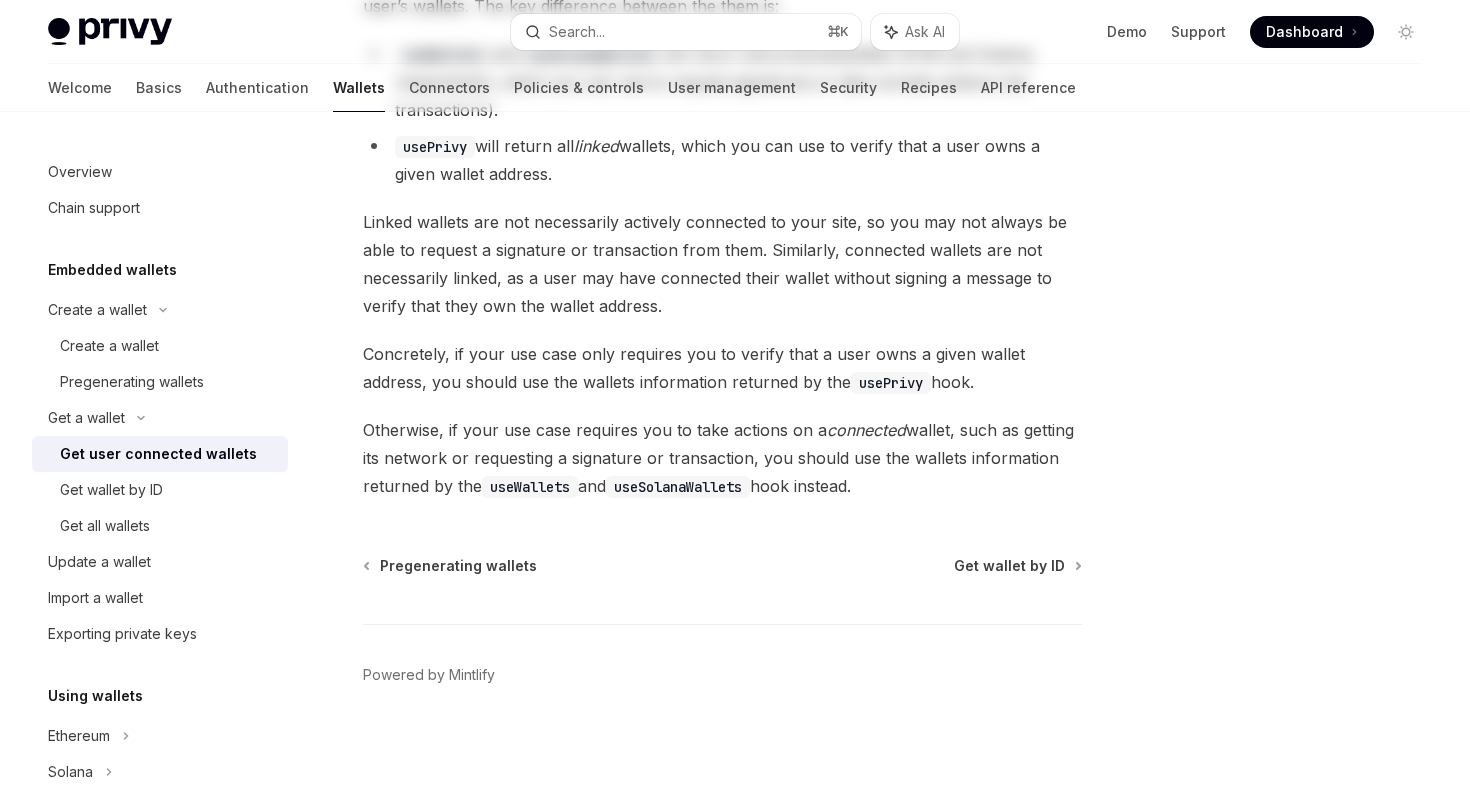 scroll, scrollTop: 0, scrollLeft: 0, axis: both 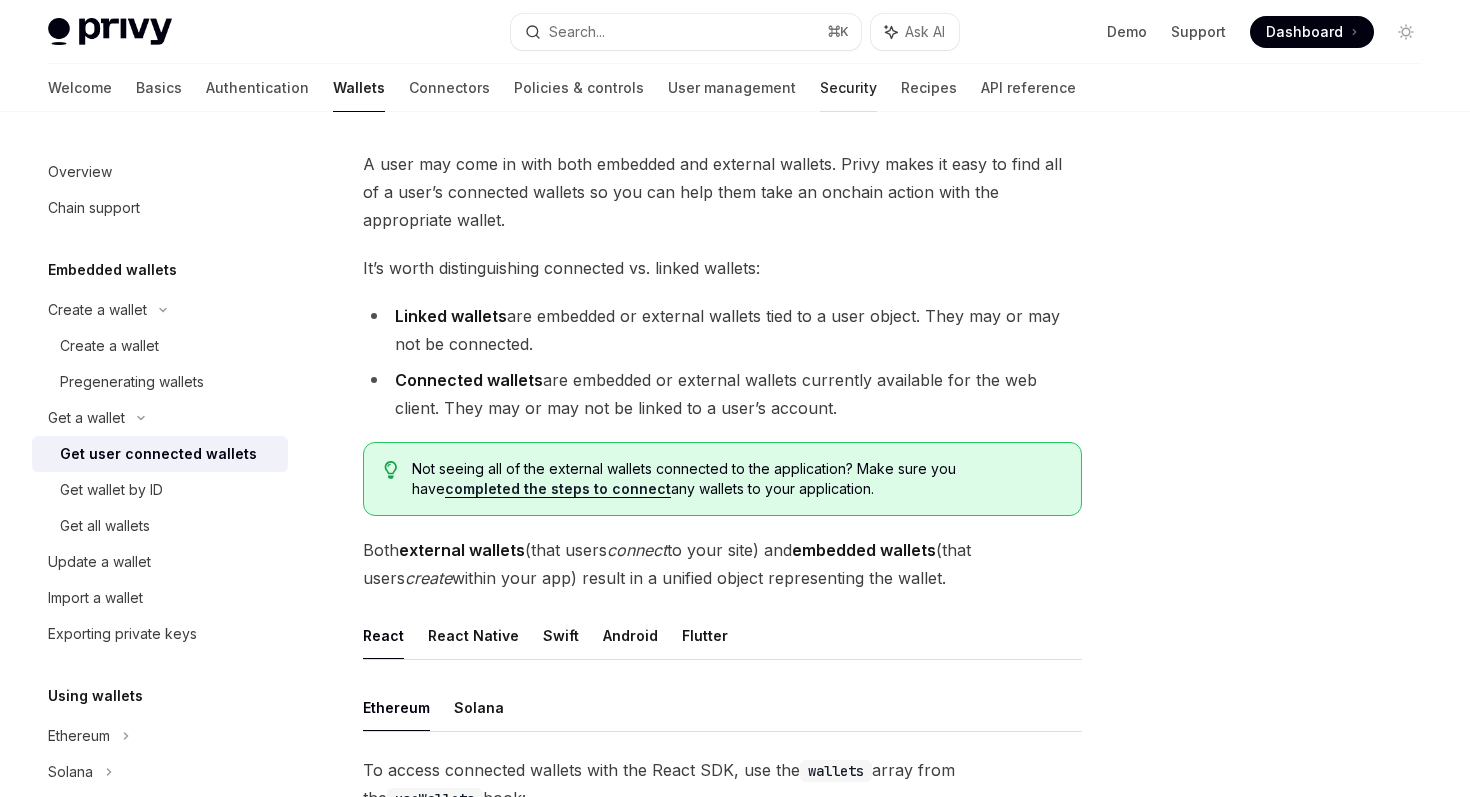 click on "Security" at bounding box center (848, 88) 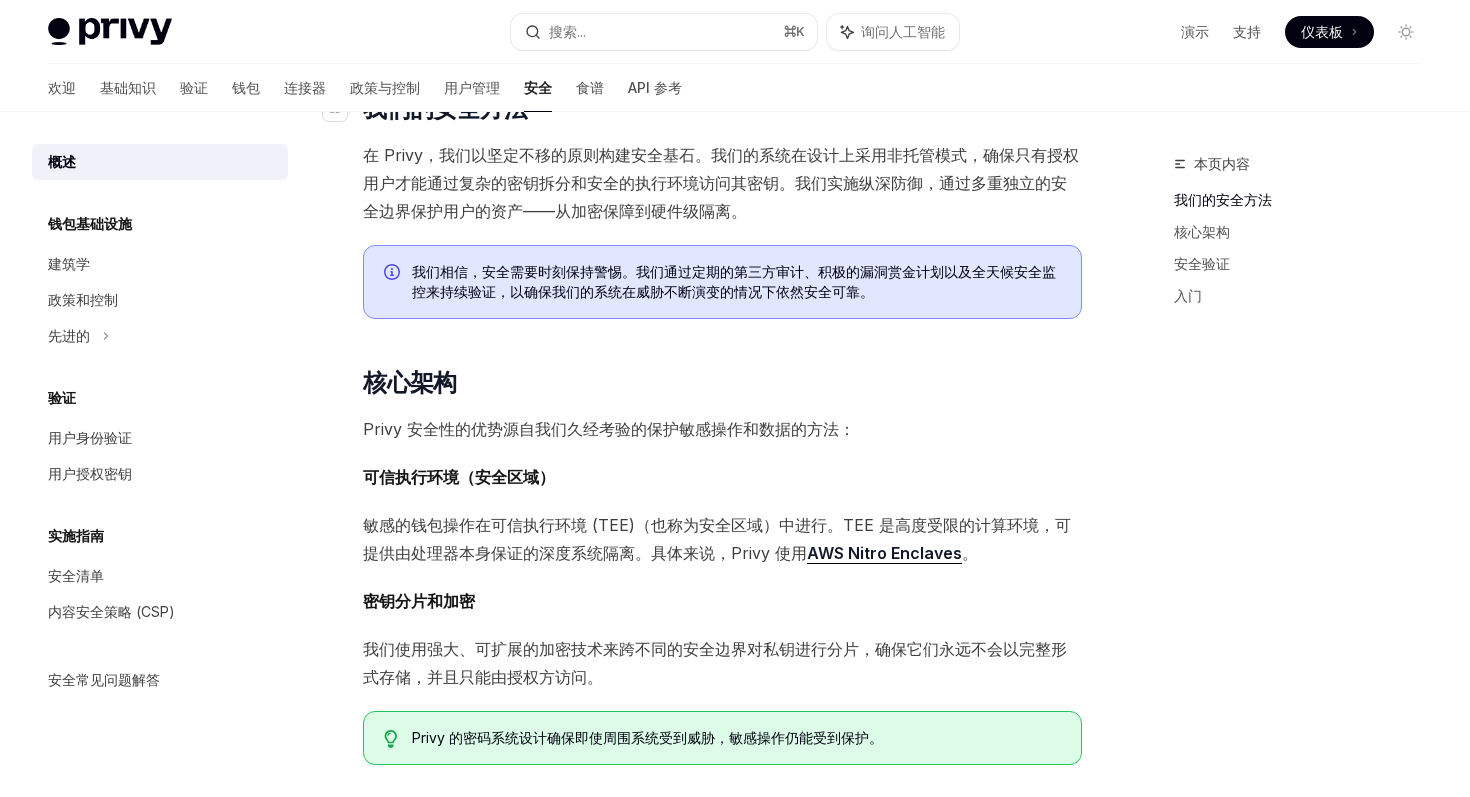 scroll, scrollTop: 324, scrollLeft: 0, axis: vertical 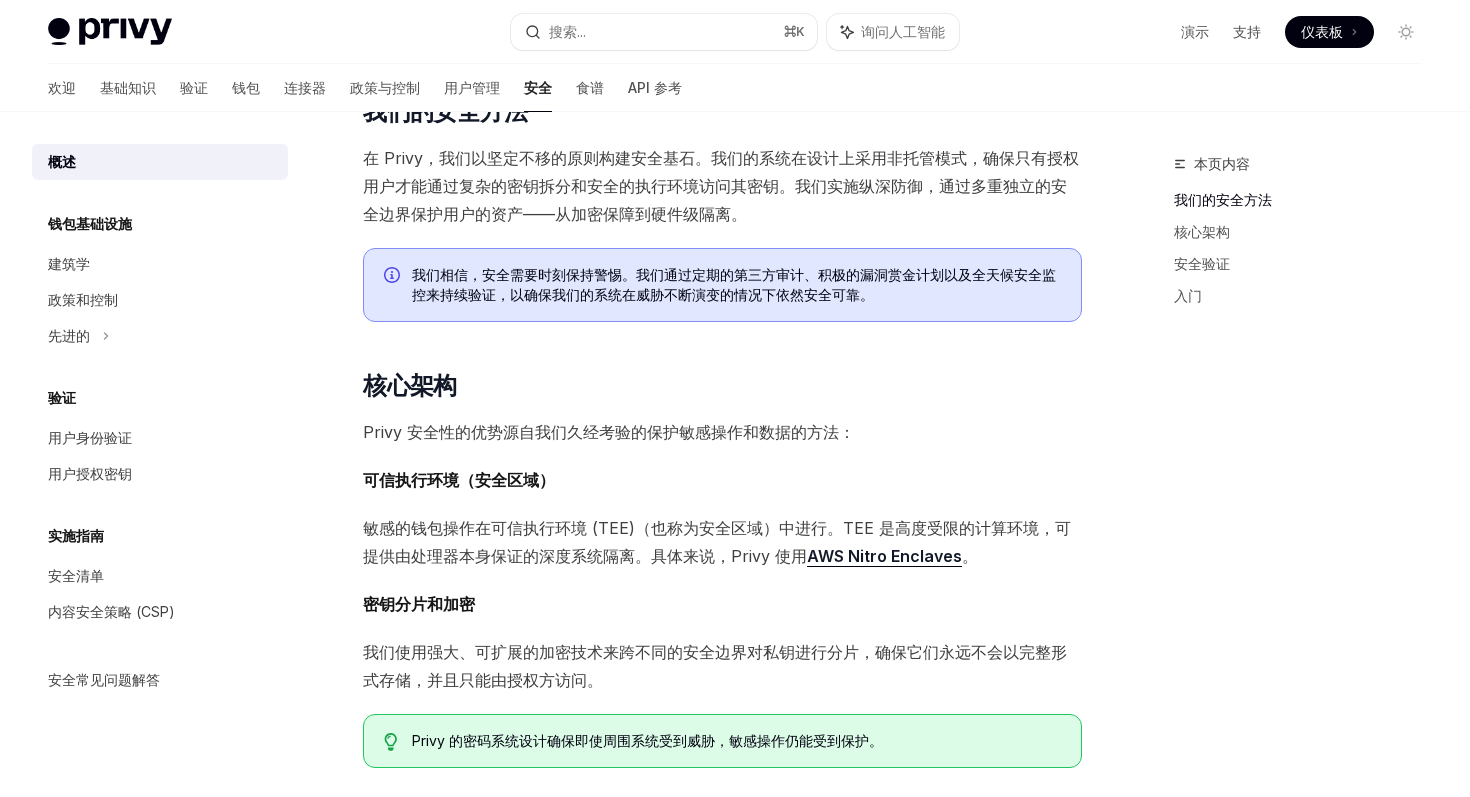 click on "在 Privy，我们以坚定不移的原则构建安全基石。我们的系统在设计上采用非托管模式，确保只有授权用户才能通过复杂的密钥拆分和安全的执行环境访问其密钥。我们实施纵深防御，通过多重独立的安全边界保护用户的资产——从加密保障到硬件级隔离。" at bounding box center (721, 186) 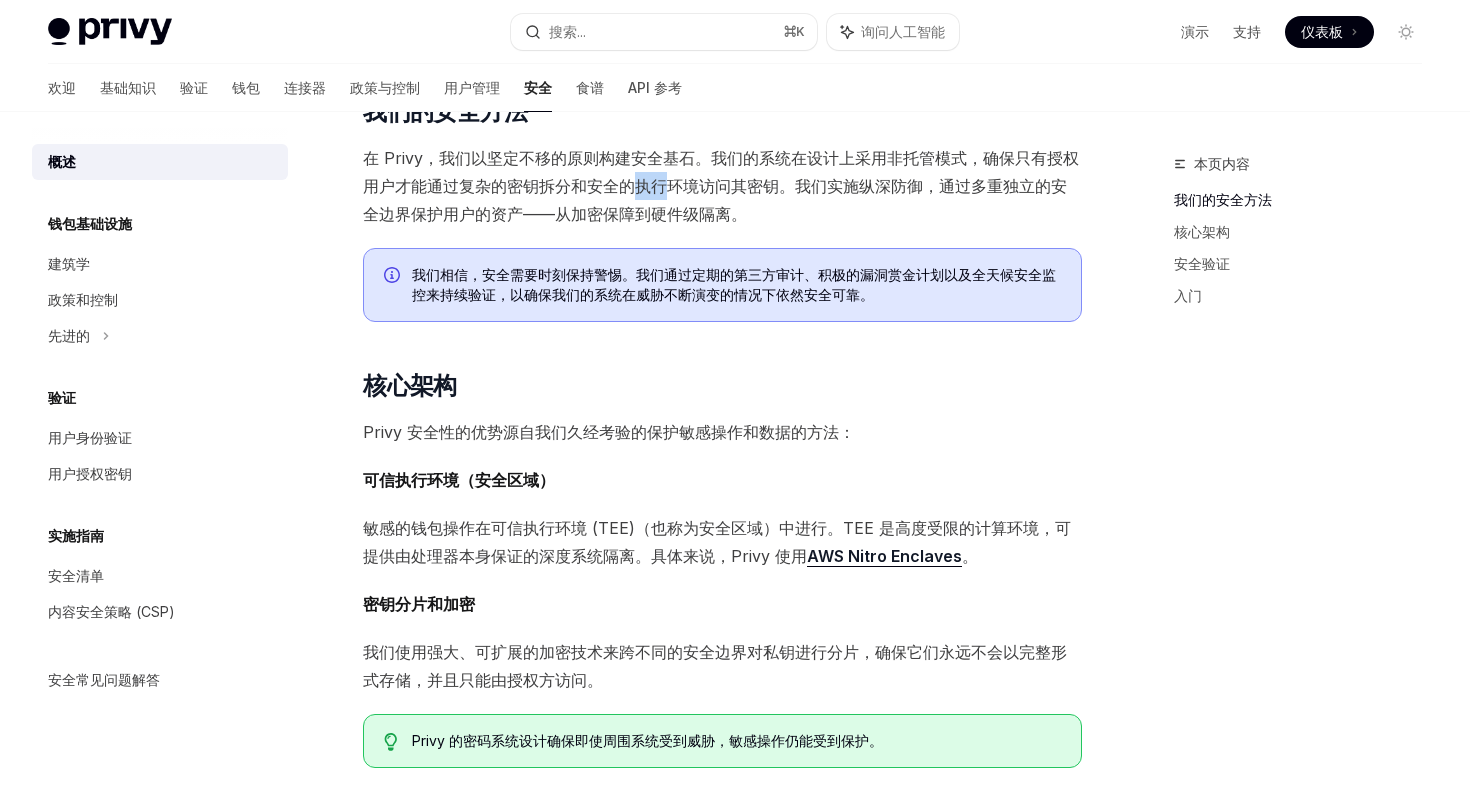click on "在 Privy，我们以坚定不移的原则构建安全基石。我们的系统在设计上采用非托管模式，确保只有授权用户才能通过复杂的密钥拆分和安全的执行环境访问其密钥。我们实施纵深防御，通过多重独立的安全边界保护用户的资产——从加密保障到硬件级隔离。" at bounding box center [721, 186] 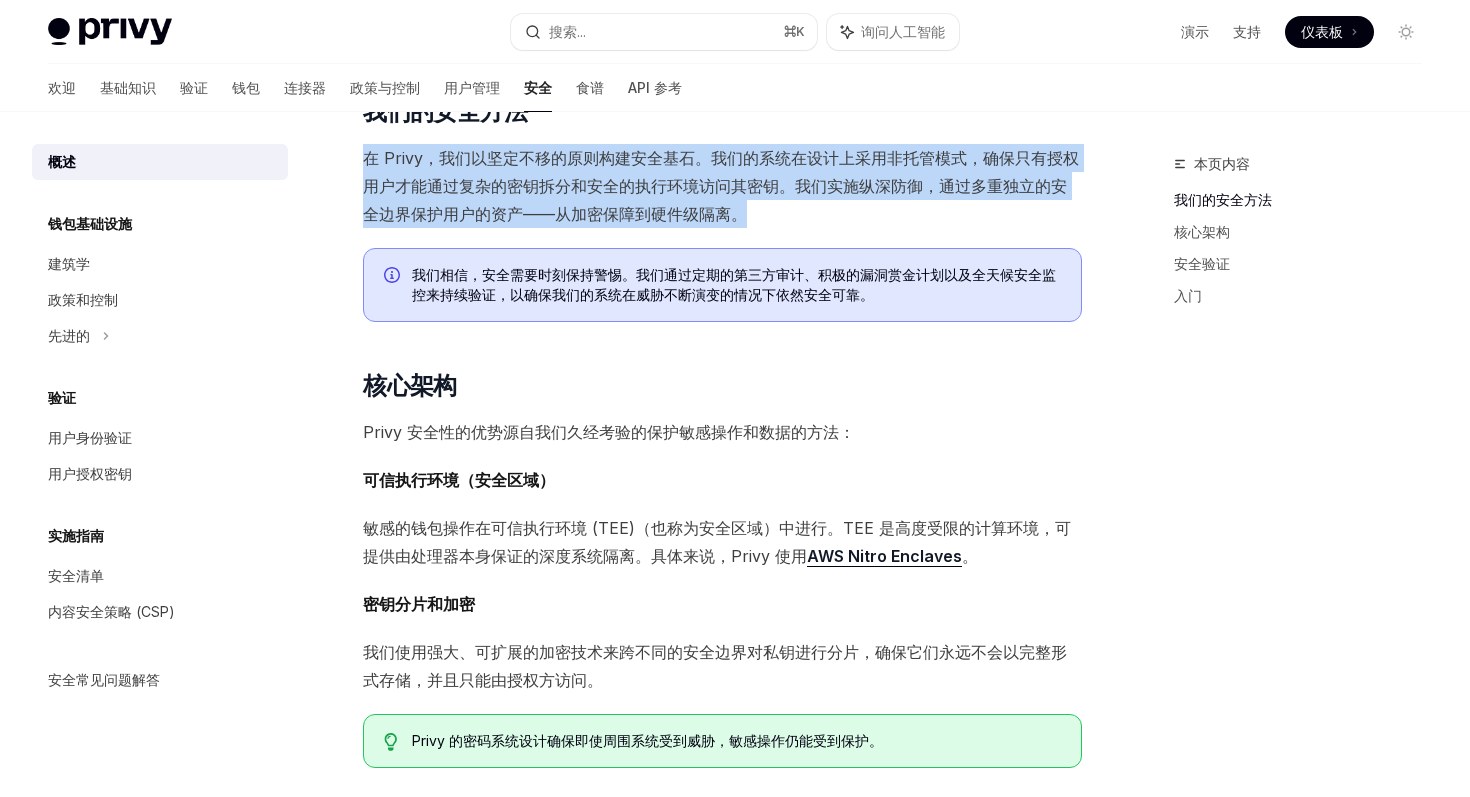 click on "在 Privy，我们以坚定不移的原则构建安全基石。我们的系统在设计上采用非托管模式，确保只有授权用户才能通过复杂的密钥拆分和安全的执行环境访问其密钥。我们实施纵深防御，通过多重独立的安全边界保护用户的资产——从加密保障到硬件级隔离。" at bounding box center (721, 186) 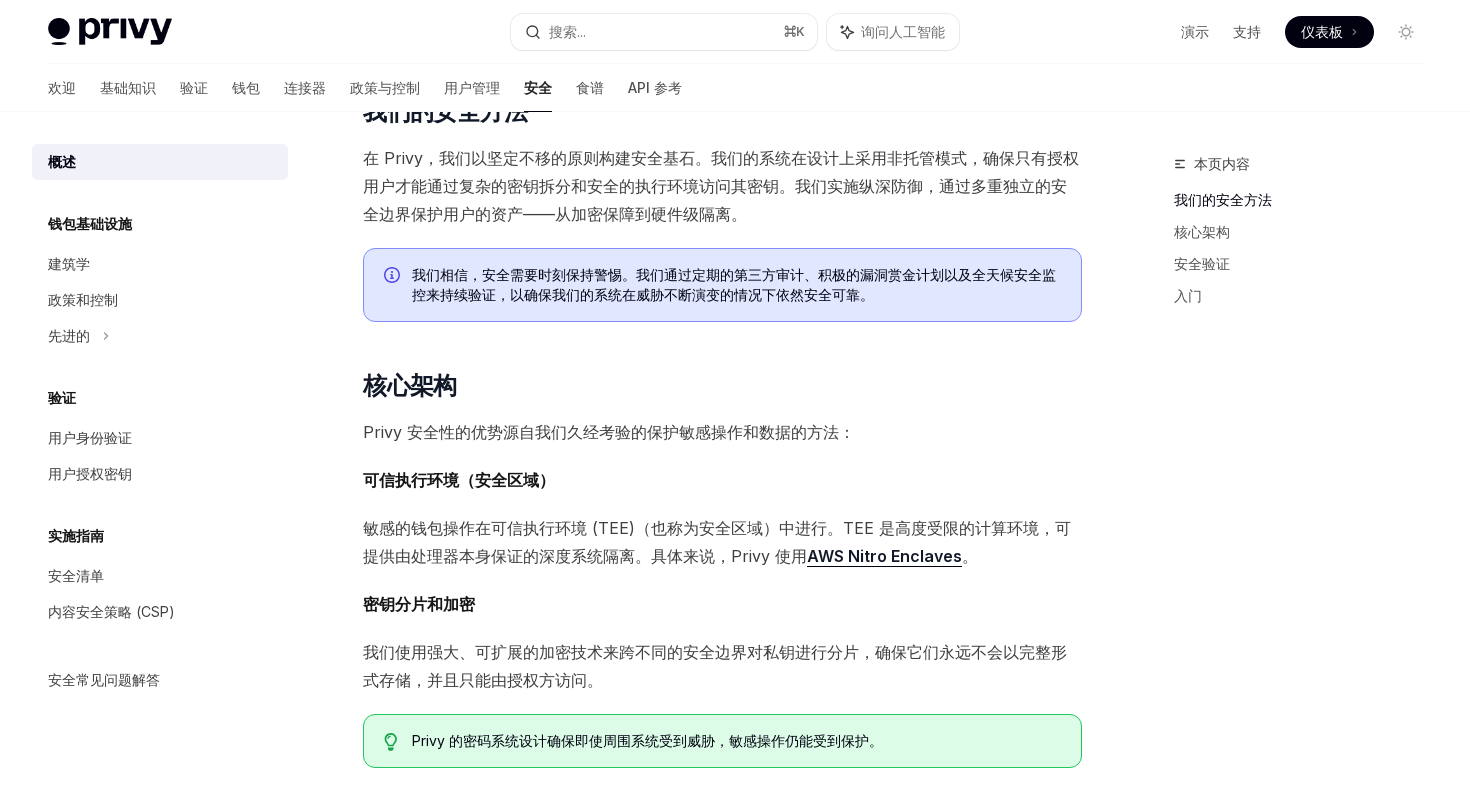 click on "在 Privy，我们以坚定不移的原则构建安全基石。我们的系统在设计上采用非托管模式，确保只有授权用户才能通过复杂的密钥拆分和安全的执行环境访问其密钥。我们实施纵深防御，通过多重独立的安全边界保护用户的资产——从加密保障到硬件级隔离。" at bounding box center (721, 186) 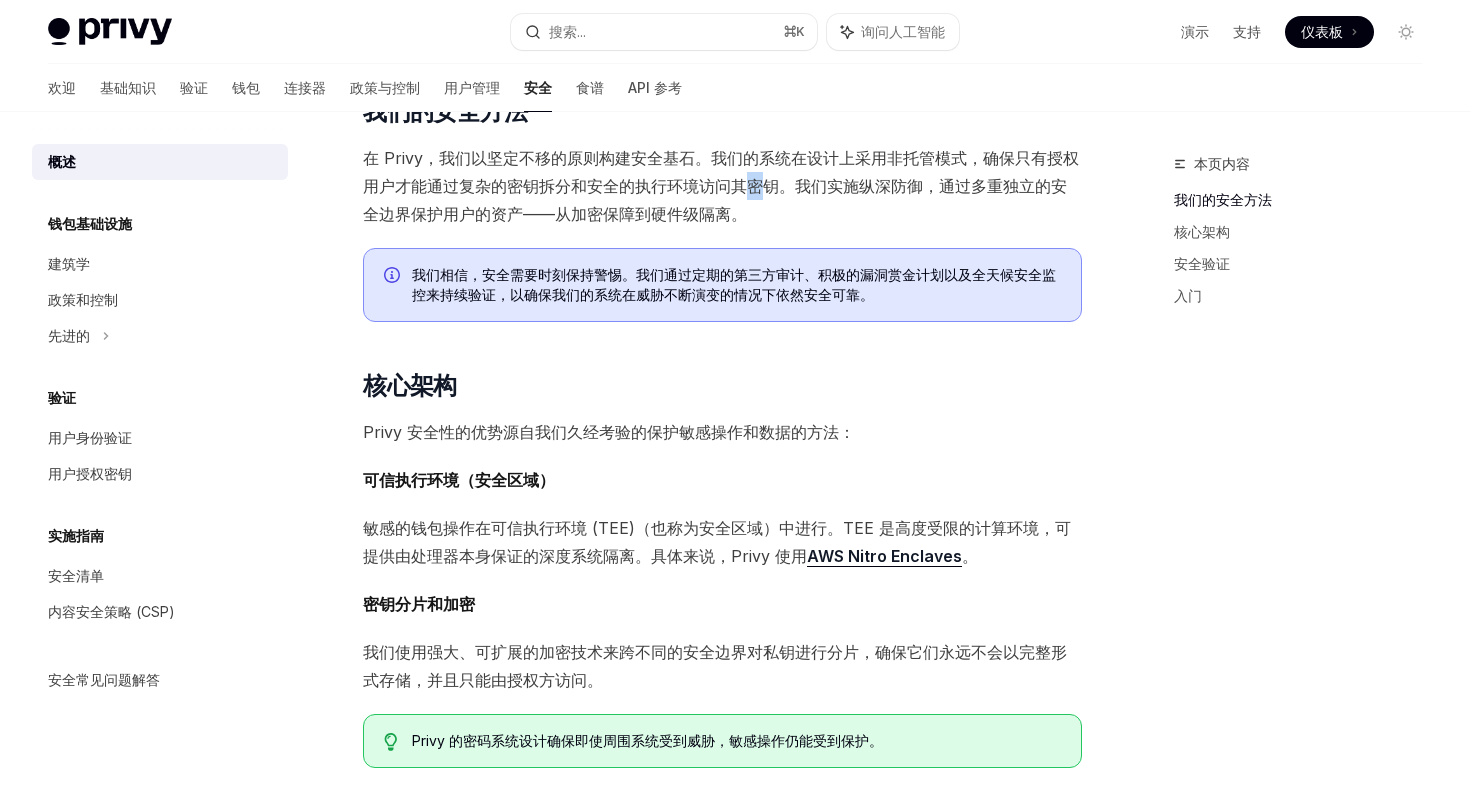 click on "在 Privy，我们以坚定不移的原则构建安全基石。我们的系统在设计上采用非托管模式，确保只有授权用户才能通过复杂的密钥拆分和安全的执行环境访问其密钥。我们实施纵深防御，通过多重独立的安全边界保护用户的资产——从加密保障到硬件级隔离。" at bounding box center (721, 186) 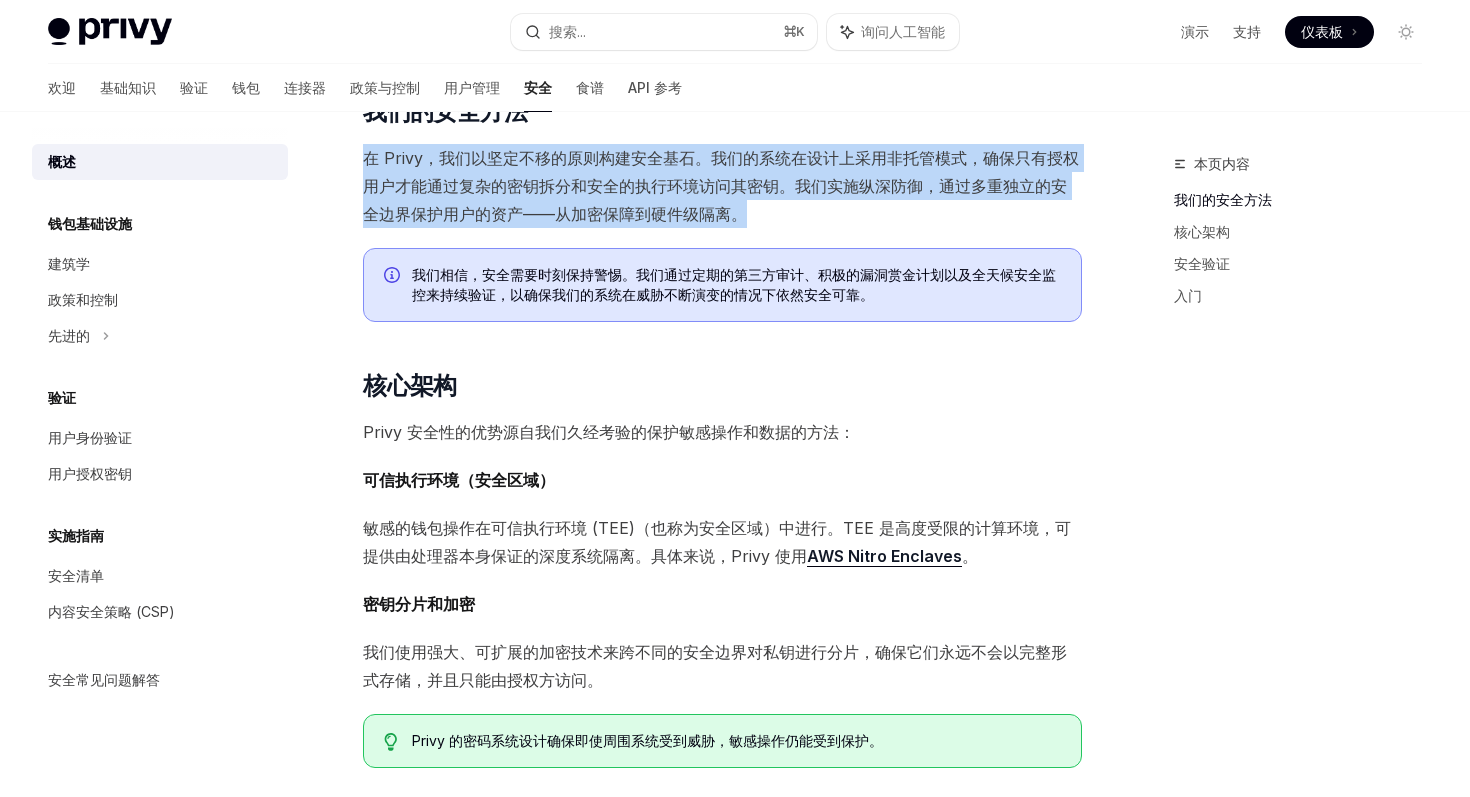 click on "在 Privy，我们以坚定不移的原则构建安全基石。我们的系统在设计上采用非托管模式，确保只有授权用户才能通过复杂的密钥拆分和安全的执行环境访问其密钥。我们实施纵深防御，通过多重独立的安全边界保护用户的资产——从加密保障到硬件级隔离。" at bounding box center (721, 186) 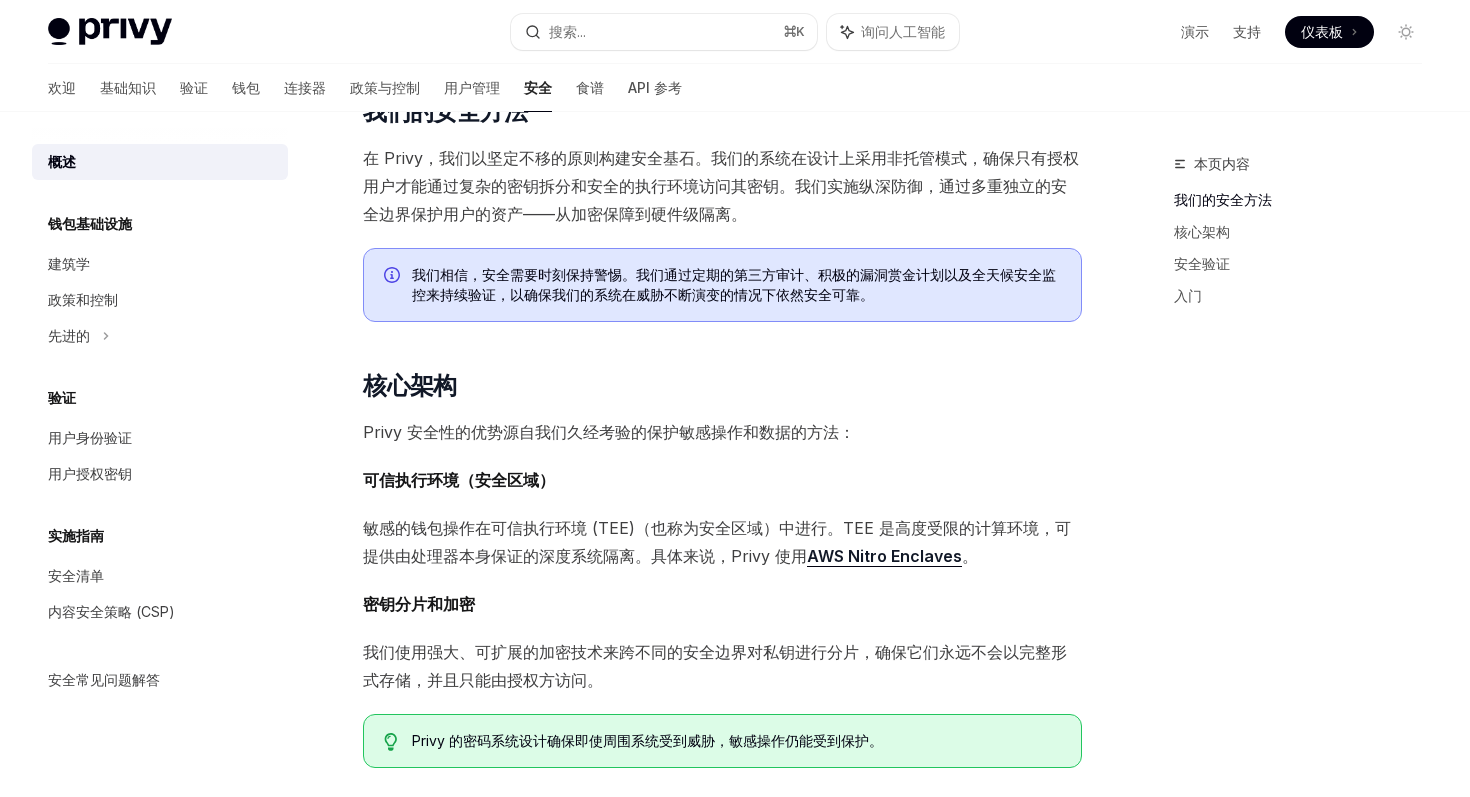 click on "在 Privy，我们以坚定不移的原则构建安全基石。我们的系统在设计上采用非托管模式，确保只有授权用户才能通过复杂的密钥拆分和安全的执行环境访问其密钥。我们实施纵深防御，通过多重独立的安全边界保护用户的资产——从加密保障到硬件级隔离。" at bounding box center [721, 186] 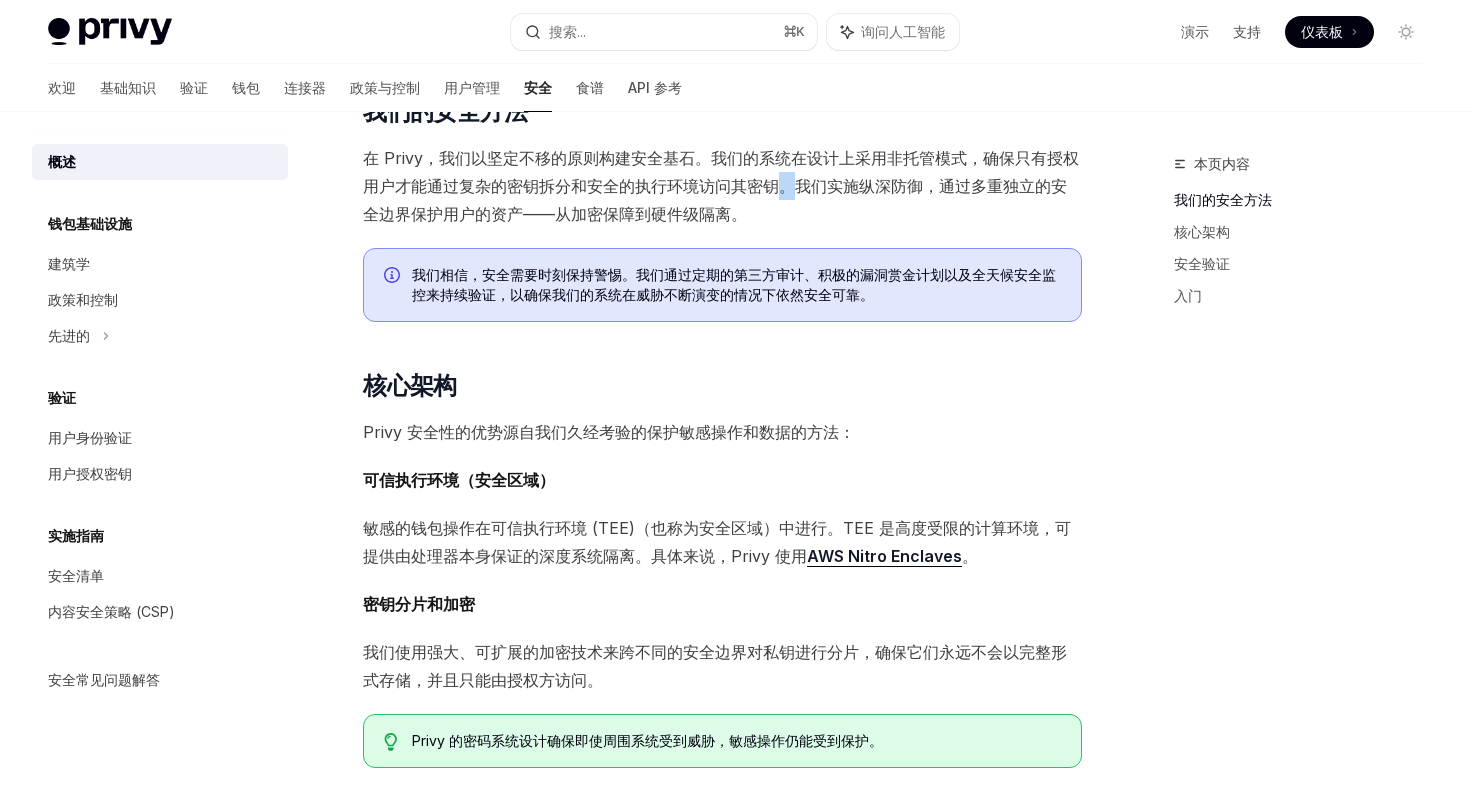 click on "在 Privy，我们以坚定不移的原则构建安全基石。我们的系统在设计上采用非托管模式，确保只有授权用户才能通过复杂的密钥拆分和安全的执行环境访问其密钥。我们实施纵深防御，通过多重独立的安全边界保护用户的资产——从加密保障到硬件级隔离。" at bounding box center (721, 186) 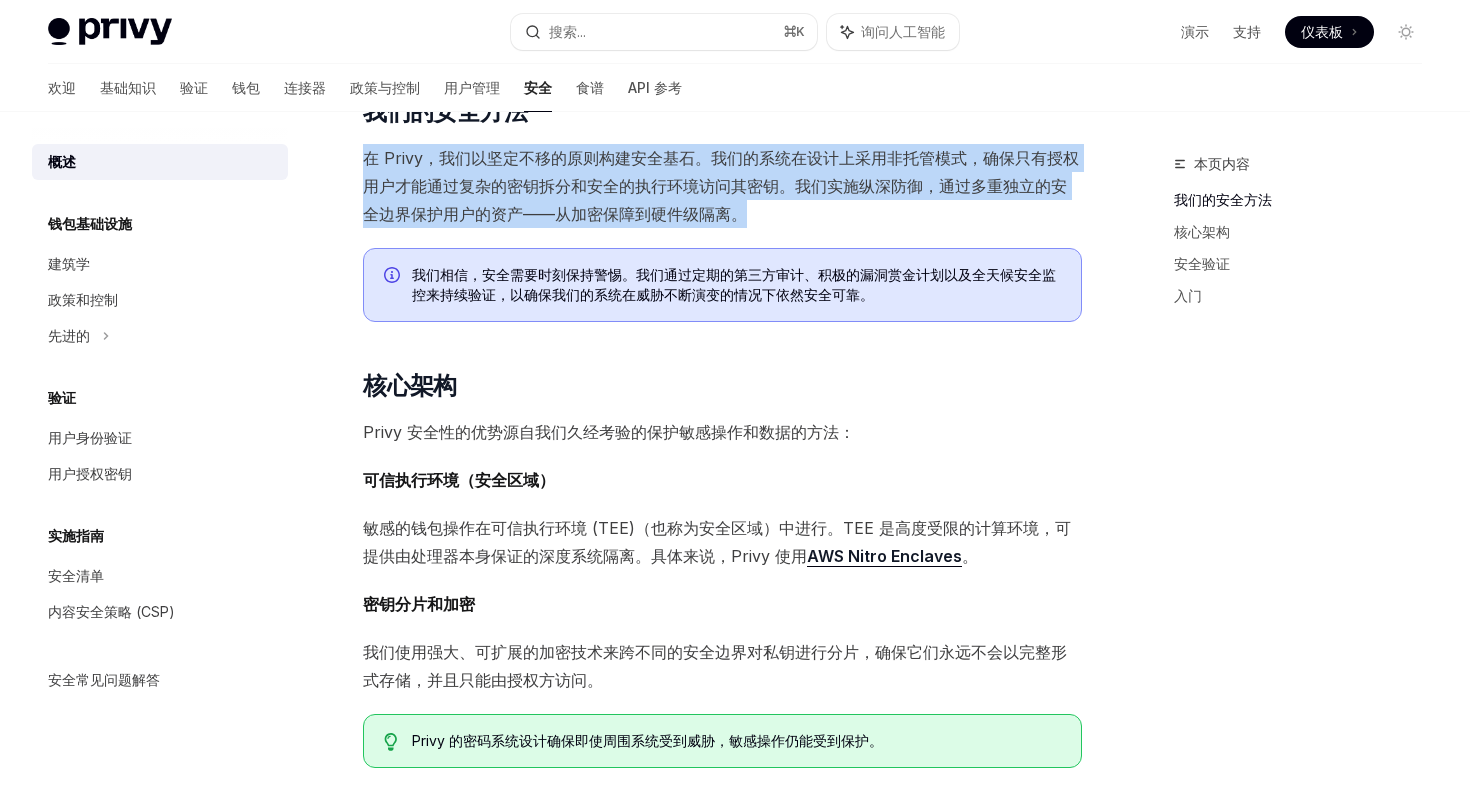 click on "在 Privy，我们以坚定不移的原则构建安全基石。我们的系统在设计上采用非托管模式，确保只有授权用户才能通过复杂的密钥拆分和安全的执行环境访问其密钥。我们实施纵深防御，通过多重独立的安全边界保护用户的资产——从加密保障到硬件级隔离。" at bounding box center (721, 186) 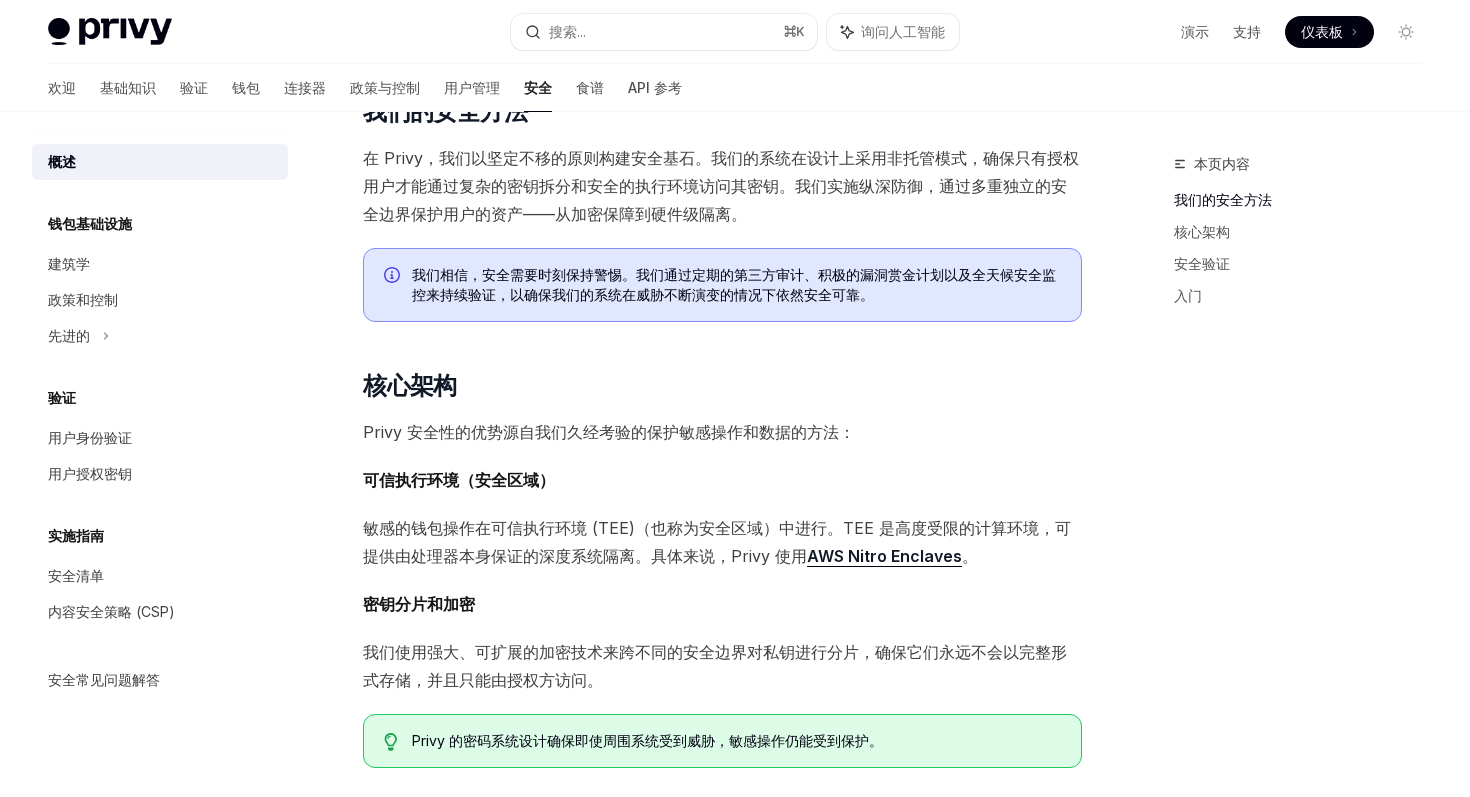 click on "在 Privy，我们以坚定不移的原则构建安全基石。我们的系统在设计上采用非托管模式，确保只有授权用户才能通过复杂的密钥拆分和安全的执行环境访问其密钥。我们实施纵深防御，通过多重独立的安全边界保护用户的资产——从加密保障到硬件级隔离。" at bounding box center [721, 186] 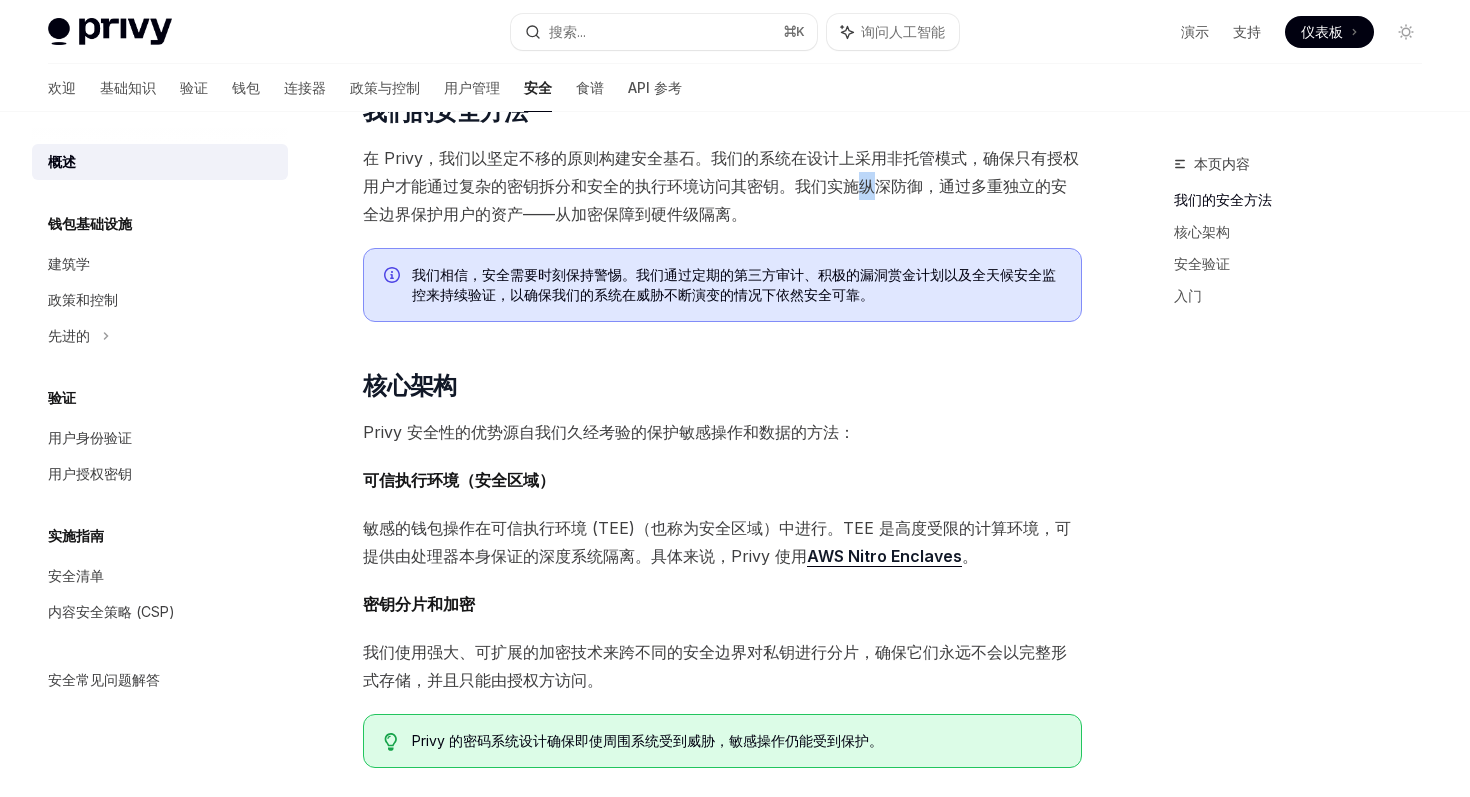 click on "在 Privy，我们以坚定不移的原则构建安全基石。我们的系统在设计上采用非托管模式，确保只有授权用户才能通过复杂的密钥拆分和安全的执行环境访问其密钥。我们实施纵深防御，通过多重独立的安全边界保护用户的资产——从加密保障到硬件级隔离。" at bounding box center (721, 186) 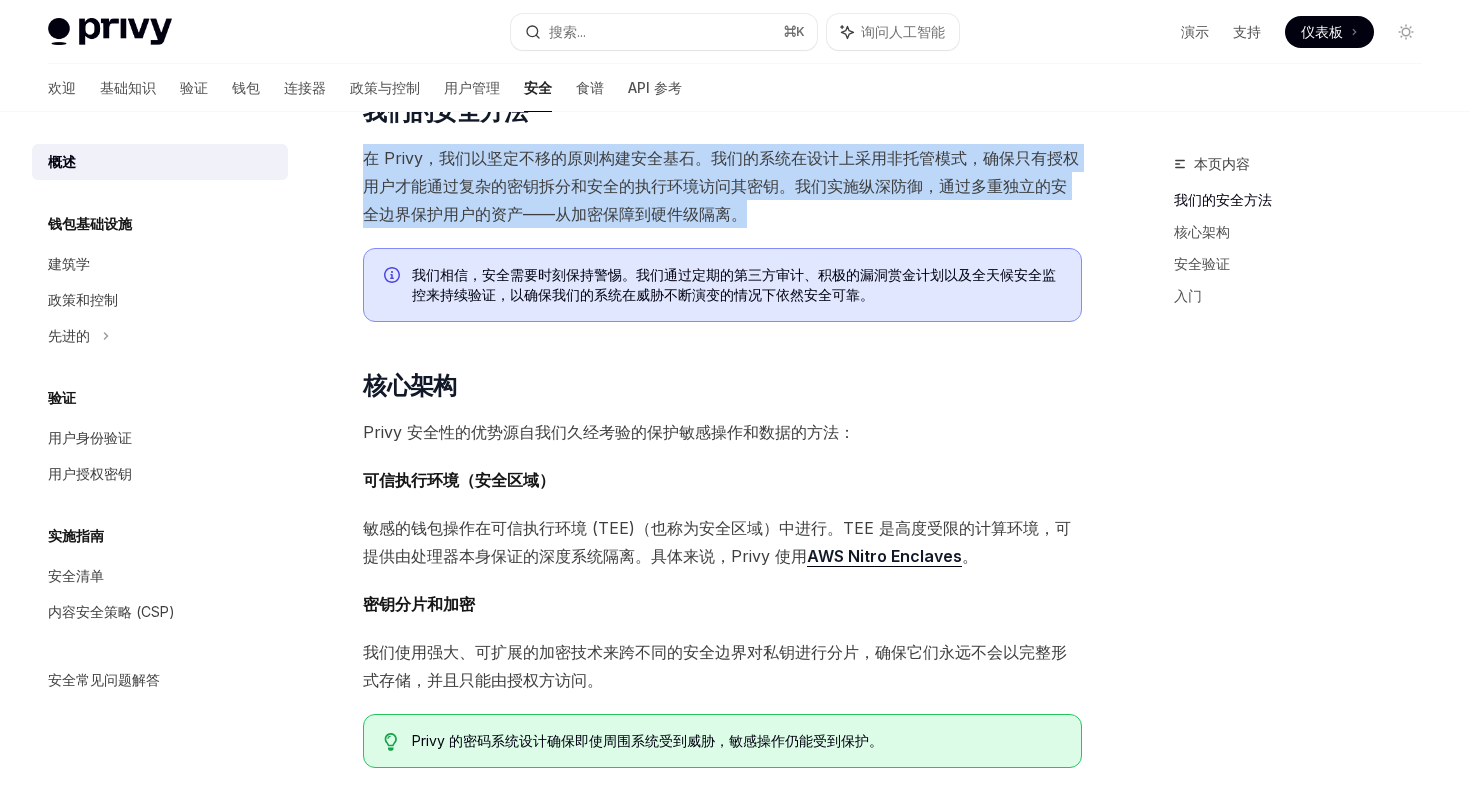click on "在 Privy，我们以坚定不移的原则构建安全基石。我们的系统在设计上采用非托管模式，确保只有授权用户才能通过复杂的密钥拆分和安全的执行环境访问其密钥。我们实施纵深防御，通过多重独立的安全边界保护用户的资产——从加密保障到硬件级隔离。" at bounding box center (721, 186) 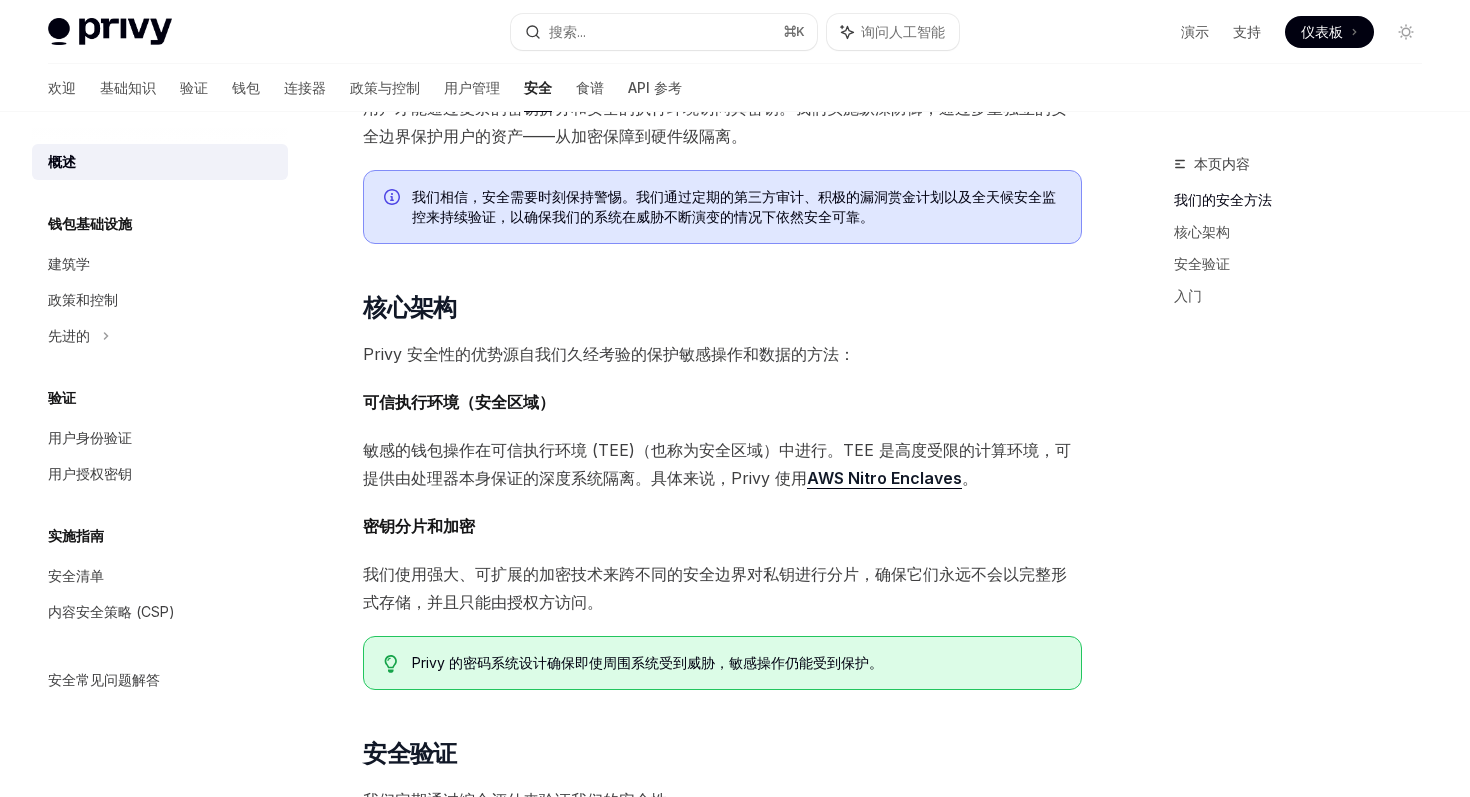 scroll, scrollTop: 404, scrollLeft: 0, axis: vertical 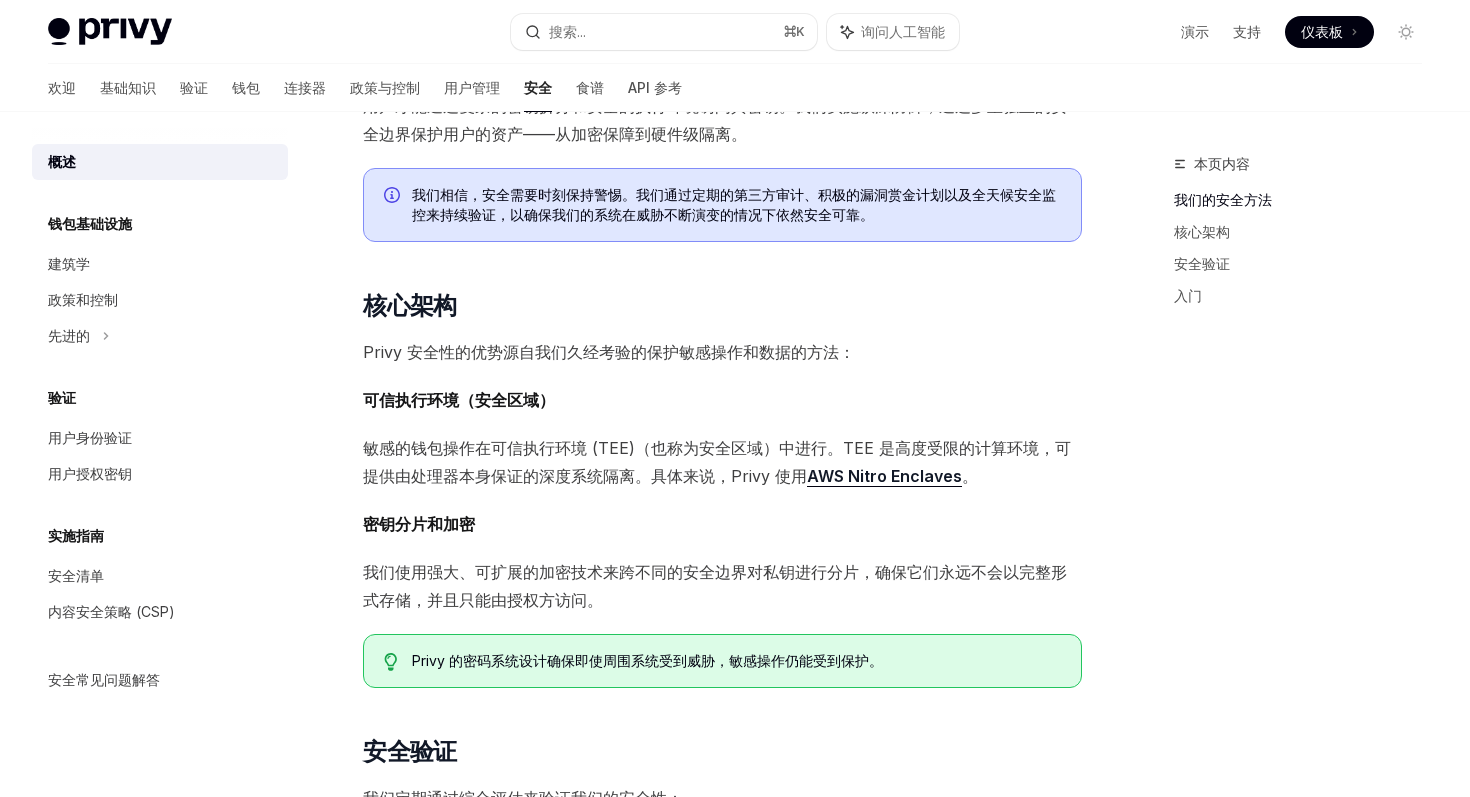 click on "敏感的钱包操作在可信执行环境 (TEE)（也称为安全区域）中进行。TEE 是高度受限的计算环境，可提供由处理器本身保证的深度系统隔离。具体来说，Privy 使用" at bounding box center (717, 462) 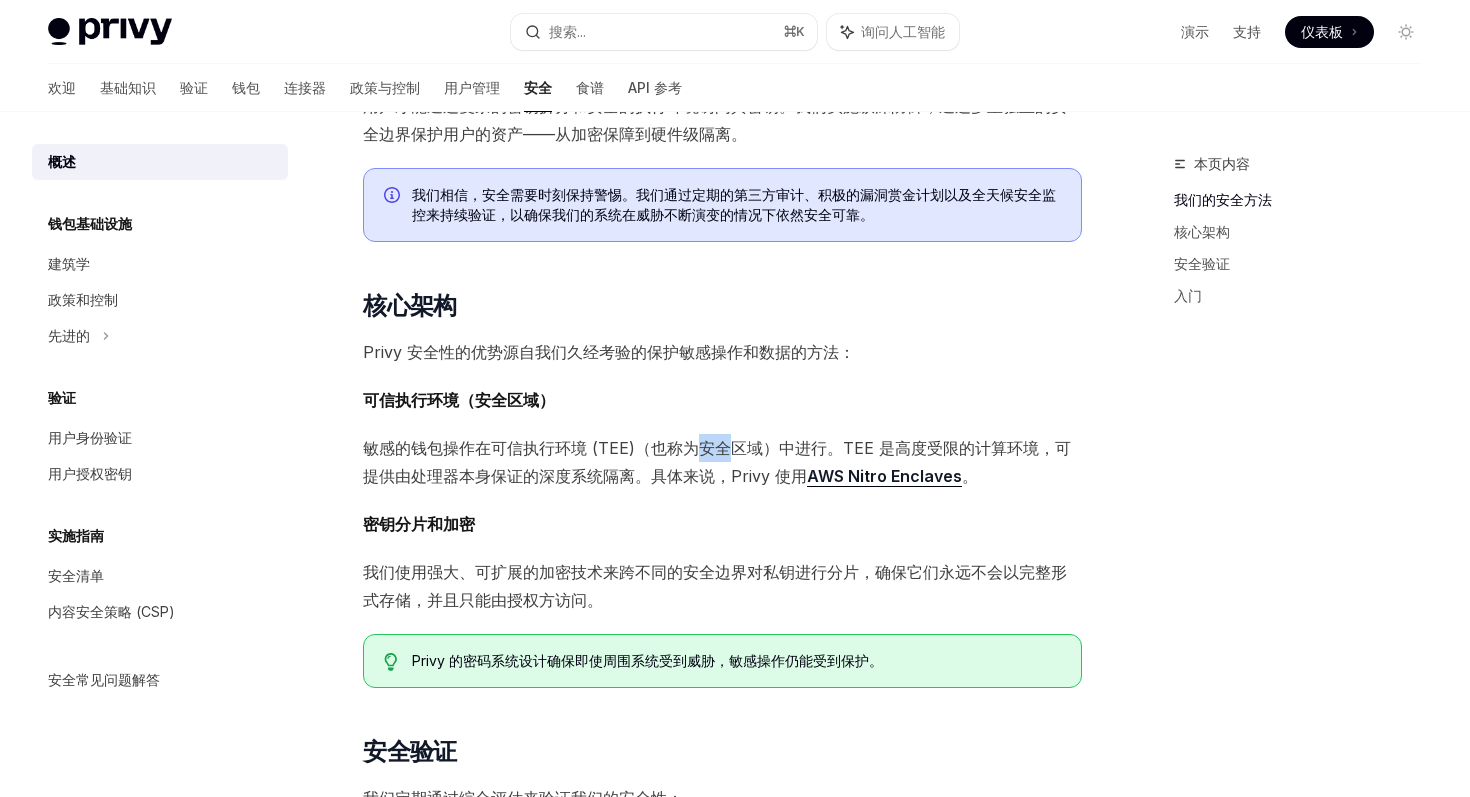 click on "敏感的钱包操作在可信执行环境 (TEE)（也称为安全区域）中进行。TEE 是高度受限的计算环境，可提供由处理器本身保证的深度系统隔离。具体来说，Privy 使用" at bounding box center [717, 462] 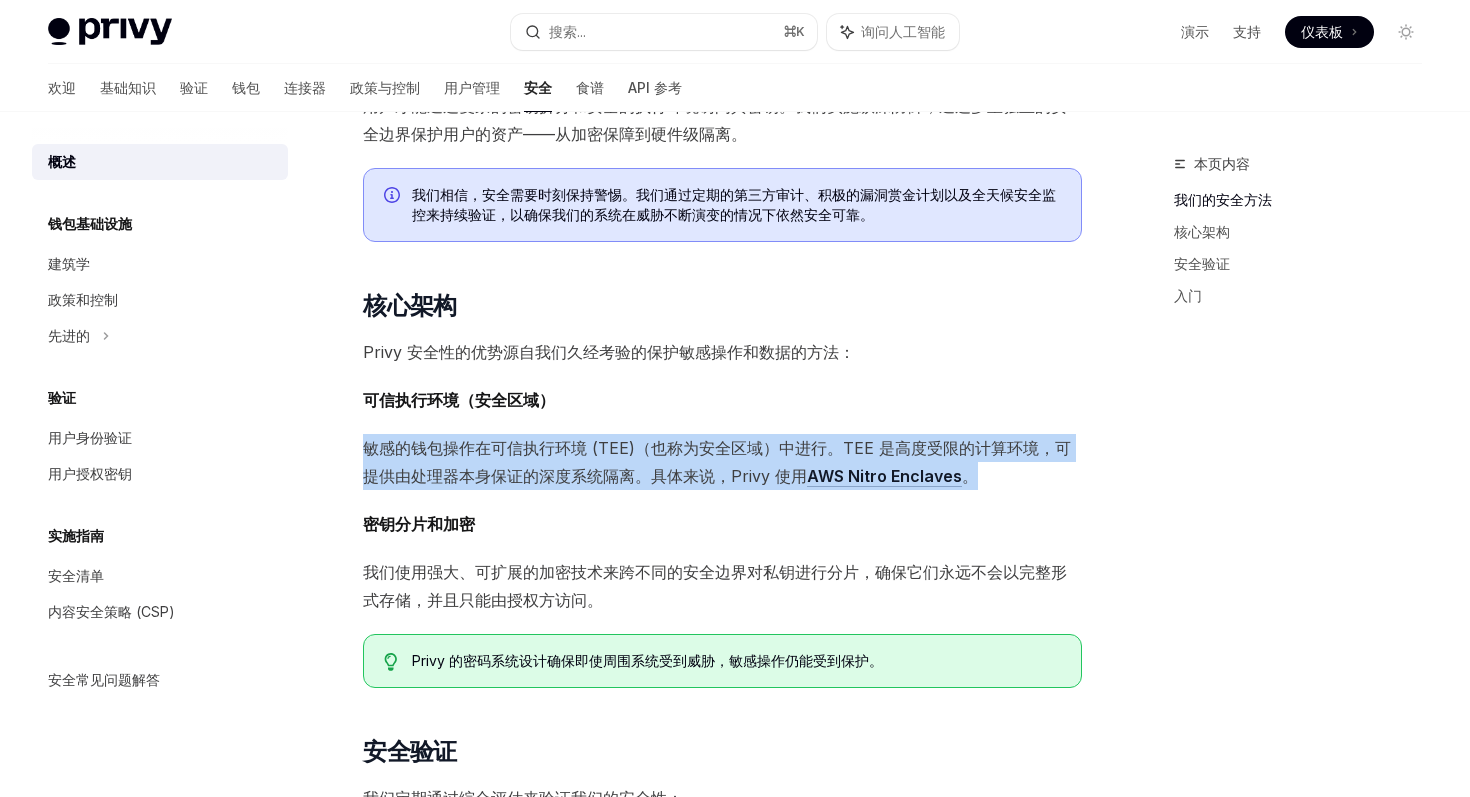 click on "敏感的钱包操作在可信执行环境 (TEE)（也称为安全区域）中进行。TEE 是高度受限的计算环境，可提供由处理器本身保证的深度系统隔离。具体来说，Privy 使用 AWS Nitro Enclaves 。" at bounding box center (722, 462) 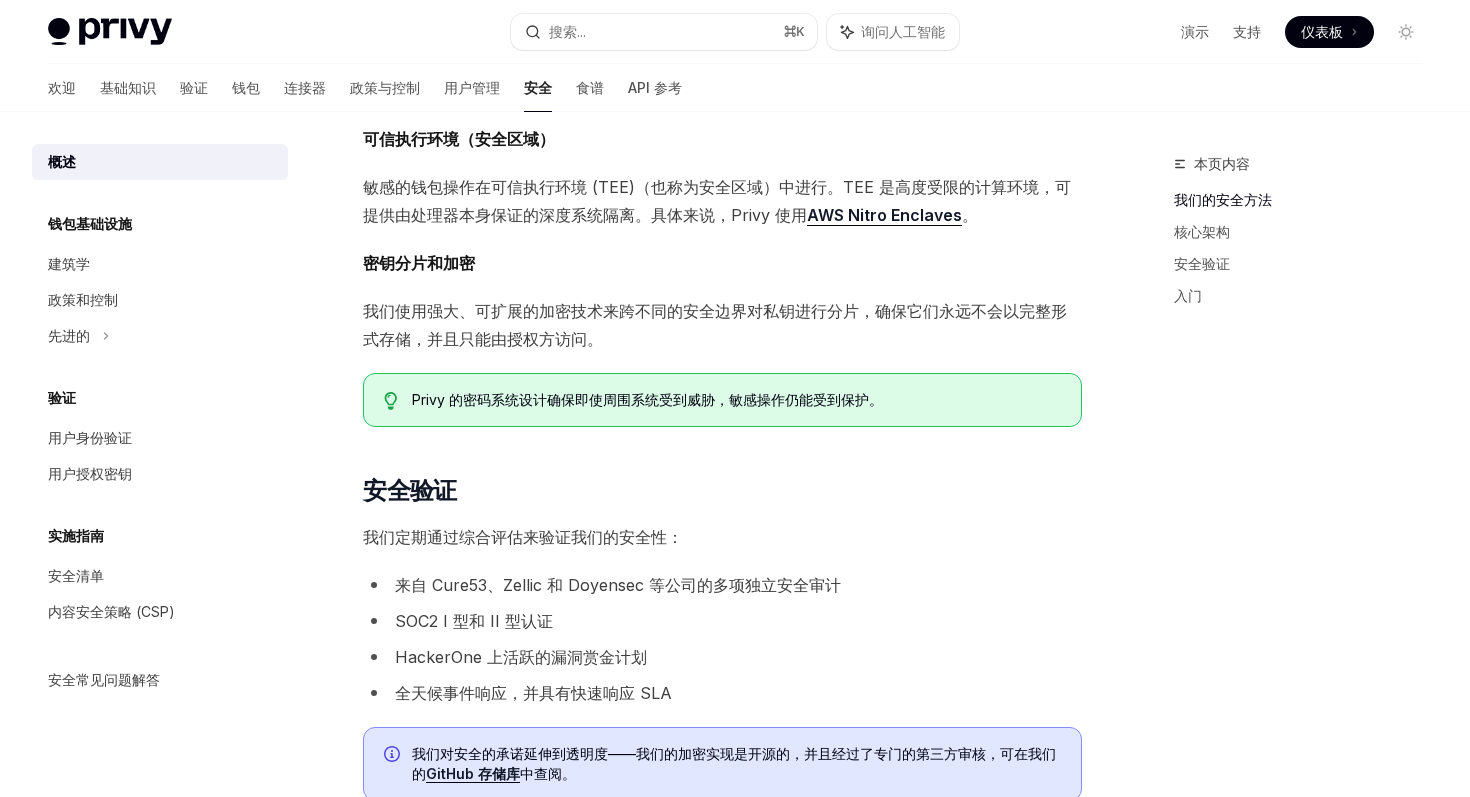scroll, scrollTop: 666, scrollLeft: 0, axis: vertical 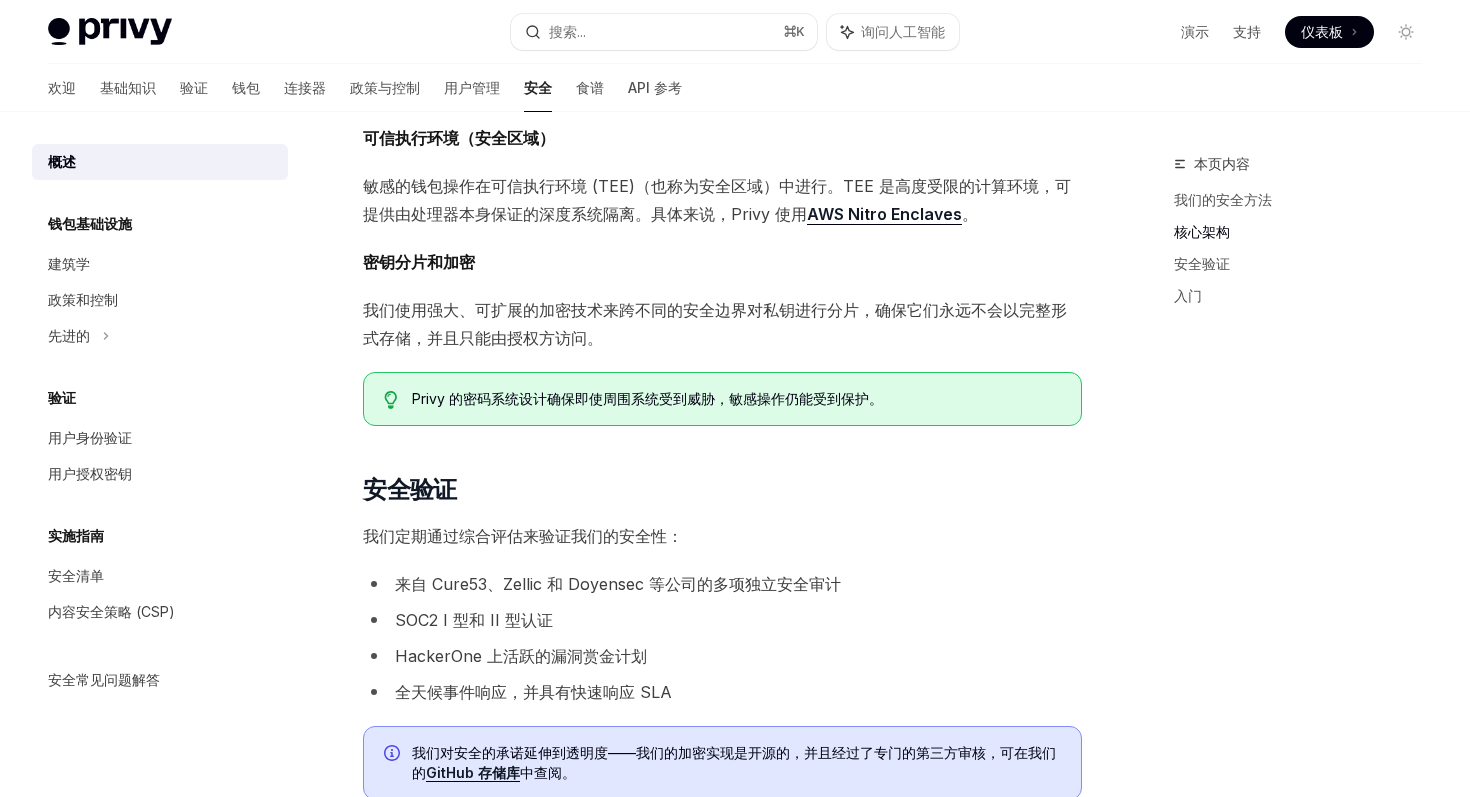 click on "保护用户数据和数字资产的安全是 Privy 的首要任务。 我们安全灵活的基础设施保障着超过 5000 万用户的钱包安全，并促成了数十亿美元的交易。
Privy 钱包是非托管型的，并拥有完全可编程的控制模型。Privy 灵活的配置支持从用户托管钱包到强大的服务控制账户的全方位托管模式。
​ 我们的安全方法
在 Privy，我们以坚定不移的原则构建安全基石。我们的系统在设计上采用非托管模式，确保只有授权用户才能通过复杂的密钥拆分和安全的执行环境访问其密钥。我们实施纵深防御，通过多重独立的安全边界保护用户的资产——从加密保障到硬件级隔离。
我们相信，安全需要时刻保持警惕。我们通过定期的第三方审计、积极的漏洞赏金计划以及全天候安全监控来持续验证，以确保我们的系统在威胁不断演变的情况下依然安全可靠。
​ 核心架构
。
​" at bounding box center (722, 301) 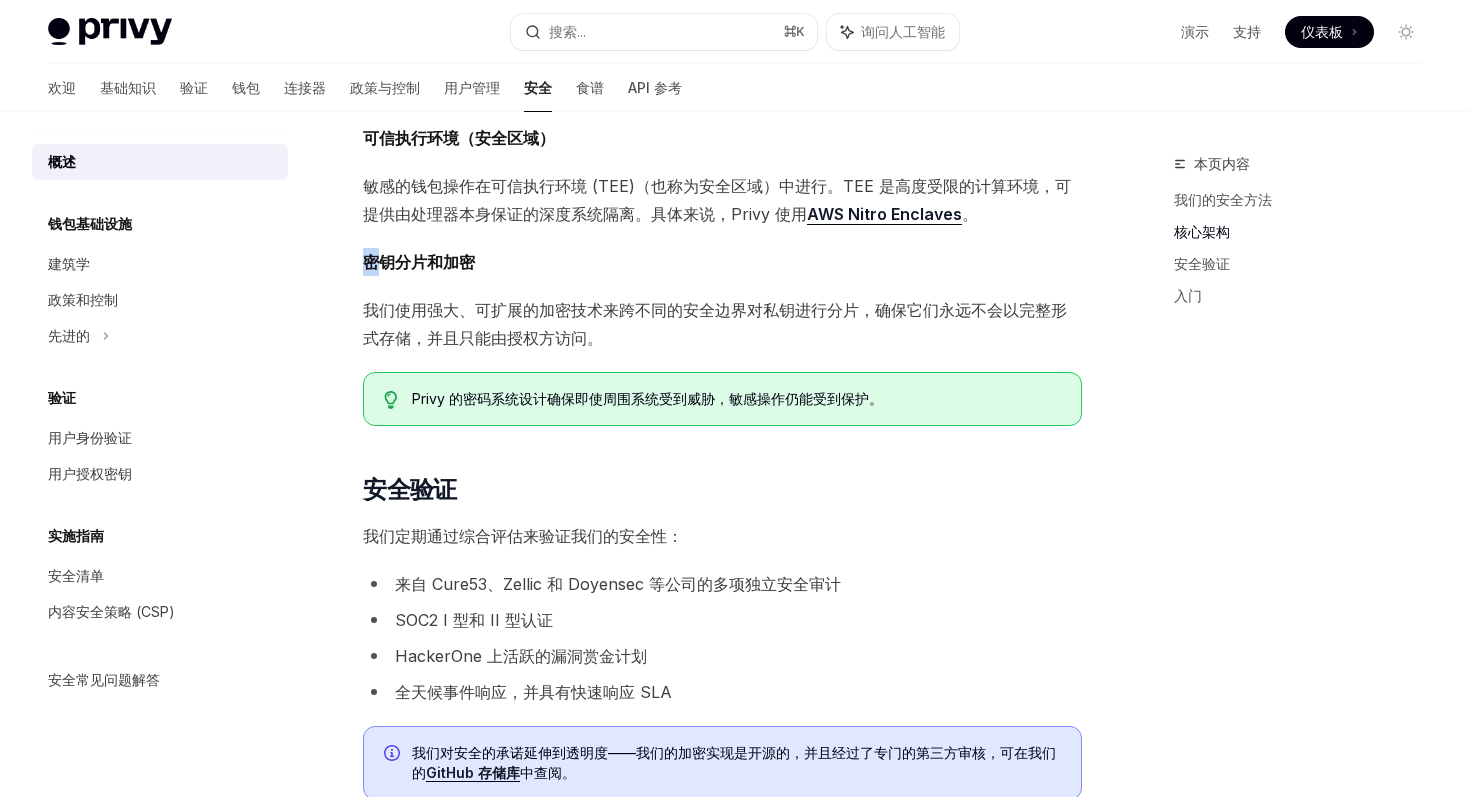 click on "保护用户数据和数字资产的安全是 Privy 的首要任务。 我们安全灵活的基础设施保障着超过 5000 万用户的钱包安全，并促成了数十亿美元的交易。
Privy 钱包是非托管型的，并拥有完全可编程的控制模型。Privy 灵活的配置支持从用户托管钱包到强大的服务控制账户的全方位托管模式。
​ 我们的安全方法
在 Privy，我们以坚定不移的原则构建安全基石。我们的系统在设计上采用非托管模式，确保只有授权用户才能通过复杂的密钥拆分和安全的执行环境访问其密钥。我们实施纵深防御，通过多重独立的安全边界保护用户的资产——从加密保障到硬件级隔离。
我们相信，安全需要时刻保持警惕。我们通过定期的第三方审计、积极的漏洞赏金计划以及全天候安全监控来持续验证，以确保我们的系统在威胁不断演变的情况下依然安全可靠。
​ 核心架构
。
​" at bounding box center (722, 301) 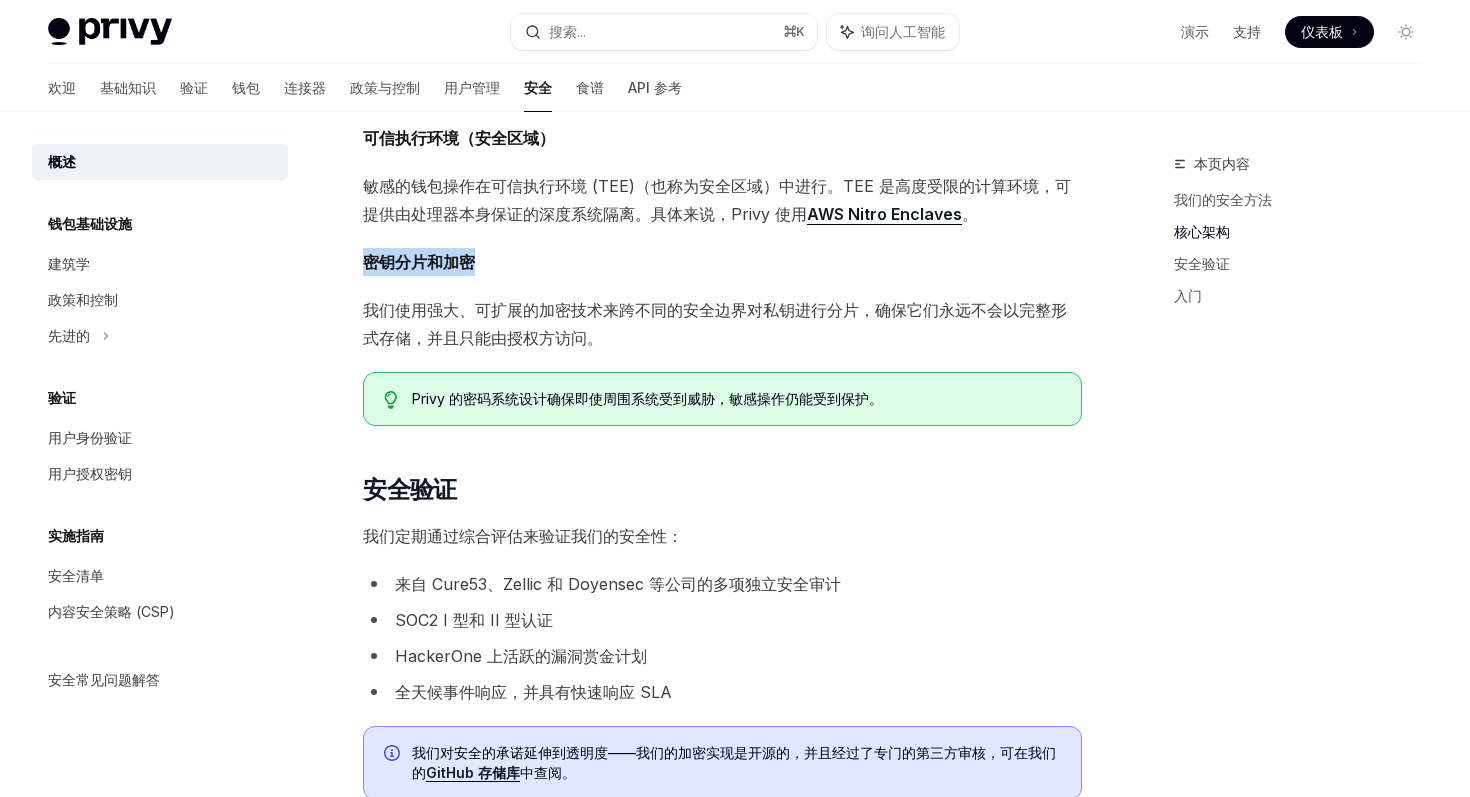 click on "我们使用强大、可扩展的加密技术来跨不同的安全边界对私钥进行分片，确保它们永远不会以完整形式存储，并且只能由授权方访问。" at bounding box center [715, 324] 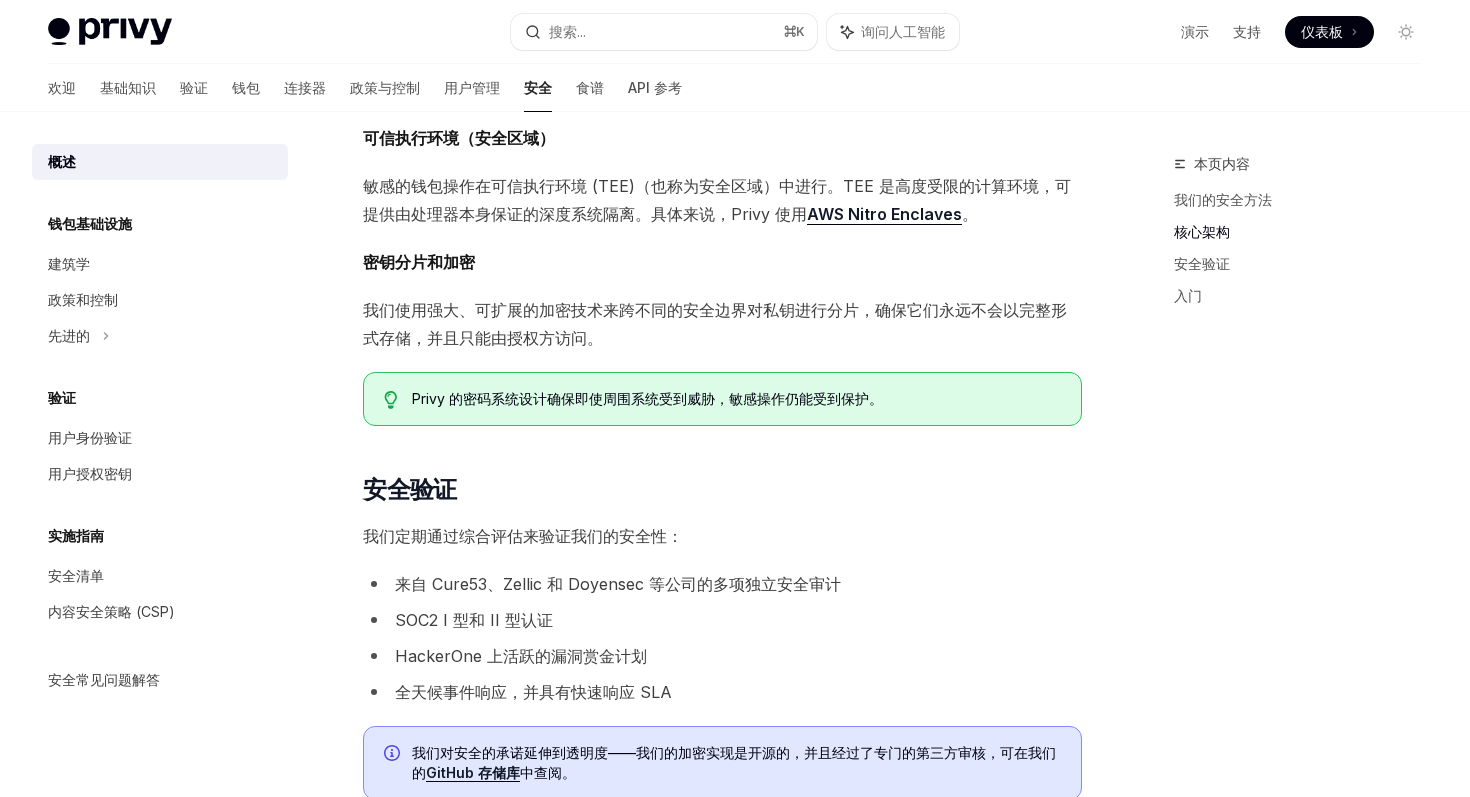 click on "我们使用强大、可扩展的加密技术来跨不同的安全边界对私钥进行分片，确保它们永远不会以完整形式存储，并且只能由授权方访问。" at bounding box center (715, 324) 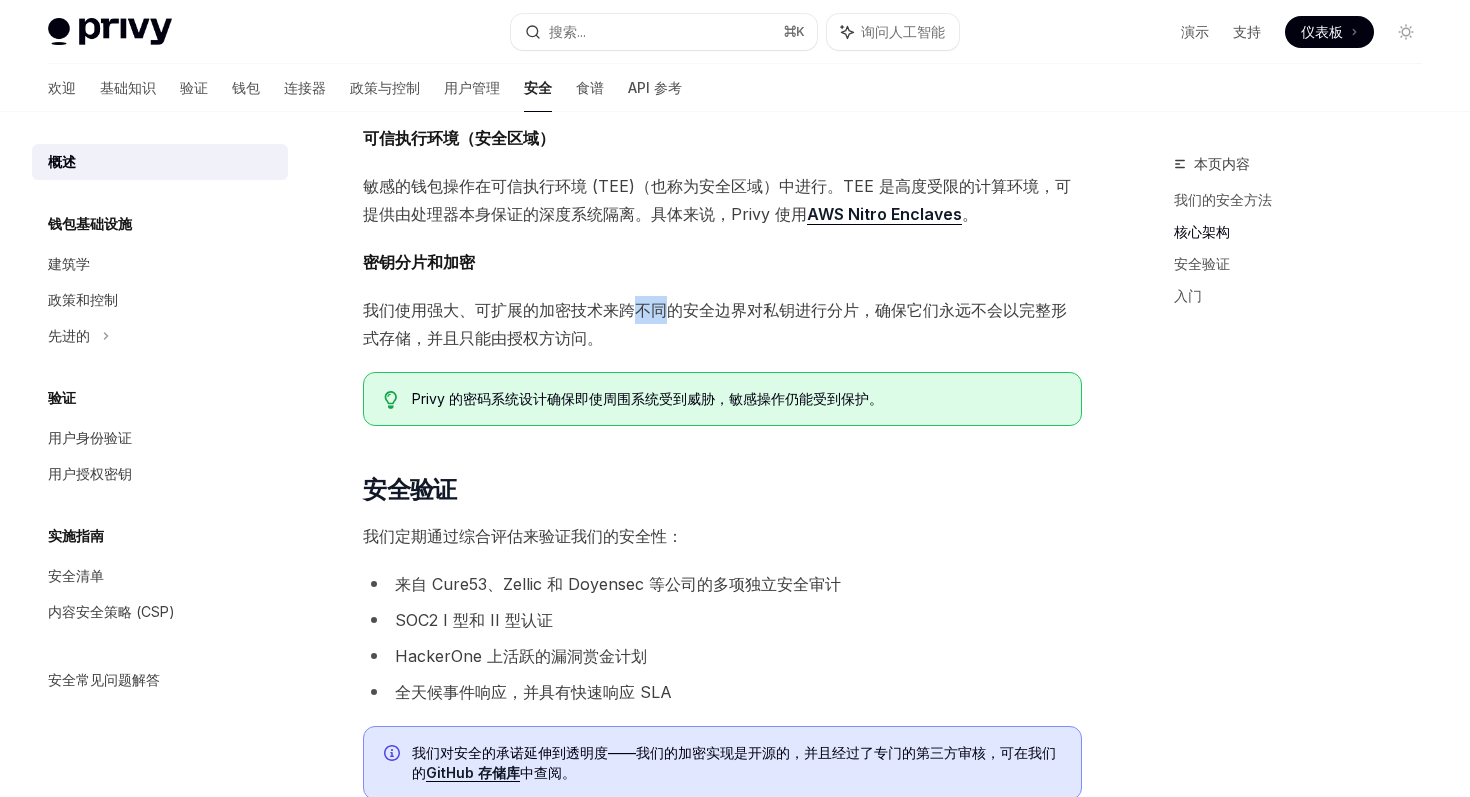 click on "我们使用强大、可扩展的加密技术来跨不同的安全边界对私钥进行分片，确保它们永远不会以完整形式存储，并且只能由授权方访问。" at bounding box center [715, 324] 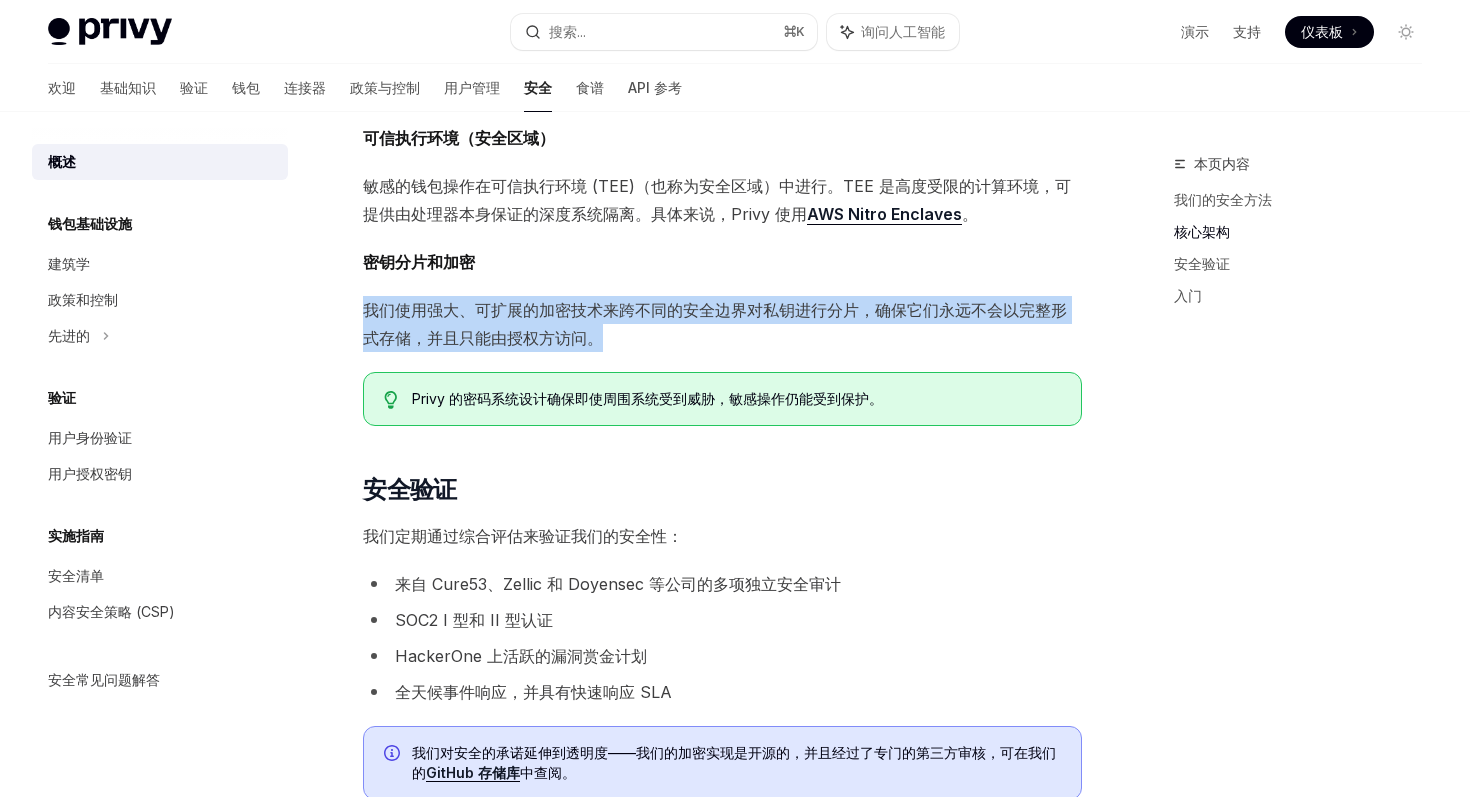 click on "我们使用强大、可扩展的加密技术来跨不同的安全边界对私钥进行分片，确保它们永远不会以完整形式存储，并且只能由授权方访问。" at bounding box center [715, 324] 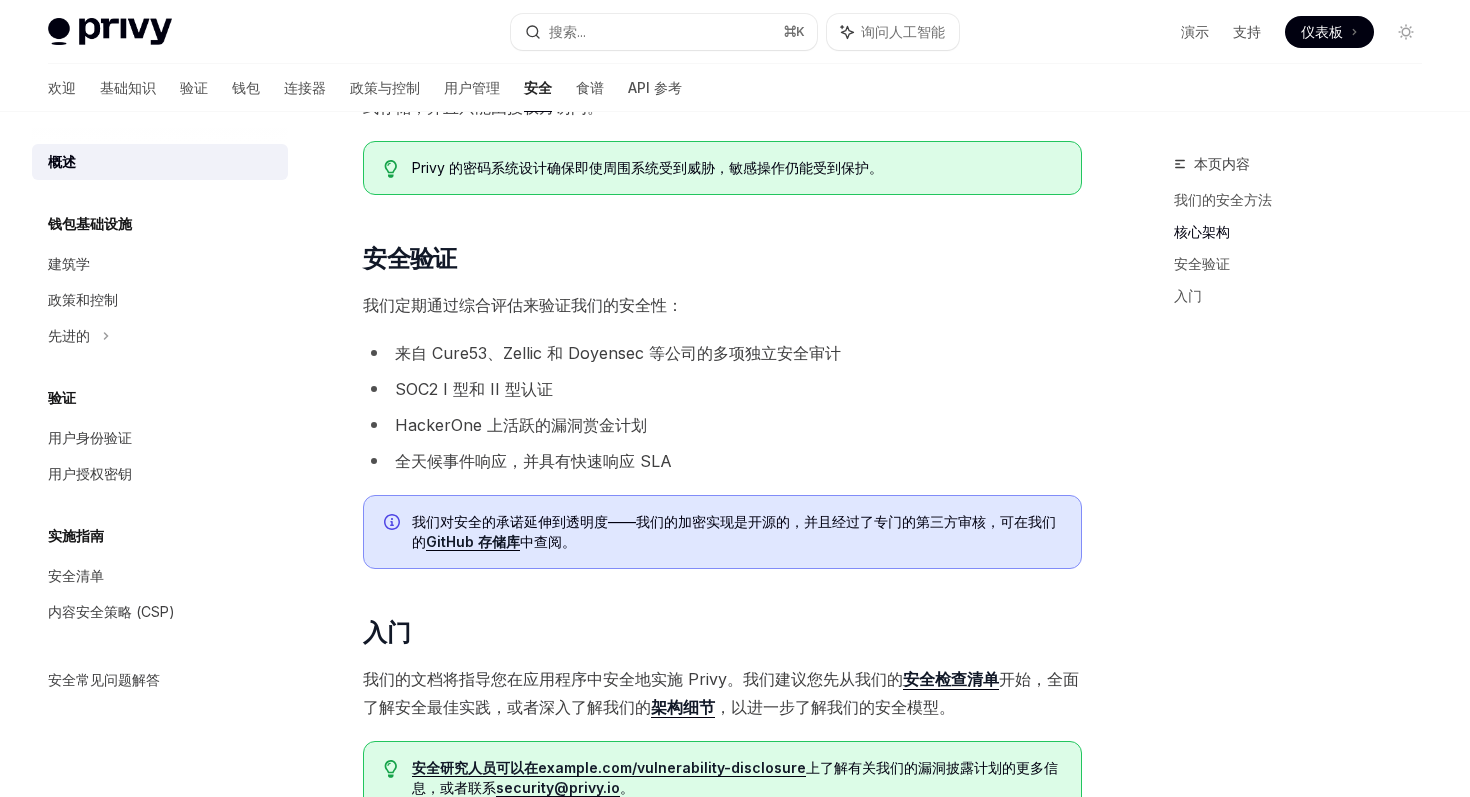 scroll, scrollTop: 915, scrollLeft: 0, axis: vertical 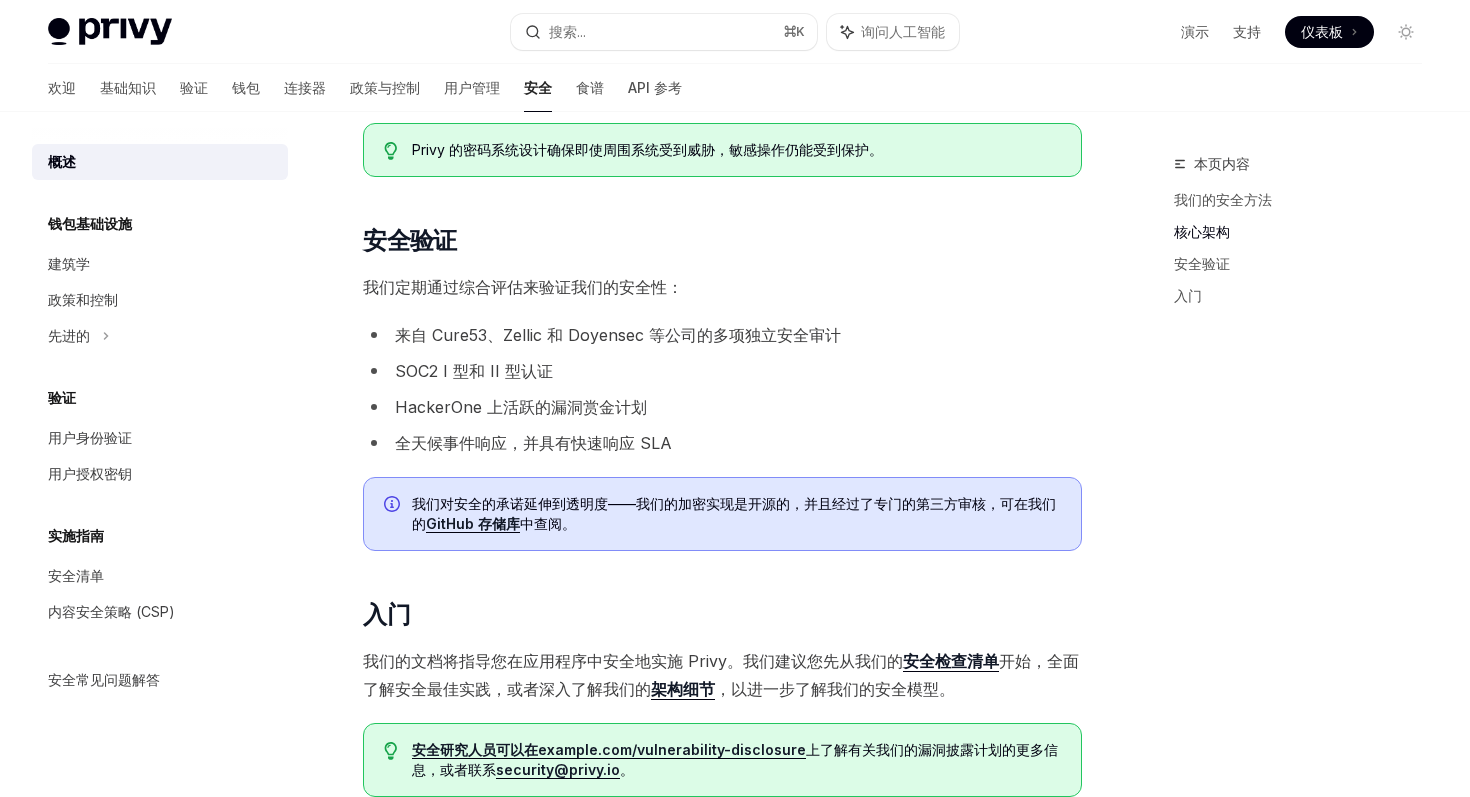 click on "来自 Cure53、Zellic 和 Doyensec 等公司的多项独立安全审计" at bounding box center (722, 335) 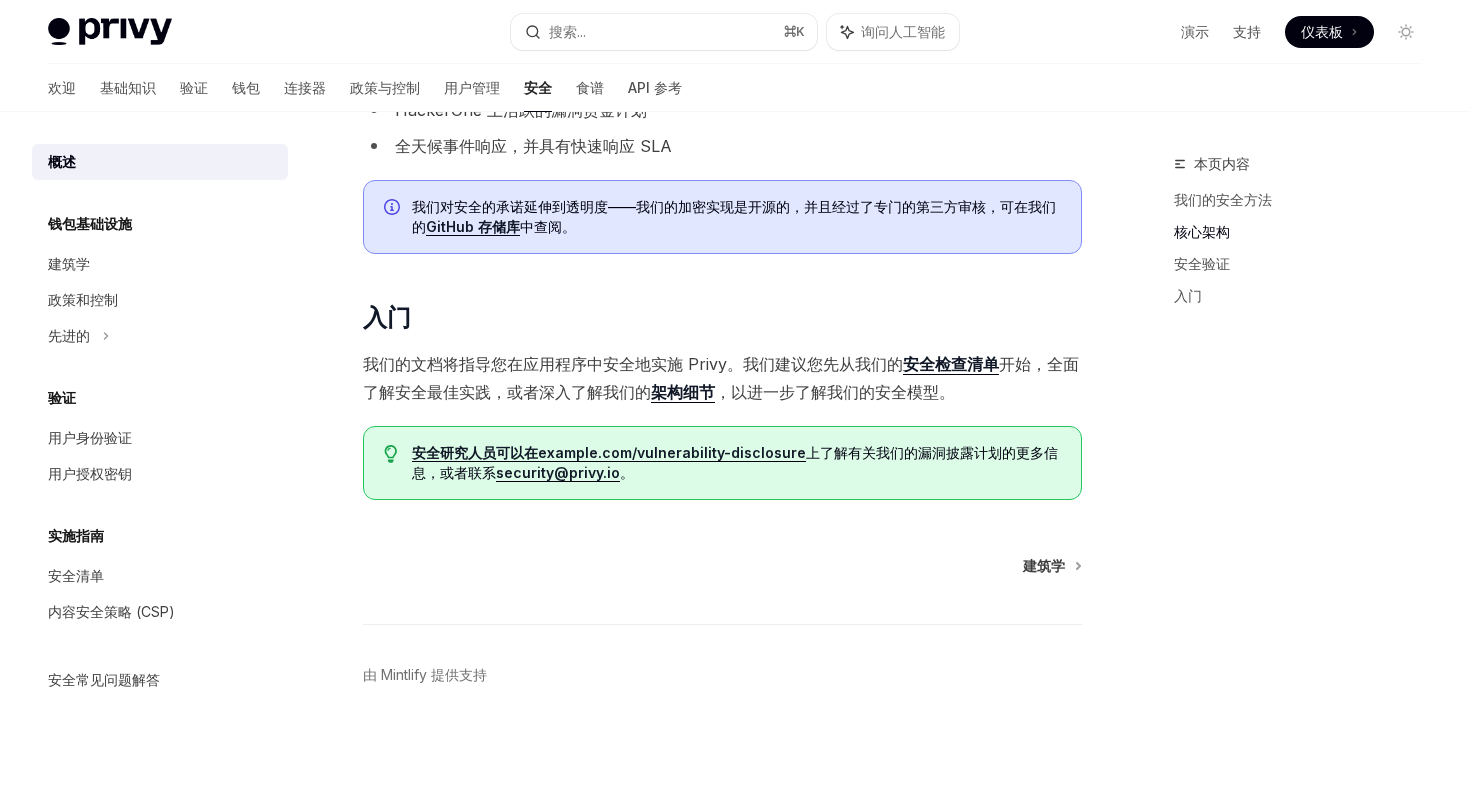 click on "我们的文档将指导您在应用程序中安全地实施 Privy。我们建议您先从我们的 安全检查清单 开始，全面了解安全最佳实践，或者深入了解我们的 架构细节 ，以进一步了解我们的安全模型。" at bounding box center (722, 378) 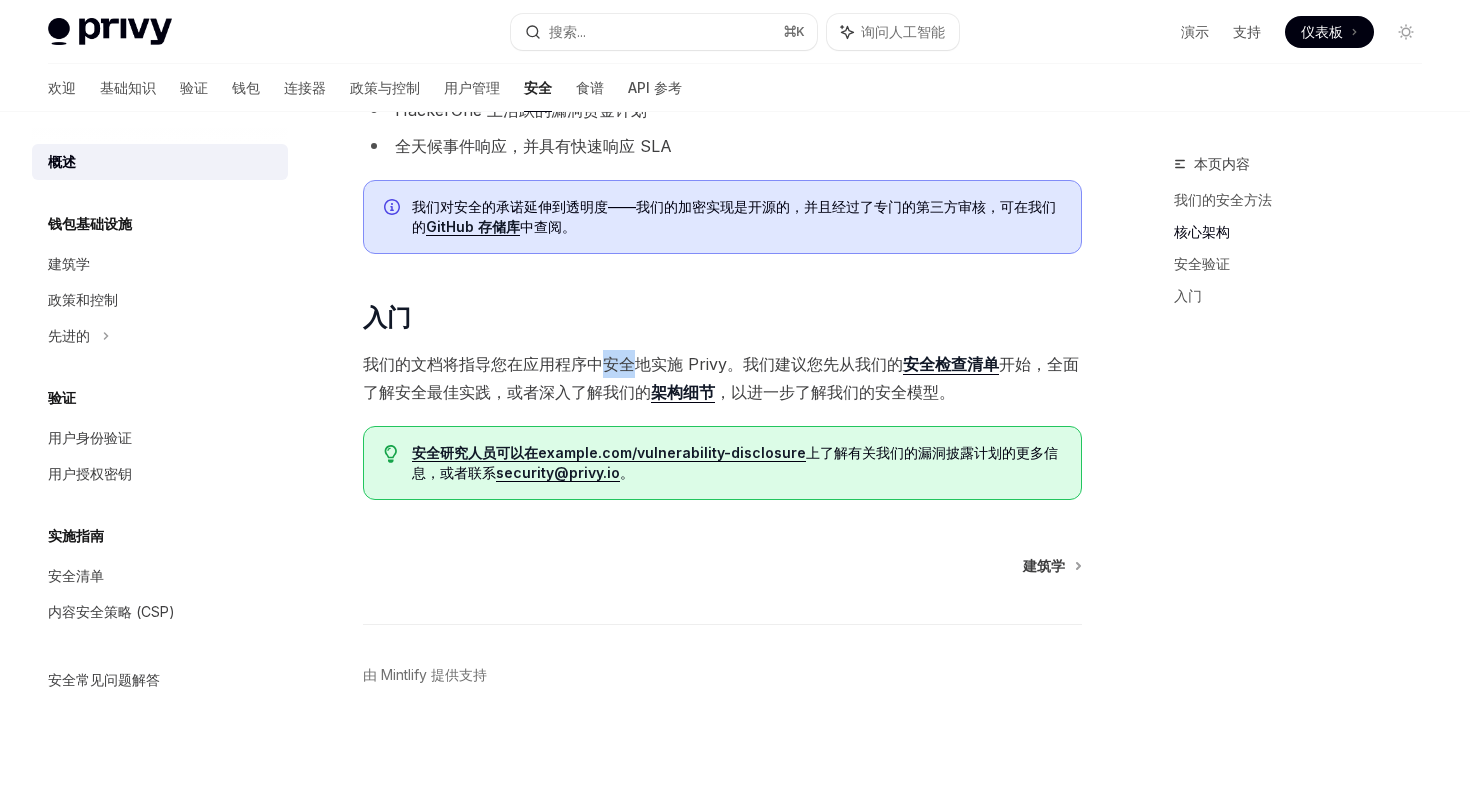 click on "我们的文档将指导您在应用程序中安全地实施 Privy。我们建议您先从我们的 安全检查清单 开始，全面了解安全最佳实践，或者深入了解我们的 架构细节 ，以进一步了解我们的安全模型。" at bounding box center [722, 378] 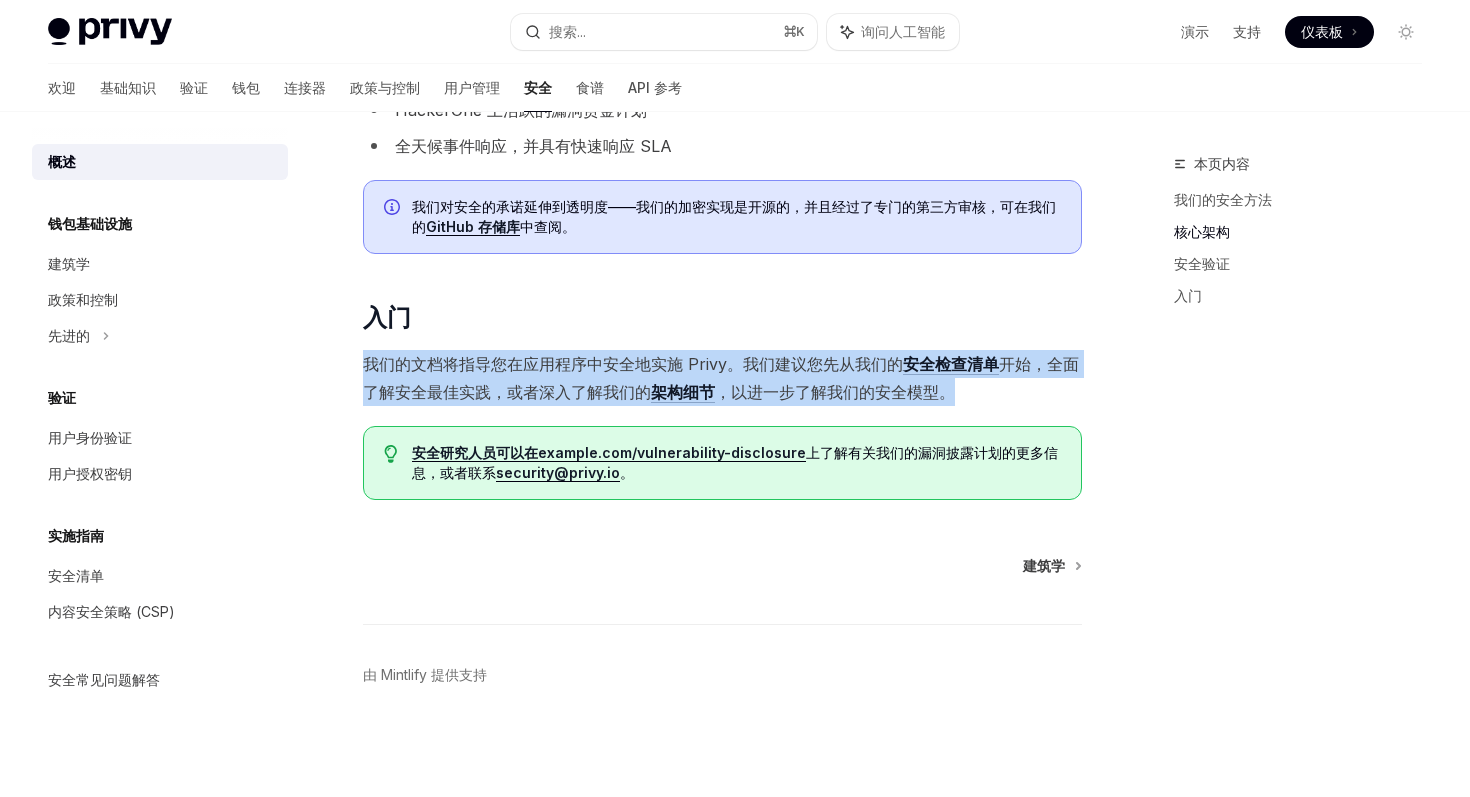 click on "我们的文档将指导您在应用程序中安全地实施 Privy。我们建议您先从我们的" at bounding box center [633, 364] 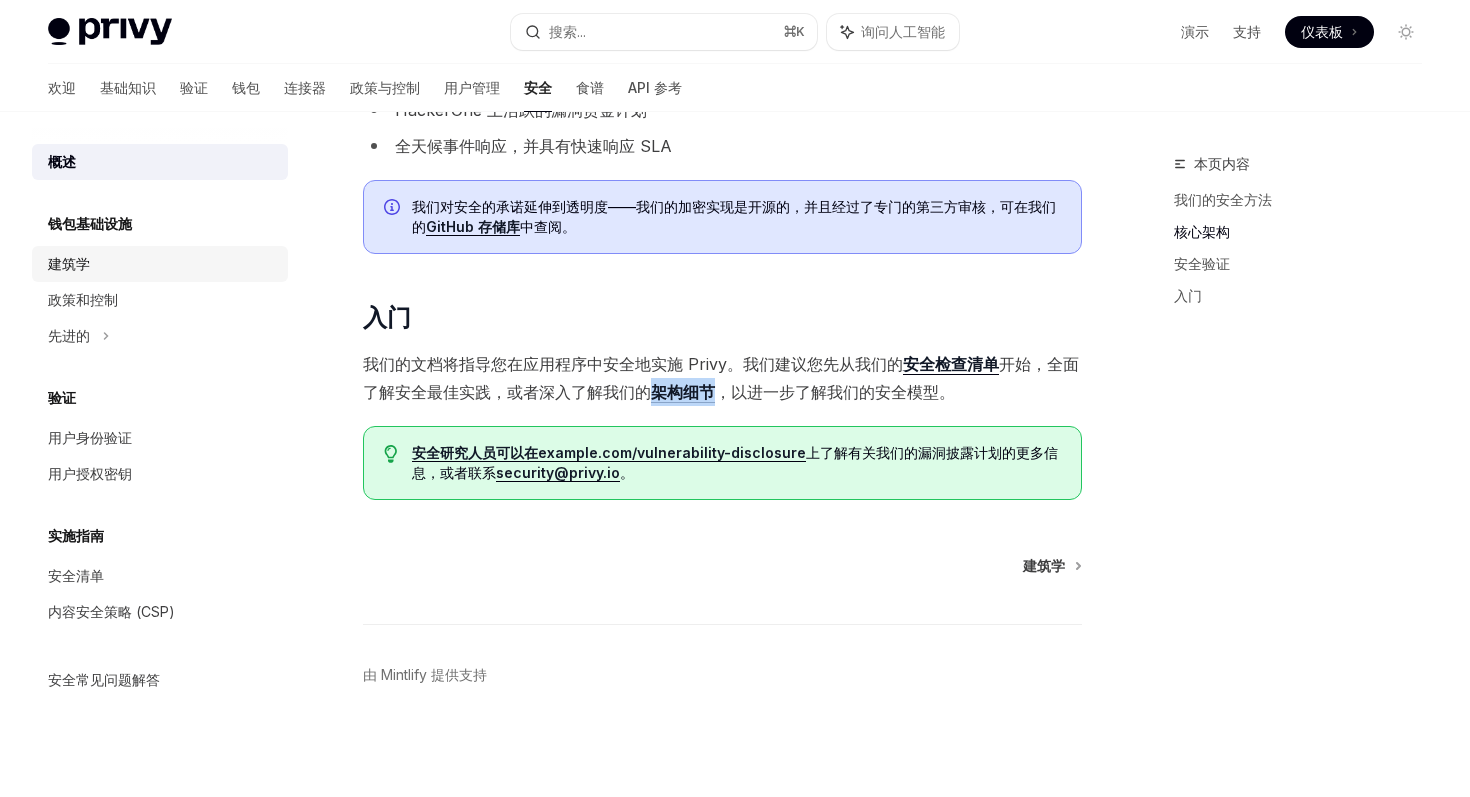 click on "建筑学" at bounding box center [162, 264] 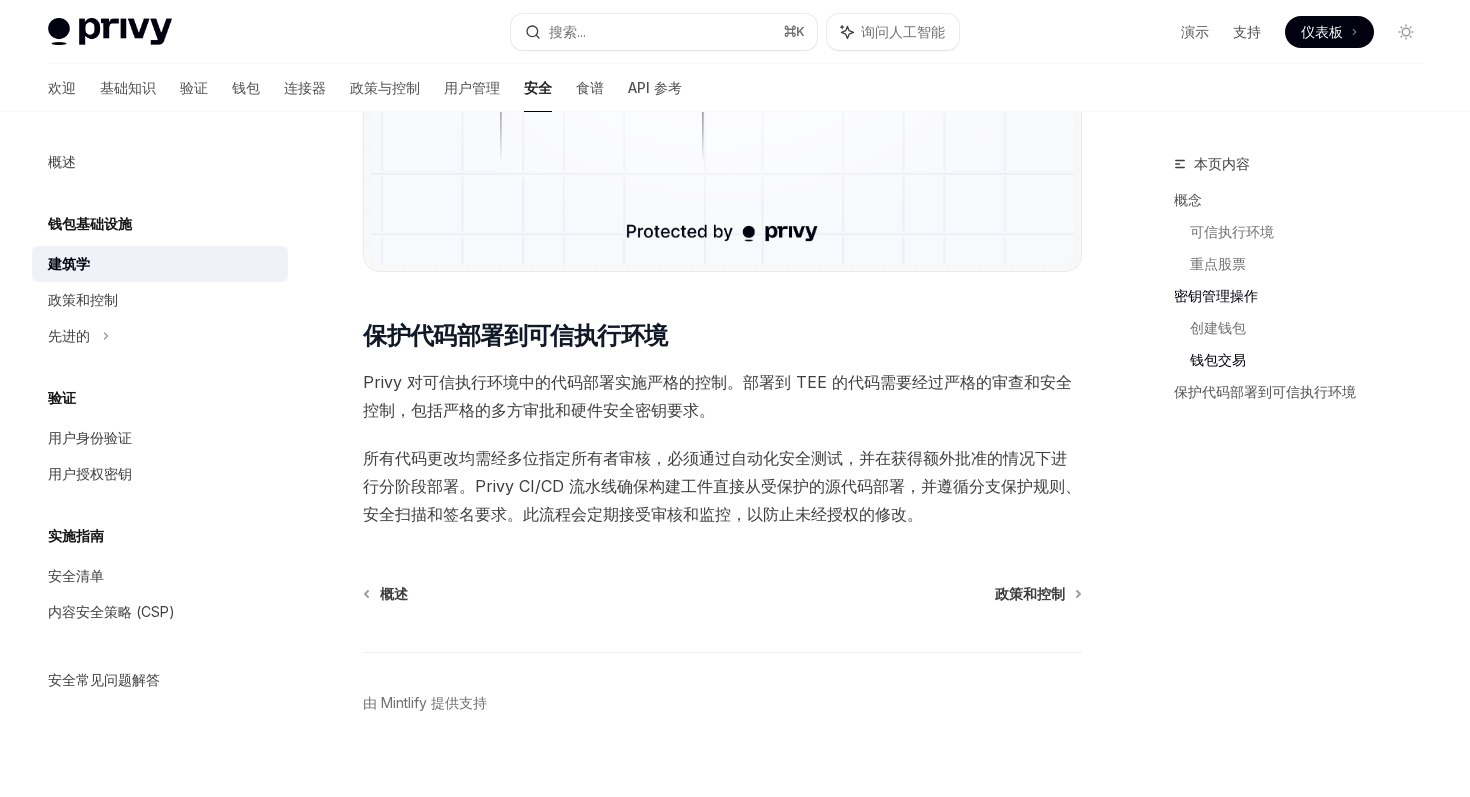 scroll, scrollTop: 3478, scrollLeft: 0, axis: vertical 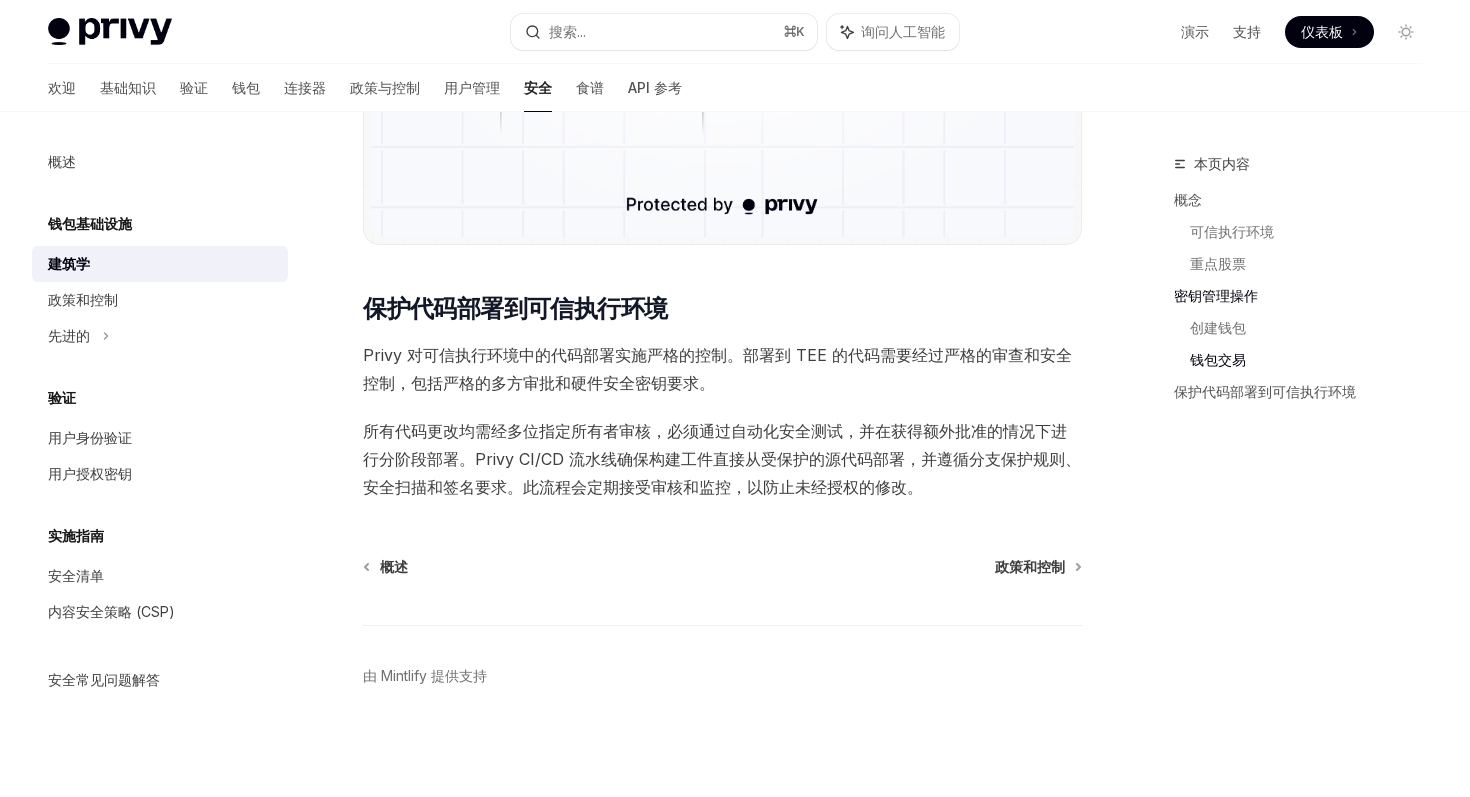 click on "所有代码更改均需经多位指定所有者审核，必须通过自动化安全测试，并在获得额外批准的情况下进行分阶段部署。Privy CI/CD 流水线确保构建工件直接从受保护的源代码部署，并遵循分支保护规则、安全扫描和签名要求。此流程会定期接受审核和监控，以防止未经授权的修改。" at bounding box center (722, 459) 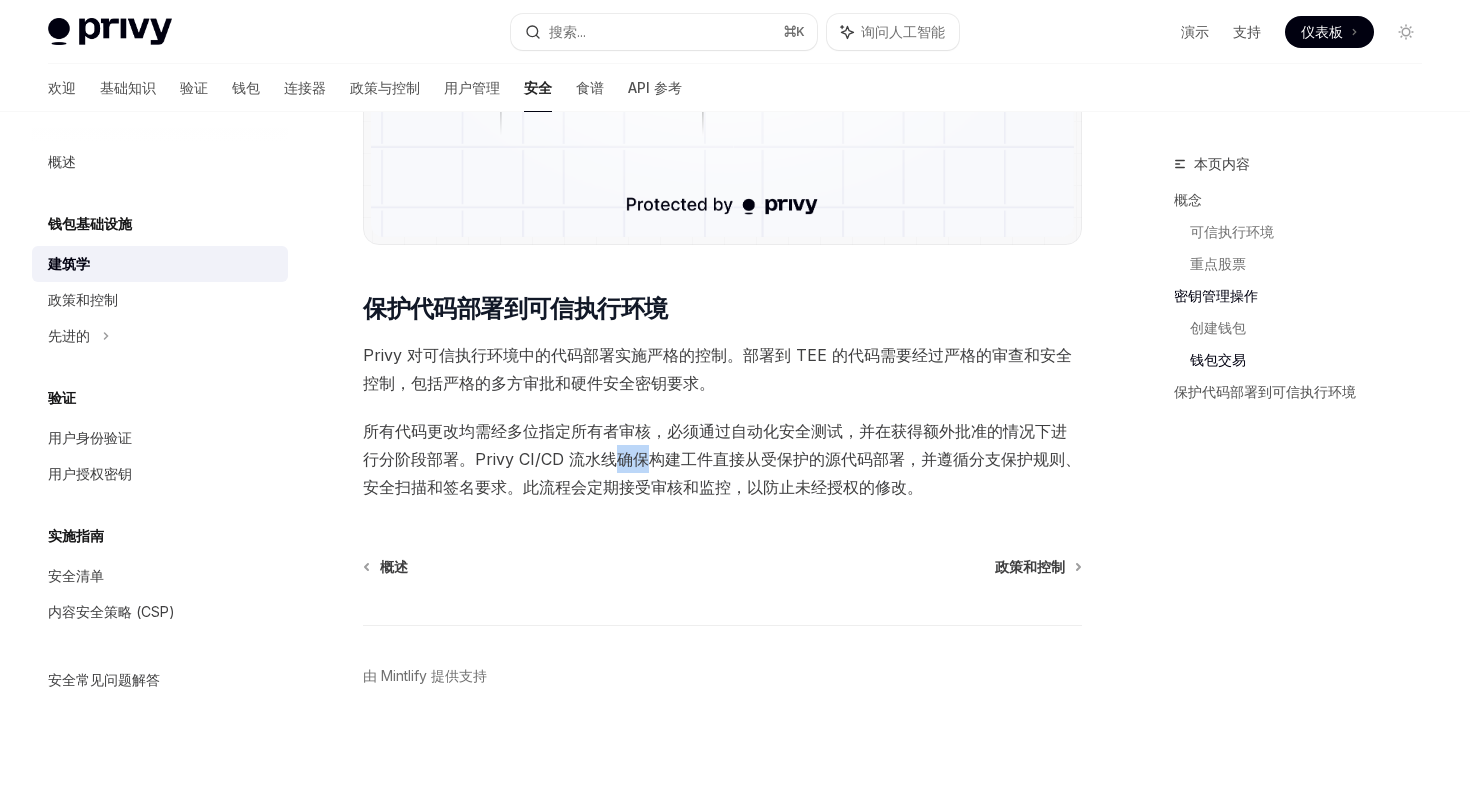 click on "所有代码更改均需经多位指定所有者审核，必须通过自动化安全测试，并在获得额外批准的情况下进行分阶段部署。Privy CI/CD 流水线确保构建工件直接从受保护的源代码部署，并遵循分支保护规则、安全扫描和签名要求。此流程会定期接受审核和监控，以防止未经授权的修改。" at bounding box center [722, 459] 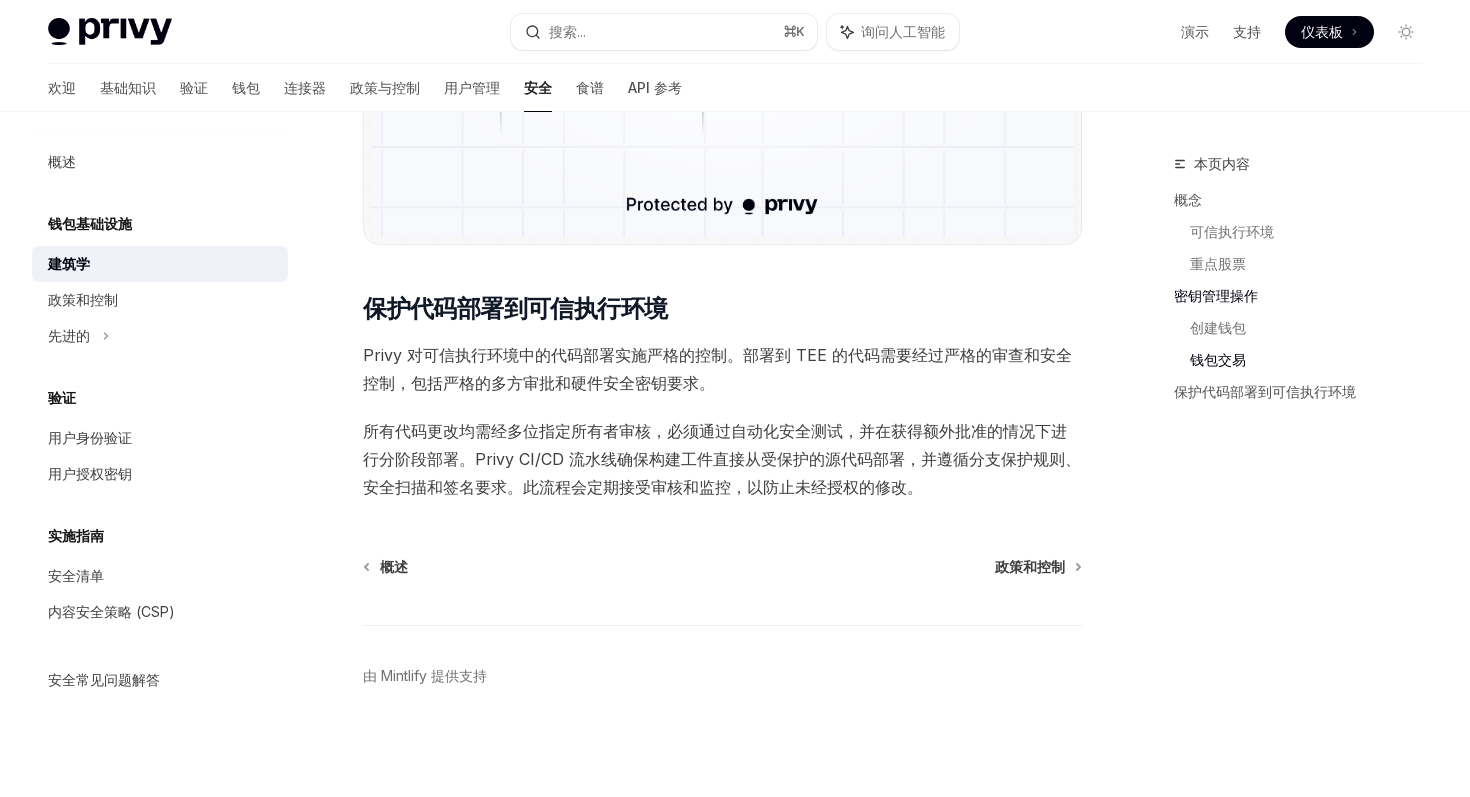 click on "所有代码更改均需经多位指定所有者审核，必须通过自动化安全测试，并在获得额外批准的情况下进行分阶段部署。Privy CI/CD 流水线确保构建工件直接从受保护的源代码部署，并遵循分支保护规则、安全扫描和签名要求。此流程会定期接受审核和监控，以防止未经授权的修改。" at bounding box center [722, 459] 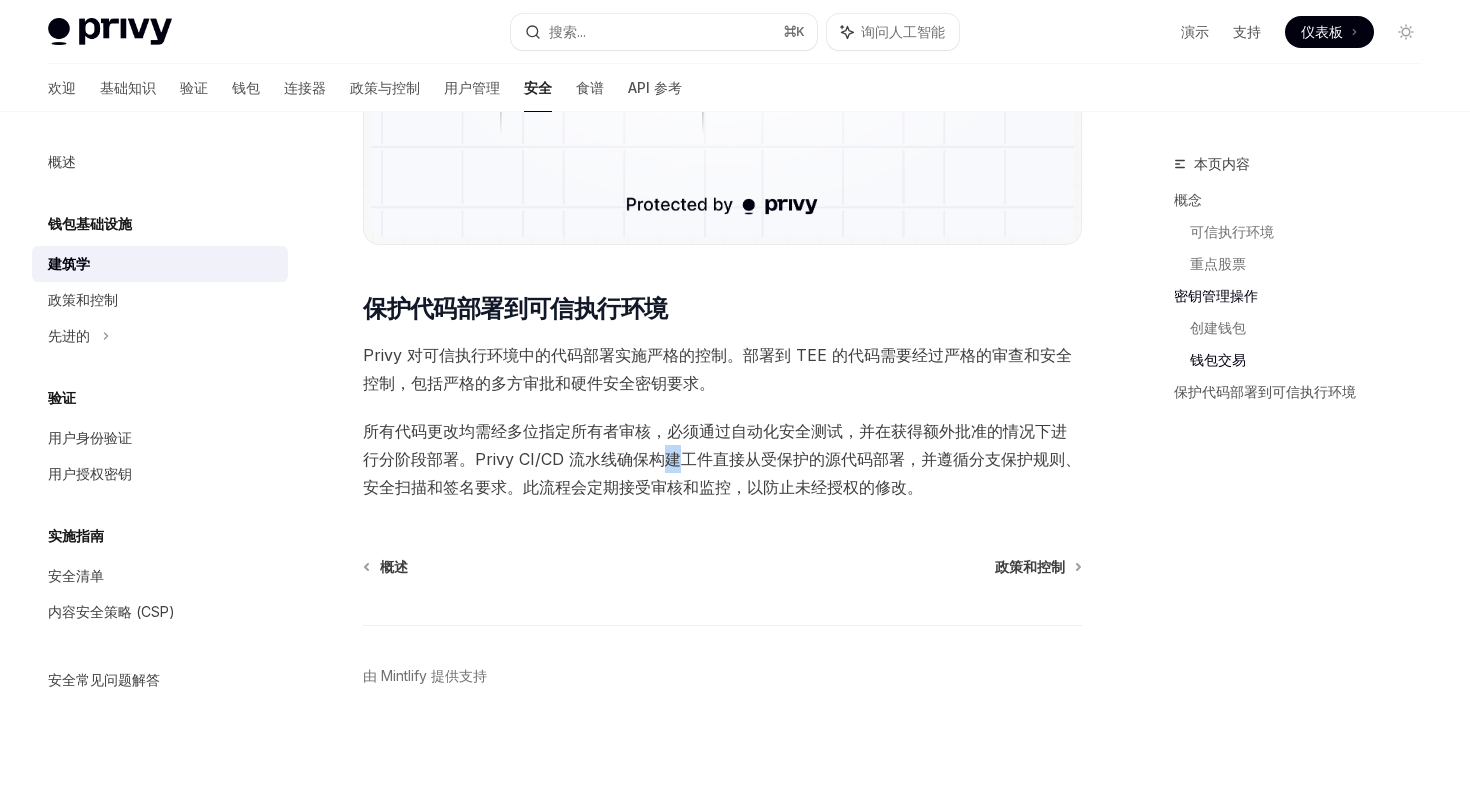 click on "所有代码更改均需经多位指定所有者审核，必须通过自动化安全测试，并在获得额外批准的情况下进行分阶段部署。Privy CI/CD 流水线确保构建工件直接从受保护的源代码部署，并遵循分支保护规则、安全扫描和签名要求。此流程会定期接受审核和监控，以防止未经授权的修改。" at bounding box center [722, 459] 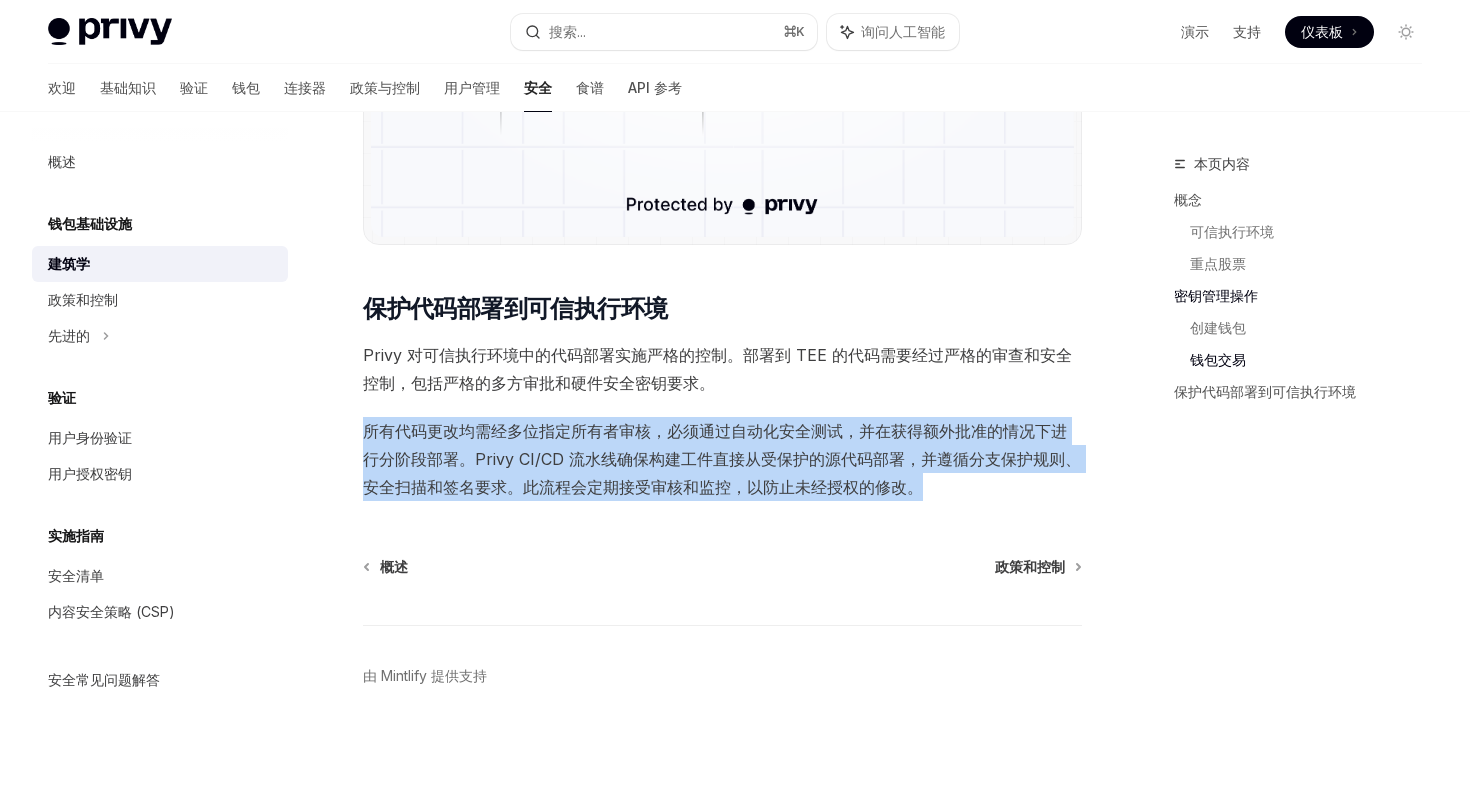 click on "所有代码更改均需经多位指定所有者审核，必须通过自动化安全测试，并在获得额外批准的情况下进行分阶段部署。Privy CI/CD 流水线确保构建工件直接从受保护的源代码部署，并遵循分支保护规则、安全扫描和签名要求。此流程会定期接受审核和监控，以防止未经授权的修改。" at bounding box center (722, 459) 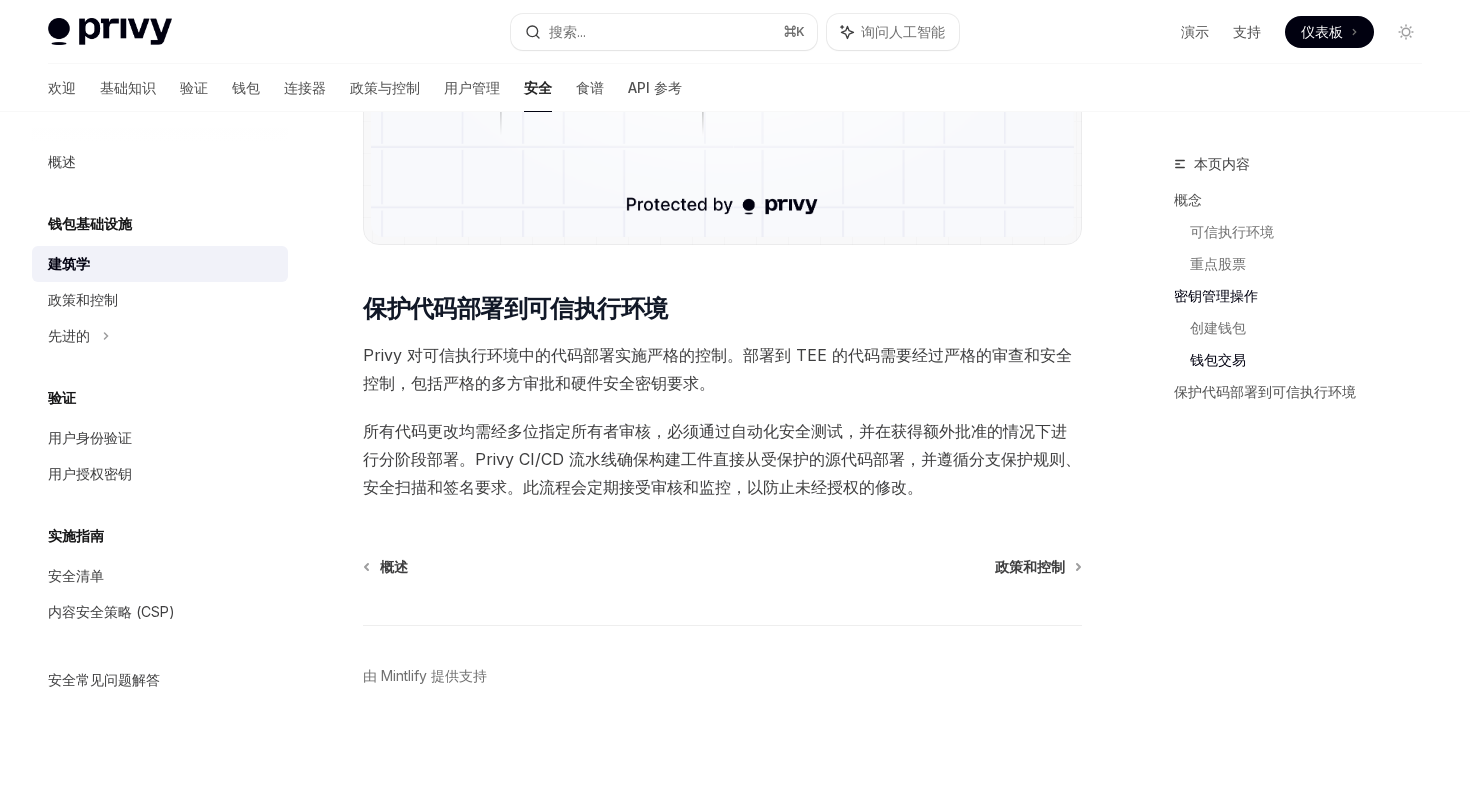 click on "政策和控制" at bounding box center (83, 299) 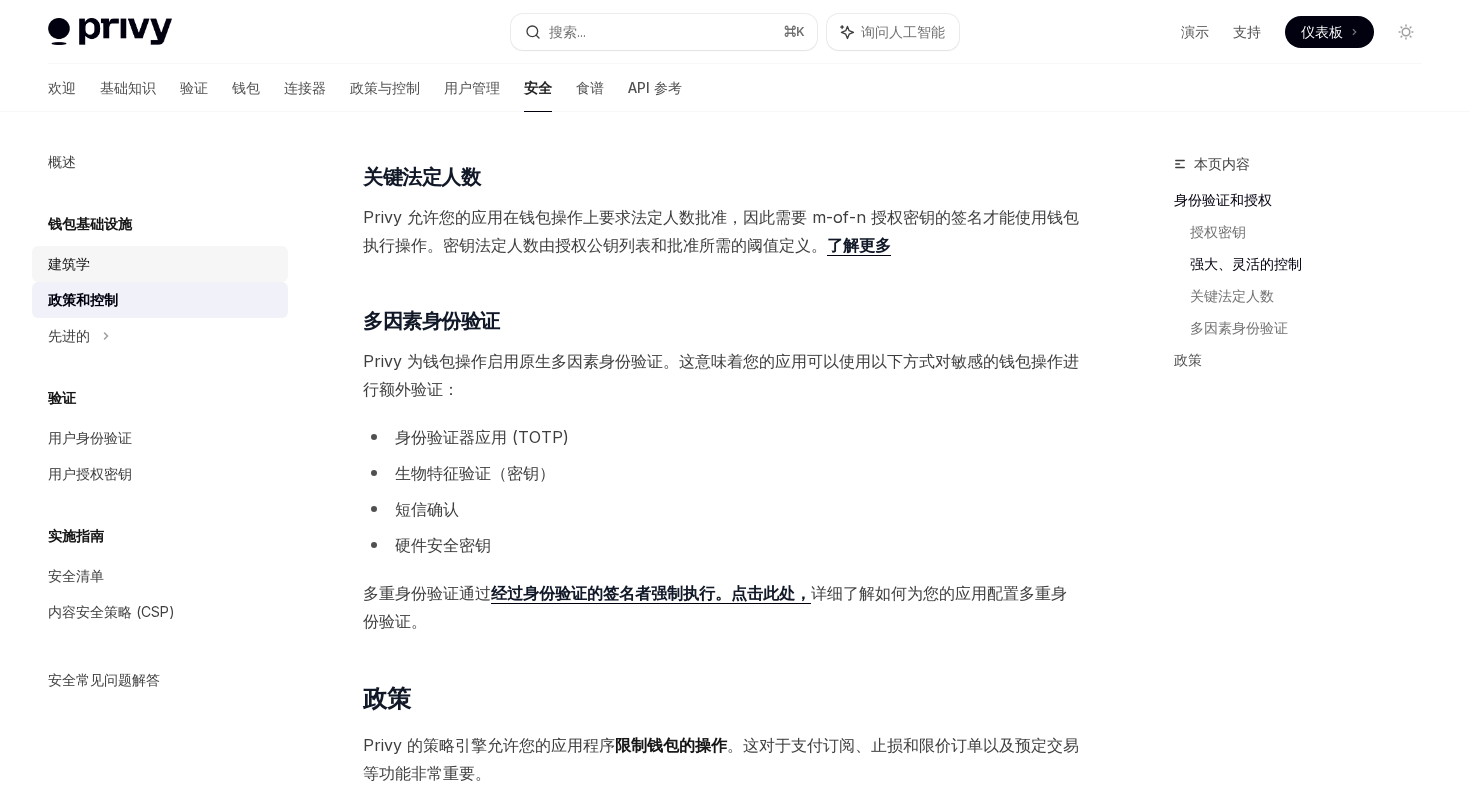scroll, scrollTop: 1177, scrollLeft: 0, axis: vertical 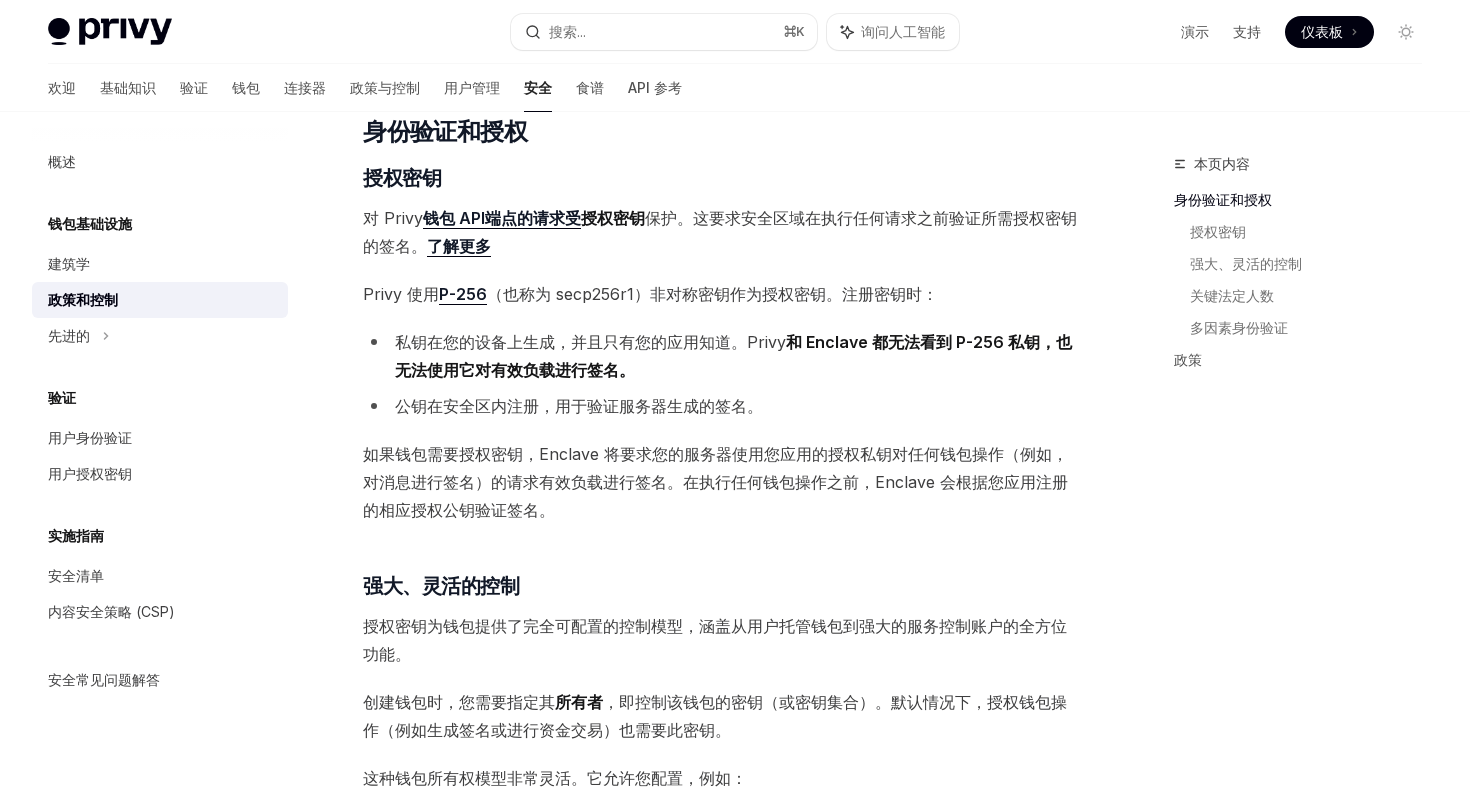 click on "如果钱包需要授权密钥，Enclave 将要求您的服务器使用您应用的授权私钥对任何钱包操作（例如，对消息进行签名）的请求有效负载进行签名。在执行任何钱包操作之前，Enclave 会根据您应用注册的相应授权公钥验证签名。" at bounding box center (722, 482) 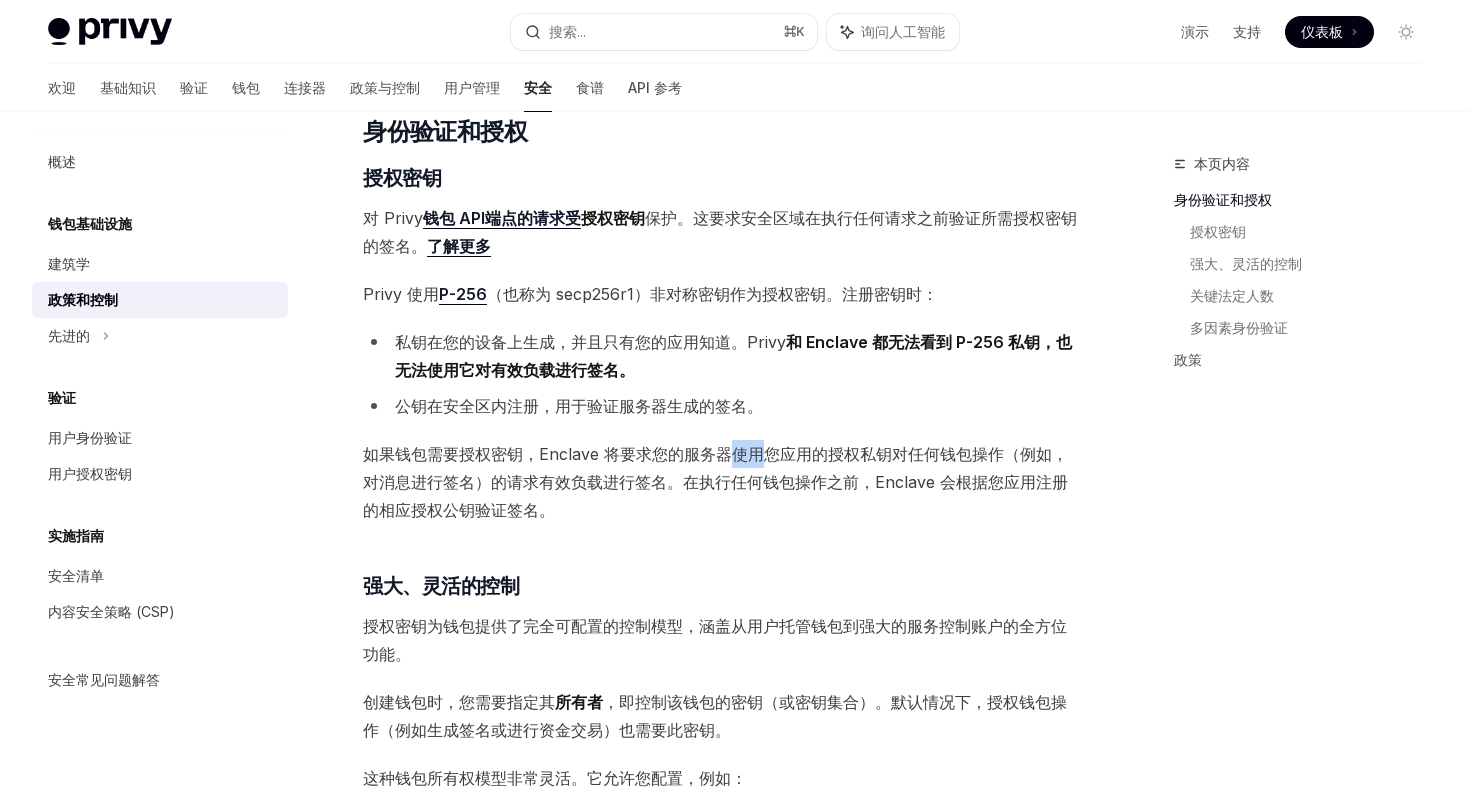click on "如果钱包需要授权密钥，Enclave 将要求您的服务器使用您应用的授权私钥对任何钱包操作（例如，对消息进行签名）的请求有效负载进行签名。在执行任何钱包操作之前，Enclave 会根据您应用注册的相应授权公钥验证签名。" at bounding box center [722, 482] 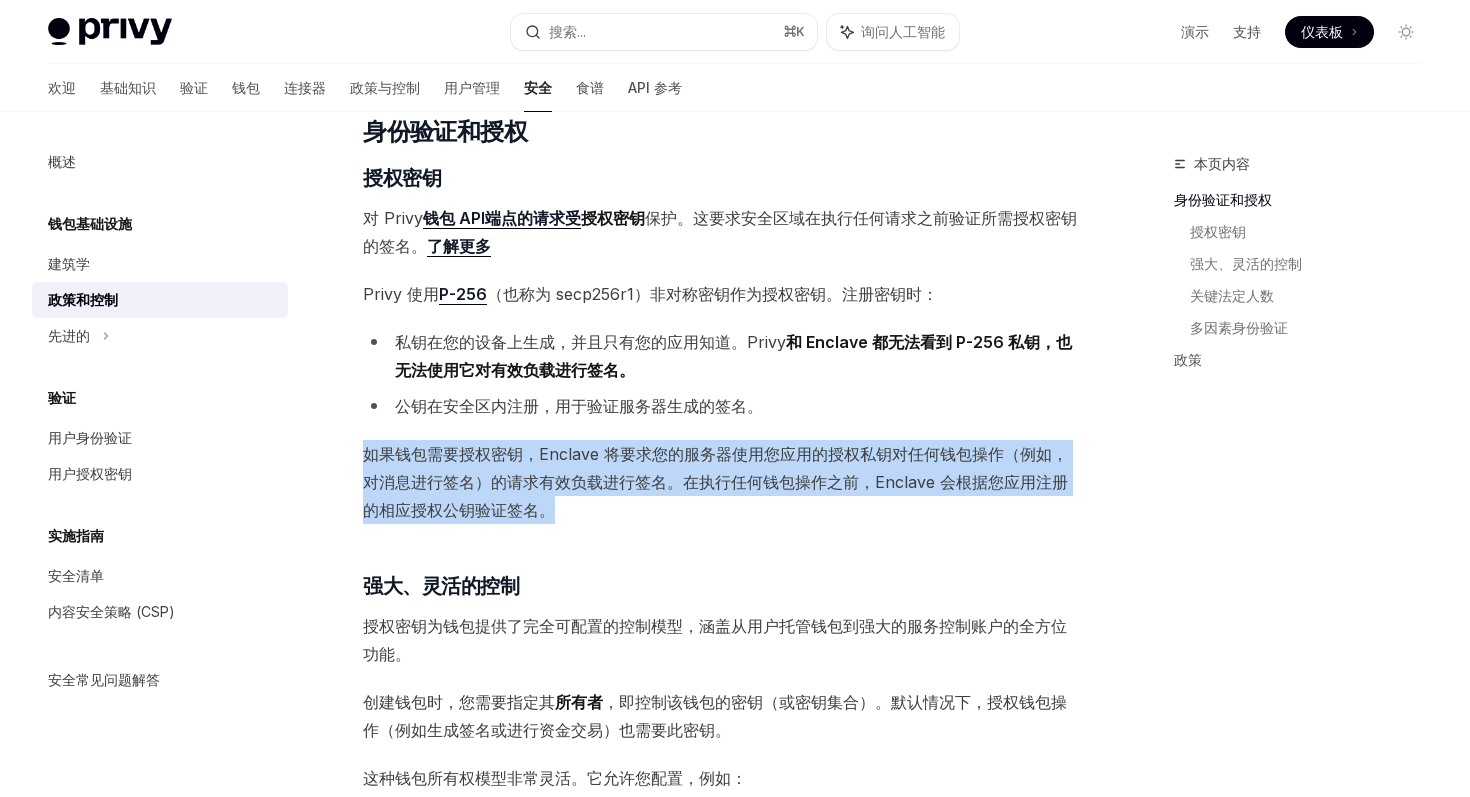 click on "如果钱包需要授权密钥，Enclave 将要求您的服务器使用您应用的授权私钥对任何钱包操作（例如，对消息进行签名）的请求有效负载进行签名。在执行任何钱包操作之前，Enclave 会根据您应用注册的相应授权公钥验证签名。" at bounding box center [715, 482] 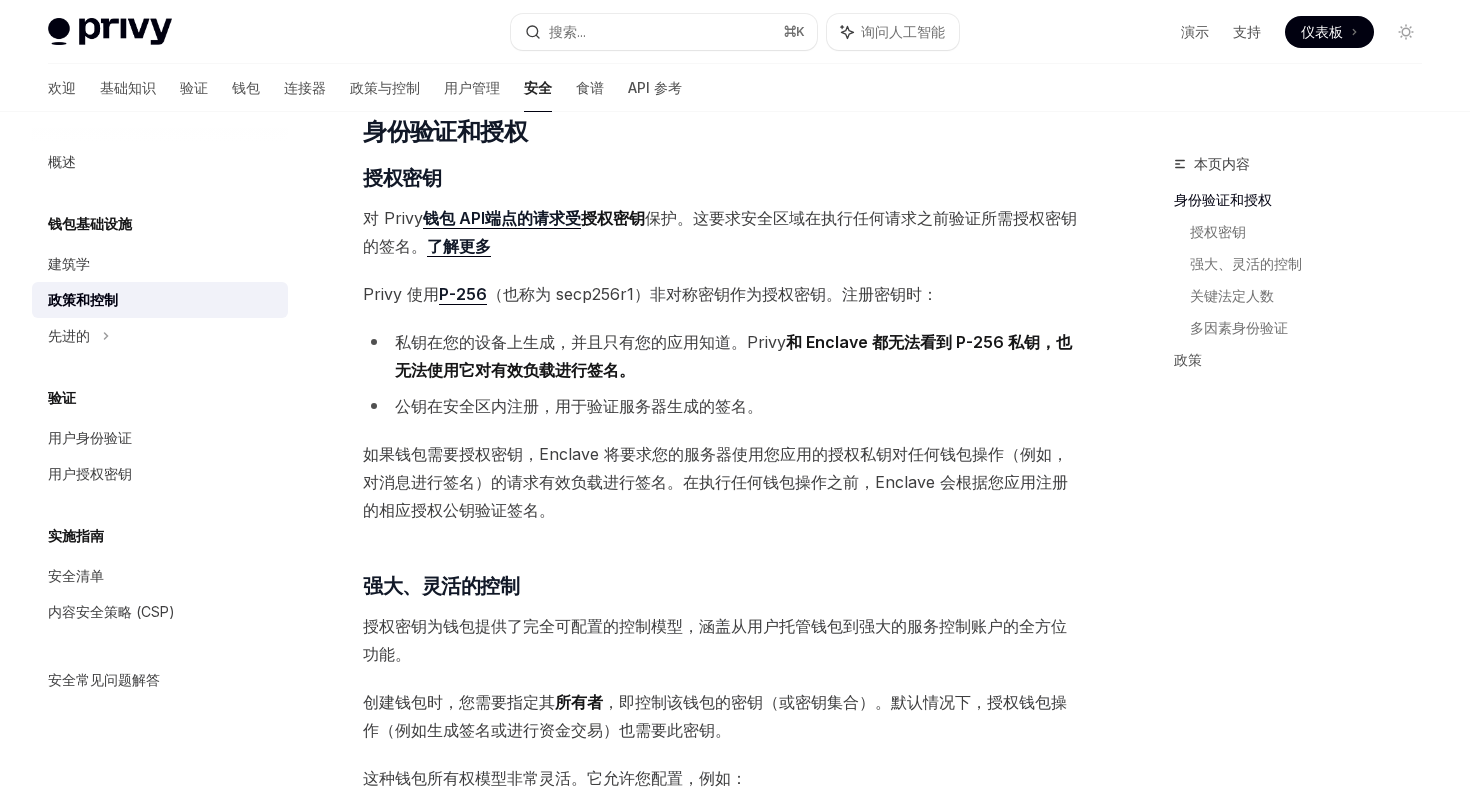 click on "如果钱包需要授权密钥，Enclave 将要求您的服务器使用您应用的授权私钥对任何钱包操作（例如，对消息进行签名）的请求有效负载进行签名。在执行任何钱包操作之前，Enclave 会根据您应用注册的相应授权公钥验证签名。" at bounding box center [722, 482] 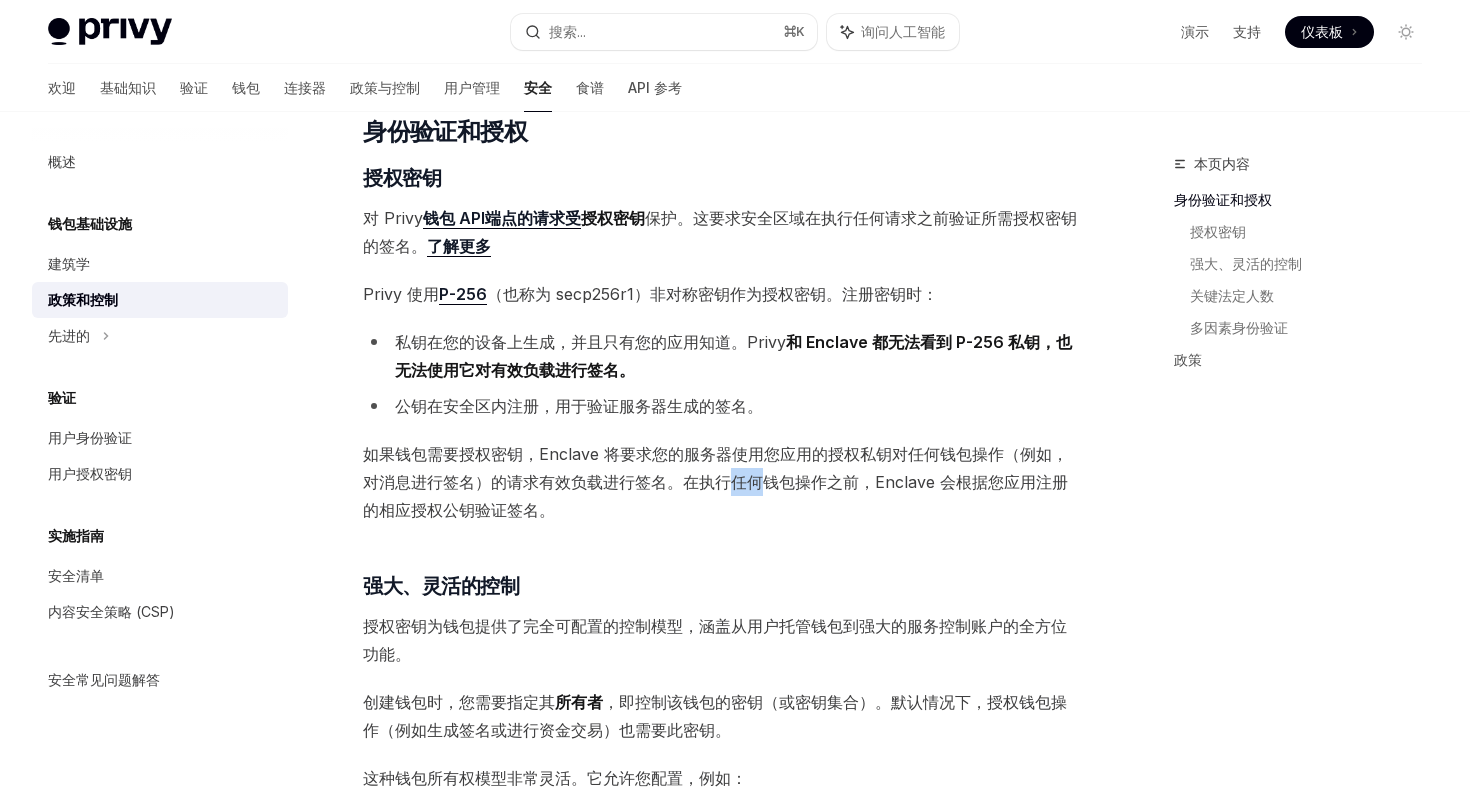 click on "如果钱包需要授权密钥，Enclave 将要求您的服务器使用您应用的授权私钥对任何钱包操作（例如，对消息进行签名）的请求有效负载进行签名。在执行任何钱包操作之前，Enclave 会根据您应用注册的相应授权公钥验证签名。" at bounding box center (722, 482) 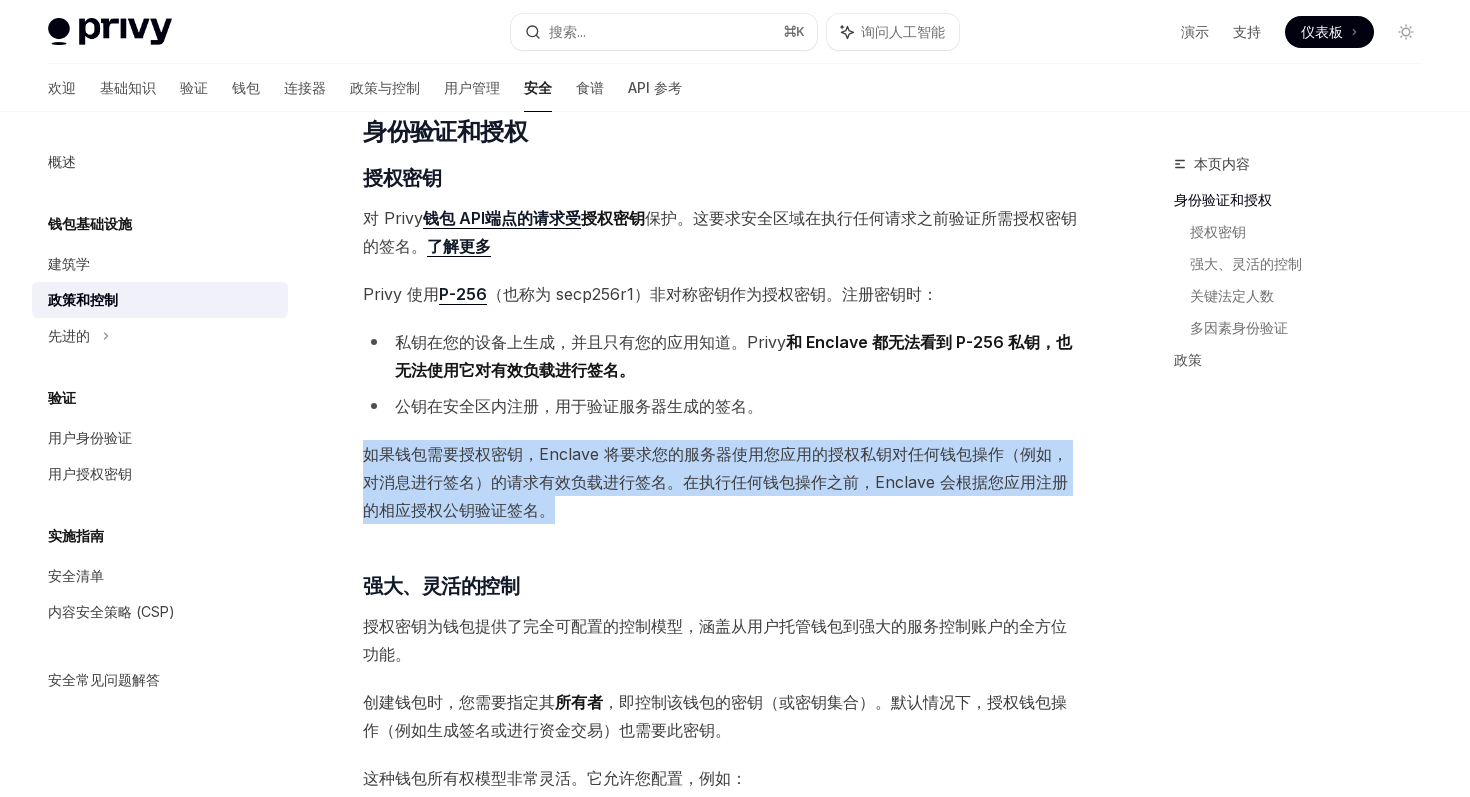 click on "如果钱包需要授权密钥，Enclave 将要求您的服务器使用您应用的授权私钥对任何钱包操作（例如，对消息进行签名）的请求有效负载进行签名。在执行任何钱包操作之前，Enclave 会根据您应用注册的相应授权公钥验证签名。" at bounding box center (722, 482) 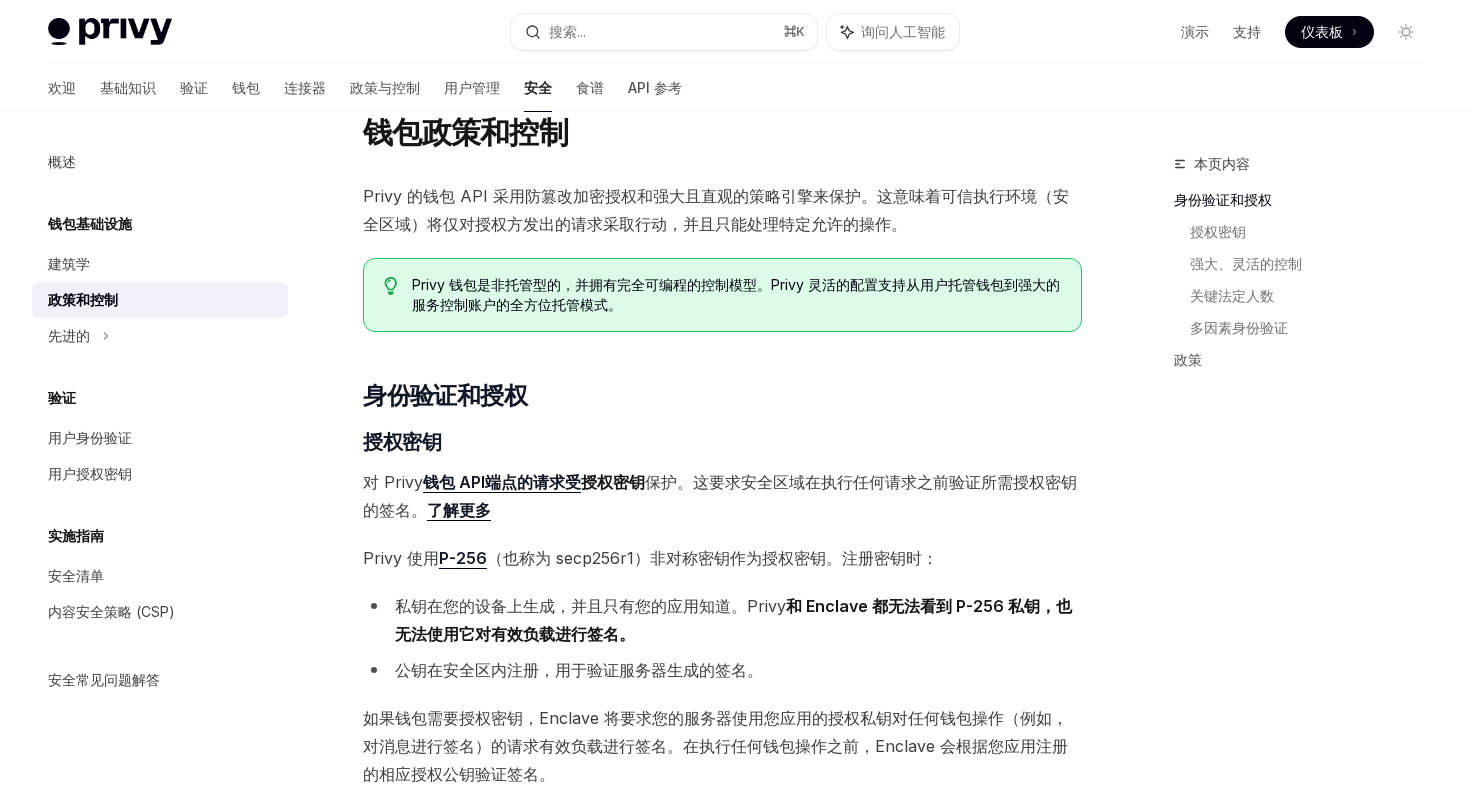 scroll, scrollTop: 0, scrollLeft: 0, axis: both 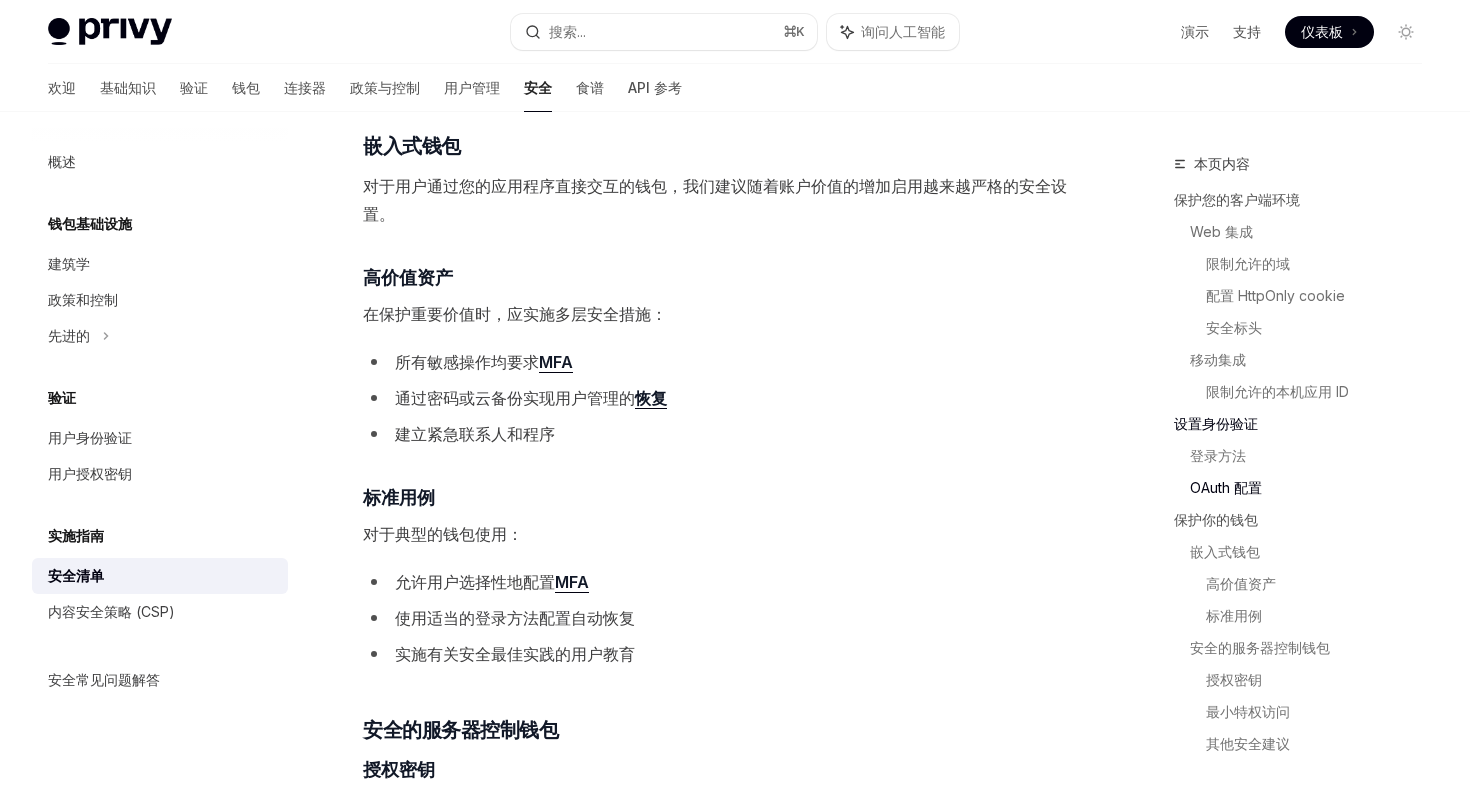 click on "对于用户通过您的应用程序直接交互的钱包，我们建议随着账户价值的增加启用越来越严格的安全设置。" at bounding box center [715, 200] 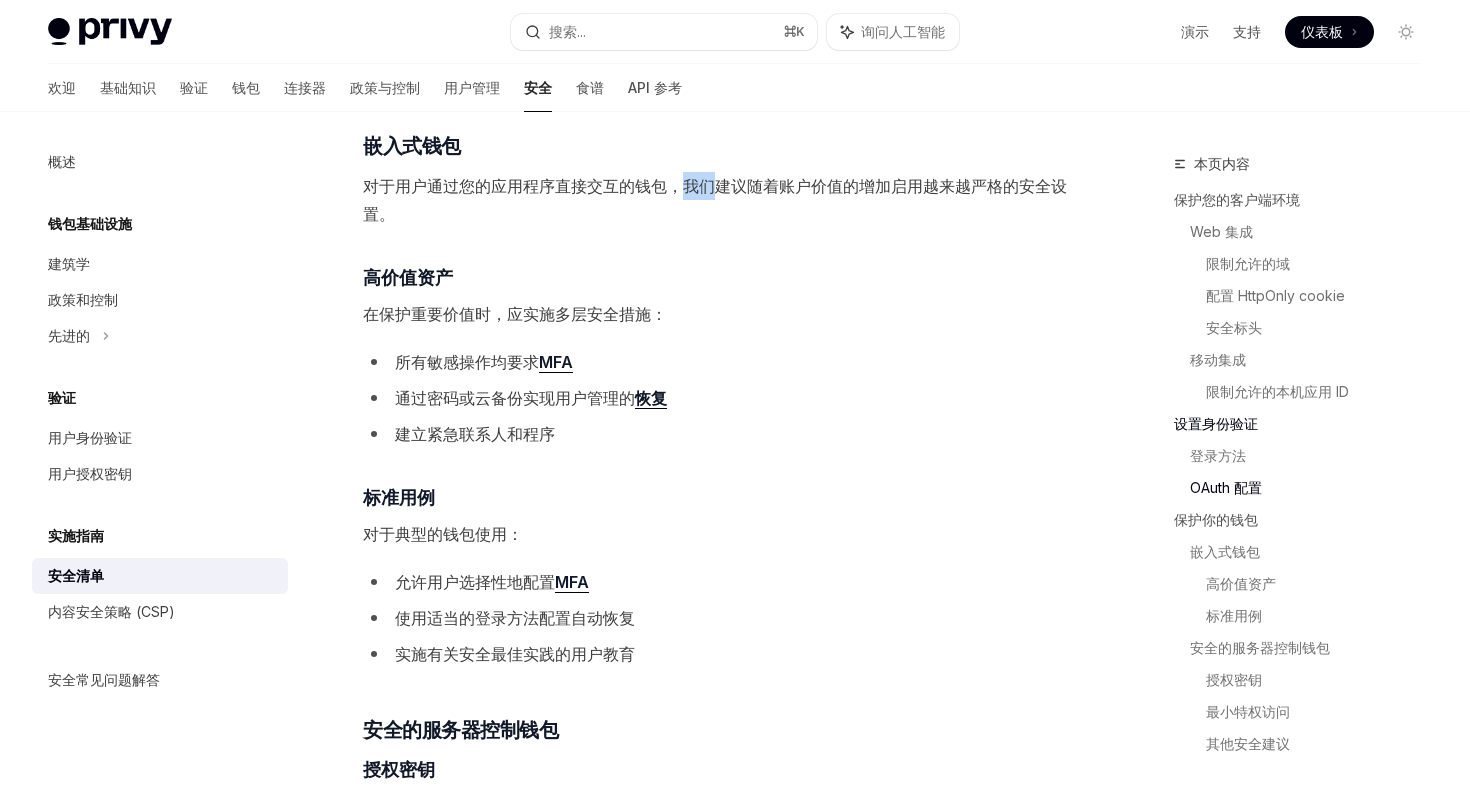 click on "对于用户通过您的应用程序直接交互的钱包，我们建议随着账户价值的增加启用越来越严格的安全设置。" at bounding box center [715, 200] 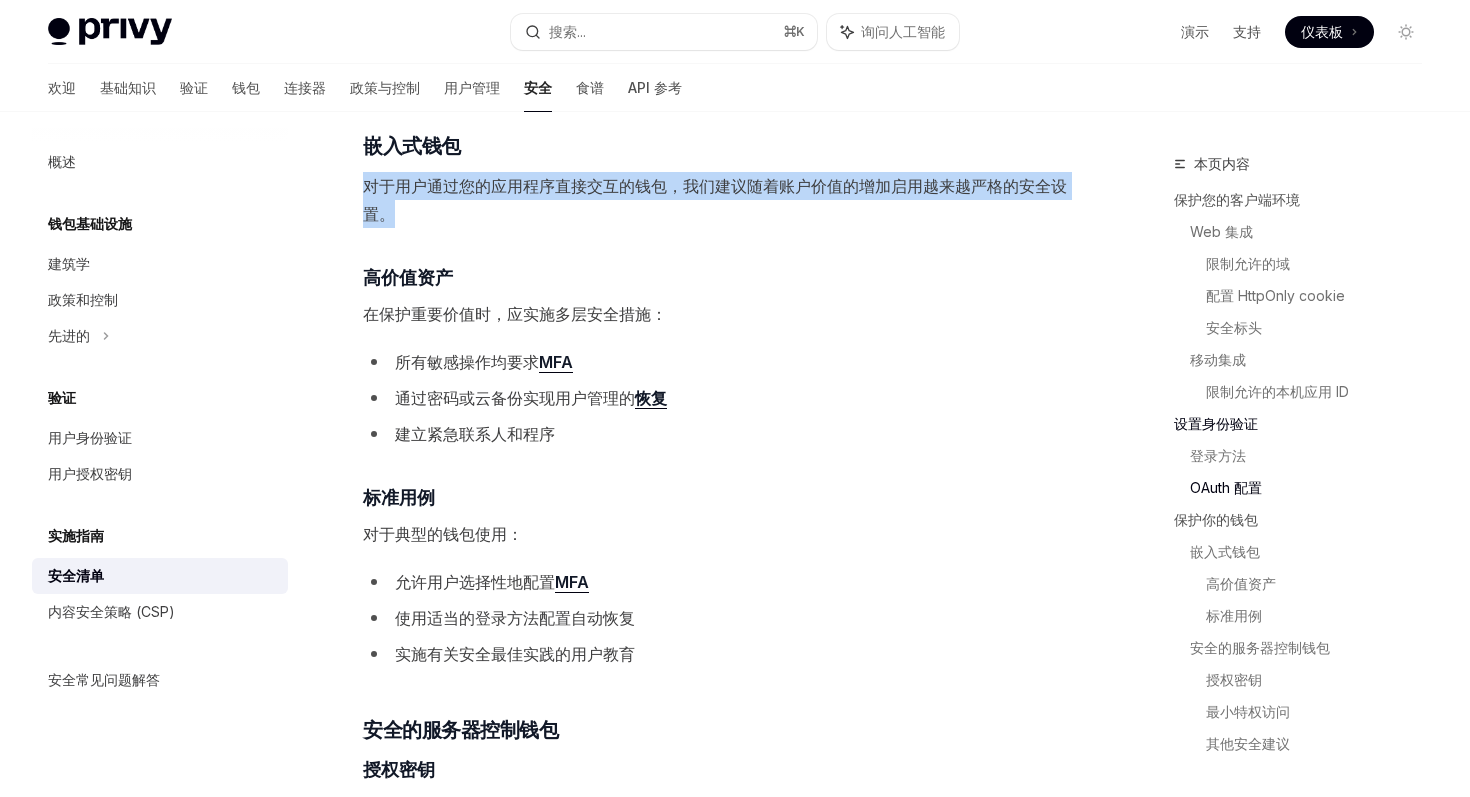 click on "对于用户通过您的应用程序直接交互的钱包，我们建议随着账户价值的增加启用越来越严格的安全设置。" at bounding box center [715, 200] 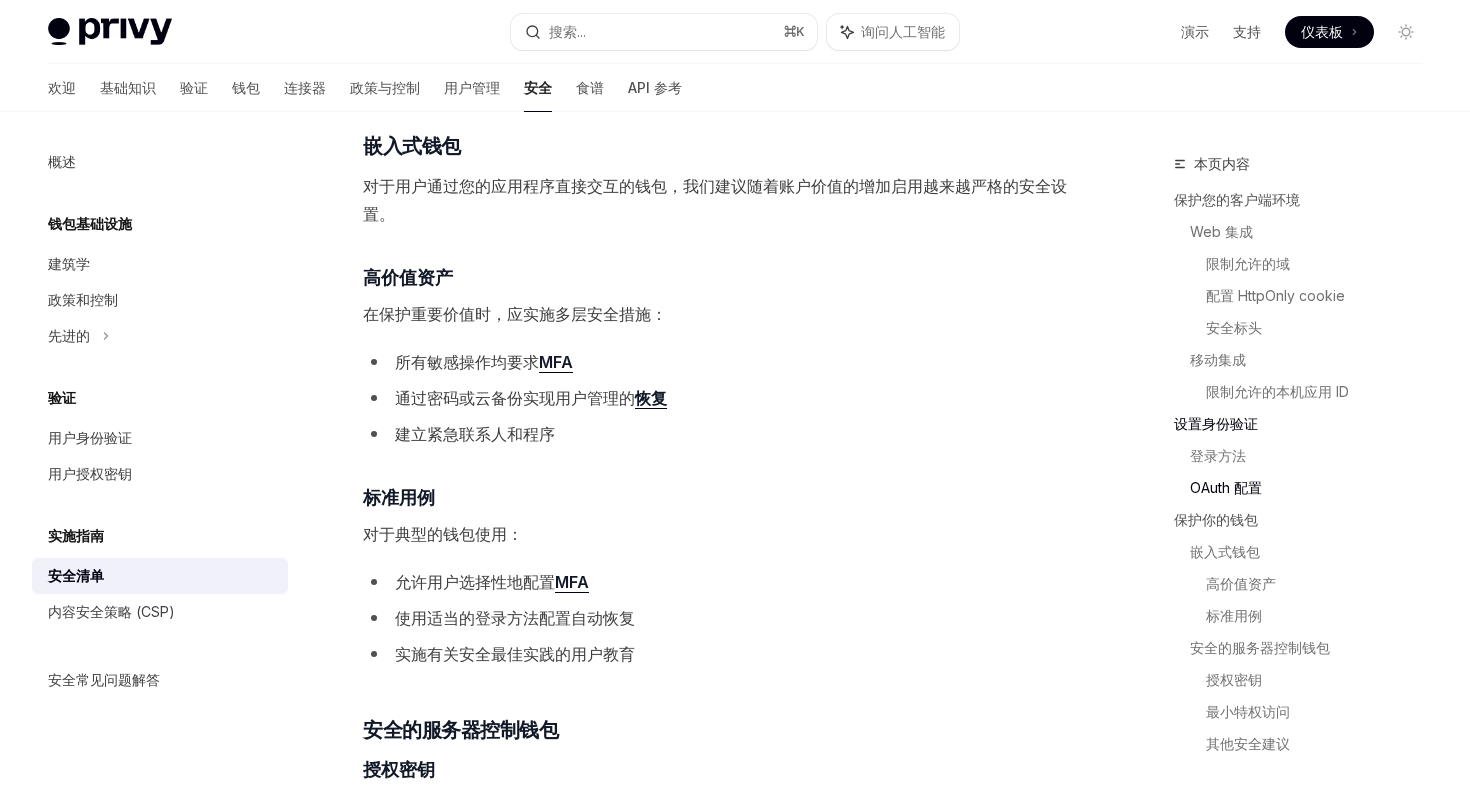 click on "在保护重要价值时，应实施多层安全措施：" at bounding box center (515, 314) 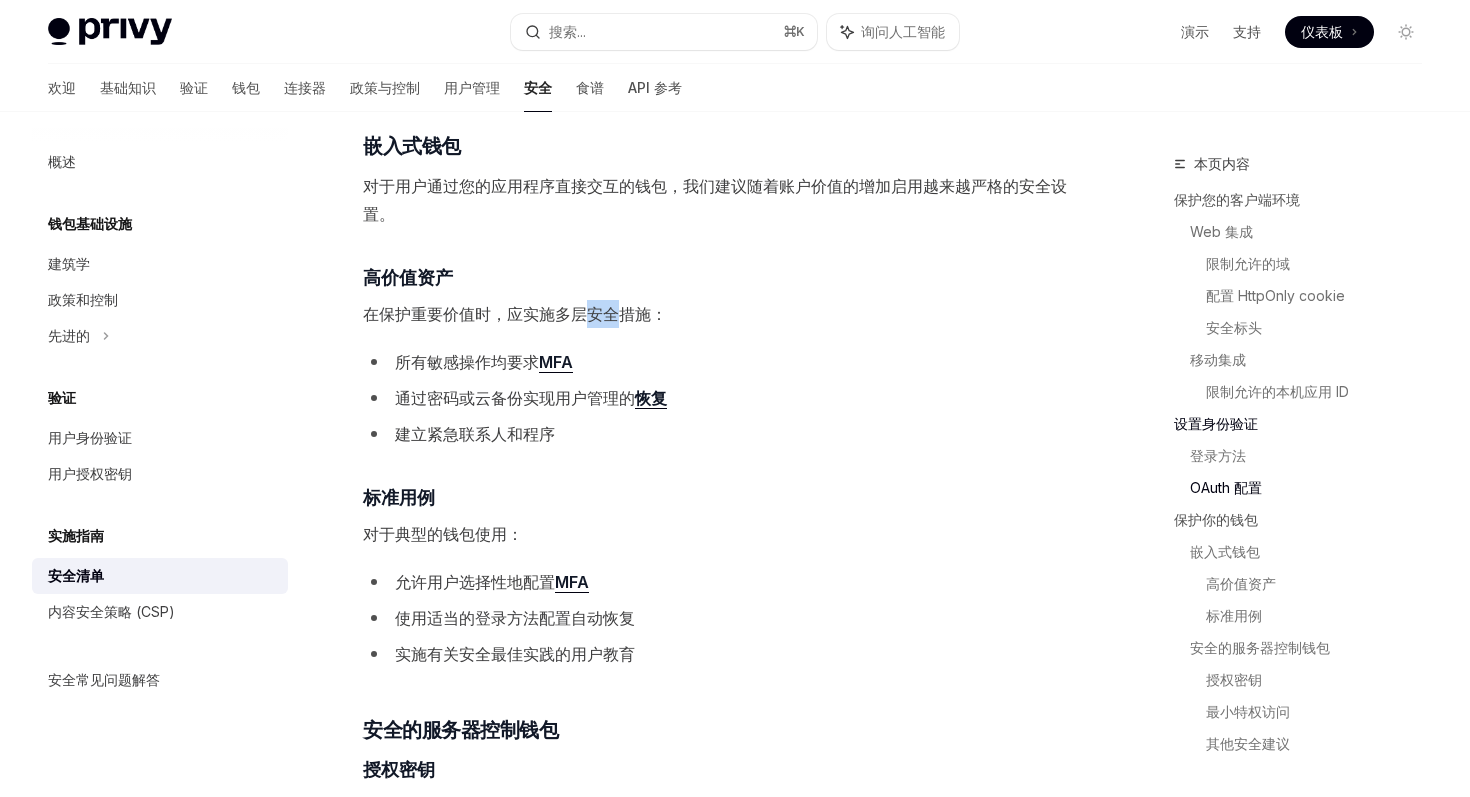 click on "在保护重要价值时，应实施多层安全措施：" at bounding box center [515, 314] 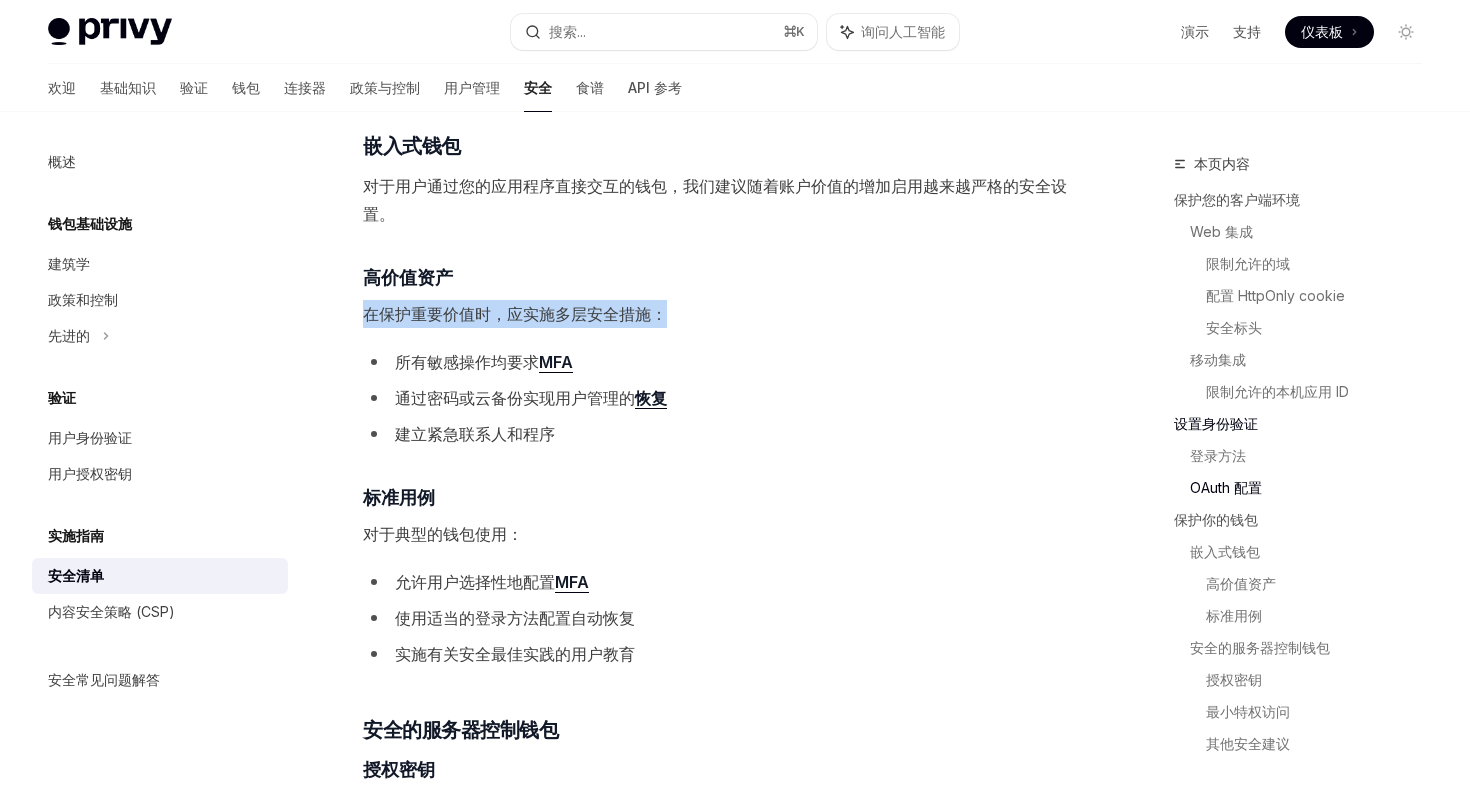 click on "所有敏感操作均" at bounding box center (451, 362) 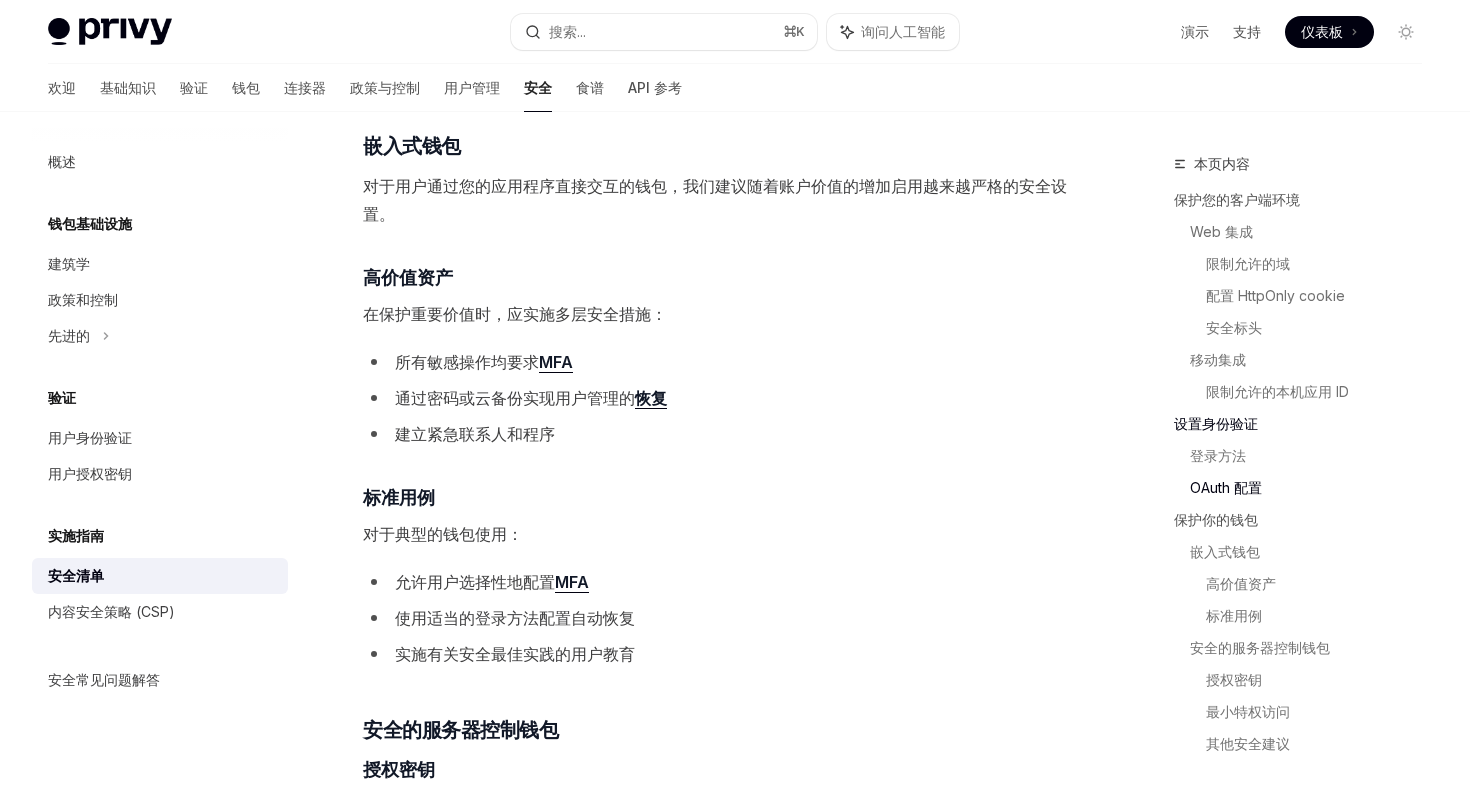 click on "所有敏感操作均" at bounding box center [451, 362] 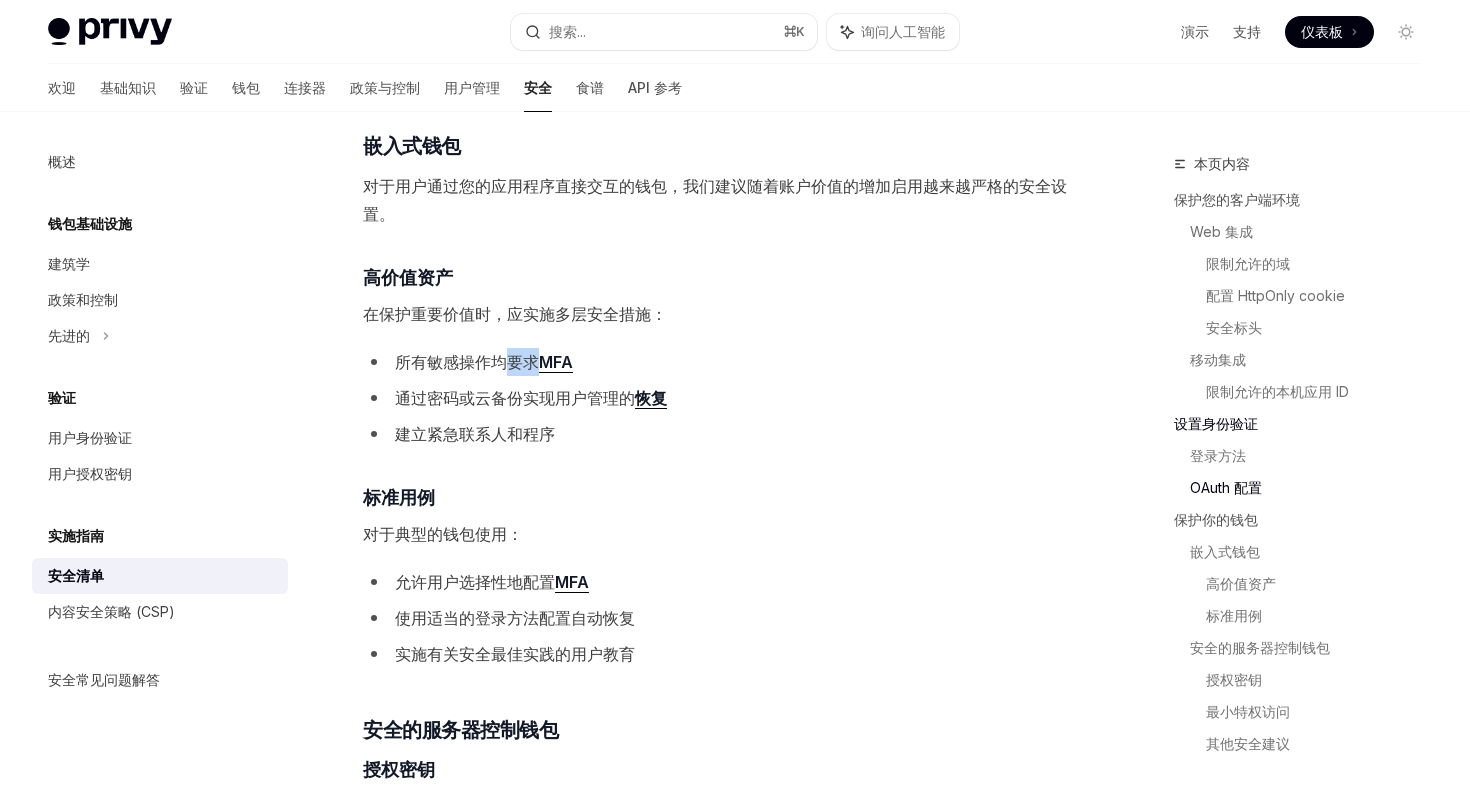 click on "所有敏感操作均" at bounding box center [451, 362] 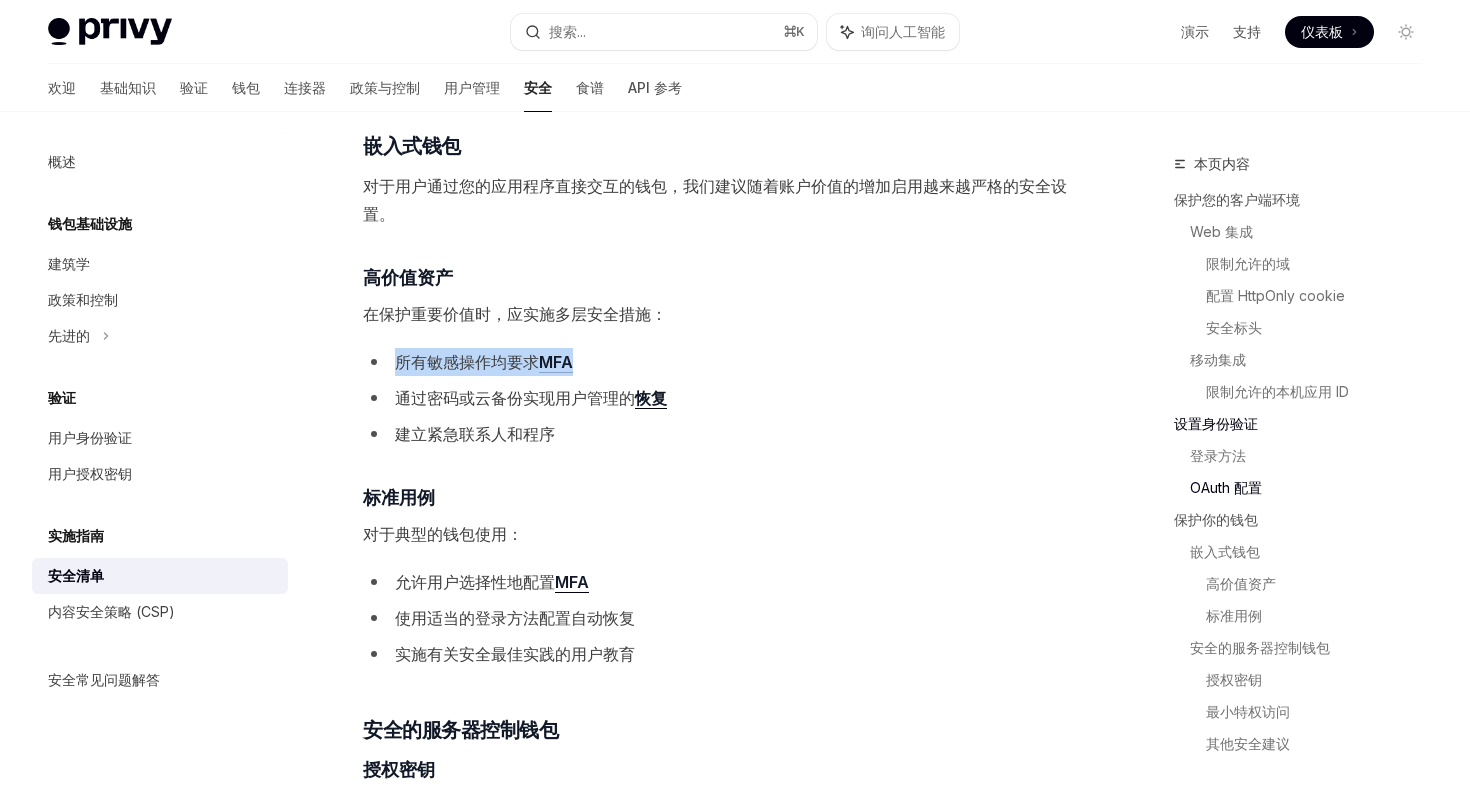 click on "实现用户管理的" at bounding box center [579, 398] 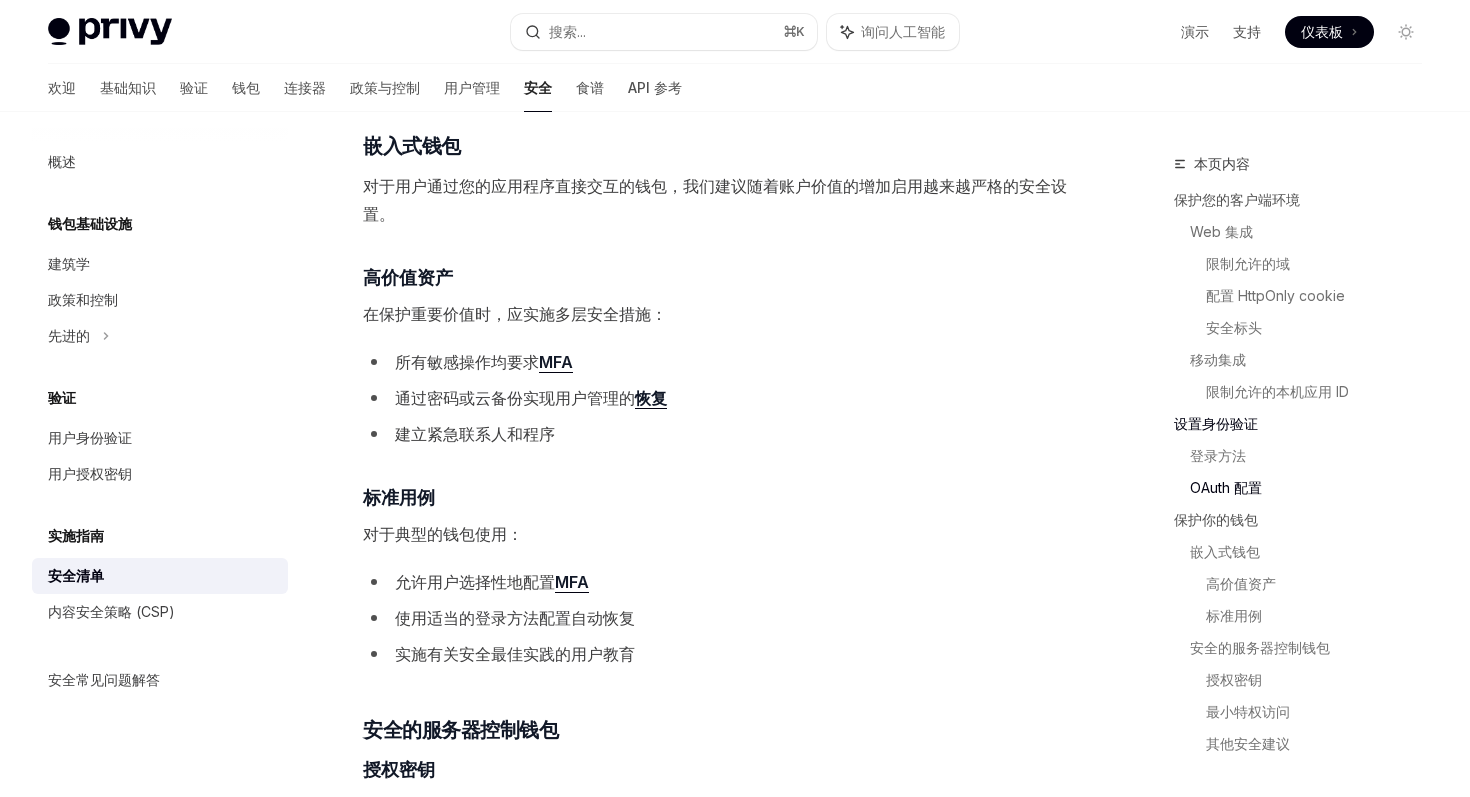click on "实现用户管理的" at bounding box center [579, 398] 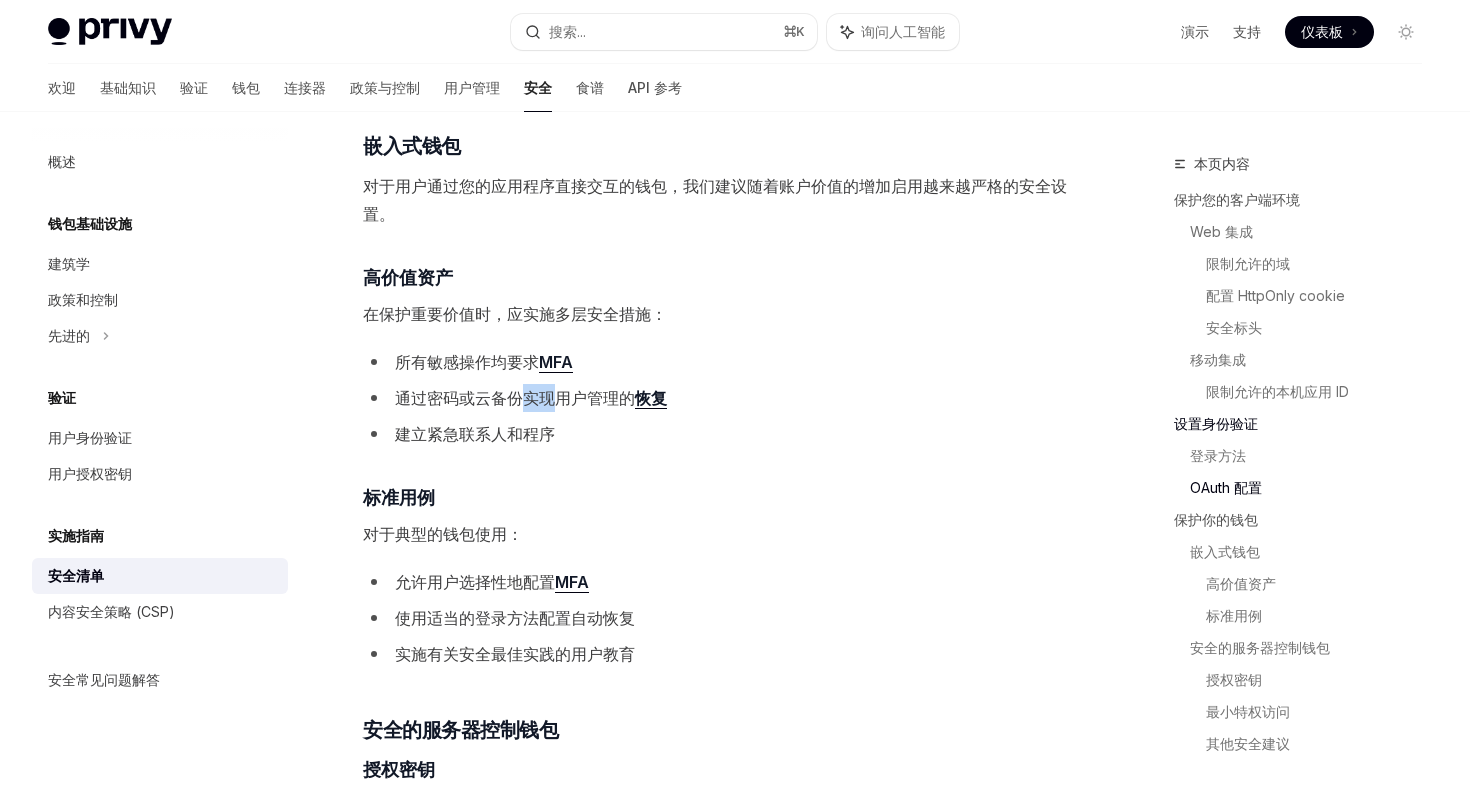 click on "实现用户管理的" at bounding box center (579, 398) 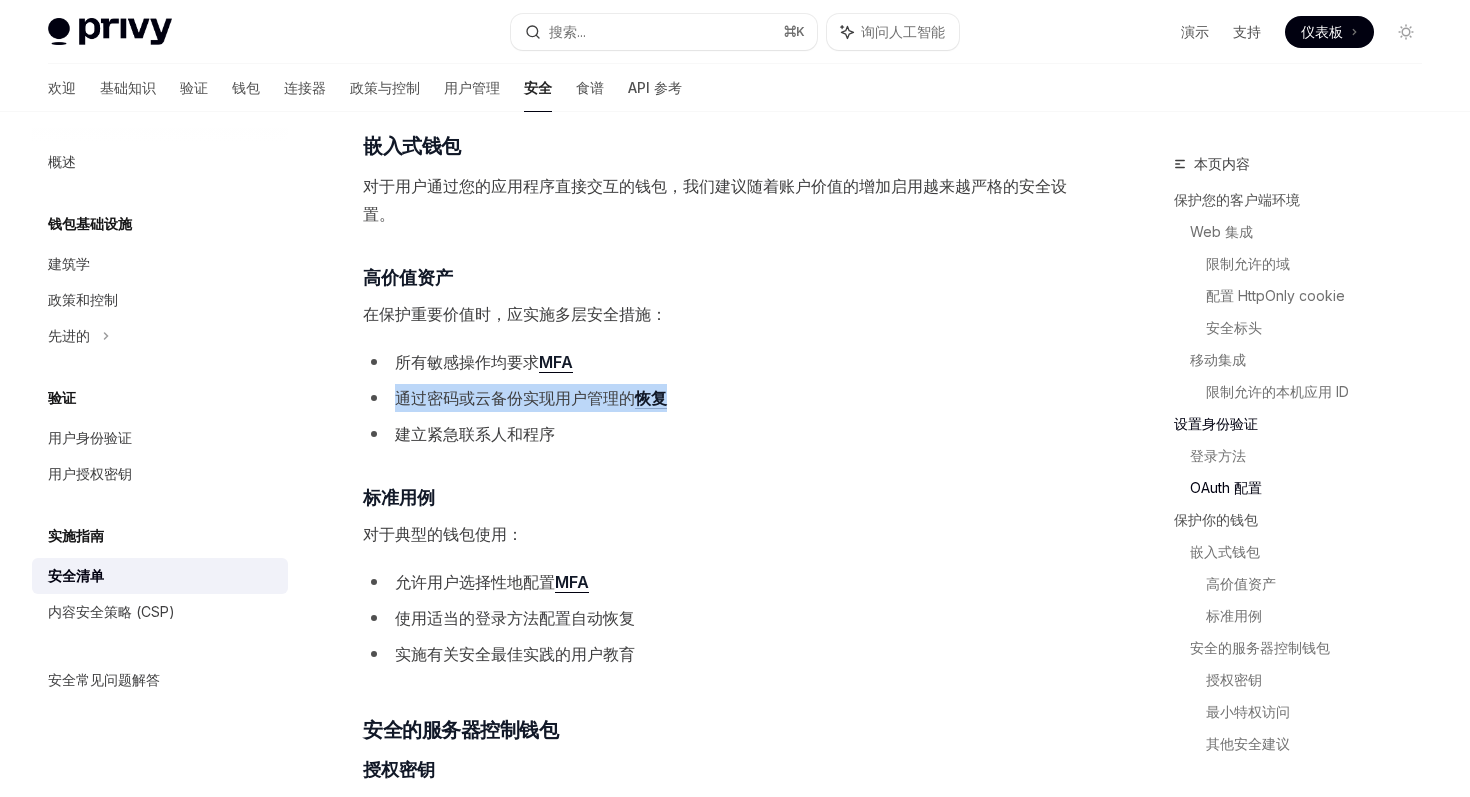 click on "实现用户管理的" at bounding box center [579, 398] 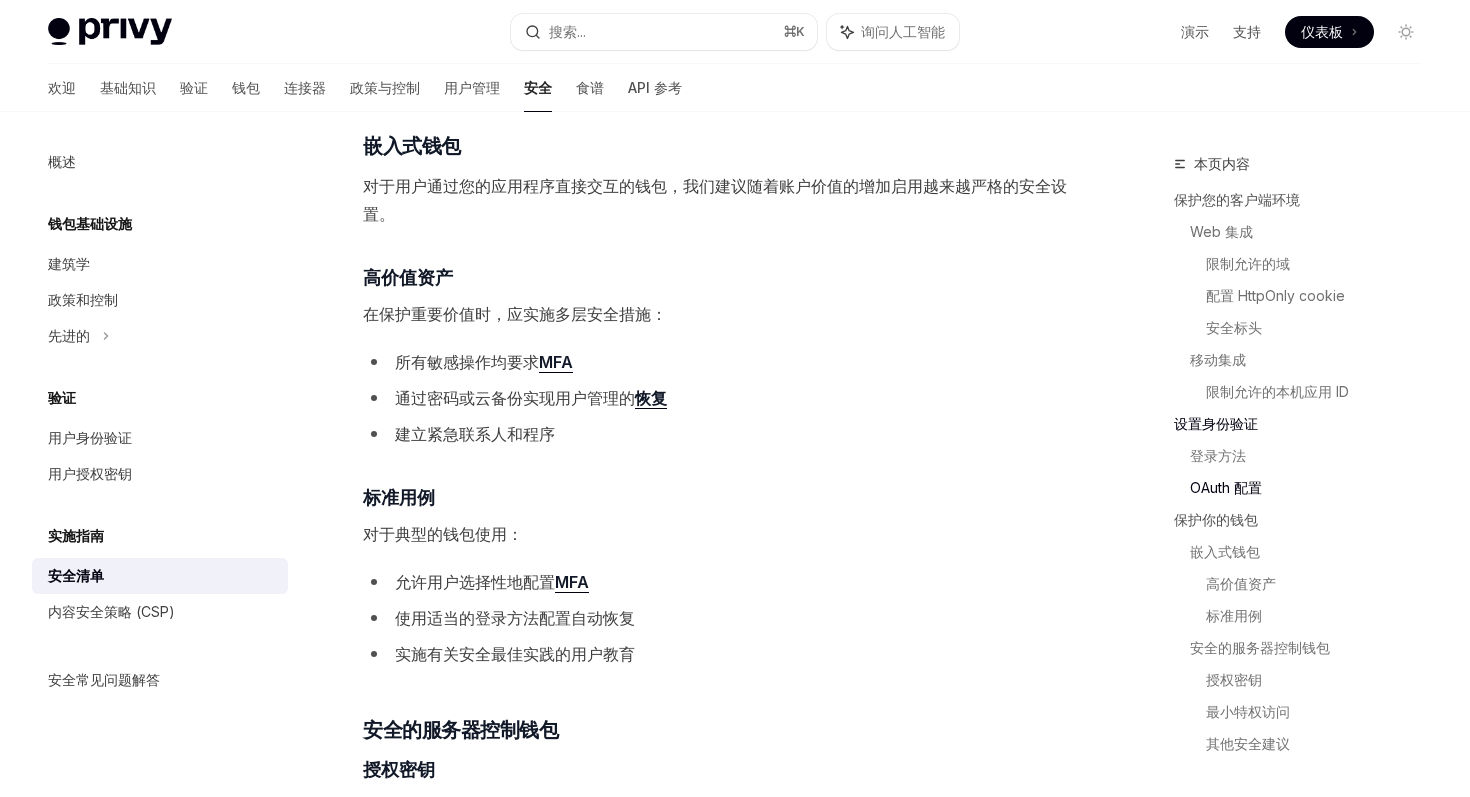 click on "实现用户管理的" at bounding box center (579, 398) 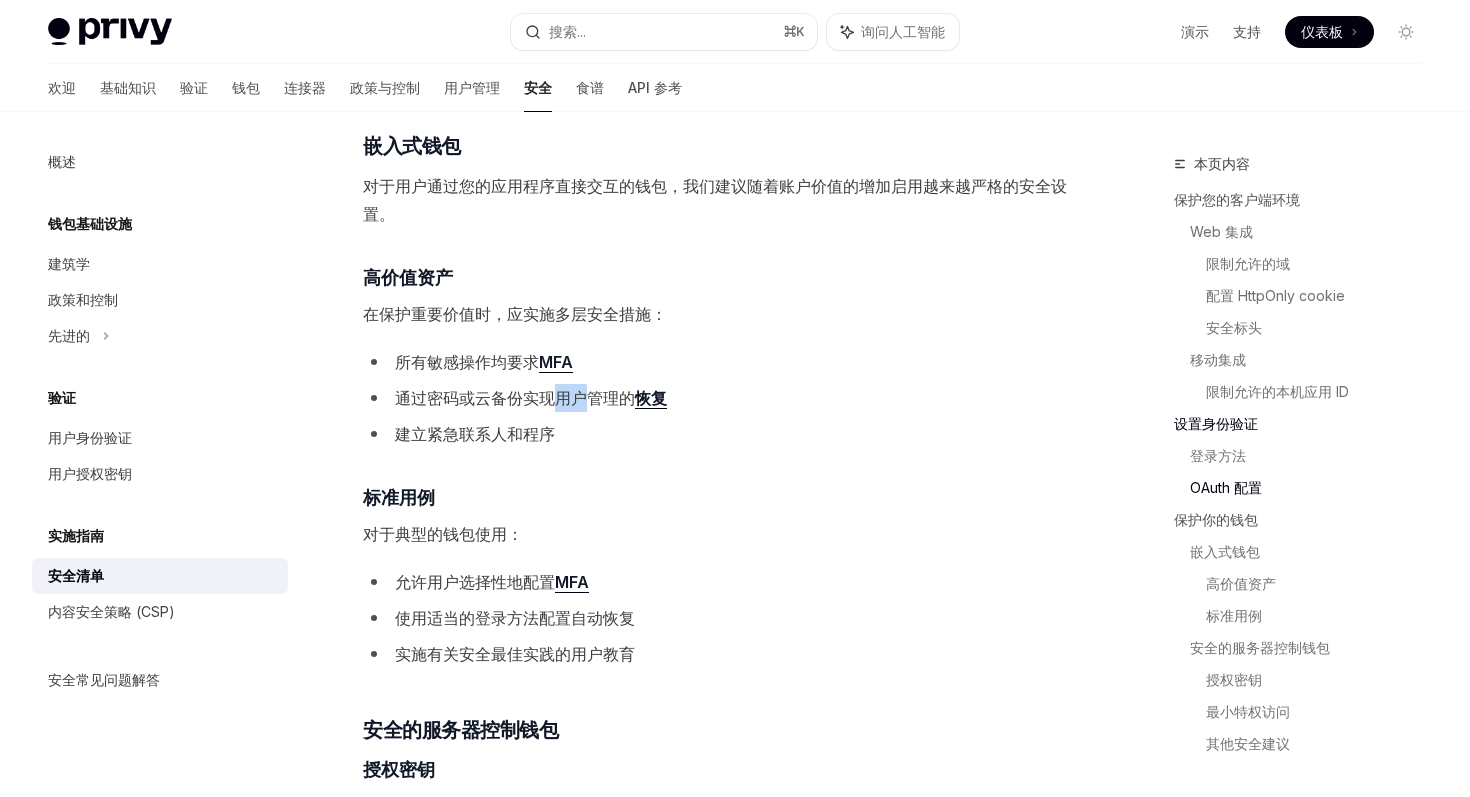click on "实现用户管理的" at bounding box center (579, 398) 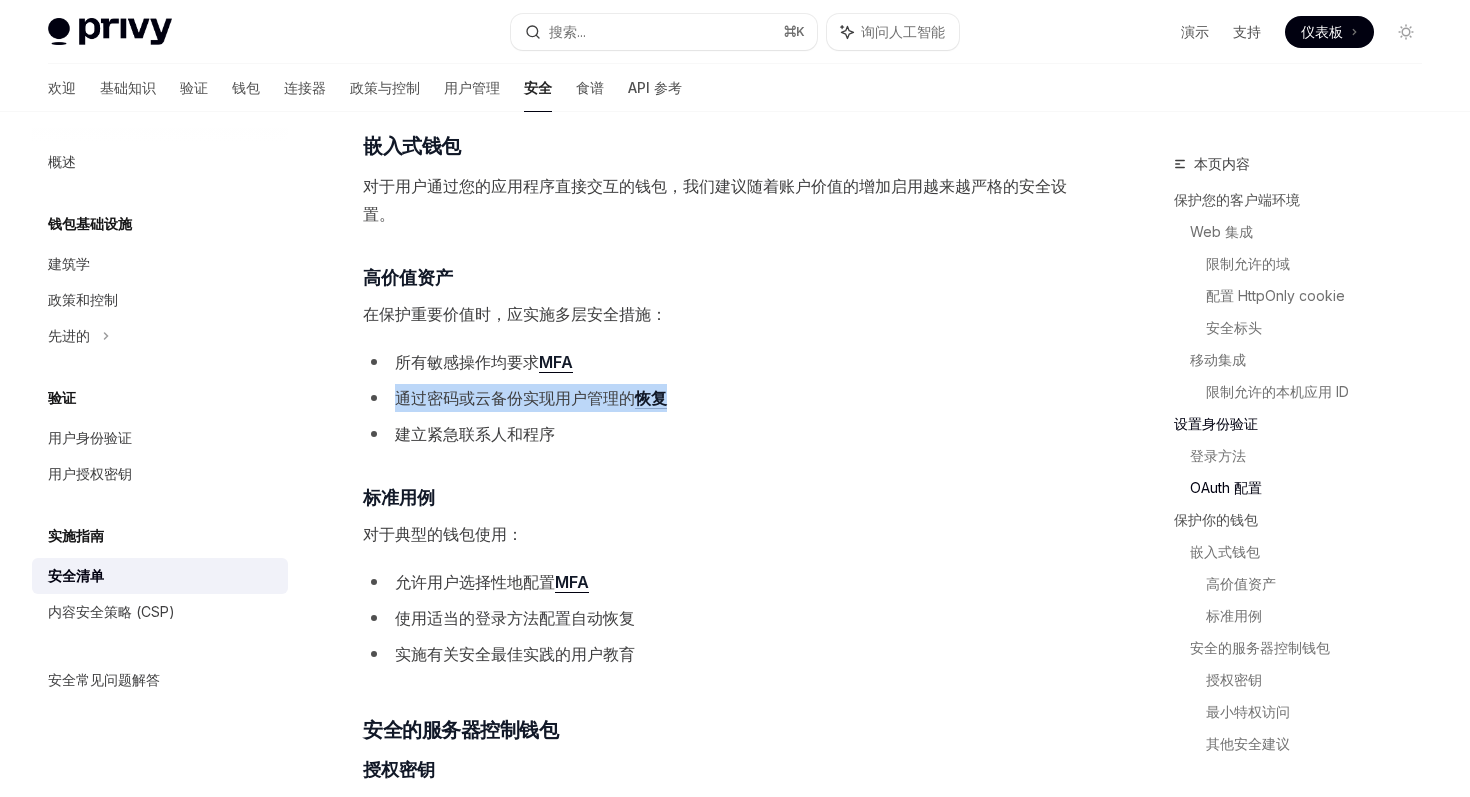 click on "实现用户管理的" at bounding box center (579, 398) 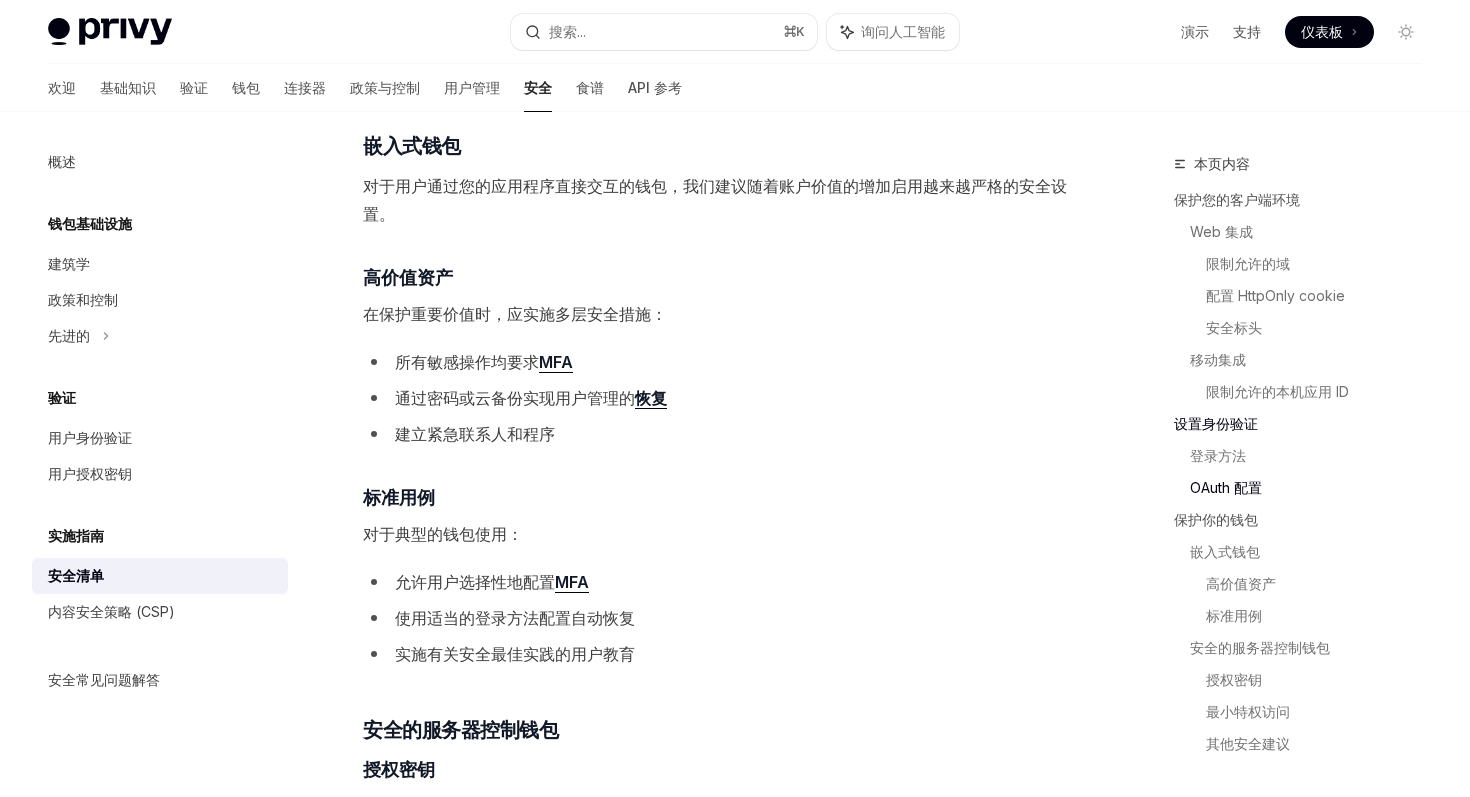 click on "建立紧急联系人和程序" at bounding box center (475, 434) 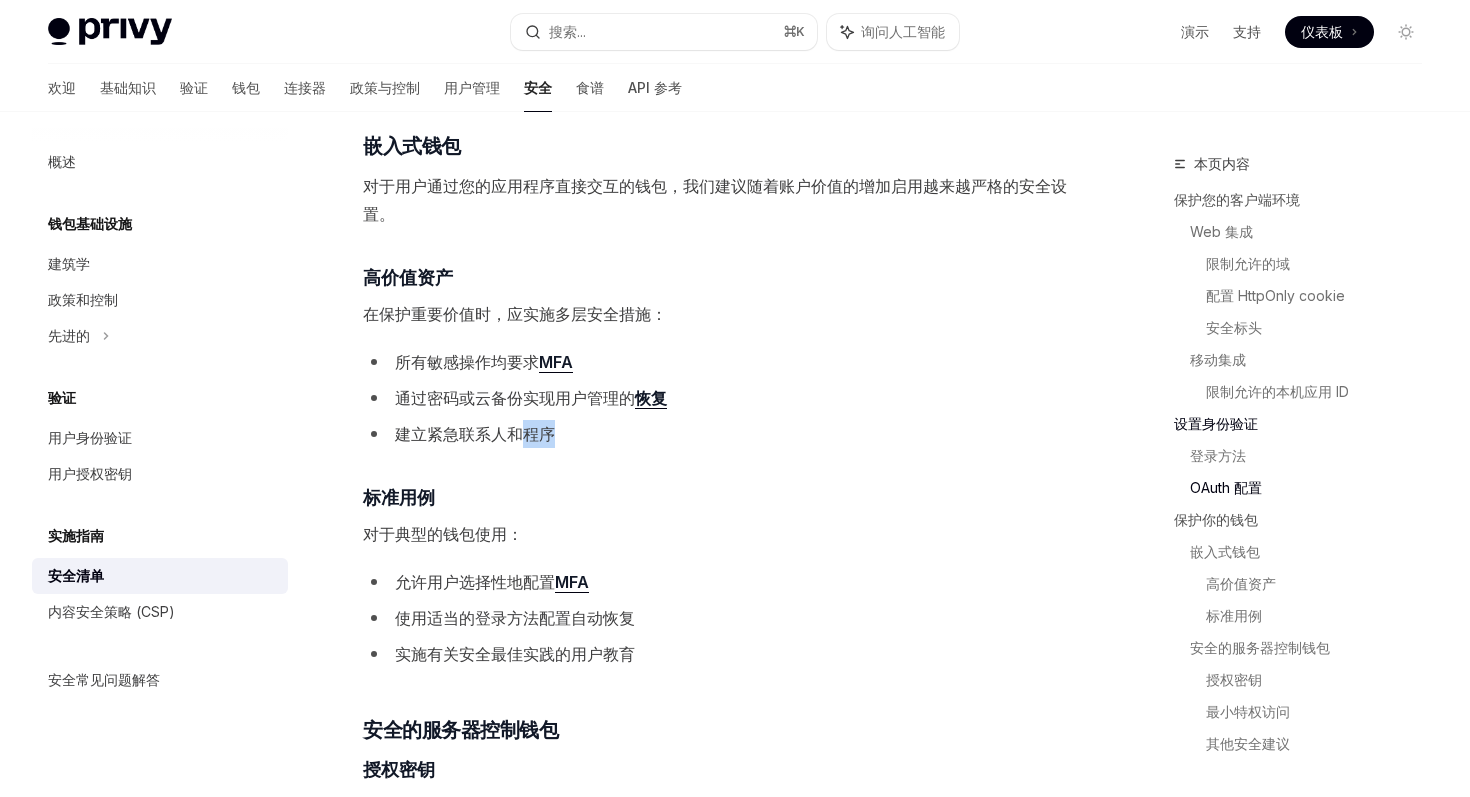 click on "建立紧急联系人和程序" at bounding box center [475, 434] 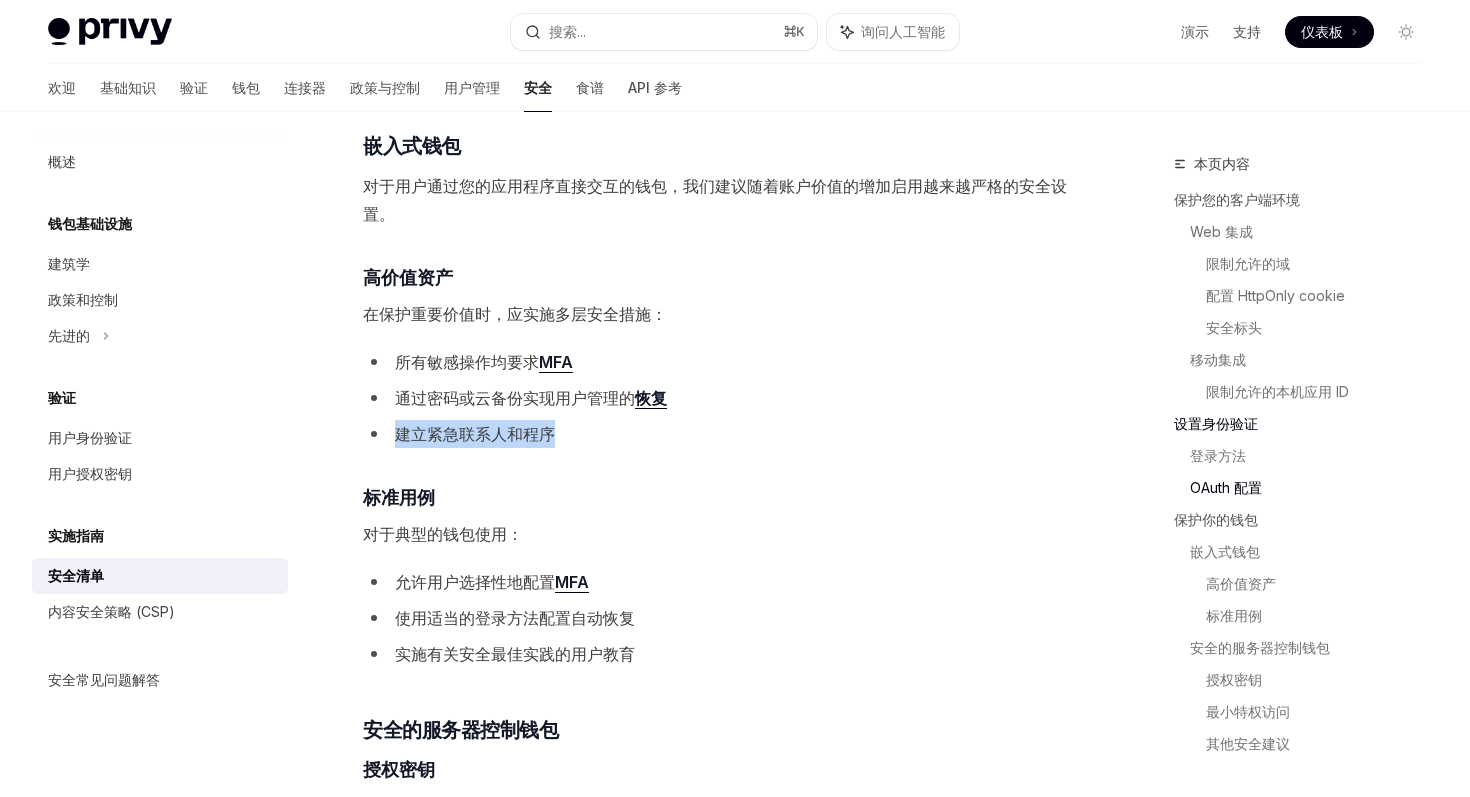 click on "建立紧急联系人和程序" at bounding box center (722, 434) 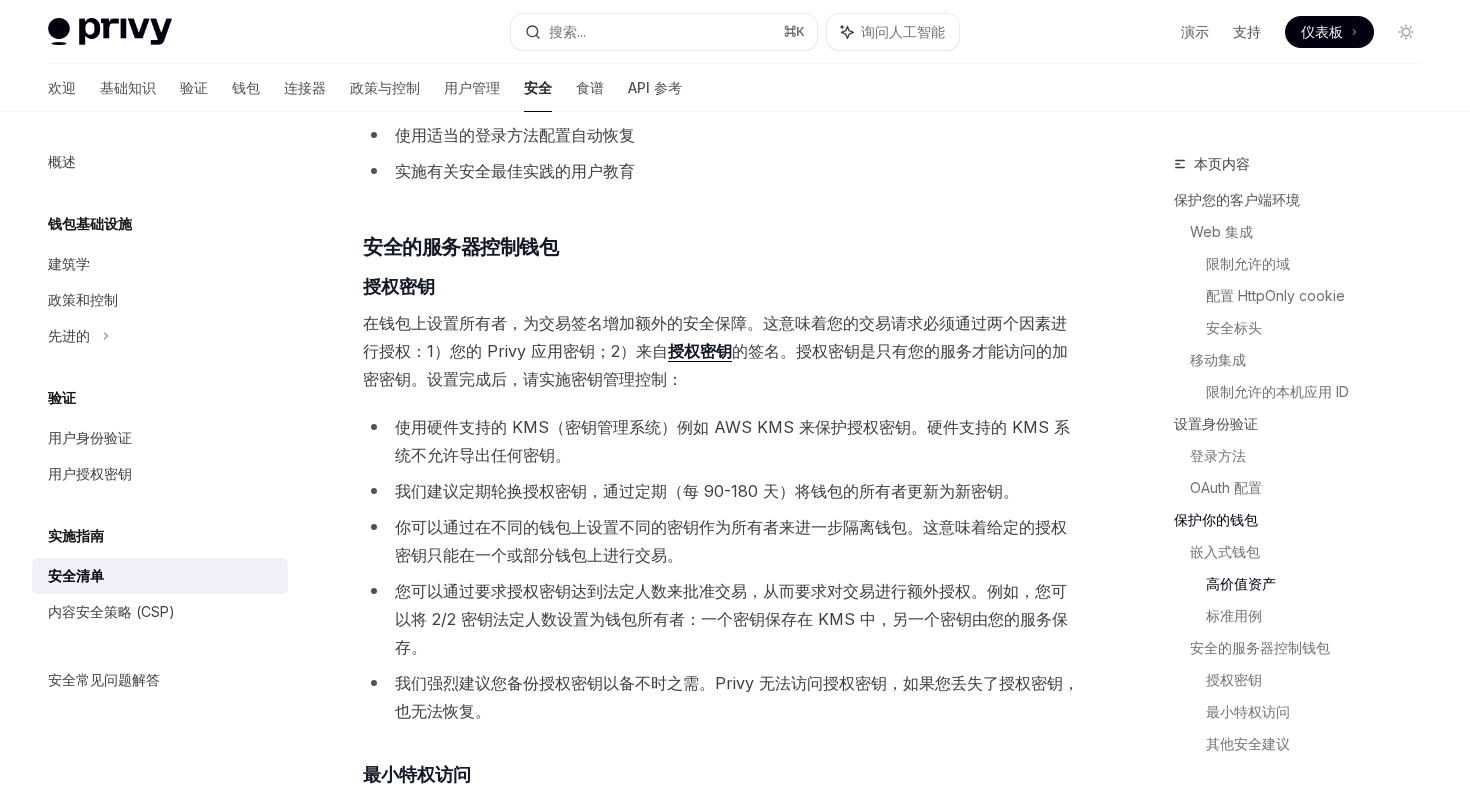 scroll, scrollTop: 2798, scrollLeft: 0, axis: vertical 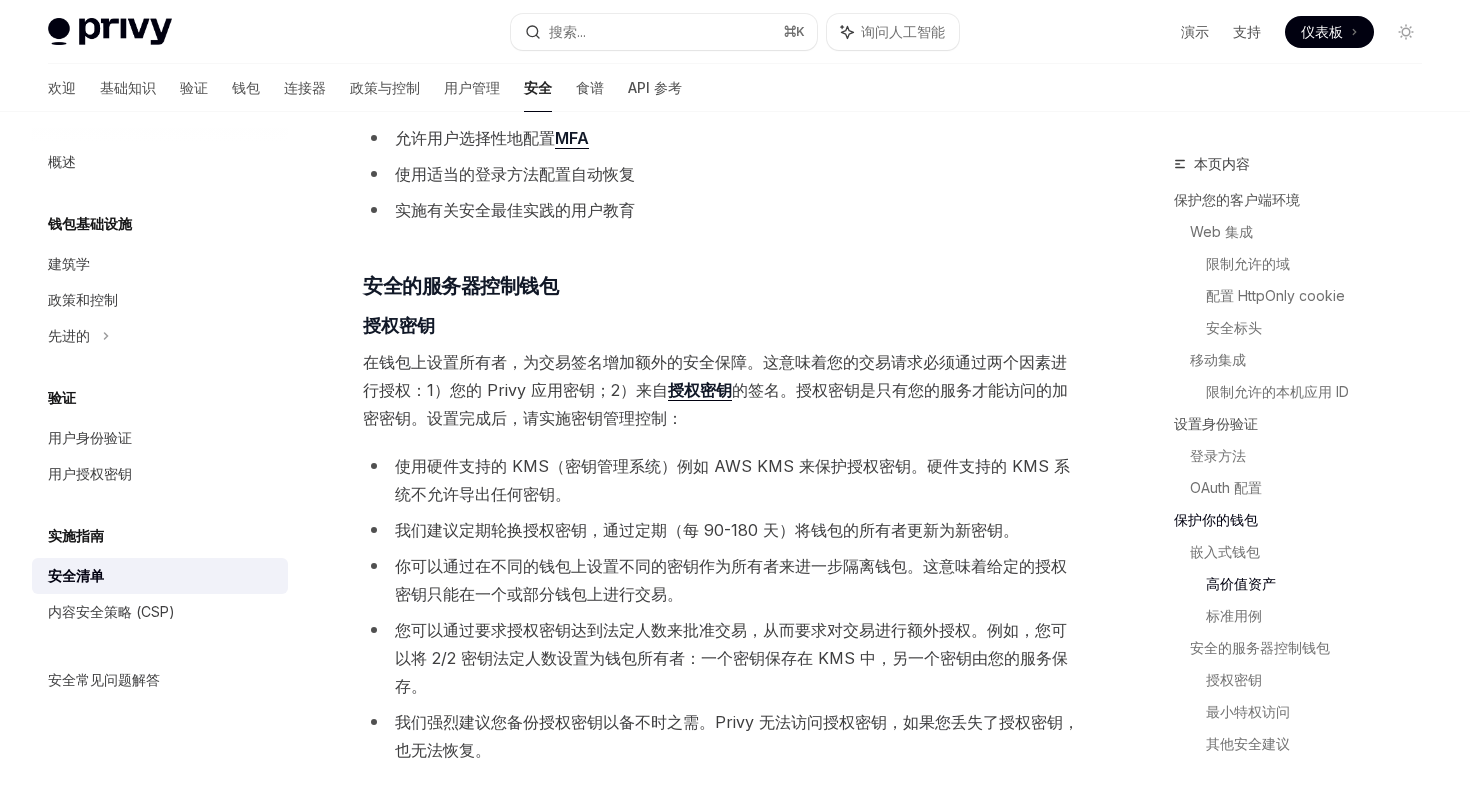 click on "实施有关安全最佳实践的用户教育" at bounding box center [515, 210] 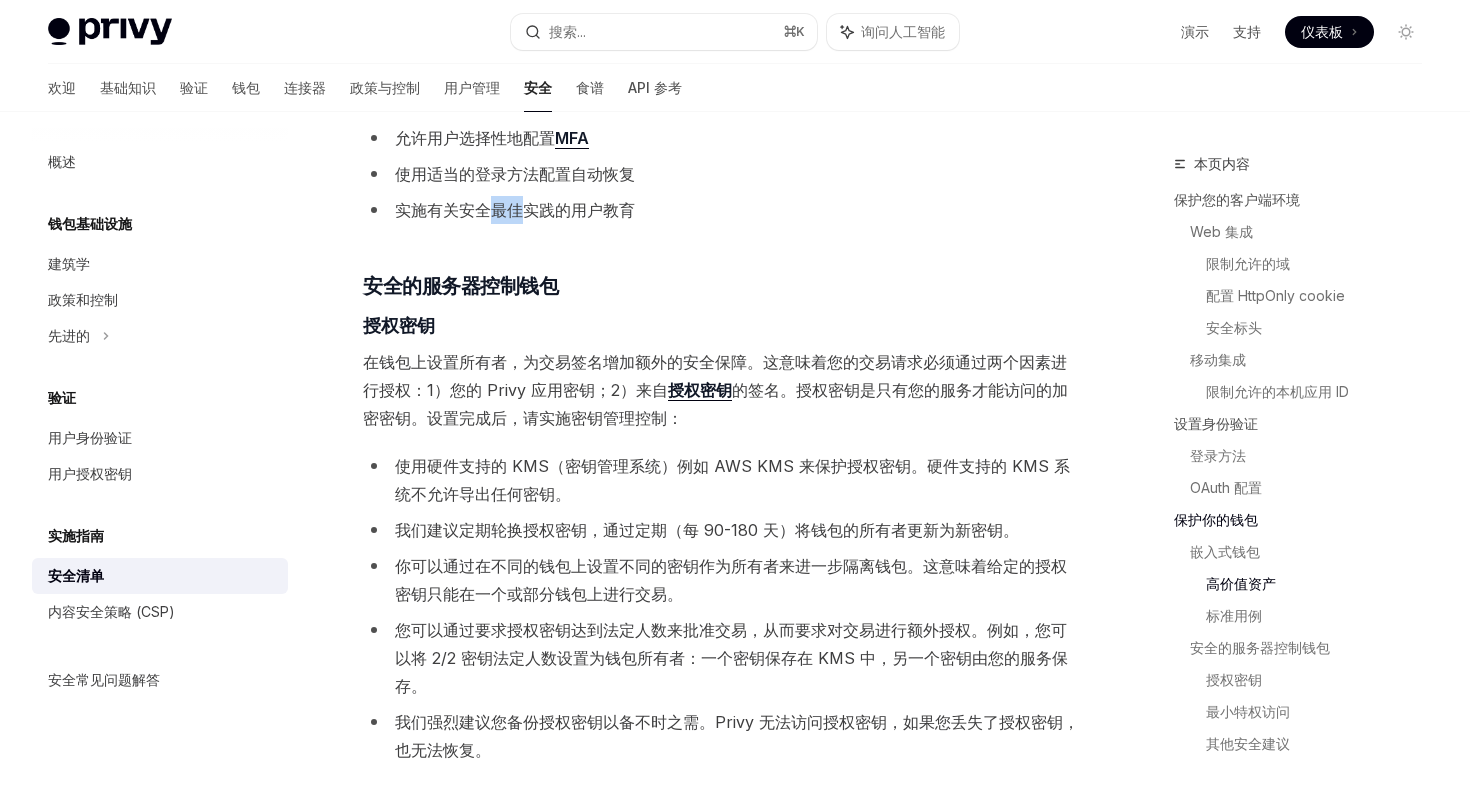 click on "实施有关安全最佳实践的用户教育" at bounding box center (515, 210) 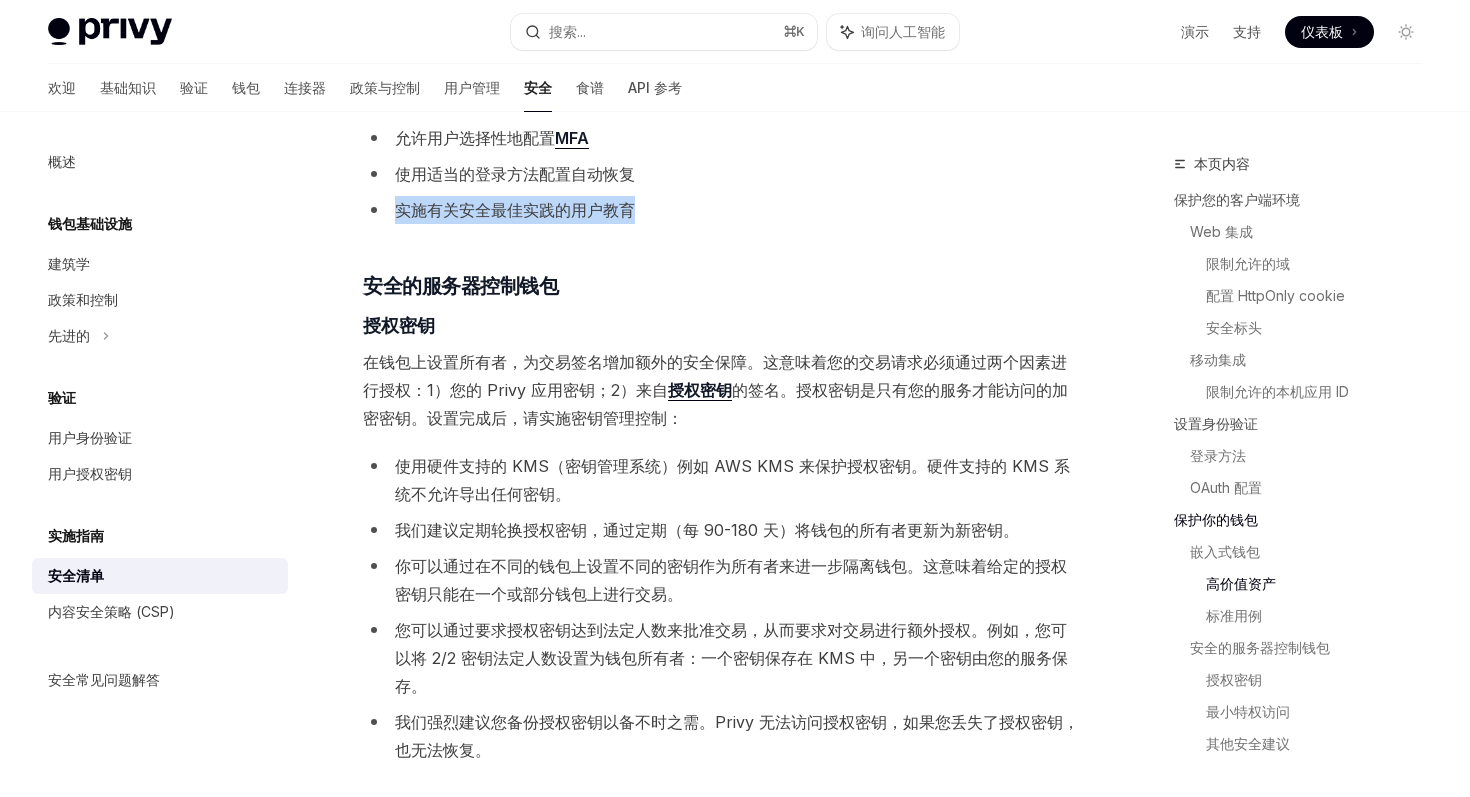 click on "实施有关安全最佳实践的用户教育" at bounding box center (515, 210) 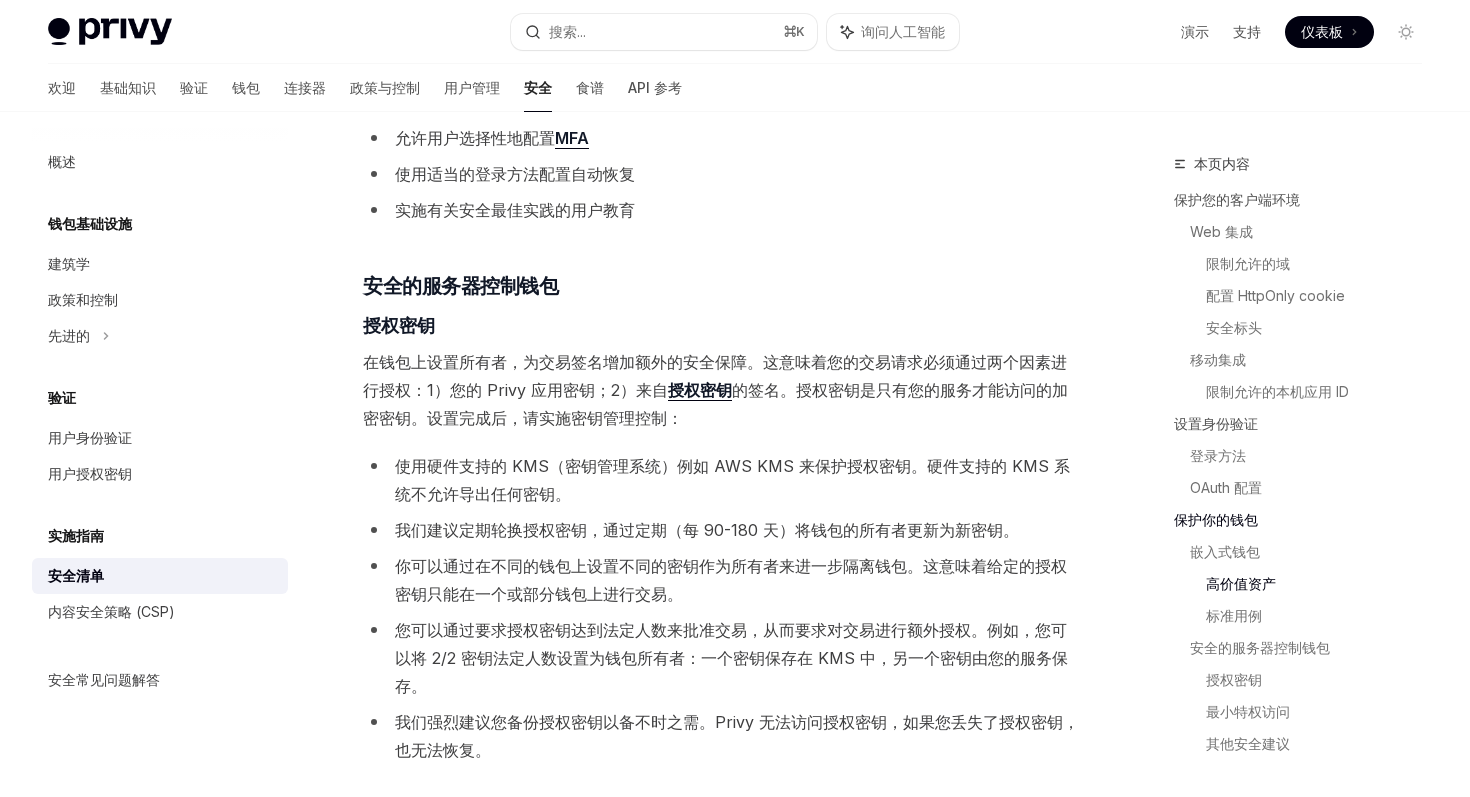 scroll, scrollTop: 2757, scrollLeft: 0, axis: vertical 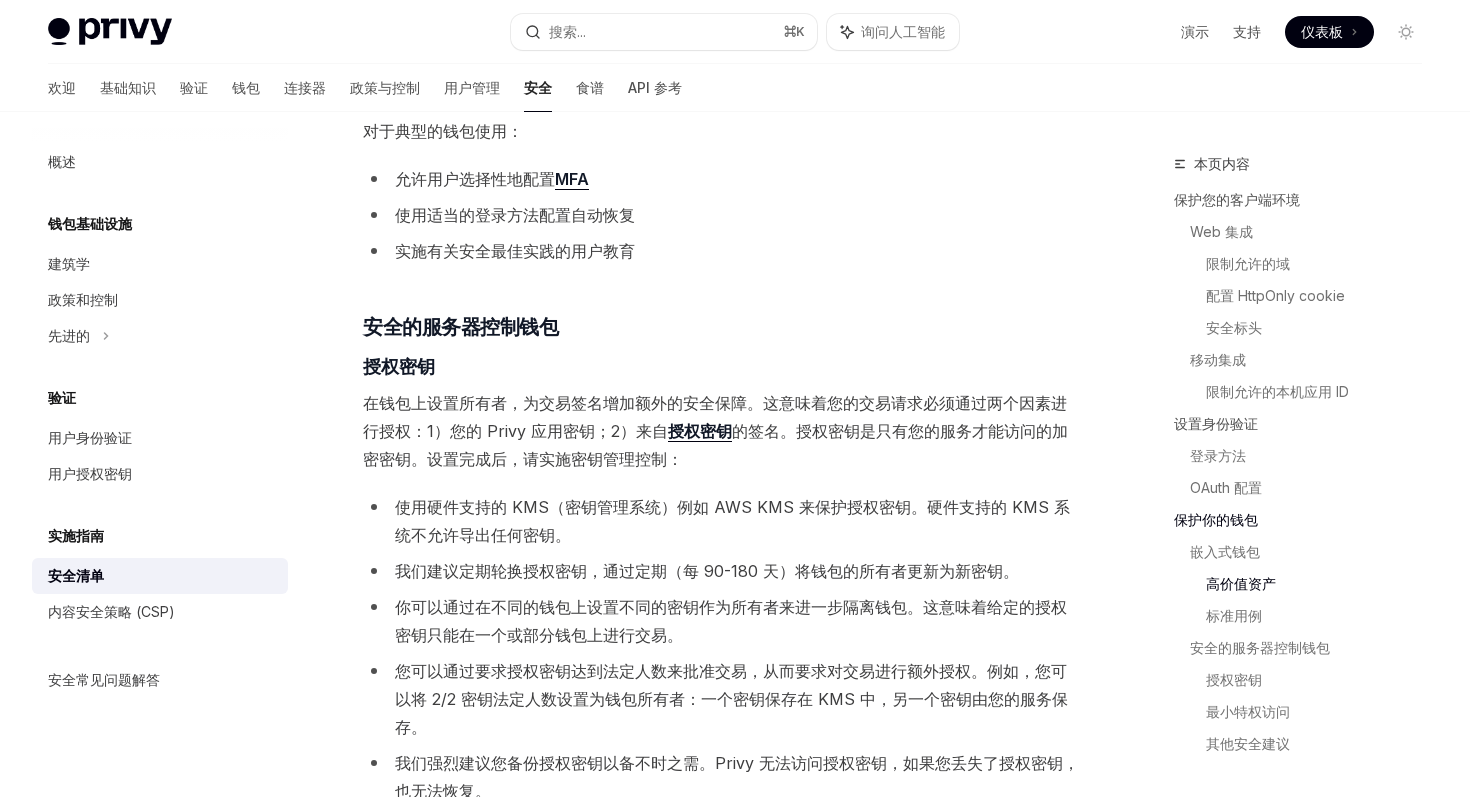 click on "使用适当的登录方法配置自动恢复" at bounding box center (515, 215) 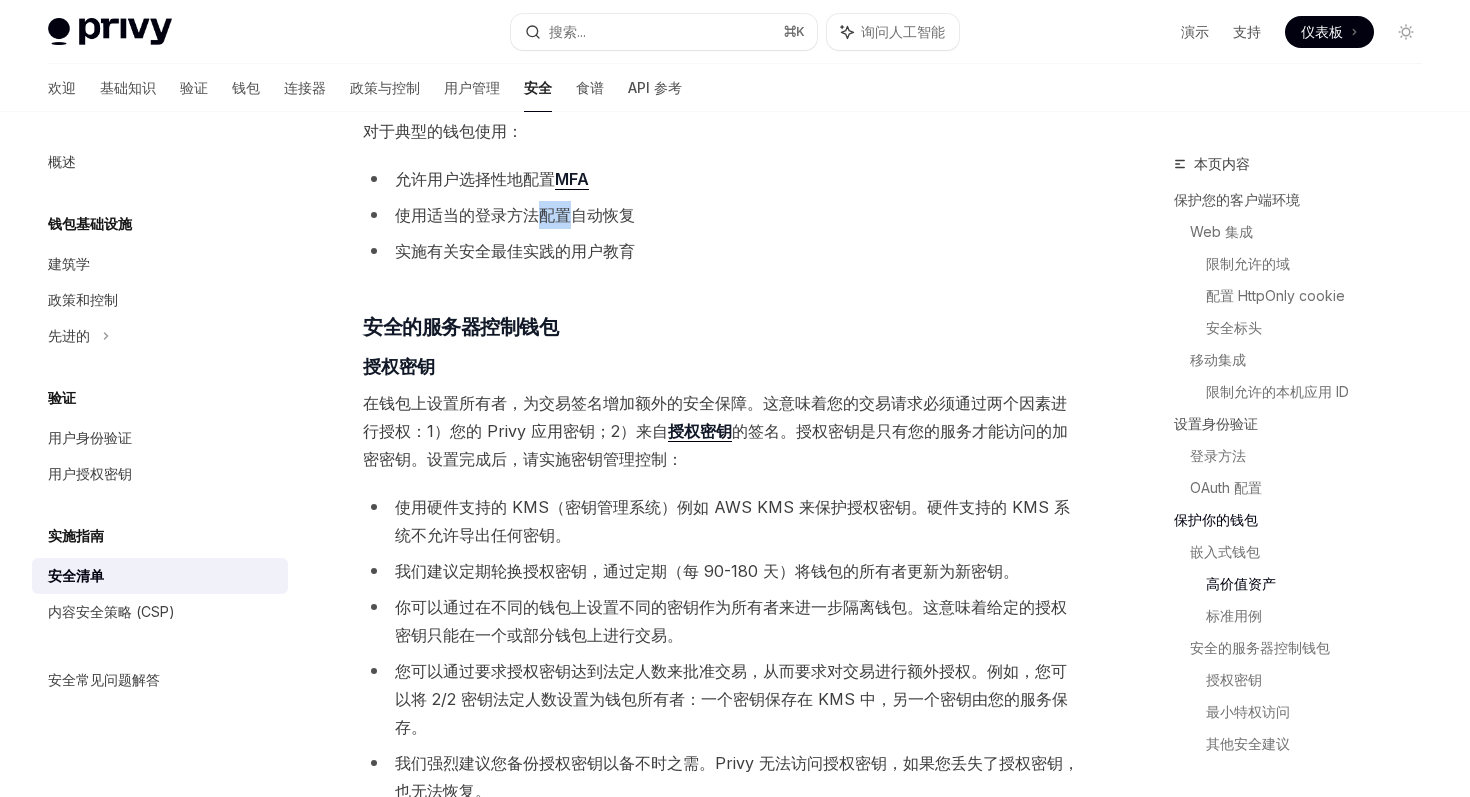 click on "使用适当的登录方法配置自动恢复" at bounding box center [515, 215] 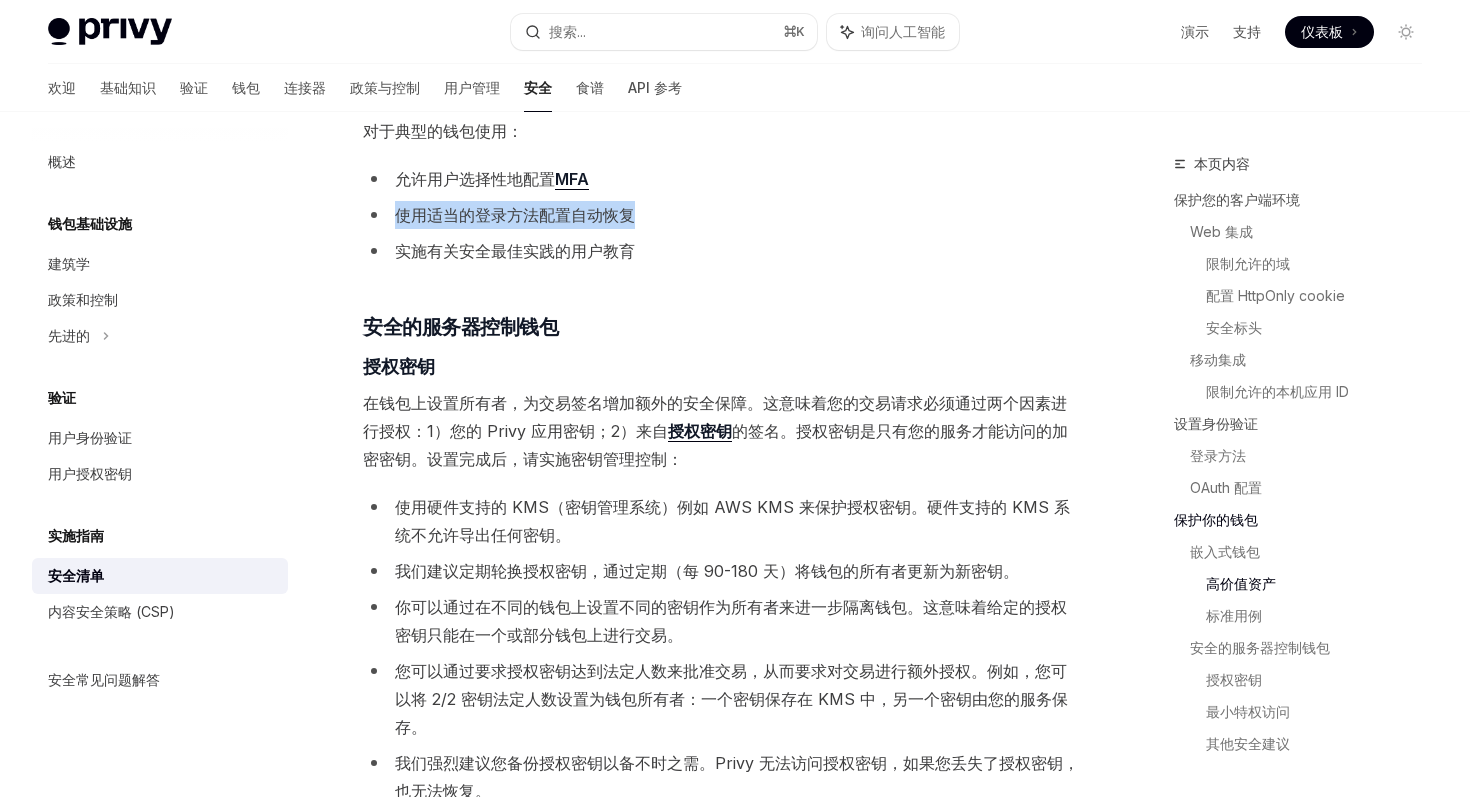 click on "实施有关安全最佳实践的用户教育" at bounding box center [515, 251] 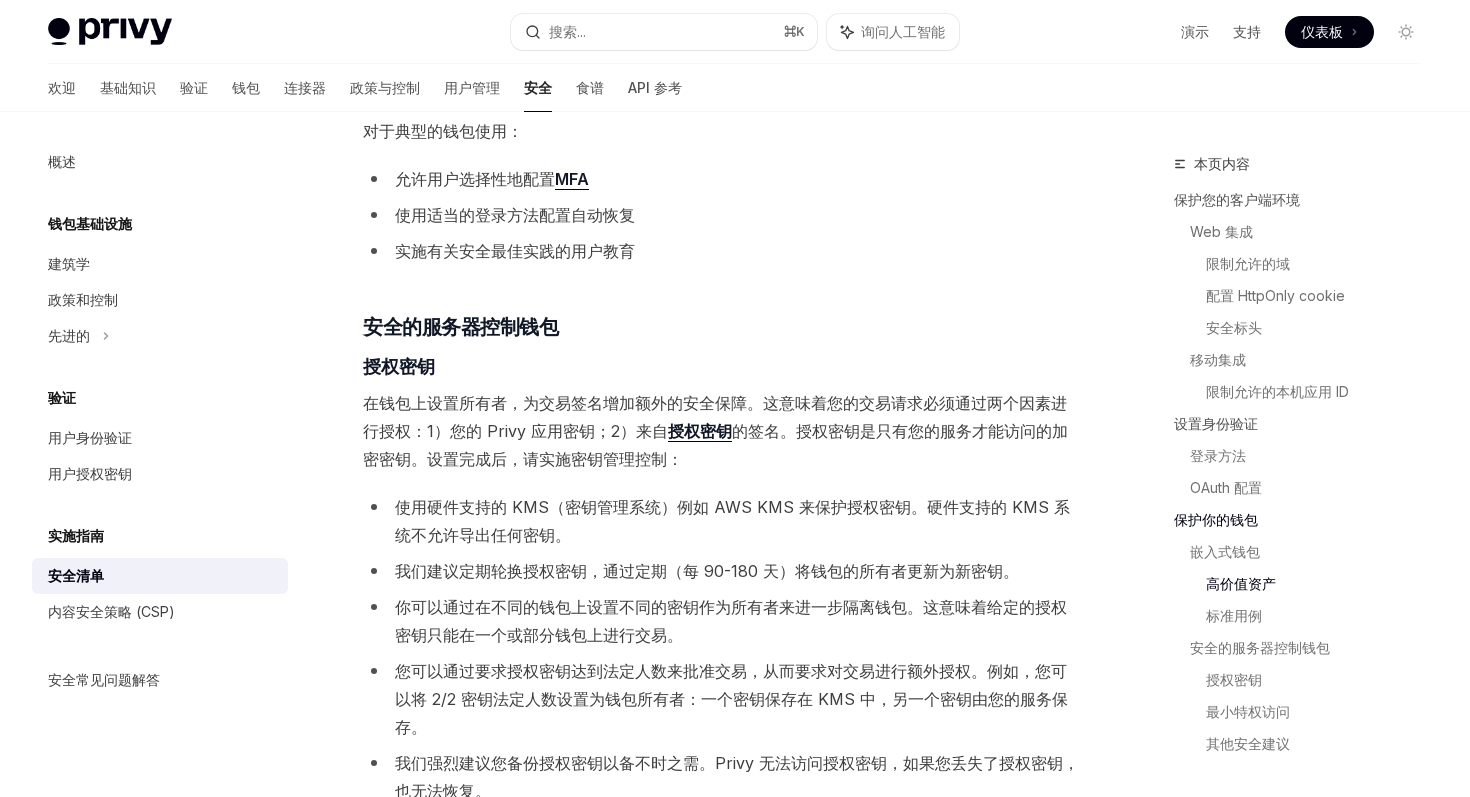 click on "实施有关安全最佳实践的用户教育" at bounding box center [515, 251] 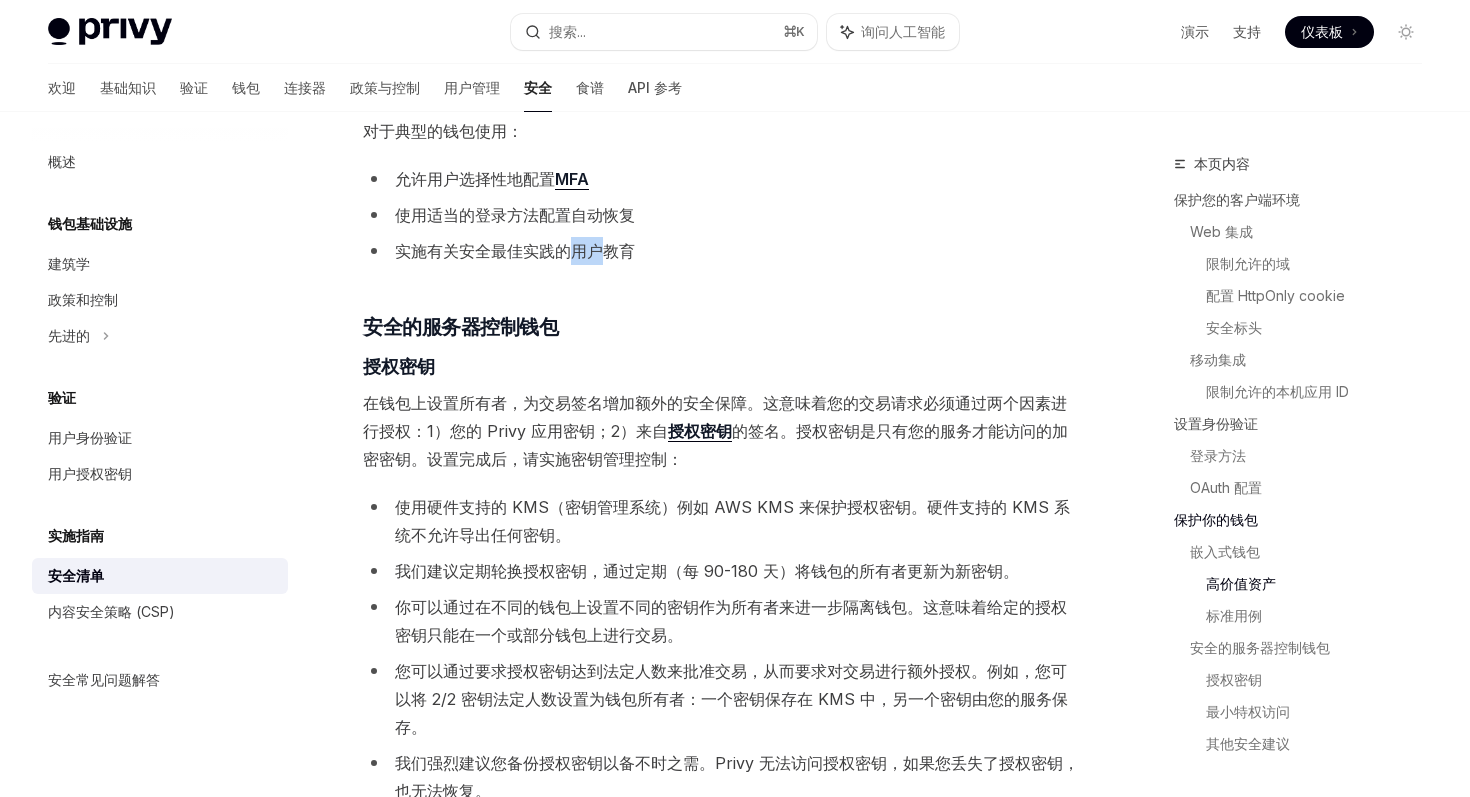 click on "实施有关安全最佳实践的用户教育" at bounding box center (515, 251) 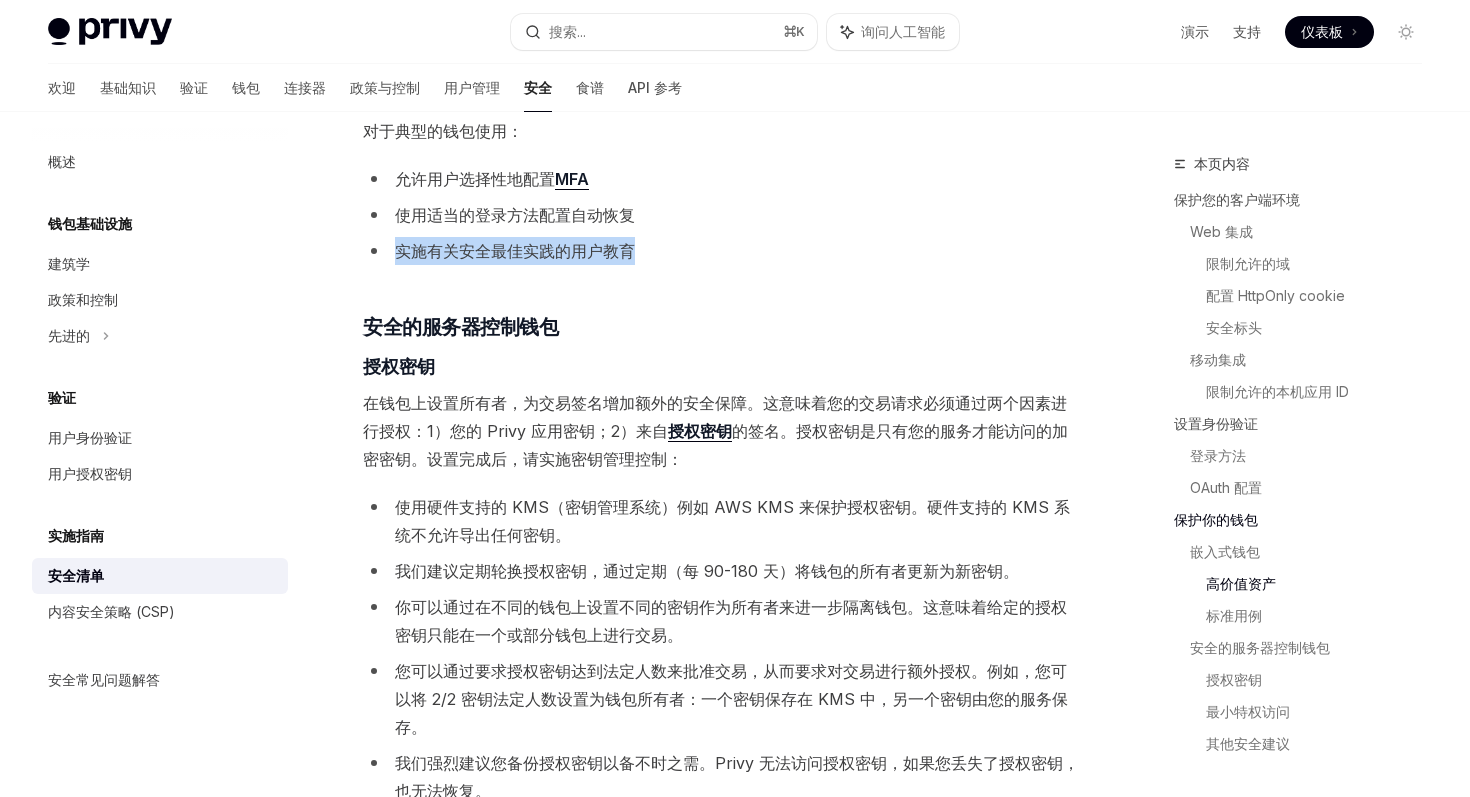 click on "实施有关安全最佳实践的用户教育" at bounding box center (515, 251) 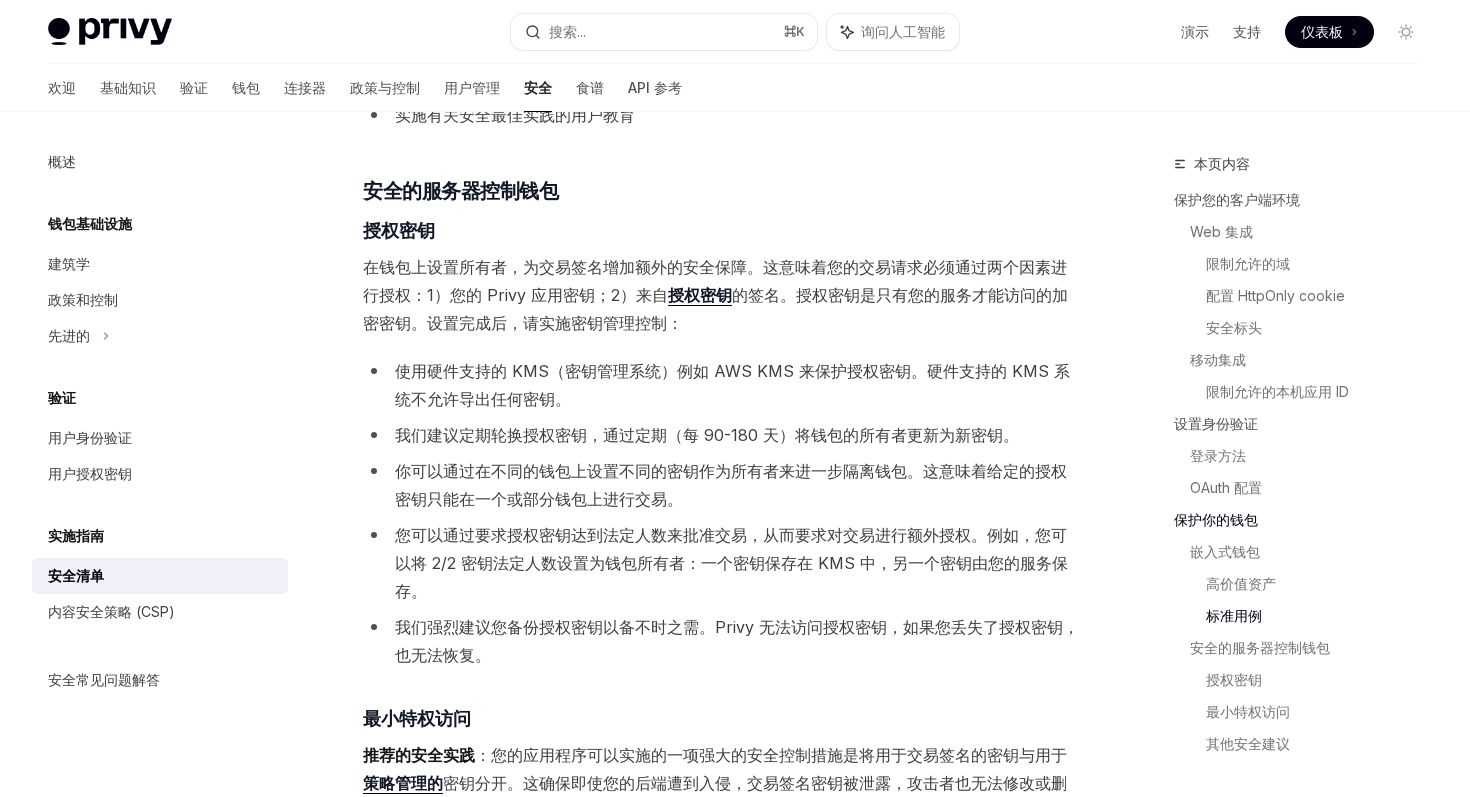 scroll, scrollTop: 2878, scrollLeft: 0, axis: vertical 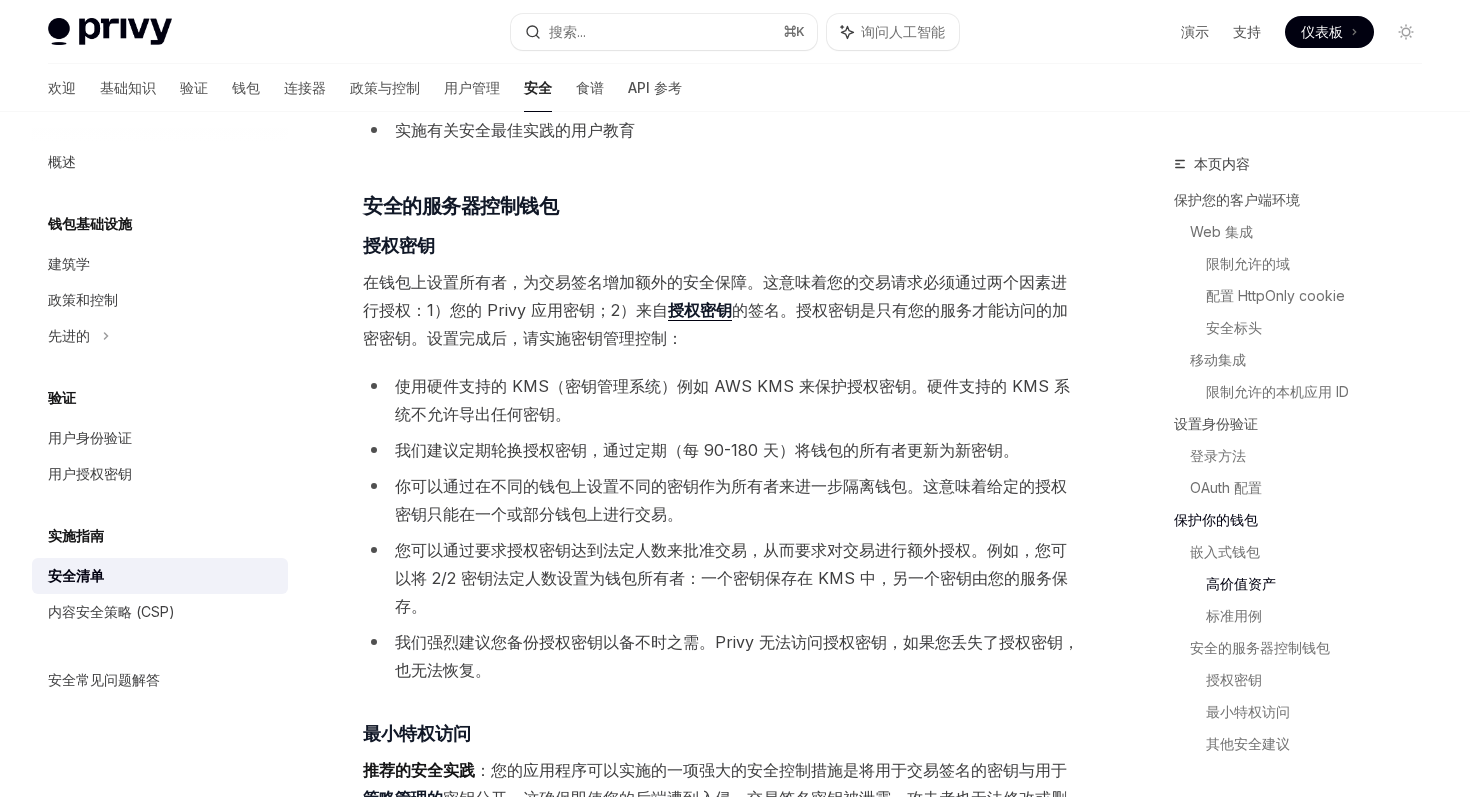 click on "的签名。授权密钥是只有您的服务才能访问的加密密钥。设置完成后，请实施密钥管理控制：" at bounding box center [715, 324] 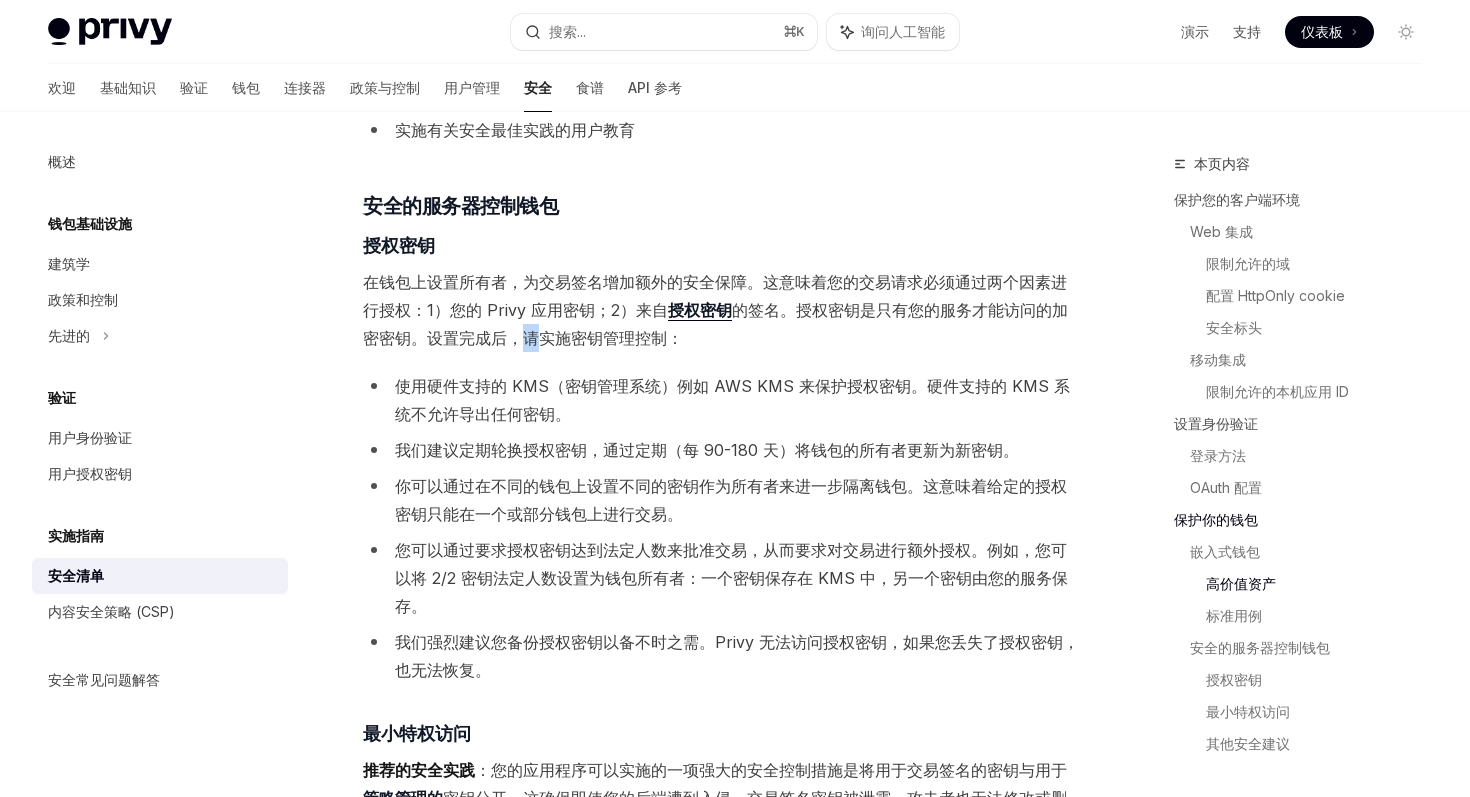 click on "的签名。授权密钥是只有您的服务才能访问的加密密钥。设置完成后，请实施密钥管理控制：" at bounding box center [715, 324] 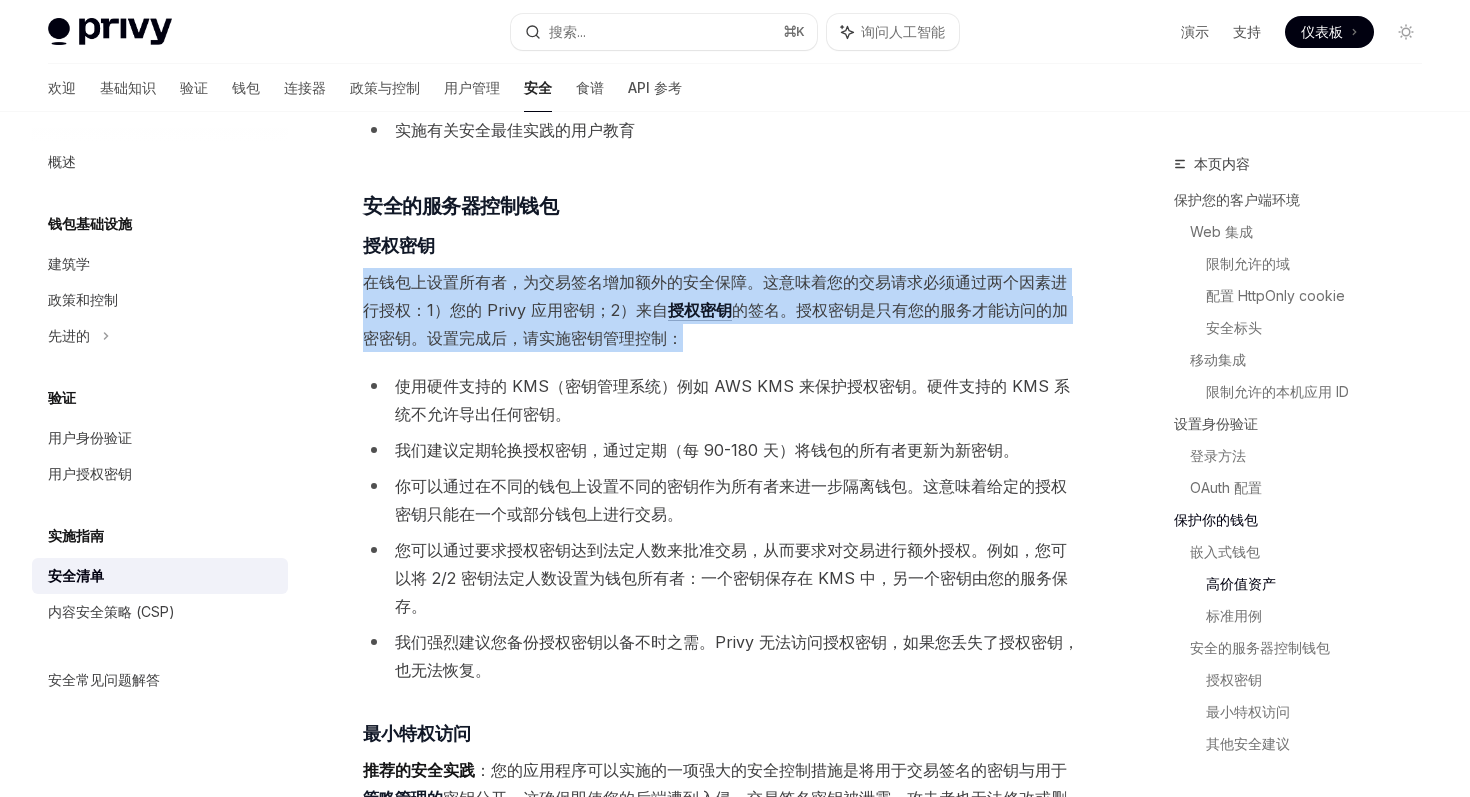 click on "的签名。授权密钥是只有您的服务才能访问的加密密钥。设置完成后，请实施密钥管理控制：" at bounding box center [715, 324] 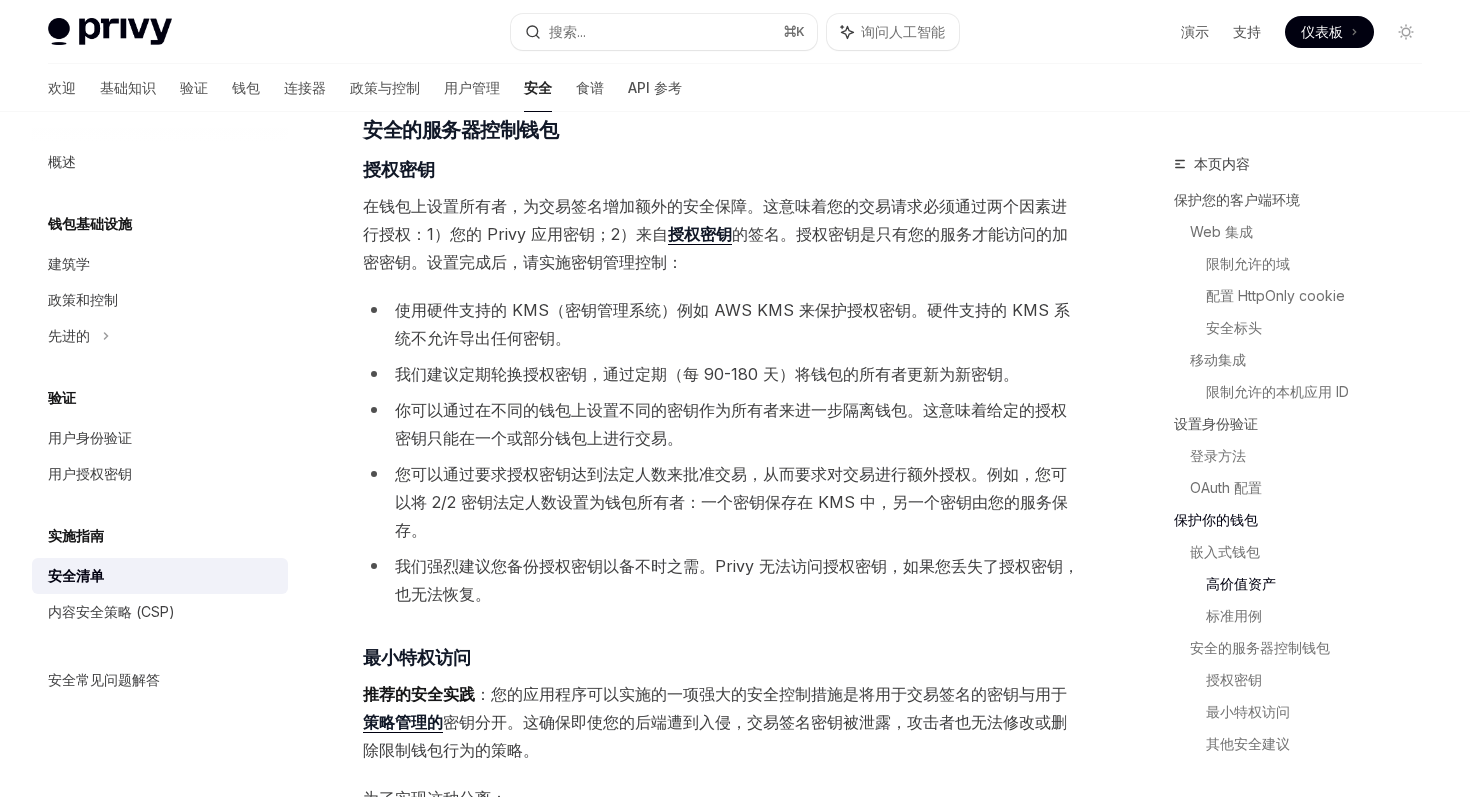 scroll, scrollTop: 2946, scrollLeft: 0, axis: vertical 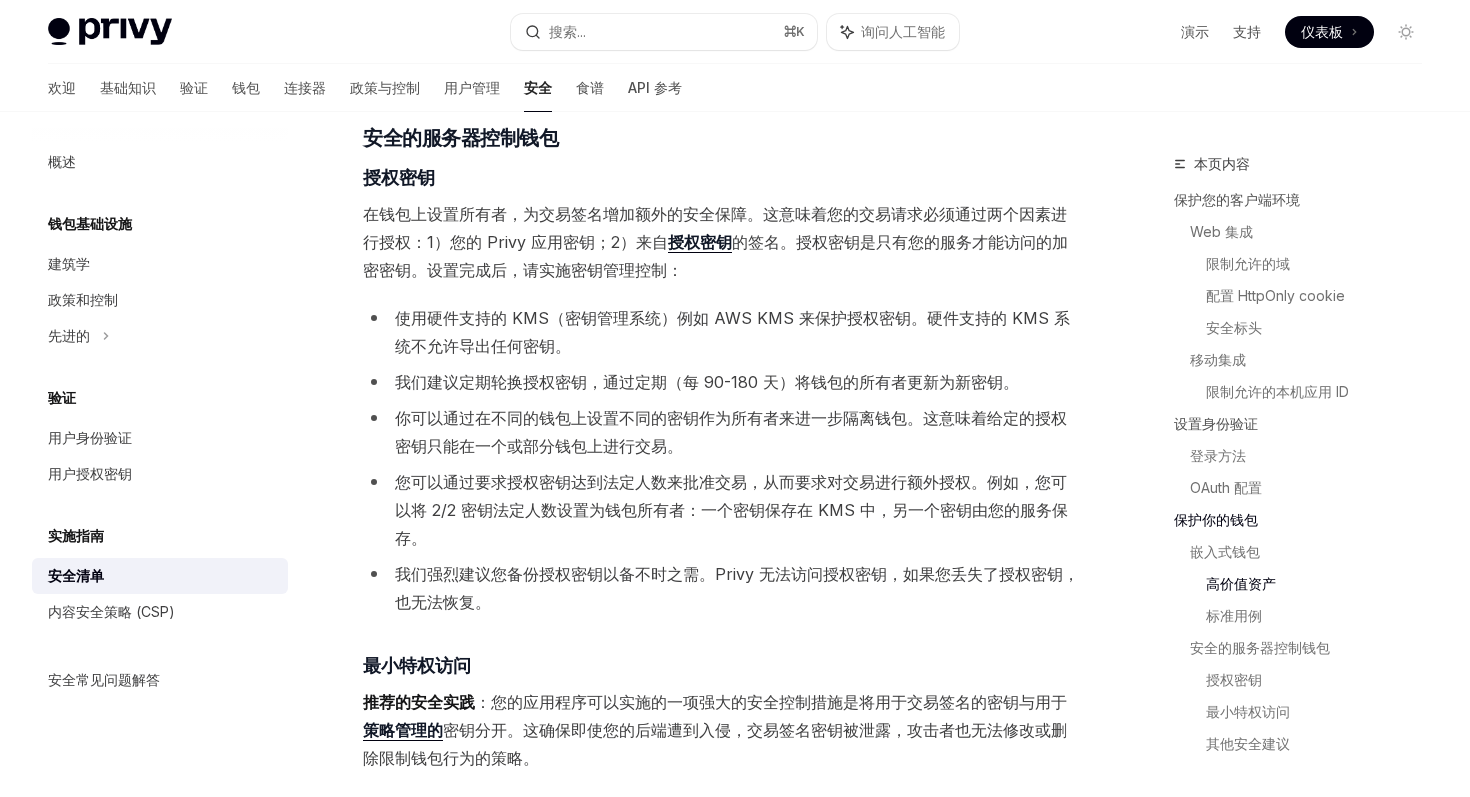 click on "的签名。授权密钥是只有您的服务才能访问的加密密钥。设置完成后，请实施密钥管理控制：" at bounding box center [715, 256] 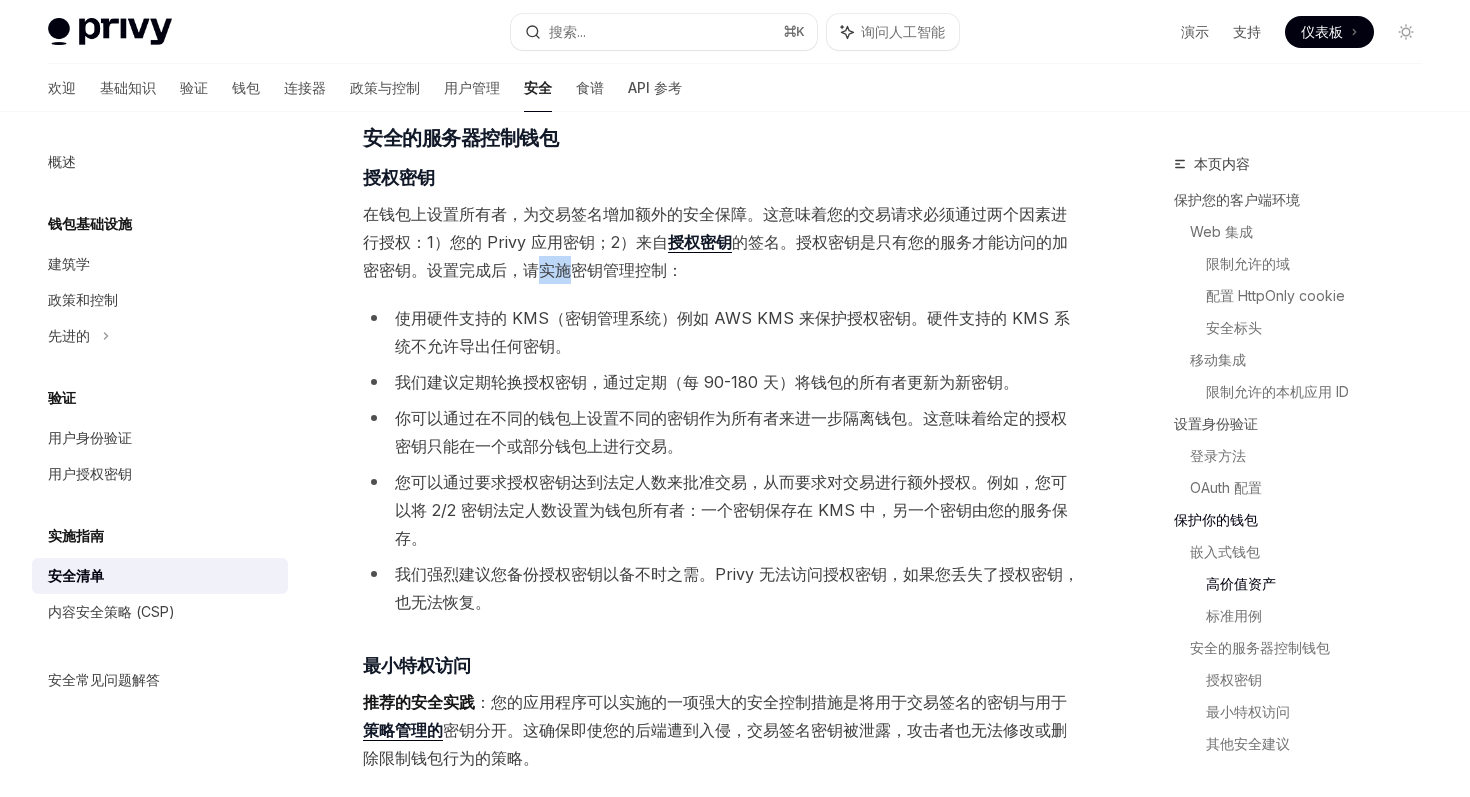 click on "的签名。授权密钥是只有您的服务才能访问的加密密钥。设置完成后，请实施密钥管理控制：" at bounding box center (715, 256) 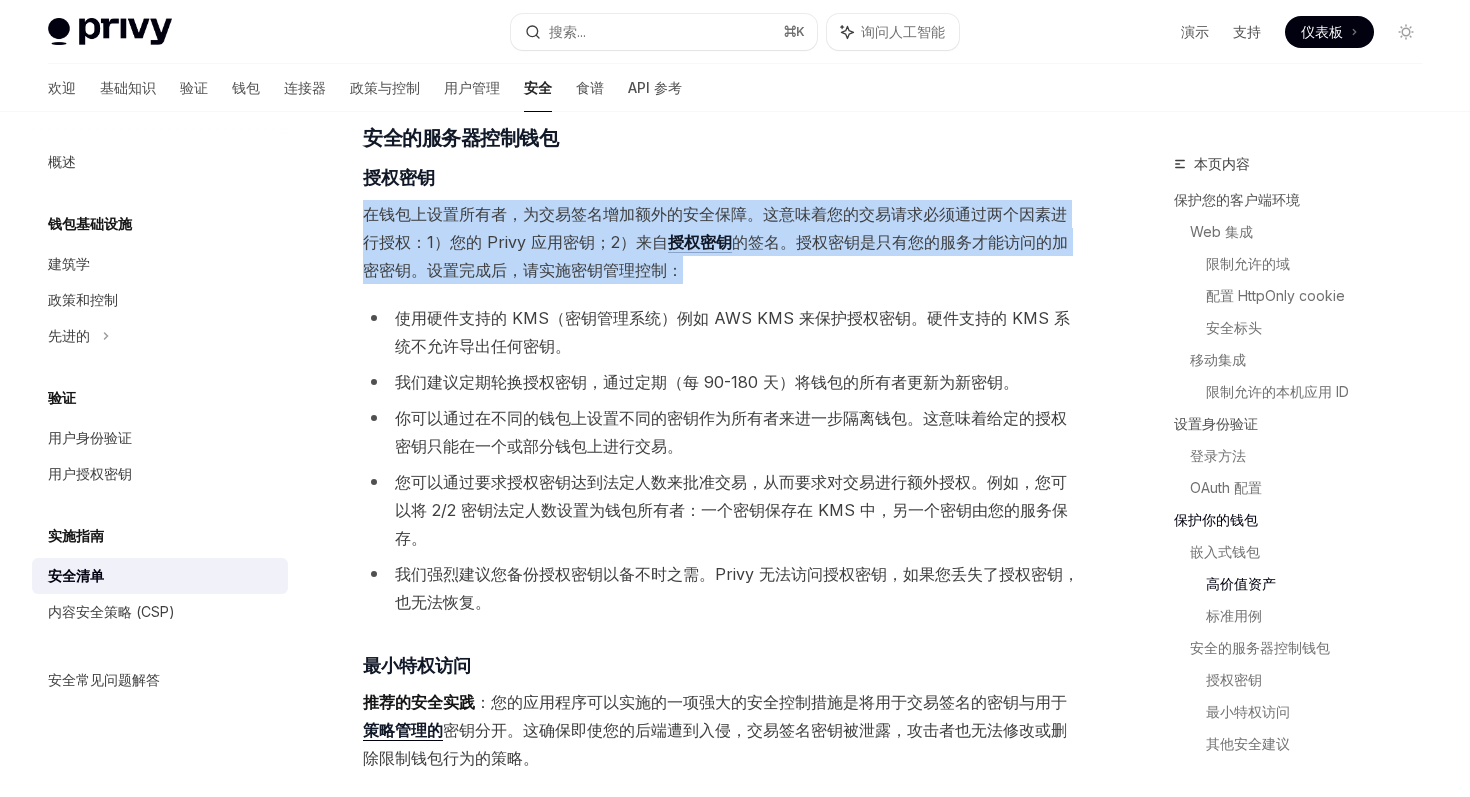 click on "的签名。授权密钥是只有您的服务才能访问的加密密钥。设置完成后，请实施密钥管理控制：" at bounding box center [715, 256] 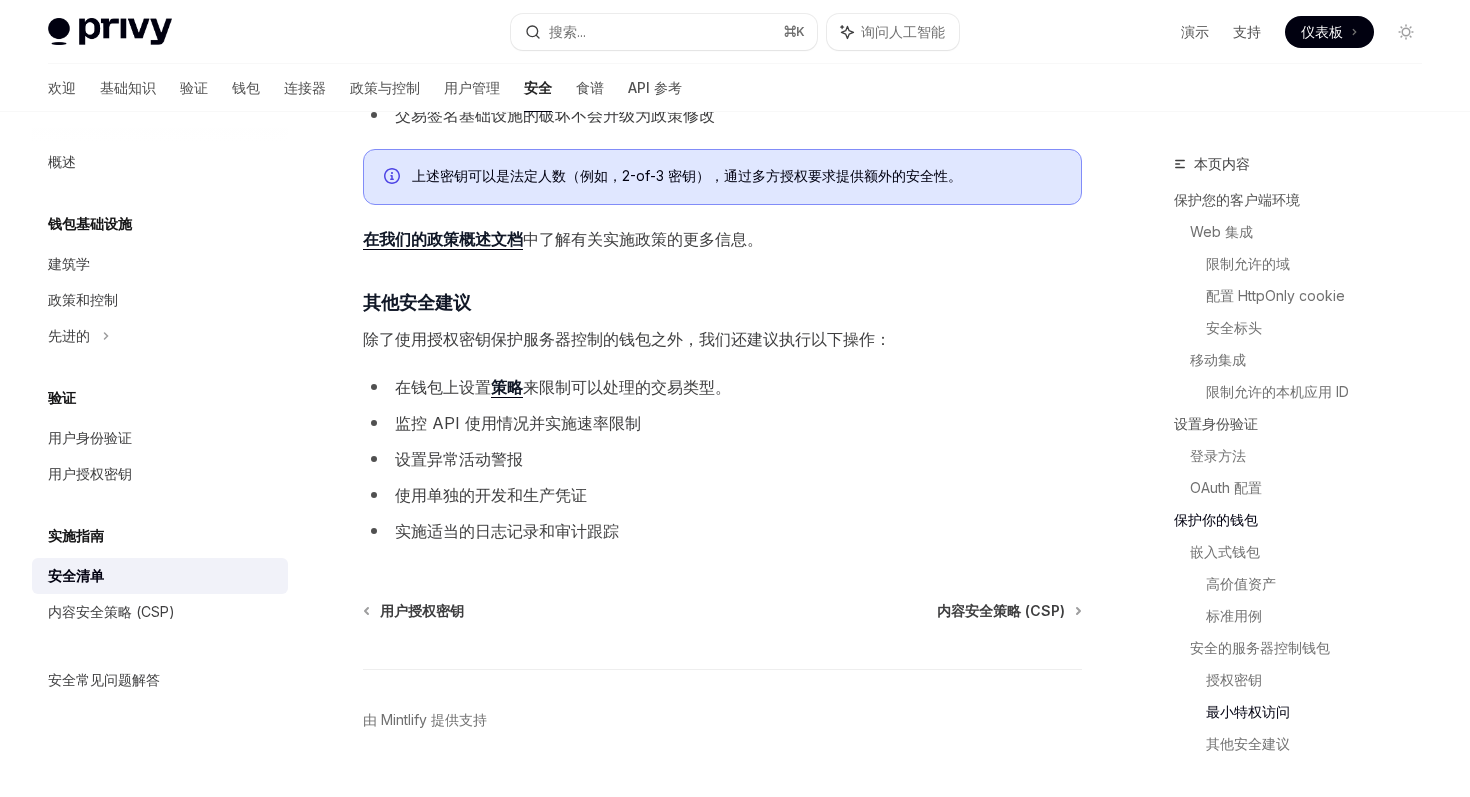 scroll, scrollTop: 4040, scrollLeft: 0, axis: vertical 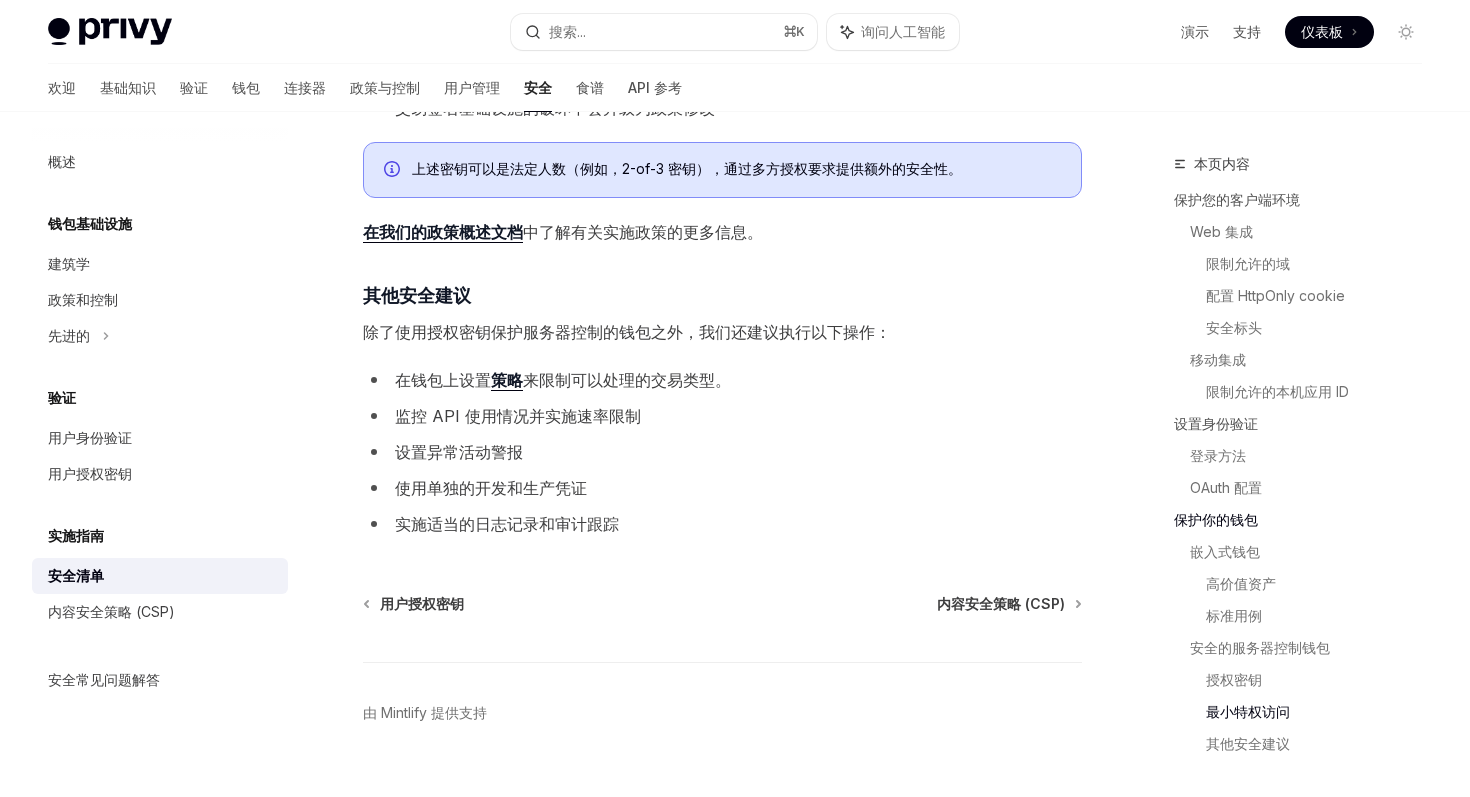 click on "来限制可以处理的交易类型。" at bounding box center (627, 380) 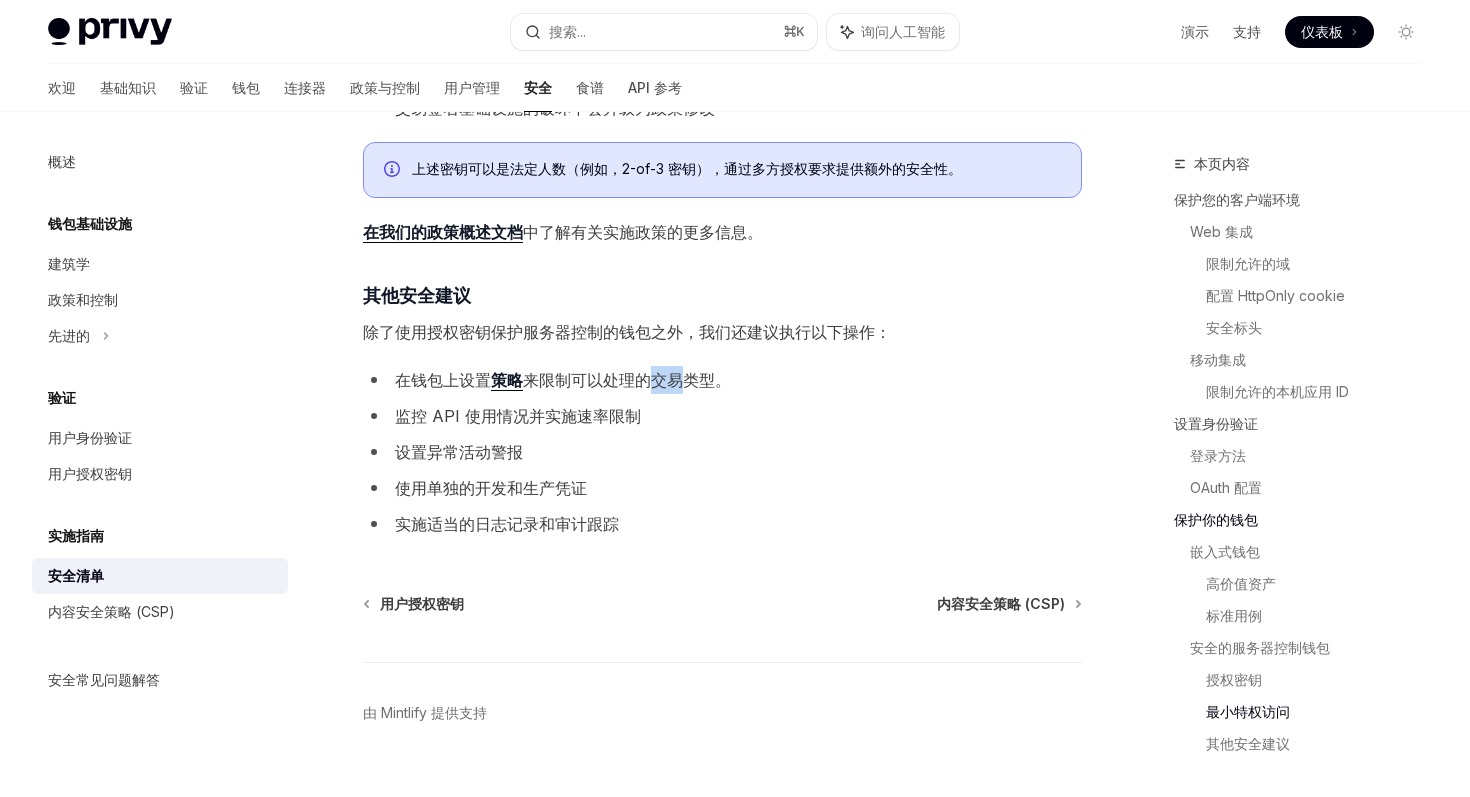 click on "来限制可以处理的交易类型。" at bounding box center [627, 380] 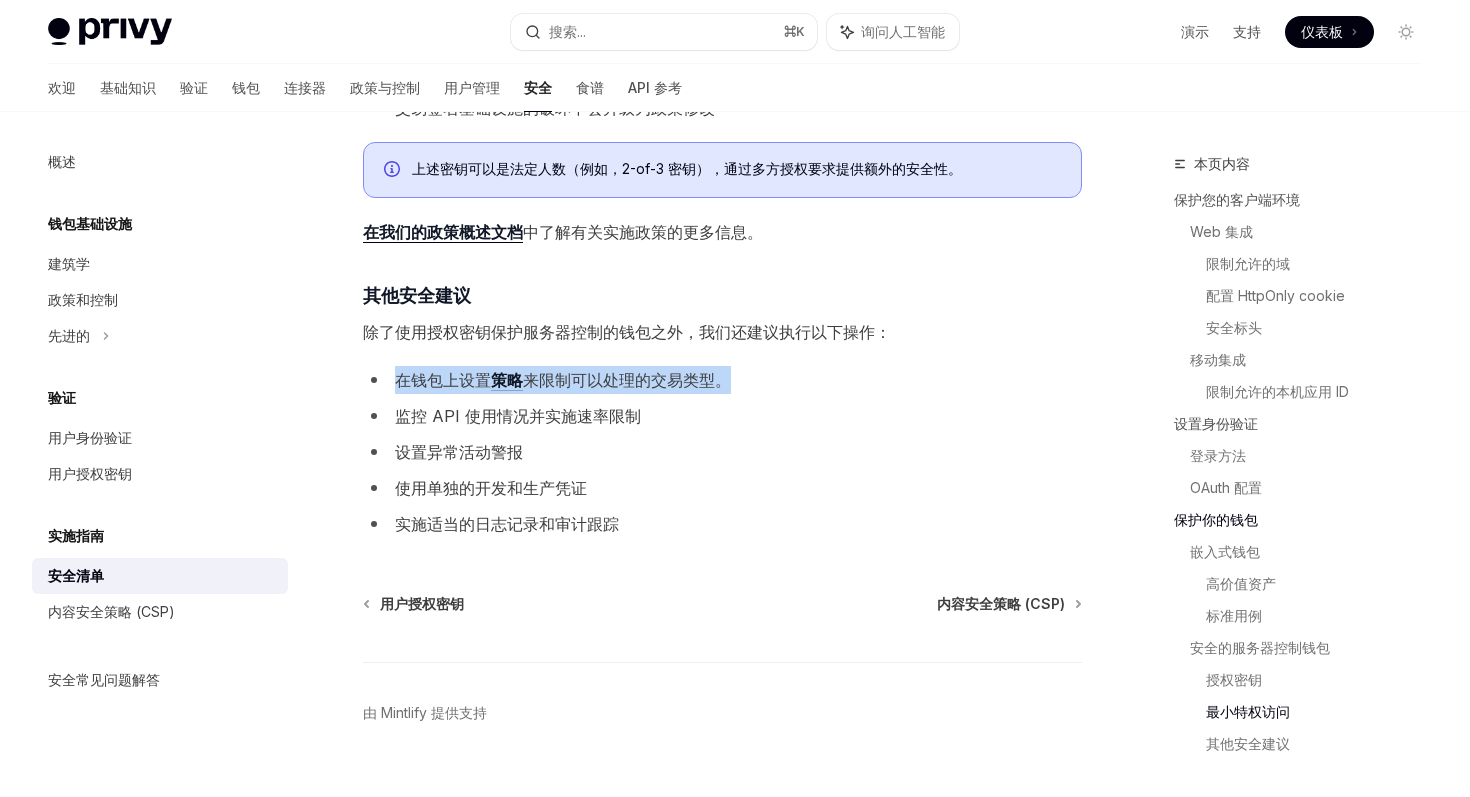 click on "来限制可以处理的交易类型。" at bounding box center [627, 380] 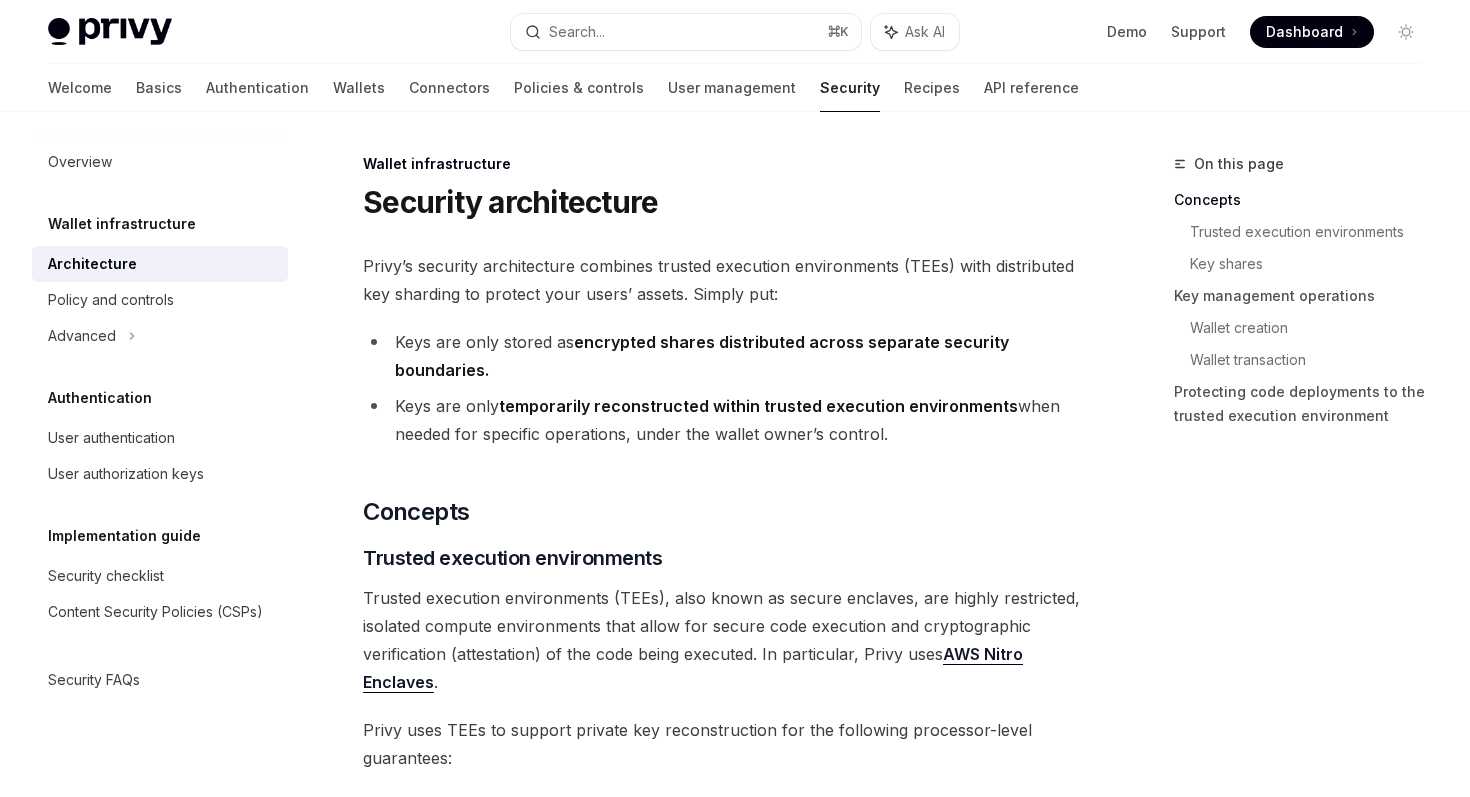 scroll, scrollTop: 96, scrollLeft: 0, axis: vertical 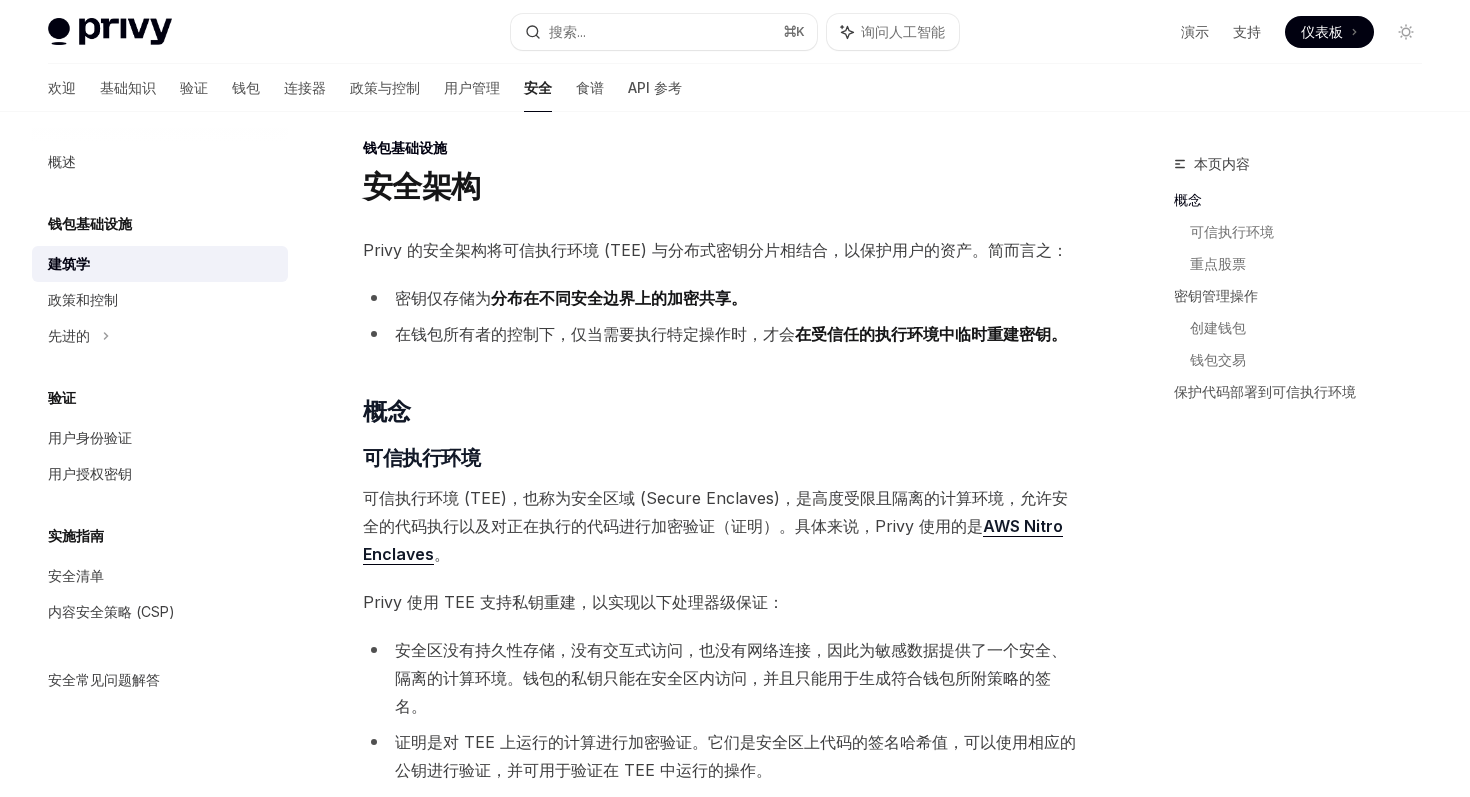 click on "在钱包所有者的控制下， 仅当需要执行特定操作时，才会 在受信任的执行环境中临时重建密钥。" at bounding box center (722, 334) 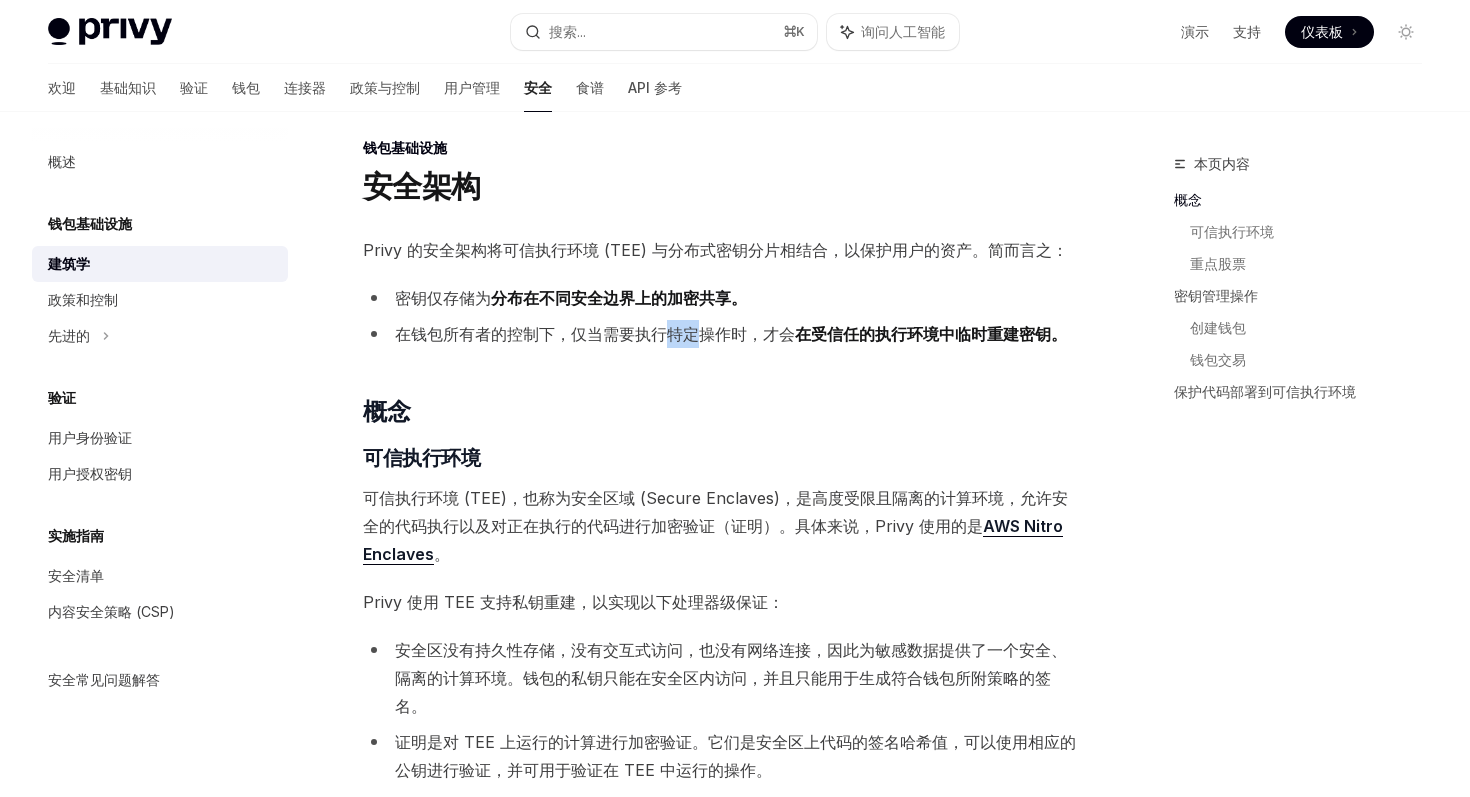 click on "在钱包所有者的控制下， 仅当需要执行特定操作时，才会 在受信任的执行环境中临时重建密钥。" at bounding box center (722, 334) 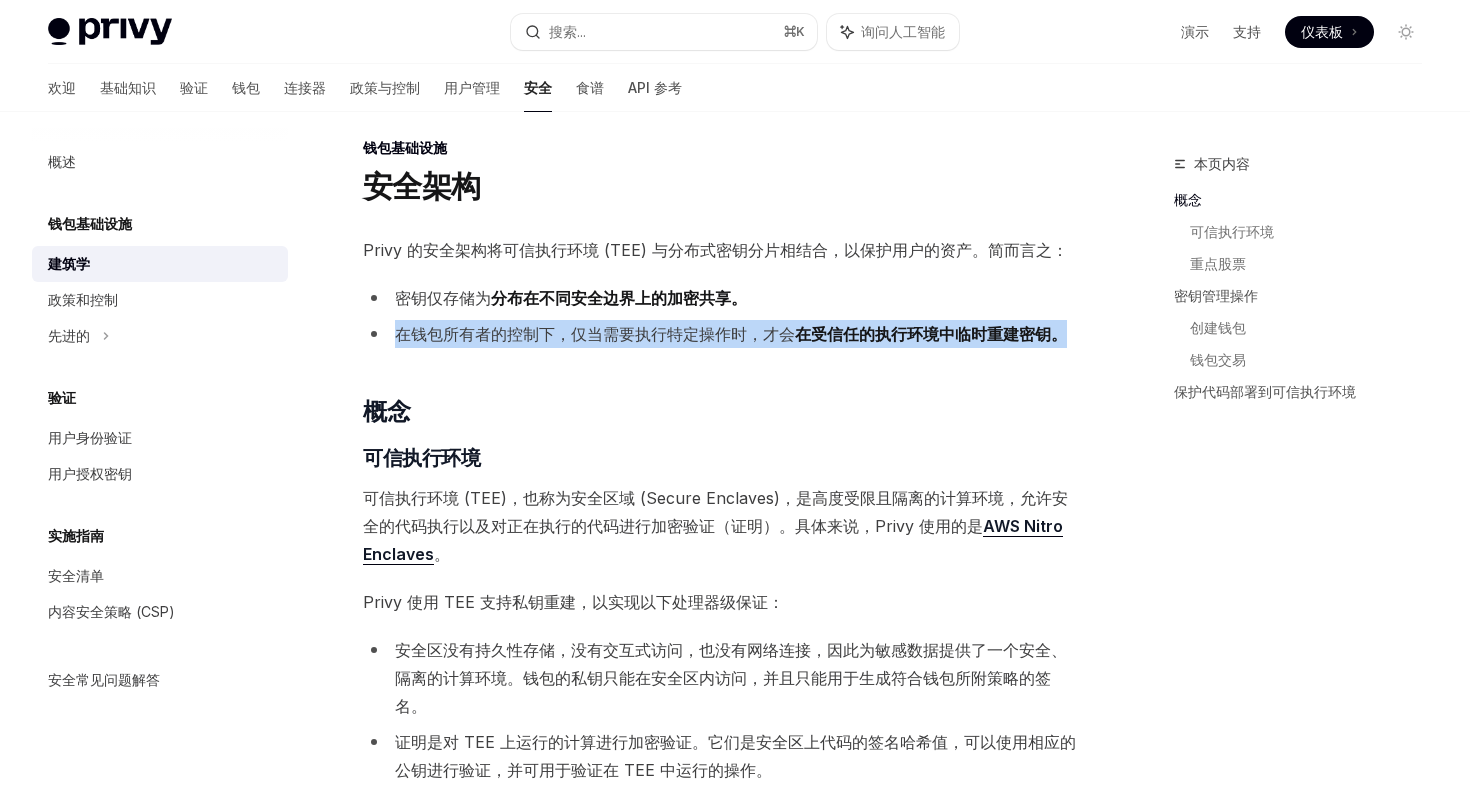 click on "仅当需要执行特定操作时，才会" at bounding box center [683, 334] 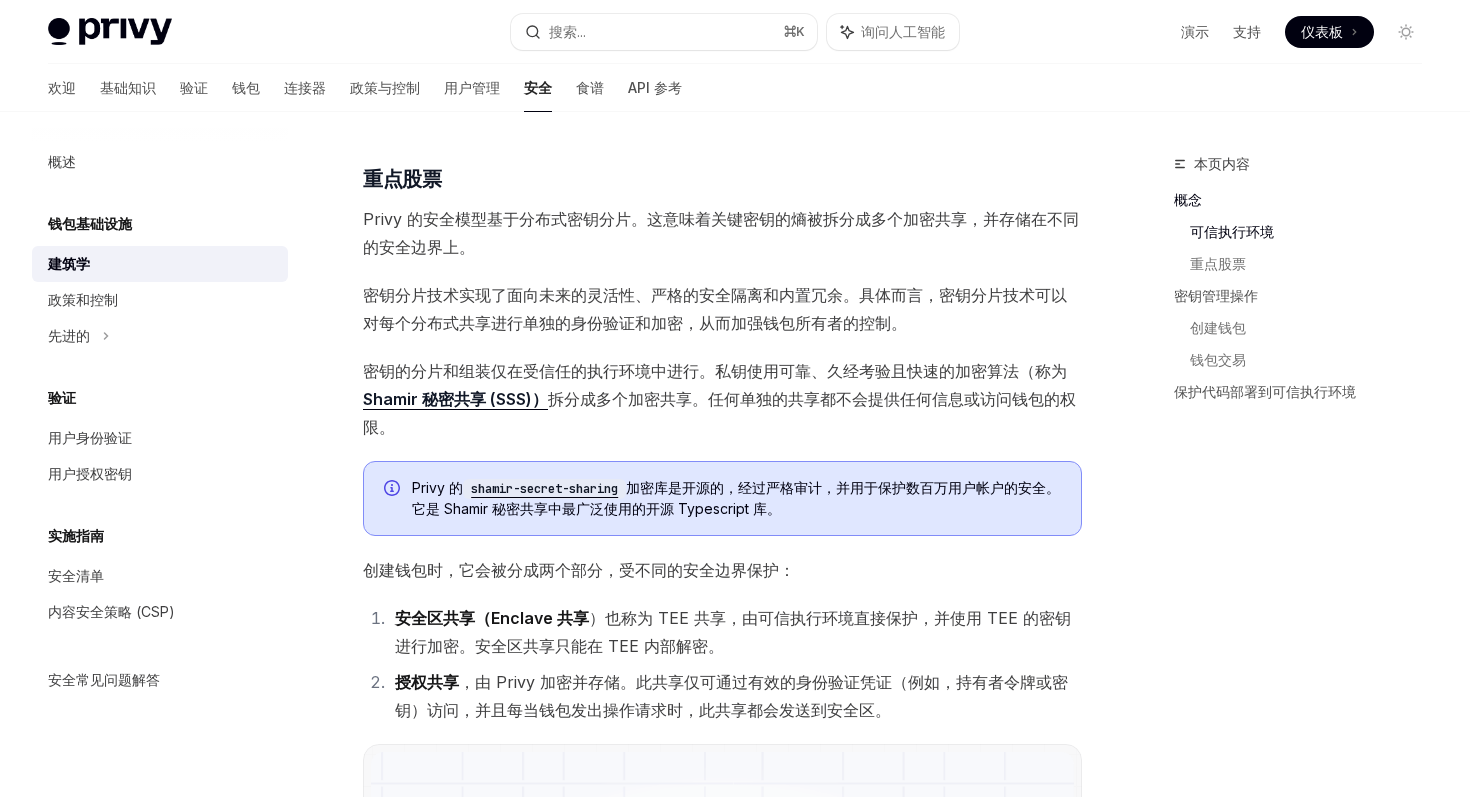scroll, scrollTop: 689, scrollLeft: 0, axis: vertical 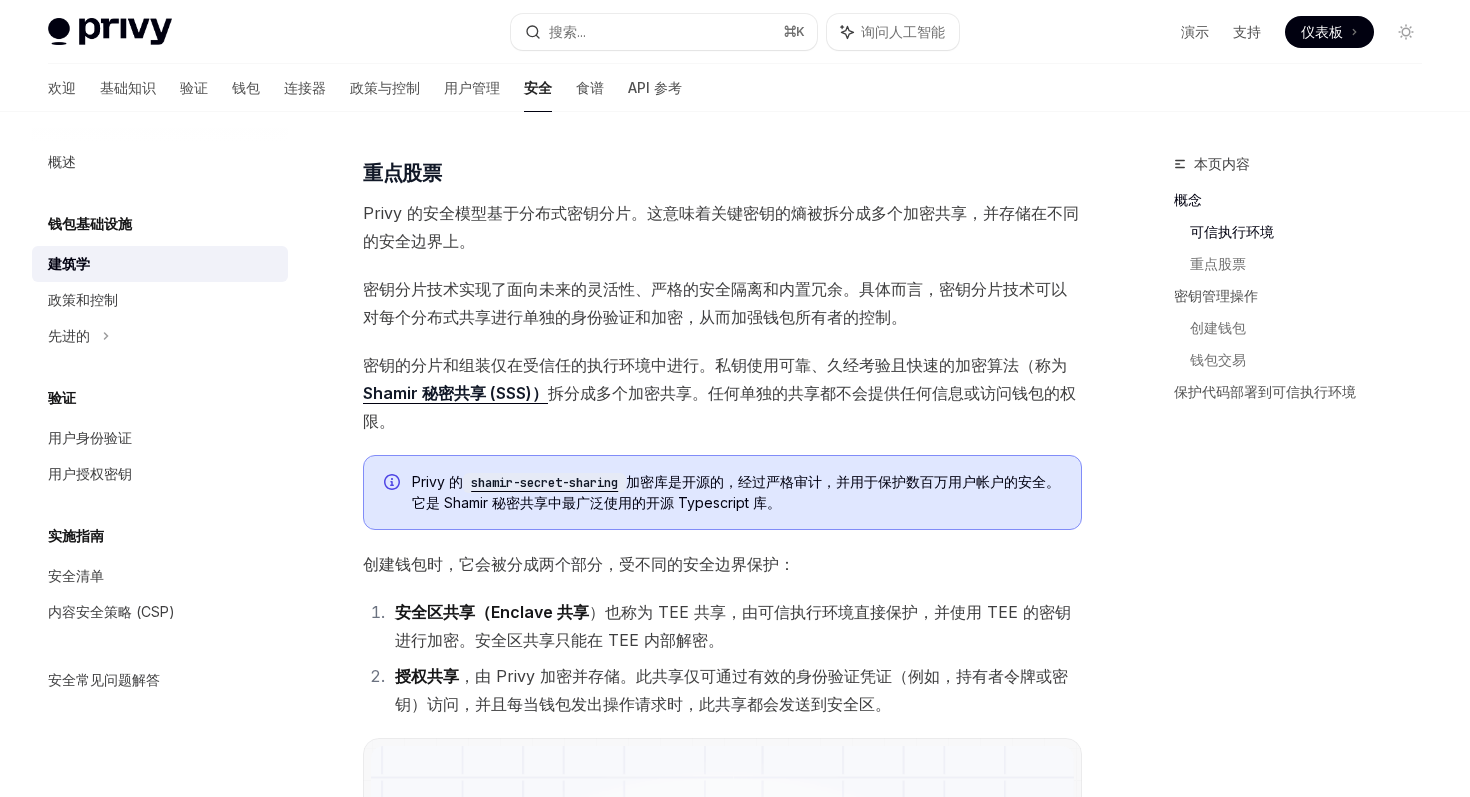 click on "密钥的分片和组装仅在受信任的执行环境中进行。私钥使用可靠、久经考验且快速的加密算法（称为" at bounding box center [715, 365] 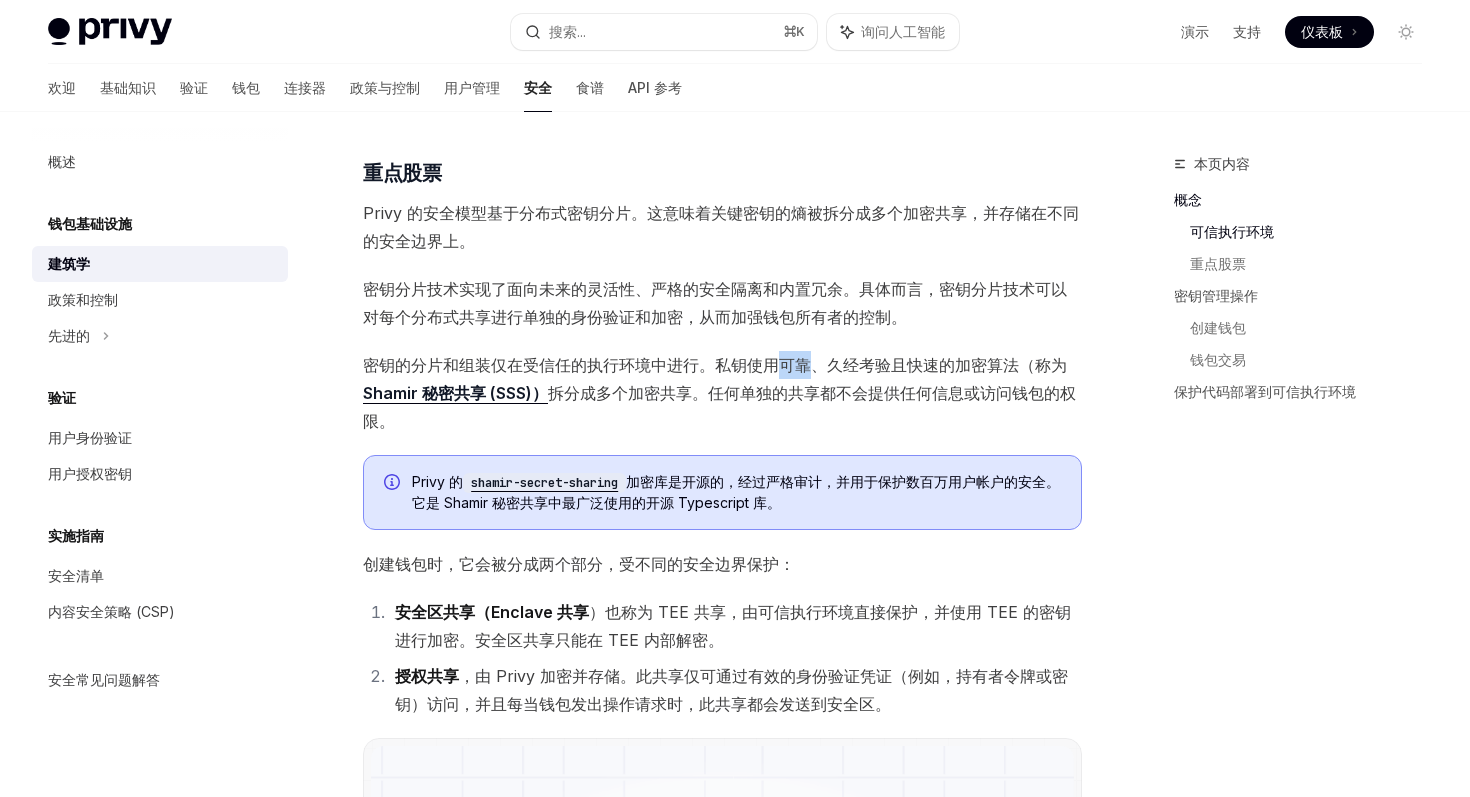 click on "密钥的分片和组装仅在受信任的执行环境中进行。私钥使用可靠、久经考验且快速的加密算法（称为" at bounding box center (715, 365) 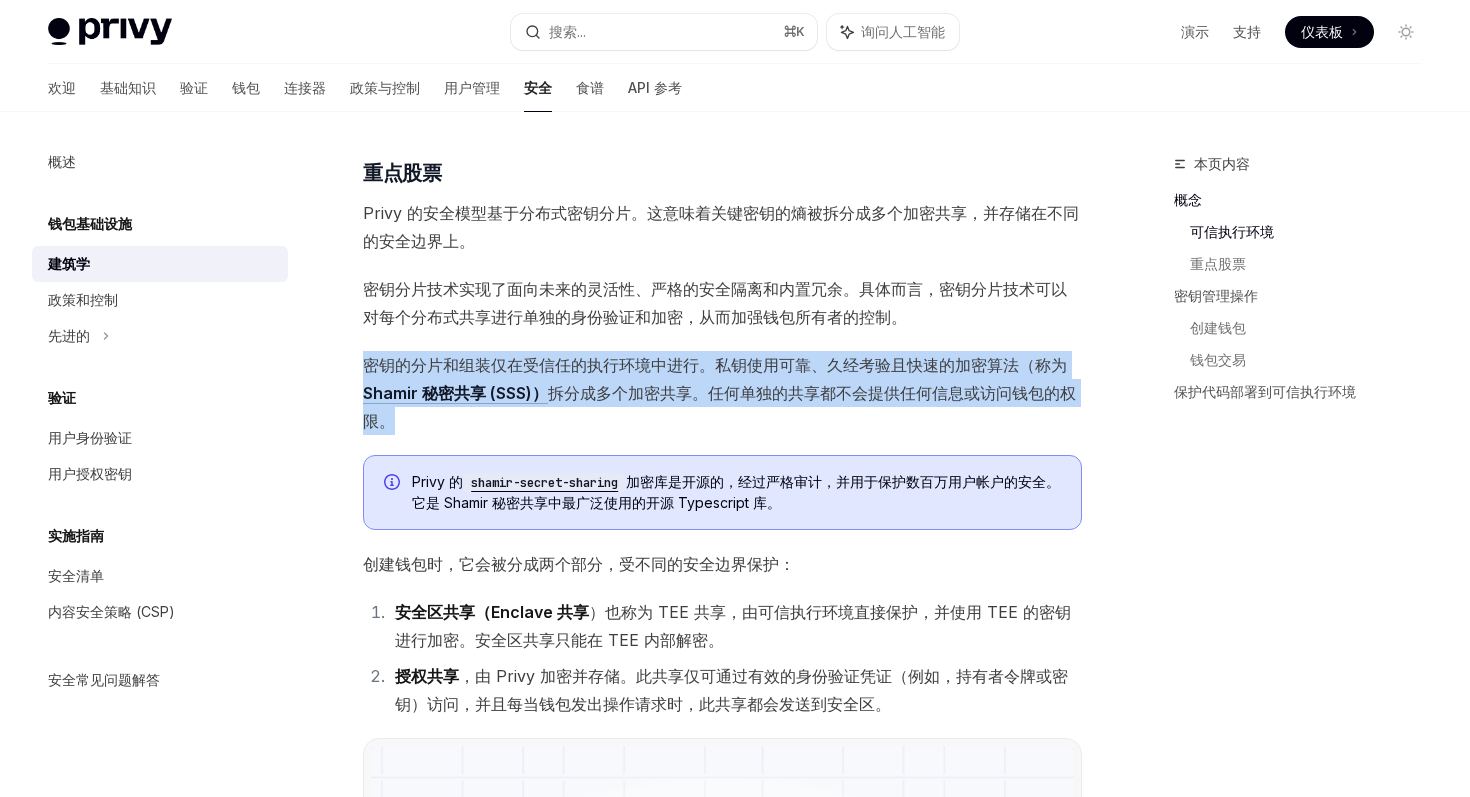 click on "密钥的分片和组装仅在受信任的执行环境中进行。私钥使用可靠、久经考验且快速的加密算法（称为" at bounding box center [715, 365] 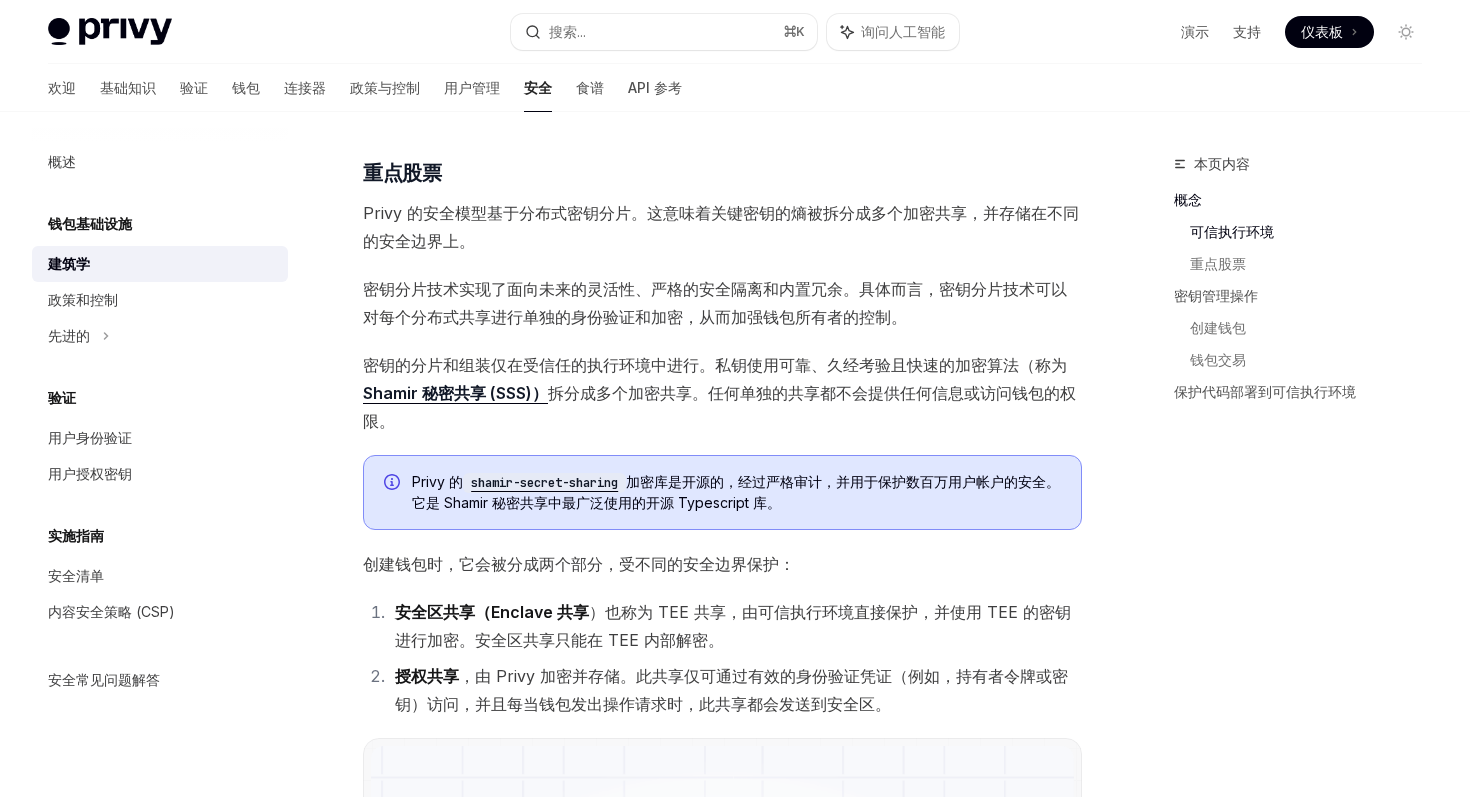 click on "拆分成多个加密共享。任何单独的共享都不会提供任何信息或访问钱包的权限。" at bounding box center (719, 407) 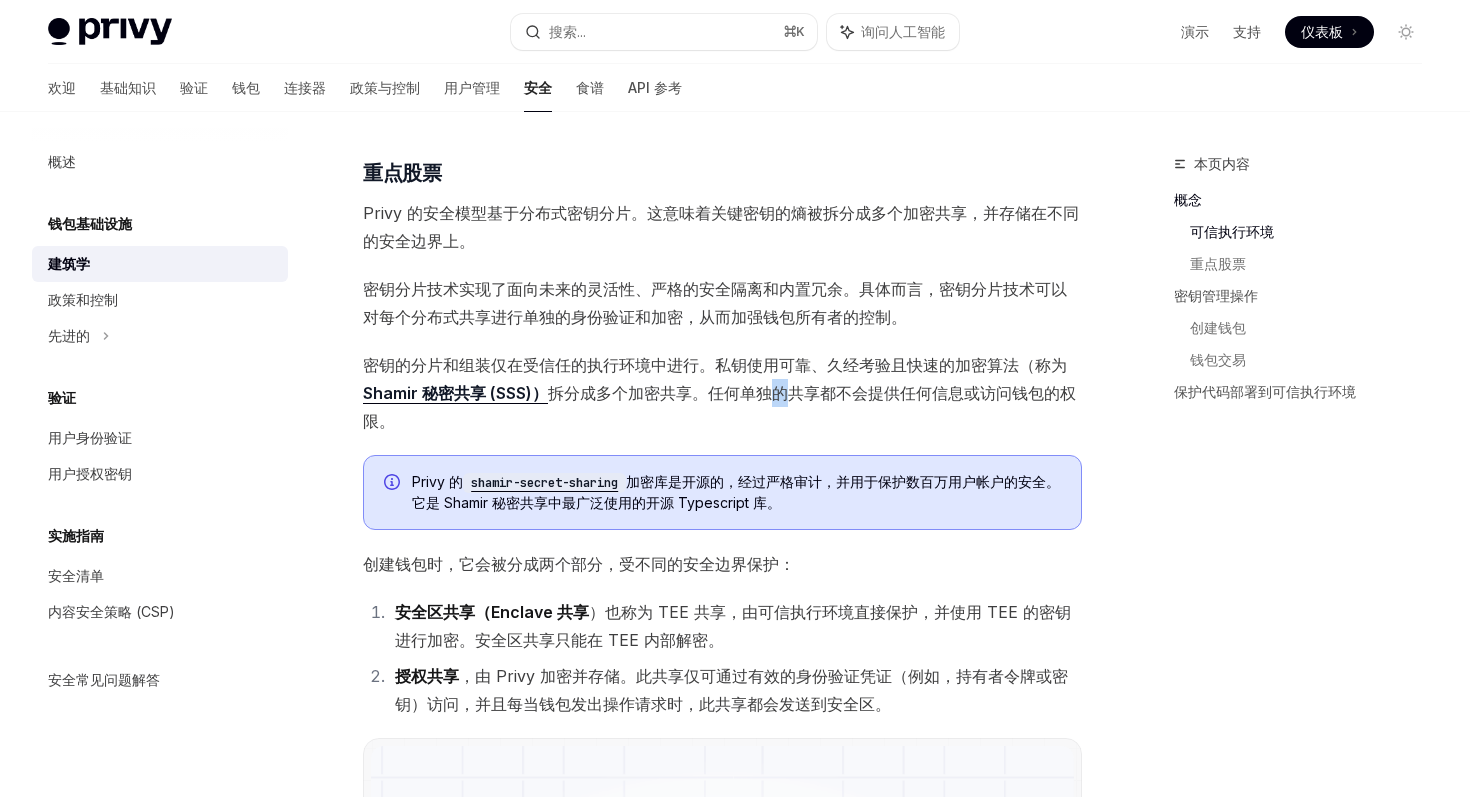 click on "拆分成多个加密共享。任何单独的共享都不会提供任何信息或访问钱包的权限。" at bounding box center [719, 407] 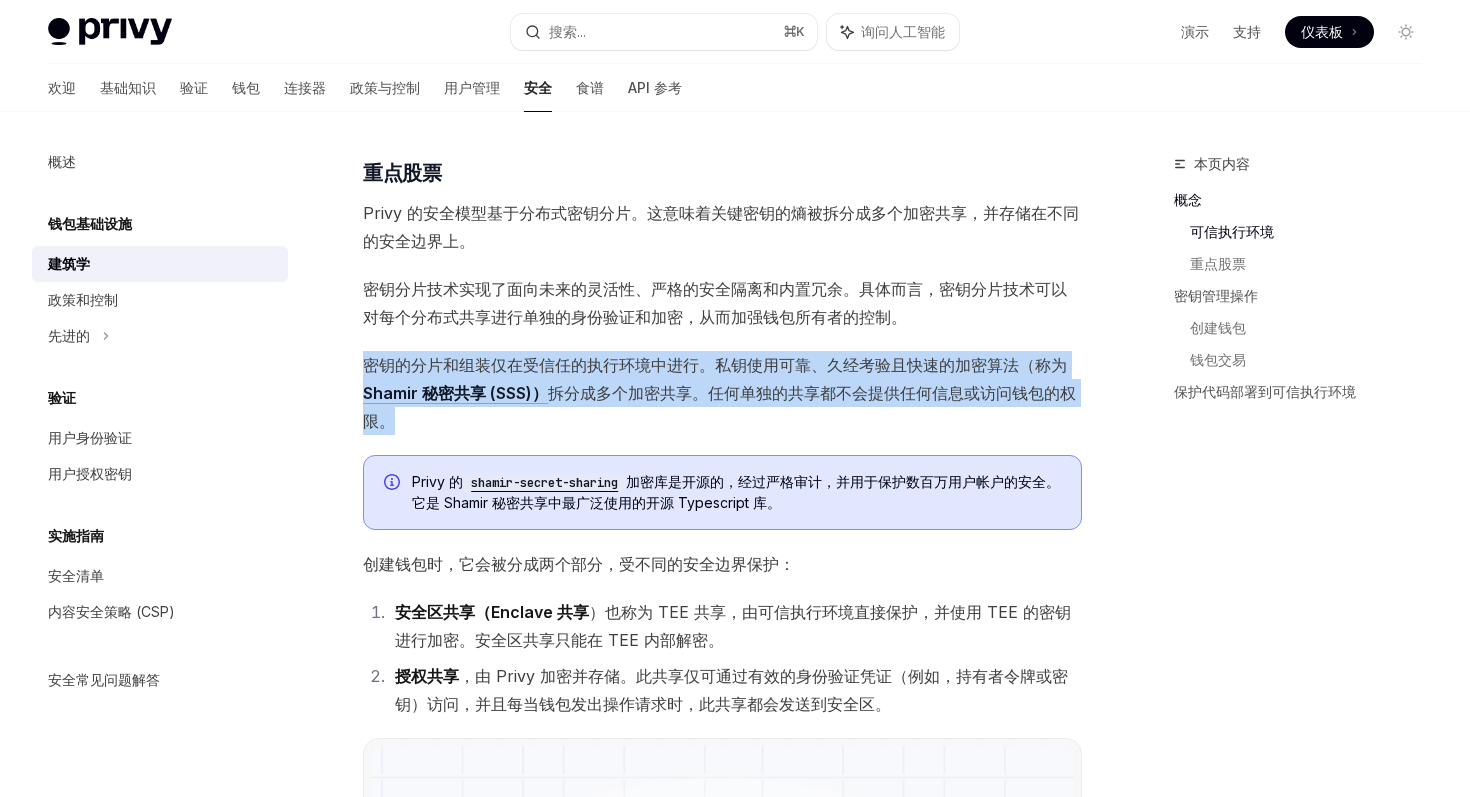 click on "拆分成多个加密共享。任何单独的共享都不会提供任何信息或访问钱包的权限。" at bounding box center (719, 407) 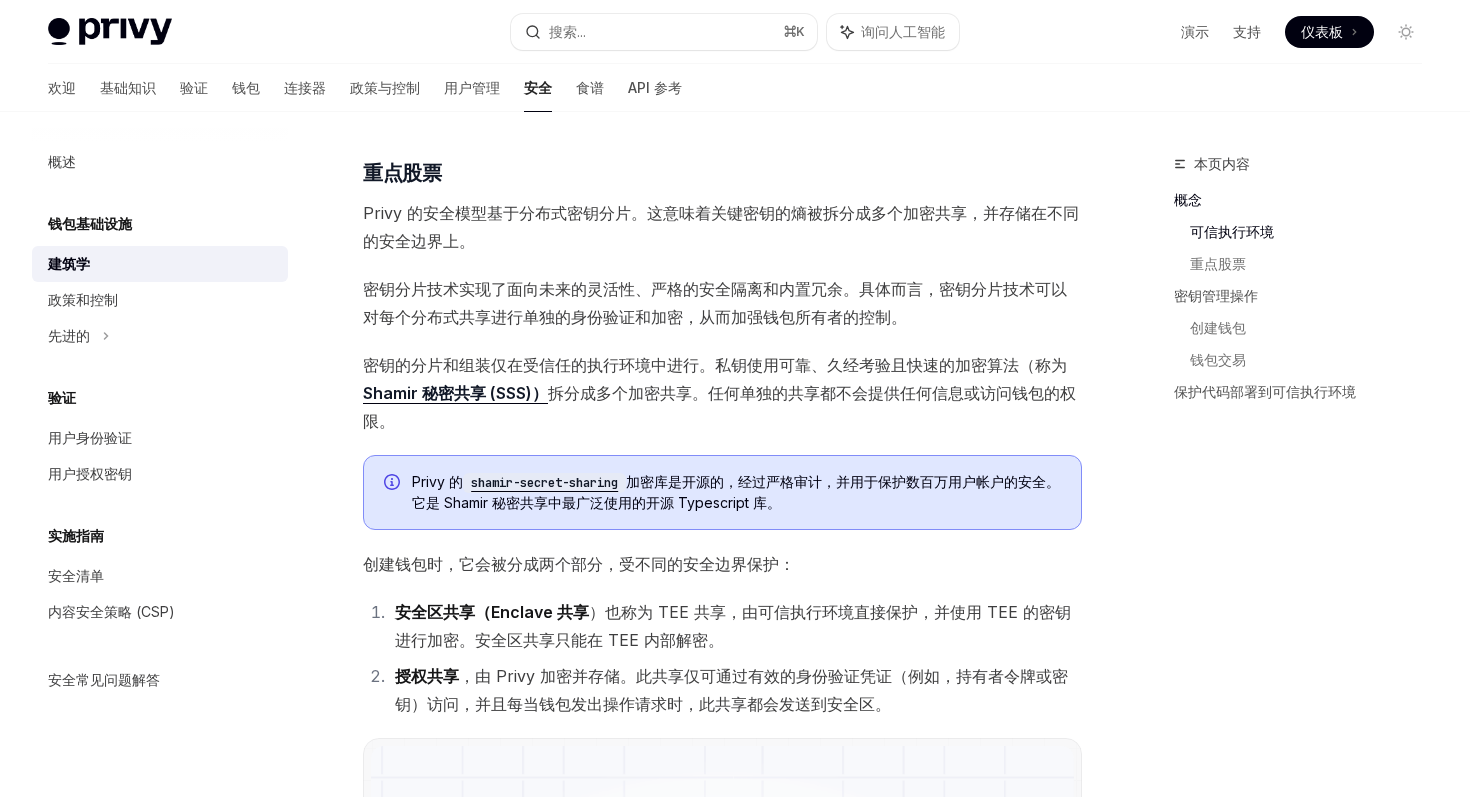 click on "拆分成多个加密共享。任何单独的共享都不会提供任何信息或访问钱包的权限。" at bounding box center [719, 407] 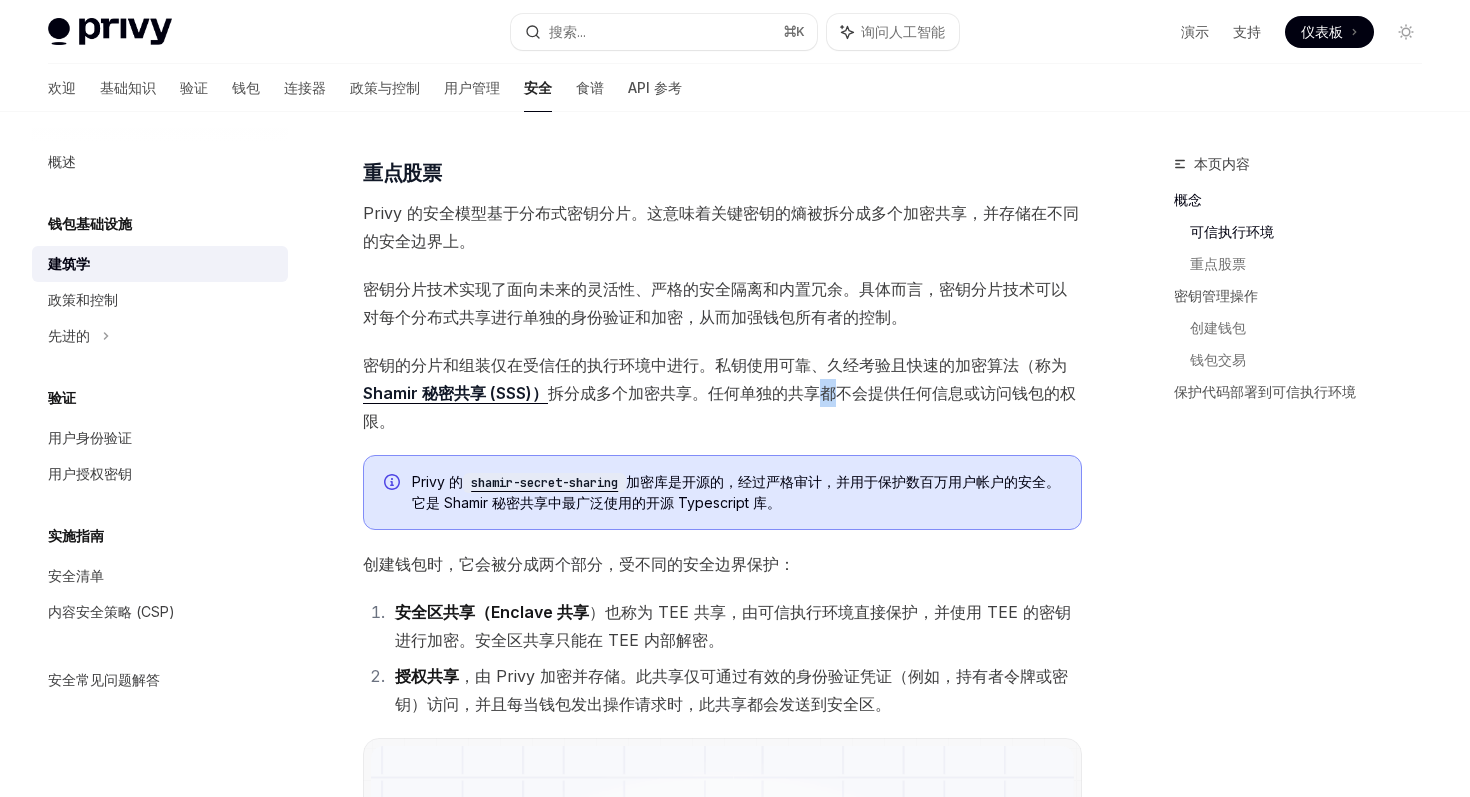 click on "拆分成多个加密共享。任何单独的共享都不会提供任何信息或访问钱包的权限。" at bounding box center [719, 407] 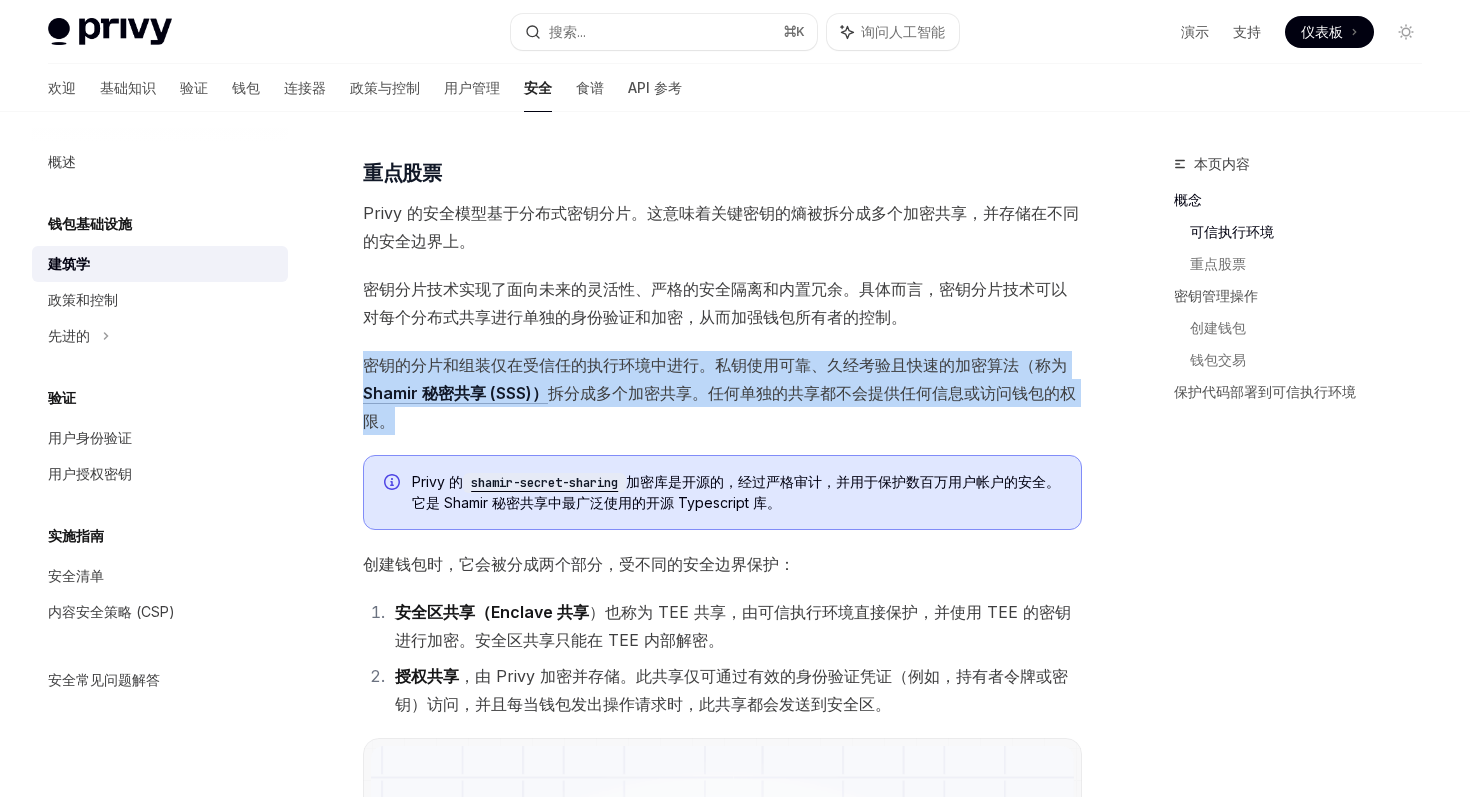 click on "拆分成多个加密共享。任何单独的共享都不会提供任何信息或访问钱包的权限。" at bounding box center [719, 407] 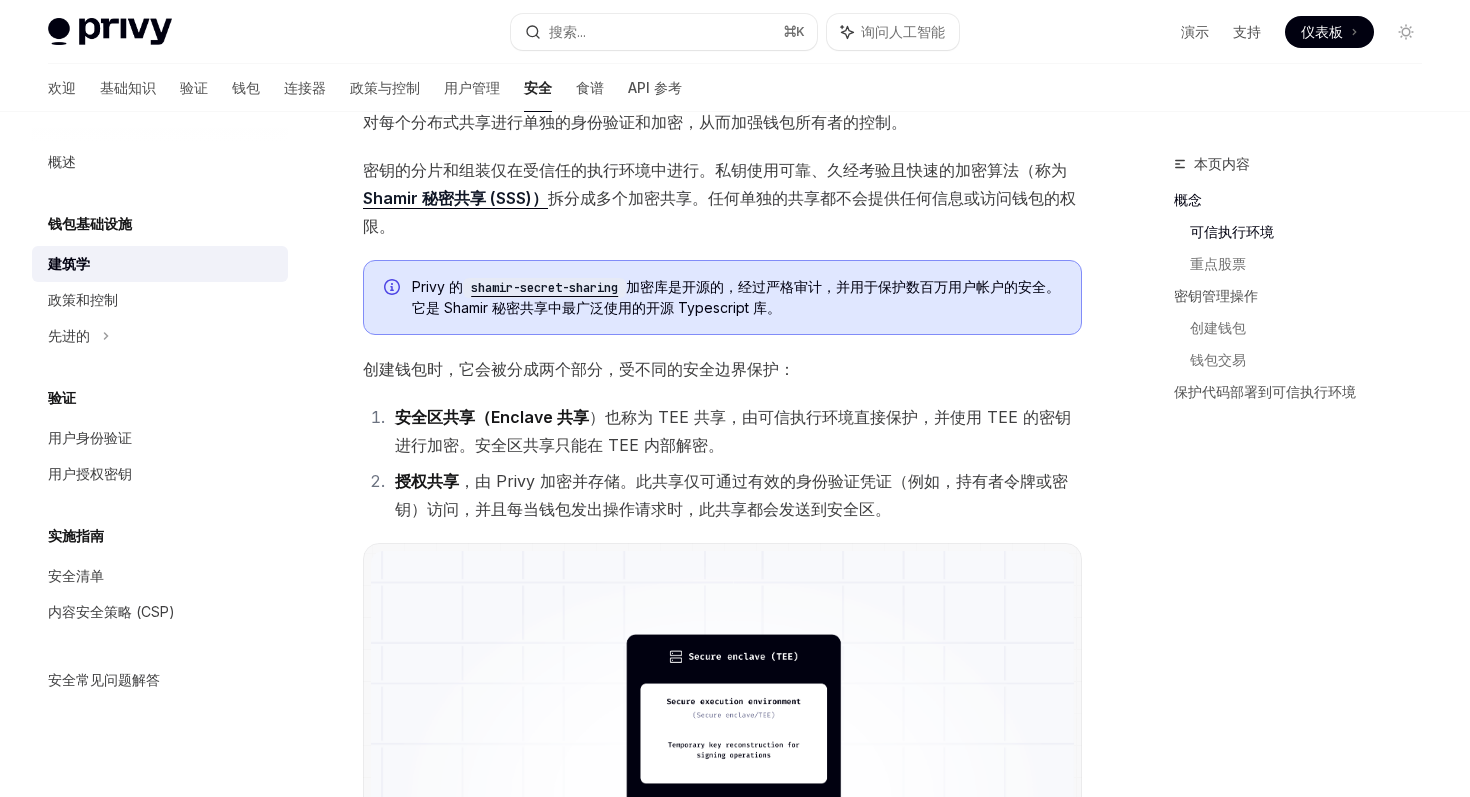 scroll, scrollTop: 887, scrollLeft: 0, axis: vertical 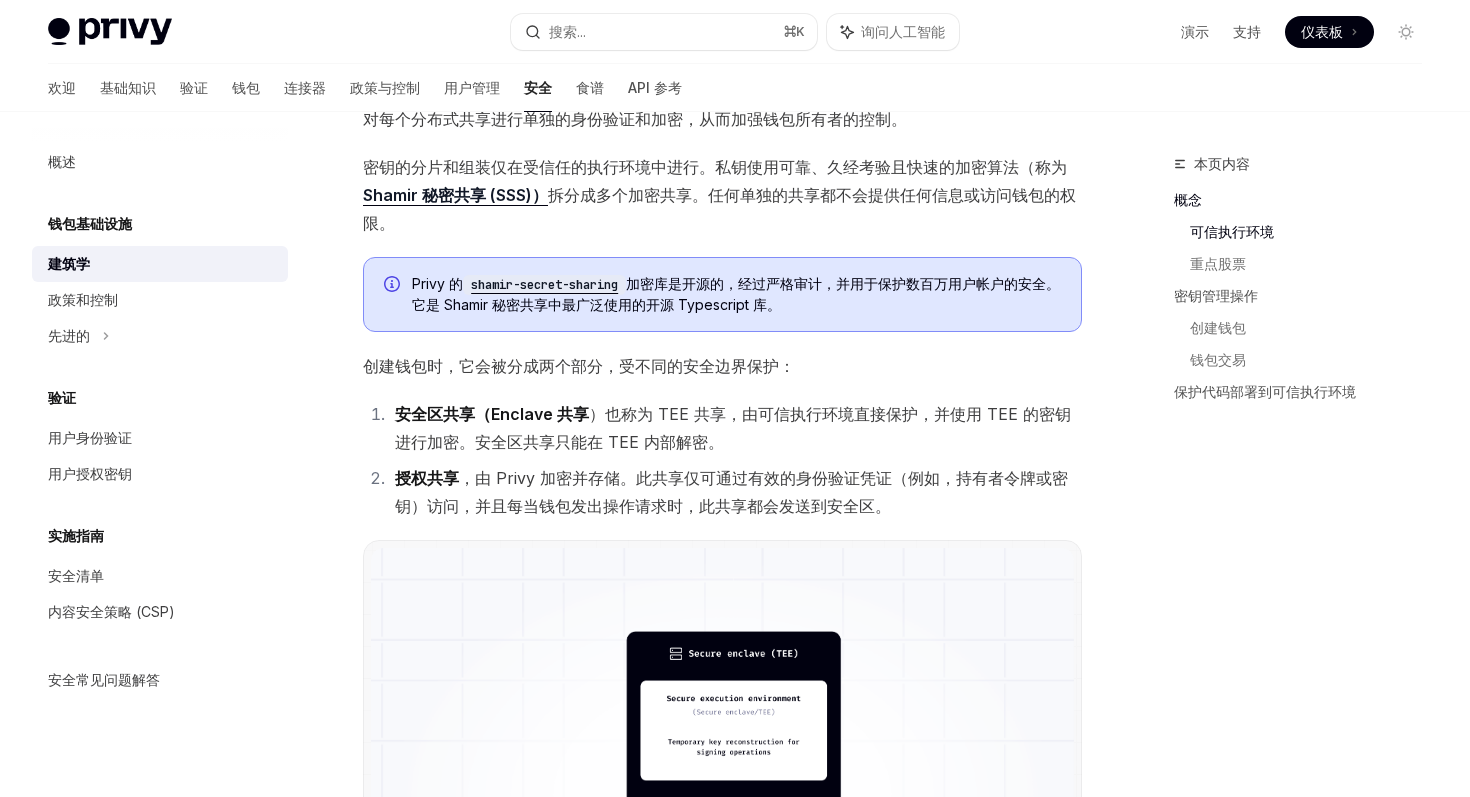 click on "密钥的分片和组装仅在受信任的执行环境中进行。私钥使用可靠、久经考验且快速的加密算法（称为 Shamir 秘密共享 (SSS)） 拆分成多个加密共享。任何单独的共享都不会提供任何信息或访问钱包的权限。" at bounding box center [722, 195] 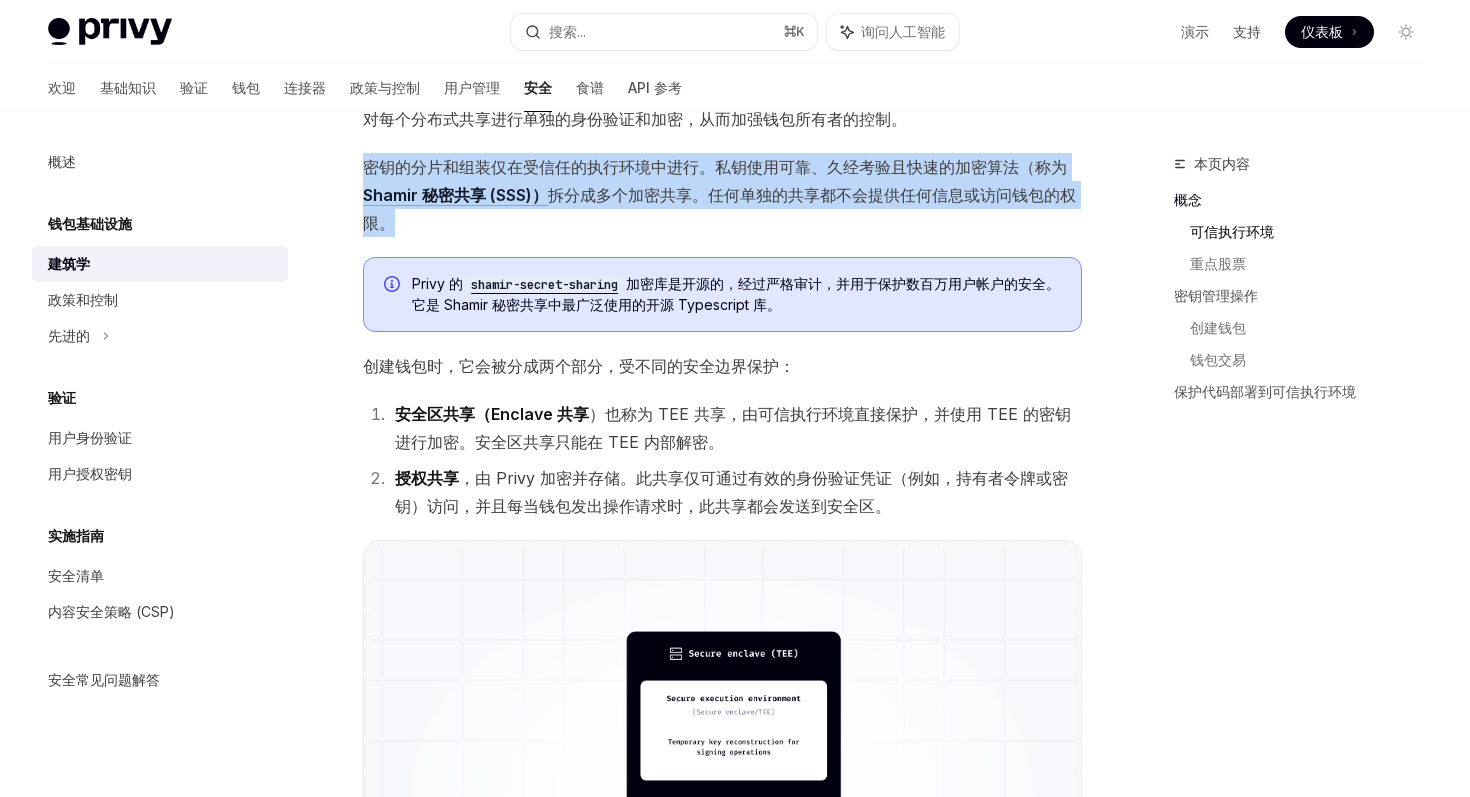 click on "拆分成多个加密共享。任何单独的共享都不会提供任何信息或访问钱包的权限。" at bounding box center (719, 209) 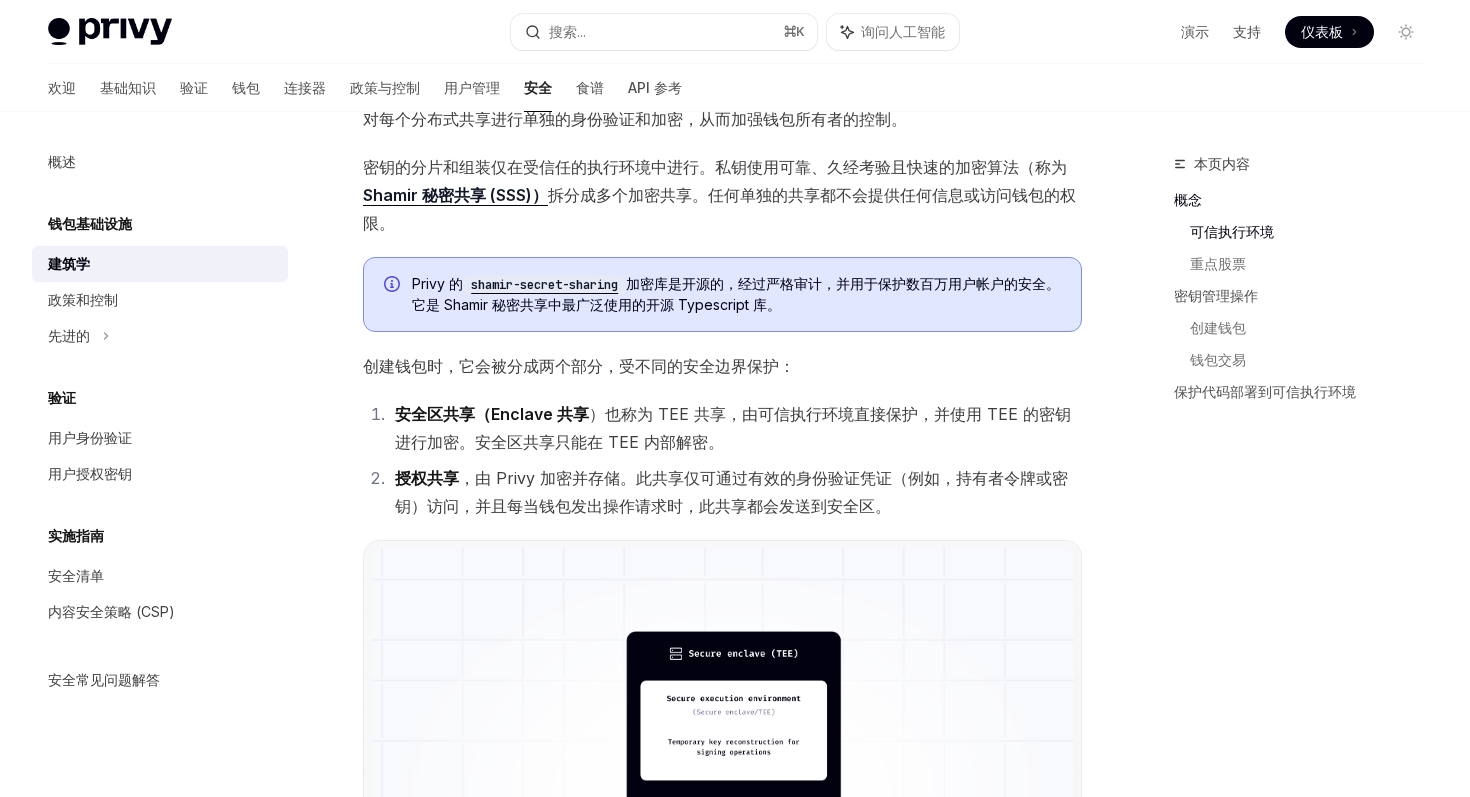 click on "加密库是开源的，经过严格审计，并用于保护数百万用户帐户的安全。它是 Shamir 秘密共享中最广泛使用的开源 Typescript 库。" at bounding box center [736, 294] 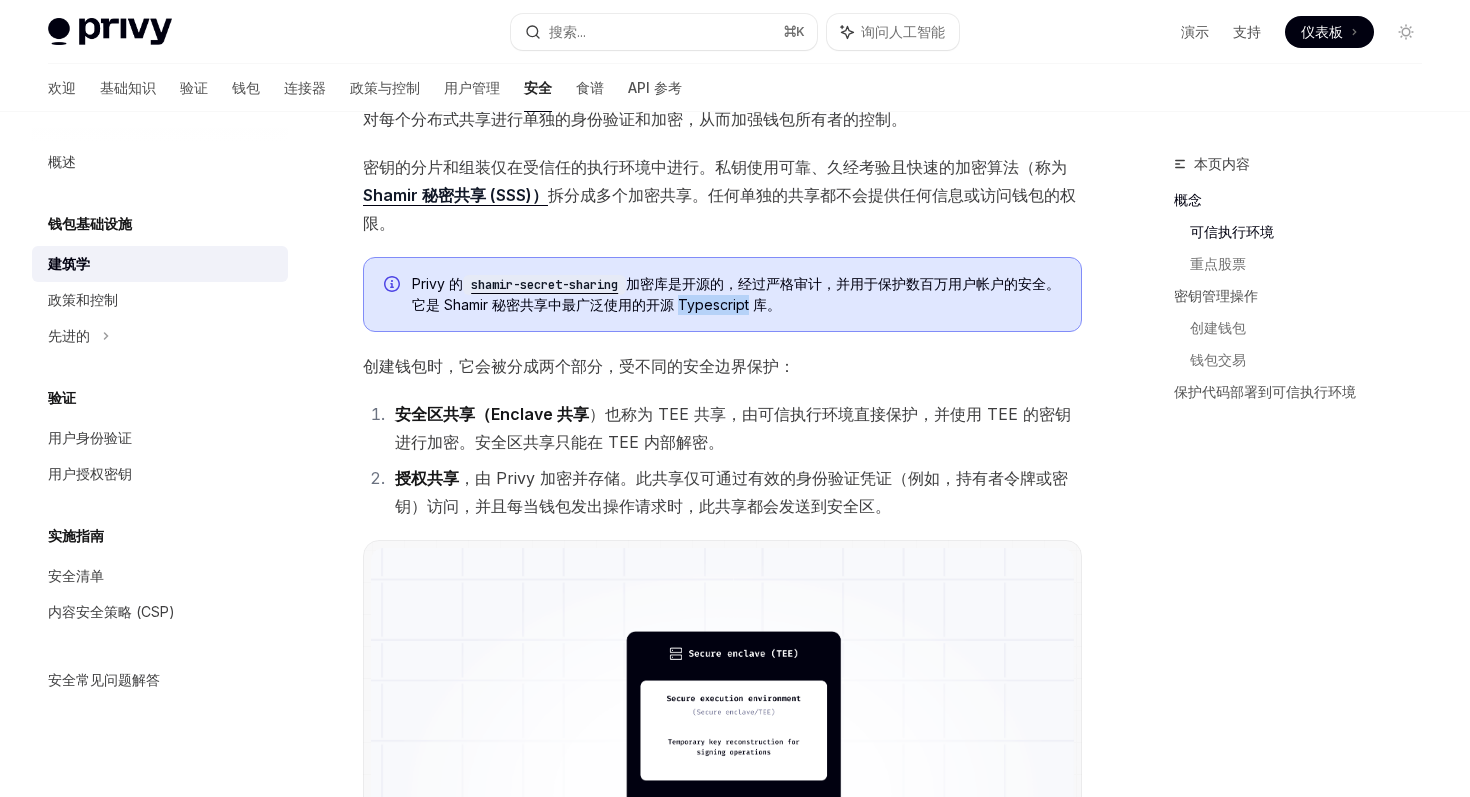 click on "加密库是开源的，经过严格审计，并用于保护数百万用户帐户的安全。它是 Shamir 秘密共享中最广泛使用的开源 Typescript 库。" at bounding box center [736, 294] 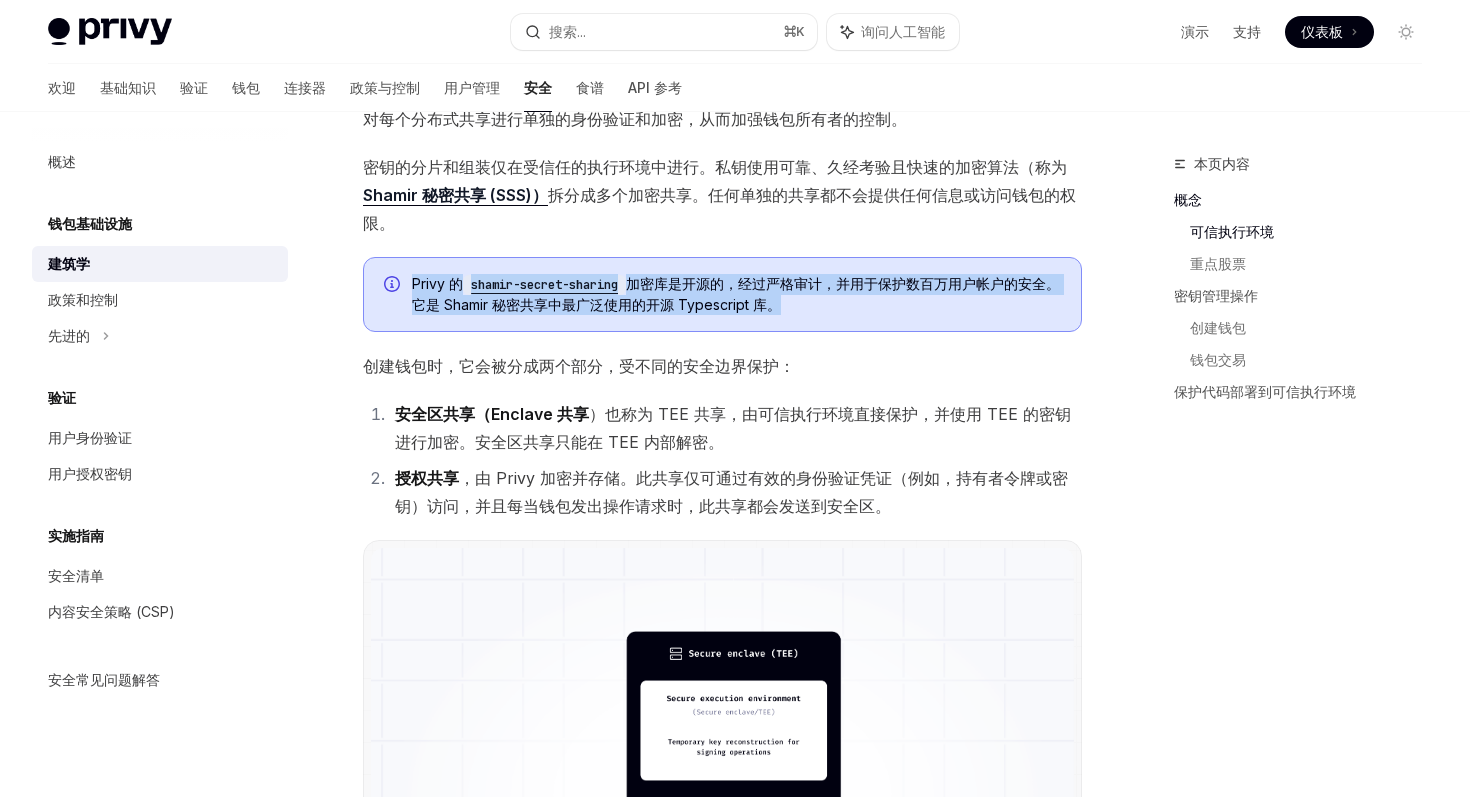 click on "加密库是开源的，经过严格审计，并用于保护数百万用户帐户的安全。它是 Shamir 秘密共享中最广泛使用的开源 Typescript 库。" at bounding box center (736, 294) 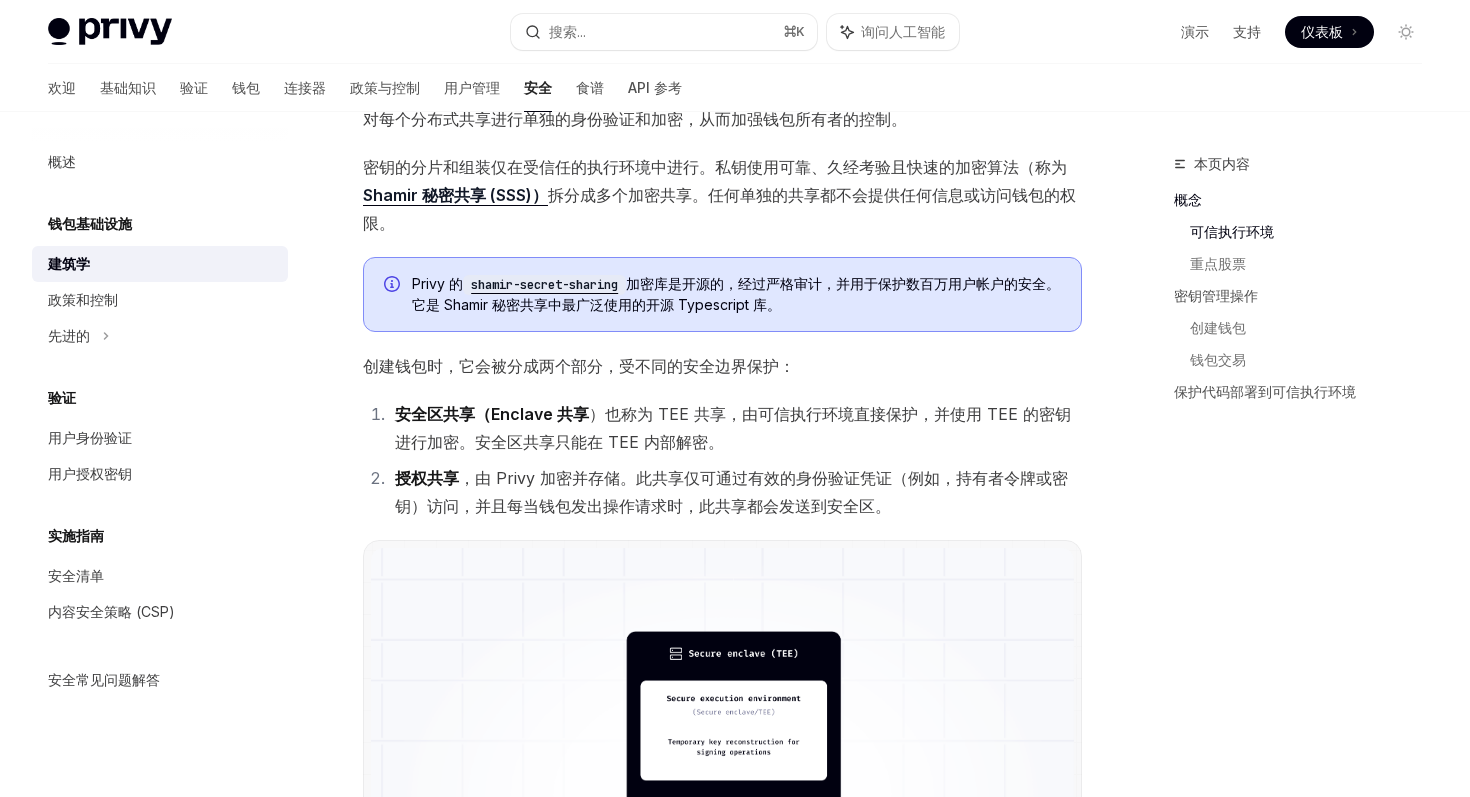 click on "创建钱包时，它会被分成两个部分，受不同的安全边界保护：" at bounding box center [579, 366] 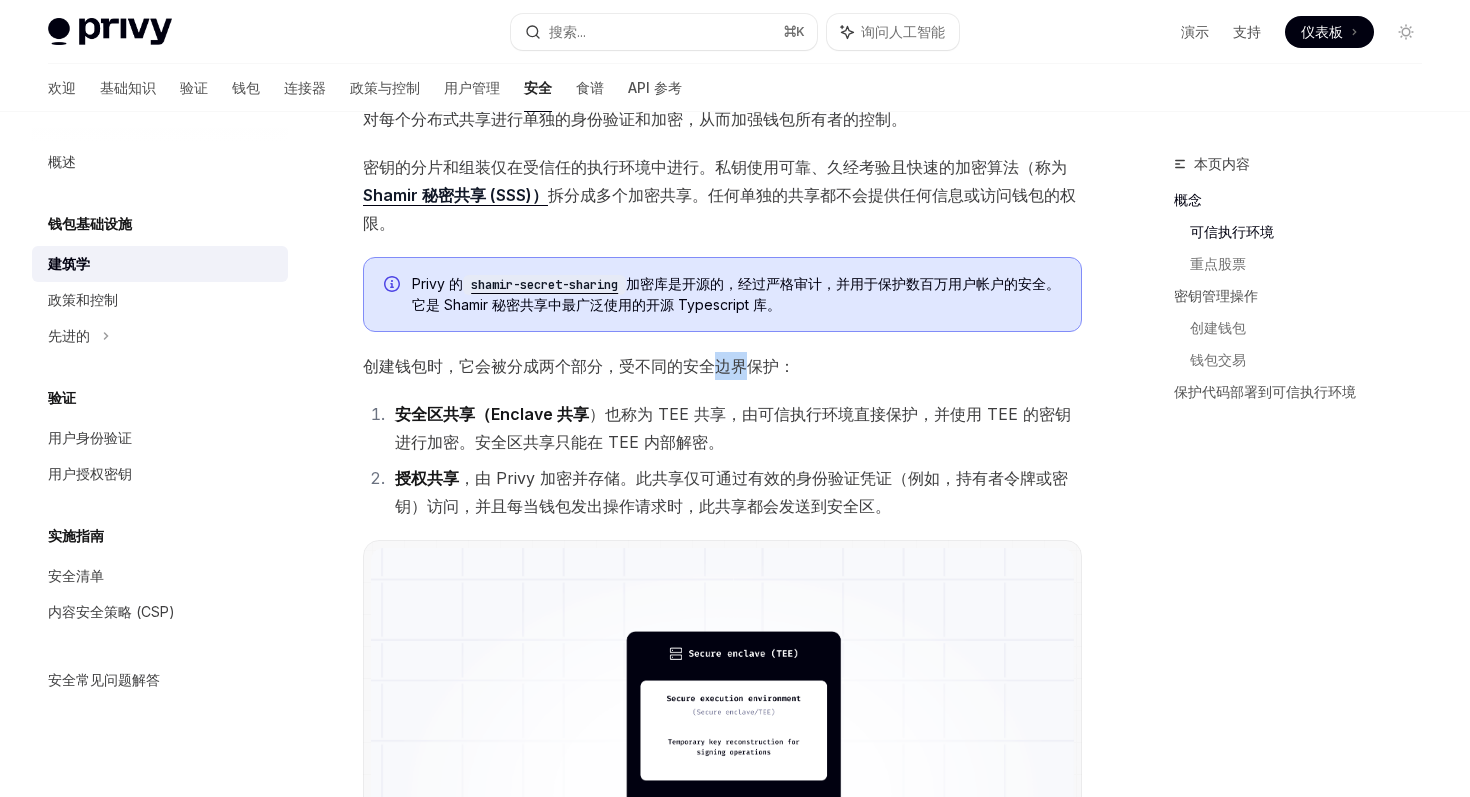 click on "创建钱包时，它会被分成两个部分，受不同的安全边界保护：" at bounding box center (579, 366) 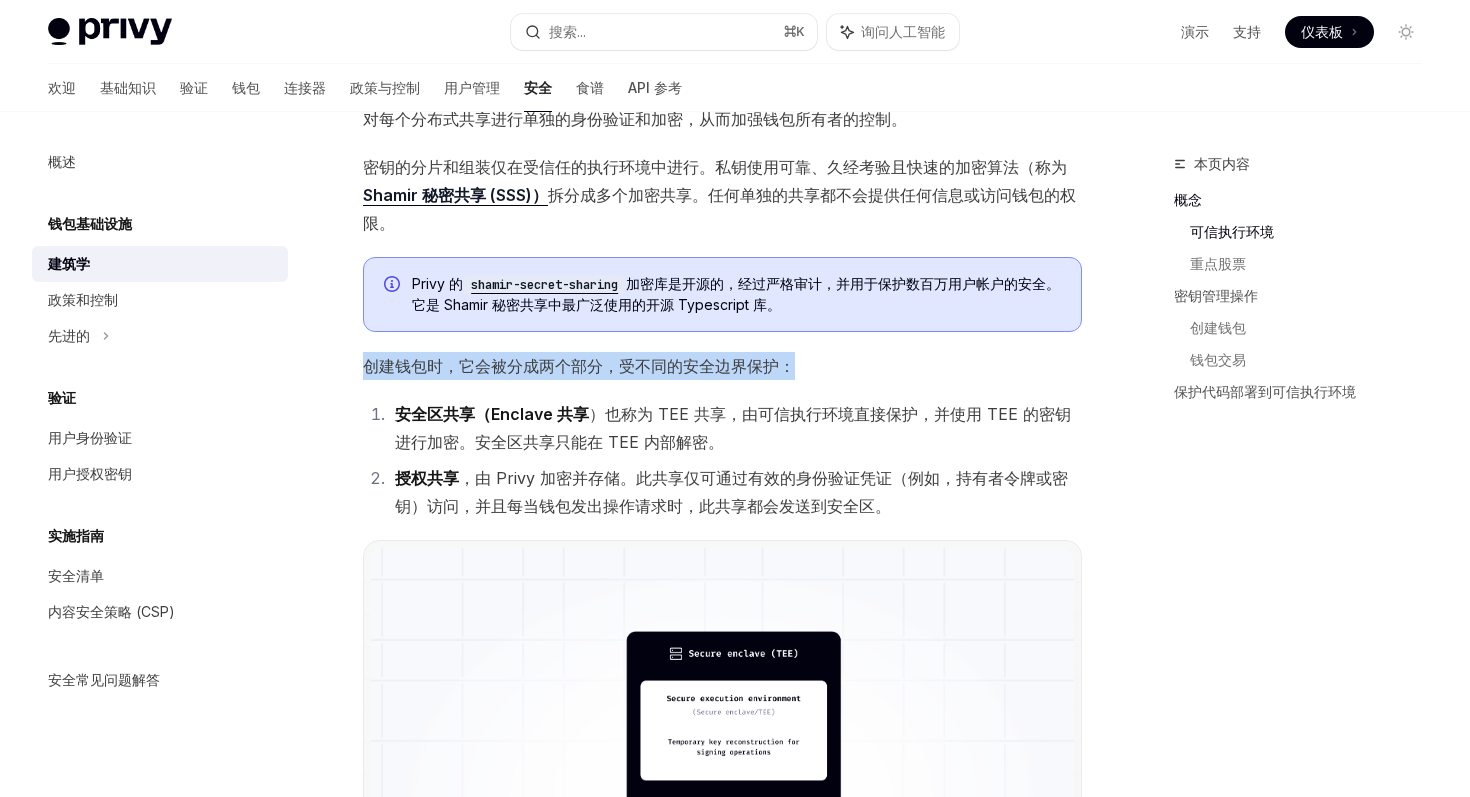 click on "创建钱包时，它会被分成两个部分，受不同的安全边界保护：" at bounding box center (579, 366) 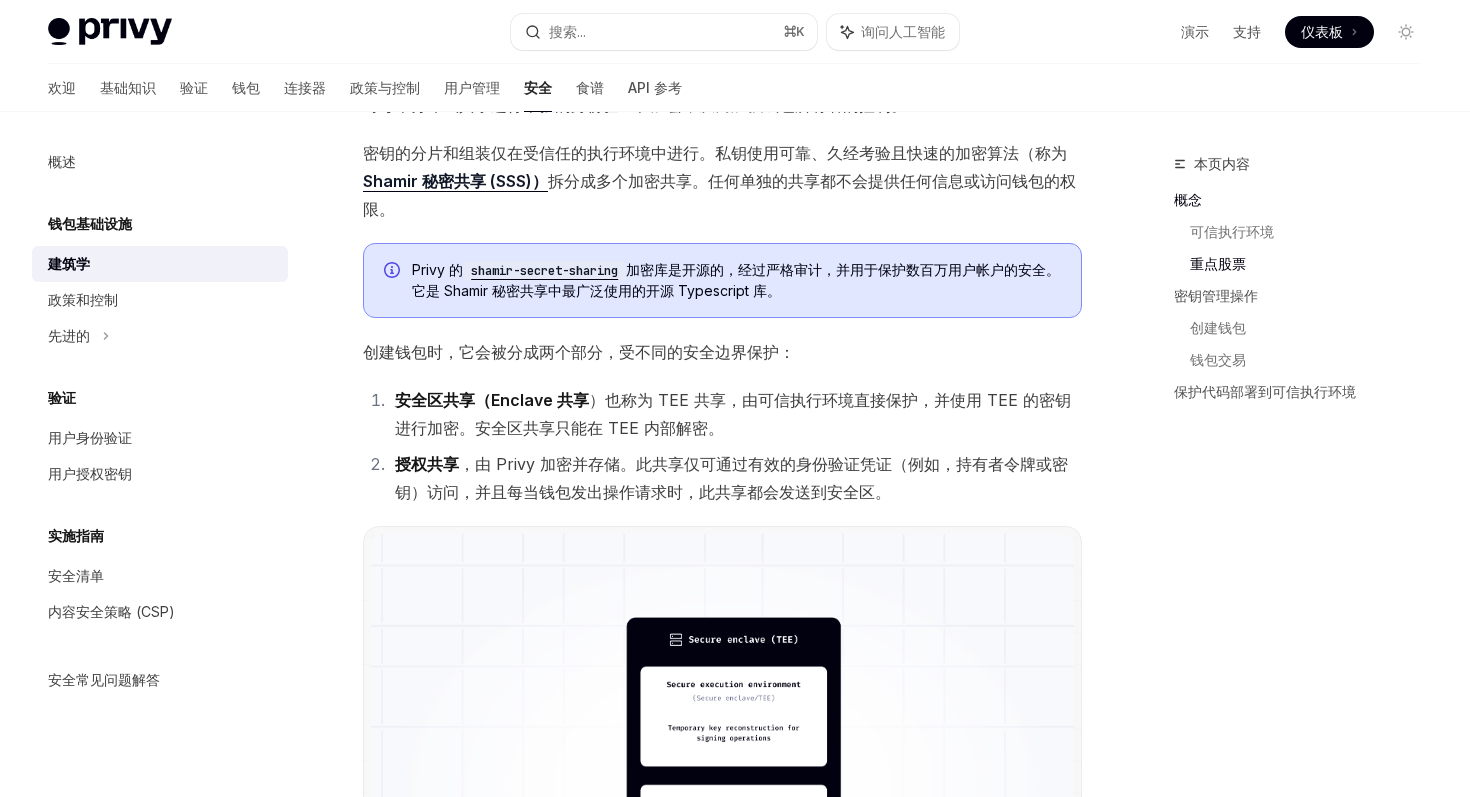 scroll, scrollTop: 905, scrollLeft: 0, axis: vertical 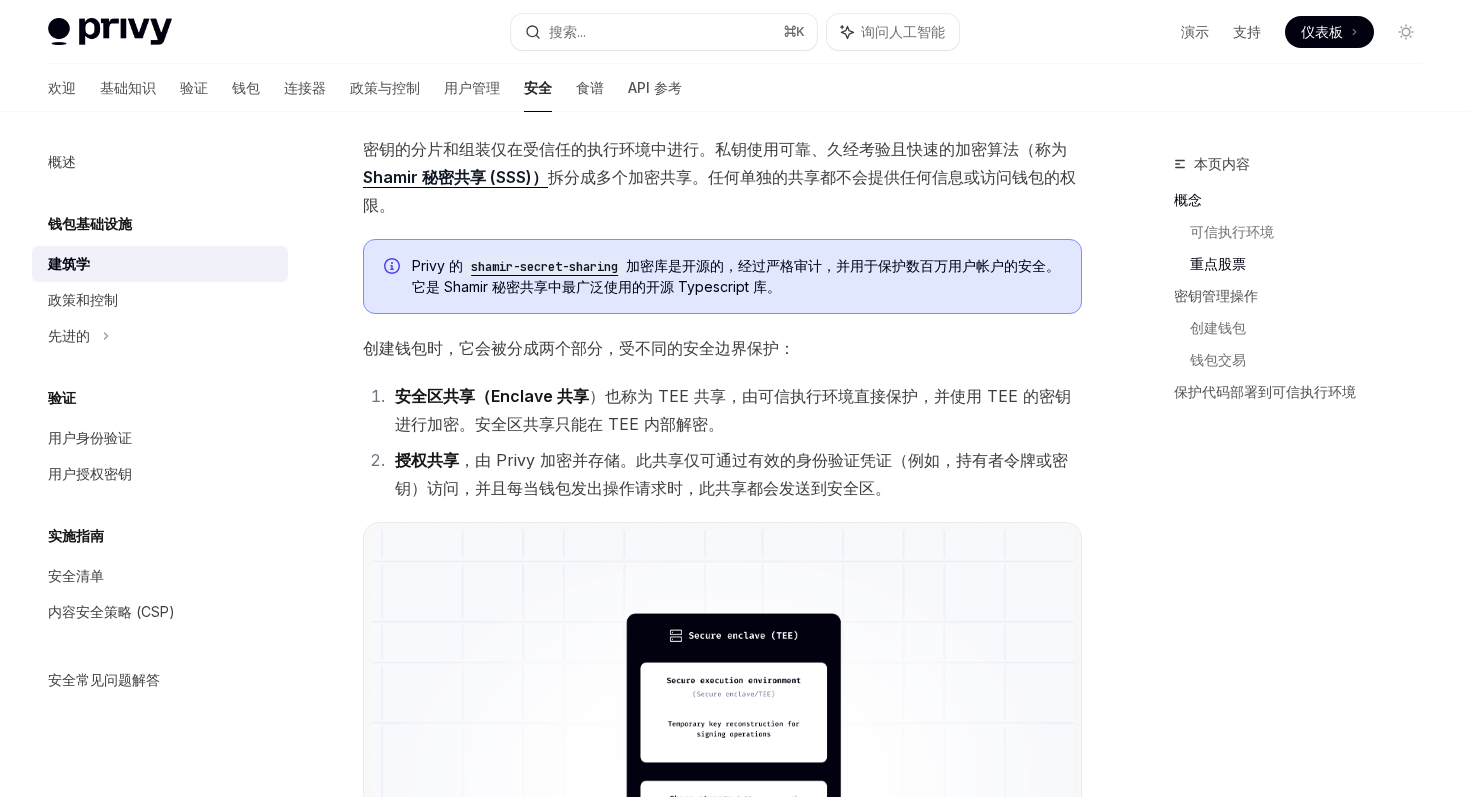 click on "安全区共享（Enclave 共享 ）也称为 TEE 共享，由可信执行环境直接保护，并使用 TEE 的密钥进行加密。安全区共享只能在 TEE 内部解密。" at bounding box center (735, 410) 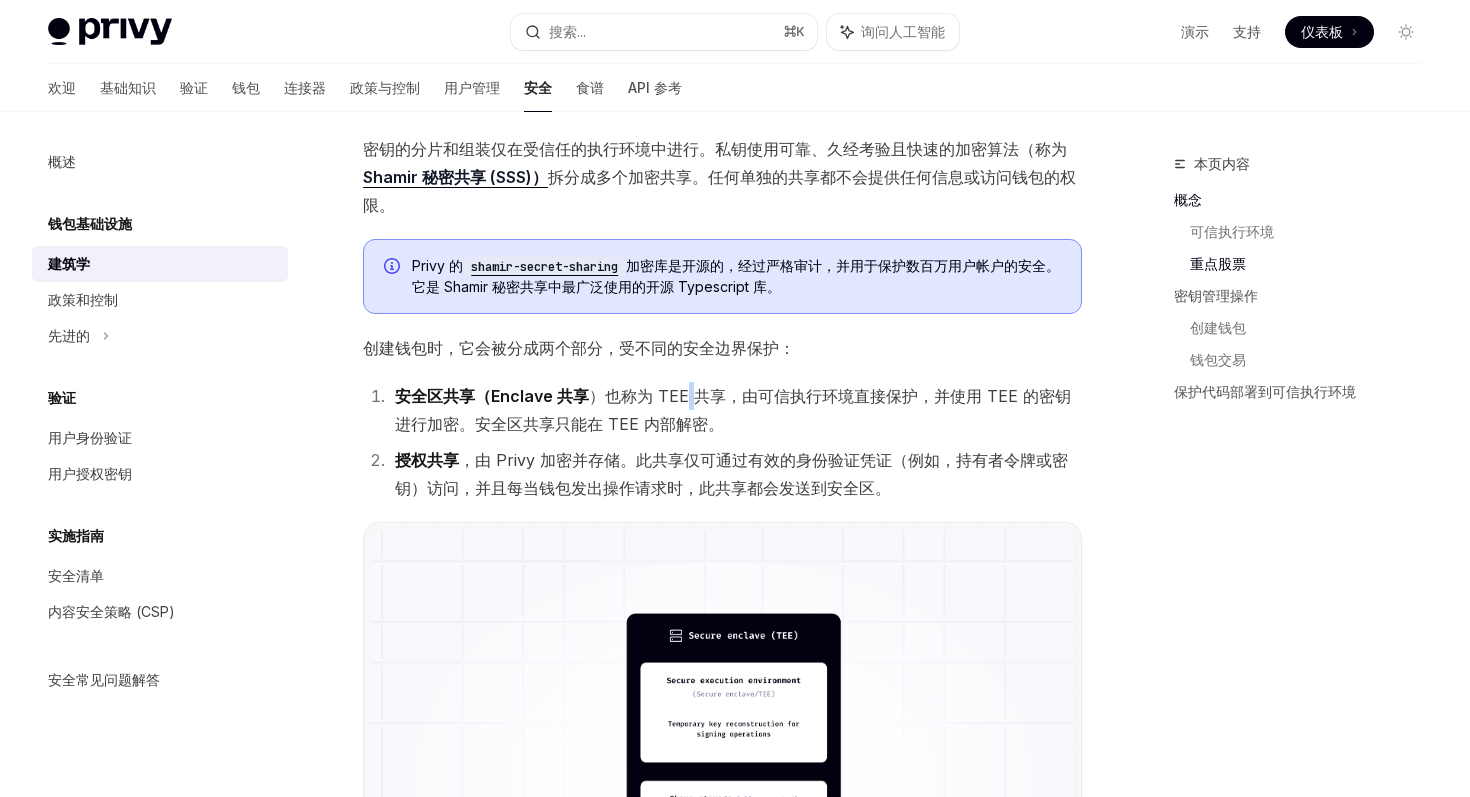 click on "安全区共享（Enclave 共享 ）也称为 TEE 共享，由可信执行环境直接保护，并使用 TEE 的密钥进行加密。安全区共享只能在 TEE 内部解密。" at bounding box center (735, 410) 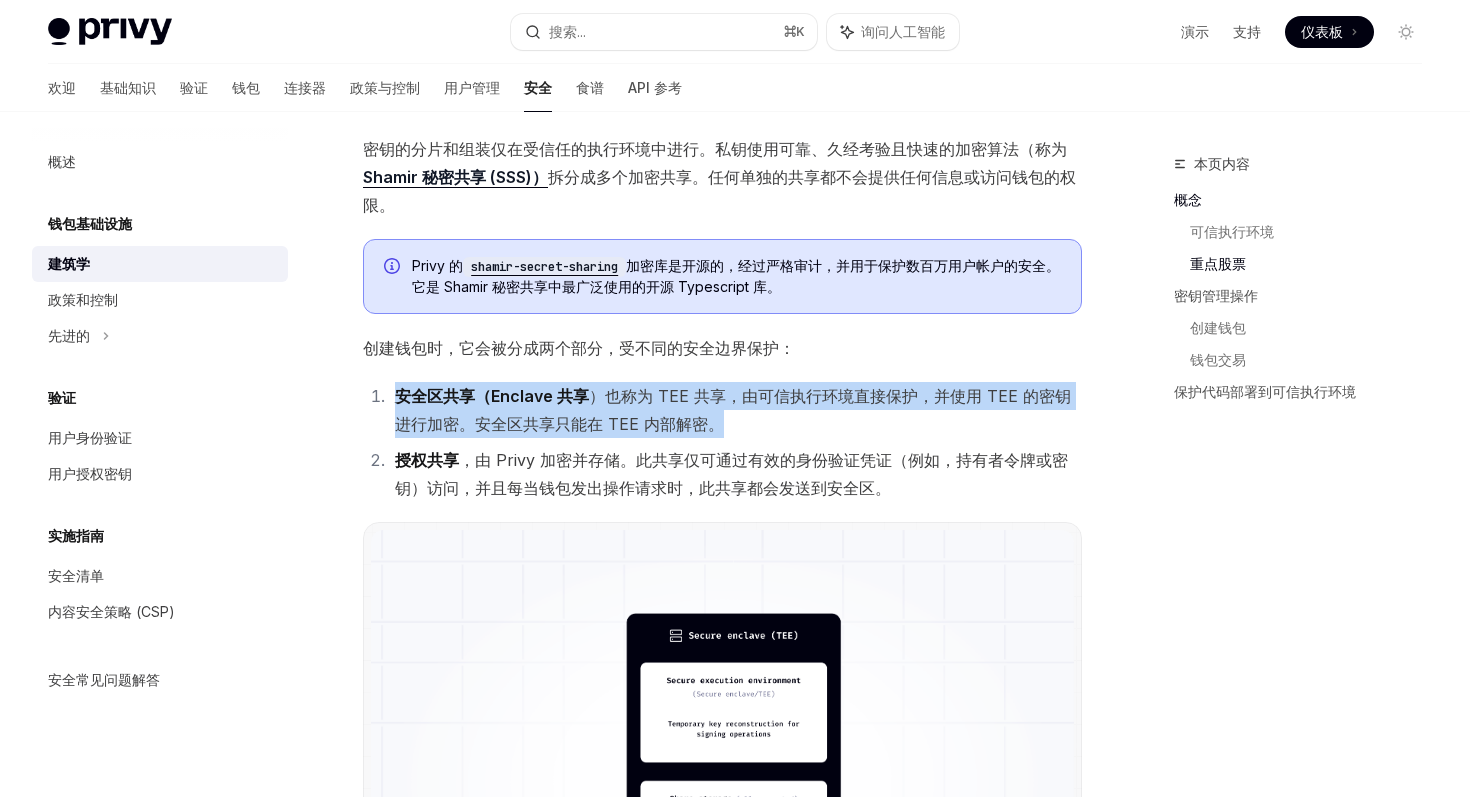 click on "安全区共享（Enclave 共享 ）也称为 TEE 共享，由可信执行环境直接保护，并使用 TEE 的密钥进行加密。安全区共享只能在 TEE 内部解密。" at bounding box center [735, 410] 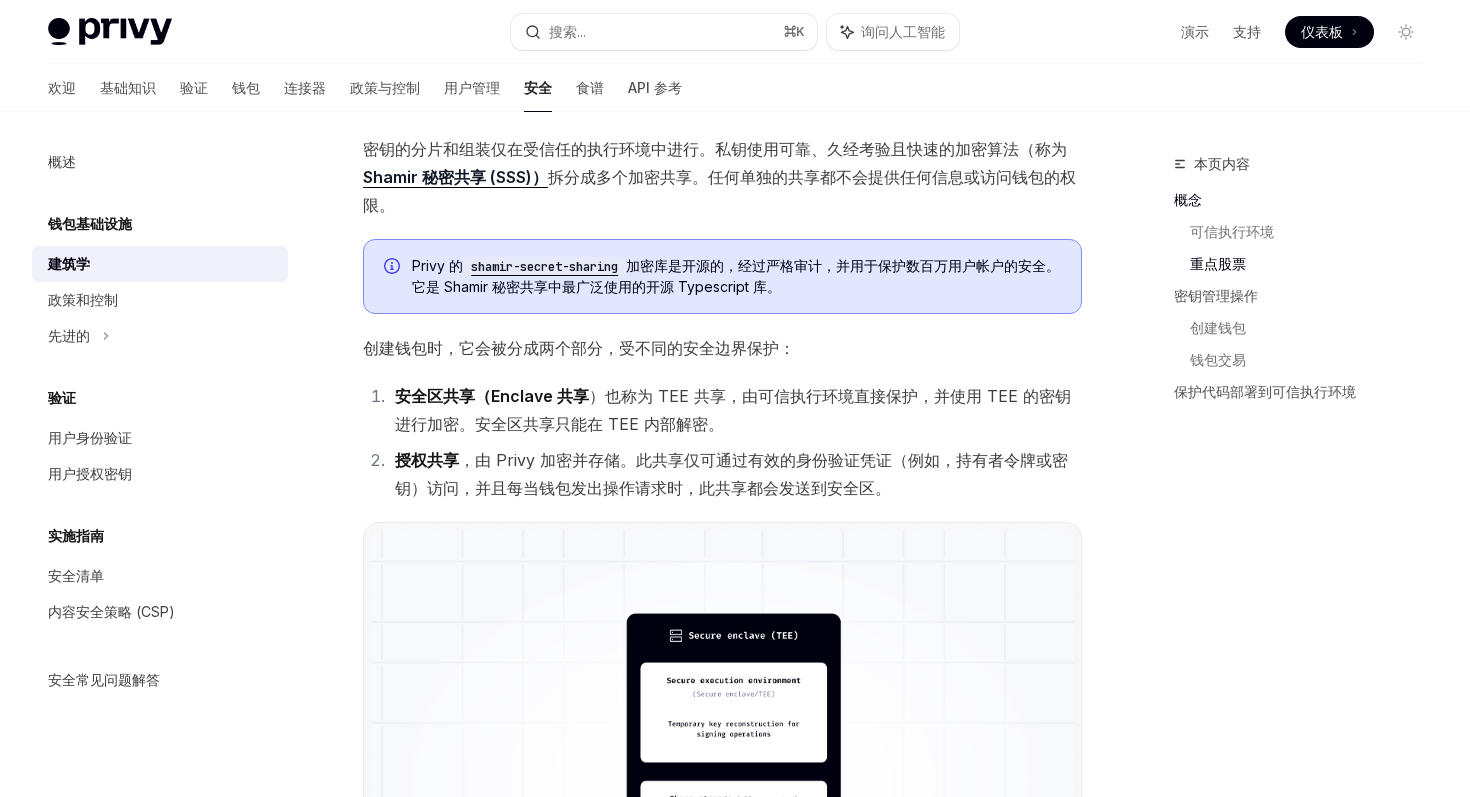 click on "授权共享 ，由 Privy 加密并存储。此共享仅可通过有效的身份验证凭证（例如，持有者令牌或密钥）访问，并且每当钱包发出操作请求时，此共享都会发送到安全区。" at bounding box center [735, 474] 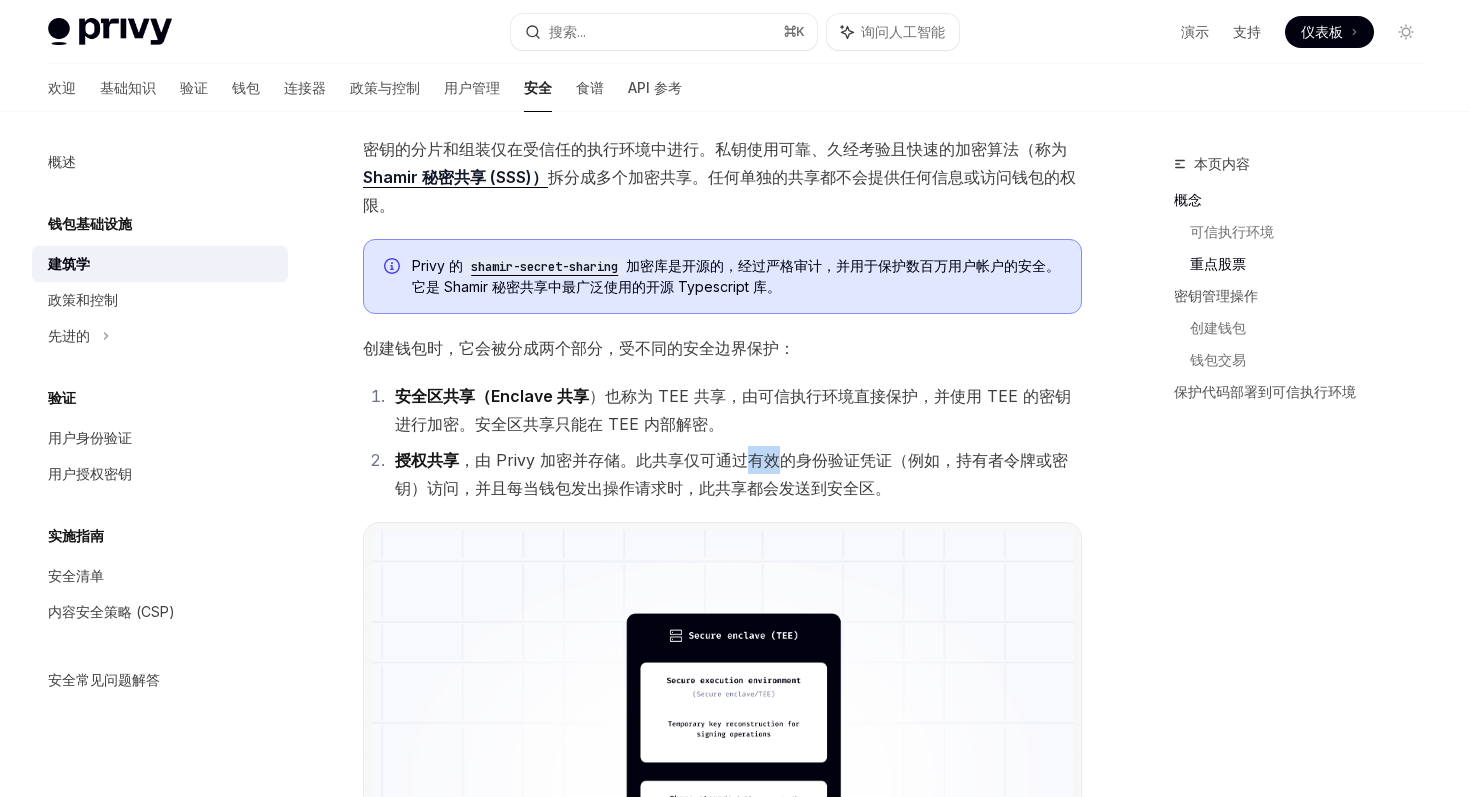 click on "授权共享 ，由 Privy 加密并存储。此共享仅可通过有效的身份验证凭证（例如，持有者令牌或密钥）访问，并且每当钱包发出操作请求时，此共享都会发送到安全区。" at bounding box center (735, 474) 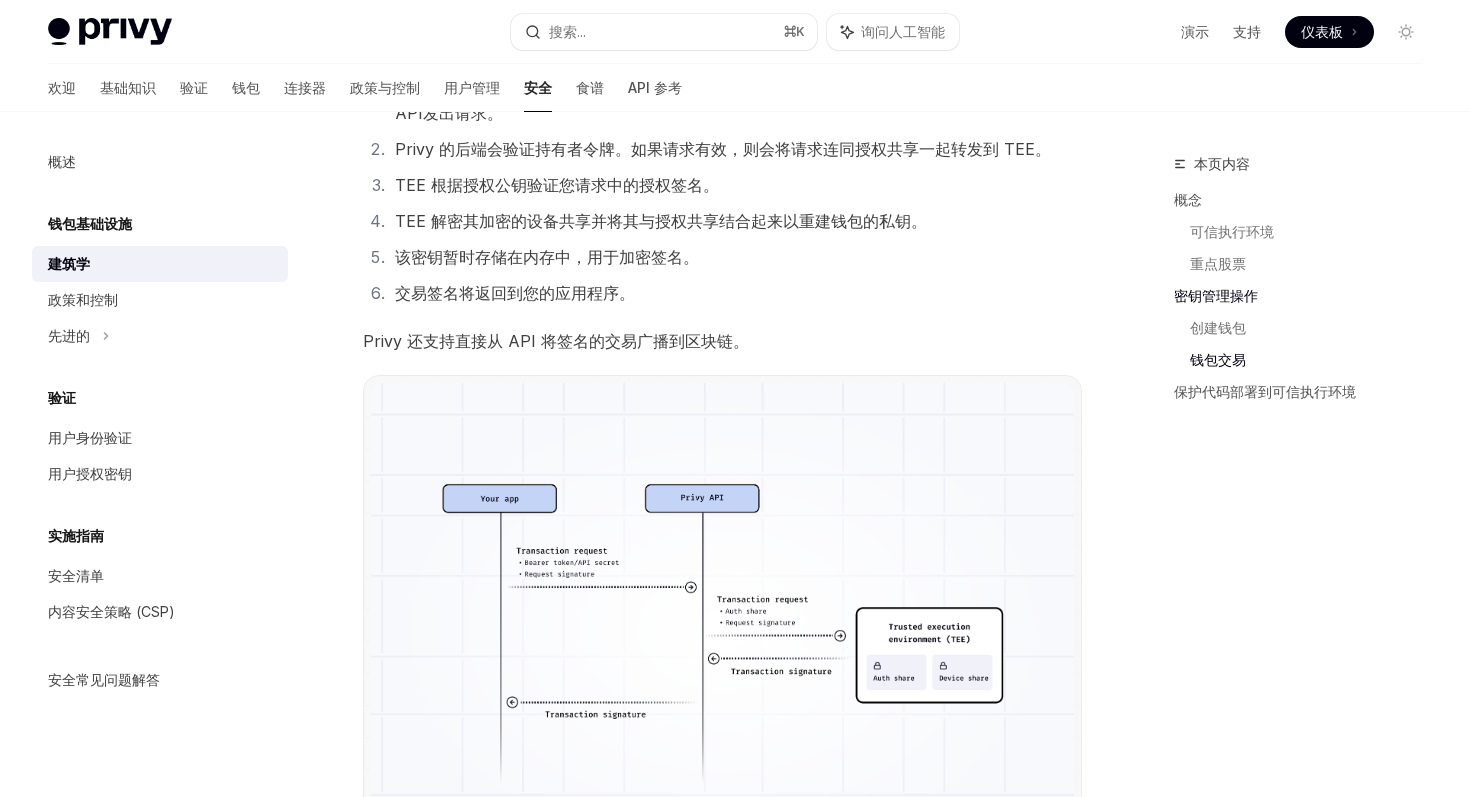 scroll, scrollTop: 2804, scrollLeft: 0, axis: vertical 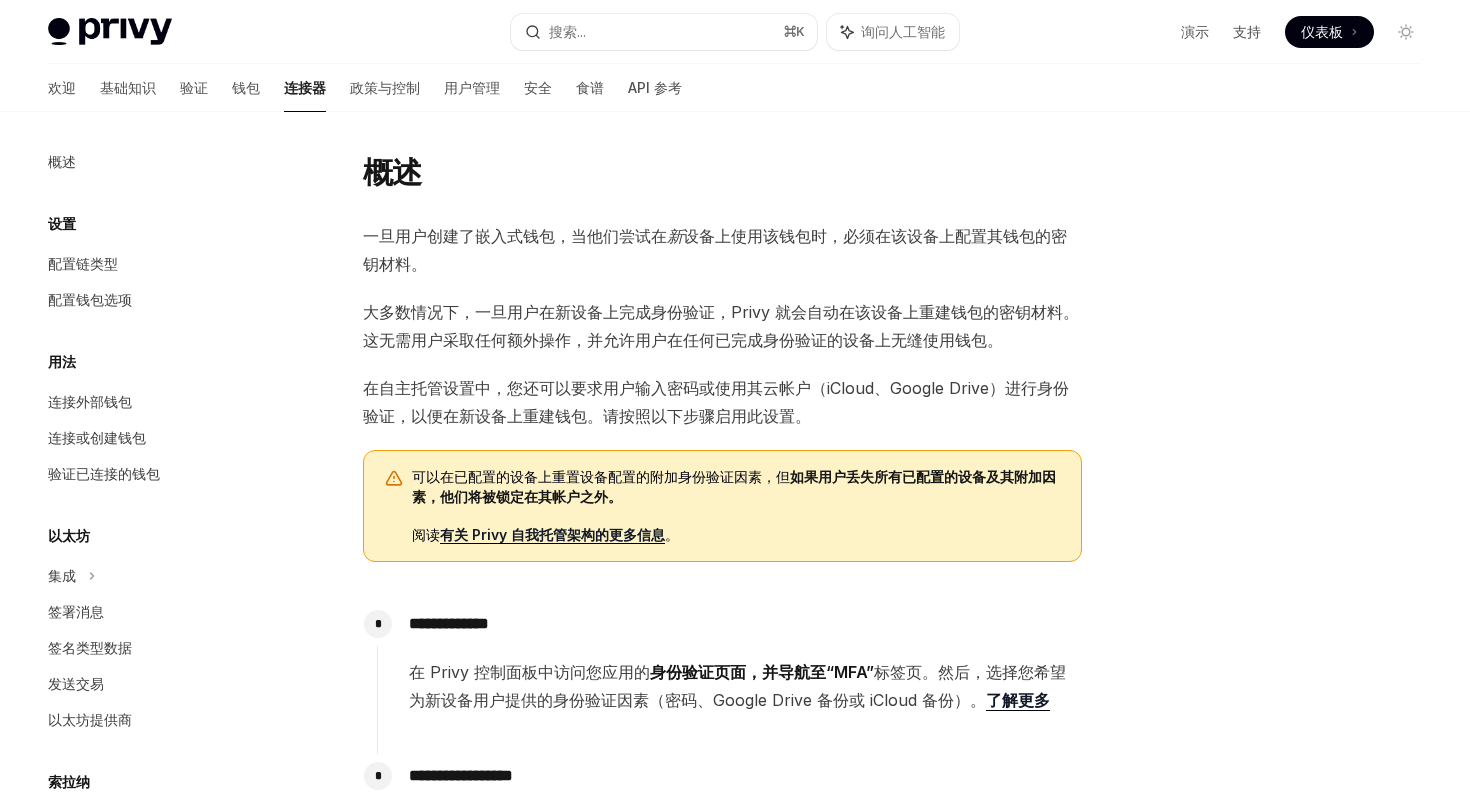 click on "大多数情况下，一旦用户在新设备上完成身份验证，Privy 就会自动在该设备上重建钱包的密钥材料。这无需用户采取任何额外操作，并允许用户在任何已完成身份验证的设备上无缝使用钱包。" at bounding box center (722, 326) 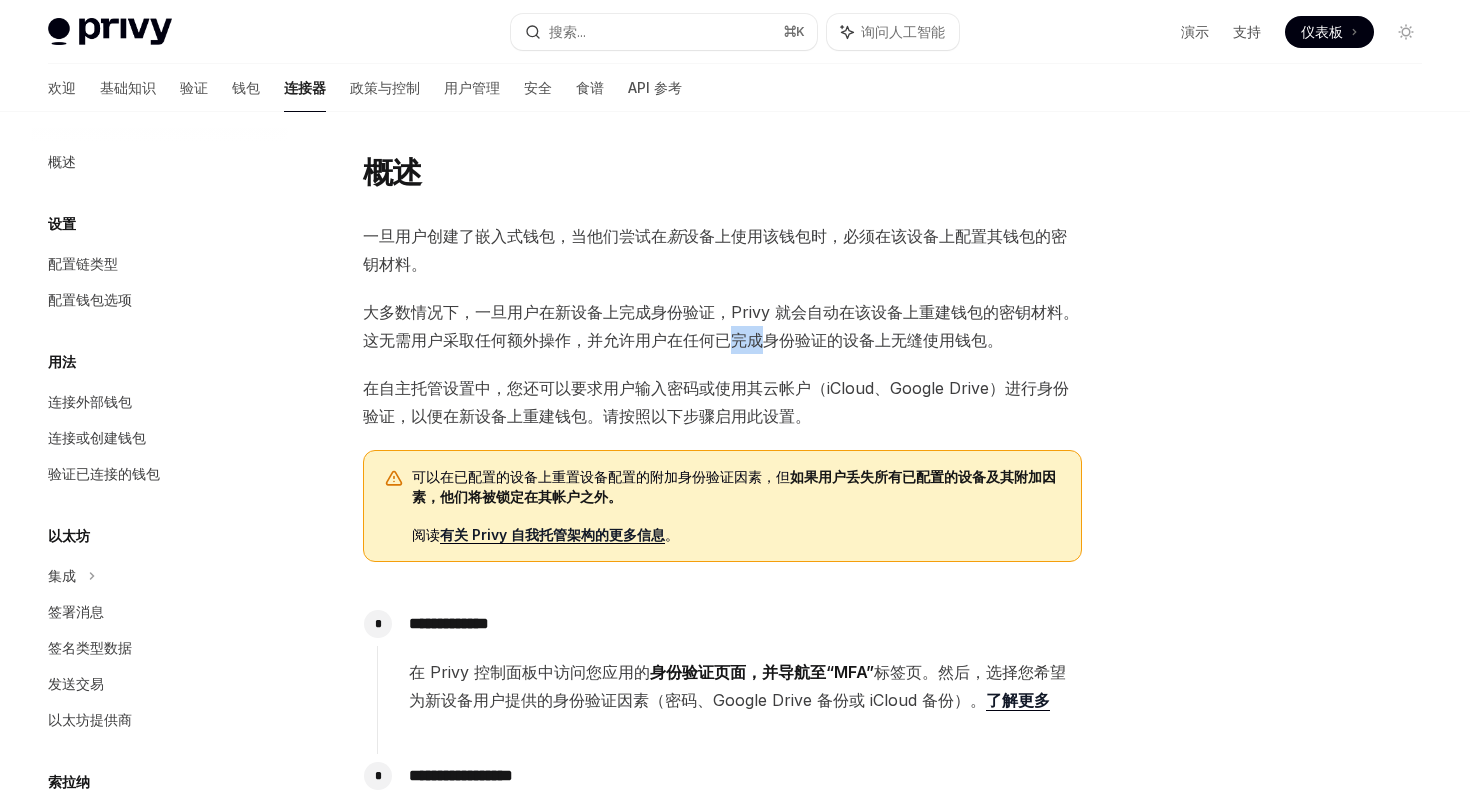 click on "大多数情况下，一旦用户在新设备上完成身份验证，Privy 就会自动在该设备上重建钱包的密钥材料。这无需用户采取任何额外操作，并允许用户在任何已完成身份验证的设备上无缝使用钱包。" at bounding box center [722, 326] 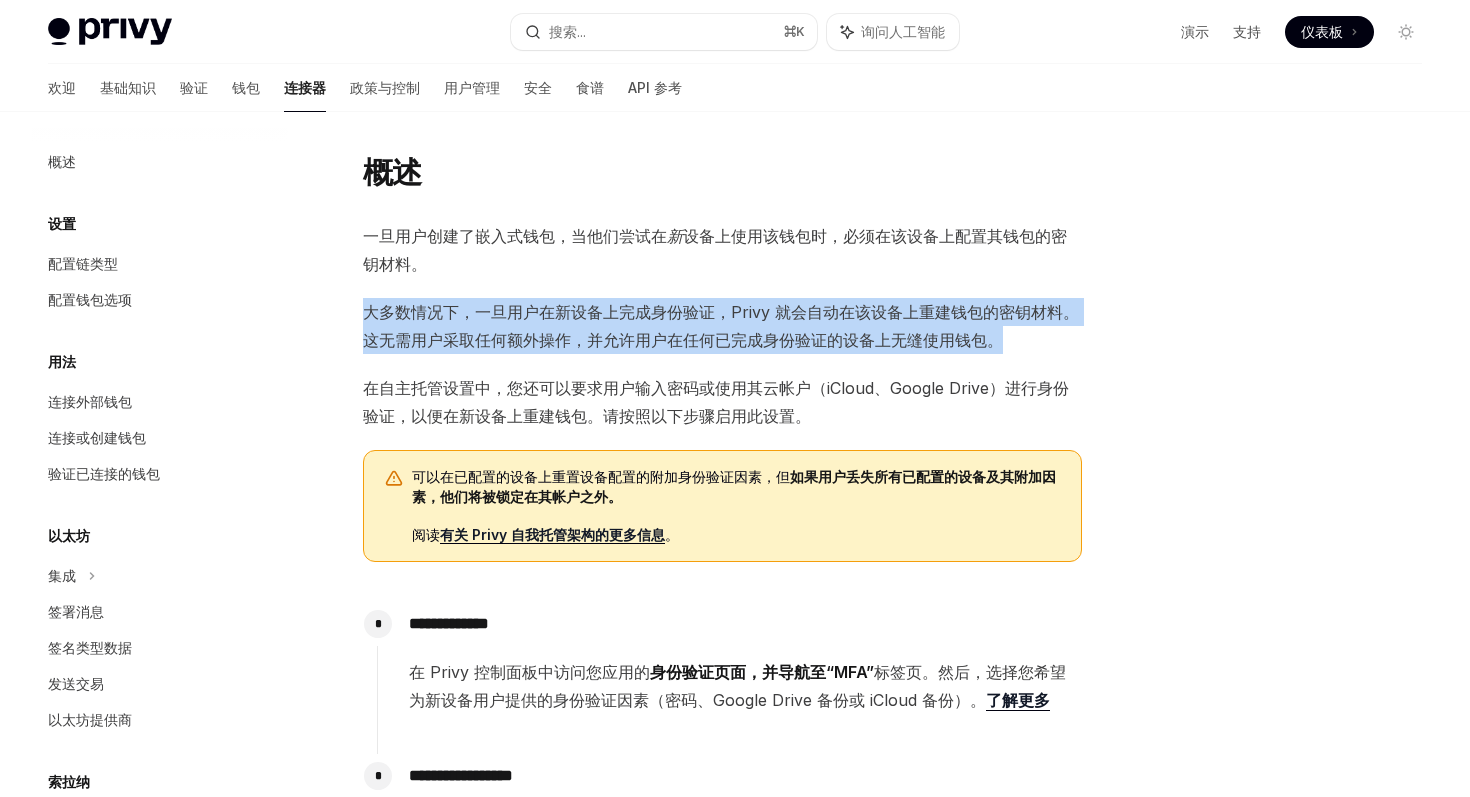 click on "大多数情况下，一旦用户在新设备上完成身份验证，Privy 就会自动在该设备上重建钱包的密钥材料。这无需用户采取任何额外操作，并允许用户在任何已完成身份验证的设备上无缝使用钱包。" at bounding box center (722, 326) 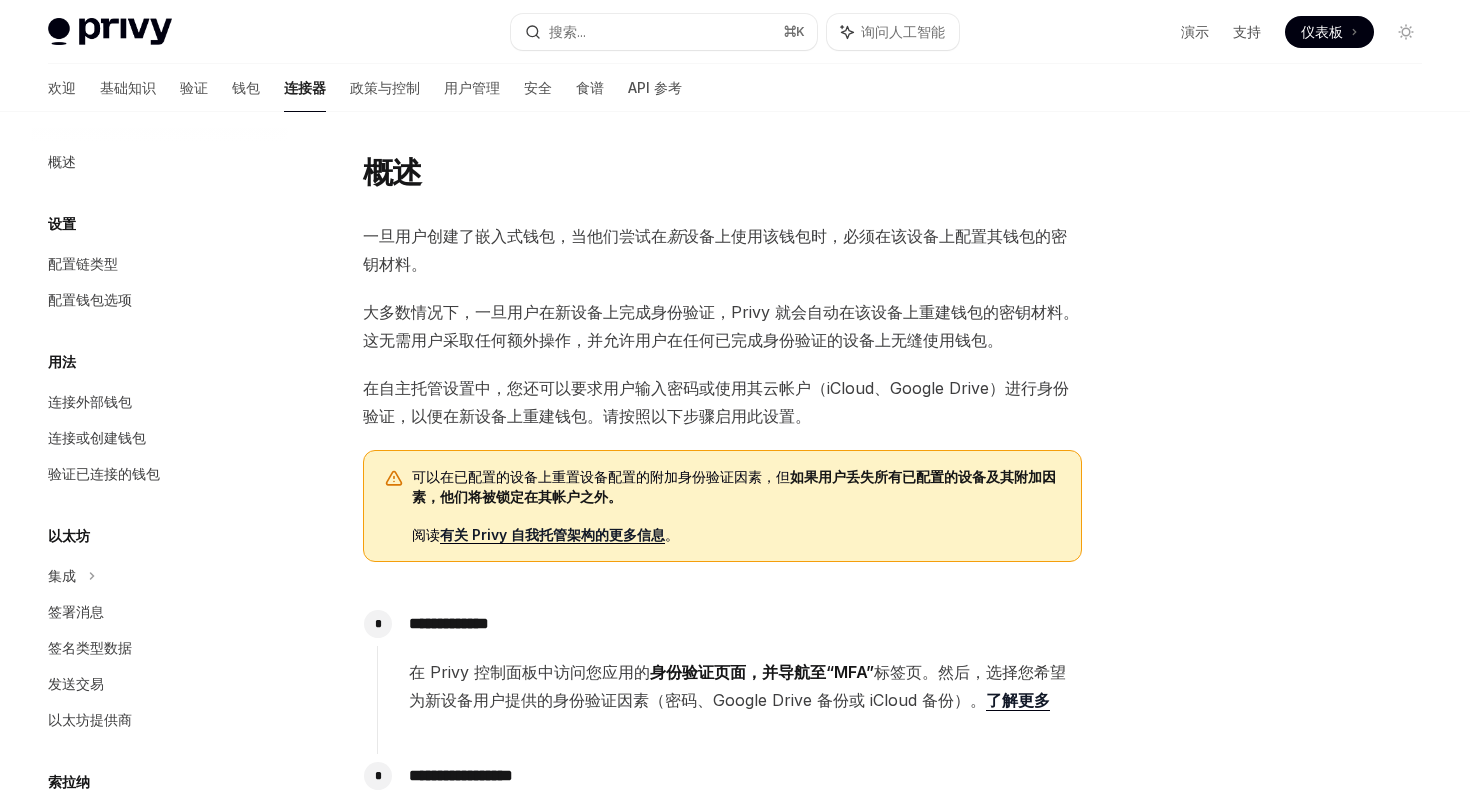 click on "**********" at bounding box center (722, 626) 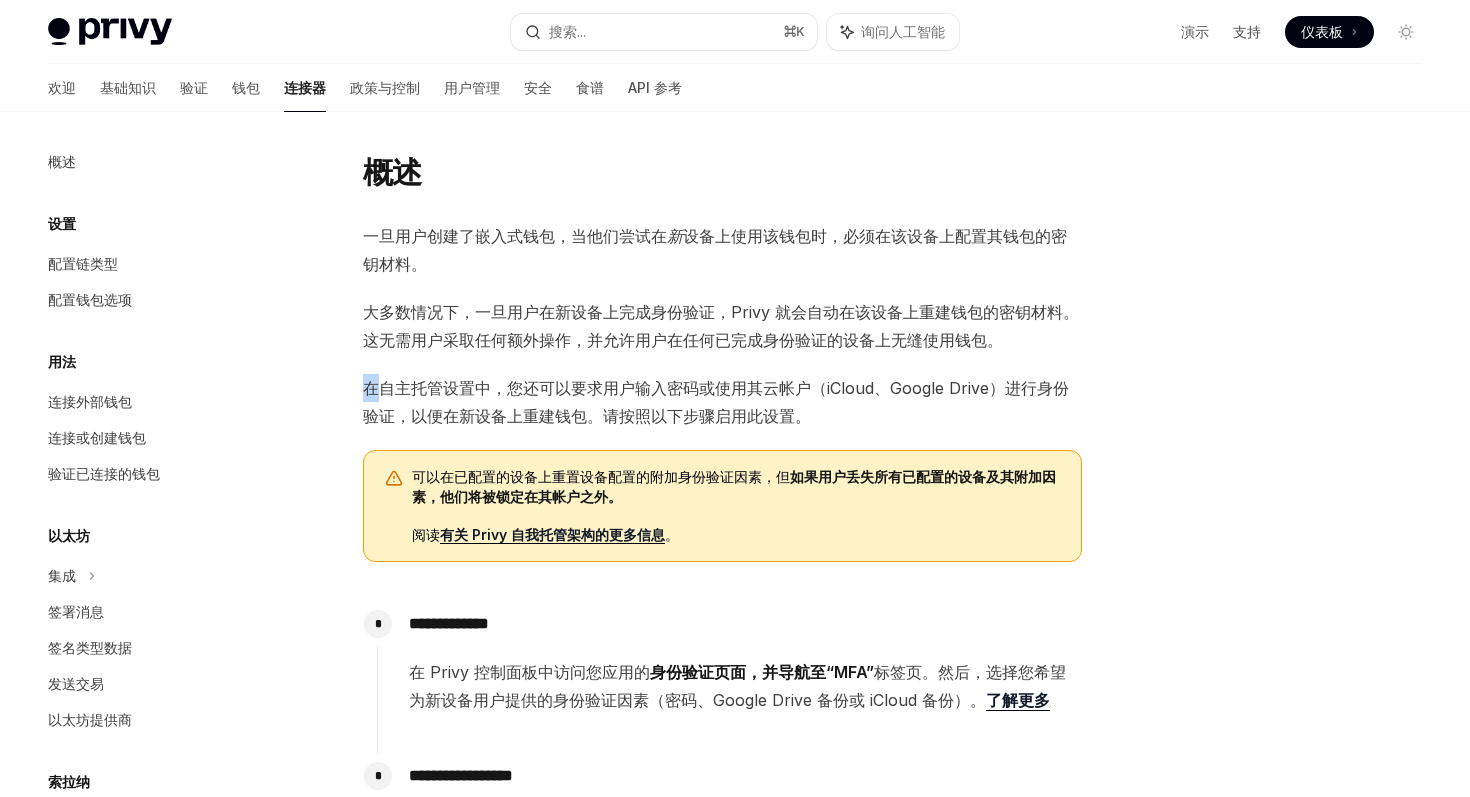 click on "**********" at bounding box center (722, 626) 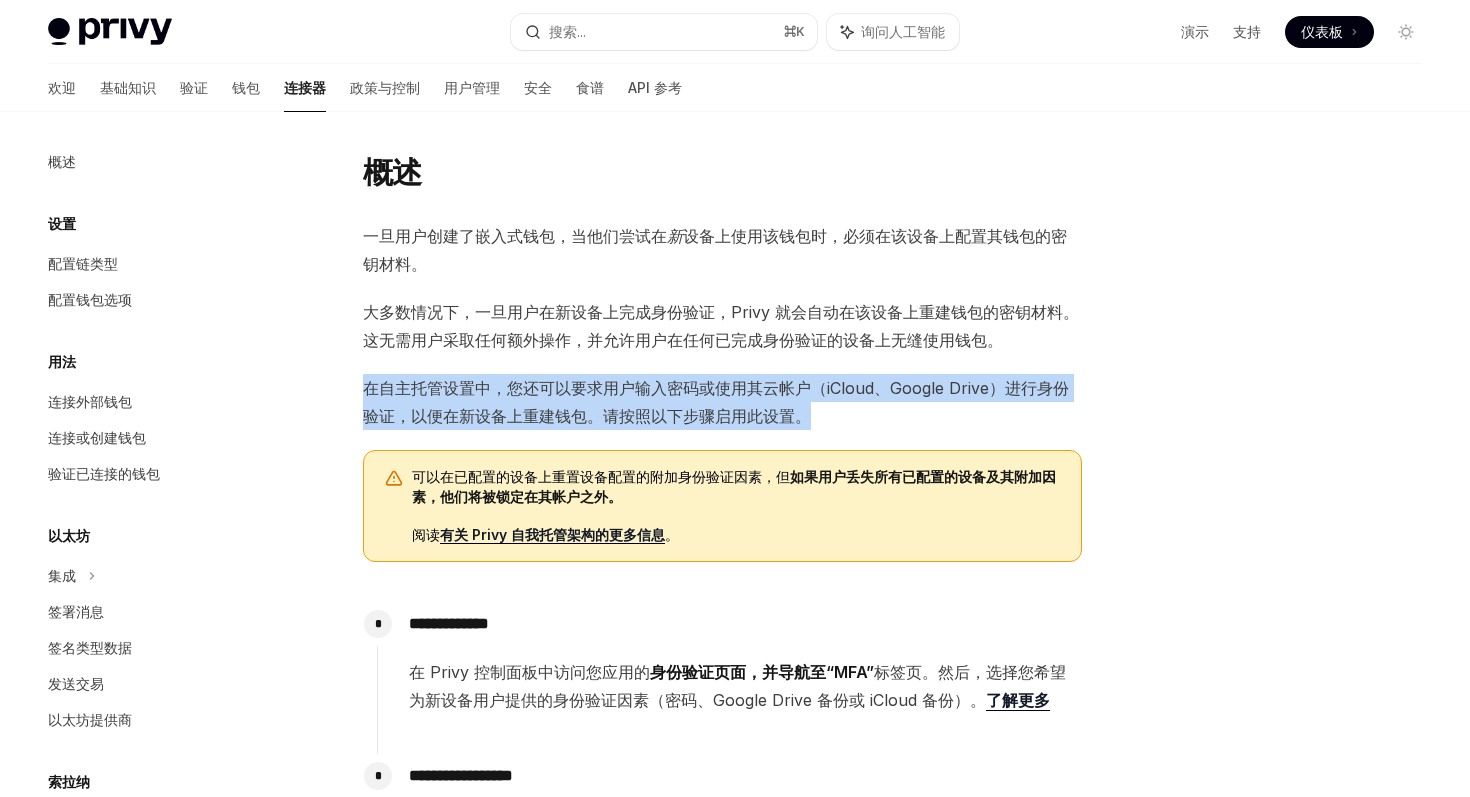 click on "在自主托管设置中，您还可以要求用户输入密码或使用其云帐户（iCloud、Google Drive）进行身份验证，以便在新设备上重建钱包。请按照以下步骤启用此设置。" at bounding box center [716, 402] 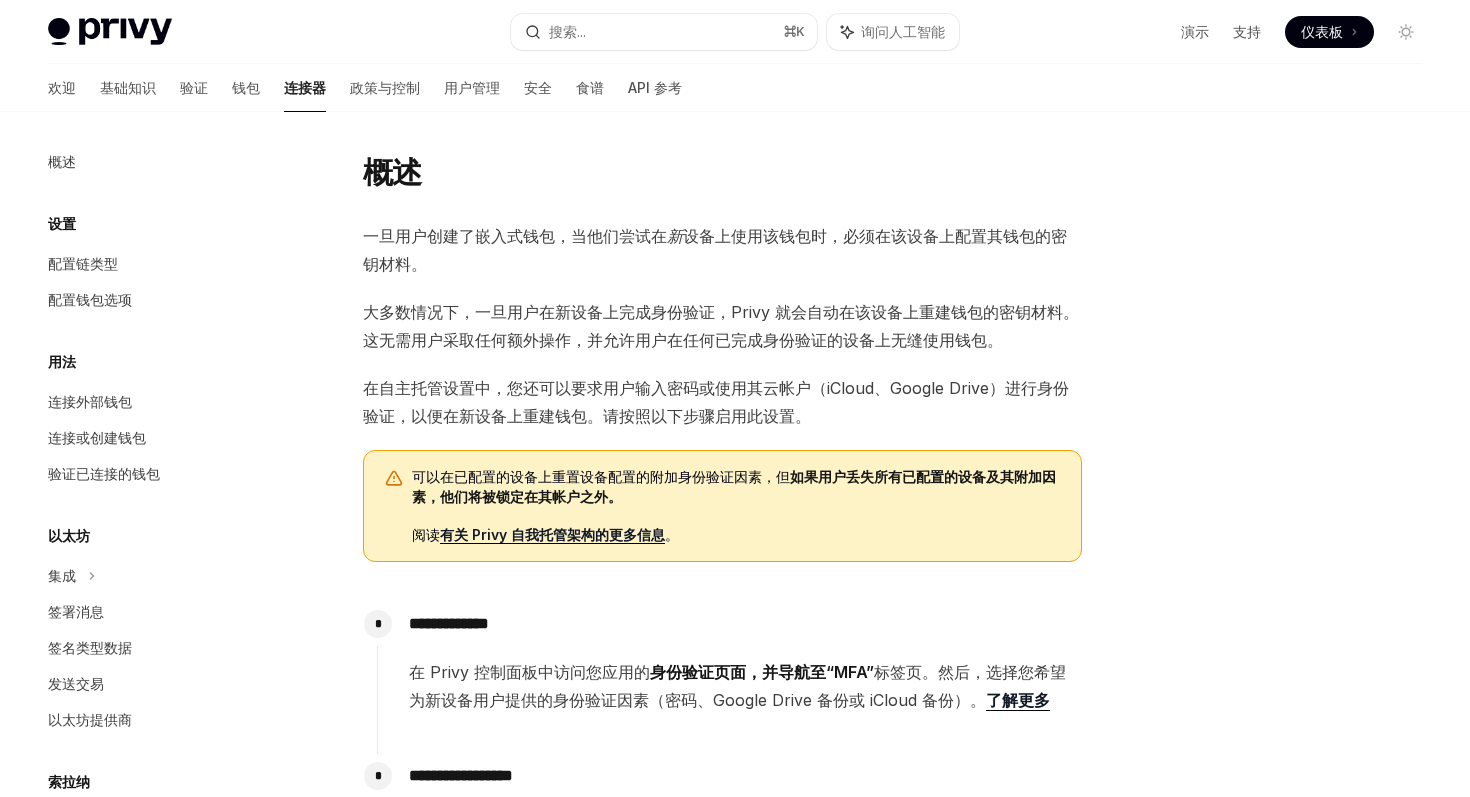 click on "在自主托管设置中，您还可以要求用户输入密码或使用其云帐户（iCloud、Google Drive）进行身份验证，以便在新设备上重建钱包。请按照以下步骤启用此设置。" at bounding box center [716, 402] 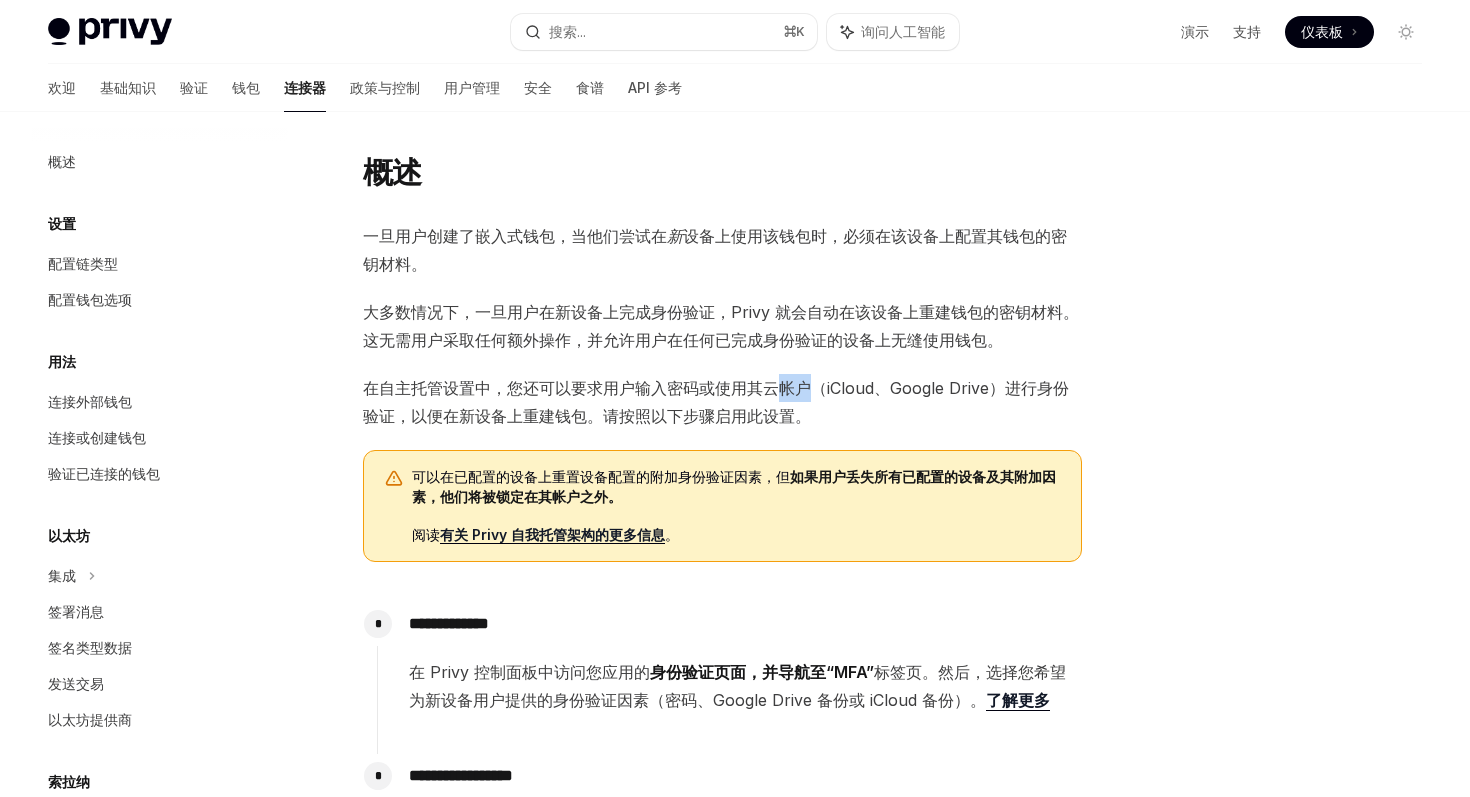 click on "在自主托管设置中，您还可以要求用户输入密码或使用其云帐户（iCloud、Google Drive）进行身份验证，以便在新设备上重建钱包。请按照以下步骤启用此设置。" at bounding box center (716, 402) 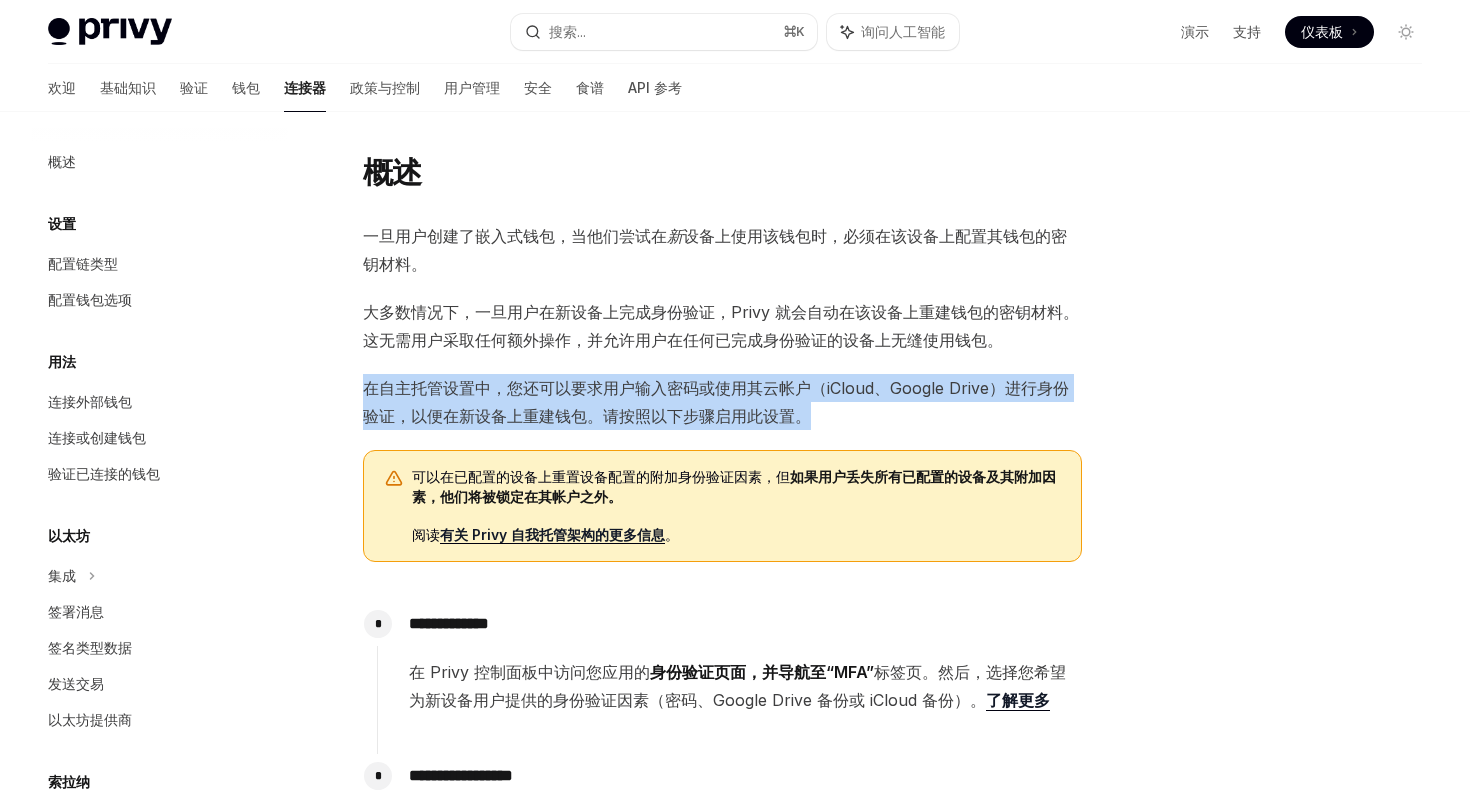 click on "在自主托管设置中，您还可以要求用户输入密码或使用其云帐户（iCloud、Google Drive）进行身份验证，以便在新设备上重建钱包。请按照以下步骤启用此设置。" at bounding box center [716, 402] 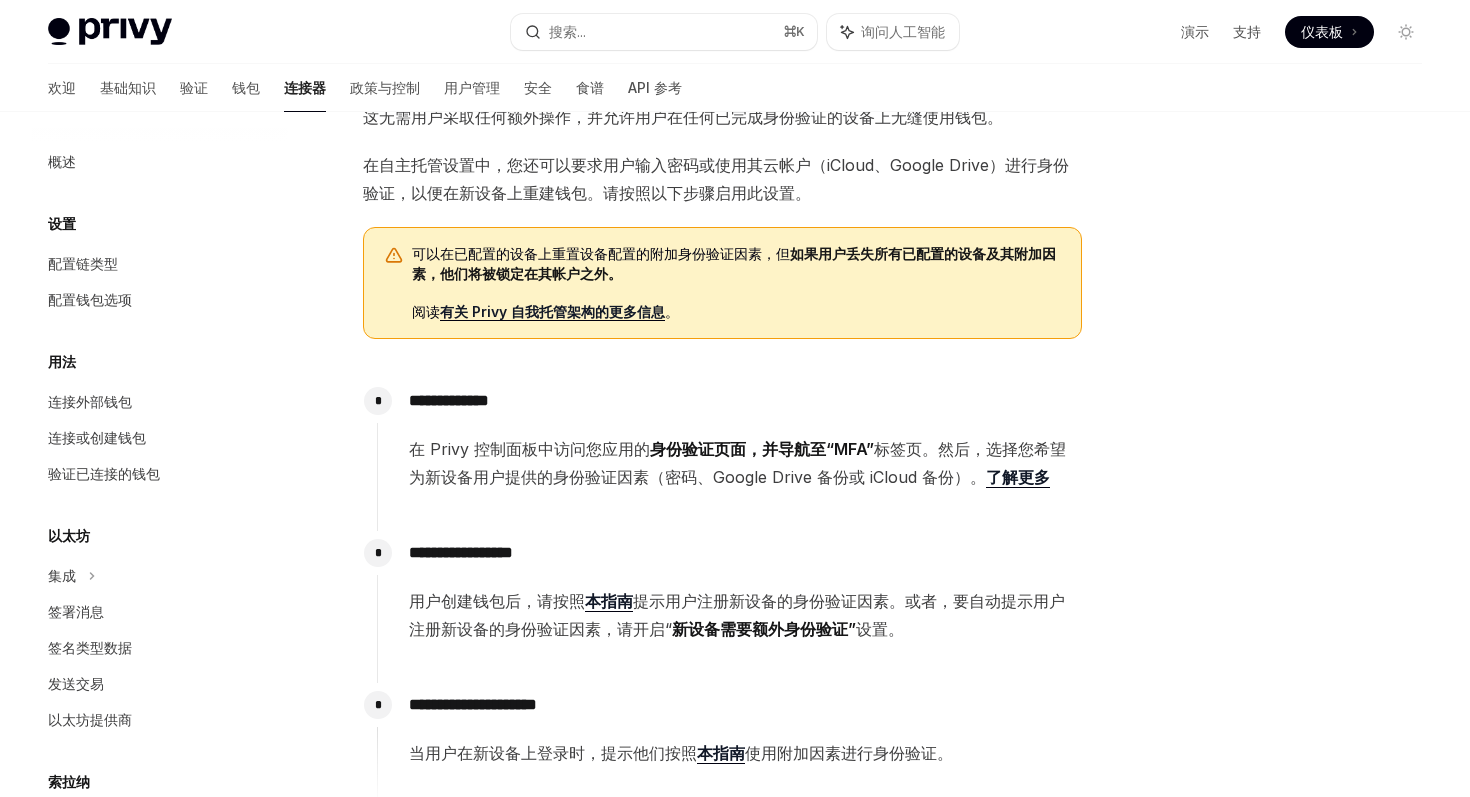 scroll, scrollTop: 247, scrollLeft: 0, axis: vertical 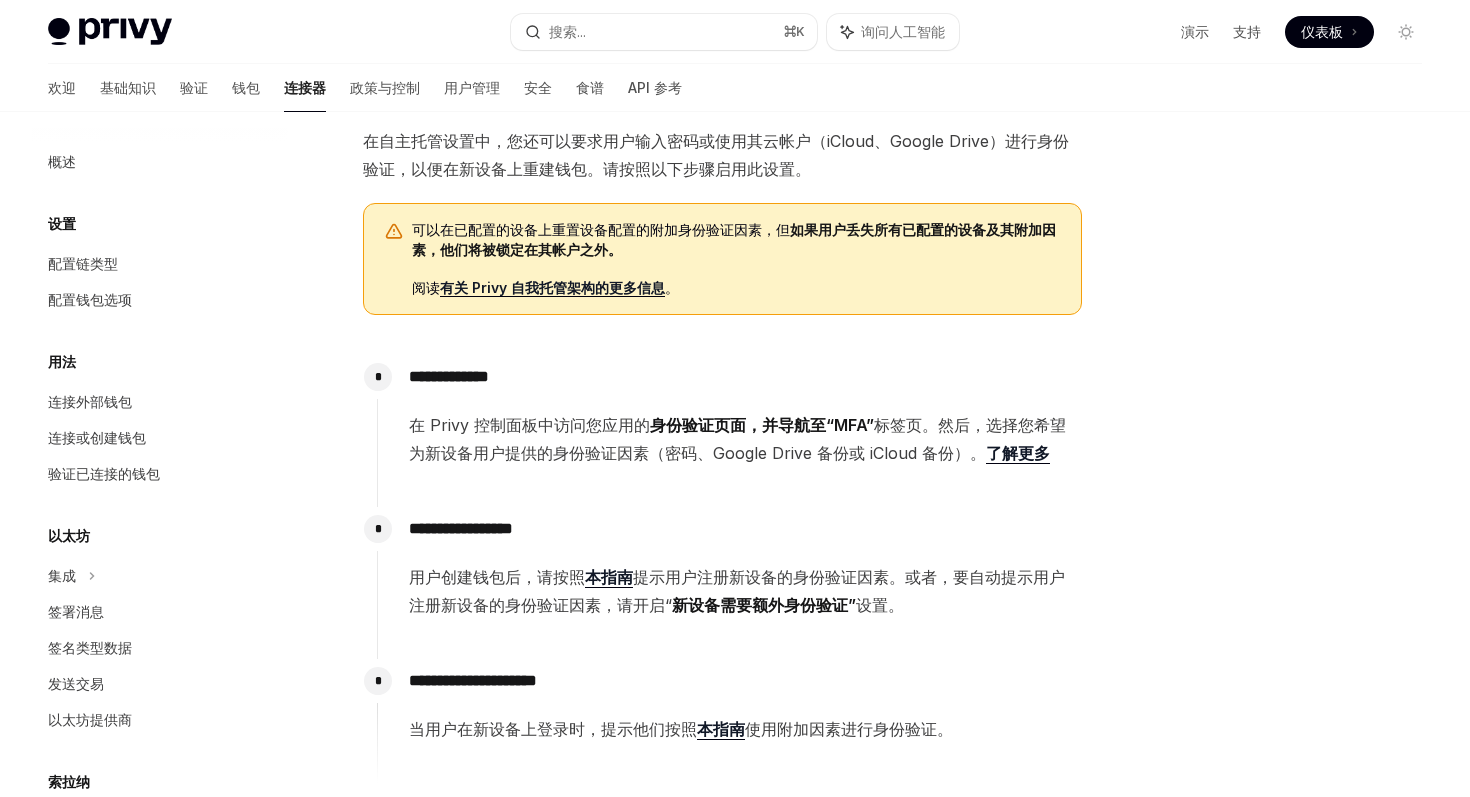 click on "在 Privy 控制面板中
访问您应用的 身份验证页面，并导航至 “MFA” 标签页。然后，选择您希望为新设备用户提供的身份验证因素（密码、Google Drive 备份或 iCloud 备份）。 了解更多" at bounding box center (745, 439) 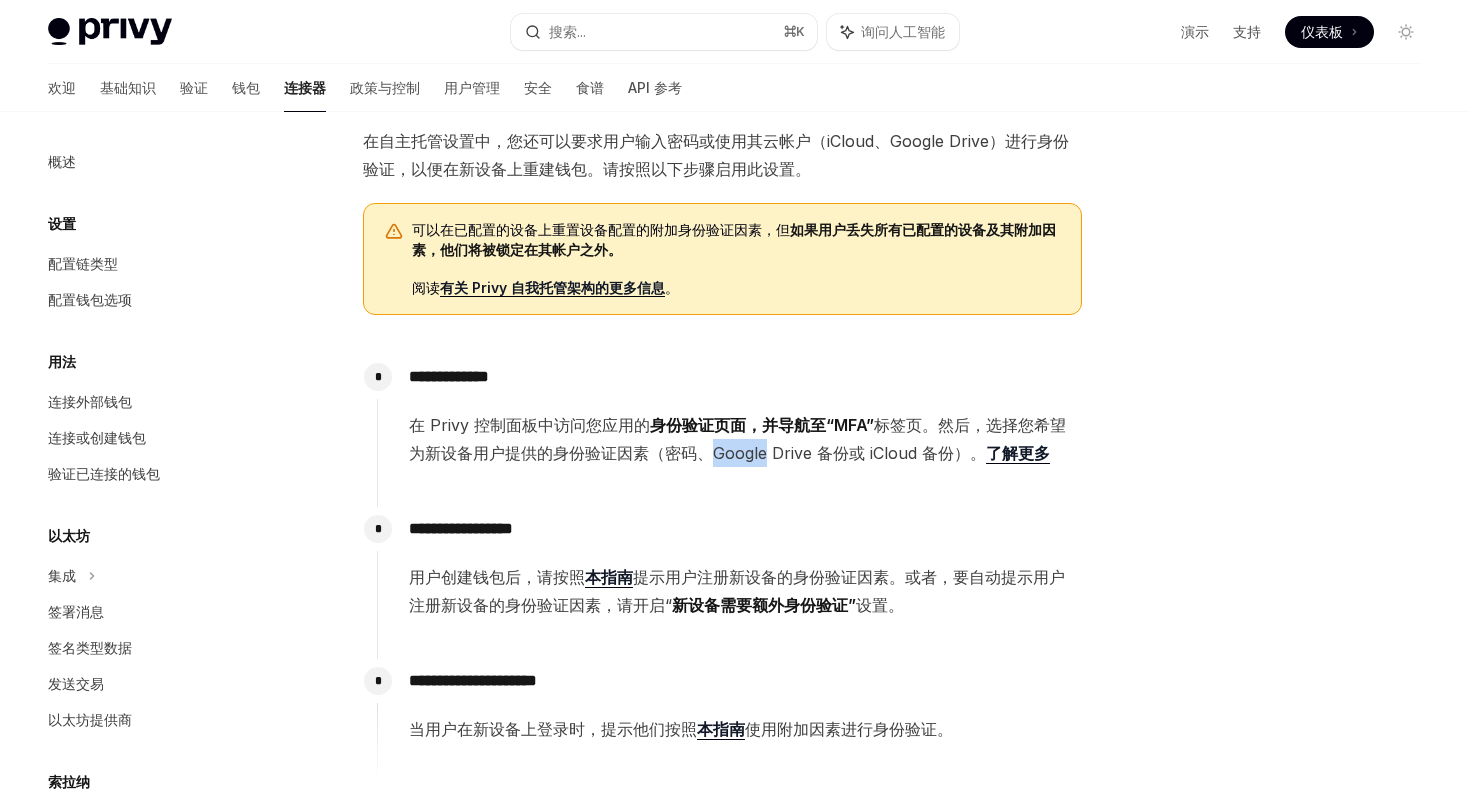 click on "在 Privy 控制面板中
访问您应用的 身份验证页面，并导航至 “MFA” 标签页。然后，选择您希望为新设备用户提供的身份验证因素（密码、Google Drive 备份或 iCloud 备份）。 了解更多" at bounding box center [745, 439] 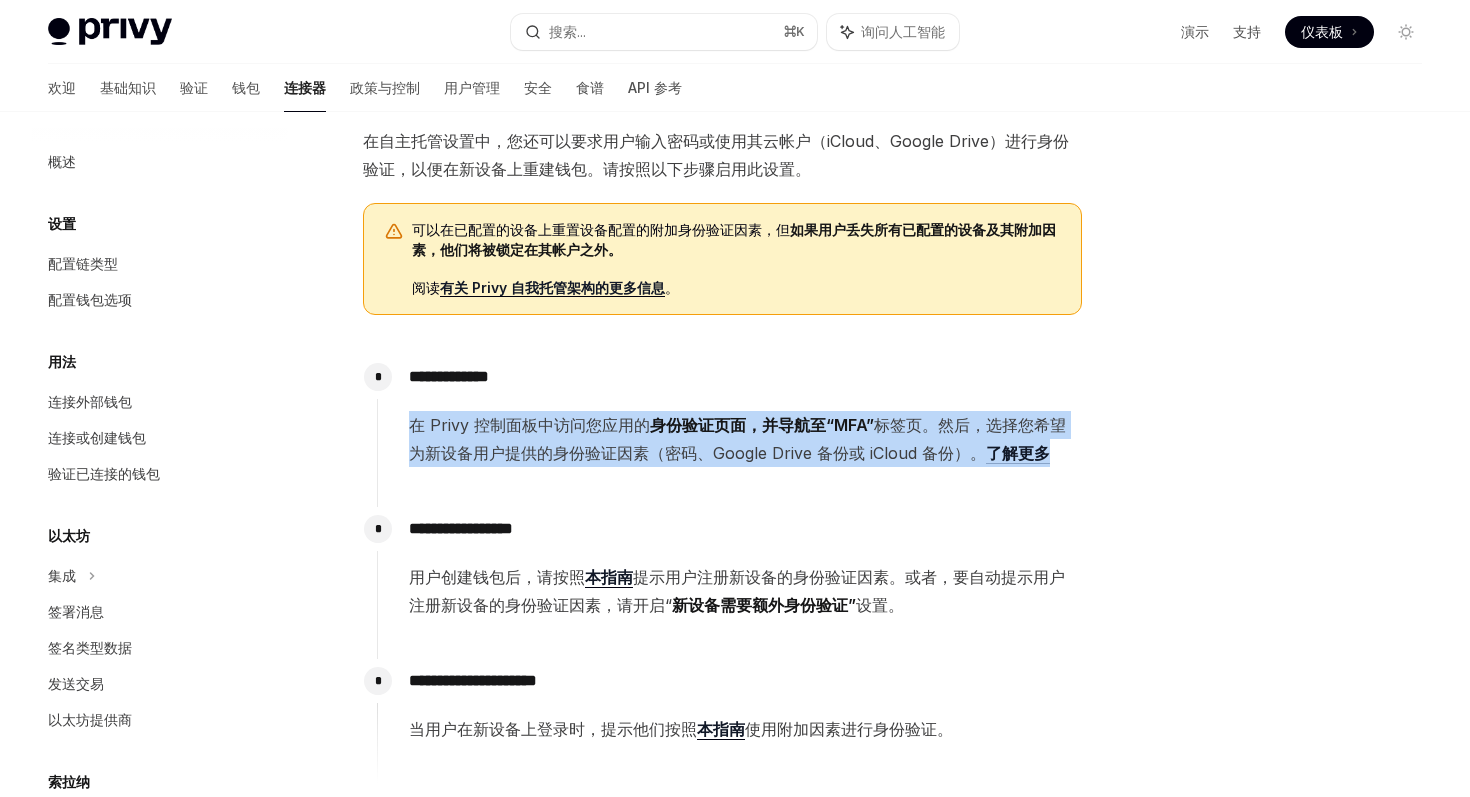 click on "标签页。然后，选择您希望为新设备用户提供的身份验证因素（密码、Google Drive 备份或 iCloud 备份）。" at bounding box center [737, 439] 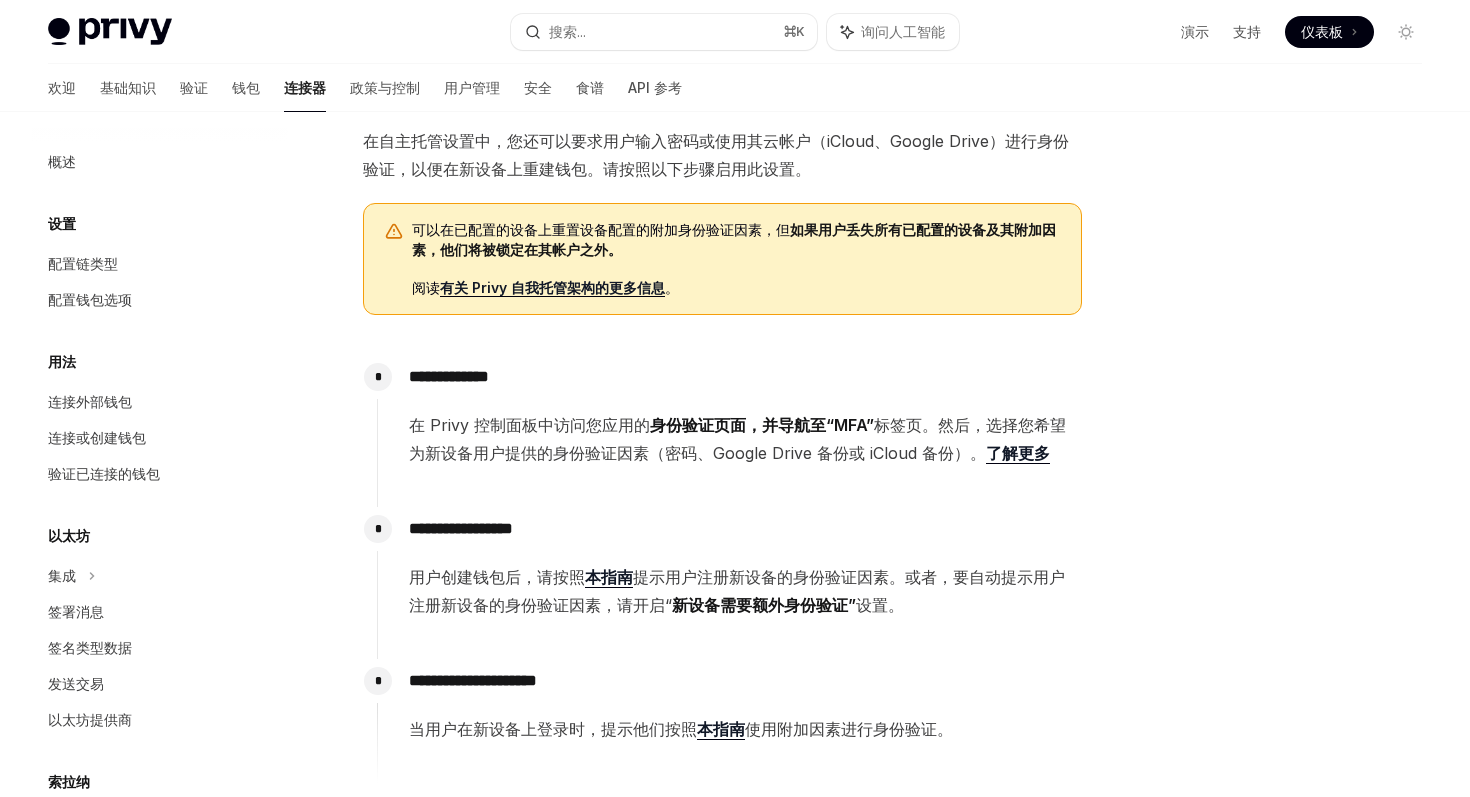 click on "可以在已配置的设备上重置设备配置的附加身份验证因素，但 如果用户丢失所有已配置的设备及其附加因素，他们将被锁定在其帐户之外。" at bounding box center [736, 240] 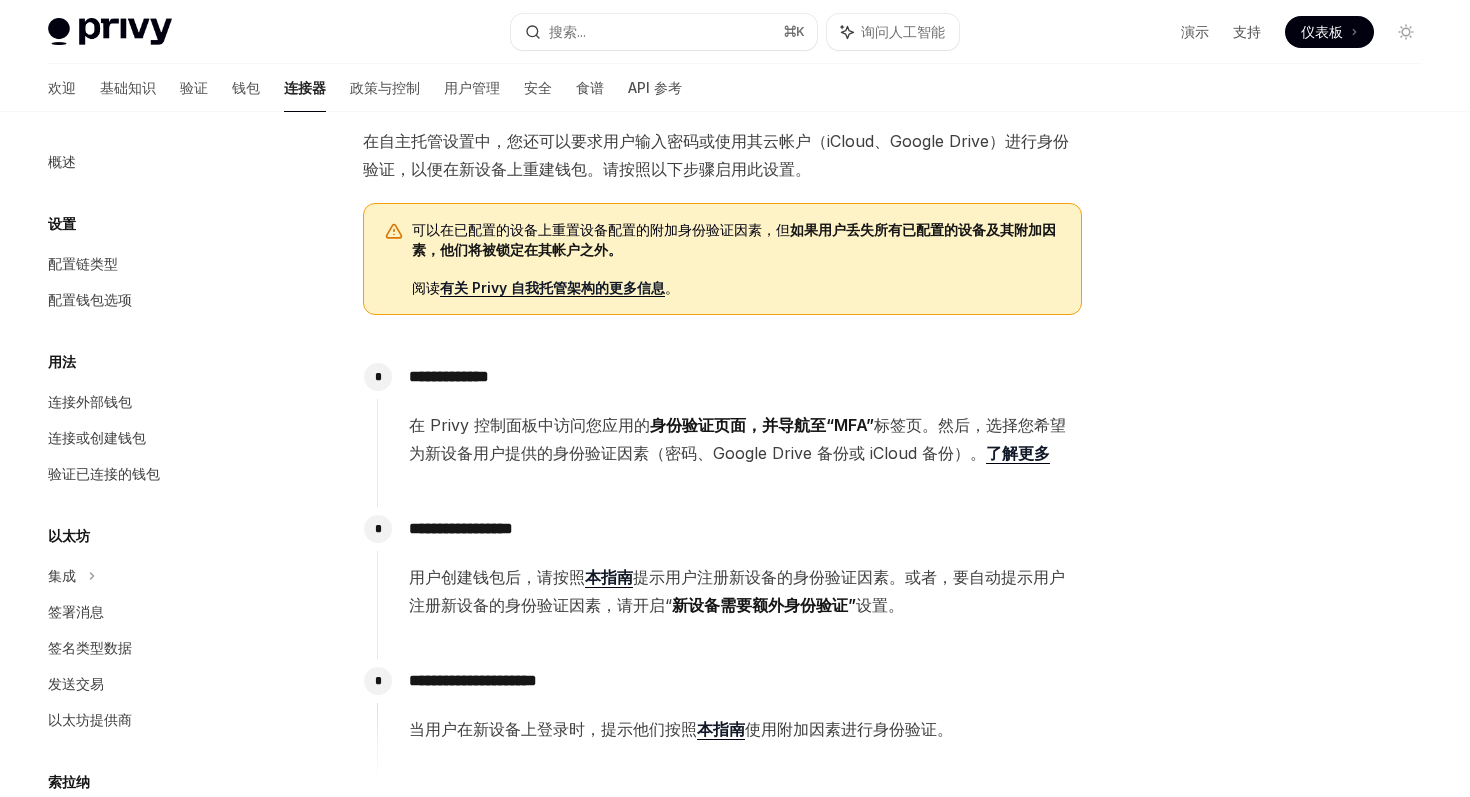 click on "可以在已配置的设备上重置设备配置的附加身份验证因素，但 如果用户丢失所有已配置的设备及其附加因素，他们将被锁定在其帐户之外。" at bounding box center [736, 240] 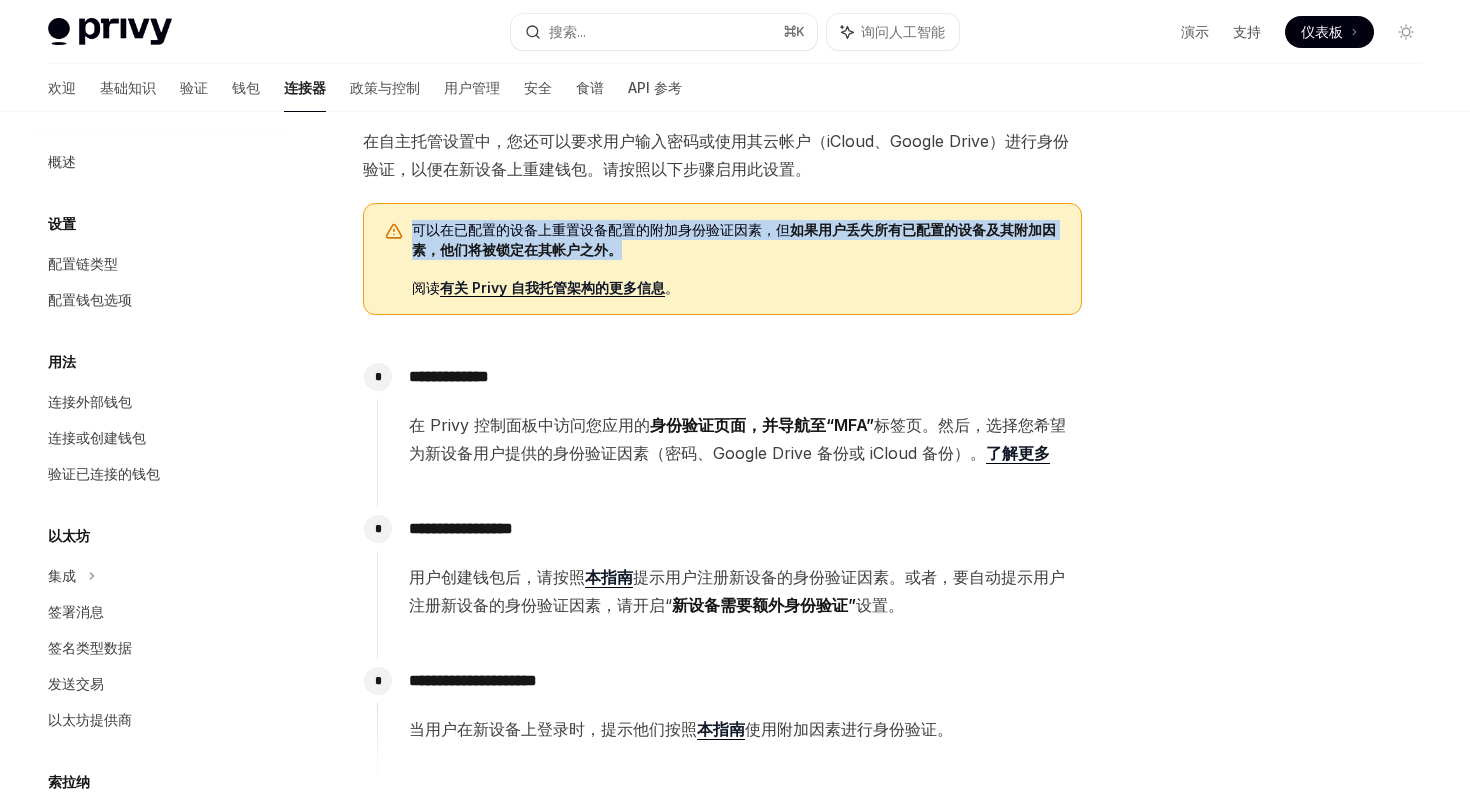 click on "可以在已配置的设备上重置设备配置的附加身份验证因素，但 如果用户丢失所有已配置的设备及其附加因素，他们将被锁定在其帐户之外。" at bounding box center [736, 240] 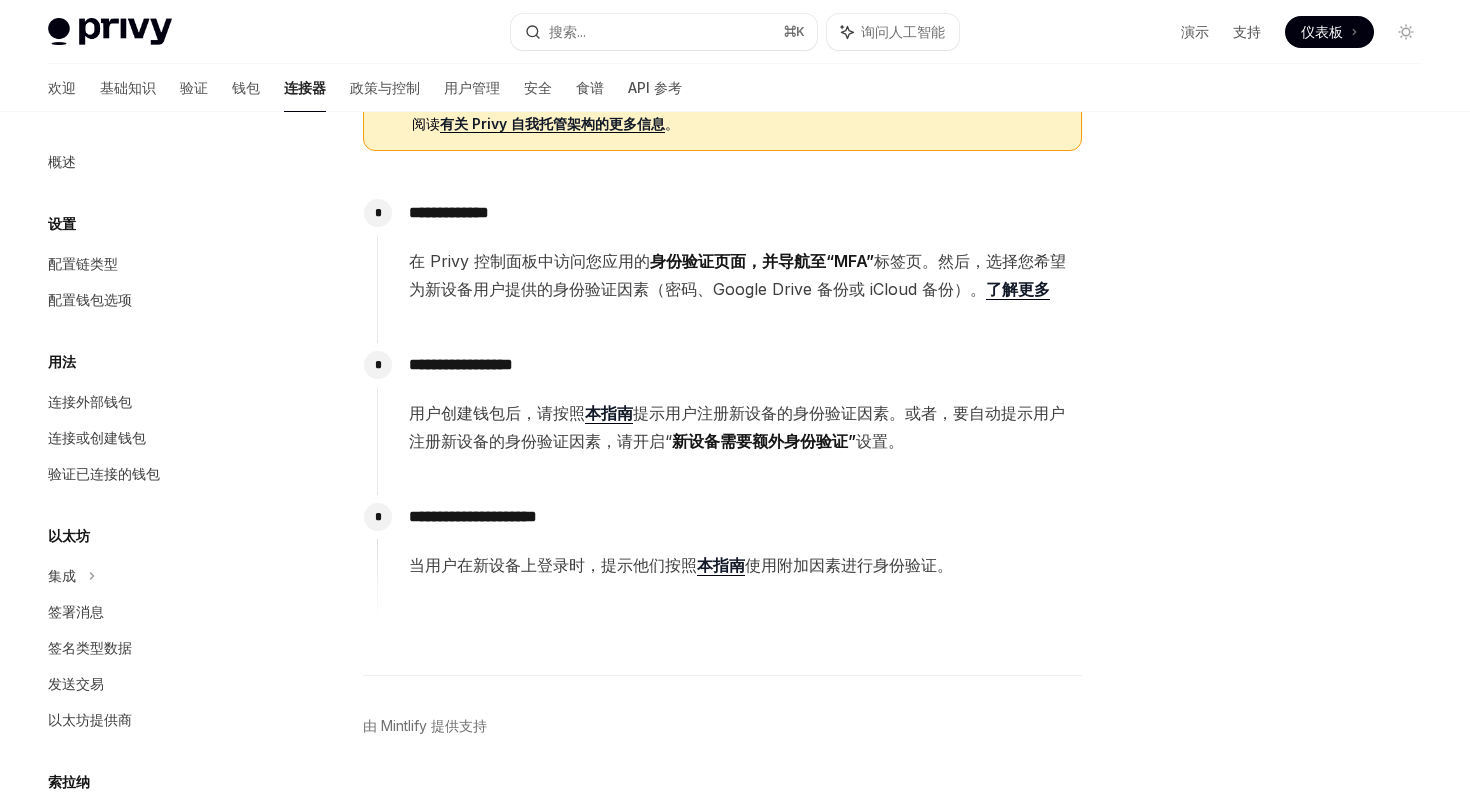 scroll, scrollTop: 417, scrollLeft: 0, axis: vertical 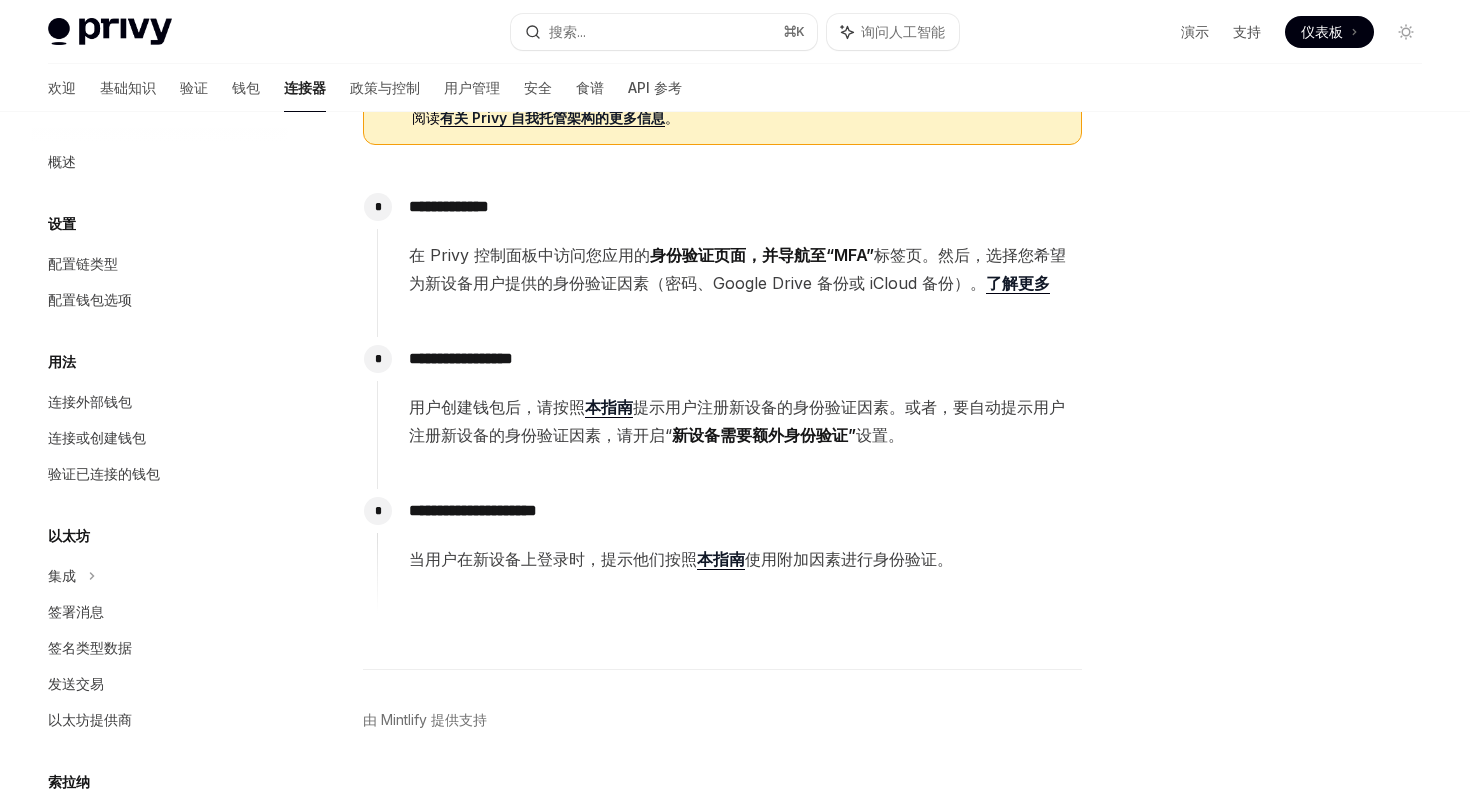 click on "标签页。然后，选择您希望为新设备用户提供的身份验证因素（密码、Google Drive 备份或 iCloud 备份）。" at bounding box center (737, 269) 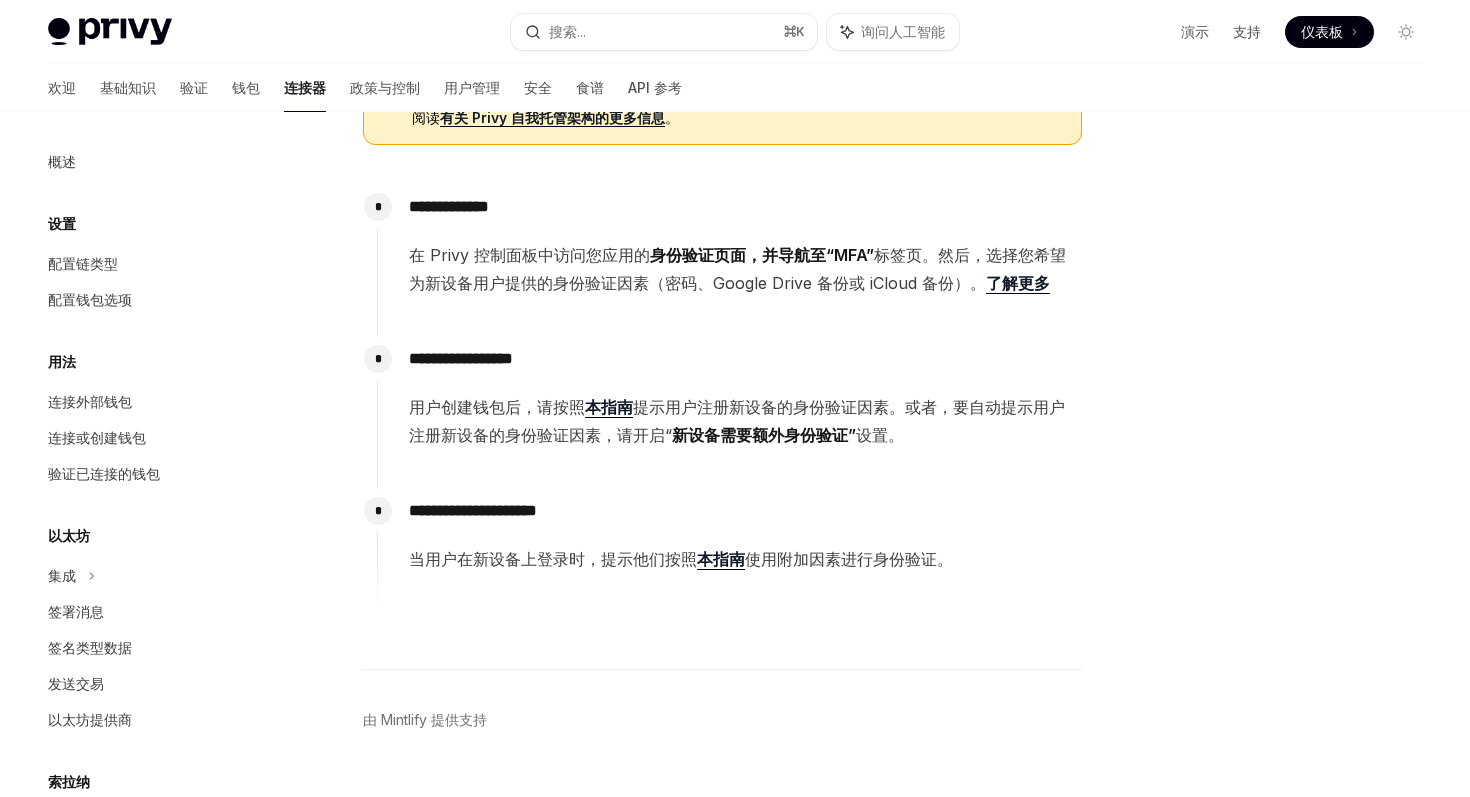 click on "标签页。然后，选择您希望为新设备用户提供的身份验证因素（密码、Google Drive 备份或 iCloud 备份）。" at bounding box center (737, 269) 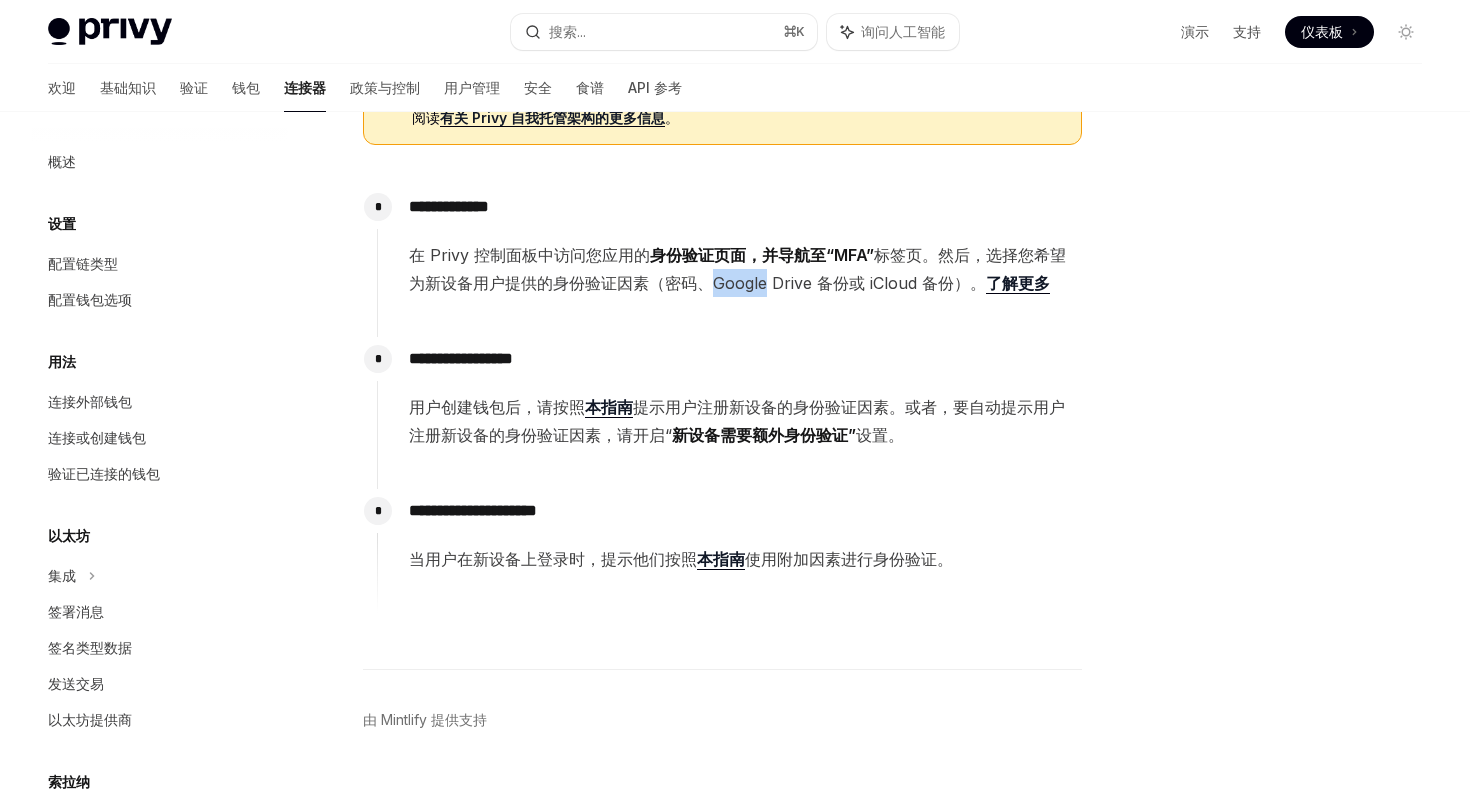 click on "标签页。然后，选择您希望为新设备用户提供的身份验证因素（密码、Google Drive 备份或 iCloud 备份）。" at bounding box center (737, 269) 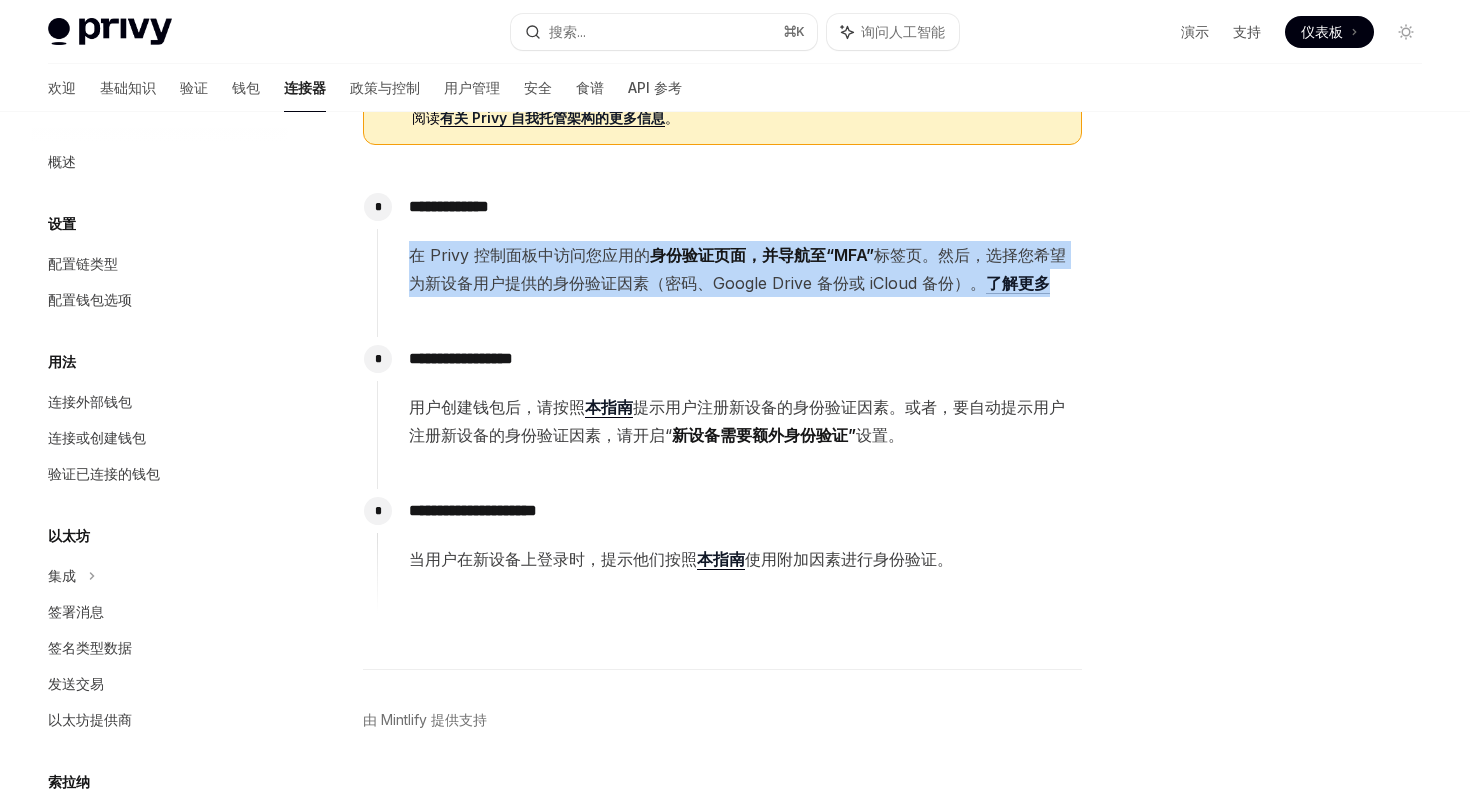 click on "标签页。然后，选择您希望为新设备用户提供的身份验证因素（密码、Google Drive 备份或 iCloud 备份）。" at bounding box center (737, 269) 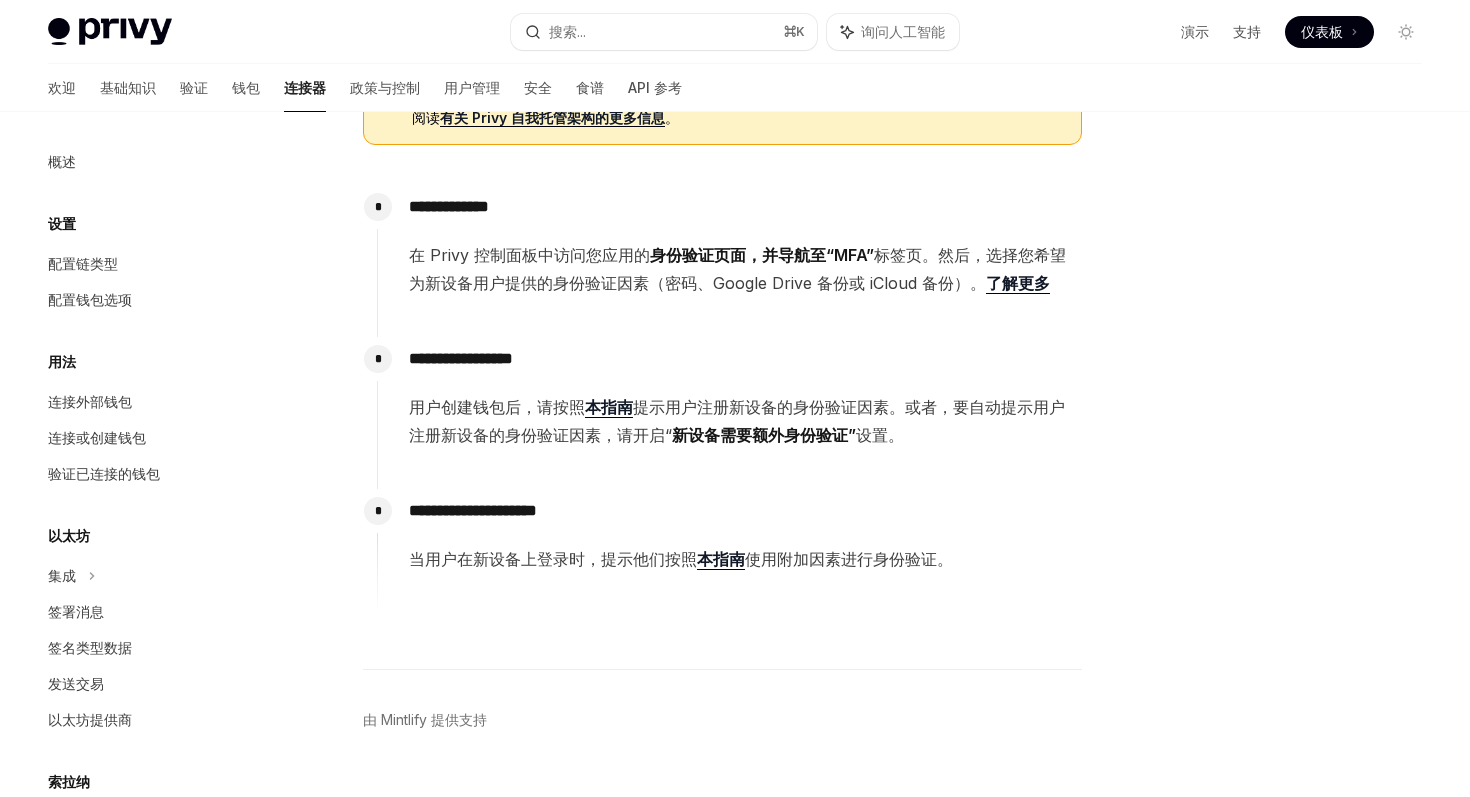 click on "“MFA”" at bounding box center (850, 255) 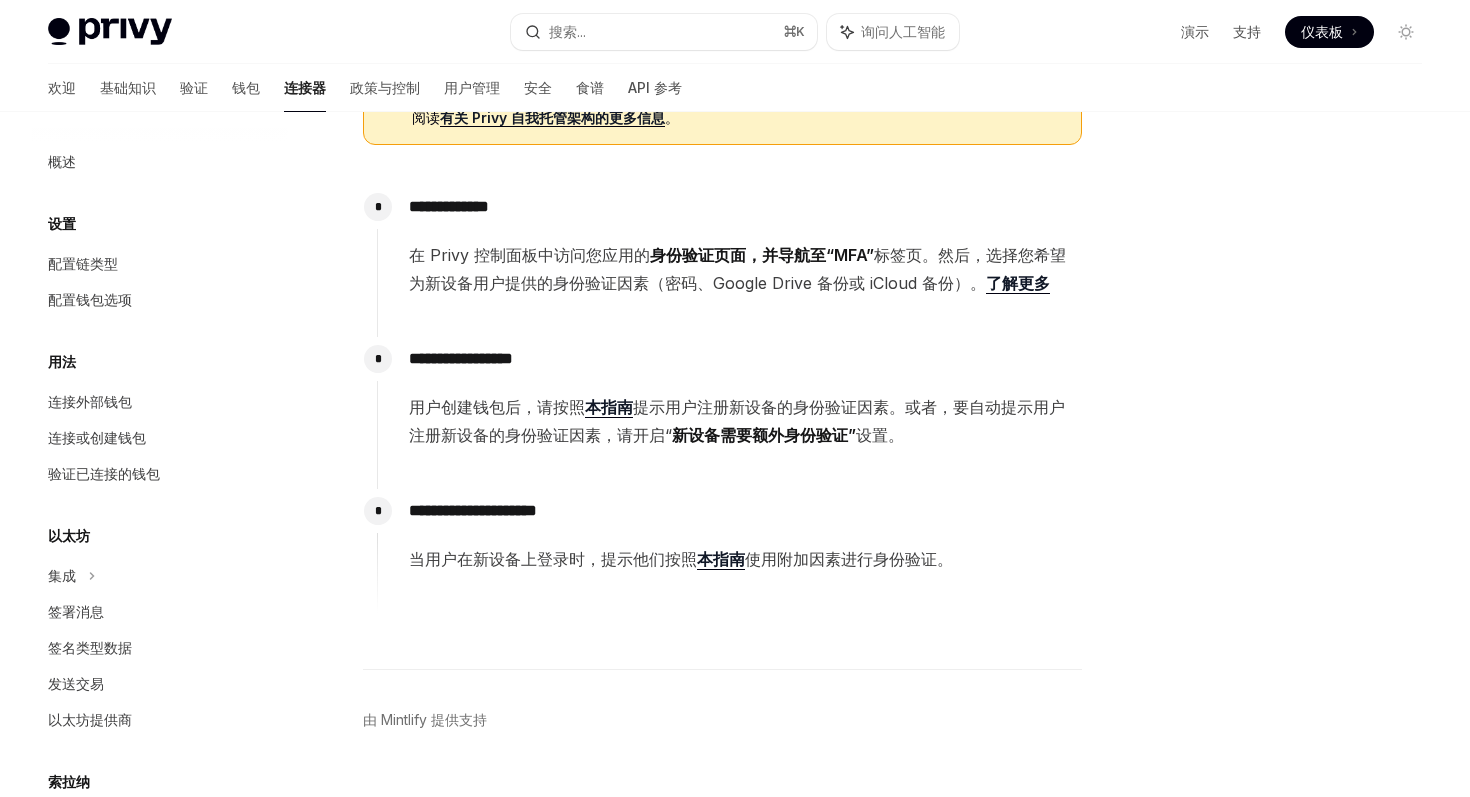 click on "“MFA”" at bounding box center [850, 255] 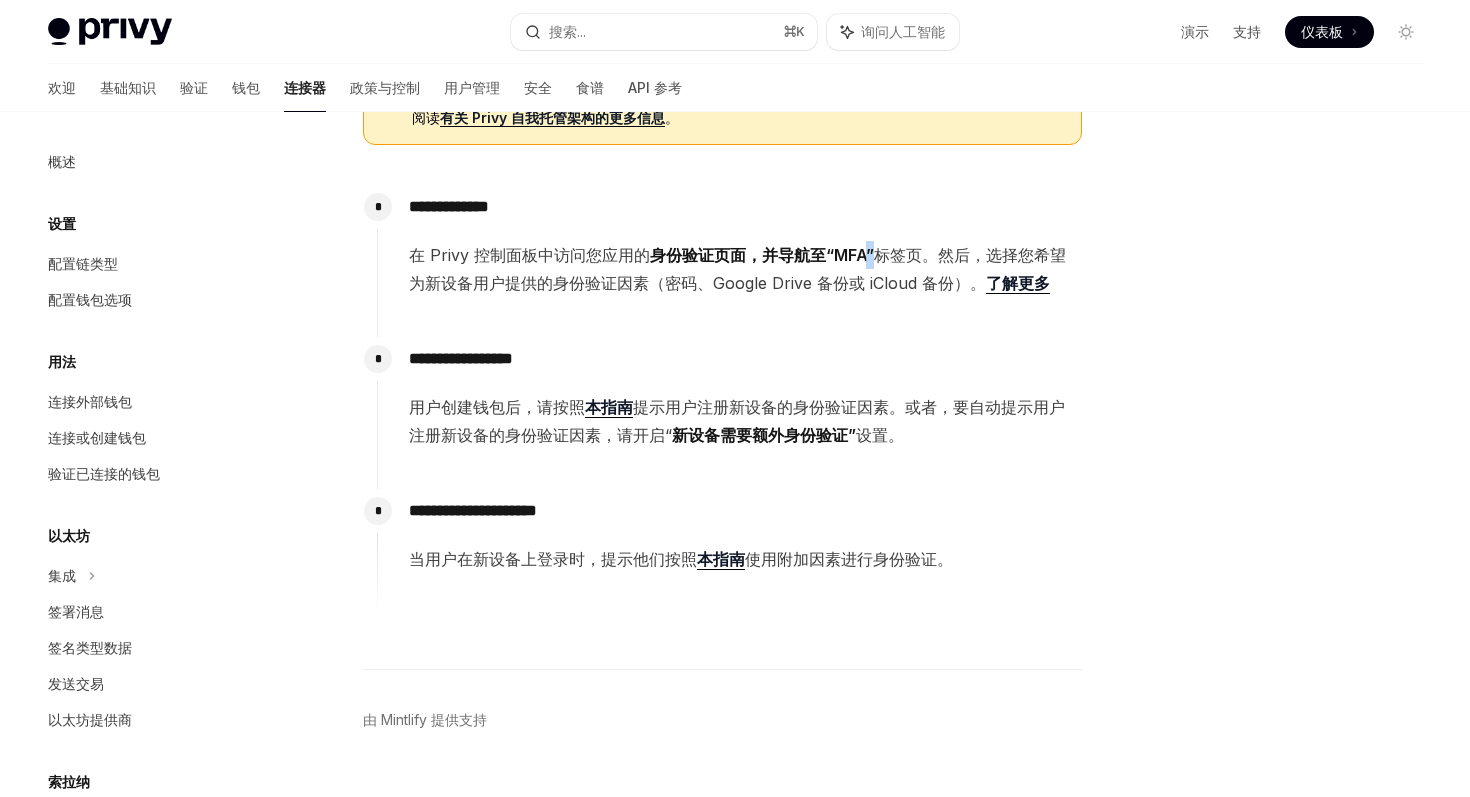 click on "“MFA”" at bounding box center (850, 255) 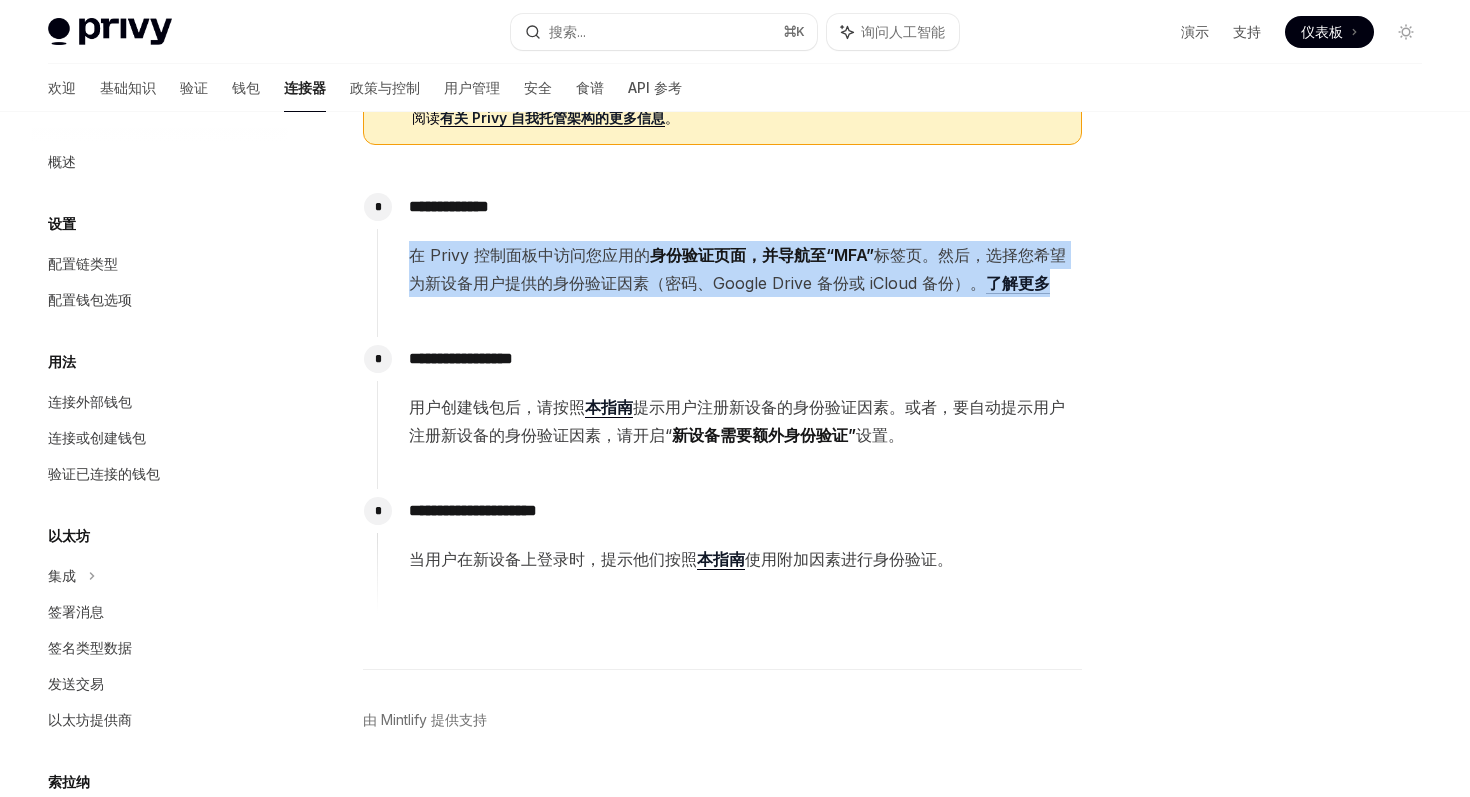 click on "标签页。然后，选择您希望为新设备用户提供的身份验证因素（密码、Google Drive 备份或 iCloud 备份）。" at bounding box center [737, 269] 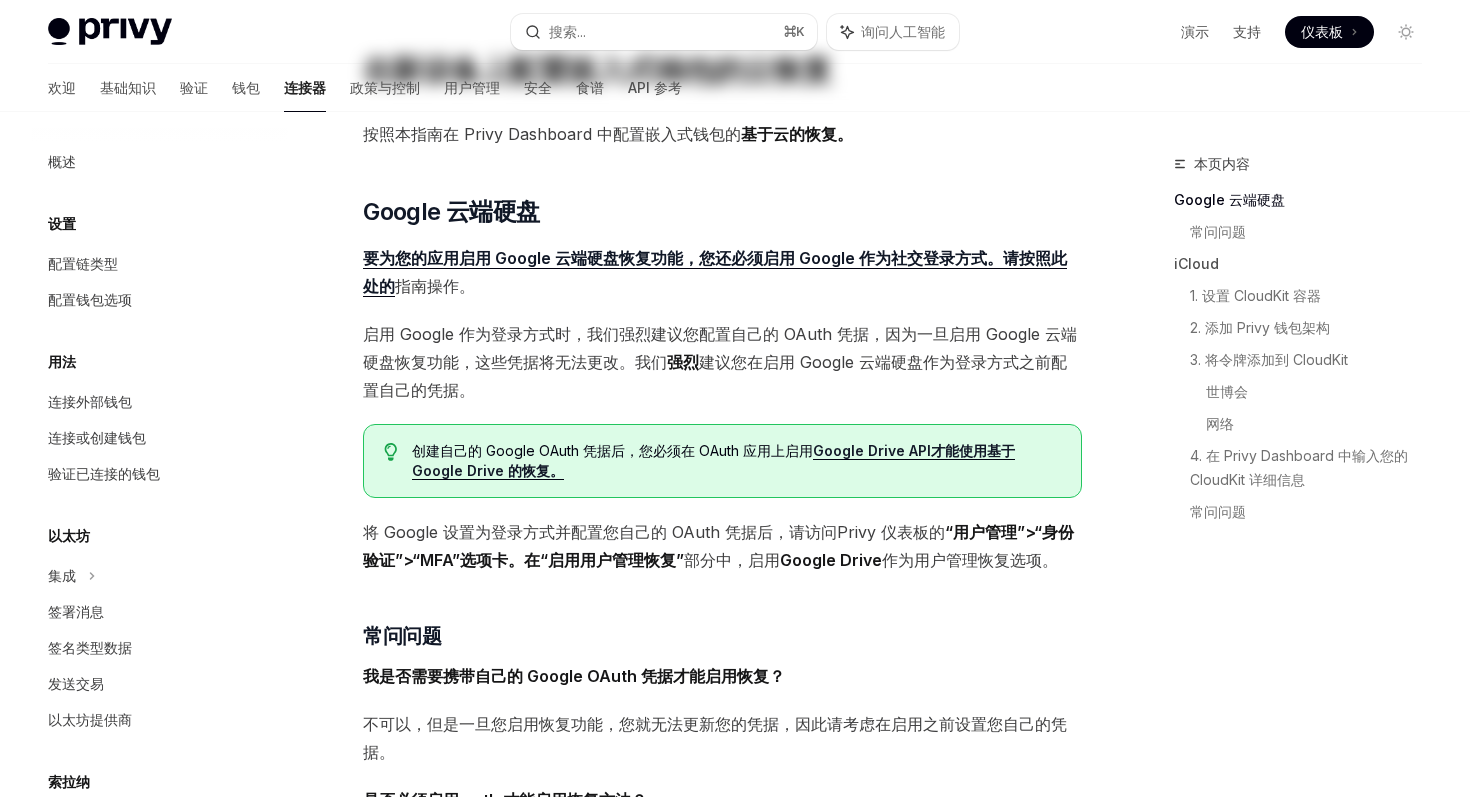 scroll, scrollTop: 119, scrollLeft: 0, axis: vertical 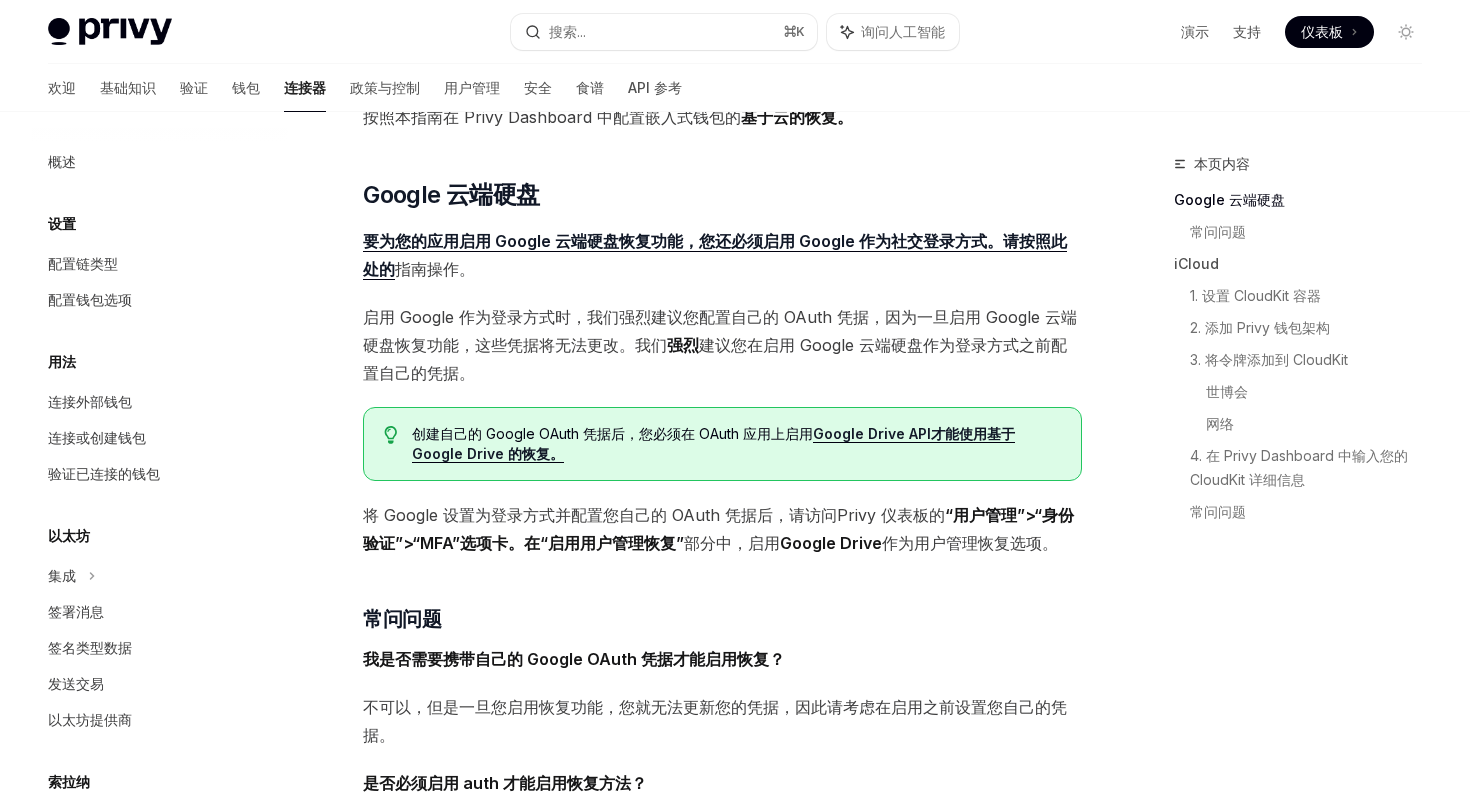 click on "启用 Google 作为登录方式时，我们强烈建议您配置自己的 OAuth 凭据，因为一旦启用 Google 云端硬盘恢复功能，这些凭据将无法更改。我们" at bounding box center [720, 331] 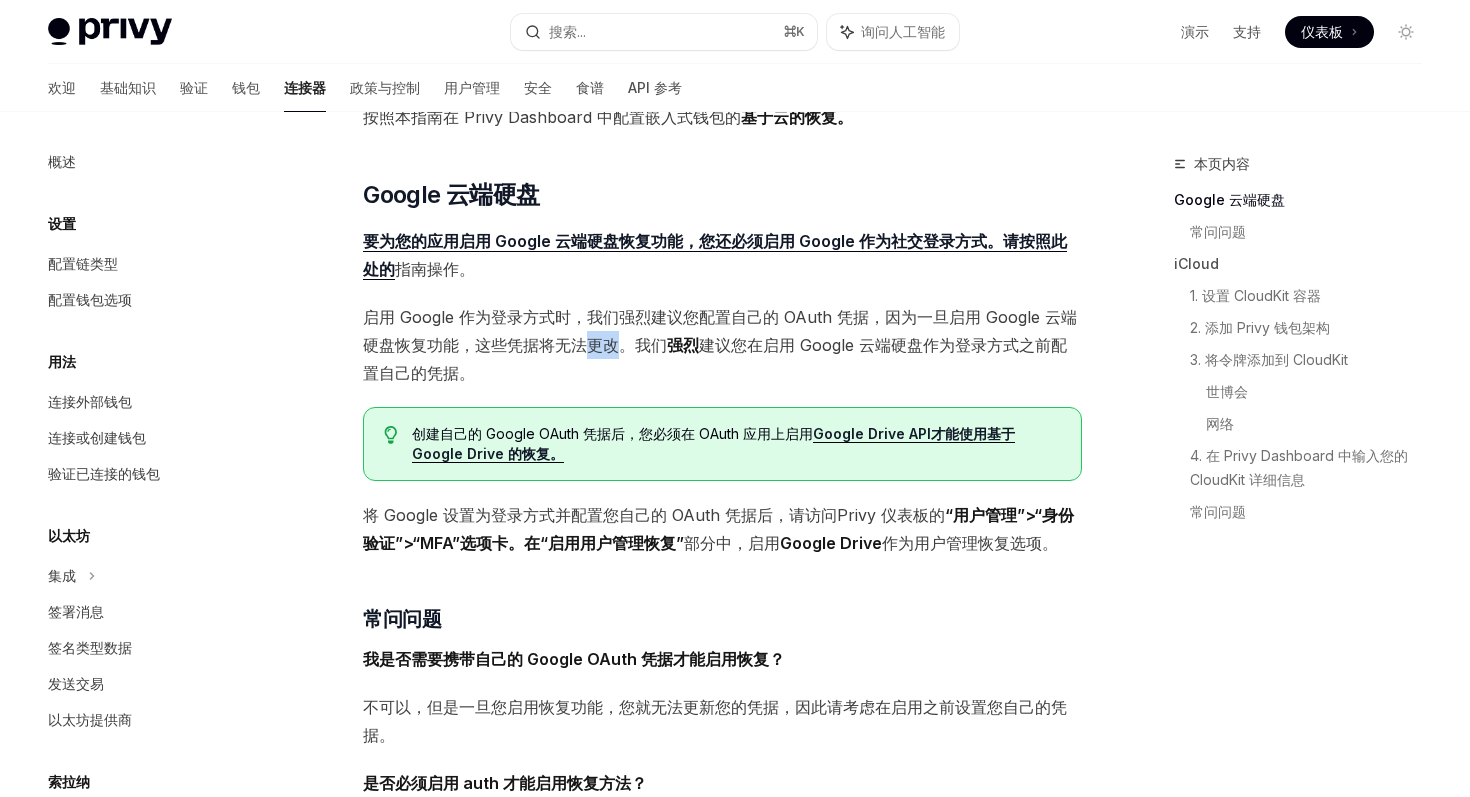 click on "启用 Google 作为登录方式时，我们强烈建议您配置自己的 OAuth 凭据，因为一旦启用 Google 云端硬盘恢复功能，这些凭据将无法更改。我们" at bounding box center [720, 331] 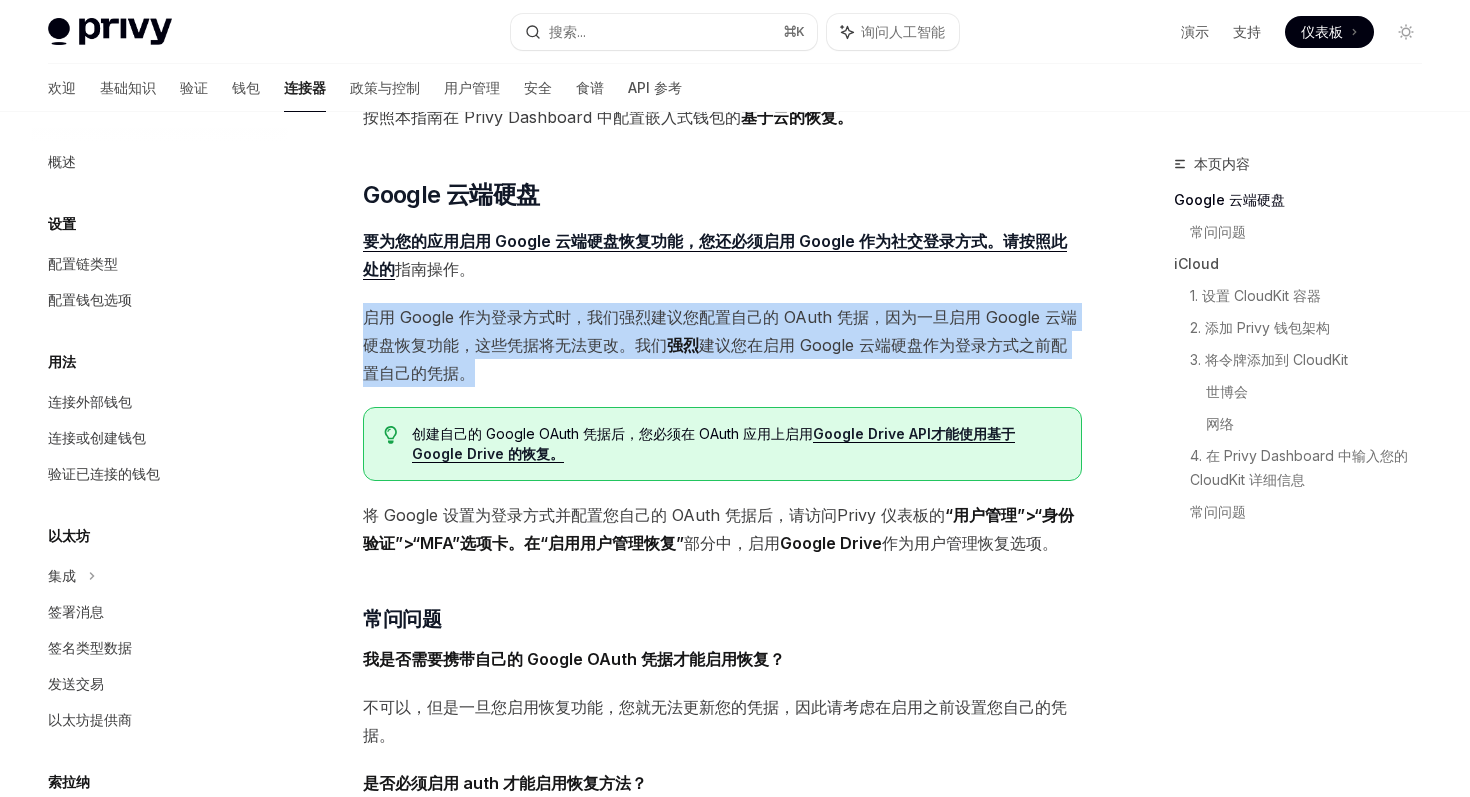 click on "强烈" at bounding box center (683, 345) 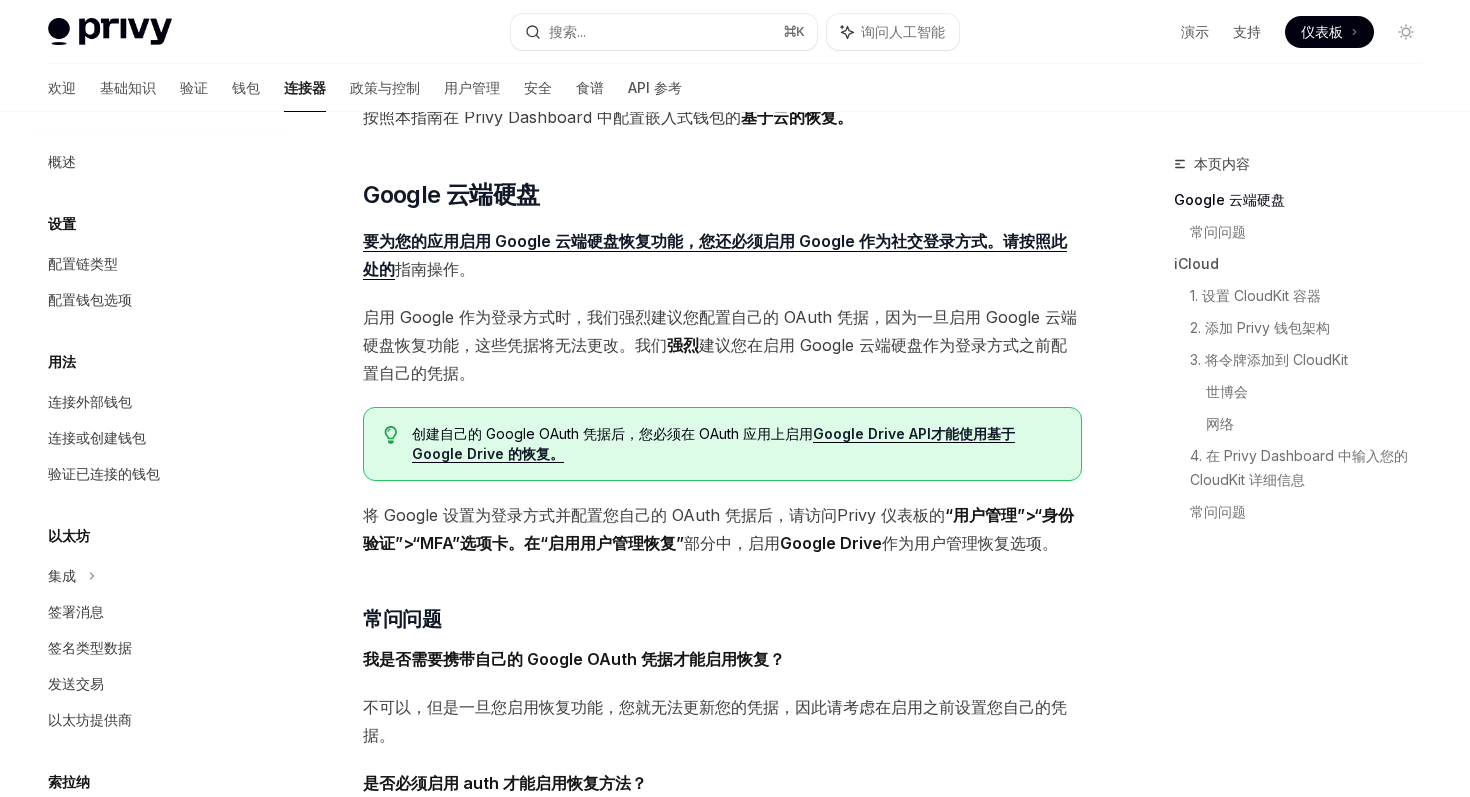 click on "建议您在启用 Google 云端硬盘作为登录方式之前配置自己的凭据。" at bounding box center (715, 359) 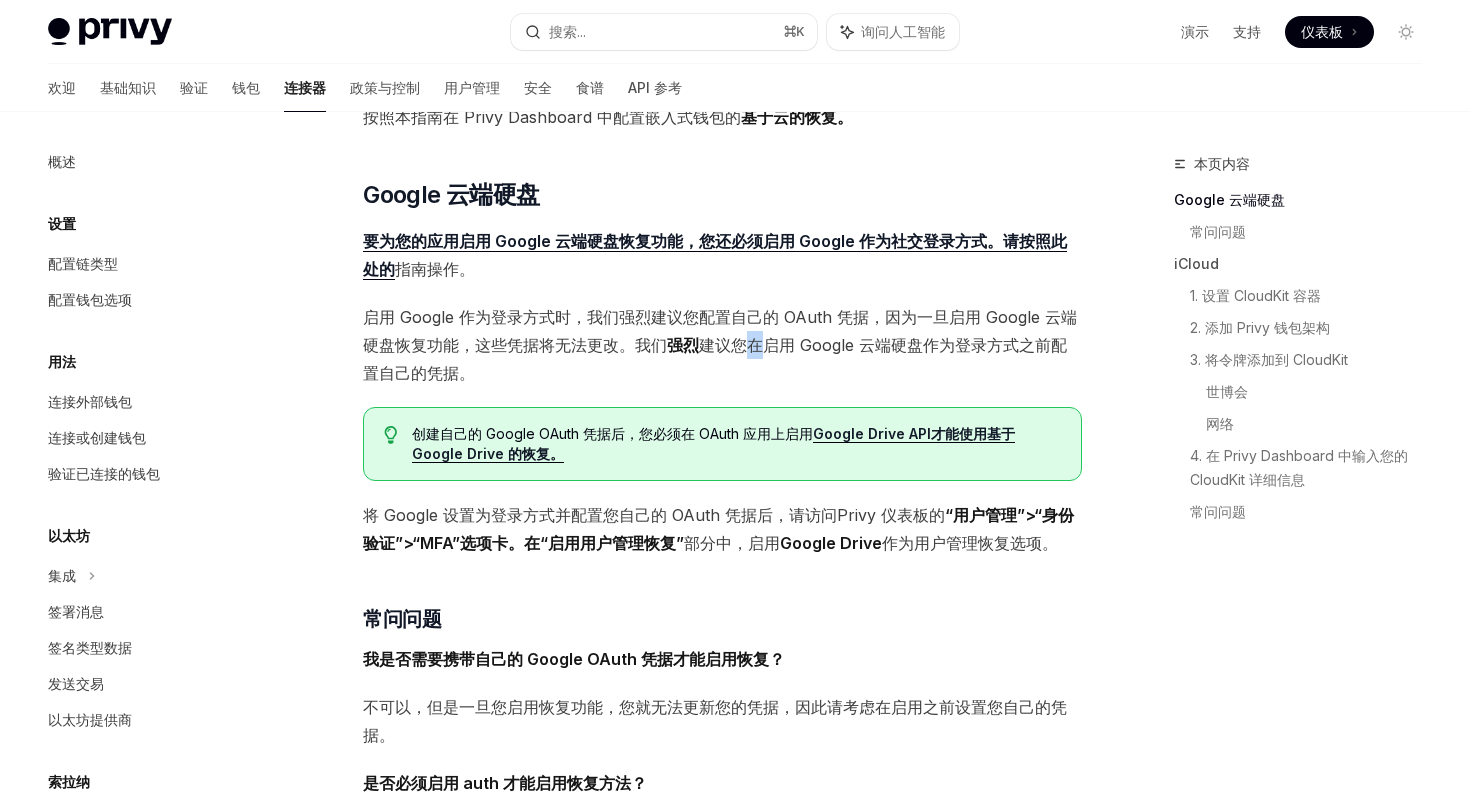 click on "建议您在启用 Google 云端硬盘作为登录方式之前配置自己的凭据。" at bounding box center [715, 359] 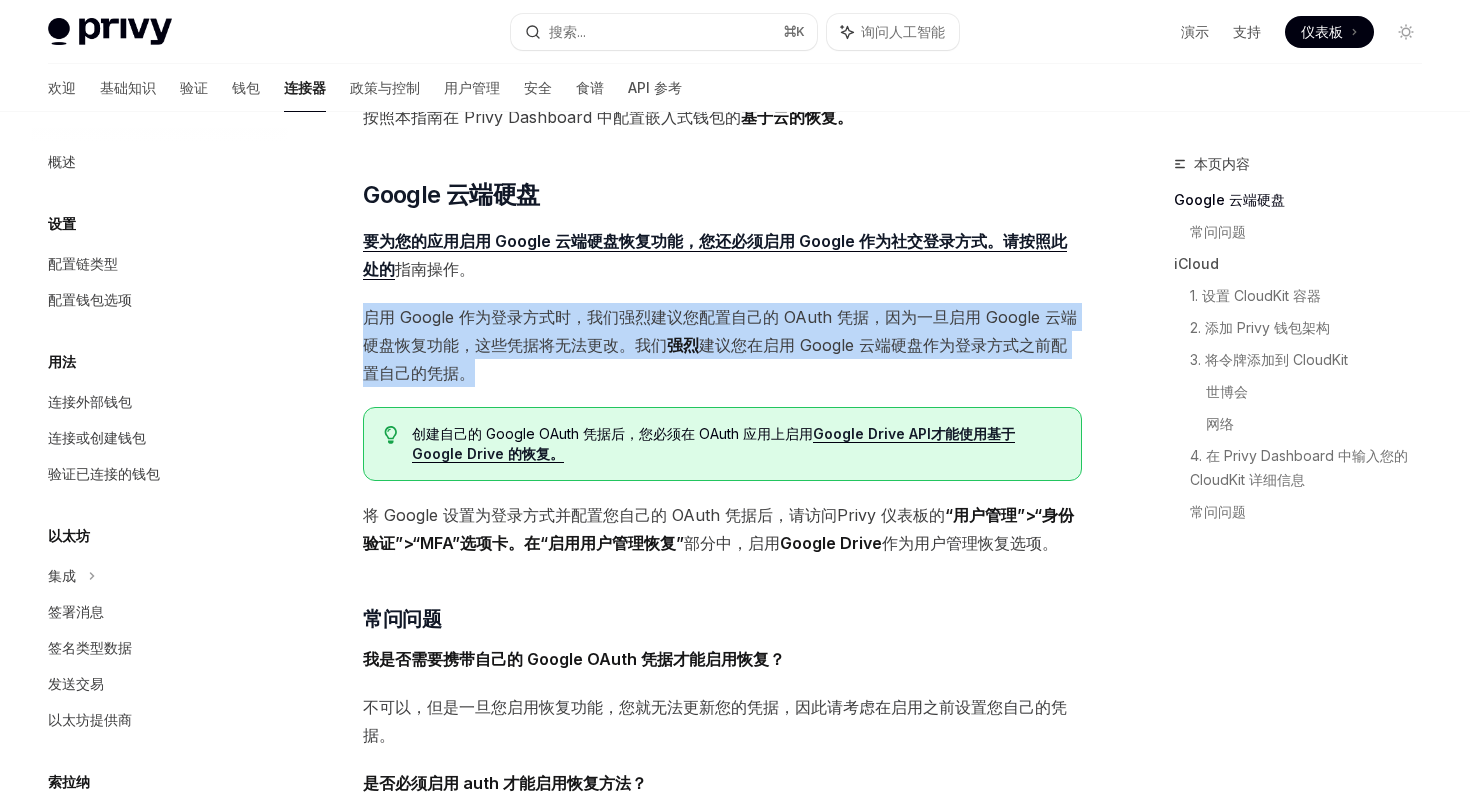 click on "建议您在启用 Google 云端硬盘作为登录方式之前配置自己的凭据。" at bounding box center (715, 359) 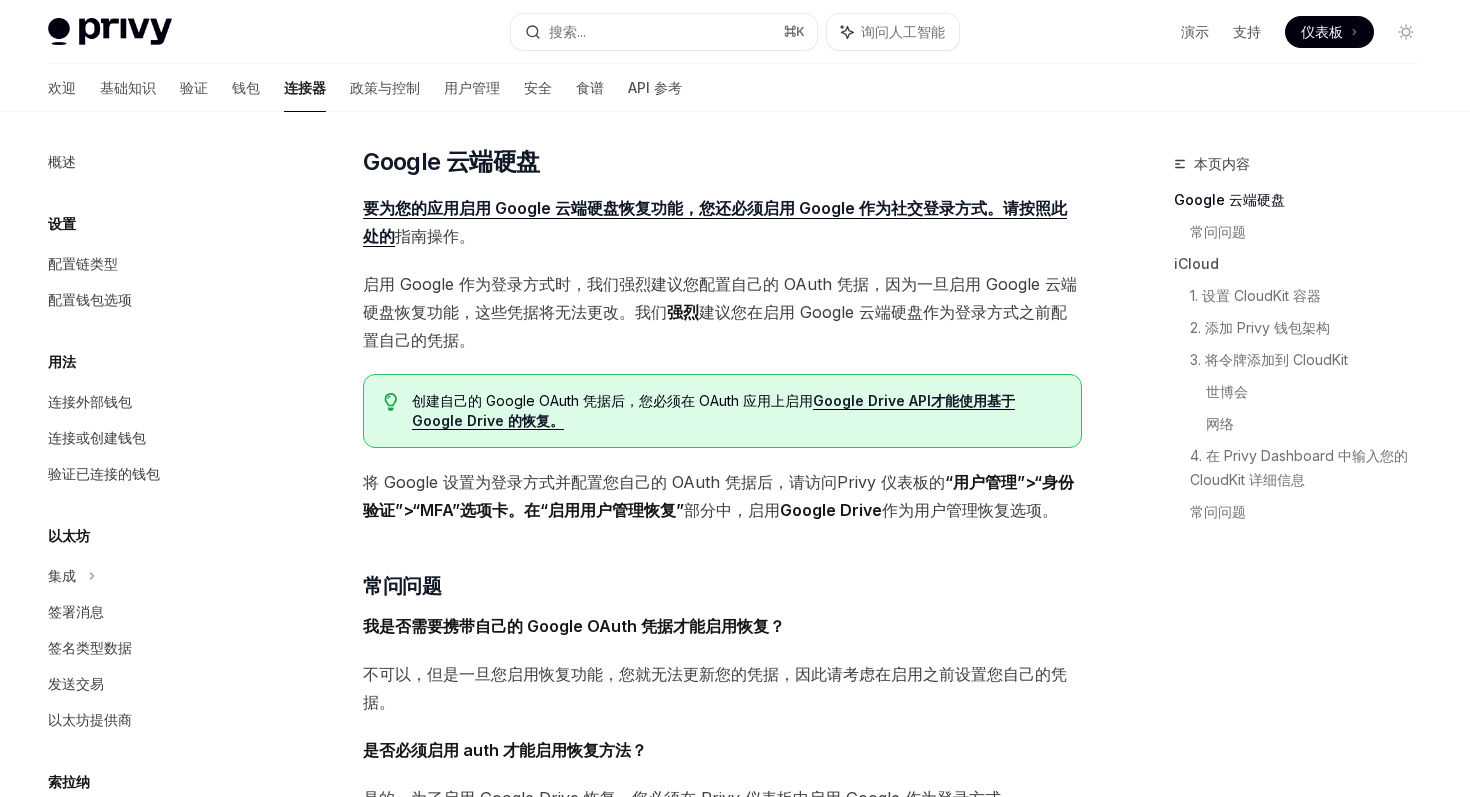 scroll, scrollTop: 158, scrollLeft: 0, axis: vertical 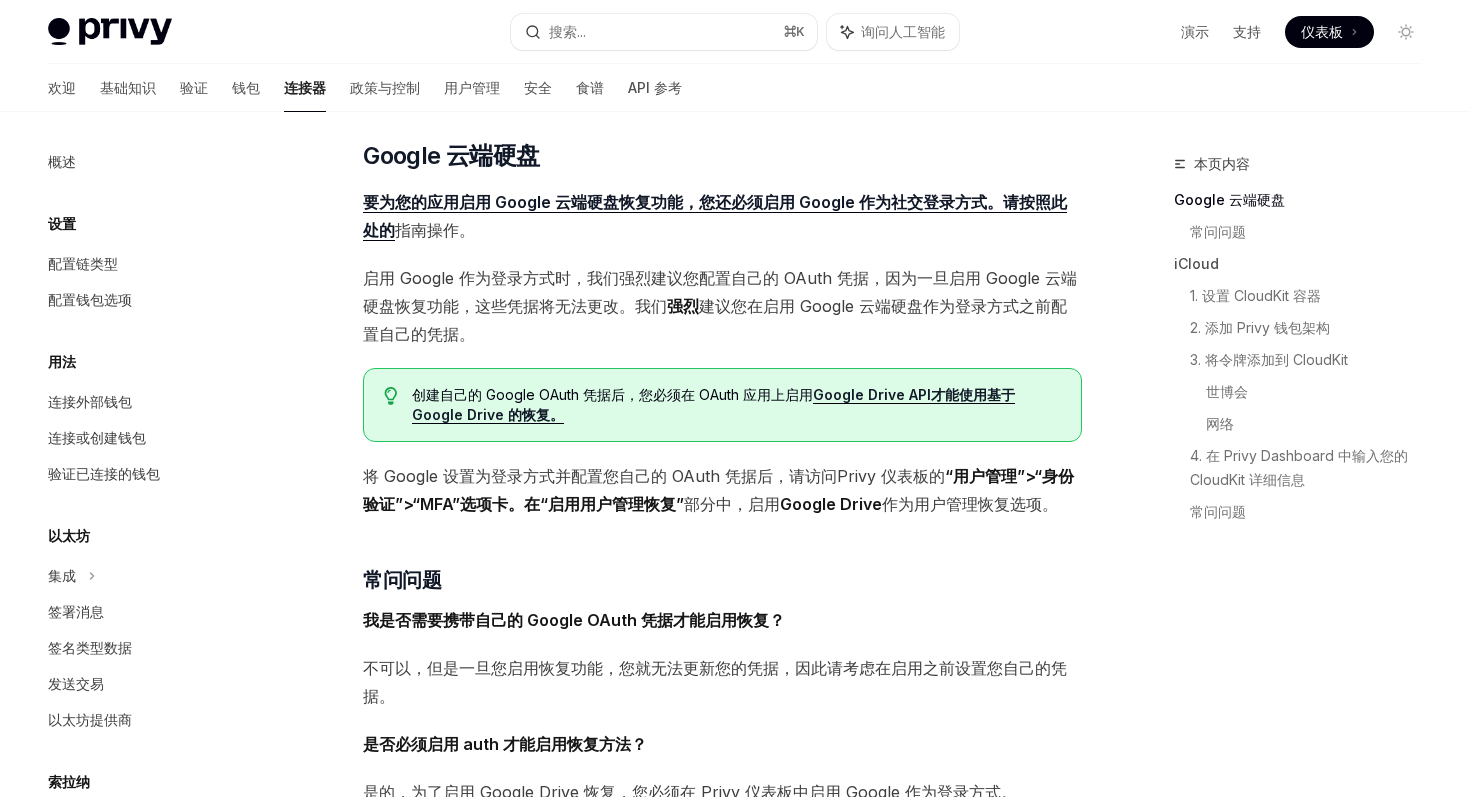 click on "启用 Google 作为登录方式时，我们强烈建议您配置自己的 OAuth 凭据，因为一旦启用 Google 云端硬盘恢复功能，这些凭据将无法更改。我们 强烈 建议您在启用 Google 云端硬盘作为登录方式之前配置自己的凭据。" at bounding box center [722, 306] 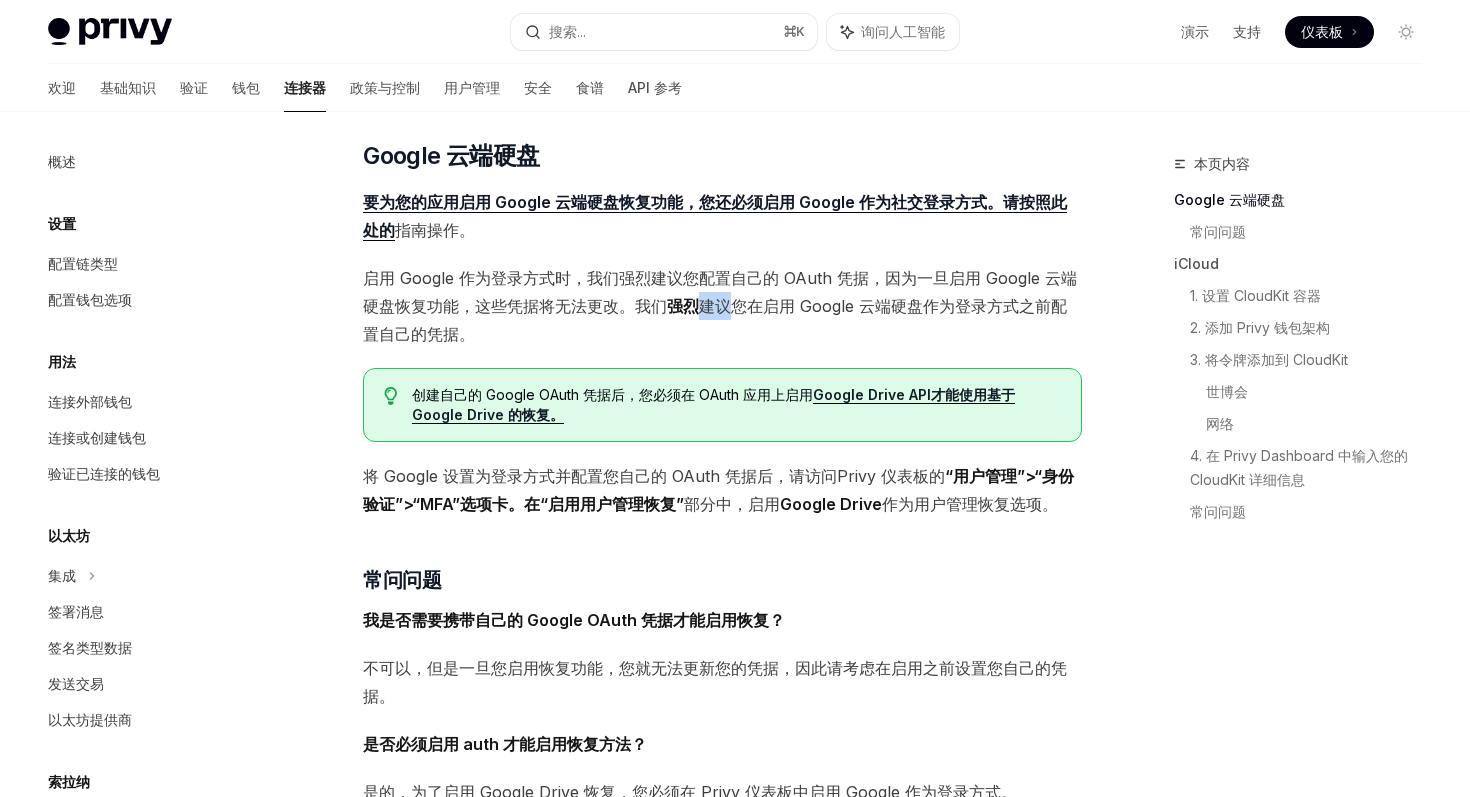 click on "启用 Google 作为登录方式时，我们强烈建议您配置自己的 OAuth 凭据，因为一旦启用 Google 云端硬盘恢复功能，这些凭据将无法更改。我们 强烈 建议您在启用 Google 云端硬盘作为登录方式之前配置自己的凭据。" at bounding box center (722, 306) 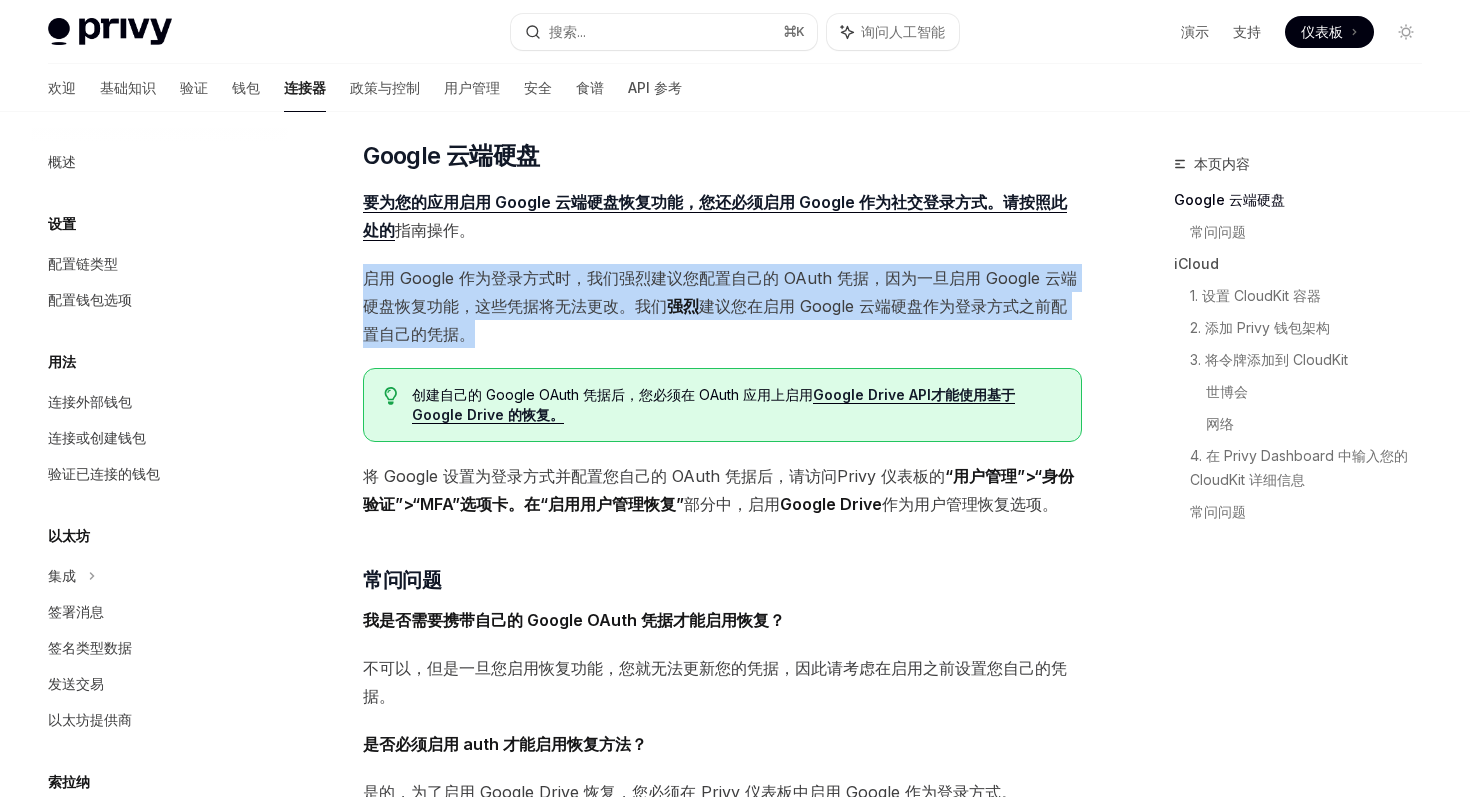 click on "启用 Google 作为登录方式时，我们强烈建议您配置自己的 OAuth 凭据，因为一旦启用 Google 云端硬盘恢复功能，这些凭据将无法更改。我们 强烈 建议您在启用 Google 云端硬盘作为登录方式之前配置自己的凭据。" at bounding box center (722, 306) 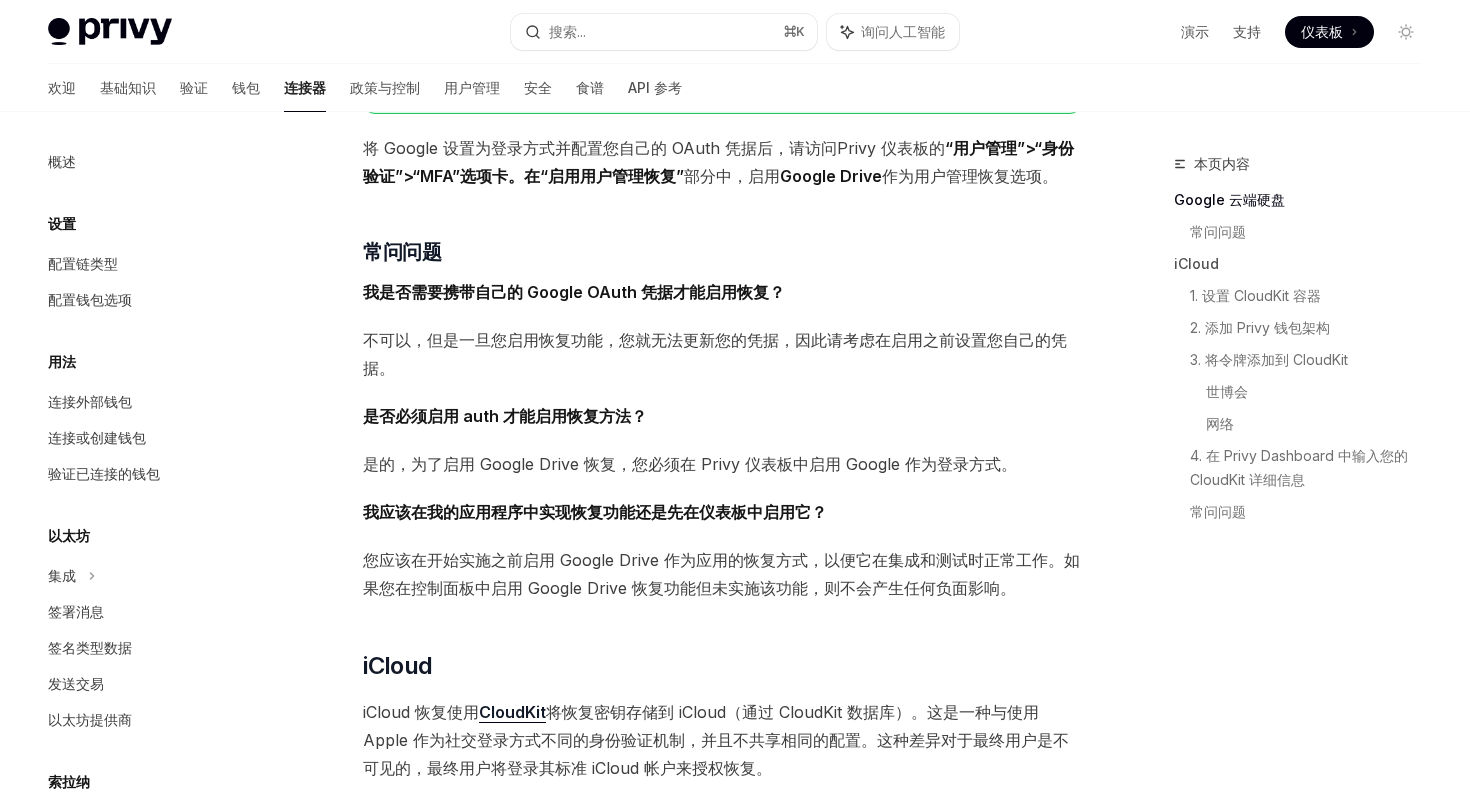 scroll, scrollTop: 489, scrollLeft: 0, axis: vertical 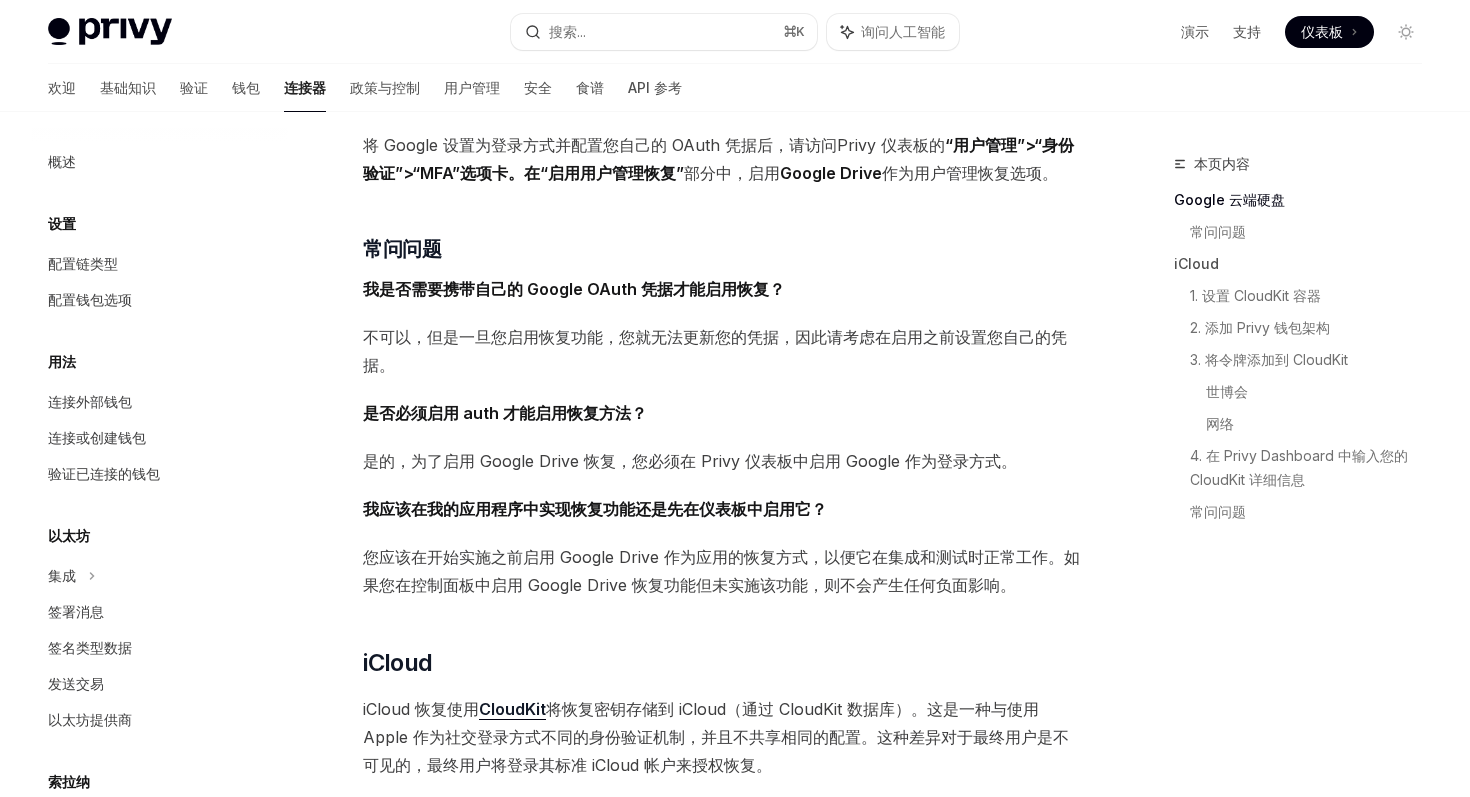 click on "不可以，但是一旦您启用恢复功能，您就无法更新您的凭据，因此请考虑在启用之前设置您自己的凭据。" at bounding box center (722, 351) 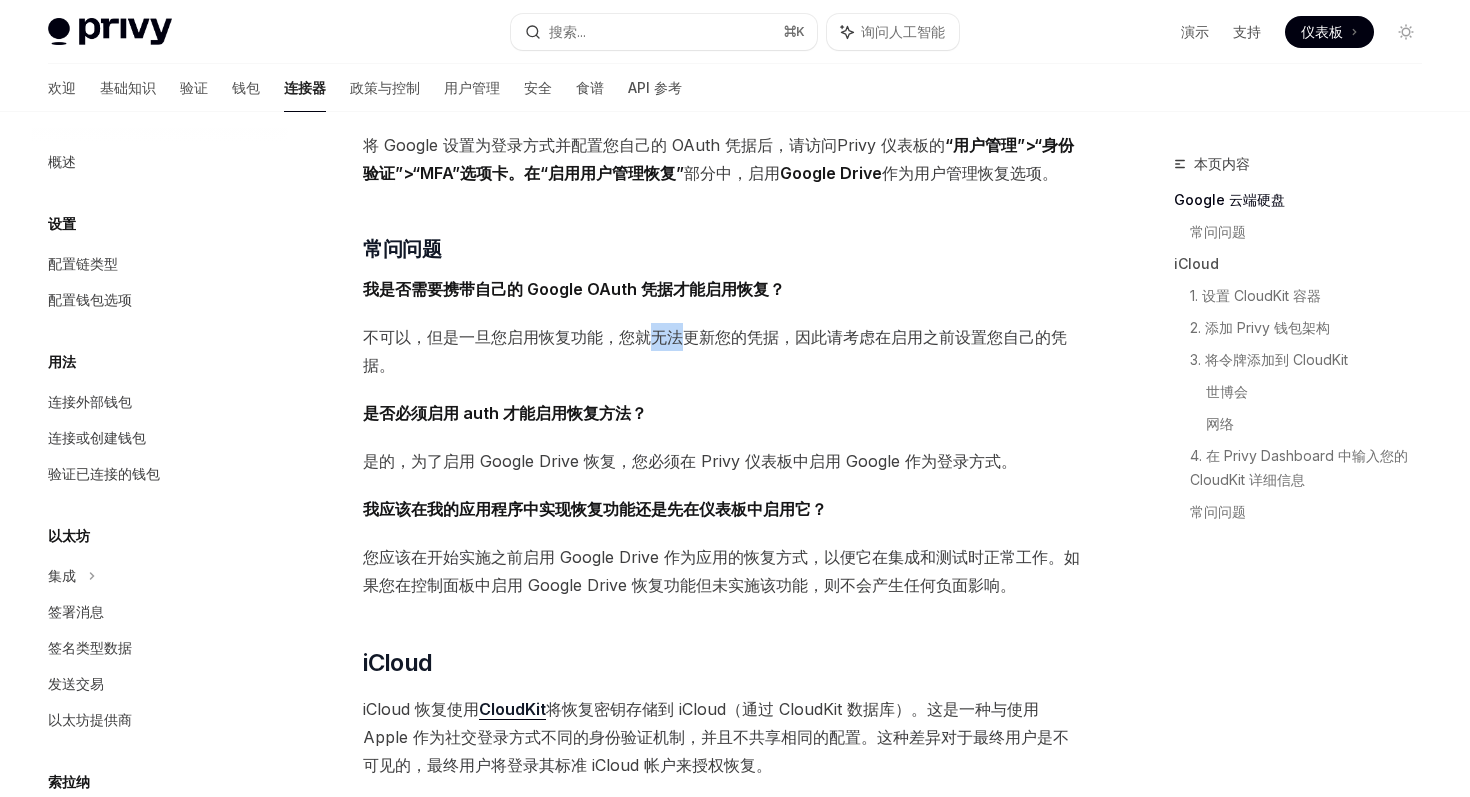 click on "不可以，但是一旦您启用恢复功能，您就无法更新您的凭据，因此请考虑在启用之前设置您自己的凭据。" at bounding box center [722, 351] 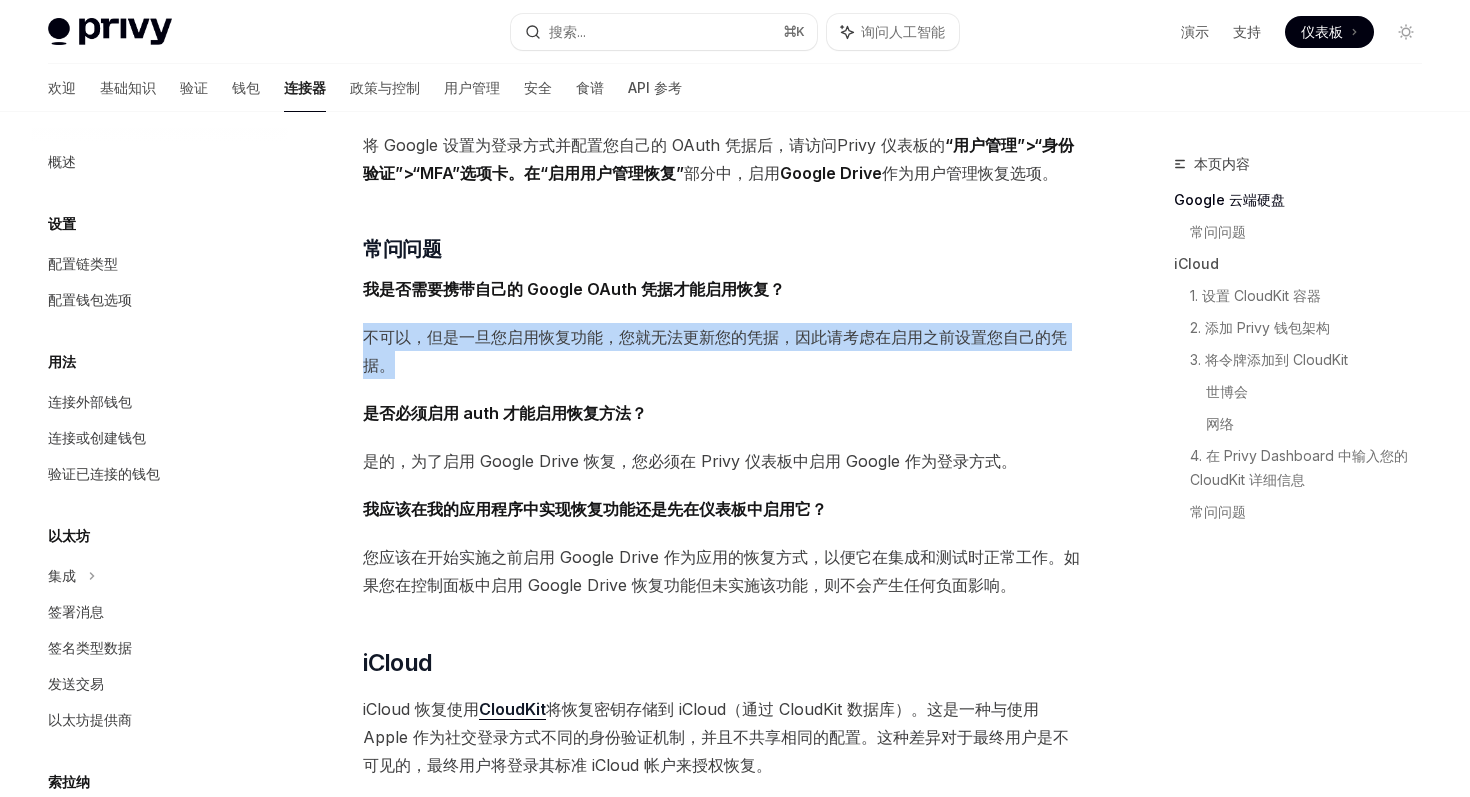 click on "不可以，但是一旦您启用恢复功能，您就无法更新您的凭据，因此请考虑在启用之前设置您自己的凭据。" at bounding box center (722, 351) 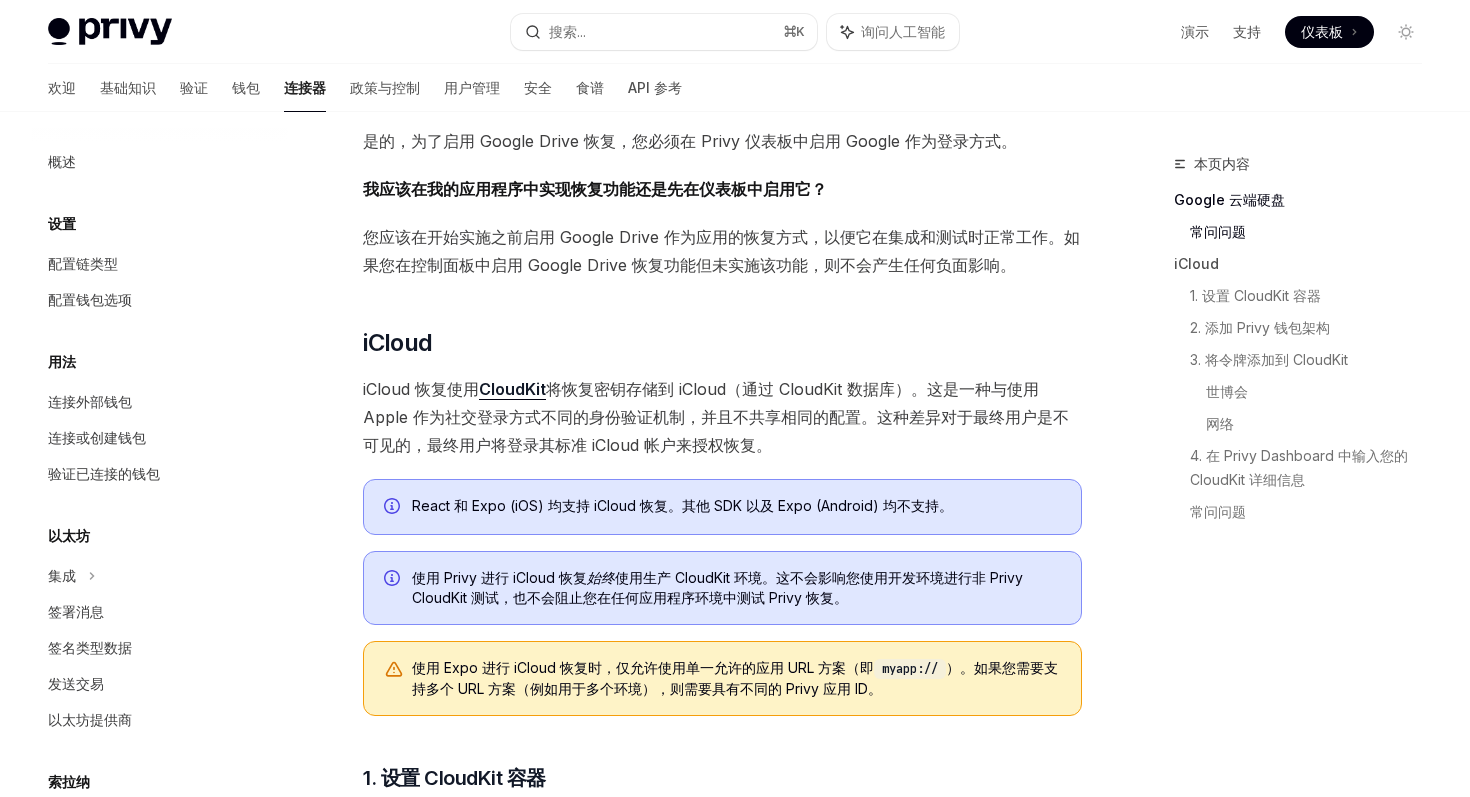 scroll, scrollTop: 841, scrollLeft: 0, axis: vertical 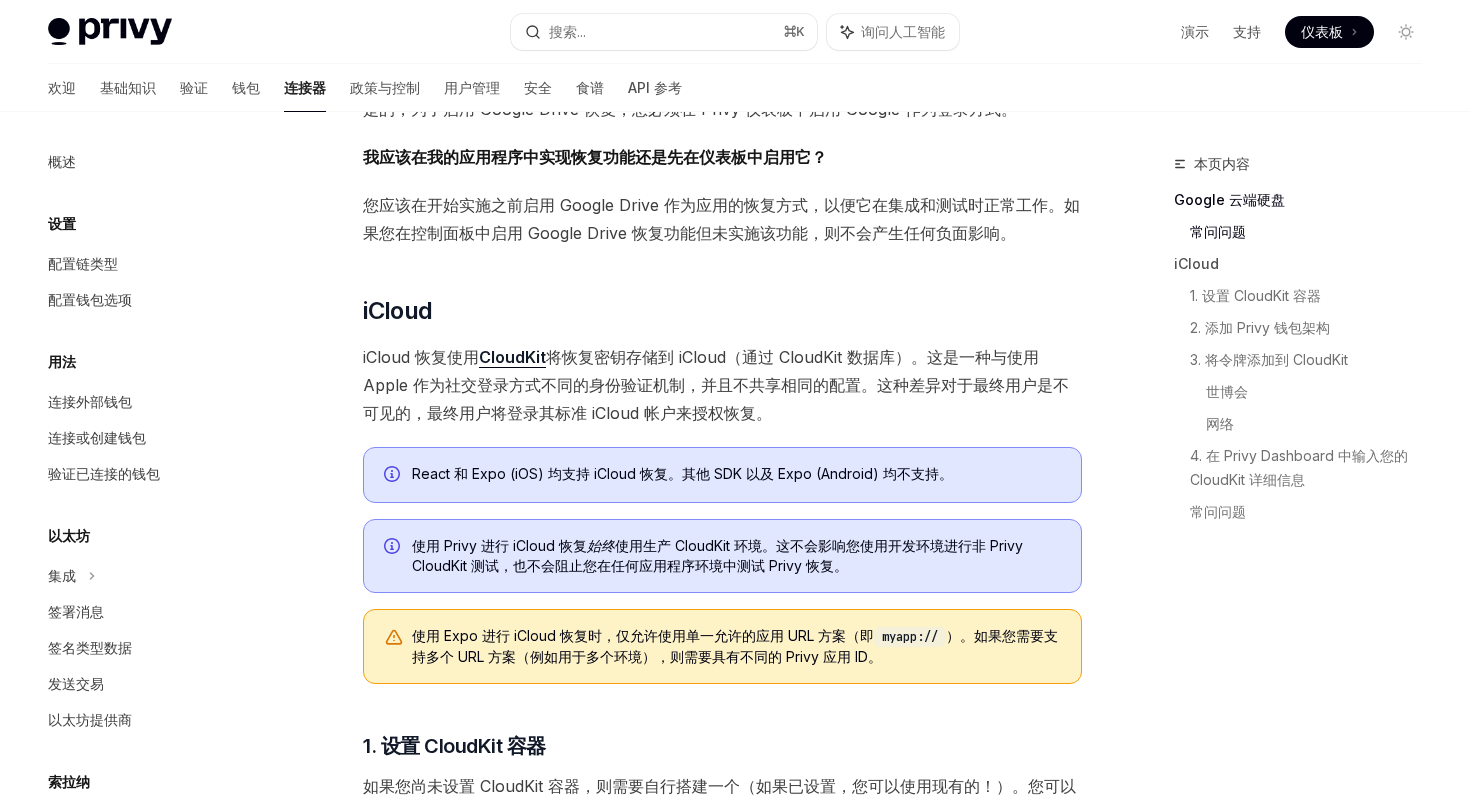 click on "将恢复密钥存储到 iCloud（通过 CloudKit 数据库）。这是一种与使用 Apple 作为社交登录方式不同的身份验证机制，并且不共享相同的配置。这种差异对于最终用户是不可见的，最终用户将登录其标准 iCloud 帐户来授权恢复。" at bounding box center (716, 385) 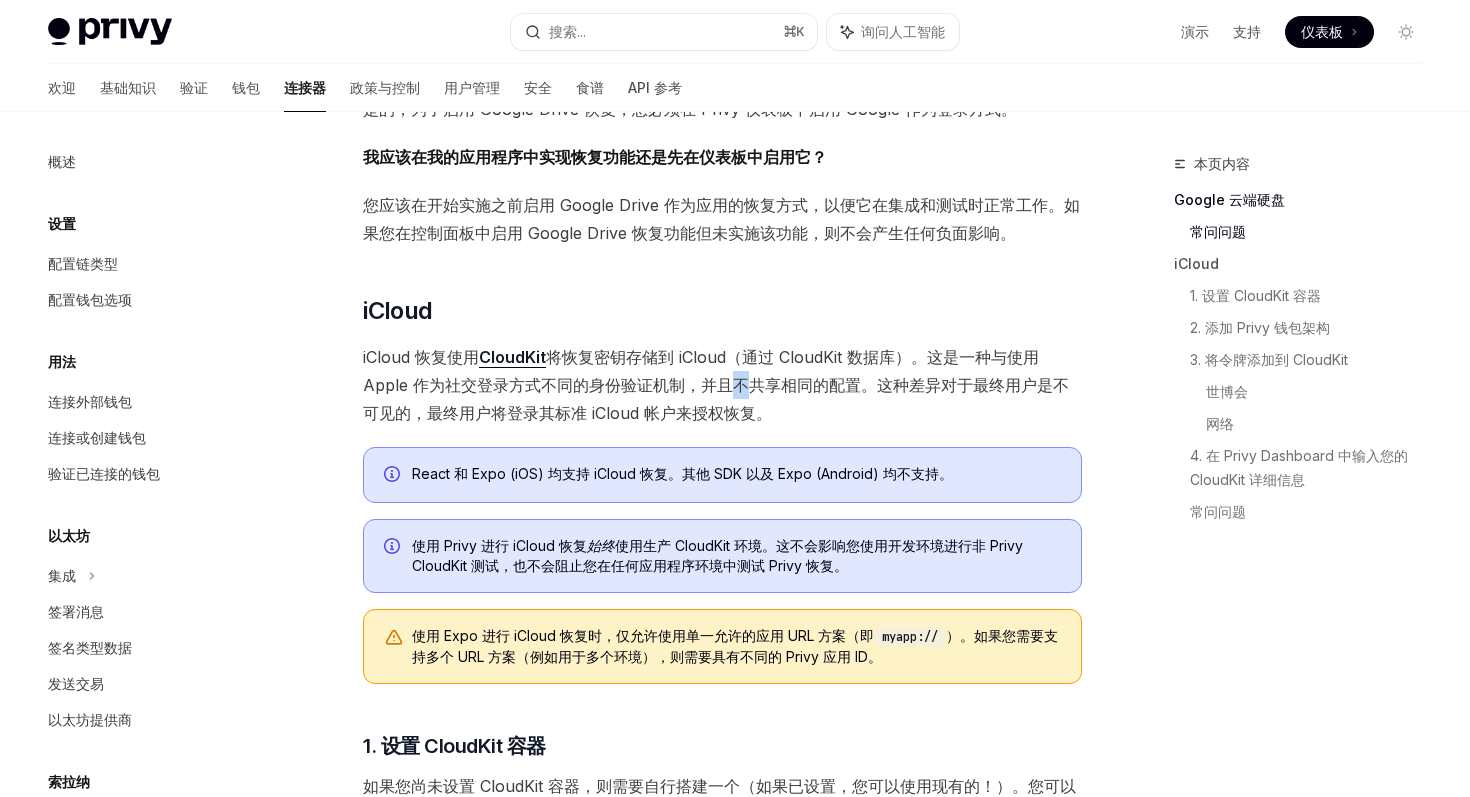 click on "将恢复密钥存储到 iCloud（通过 CloudKit 数据库）。这是一种与使用 Apple 作为社交登录方式不同的身份验证机制，并且不共享相同的配置。这种差异对于最终用户是不可见的，最终用户将登录其标准 iCloud 帐户来授权恢复。" at bounding box center (716, 385) 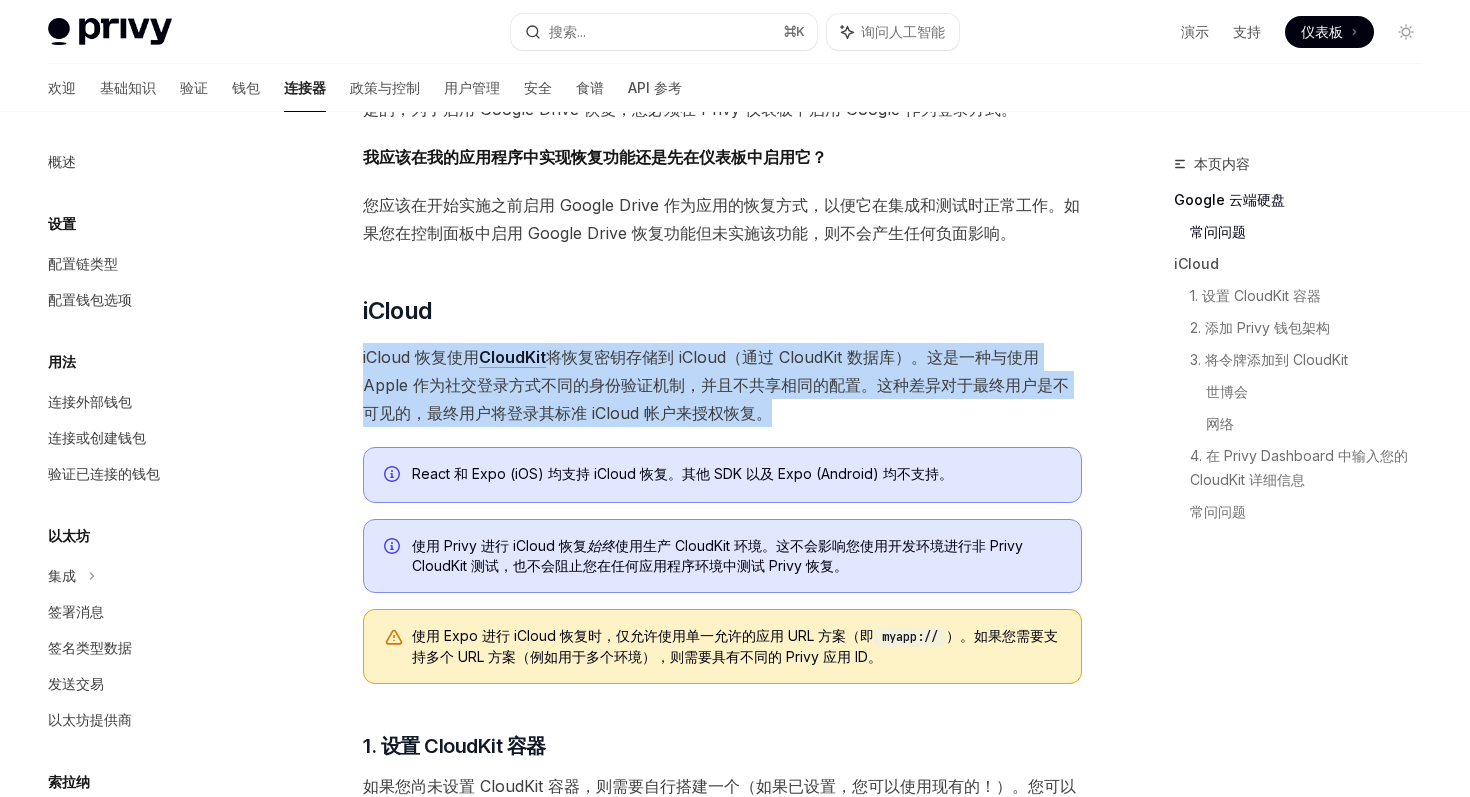 click on "将恢复密钥存储到 iCloud（通过 CloudKit 数据库）。这是一种与使用 Apple 作为社交登录方式不同的身份验证机制，并且不共享相同的配置。这种差异对于最终用户是不可见的，最终用户将登录其标准 iCloud 帐户来授权恢复。" at bounding box center (716, 385) 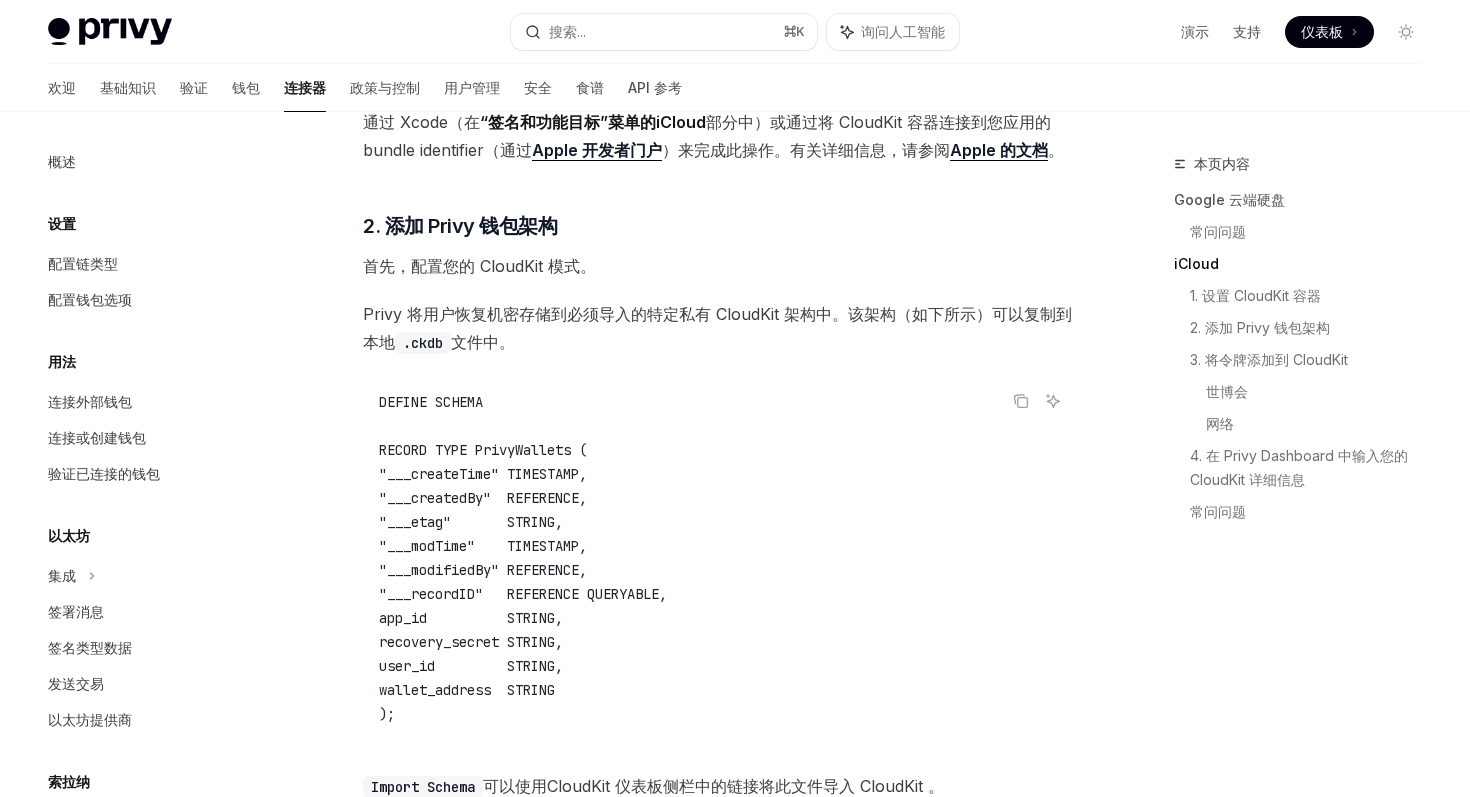 scroll, scrollTop: 1501, scrollLeft: 0, axis: vertical 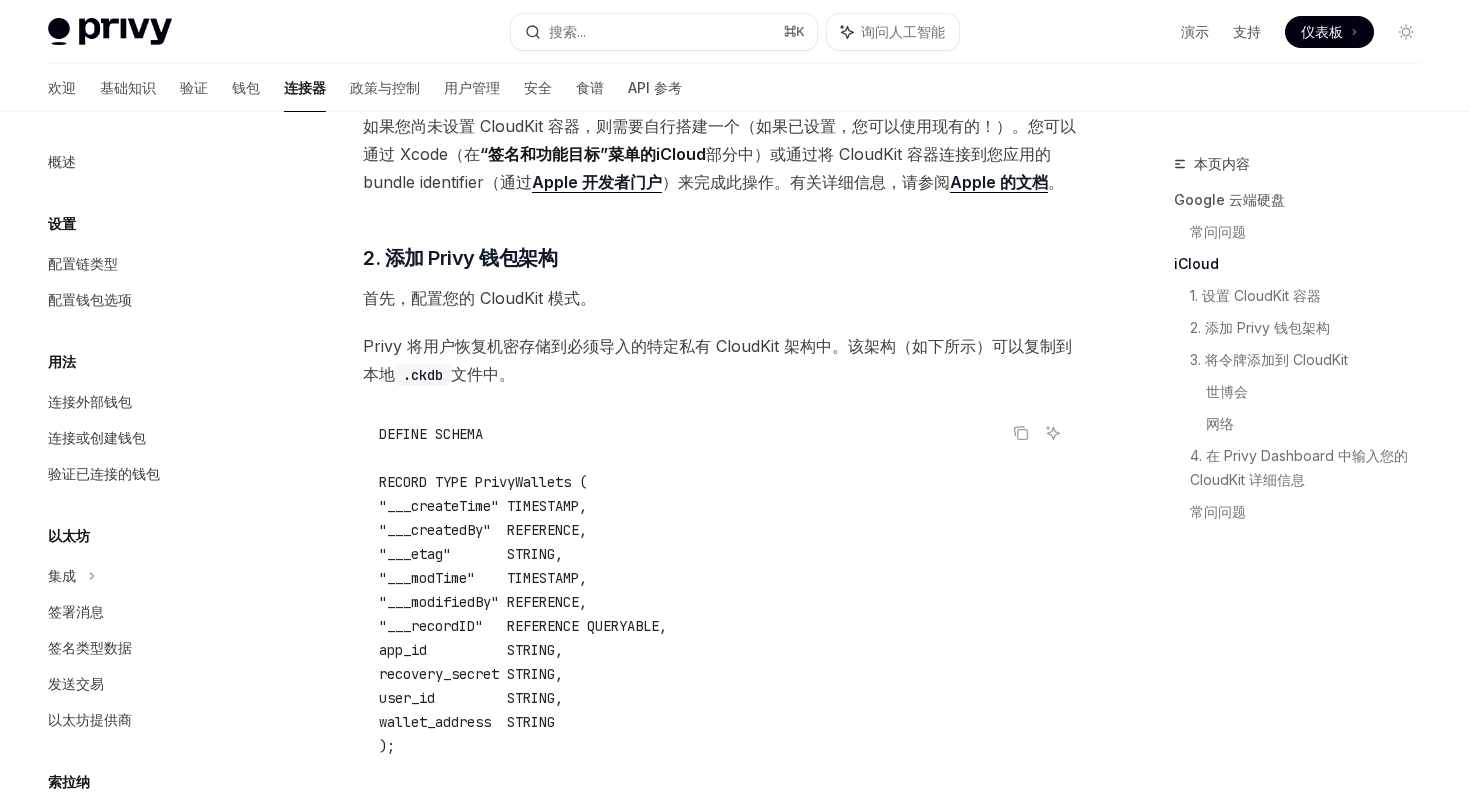 click on "Privy 将用户恢复机密存储到必须导入的特定私有 CloudKit 架构中。该架构（如下所示）可以复制到本地 .ckdb 文件中。" at bounding box center (722, 360) 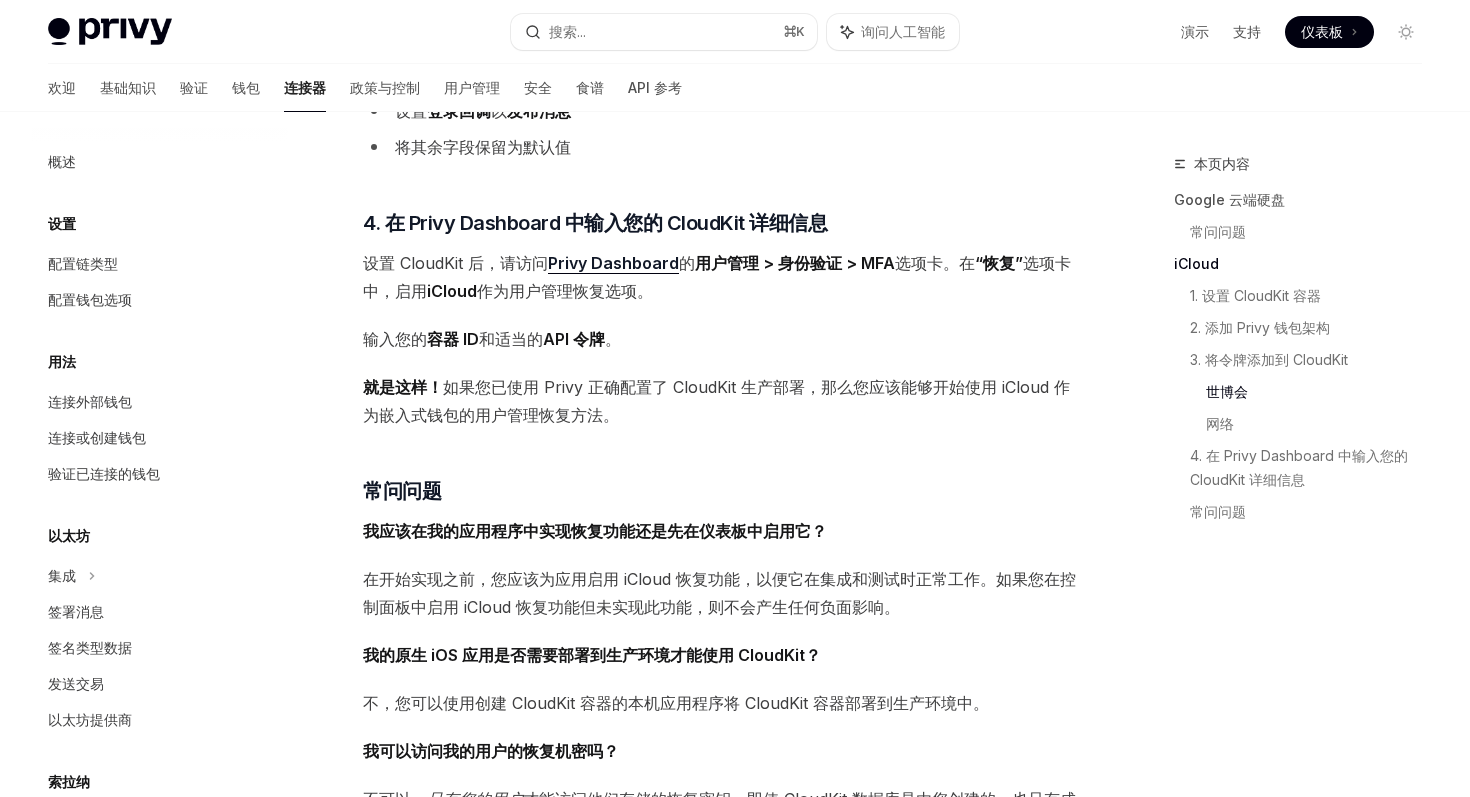 scroll, scrollTop: 2947, scrollLeft: 0, axis: vertical 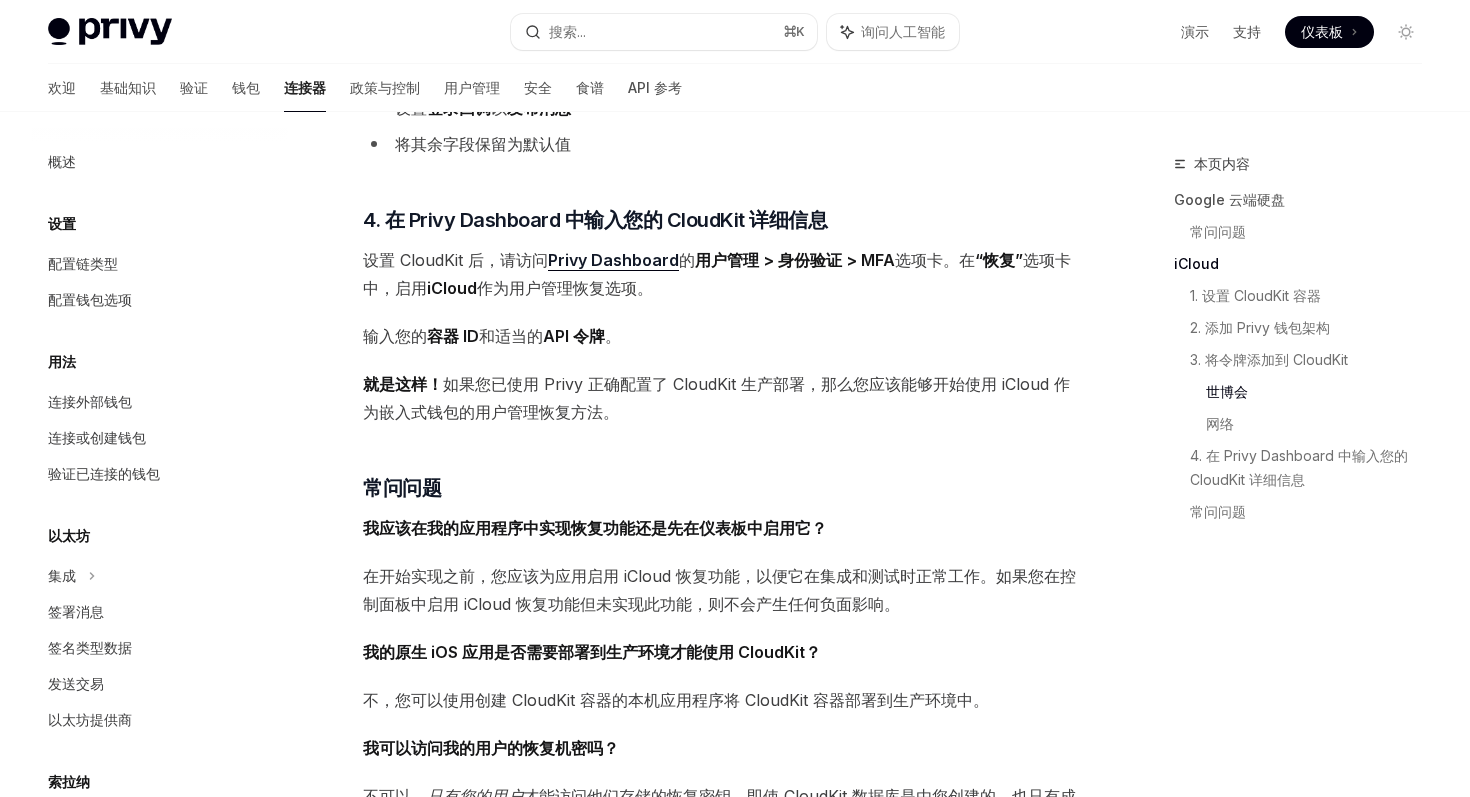 click on "作为用户管理恢复选项。" at bounding box center [565, 288] 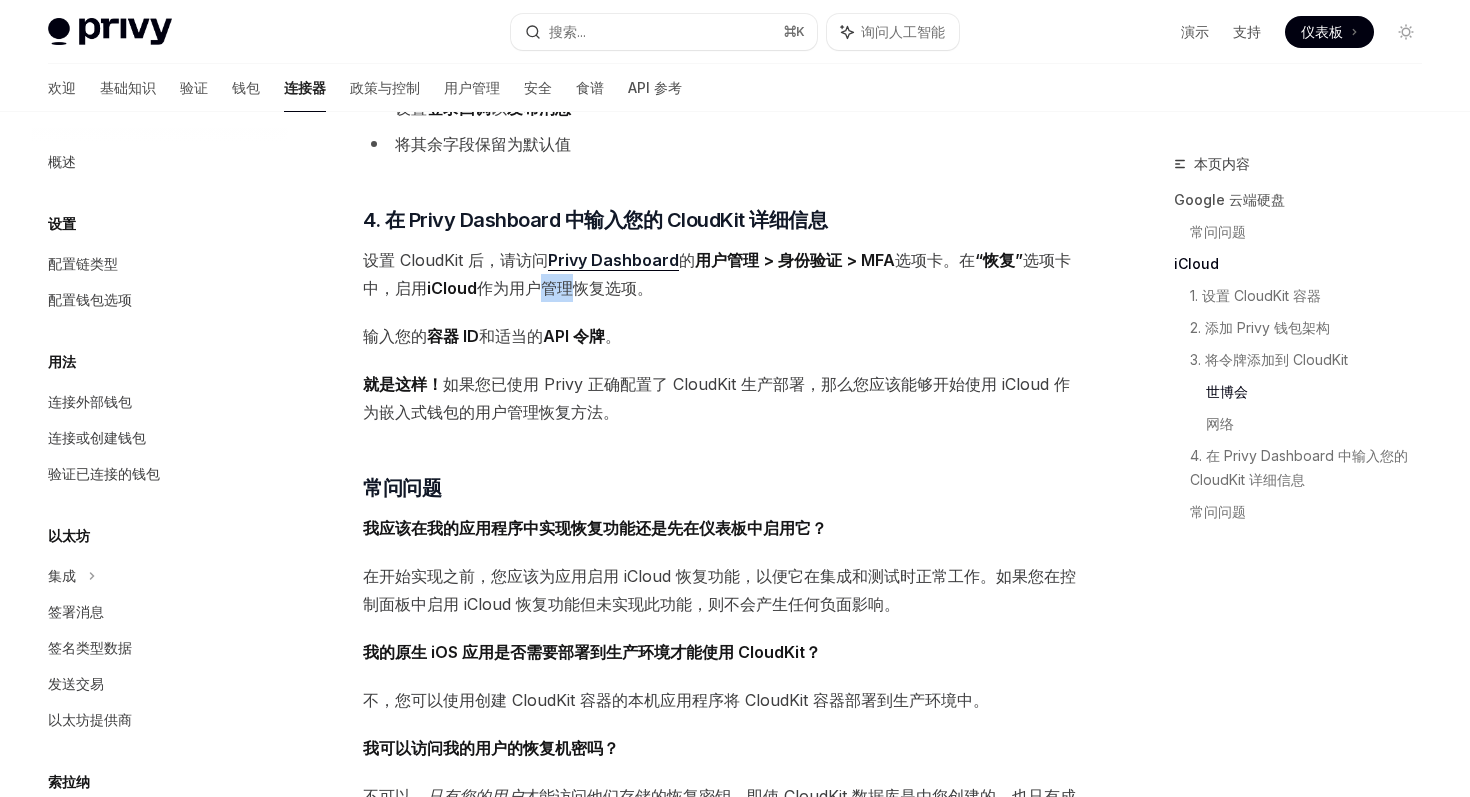 click on "作为用户管理恢复选项。" at bounding box center (565, 288) 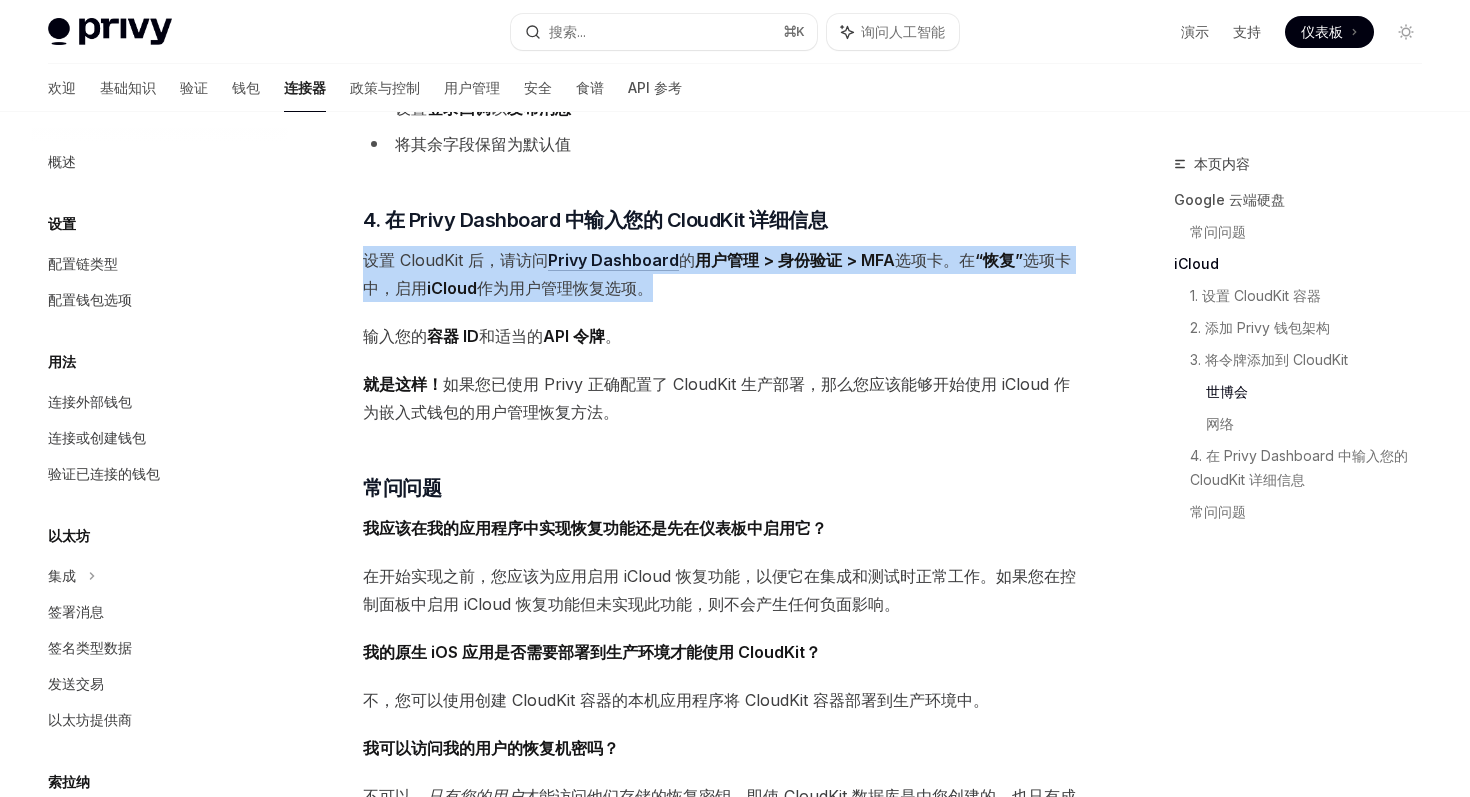 click on "作为用户管理恢复选项。" at bounding box center [565, 288] 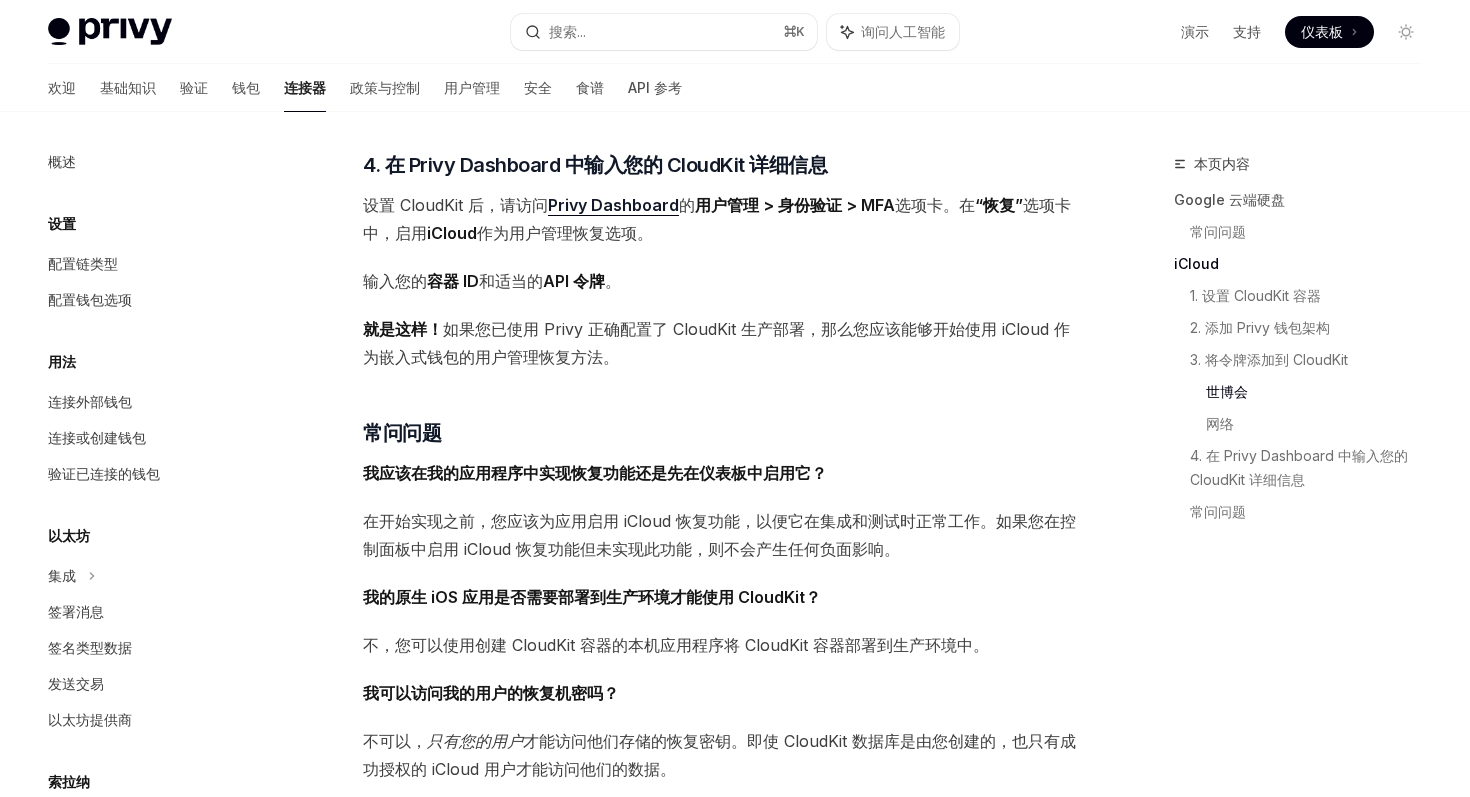 scroll, scrollTop: 2986, scrollLeft: 0, axis: vertical 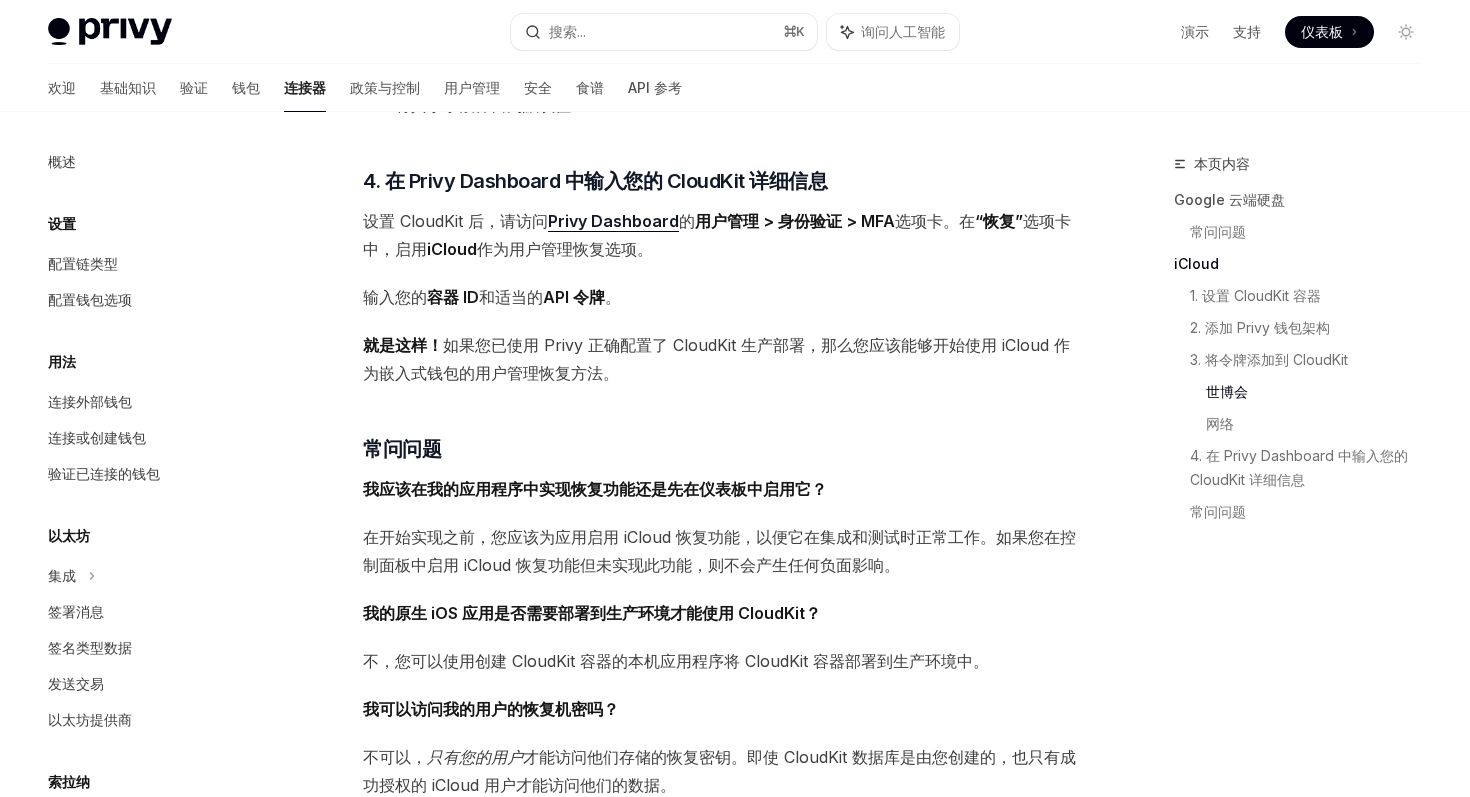 click on "Privy Dashboard" at bounding box center (613, 221) 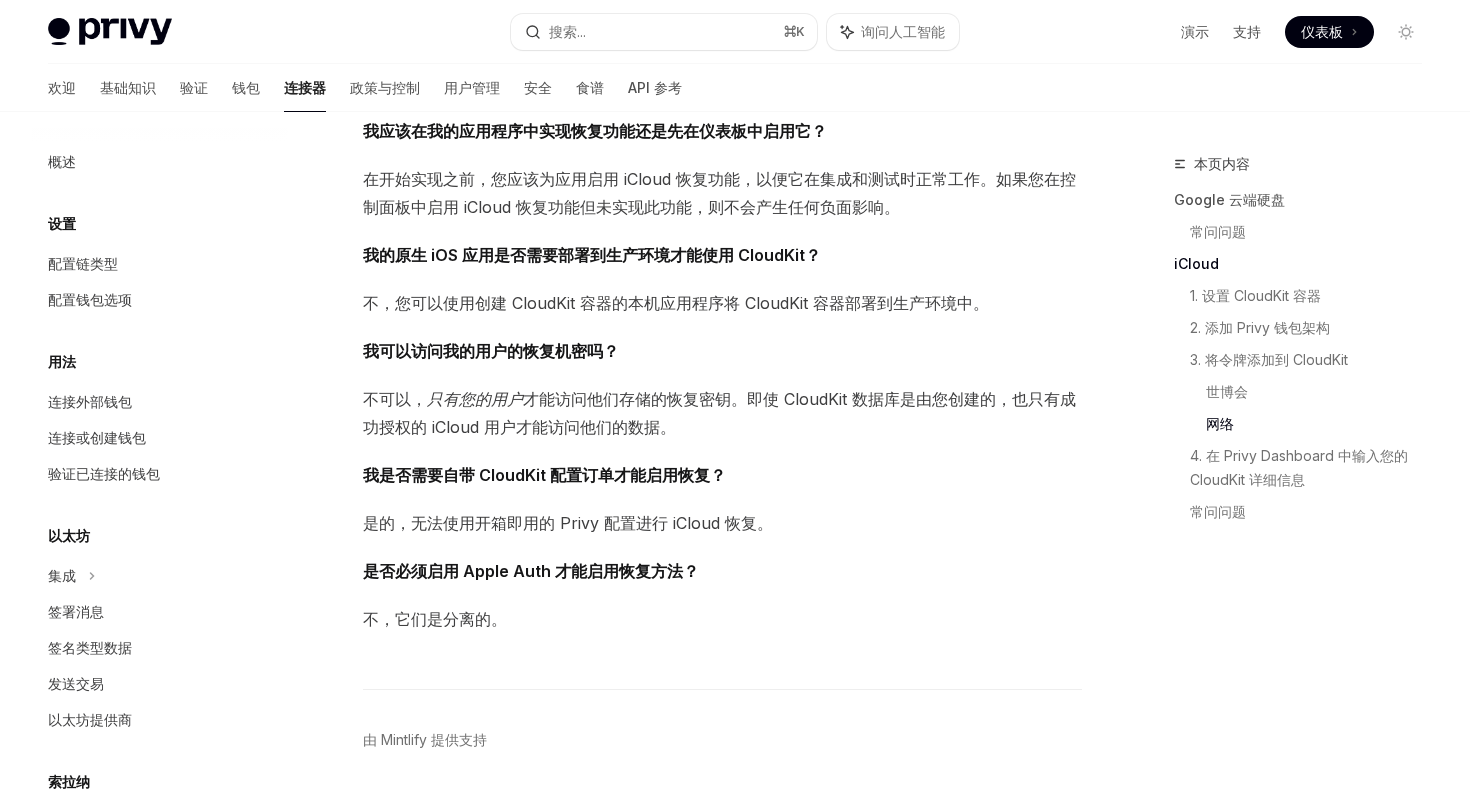 scroll, scrollTop: 3347, scrollLeft: 0, axis: vertical 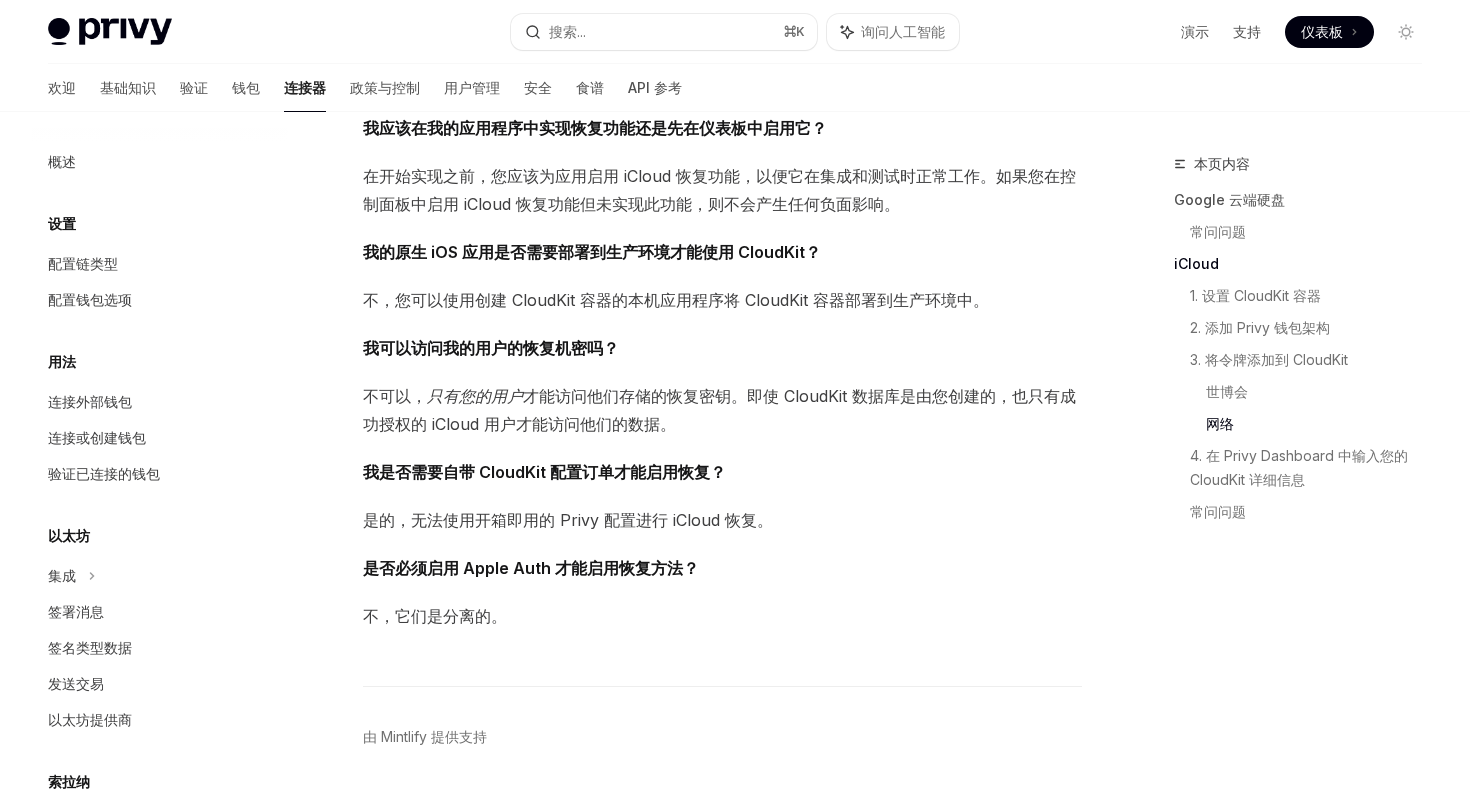 click on "按照本指南在 Privy Dashboard 中 配置嵌入式钱包的 基于云的恢复。
​ Google 云端硬盘
要为您的应用启用 Google 云端硬盘恢复功能，您还必须启用 Google 作为社交登录方式。请按照此处的 指南操作 。
启用 Google 作为登录方式时，我们强烈建议您配置自己的 OAuth 凭据，因为一旦启用 Google 云端硬盘恢复功能，这些凭据将无法更改。我们 强烈 建议您在启用 Google 云端硬盘作为登录方式之前配置自己的凭据。
创建自己的 Google OAuth 凭据后，您必须 在 OAuth 应用上启用 Google Drive API才能使用基于 Google Drive 的恢复。
将 Google 设置为登录方式并配置您自己的 OAuth 凭据后，请访问 Privy 仪表板的 “用户管理”>“身份验证”>“MFA”选项卡。在 “启用用户管理恢复” 部分中，启用 Google Drive 作为用户管理恢复选项。
​ 常问问题
是否必须启用 auth 才能启用恢复方法？" at bounding box center [722, -1248] 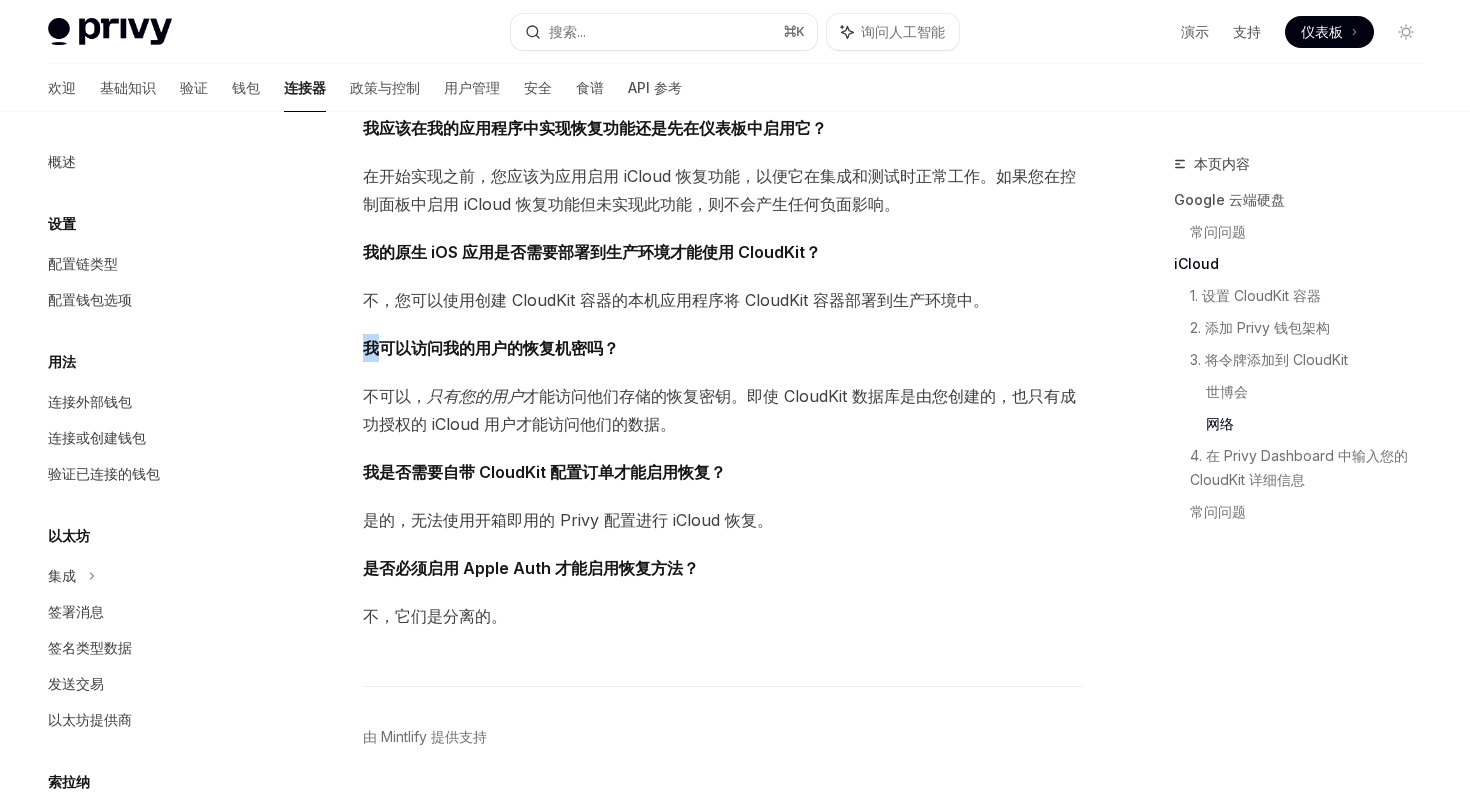 click on "按照本指南在 Privy Dashboard 中 配置嵌入式钱包的 基于云的恢复。
​ Google 云端硬盘
要为您的应用启用 Google 云端硬盘恢复功能，您还必须启用 Google 作为社交登录方式。请按照此处的 指南操作 。
启用 Google 作为登录方式时，我们强烈建议您配置自己的 OAuth 凭据，因为一旦启用 Google 云端硬盘恢复功能，这些凭据将无法更改。我们 强烈 建议您在启用 Google 云端硬盘作为登录方式之前配置自己的凭据。
创建自己的 Google OAuth 凭据后，您必须 在 OAuth 应用上启用 Google Drive API才能使用基于 Google Drive 的恢复。
将 Google 设置为登录方式并配置您自己的 OAuth 凭据后，请访问 Privy 仪表板的 “用户管理”>“身份验证”>“MFA”选项卡。在 “启用用户管理恢复” 部分中，启用 Google Drive 作为用户管理恢复选项。
​ 常问问题
是否必须启用 auth 才能启用恢复方法？" at bounding box center [722, -1248] 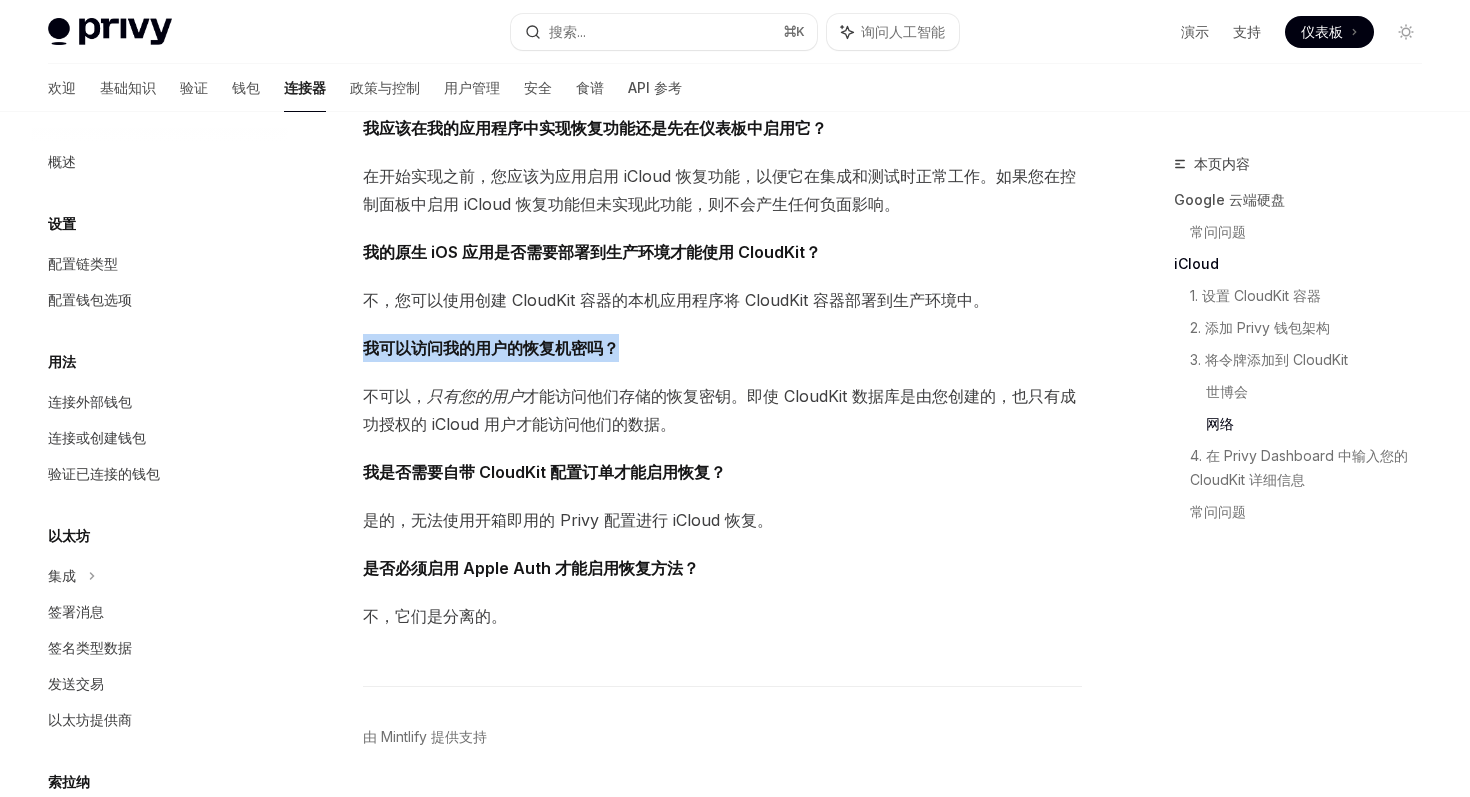 click on "不，您可以使用创建 CloudKit 容器的本机应用程序将 CloudKit 容器部署到生产环境中。" at bounding box center [676, 300] 